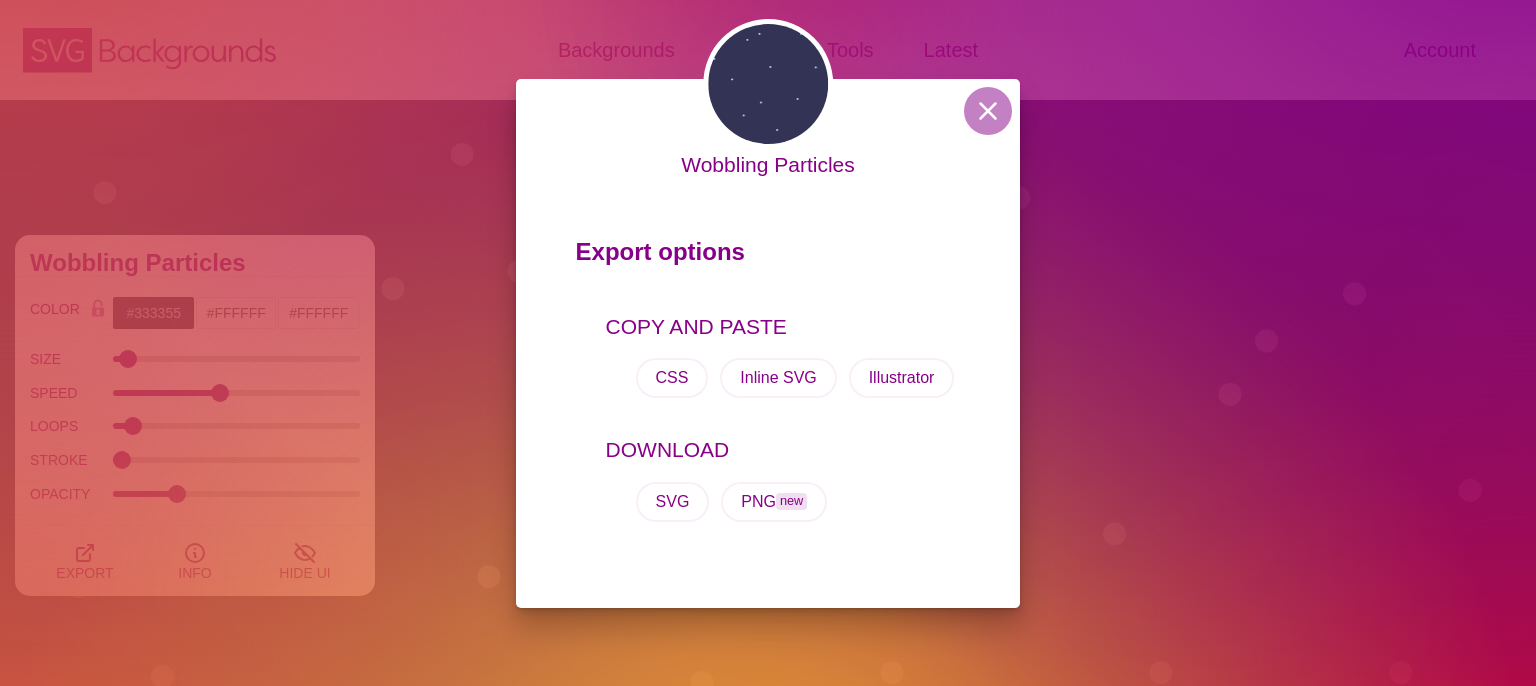 scroll, scrollTop: 1056, scrollLeft: 0, axis: vertical 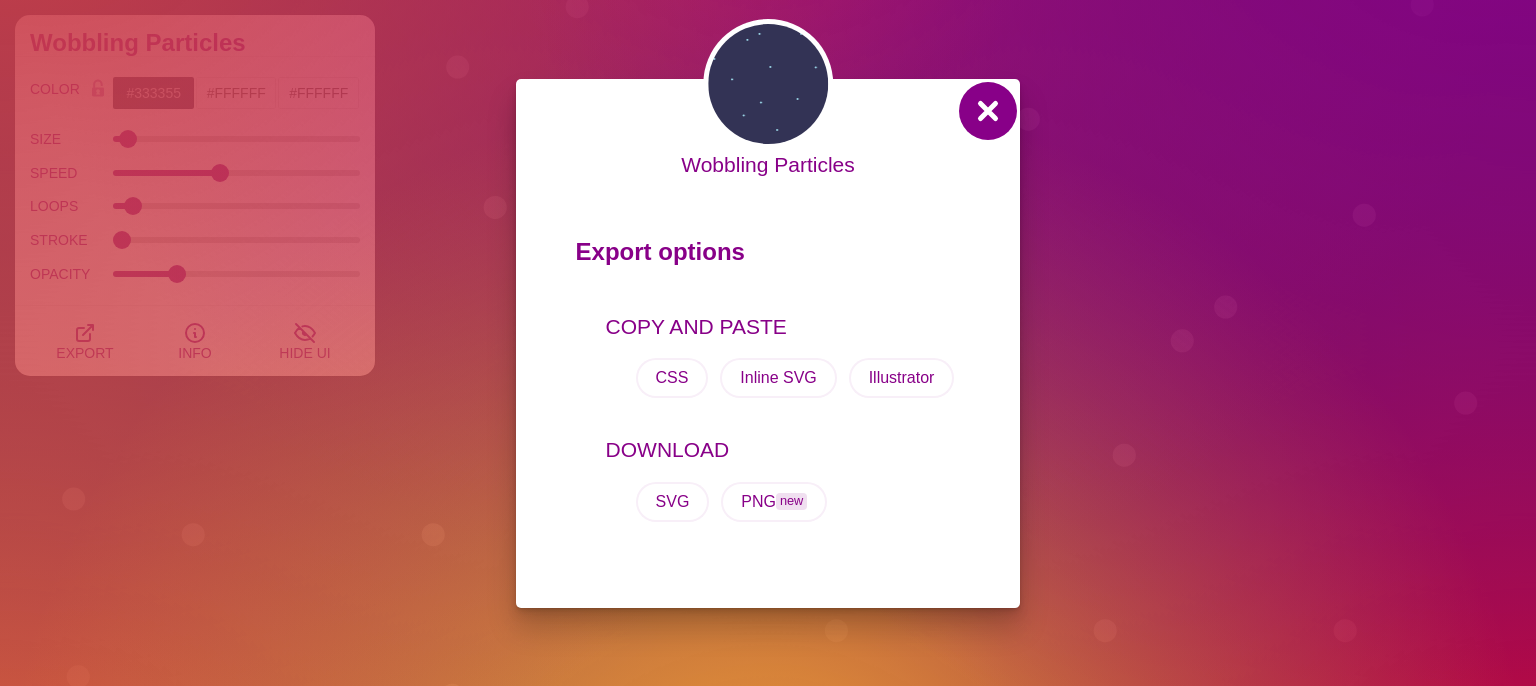 click at bounding box center [988, 111] 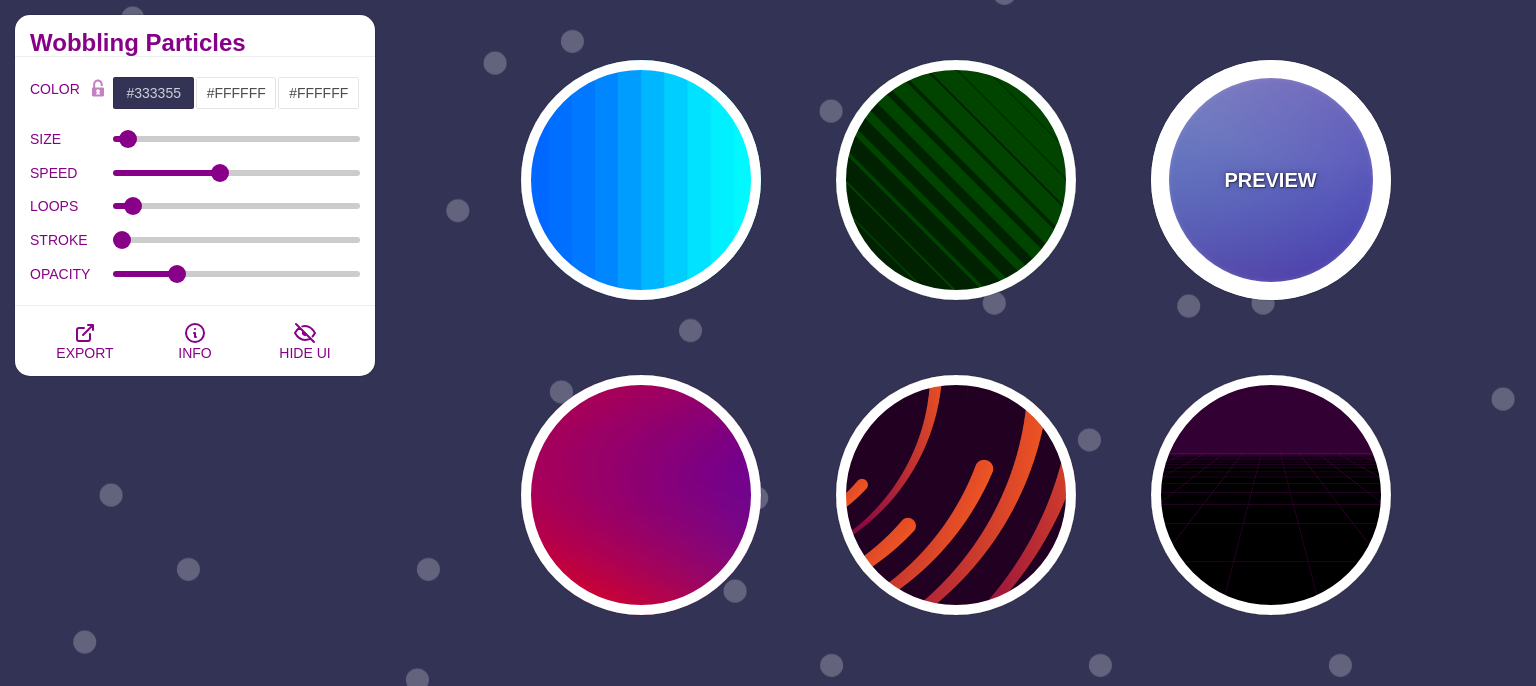 scroll, scrollTop: 528, scrollLeft: 0, axis: vertical 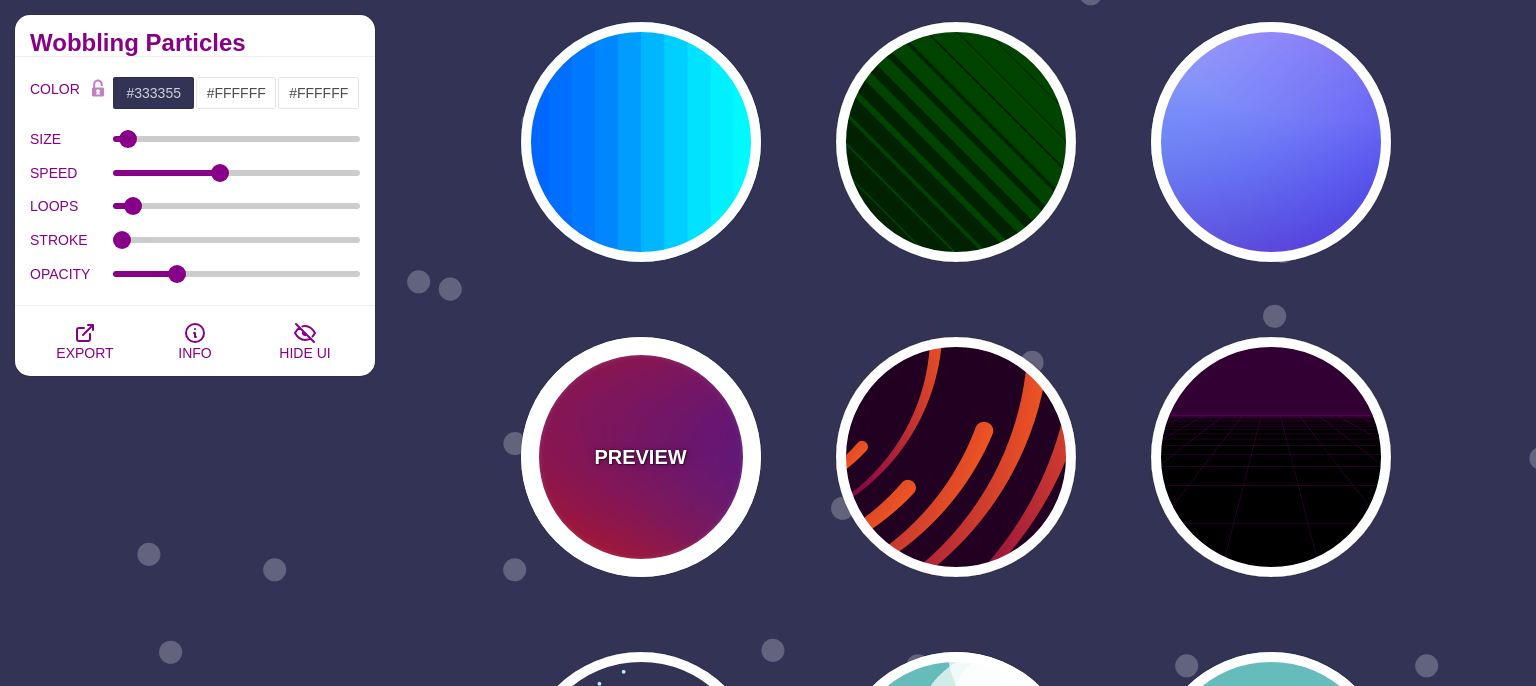 click on "PREVIEW" at bounding box center (640, 457) 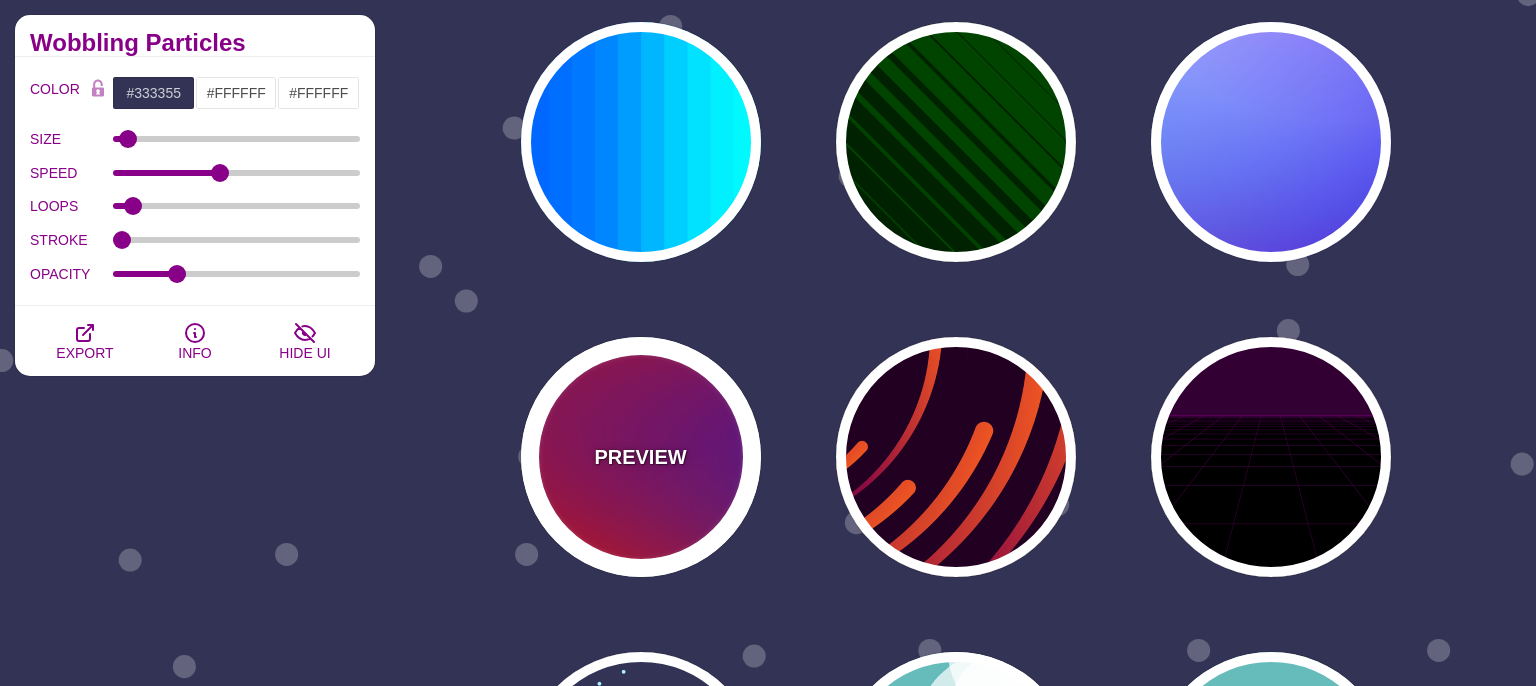 type on "#FF0000" 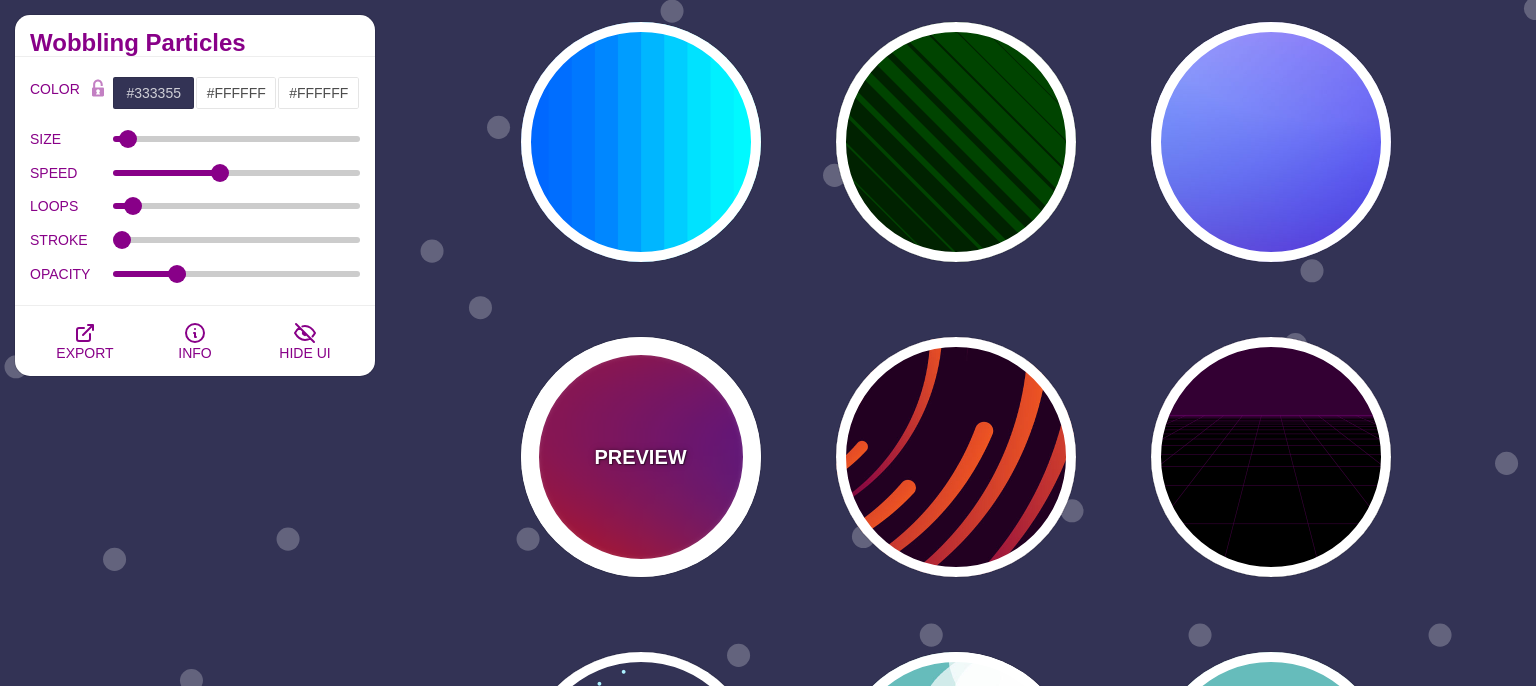 type on "#800080" 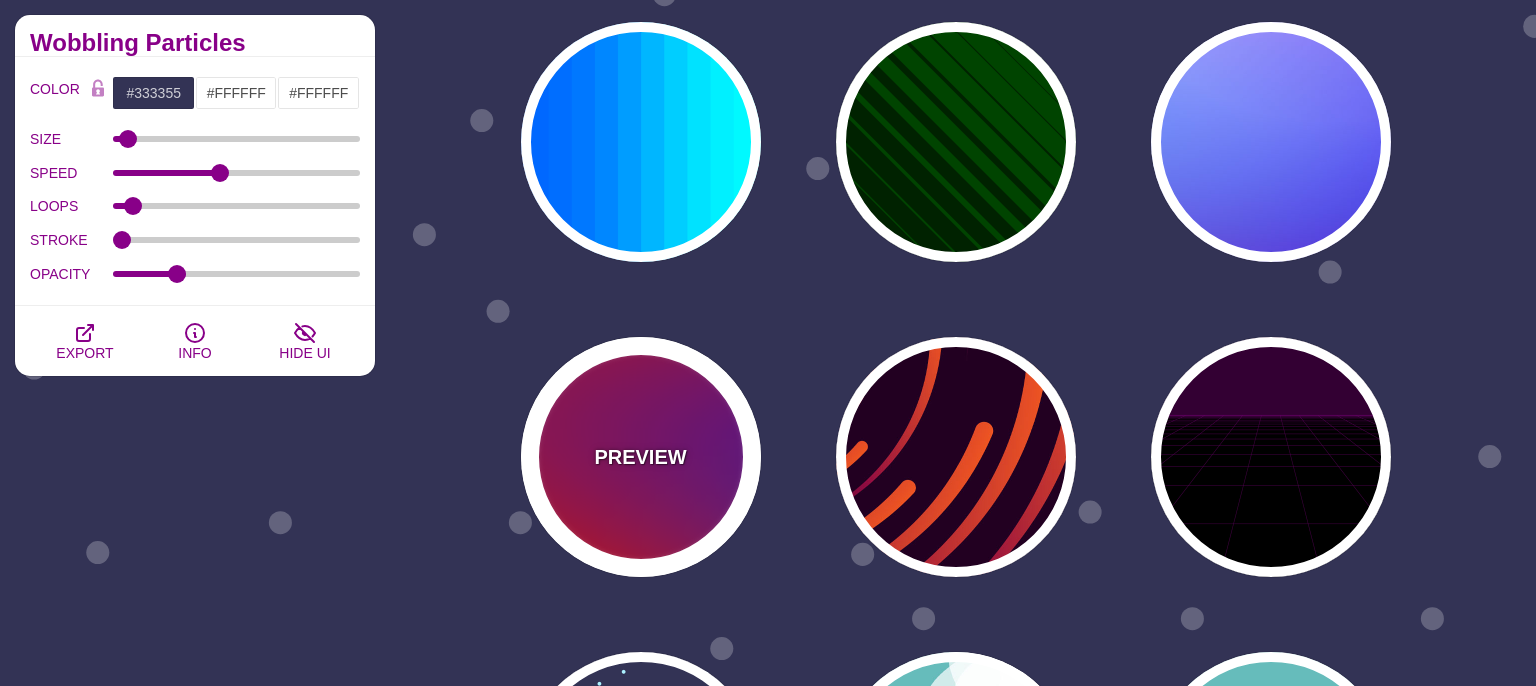 type on "#0000FF" 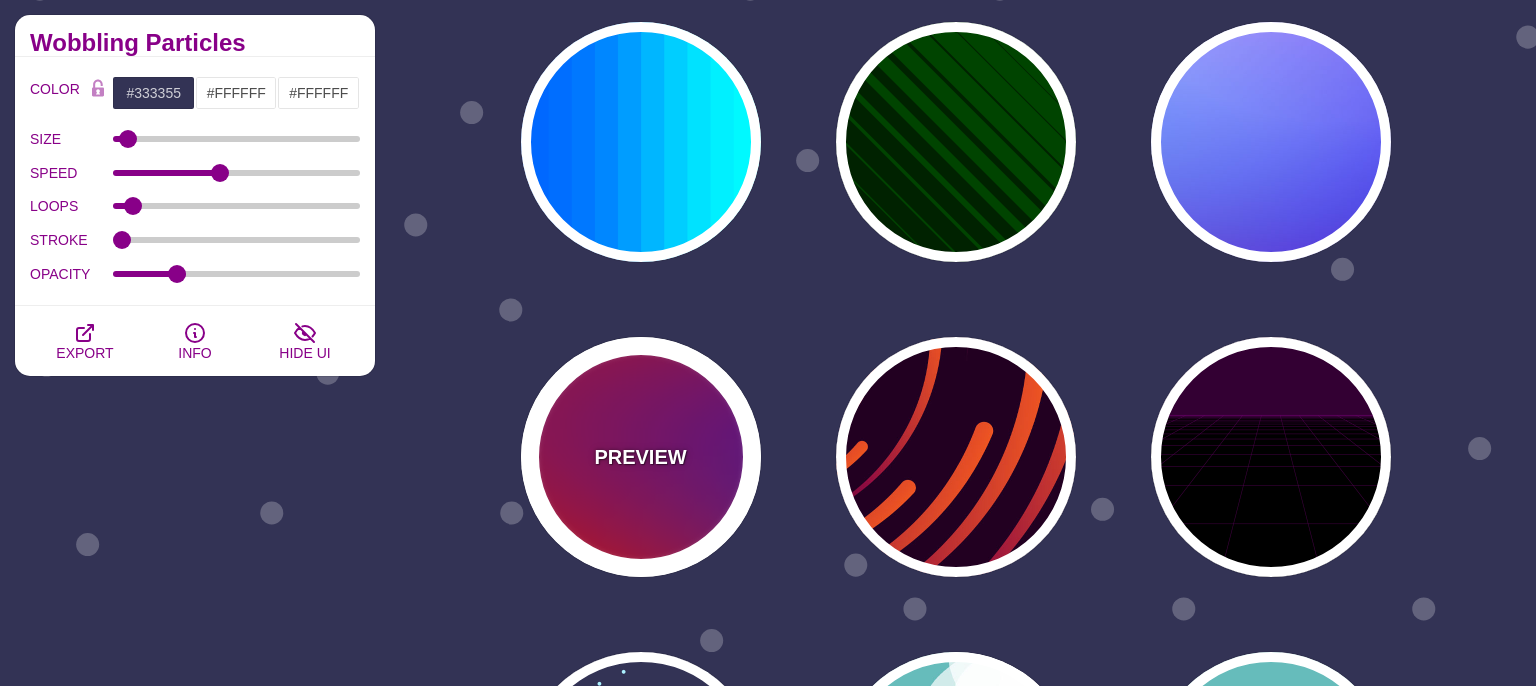 type on "#00EEBB" 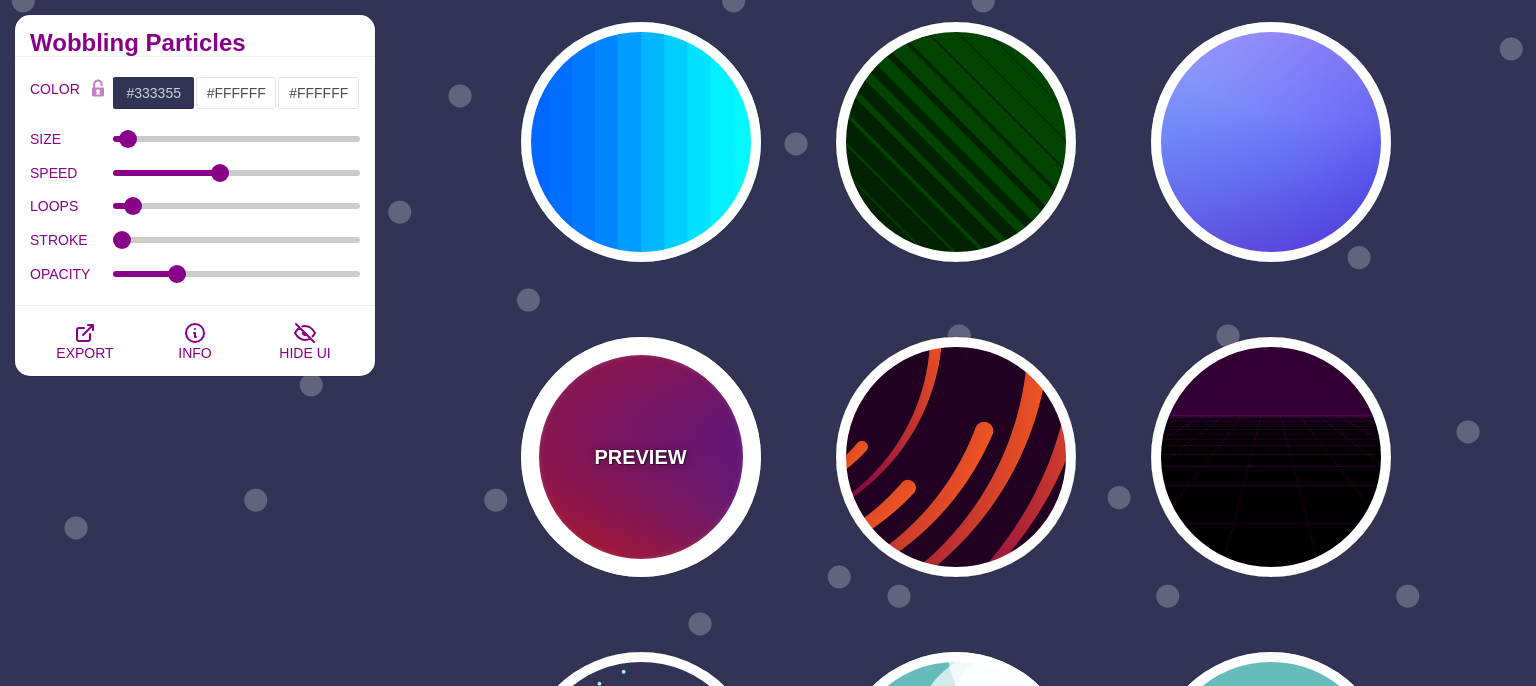 type on "#FFFF00" 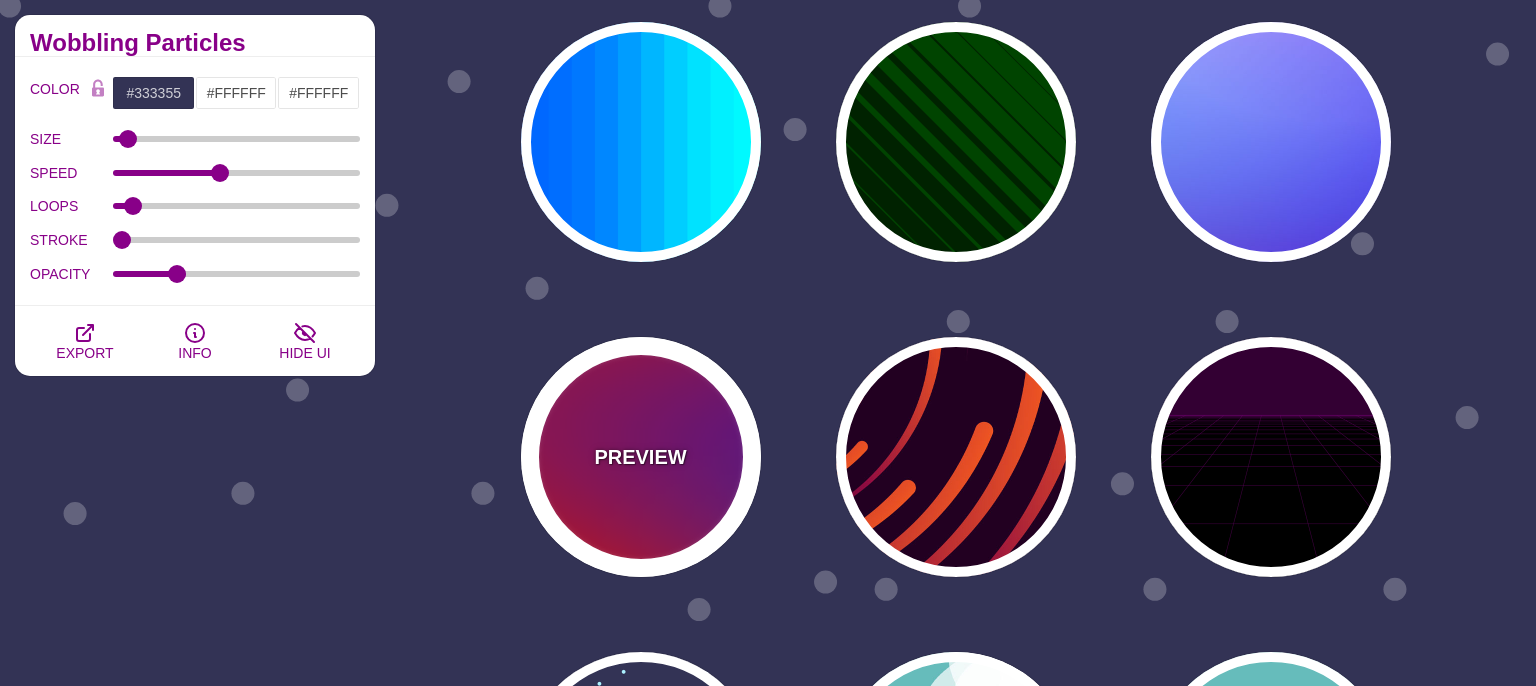 type on "#FFA500" 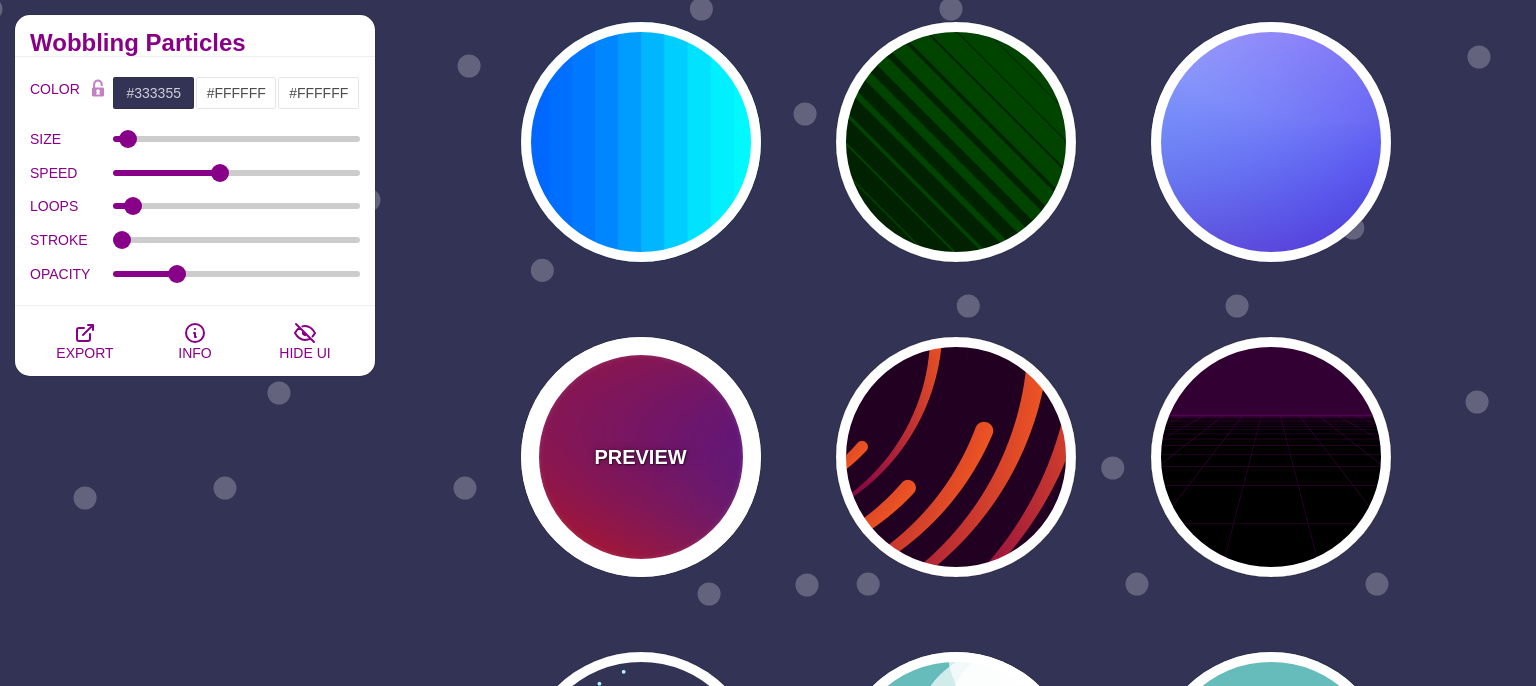 type on "1" 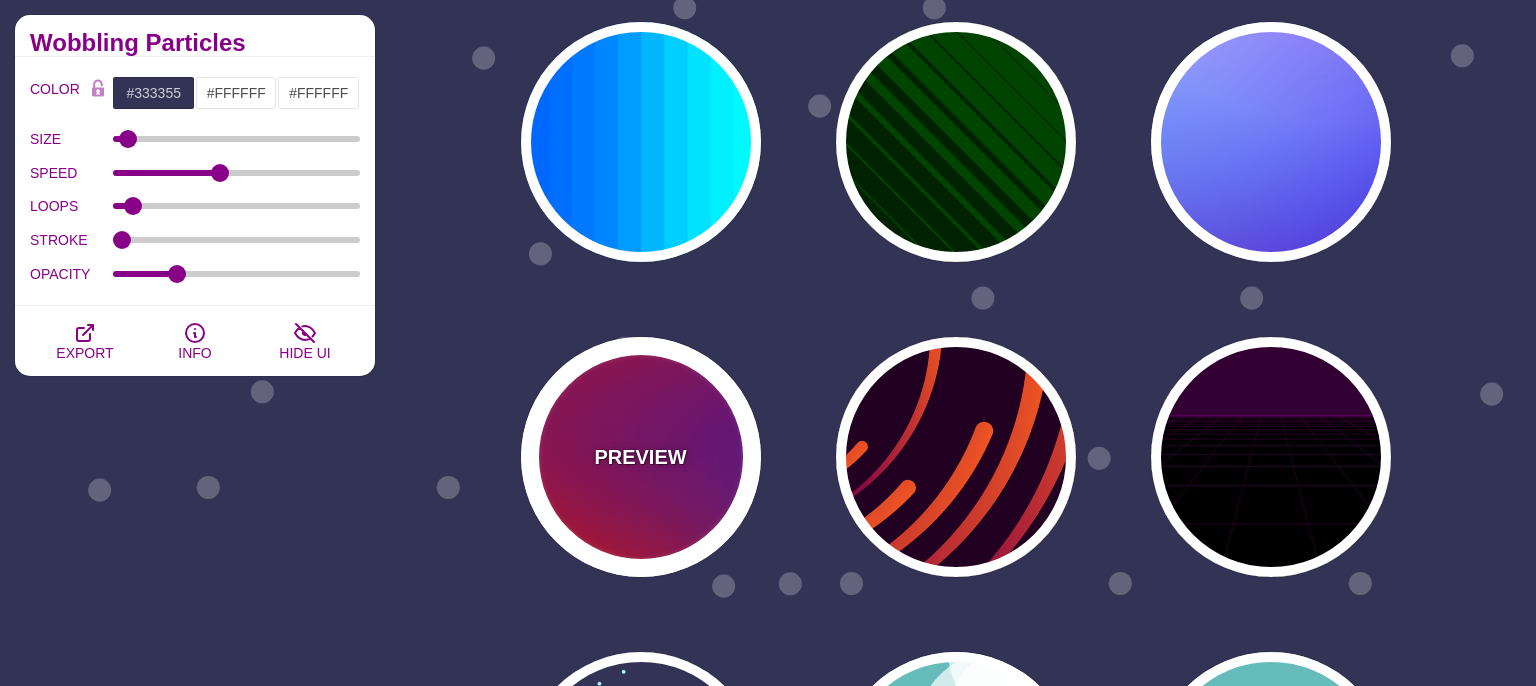type on "20" 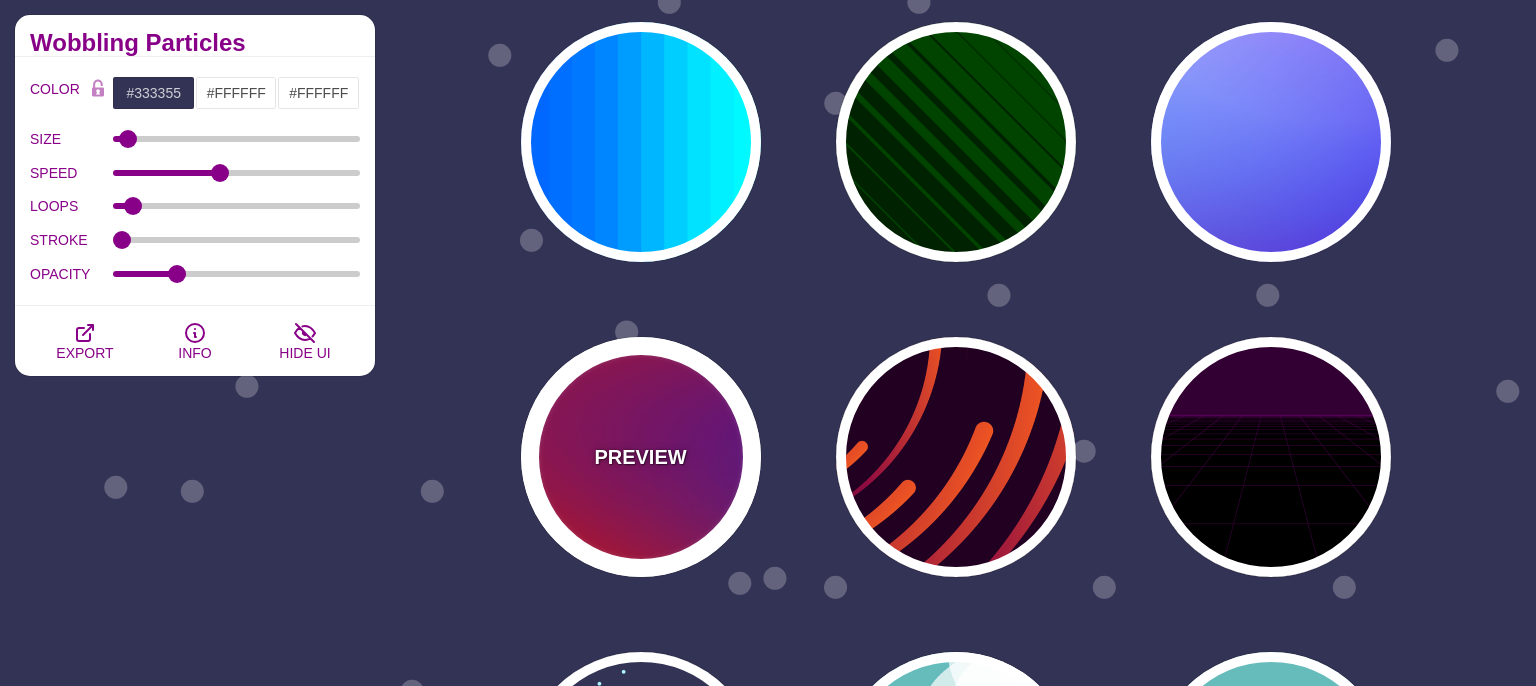 type on "0" 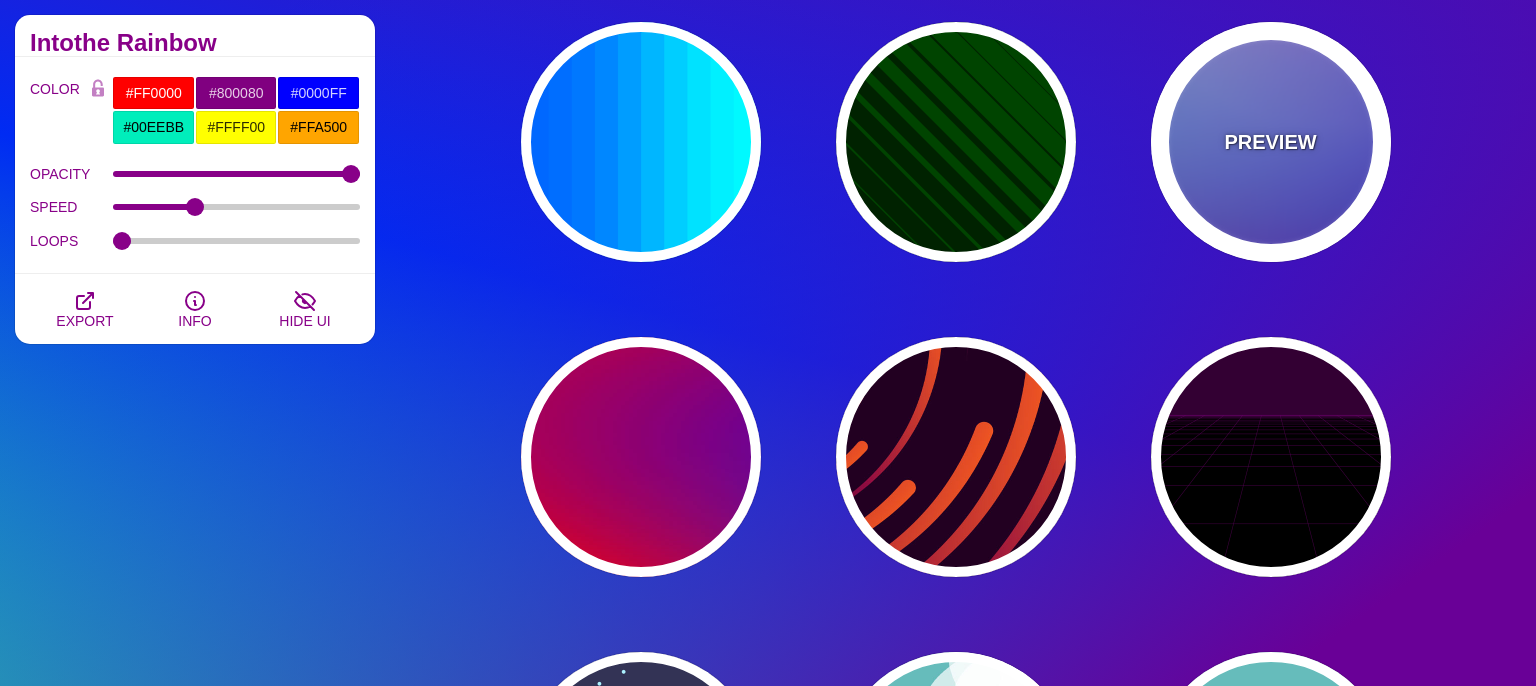 click on "PREVIEW" at bounding box center [1270, 142] 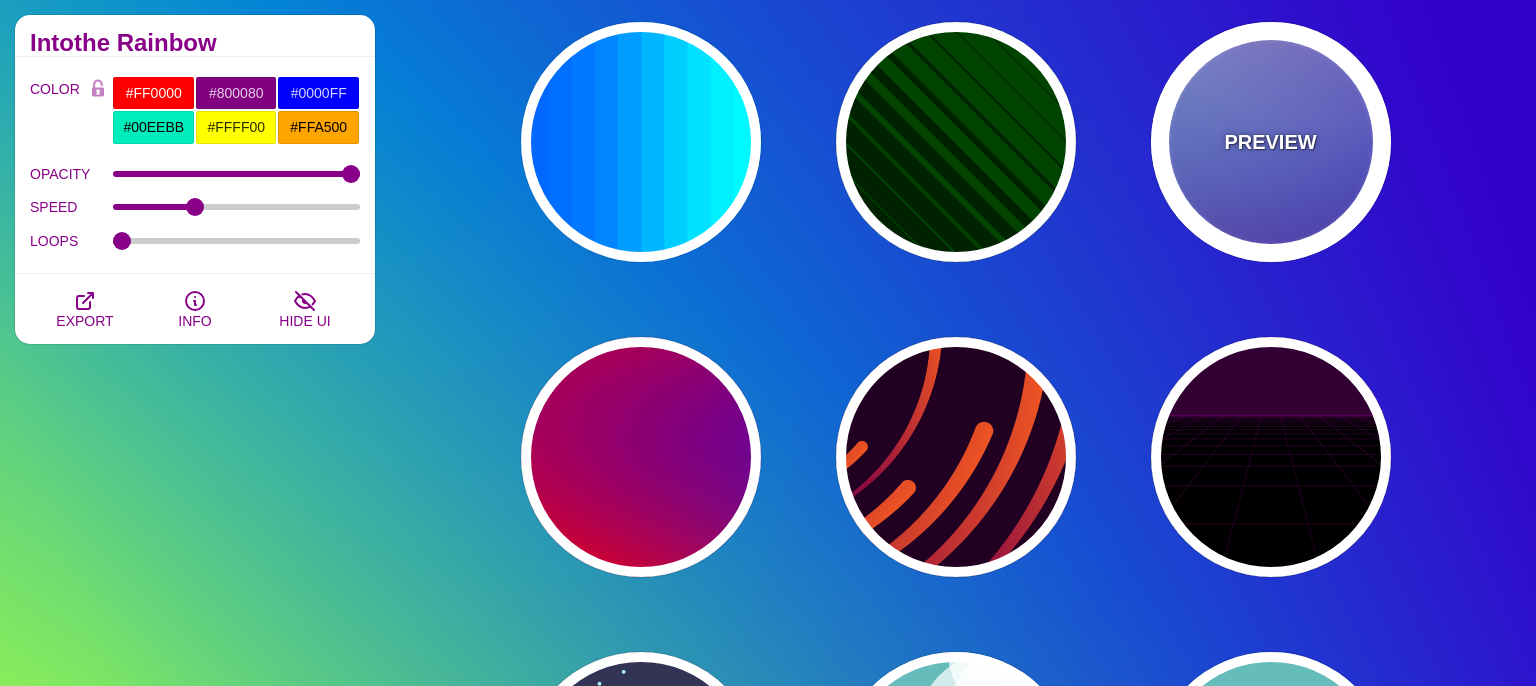 type on "#0000FF" 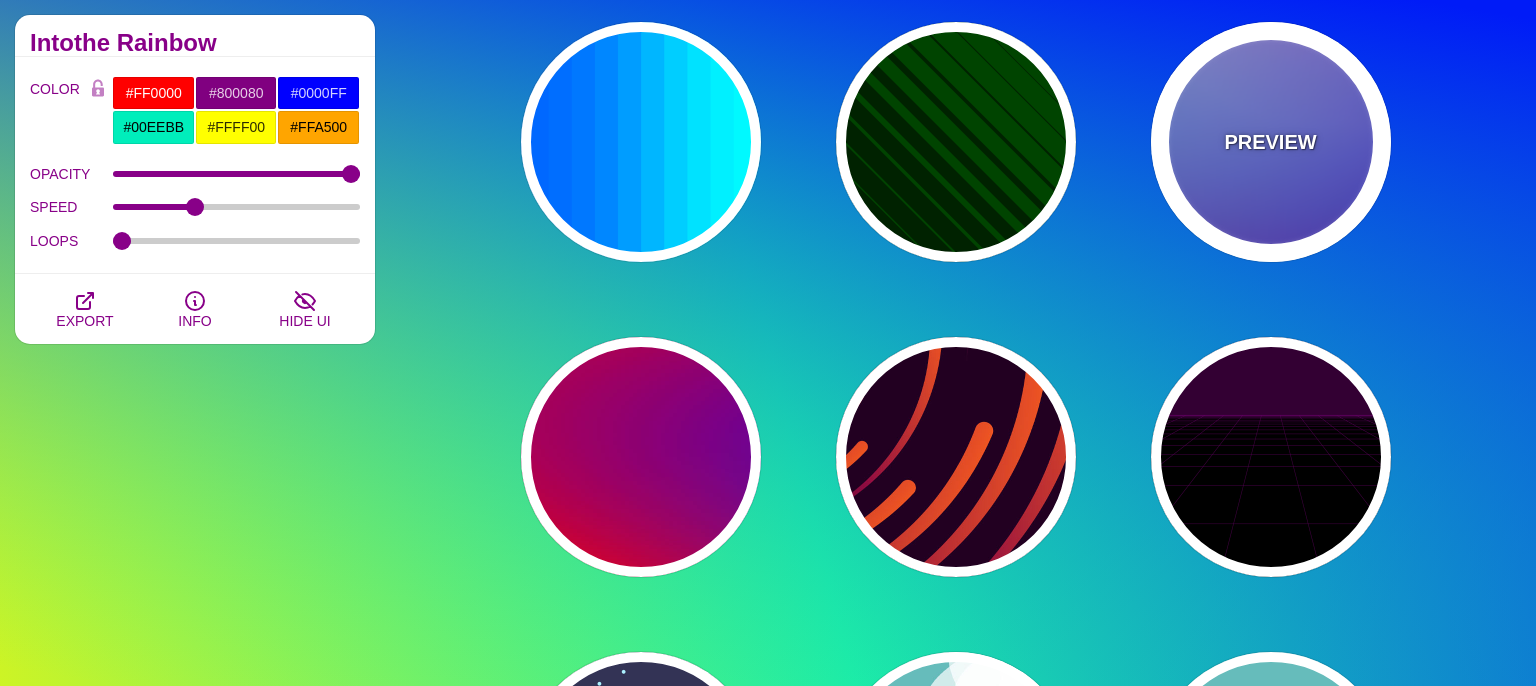 type on "#0099FF" 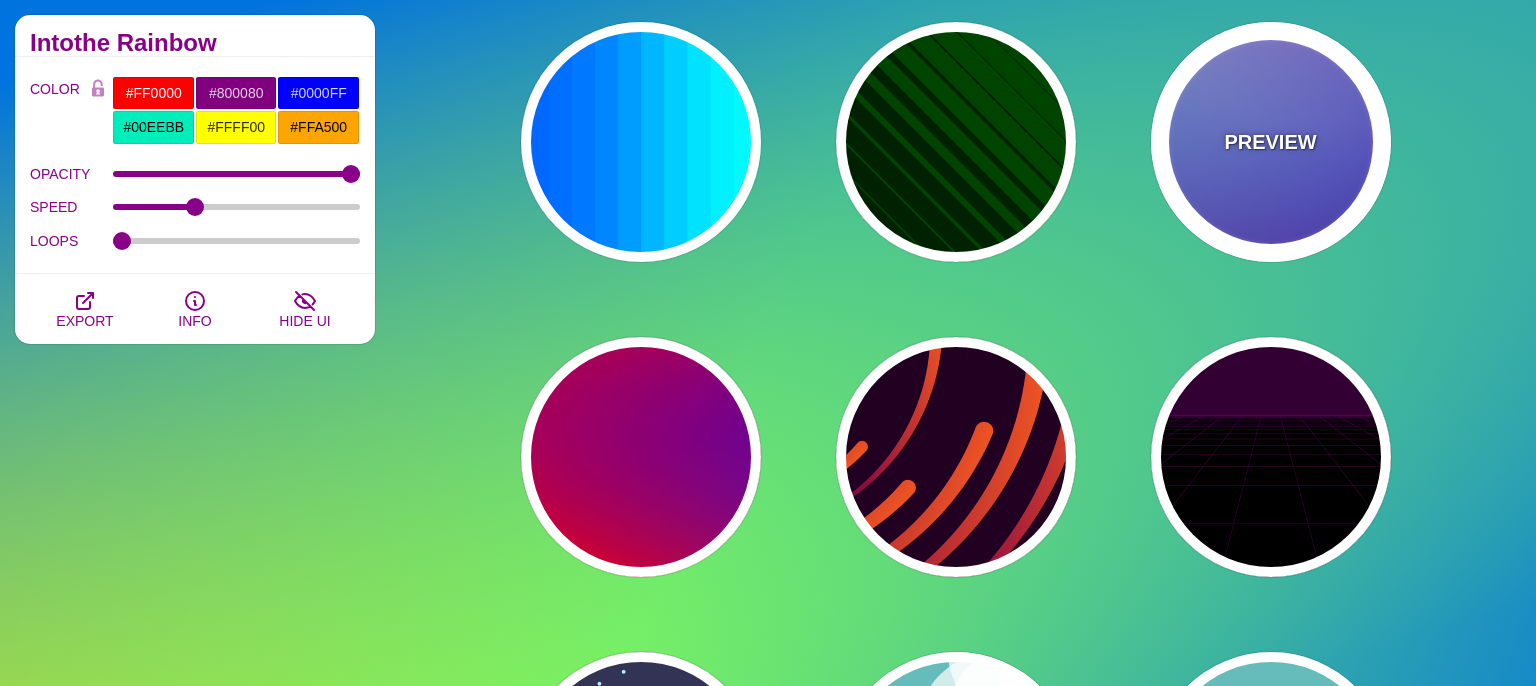 type on "#FFFFFF" 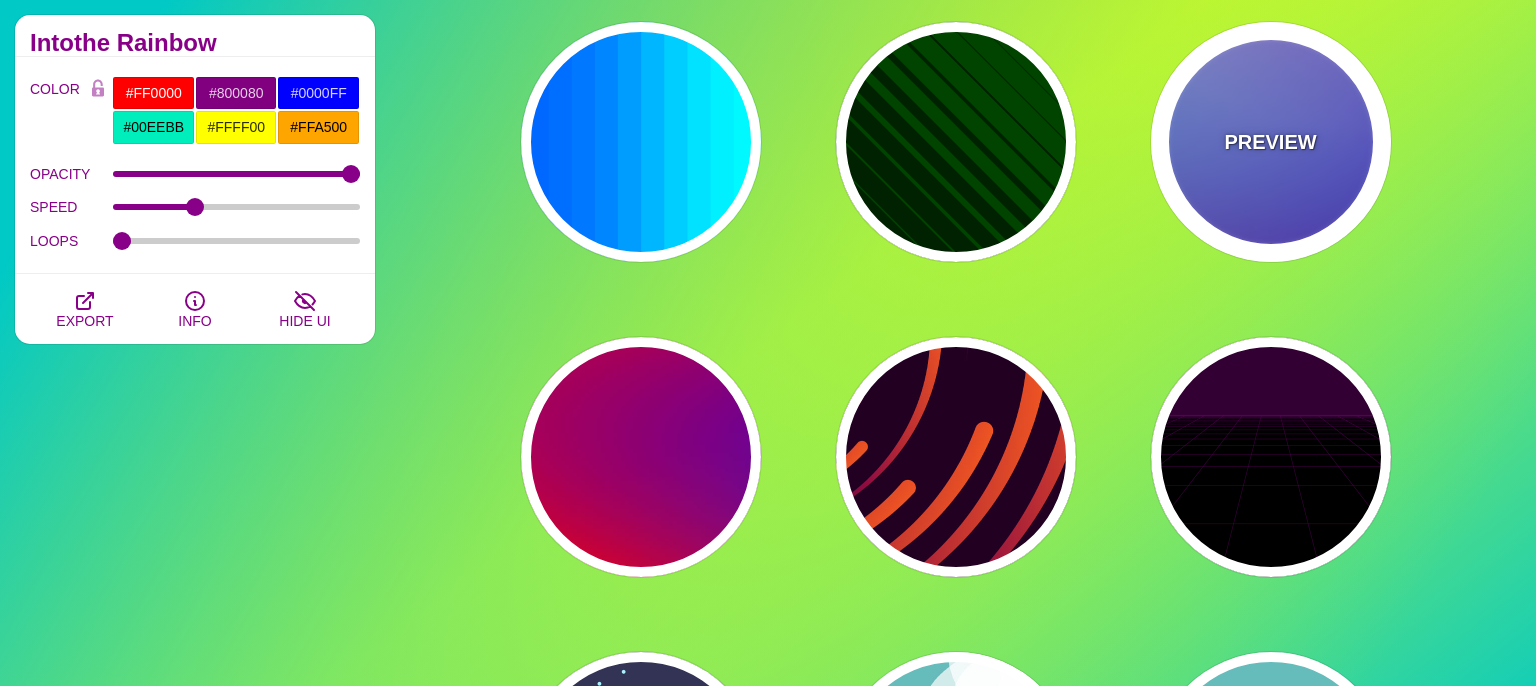 type on "#FF99FF" 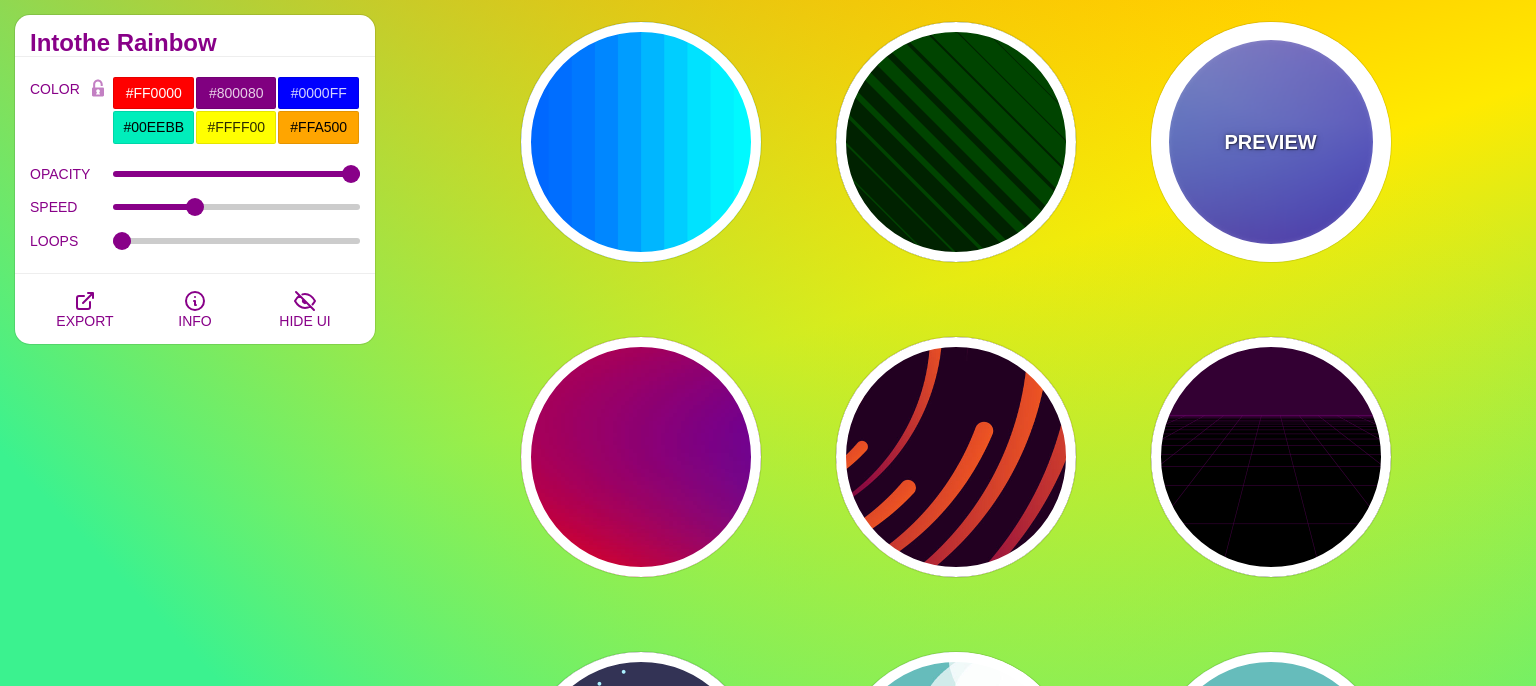 type on "#880088" 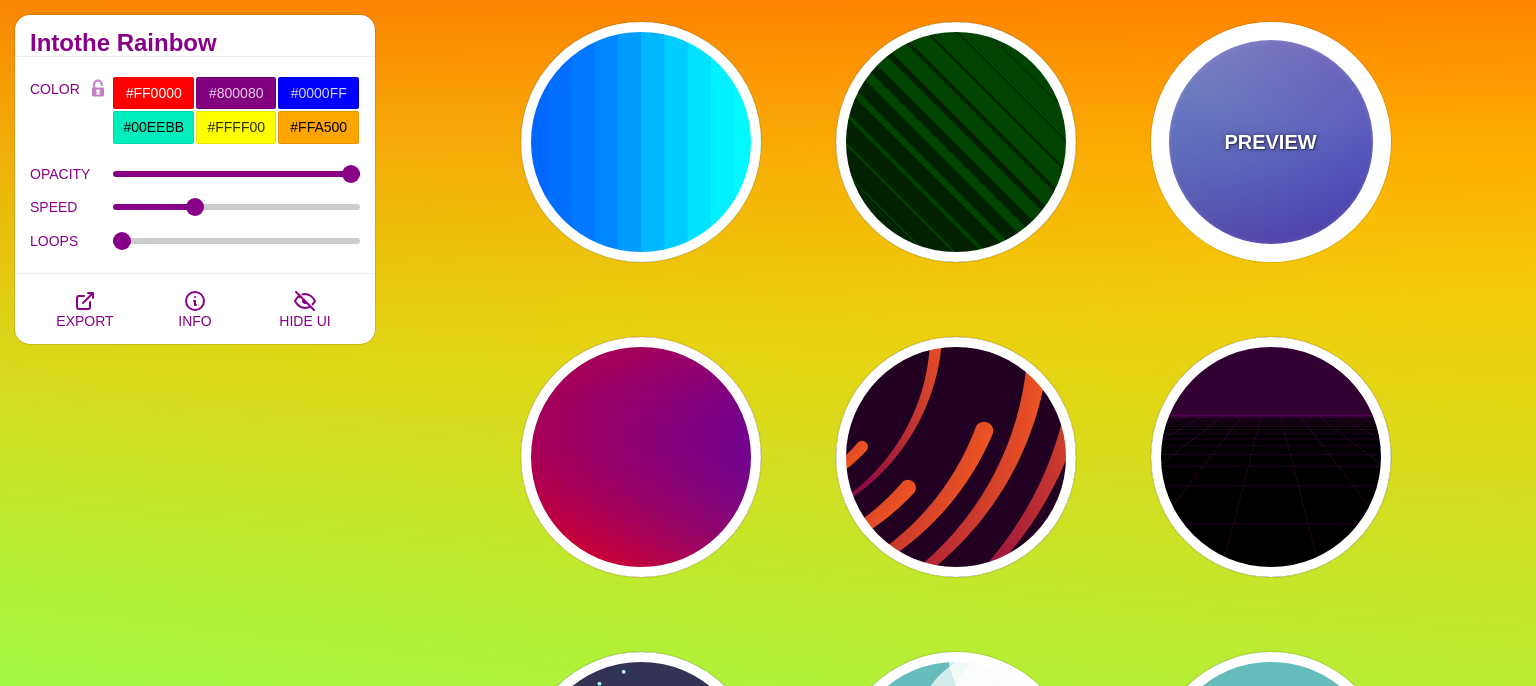 type on "12" 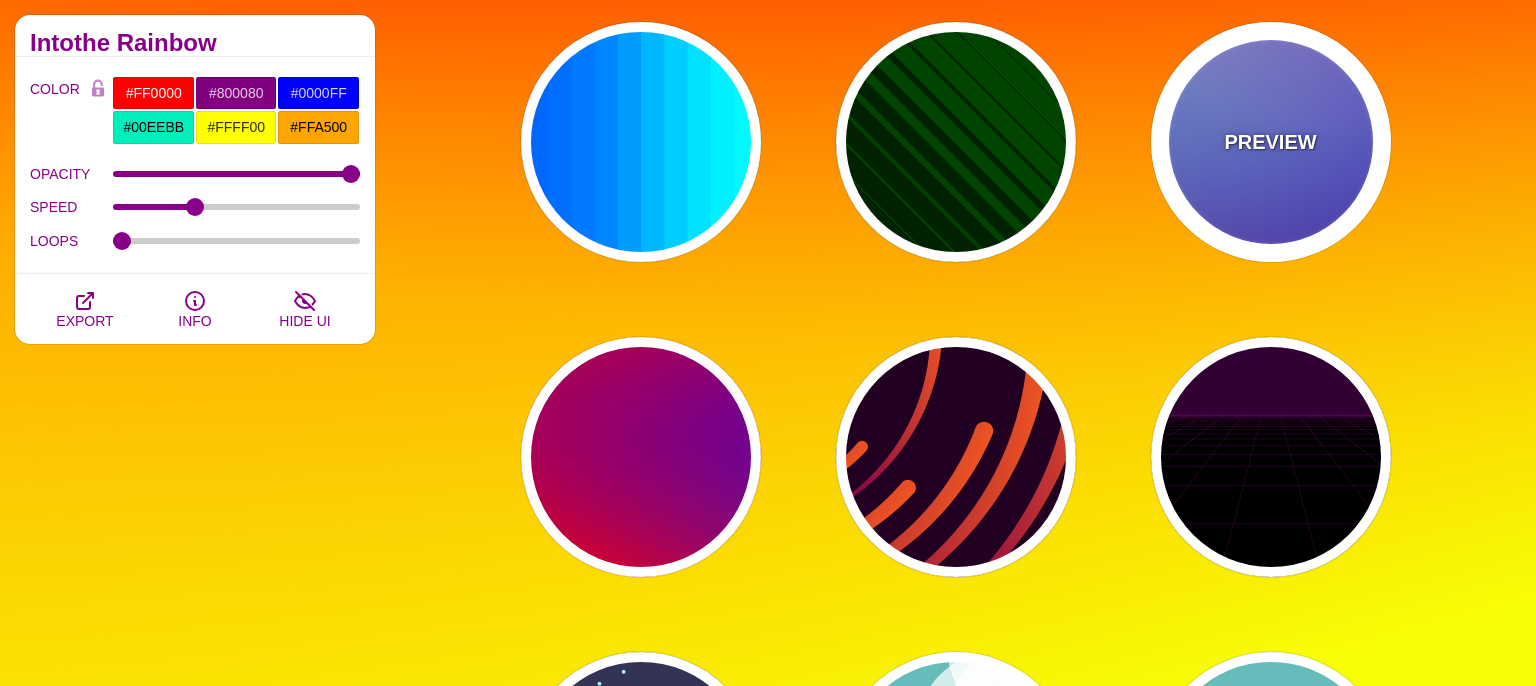 type on "0" 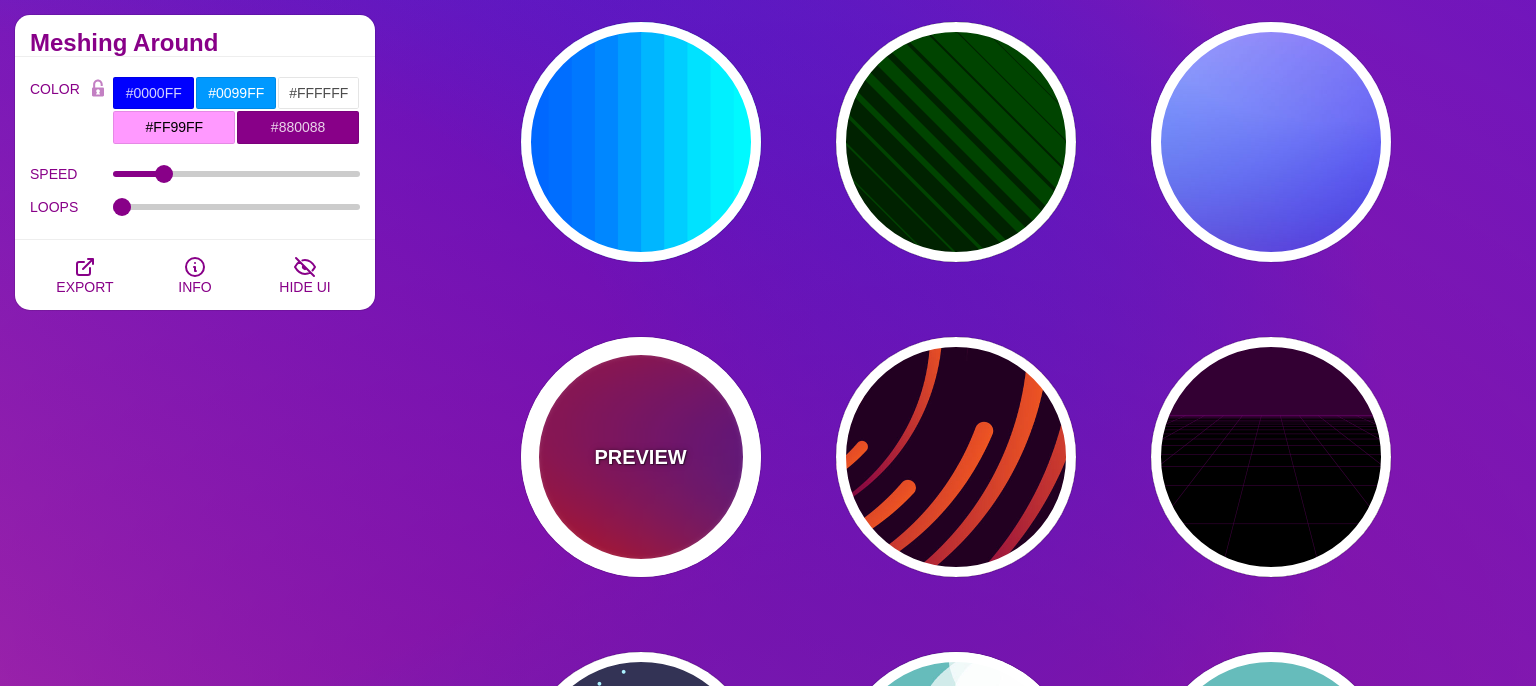 click on "PREVIEW" at bounding box center [640, 457] 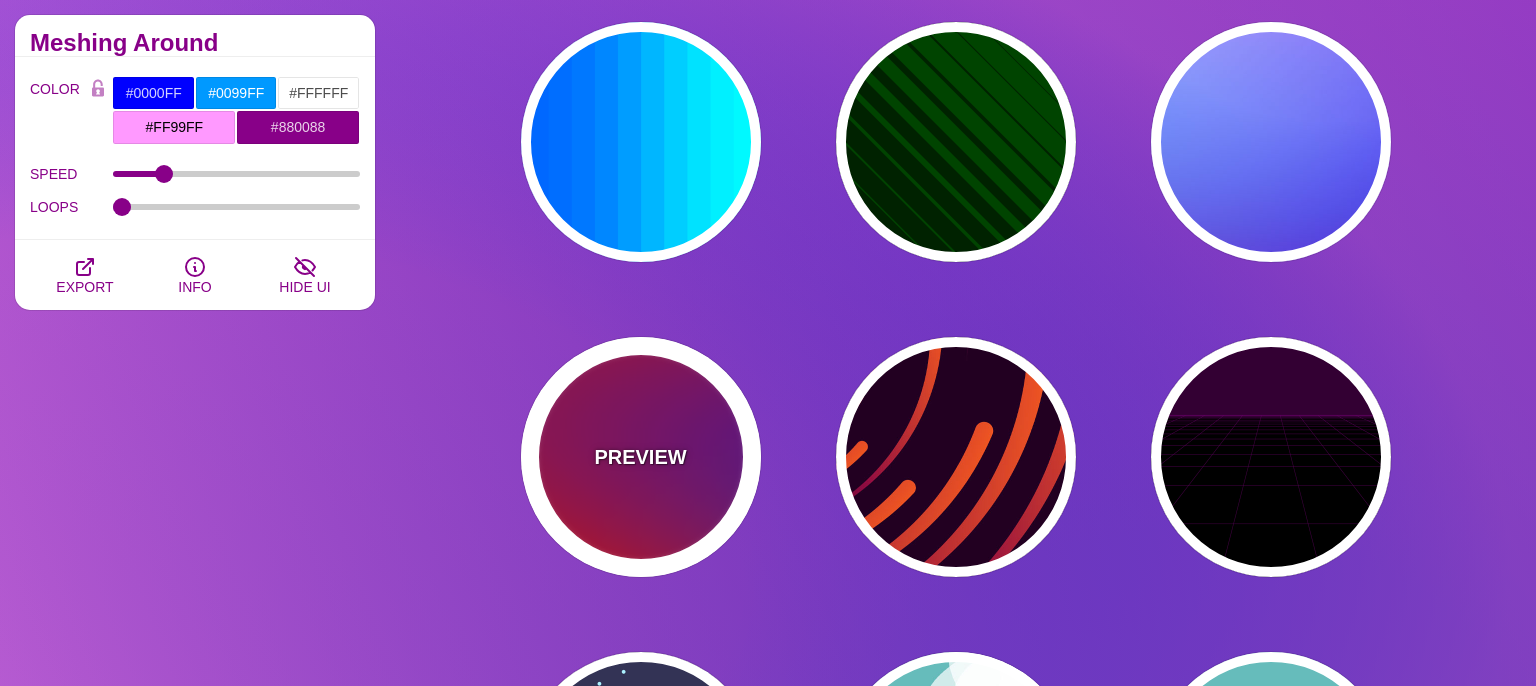 type on "#FF0000" 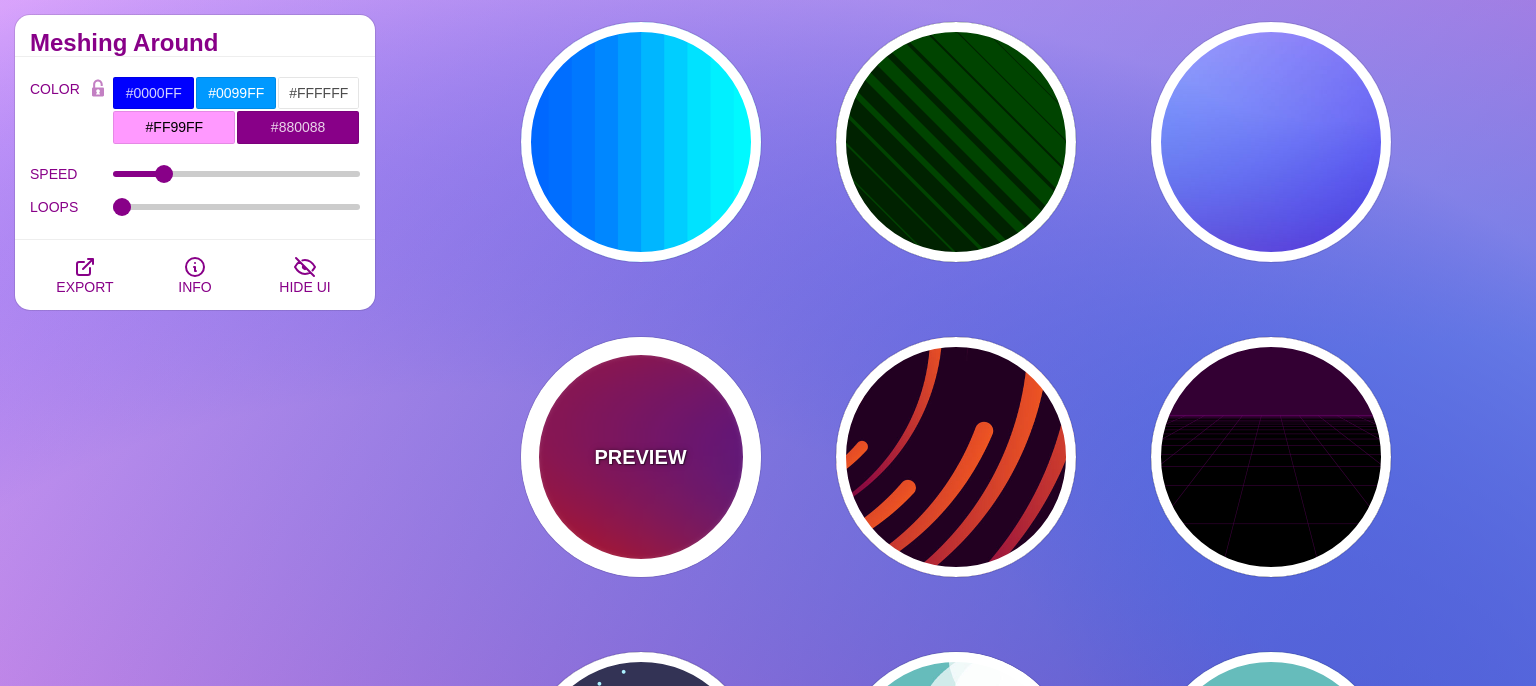 type on "#800080" 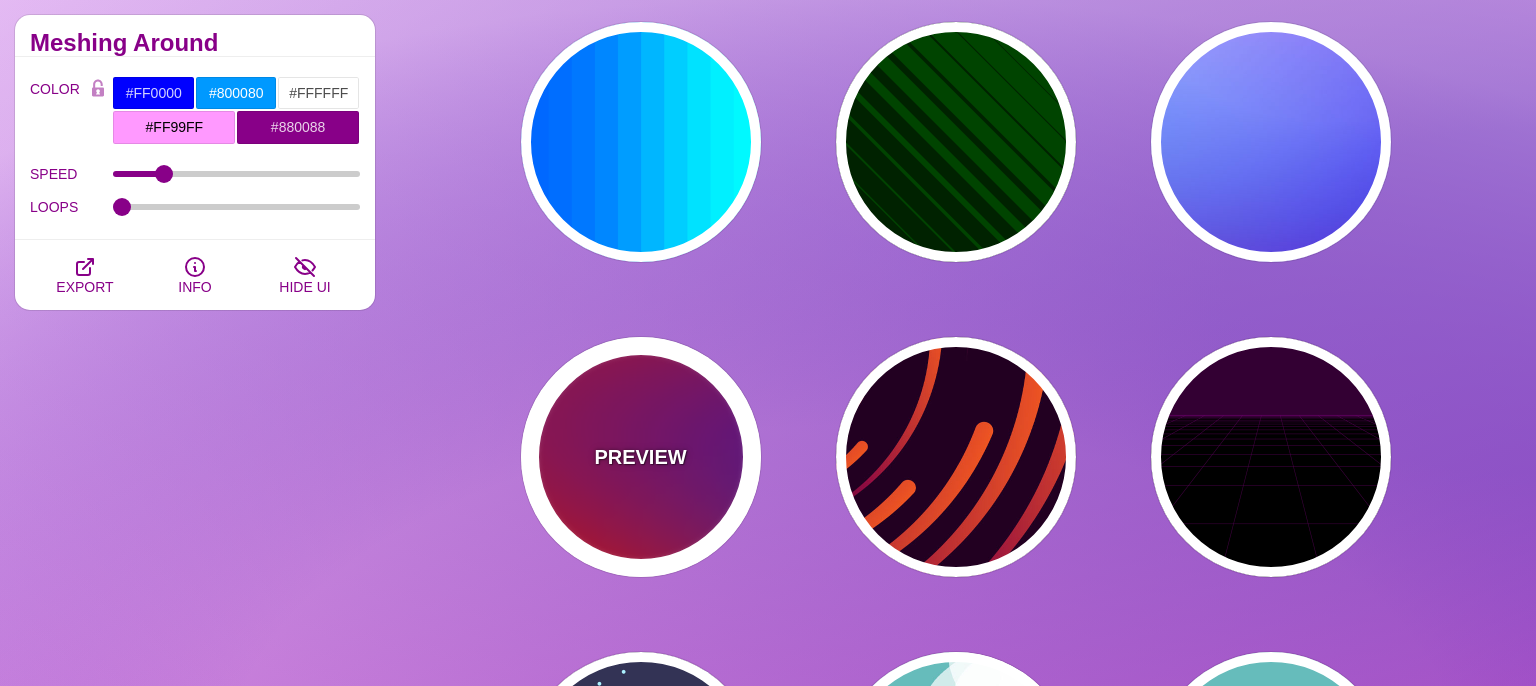 type on "#0000FF" 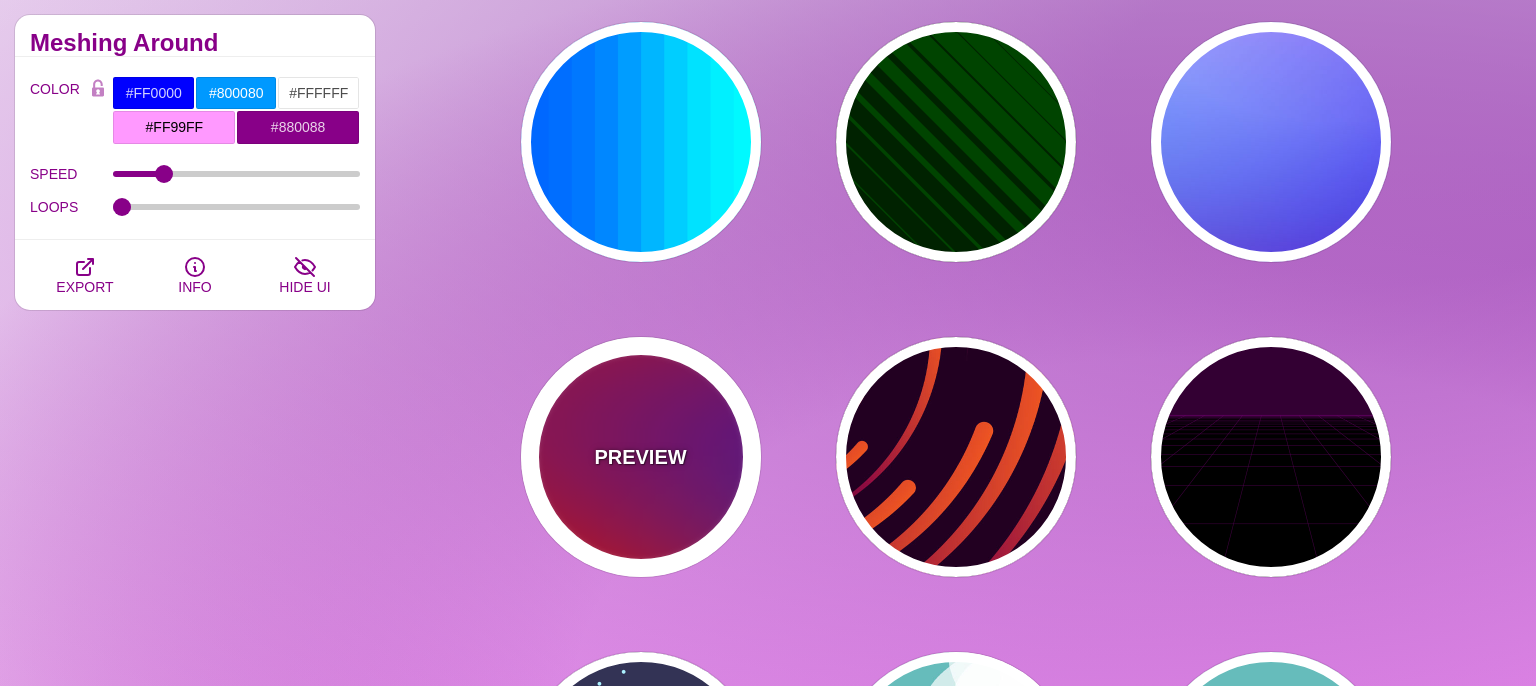 type on "#00EEBB" 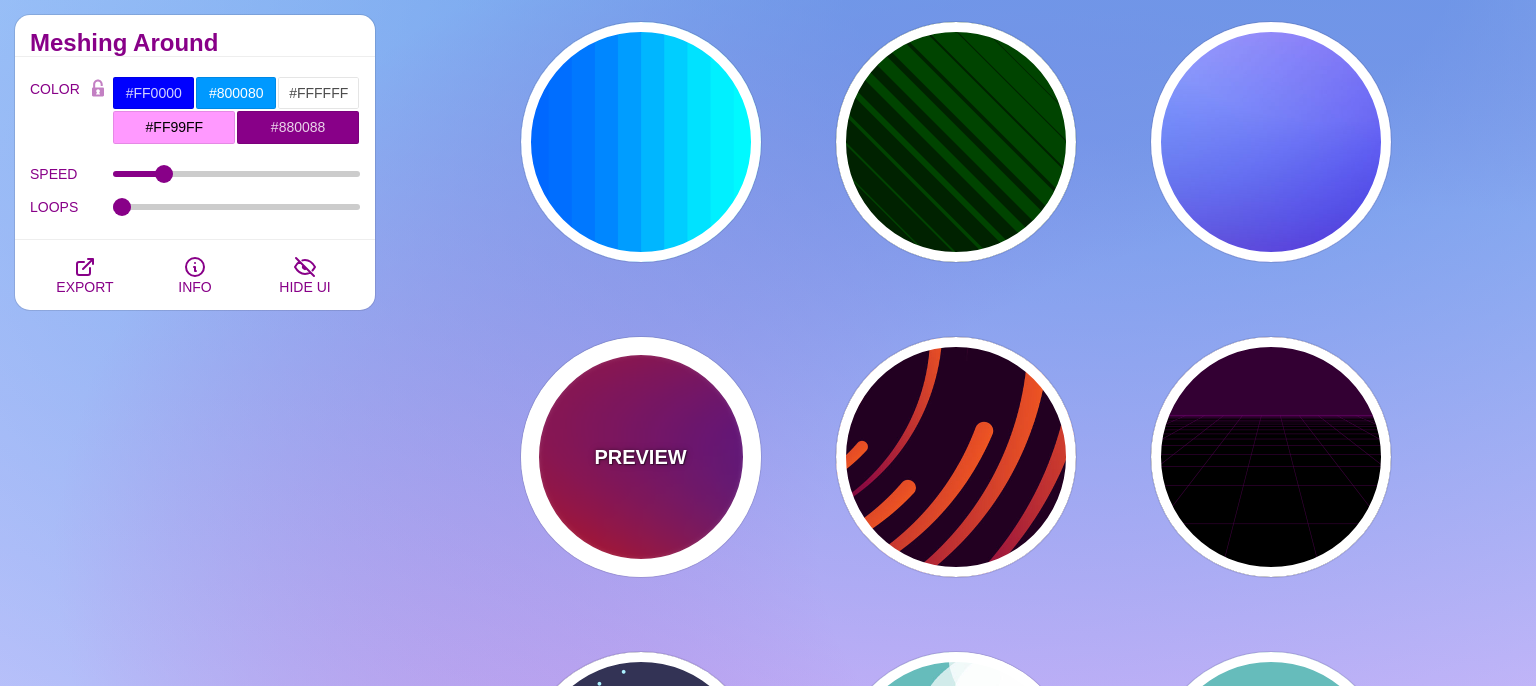 type on "#FFFF00" 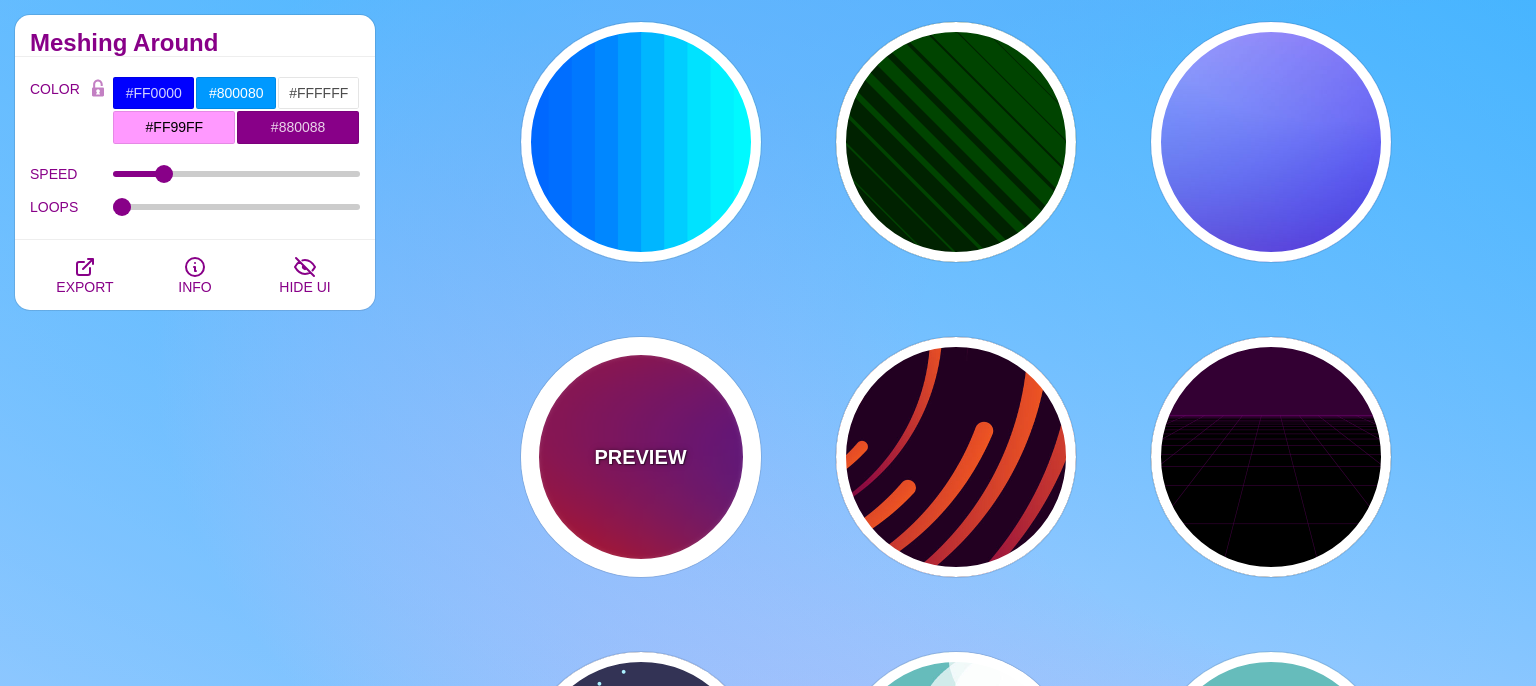 type on "1" 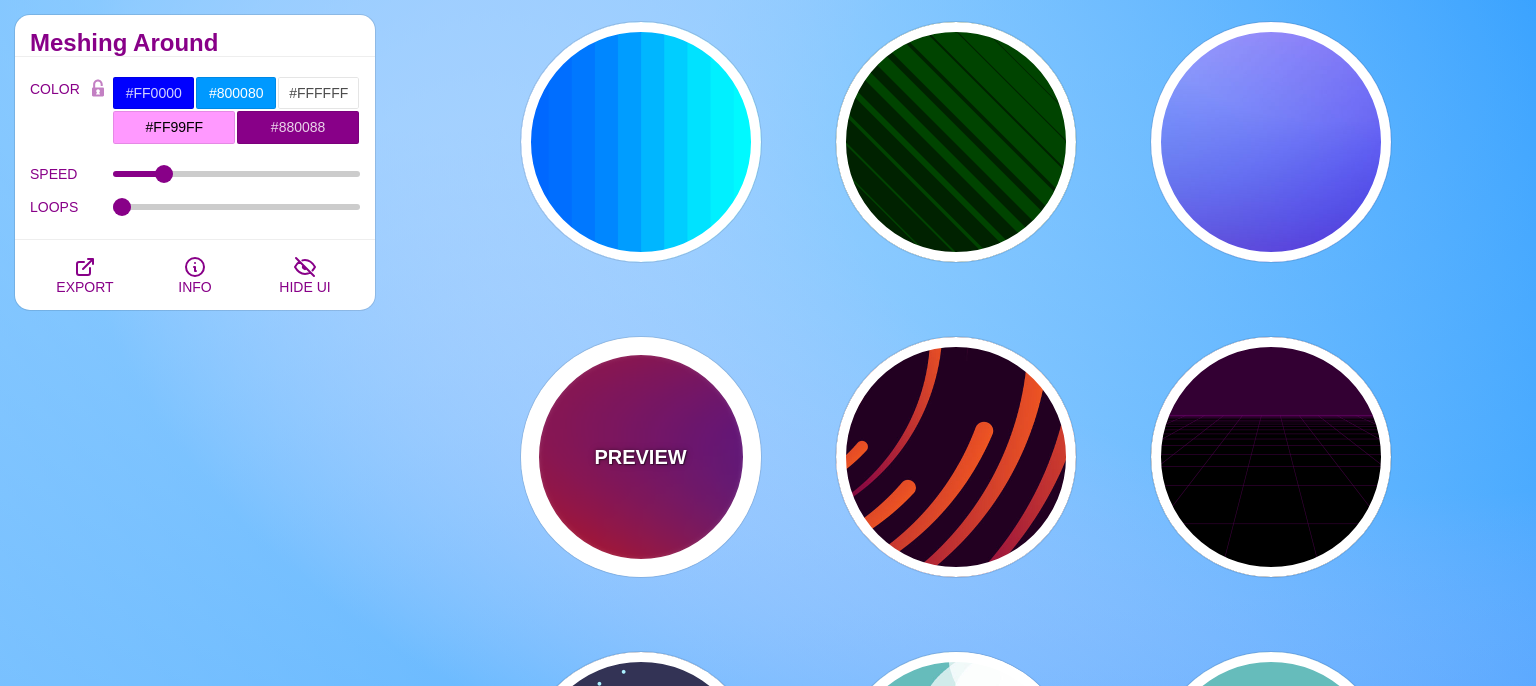 type on "20" 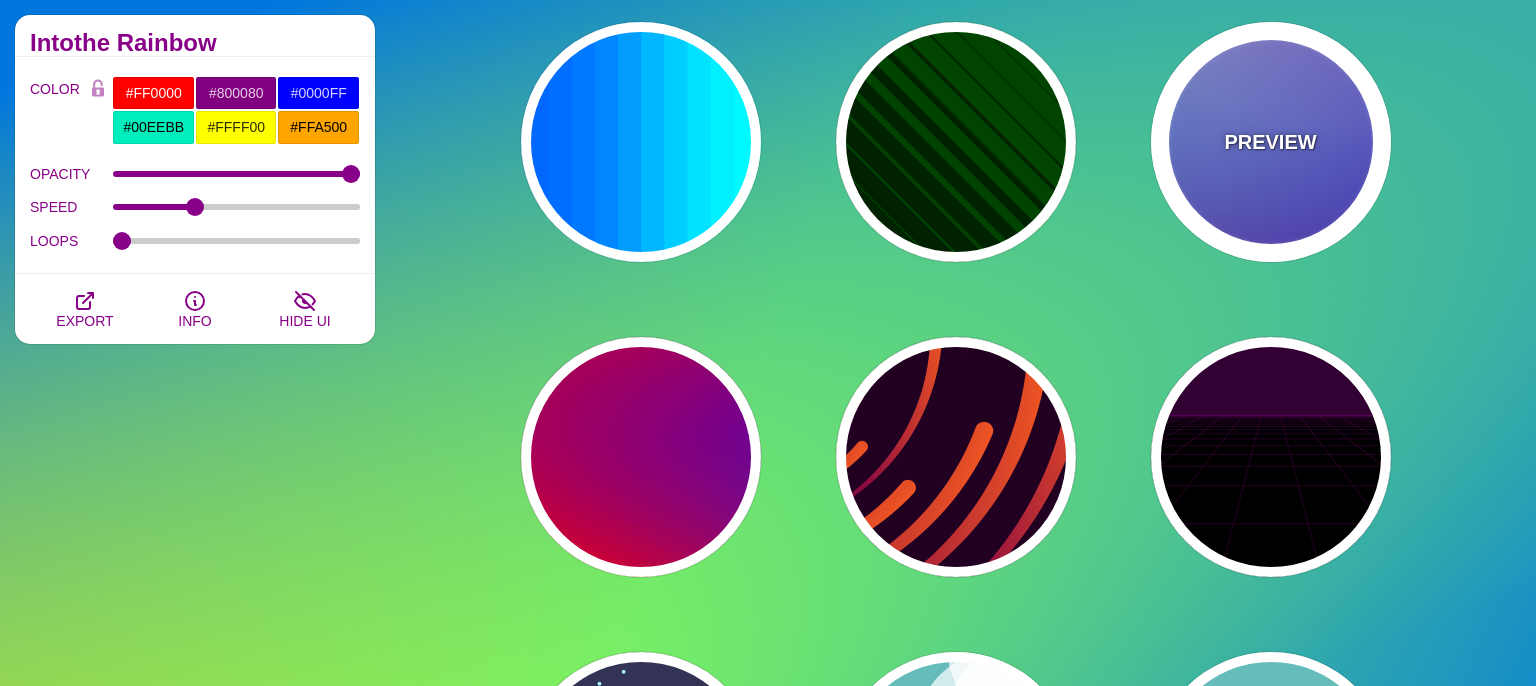 click on "PREVIEW" at bounding box center [1270, 142] 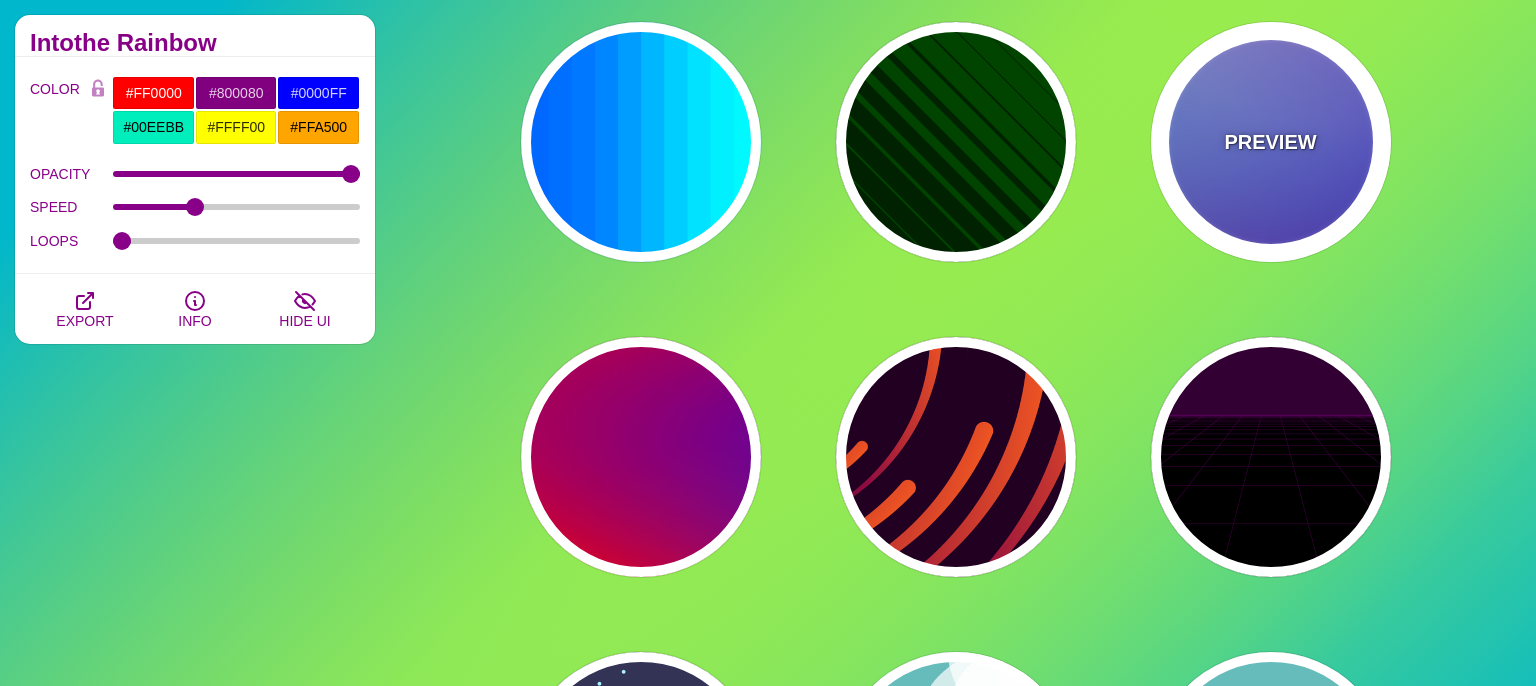 type on "#0000FF" 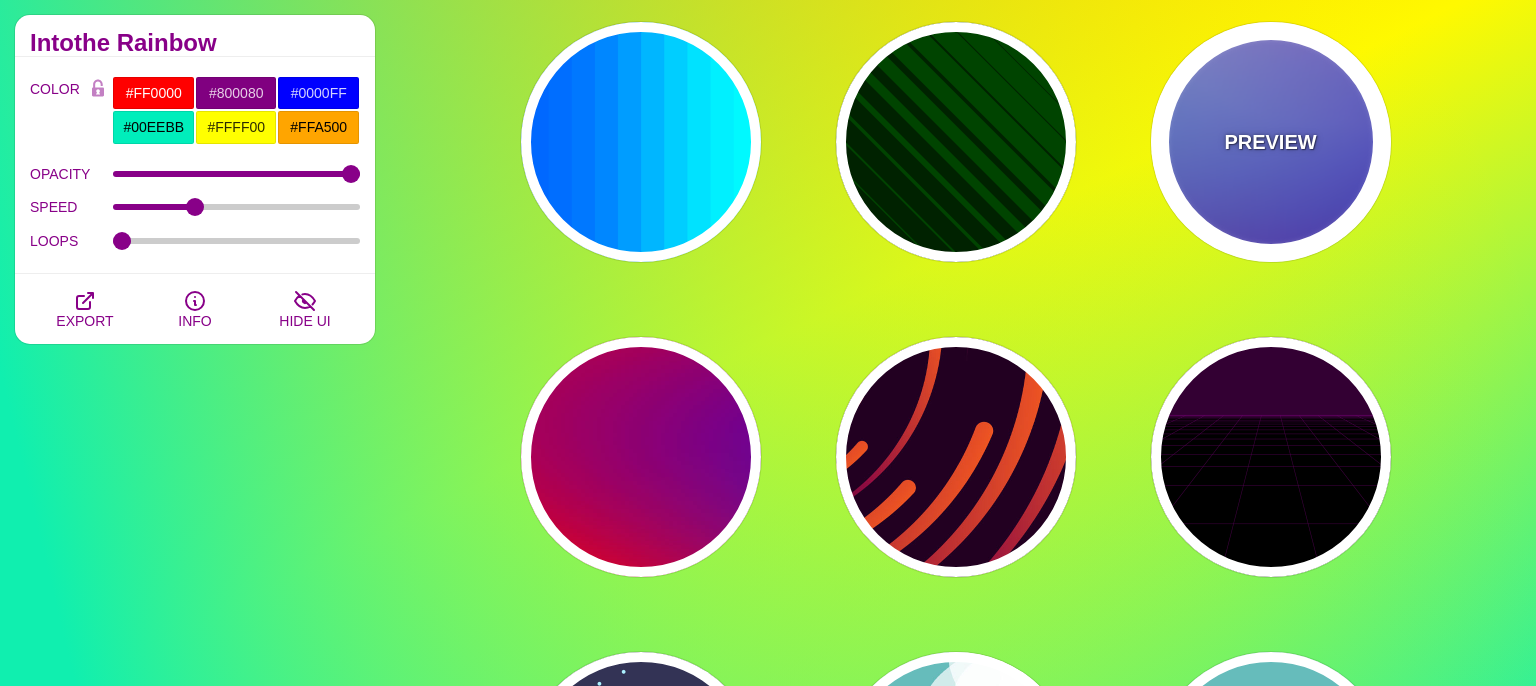 type on "#0099FF" 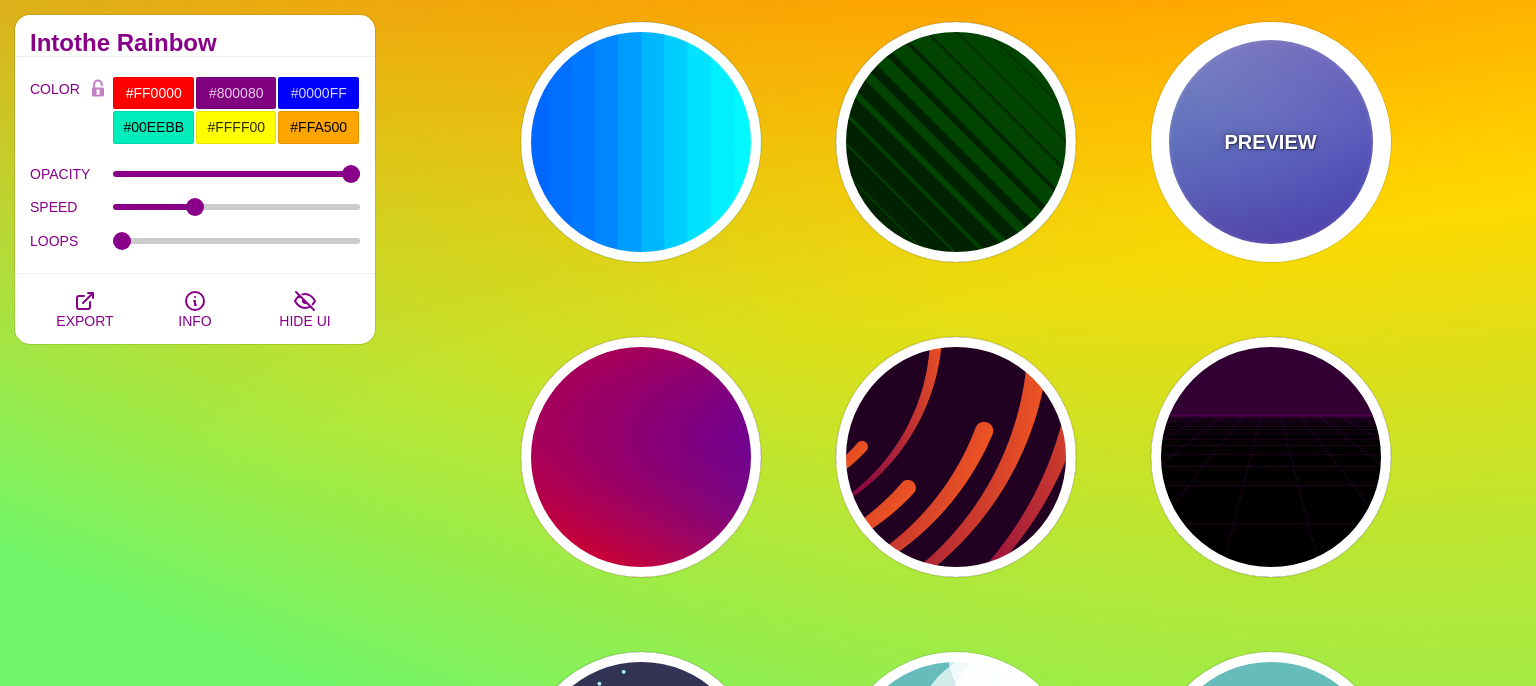 type on "#FFFFFF" 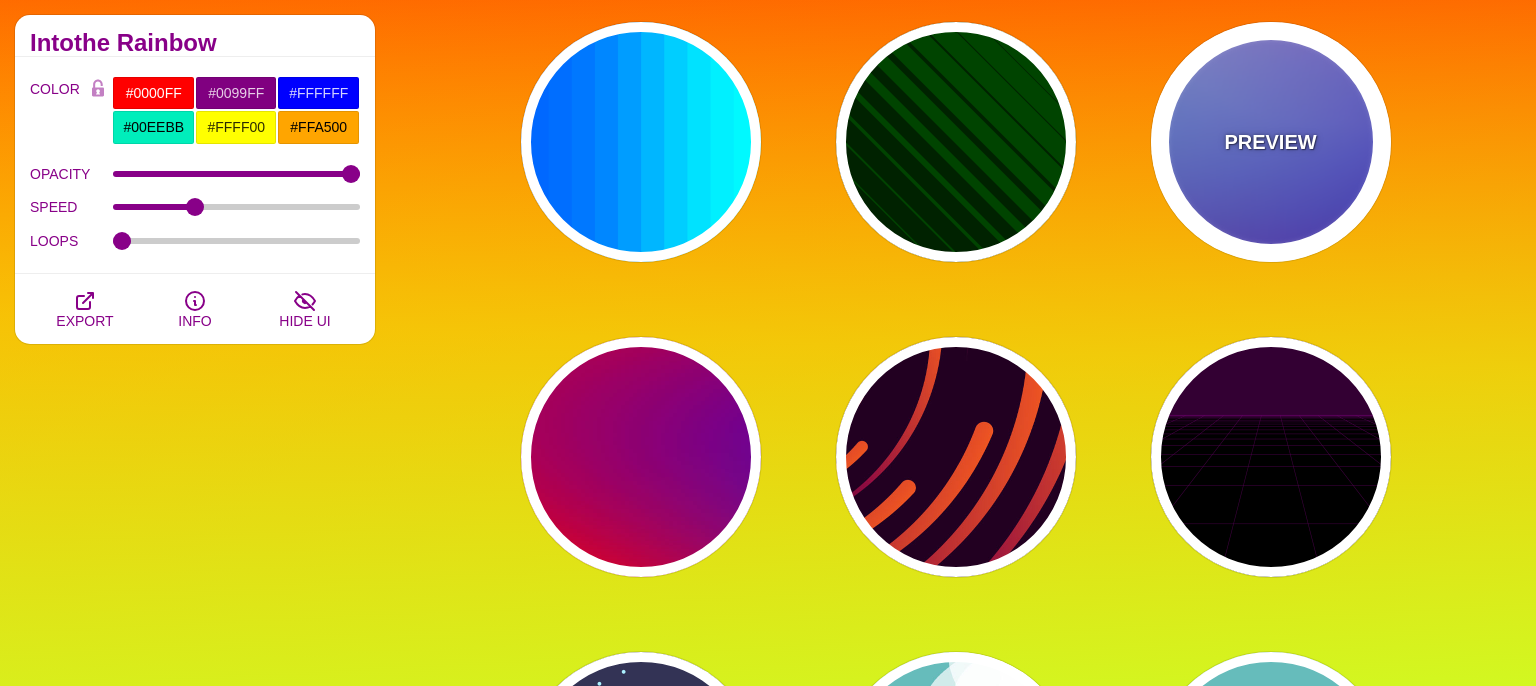 type on "#FF99FF" 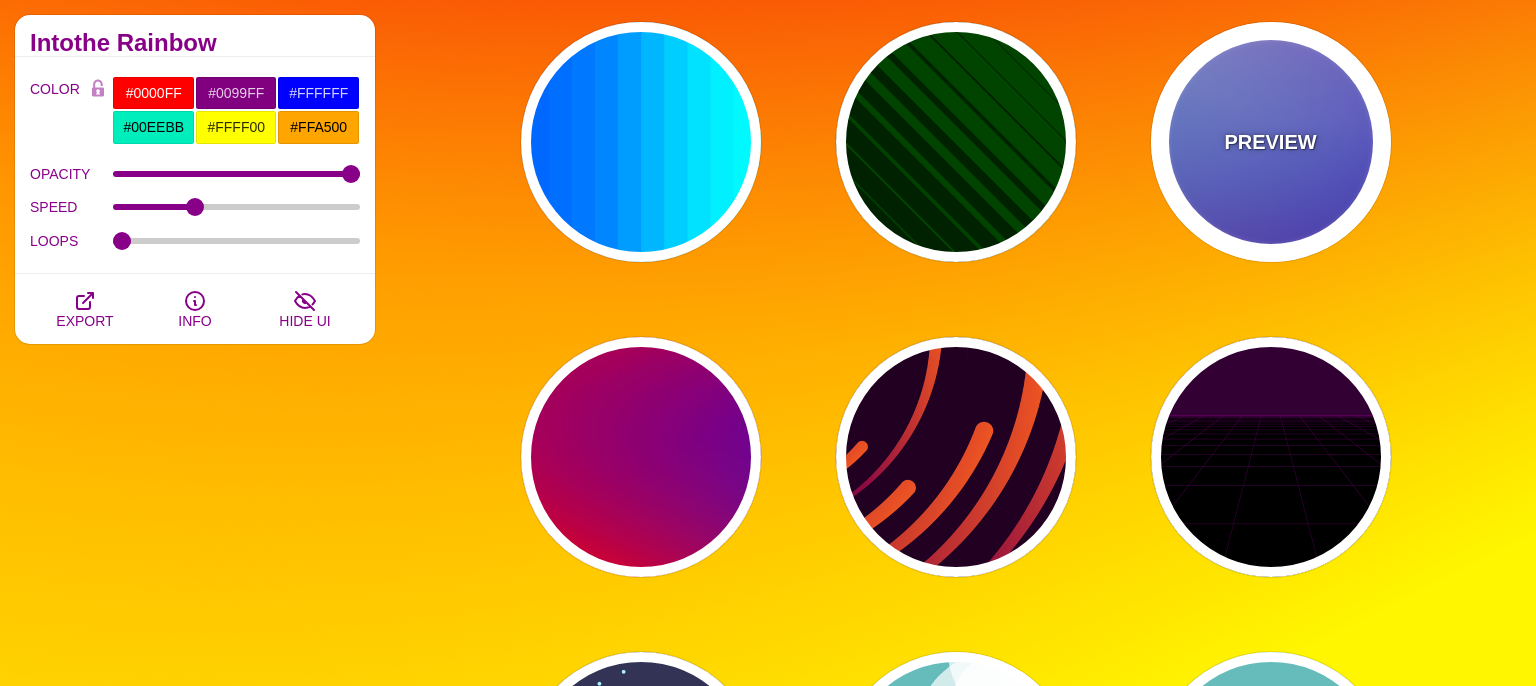 type on "#880088" 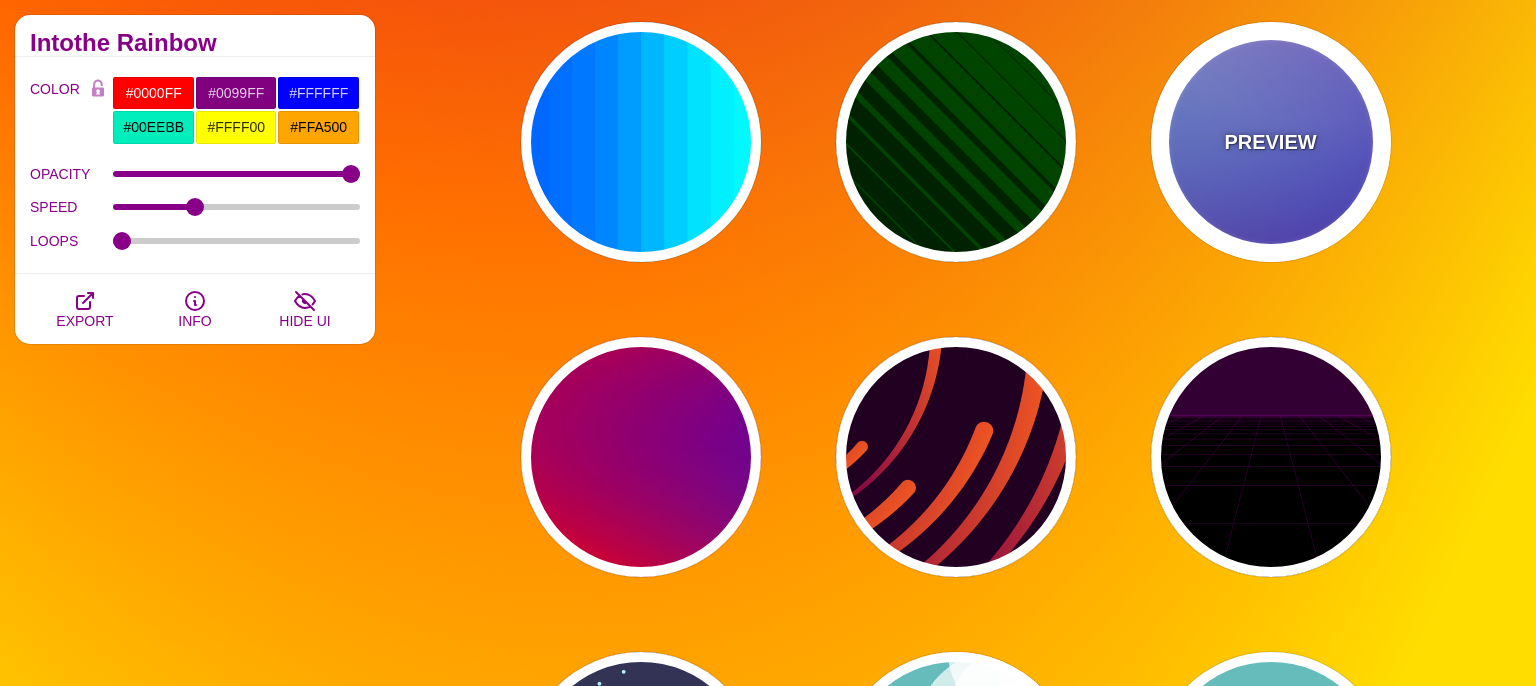 type on "12" 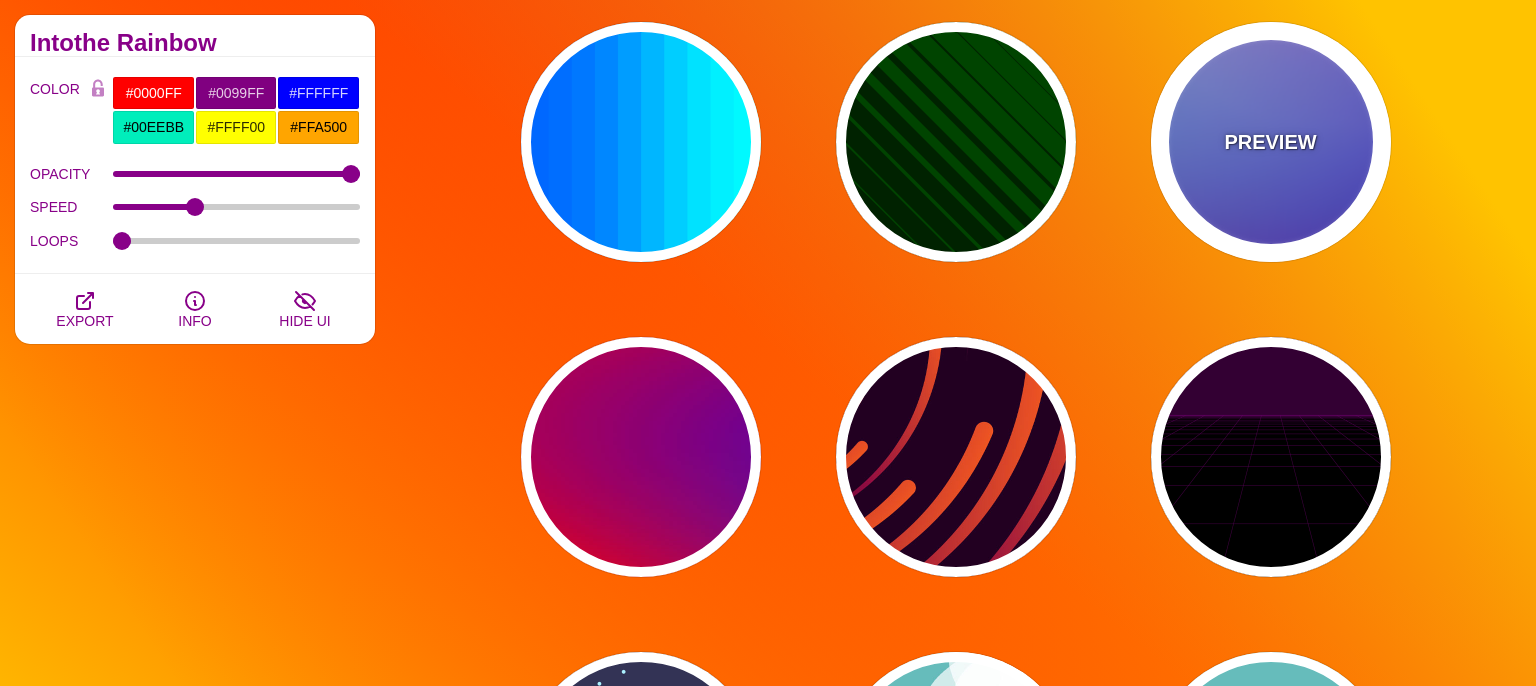 type on "0" 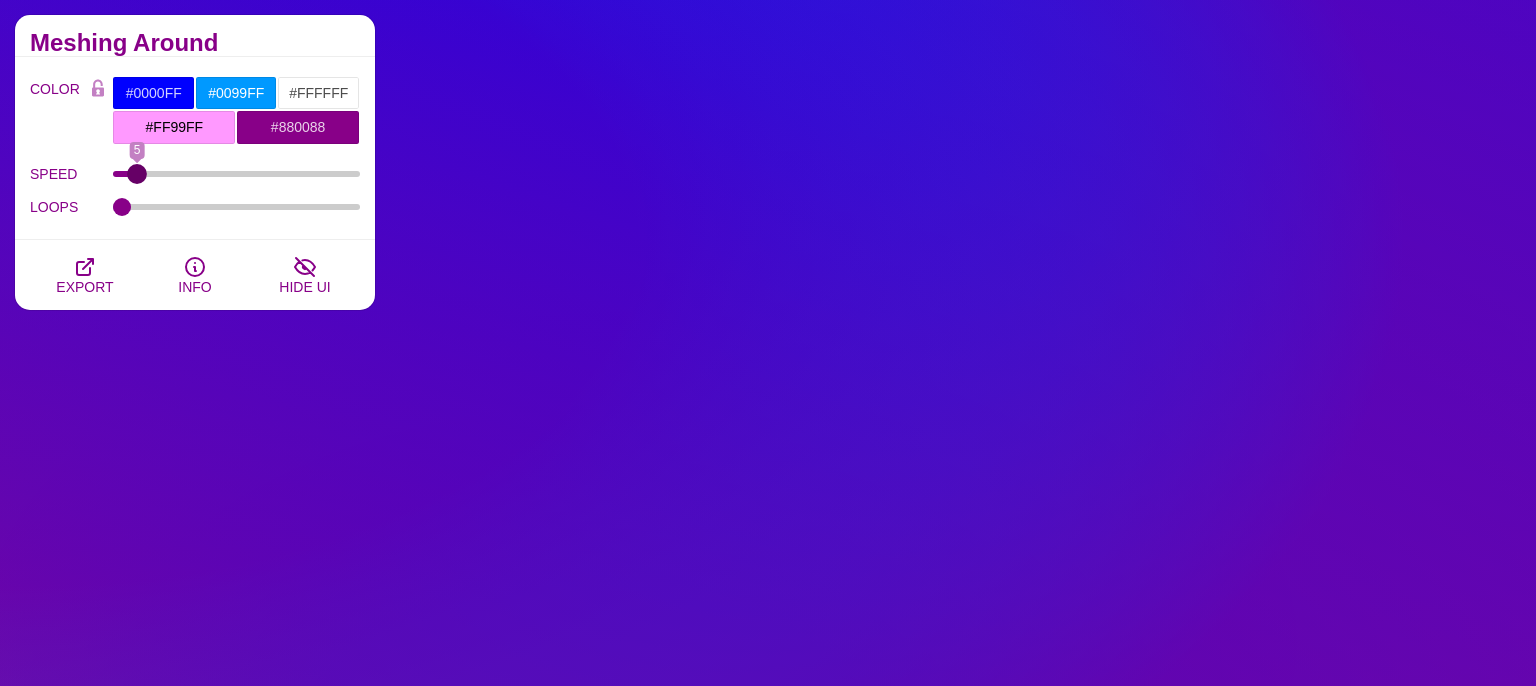 click on "SPEED" at bounding box center (237, 174) 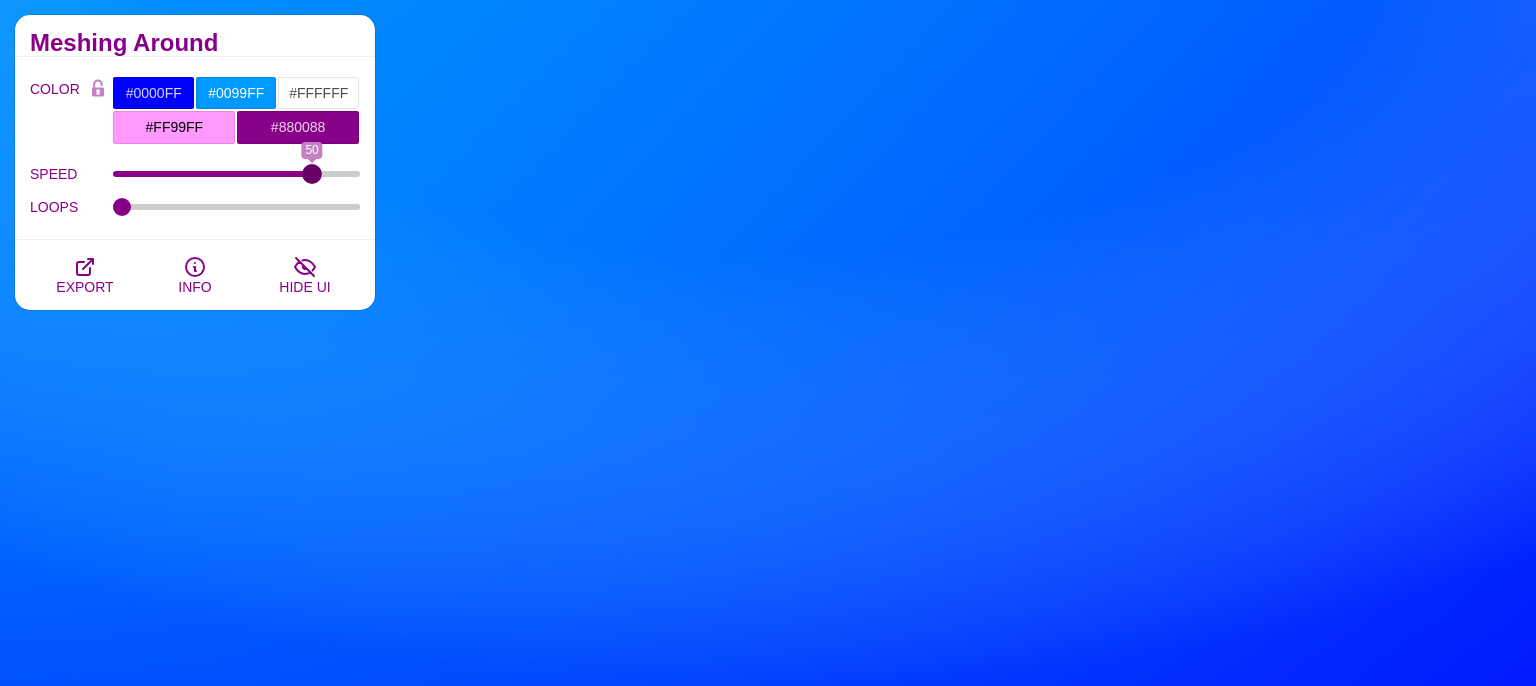 drag, startPoint x: 179, startPoint y: 174, endPoint x: 311, endPoint y: 176, distance: 132.01515 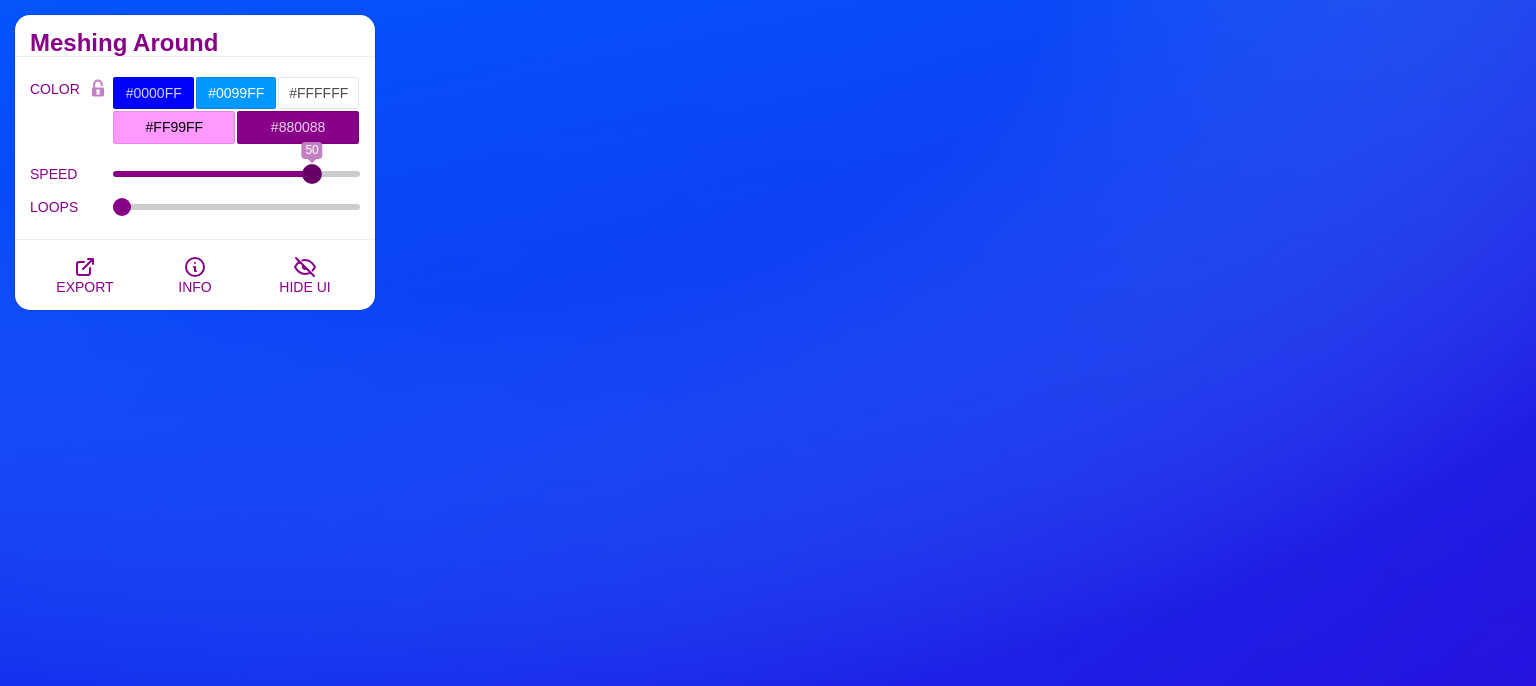 click on "SPEED" at bounding box center (237, 174) 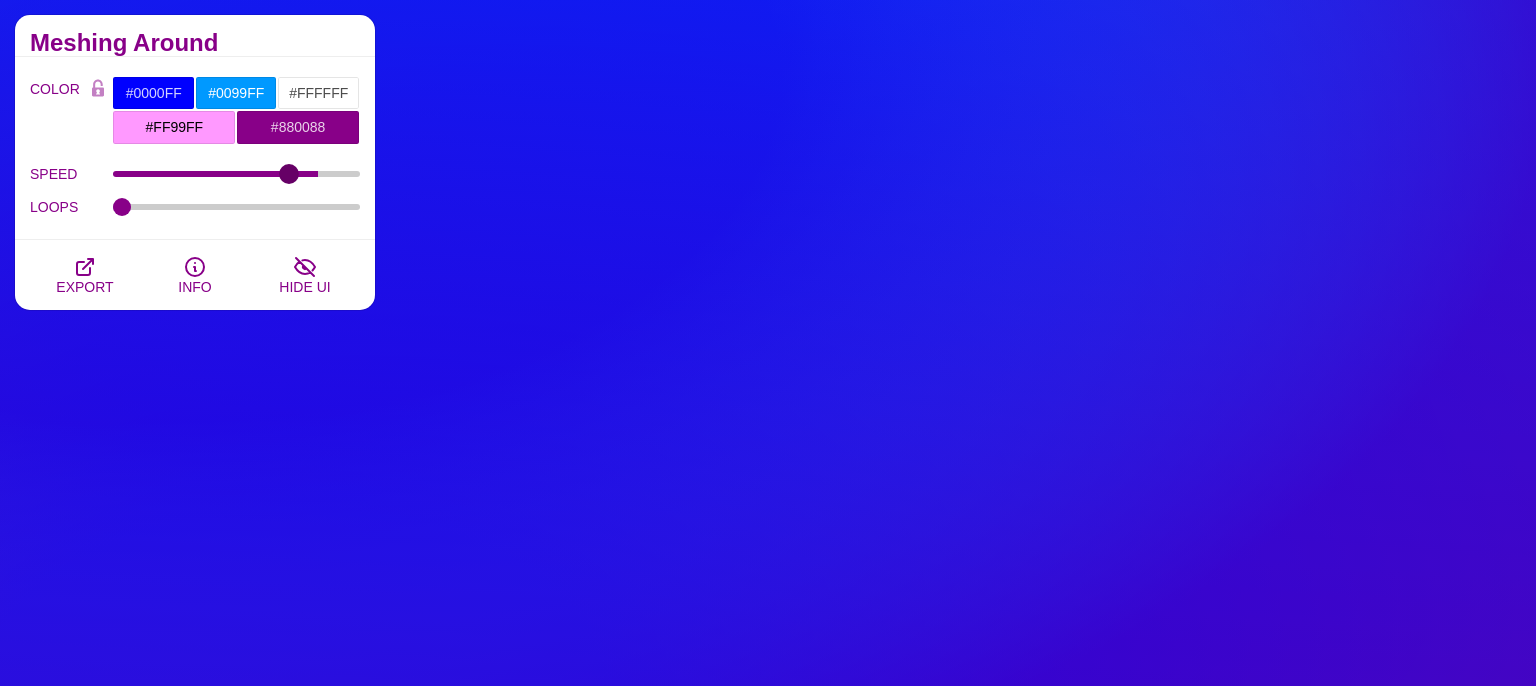 click on "SPEED" at bounding box center (237, 174) 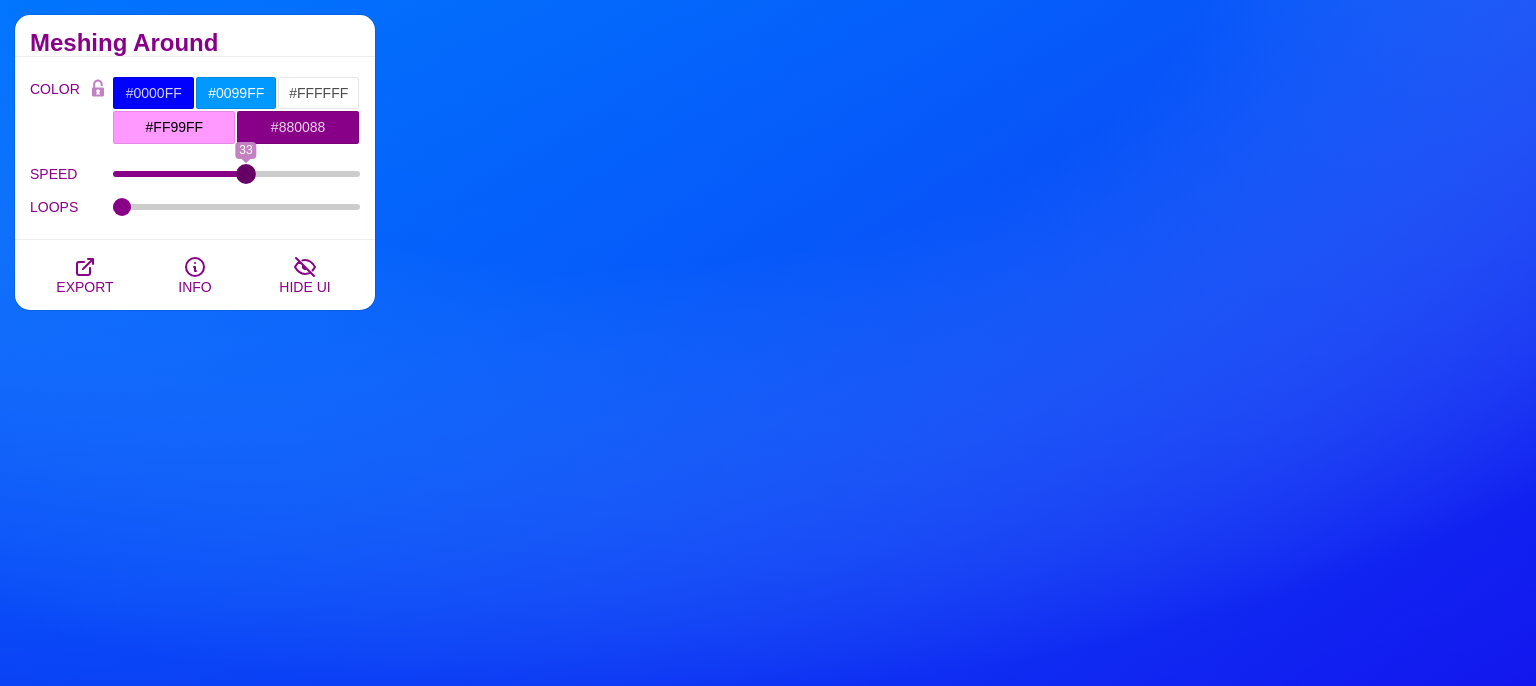 click on "SPEED" at bounding box center [237, 174] 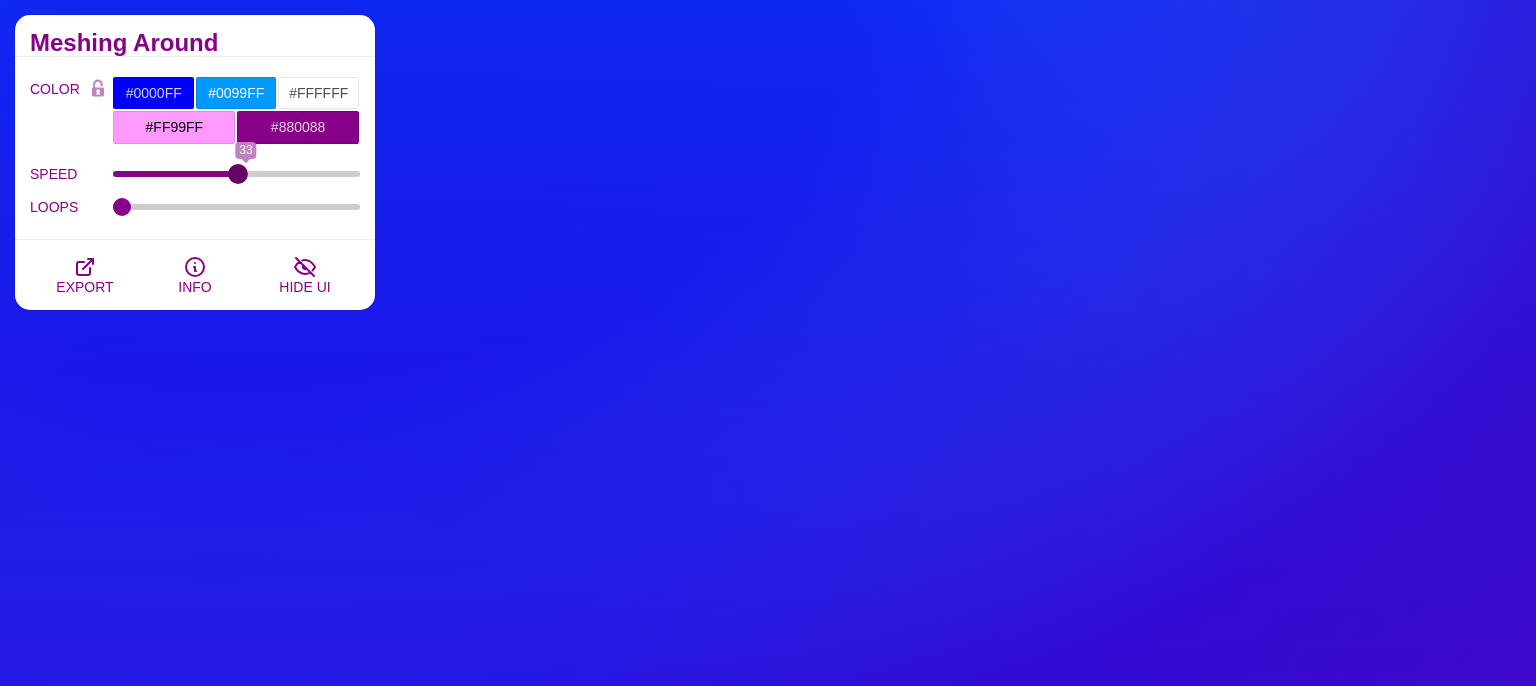 click on "SPEED" at bounding box center [237, 174] 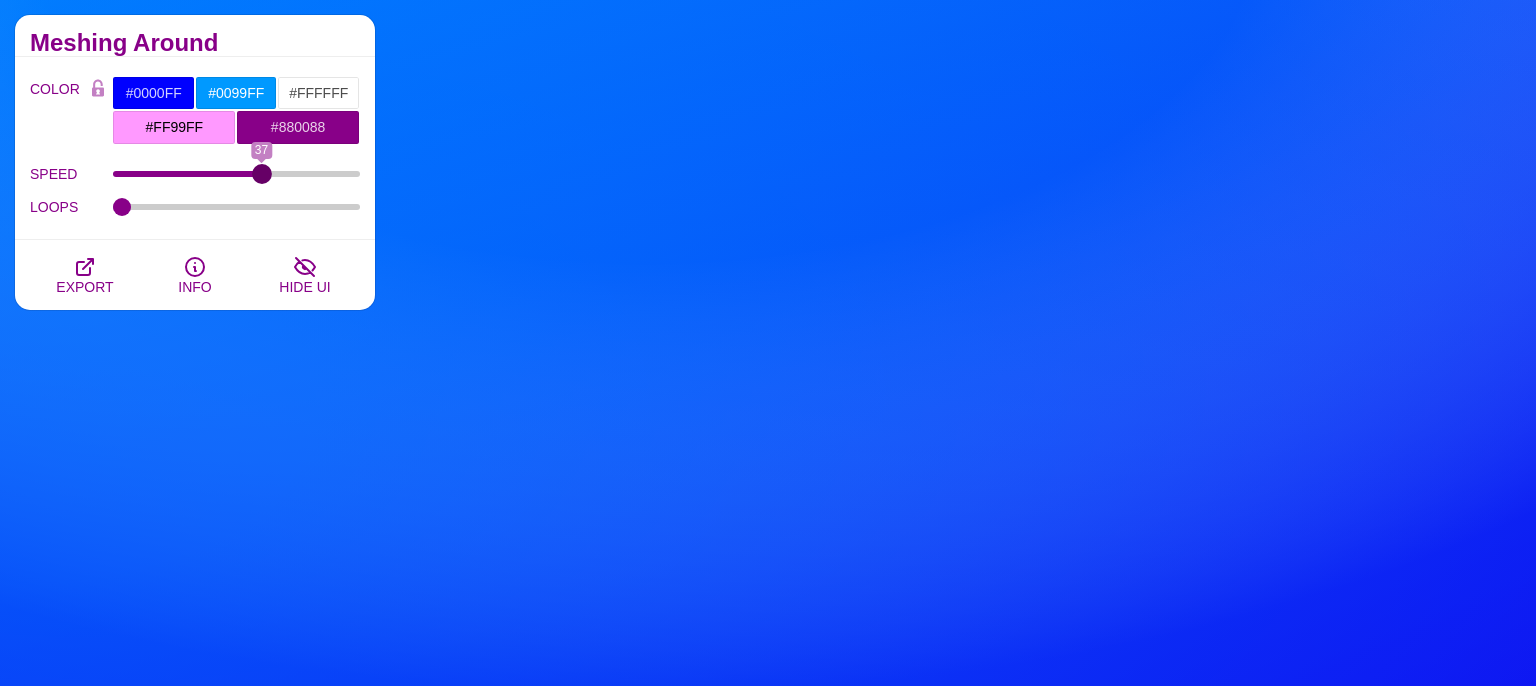 type on "37" 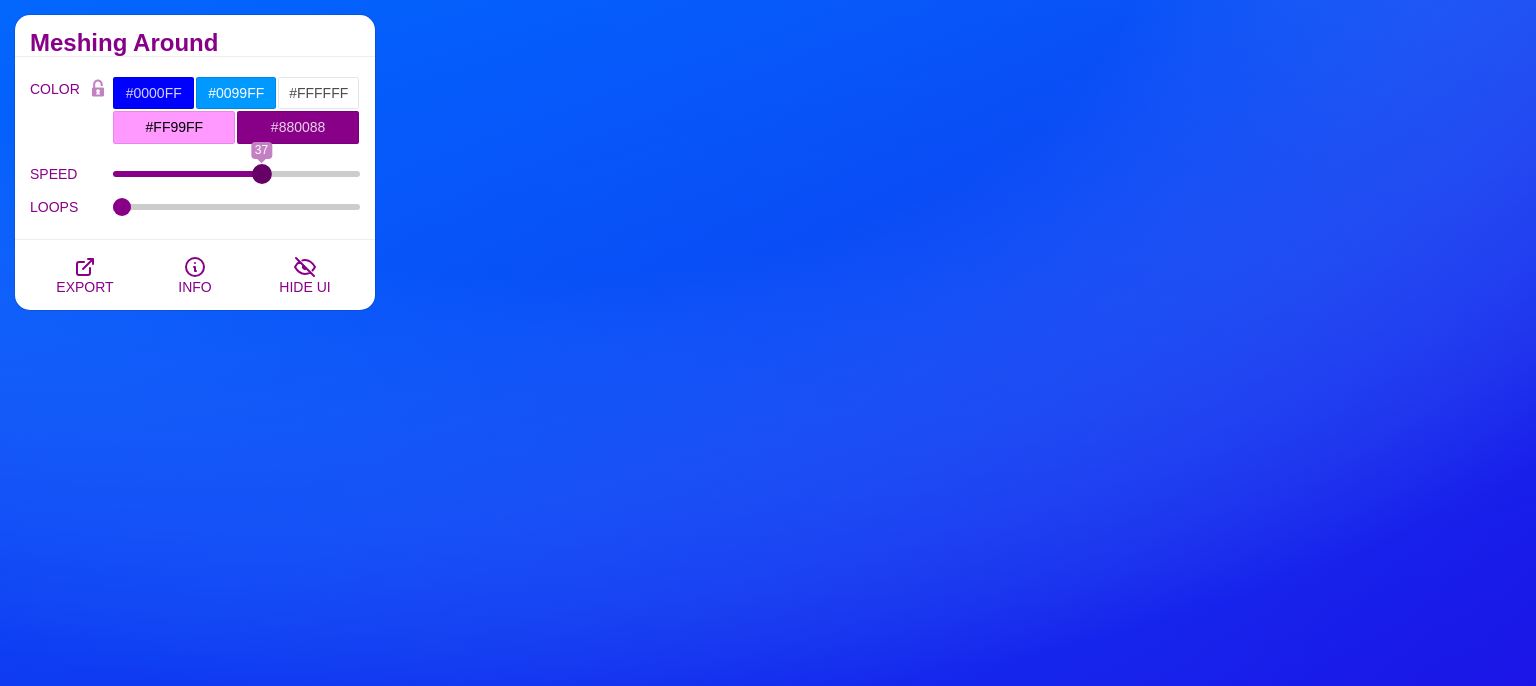 click on "SPEED" at bounding box center (237, 174) 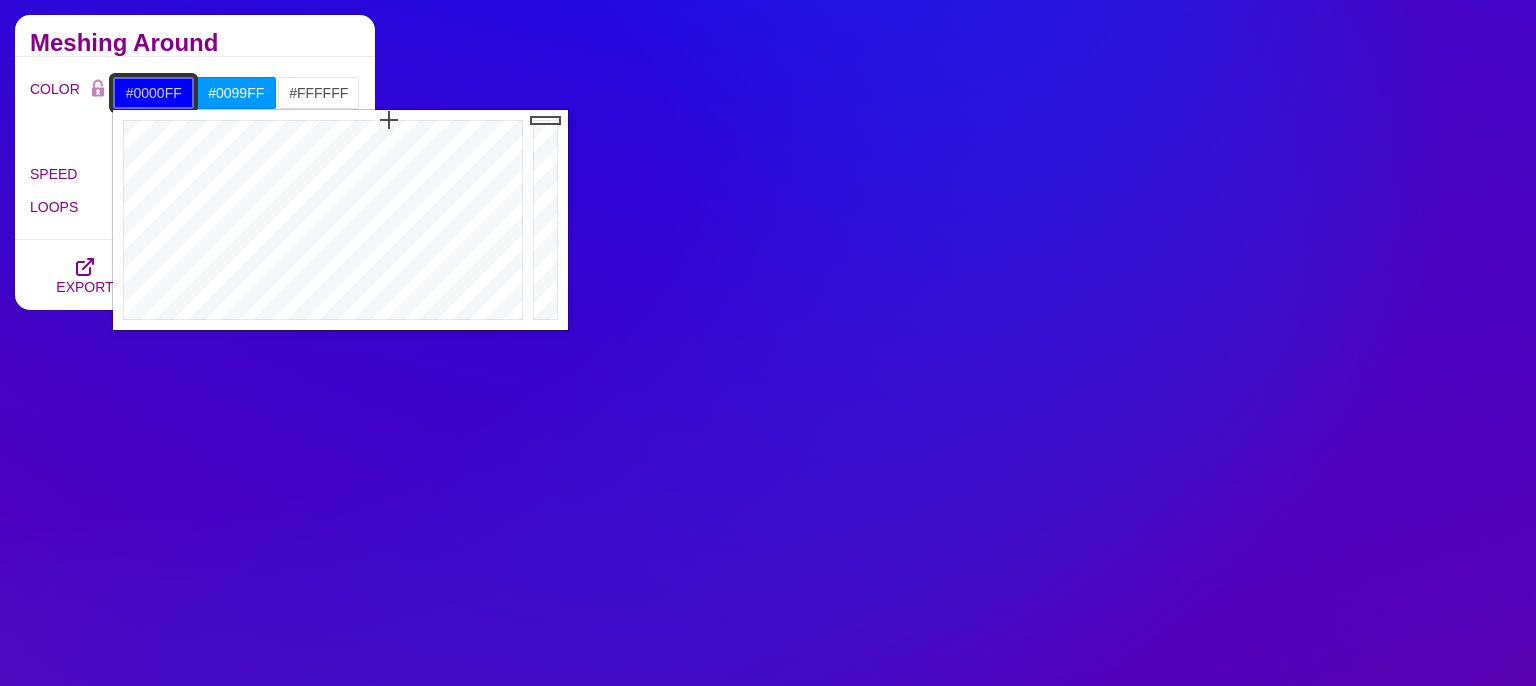 drag, startPoint x: 178, startPoint y: 90, endPoint x: 72, endPoint y: 90, distance: 106 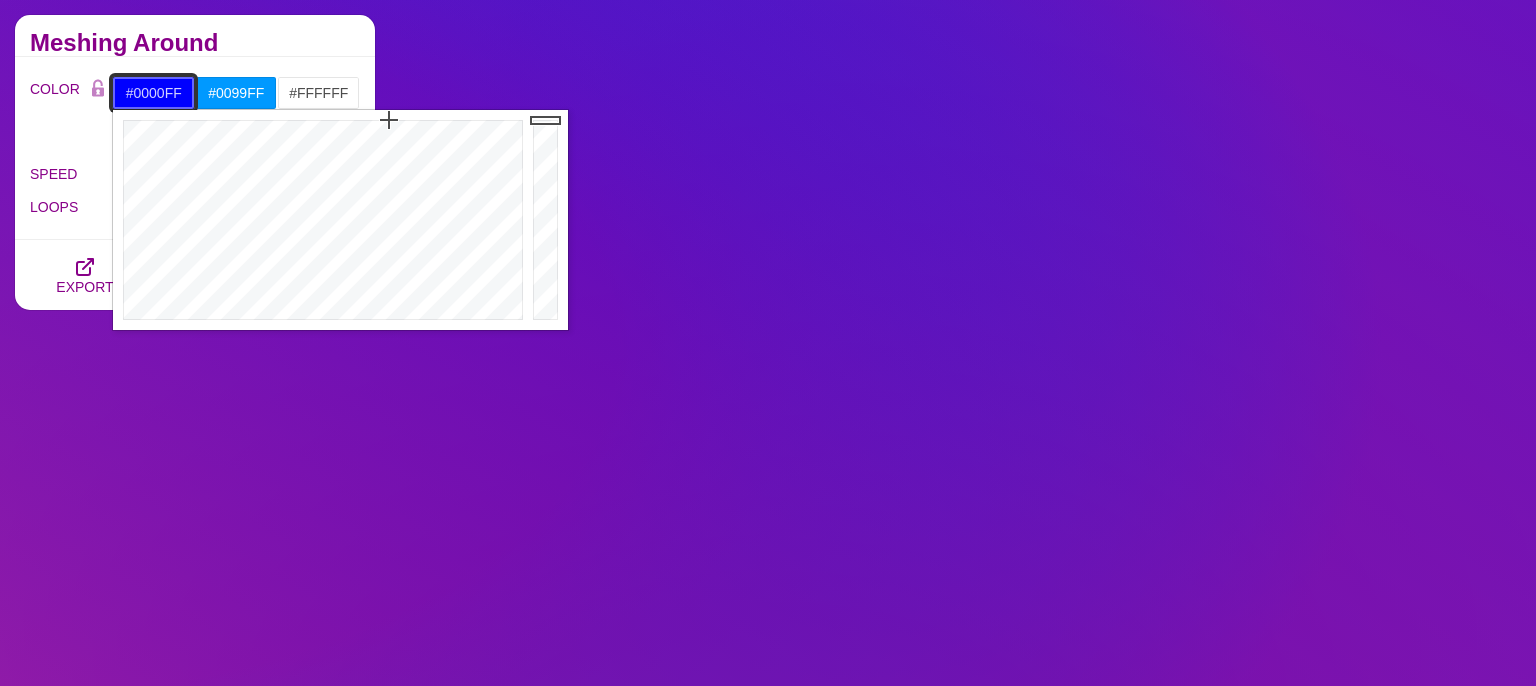 click on "#0000FF" at bounding box center (153, 93) 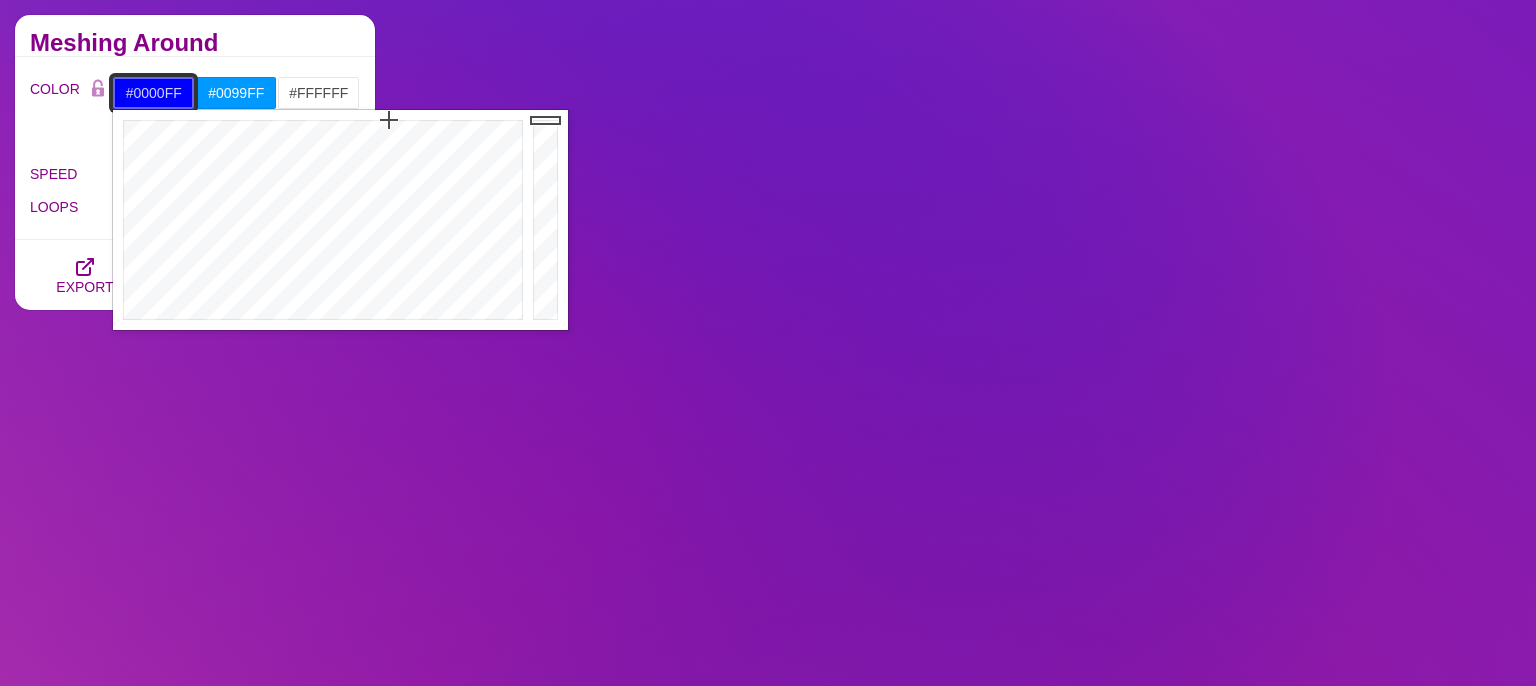 paste on "1e1c31" 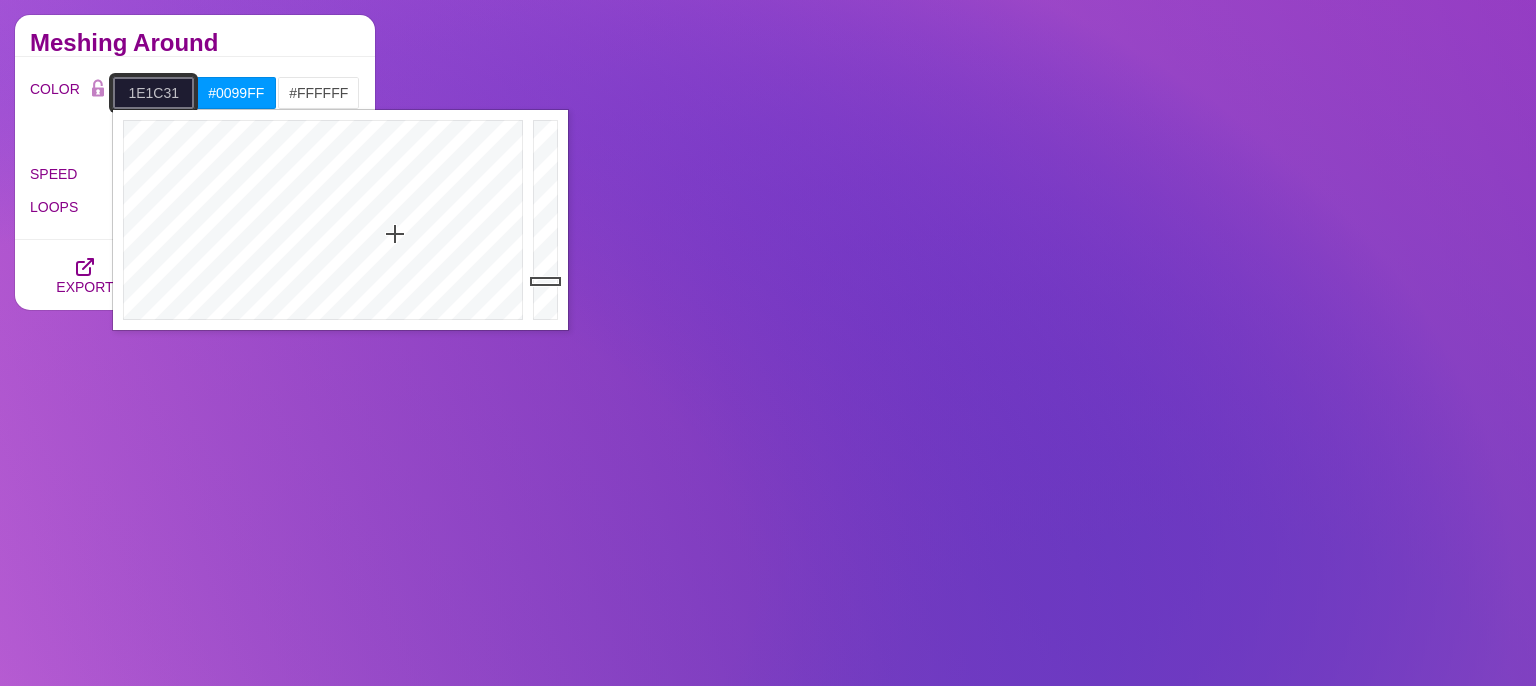 type on "#1E1C31" 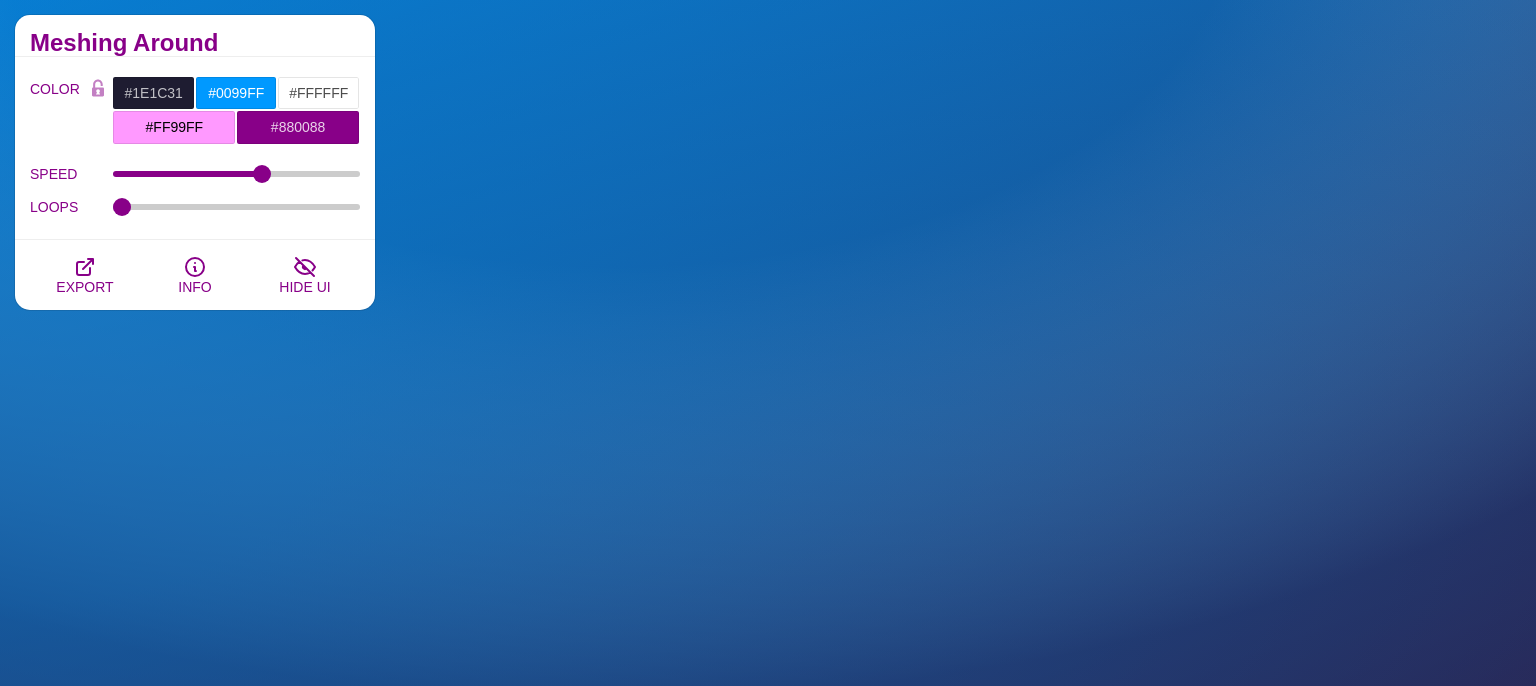 click on "Meshing Around" at bounding box center [195, 43] 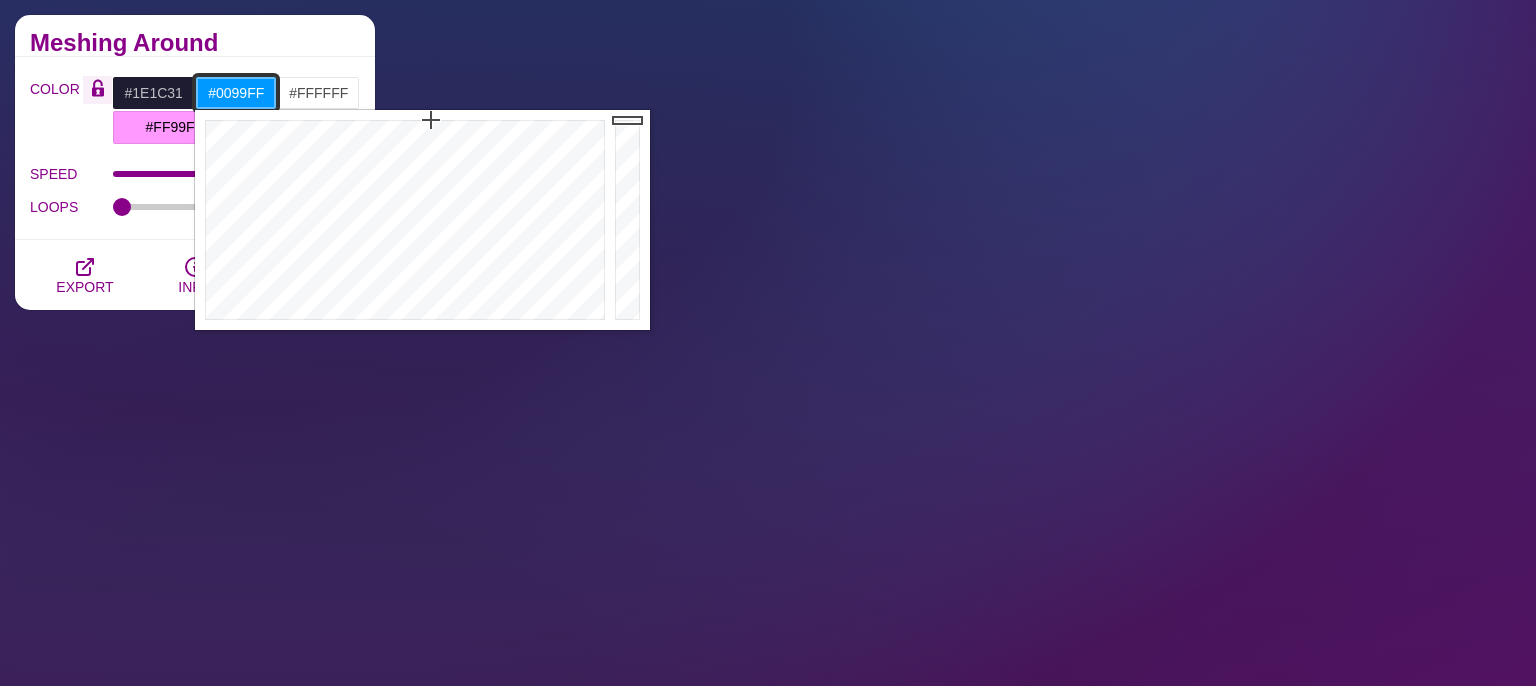 drag, startPoint x: 267, startPoint y: 90, endPoint x: 87, endPoint y: 85, distance: 180.06943 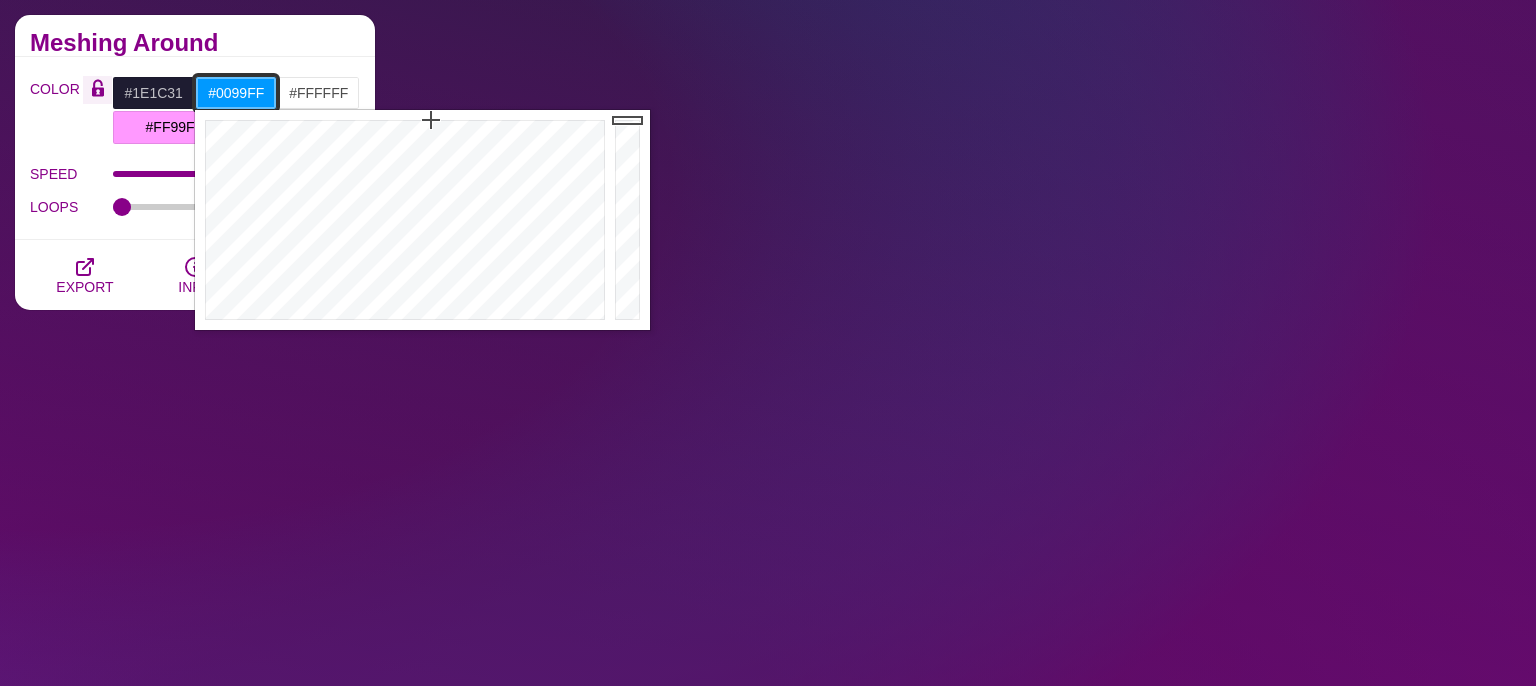 click on "#0099FF" at bounding box center [236, 93] 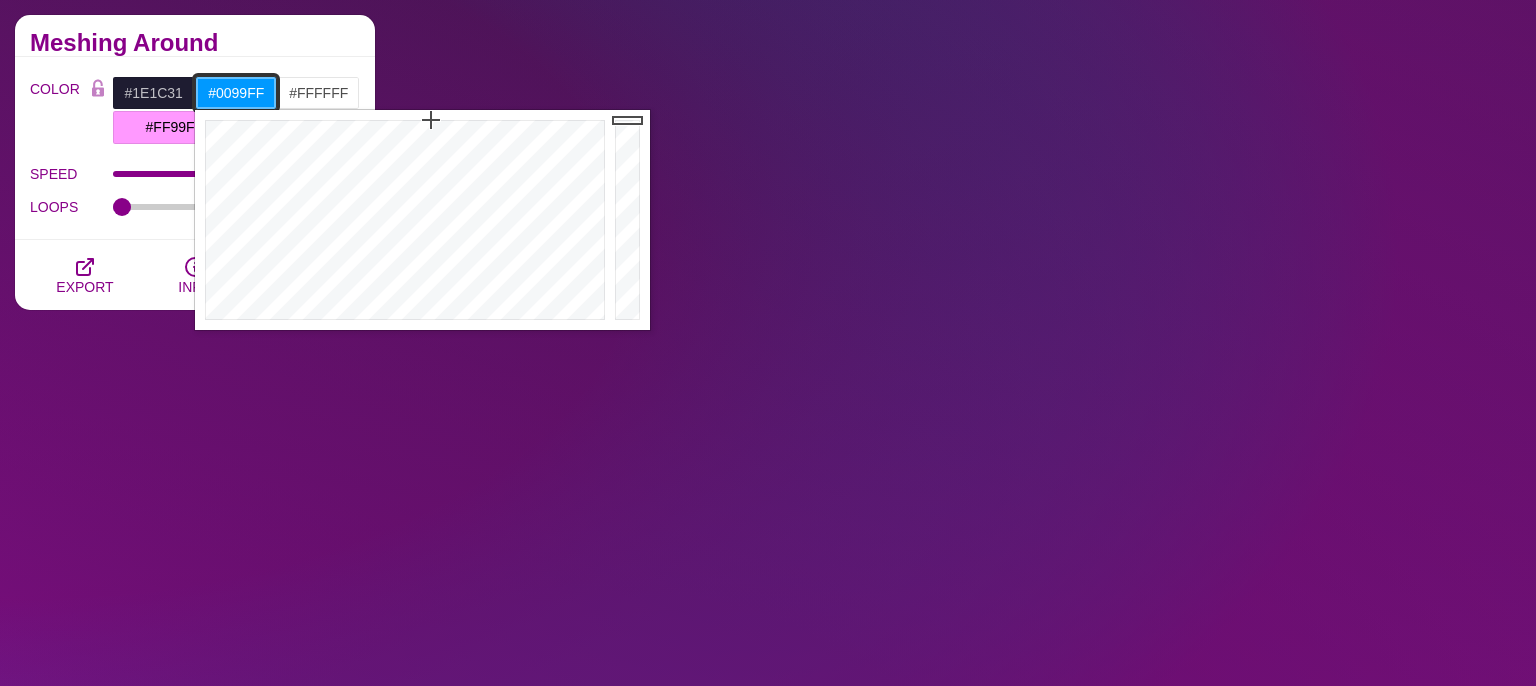 paste on "02c87d" 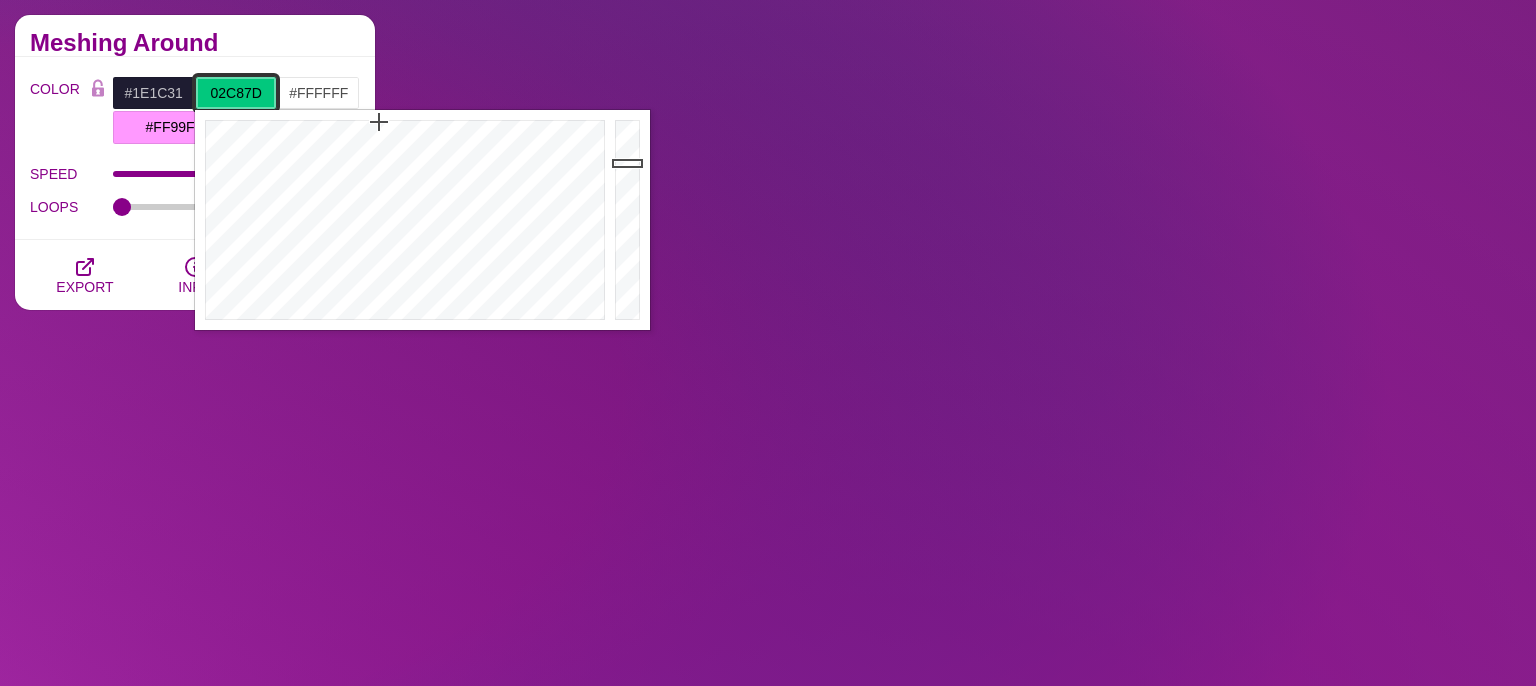 type on "#02C87D" 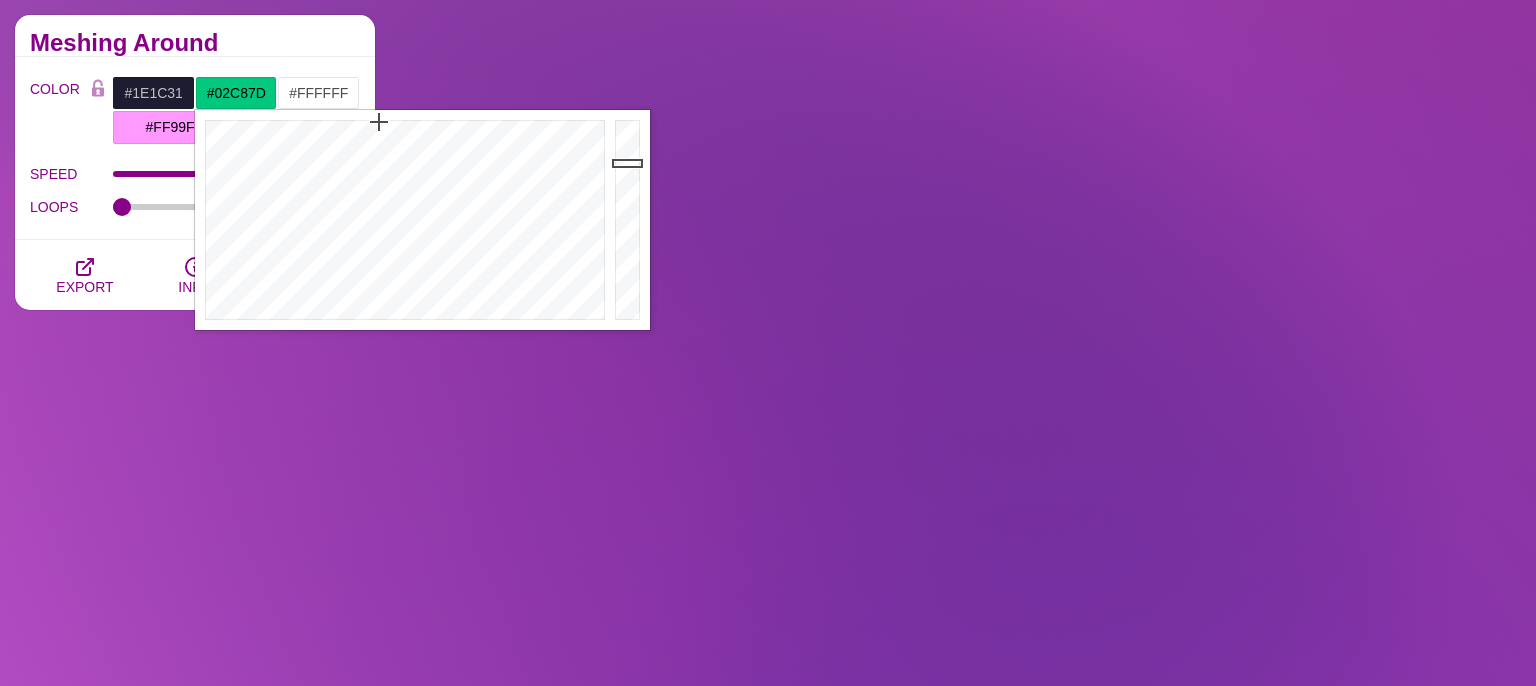 click on "COLOR
[HEX_COLOR] [HEX_COLOR] [HEX_COLOR]
[HEX_COLOR] [HEX_COLOR] [HEX_COLOR]
[HEX_COLOR] [HEX_COLOR] [HEX_COLOR]
BLEND < LCH MODE >
VARIETY < GRAY TONES >
MODIFY < FLIP >
OPACITY
[NUMBER]
SPEED
LOOPS
STROKE
[NUMBER]
OPACITY
[NUMBER]" at bounding box center (195, 148) 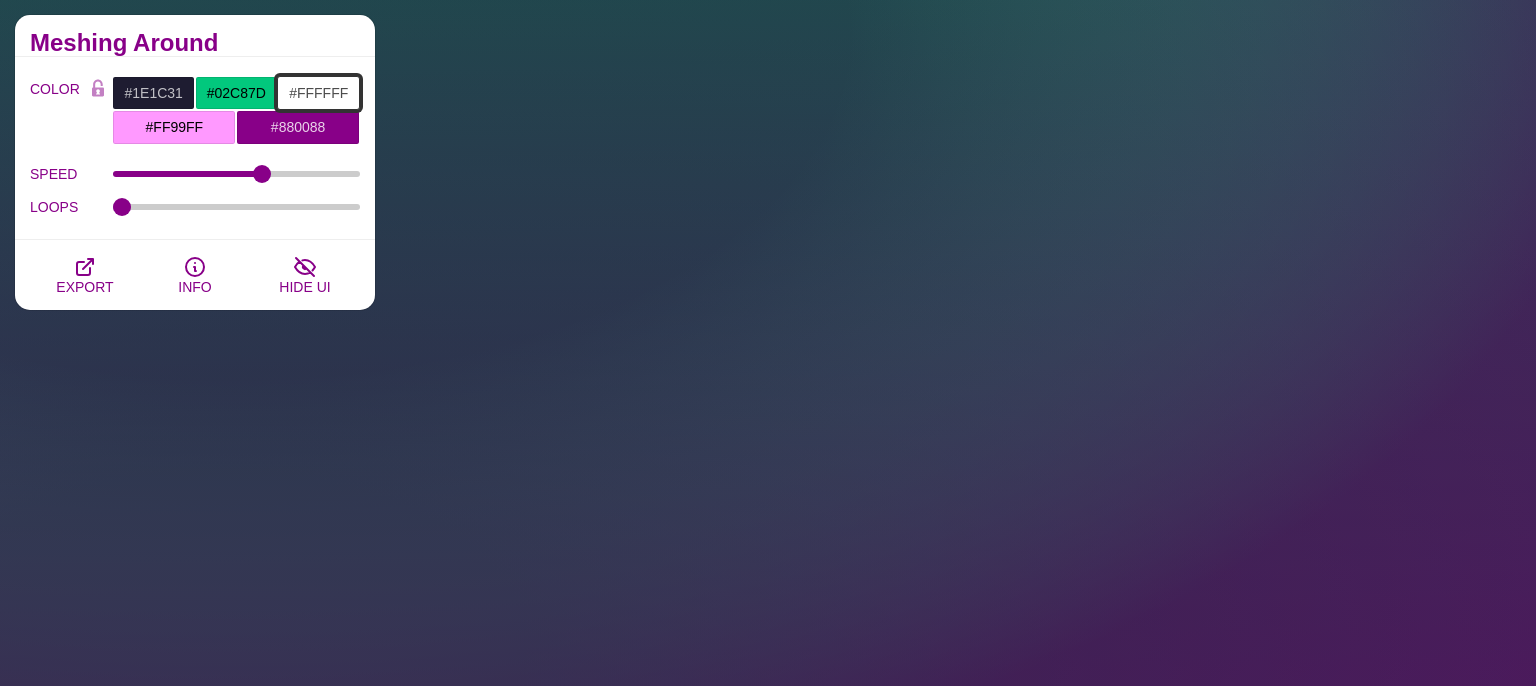 click on "#FFFFFF" at bounding box center (318, 93) 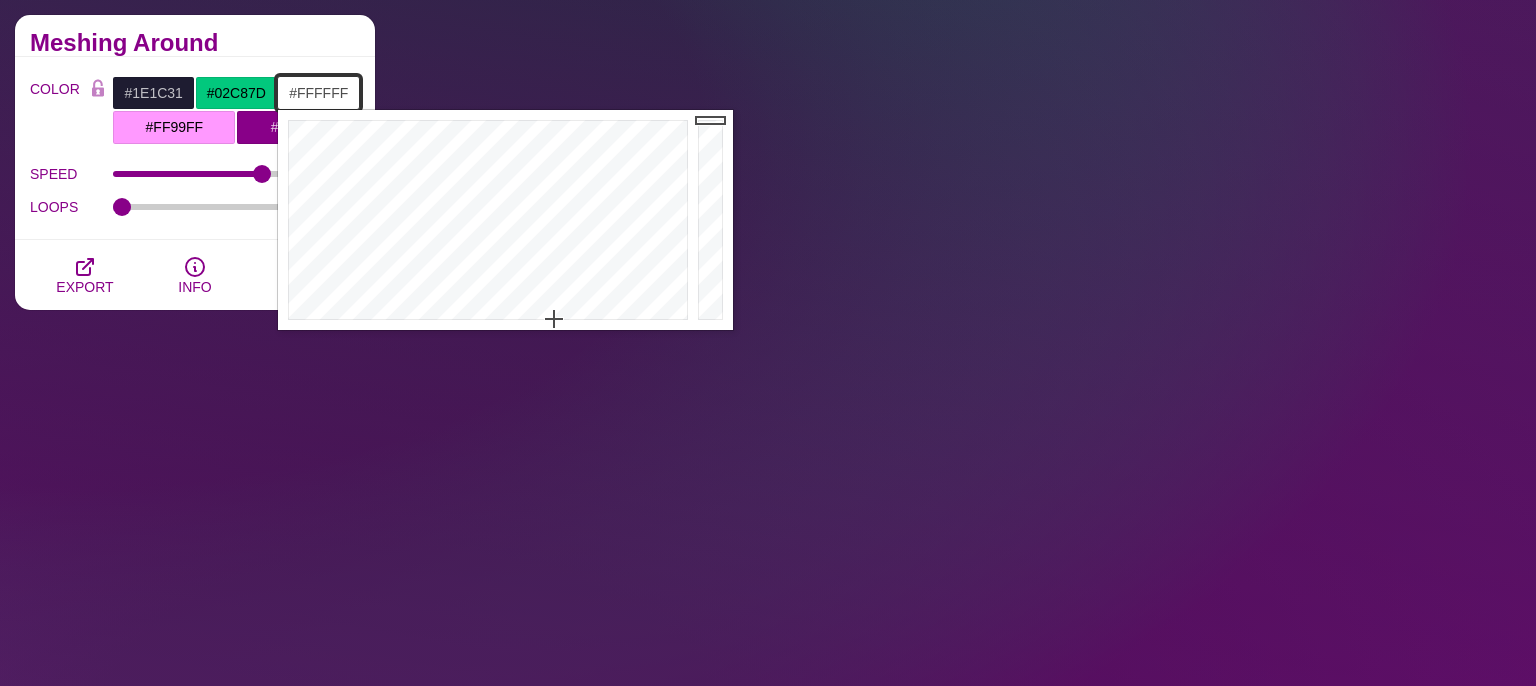 drag, startPoint x: 348, startPoint y: 95, endPoint x: 240, endPoint y: 80, distance: 109.03669 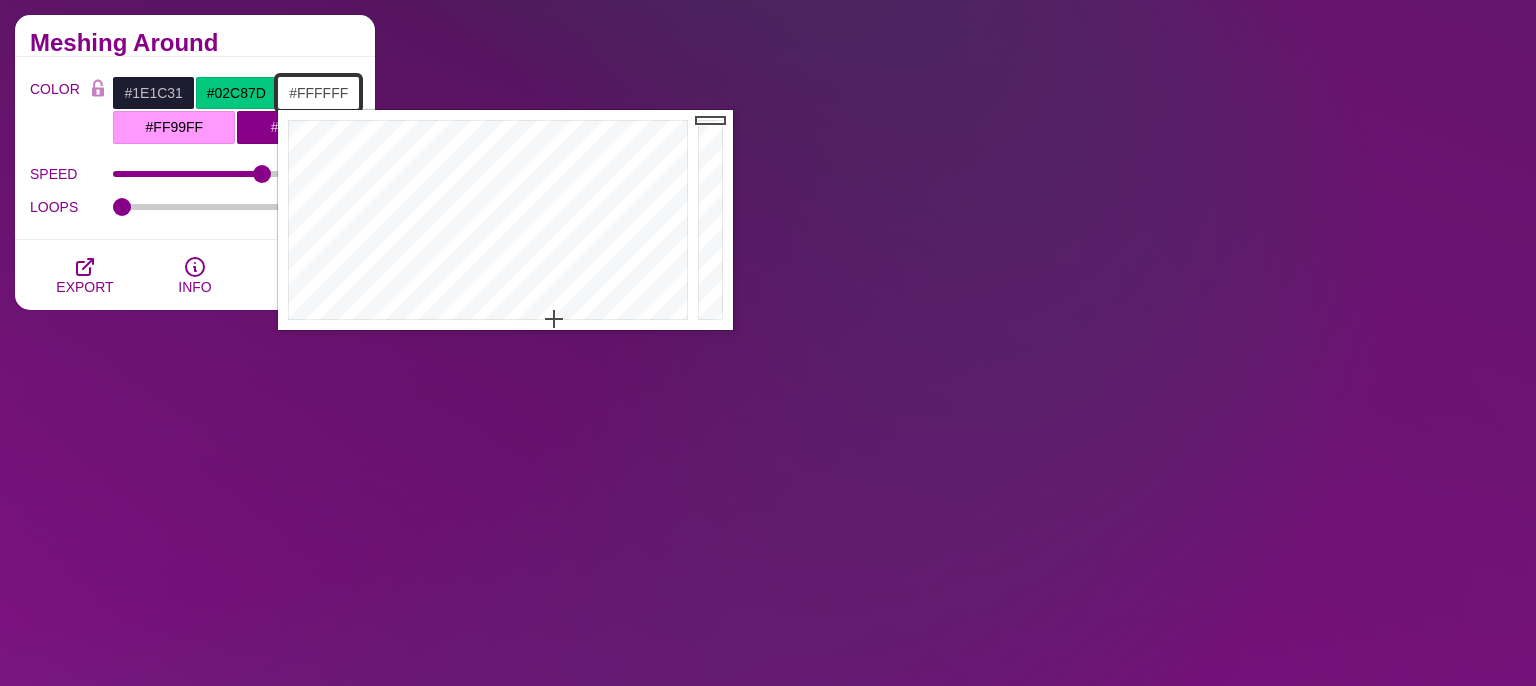 click on "#FFFFFF" at bounding box center (318, 93) 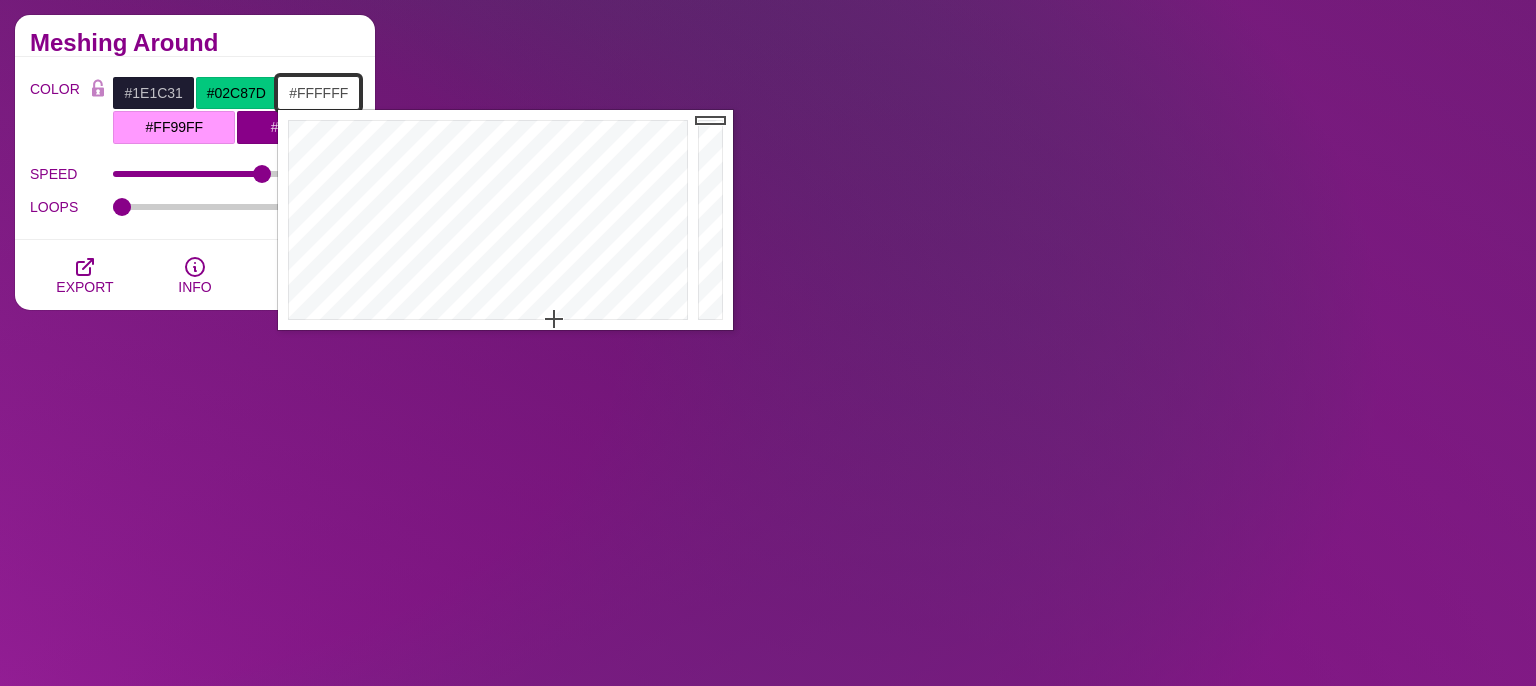 paste on "a9cc28" 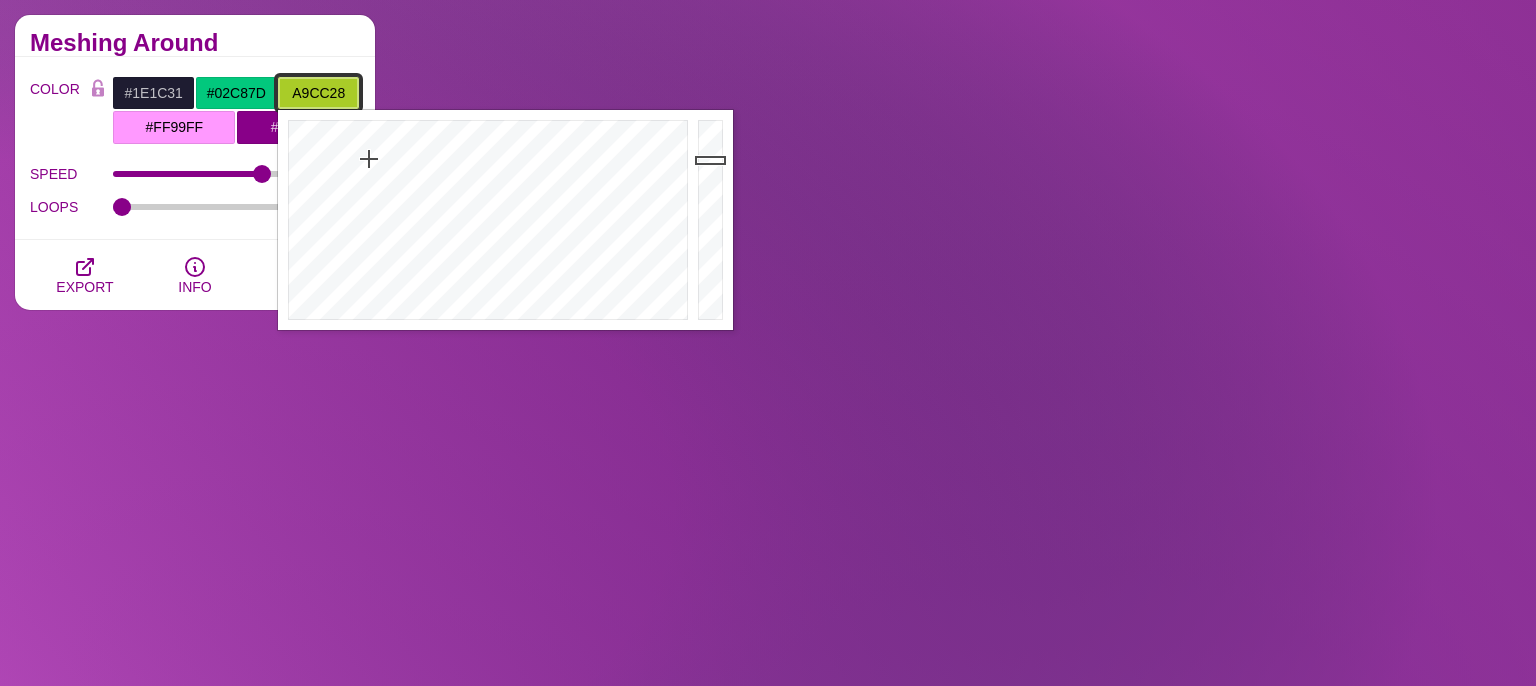 type on "#A9CC28" 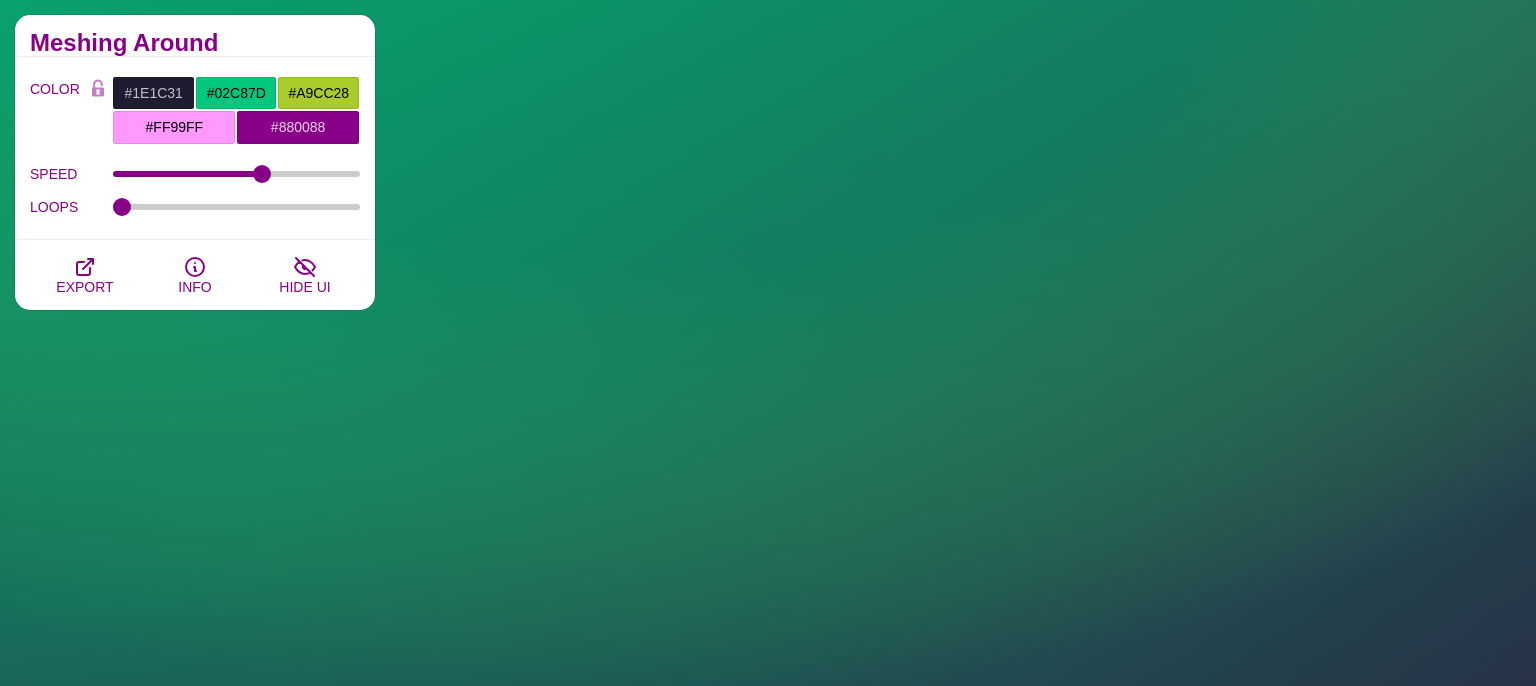 click on "Meshing Around" at bounding box center (195, 43) 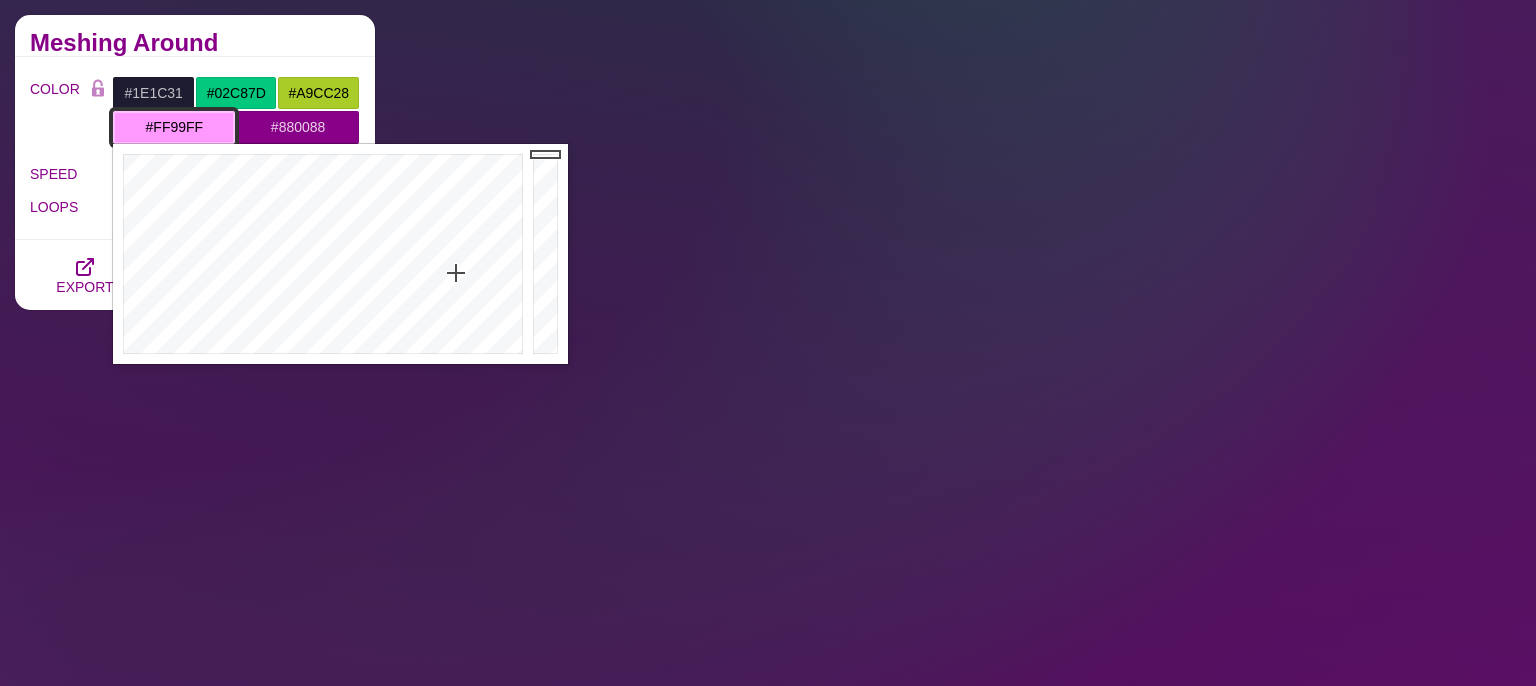 click on "#FF99FF" at bounding box center [174, 127] 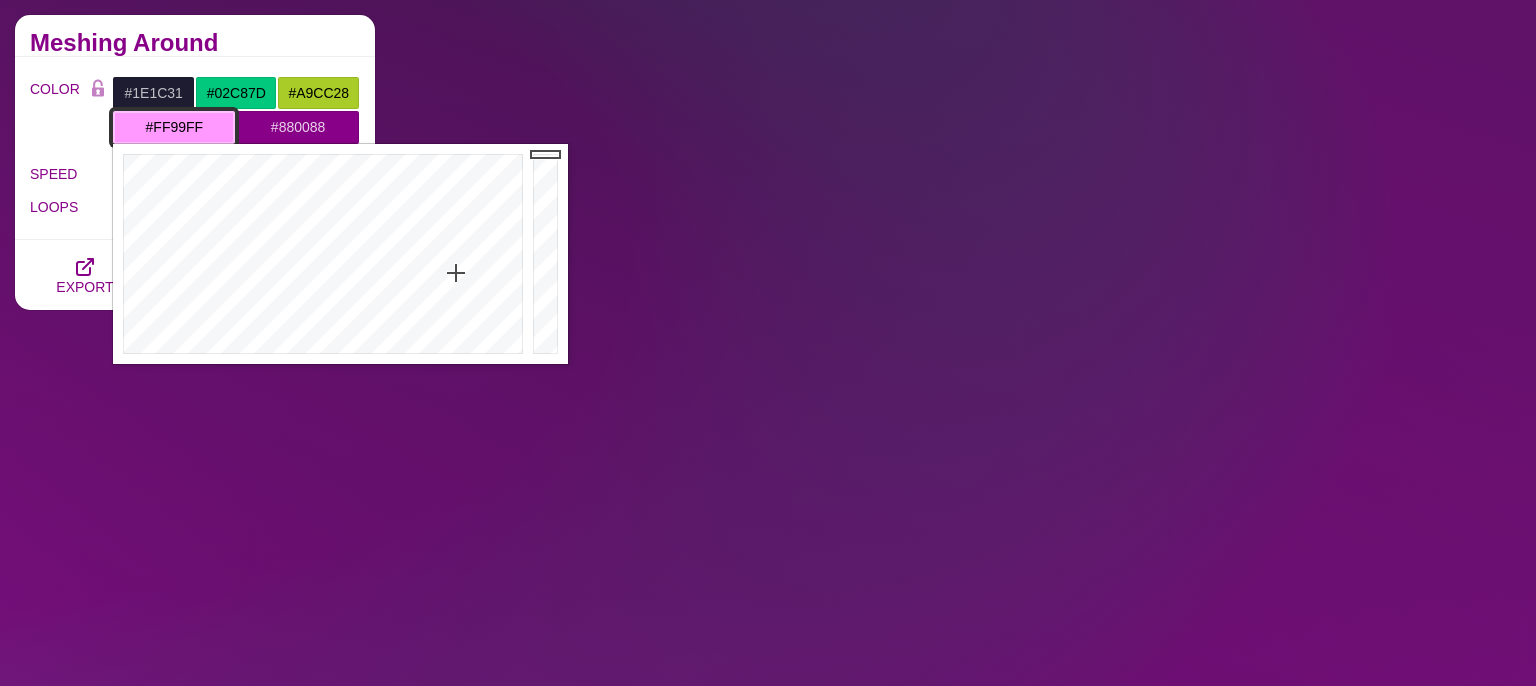 drag, startPoint x: 208, startPoint y: 130, endPoint x: 62, endPoint y: 124, distance: 146.12323 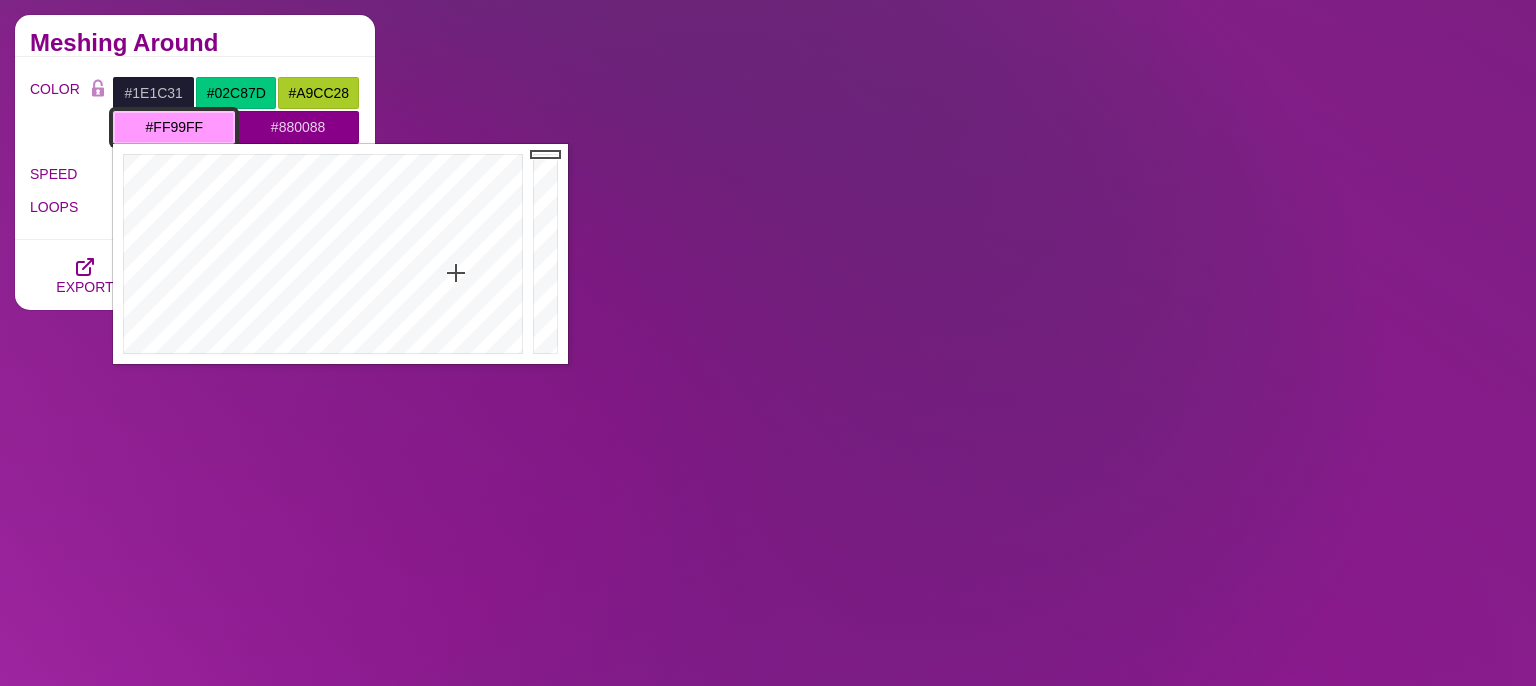 click on "#FF99FF" at bounding box center [174, 127] 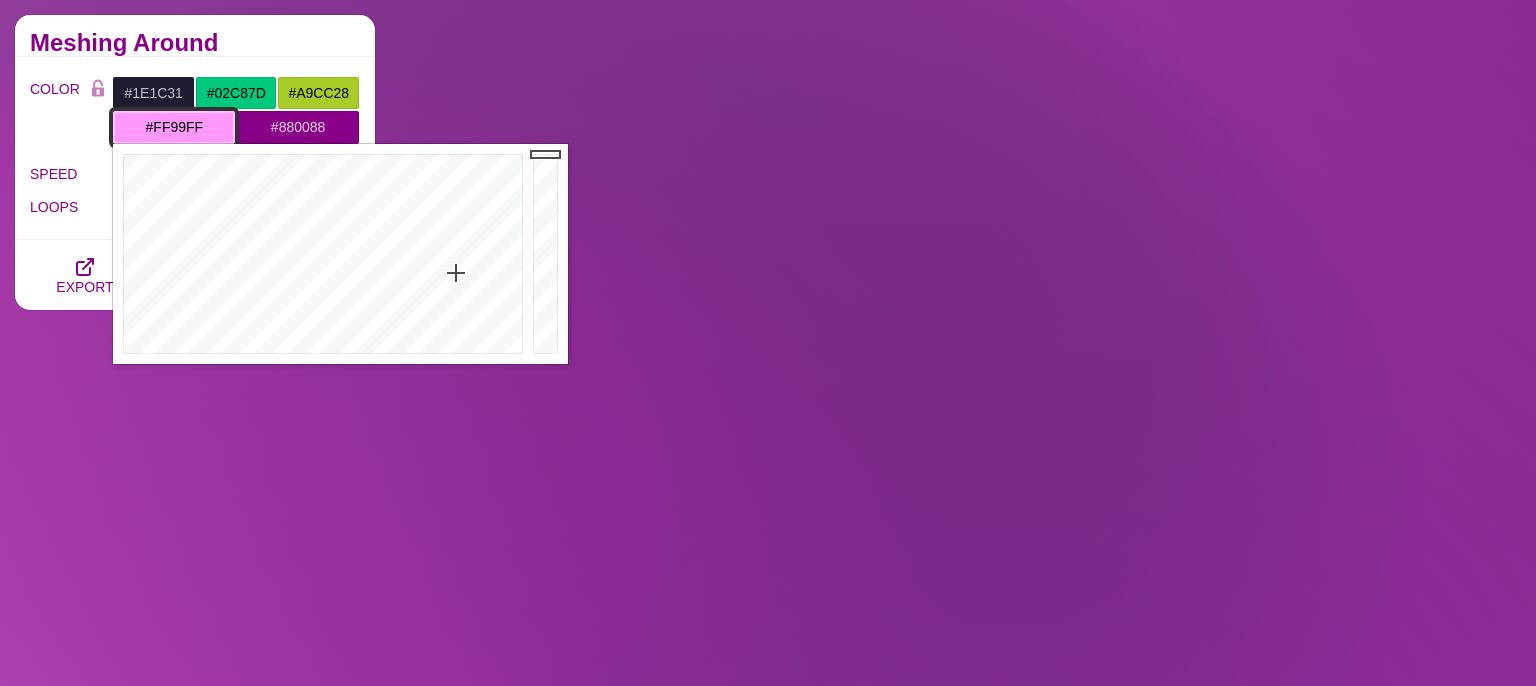 paste on "537d95" 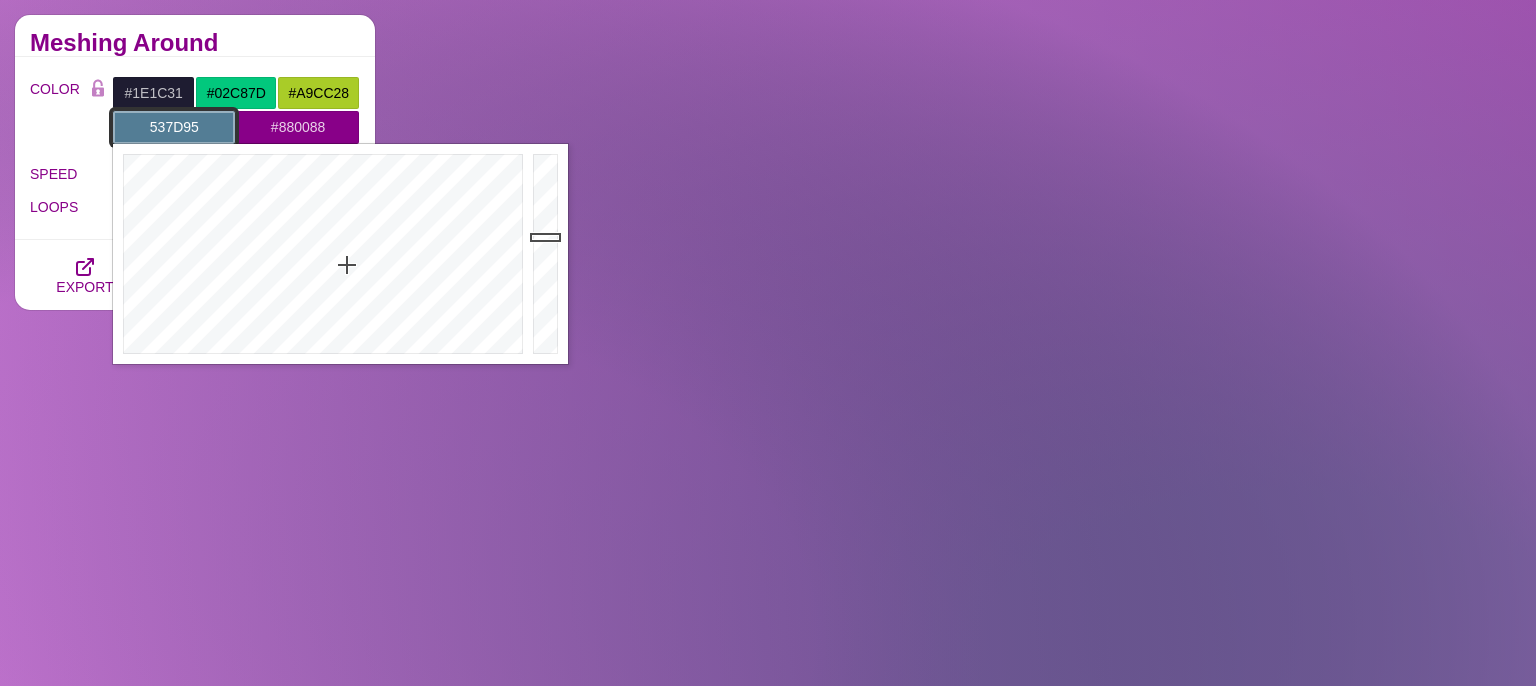 type on "#537D95" 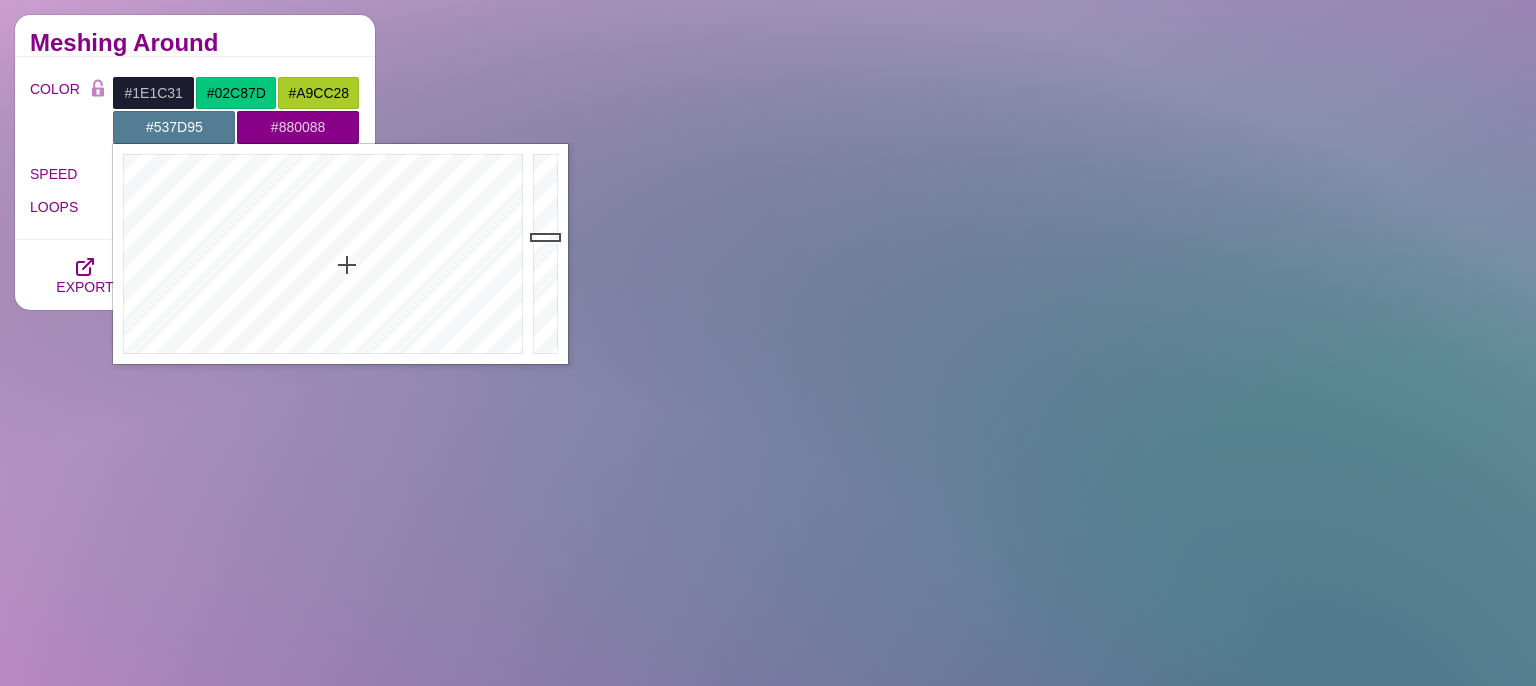 click on "Meshing Around" at bounding box center (195, 43) 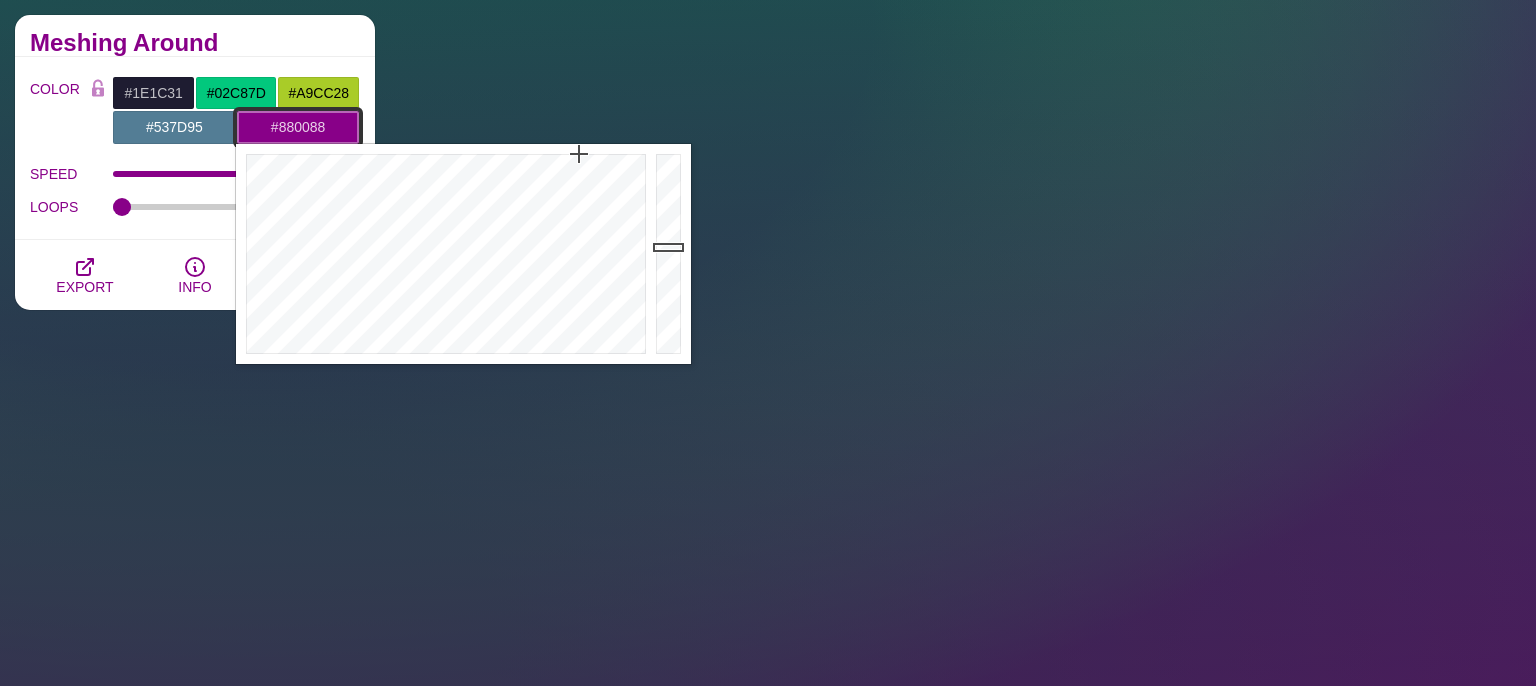 click on "#880088" at bounding box center (298, 127) 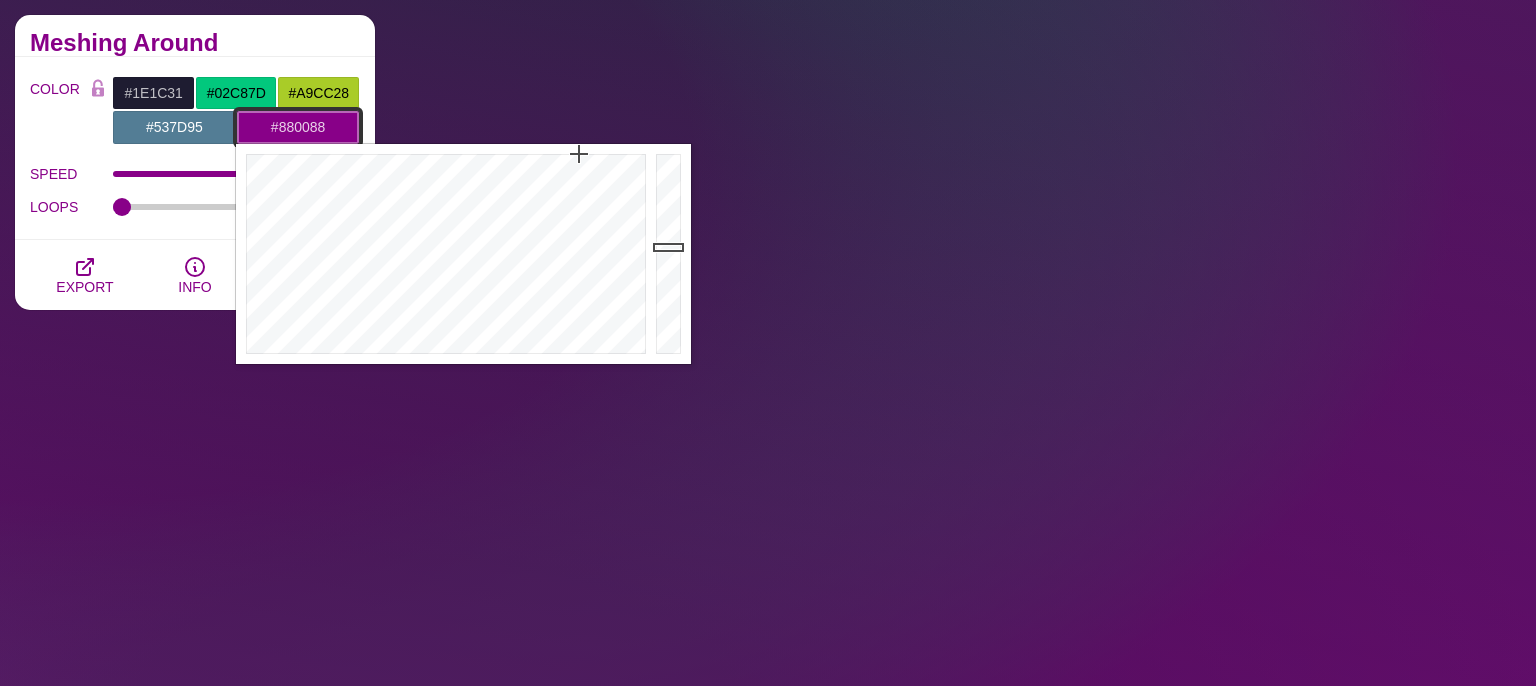 drag, startPoint x: 329, startPoint y: 128, endPoint x: 191, endPoint y: 125, distance: 138.03261 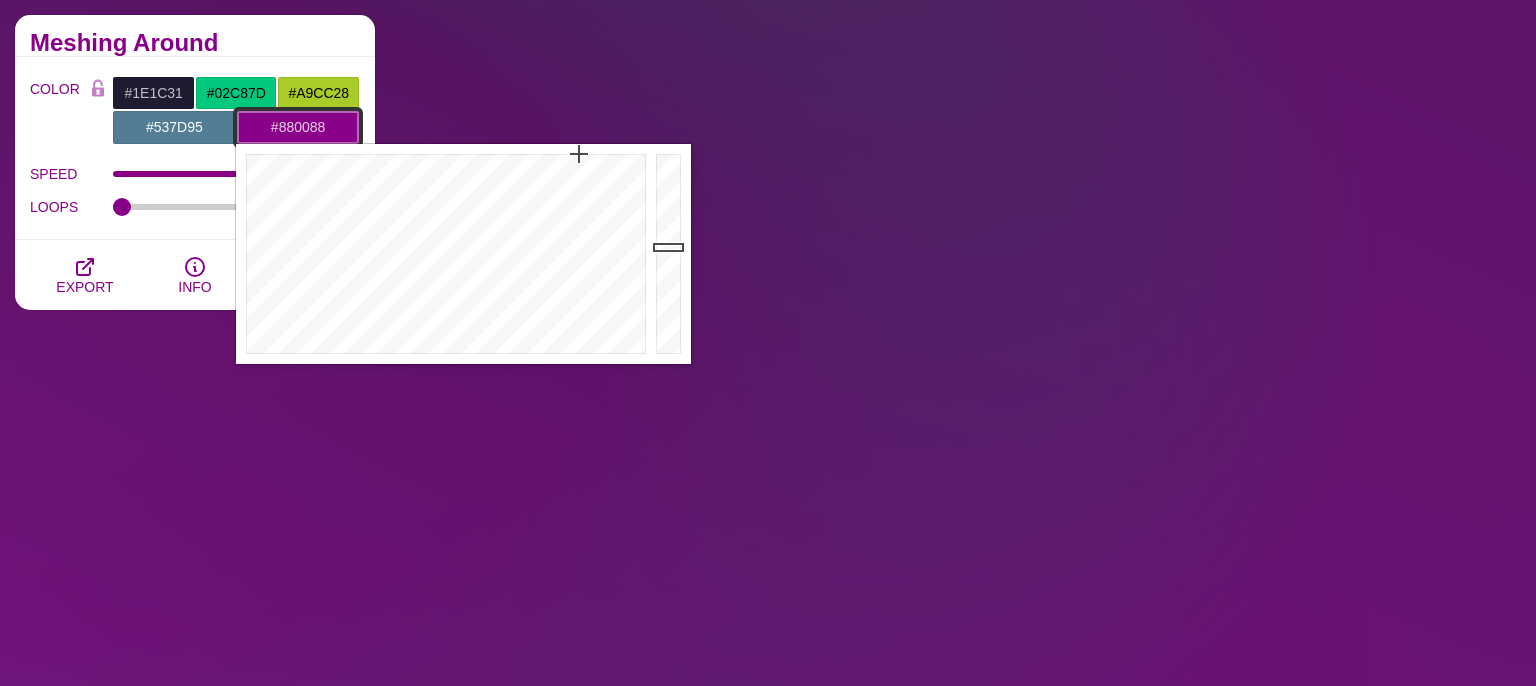 click on "#880088" at bounding box center [298, 127] 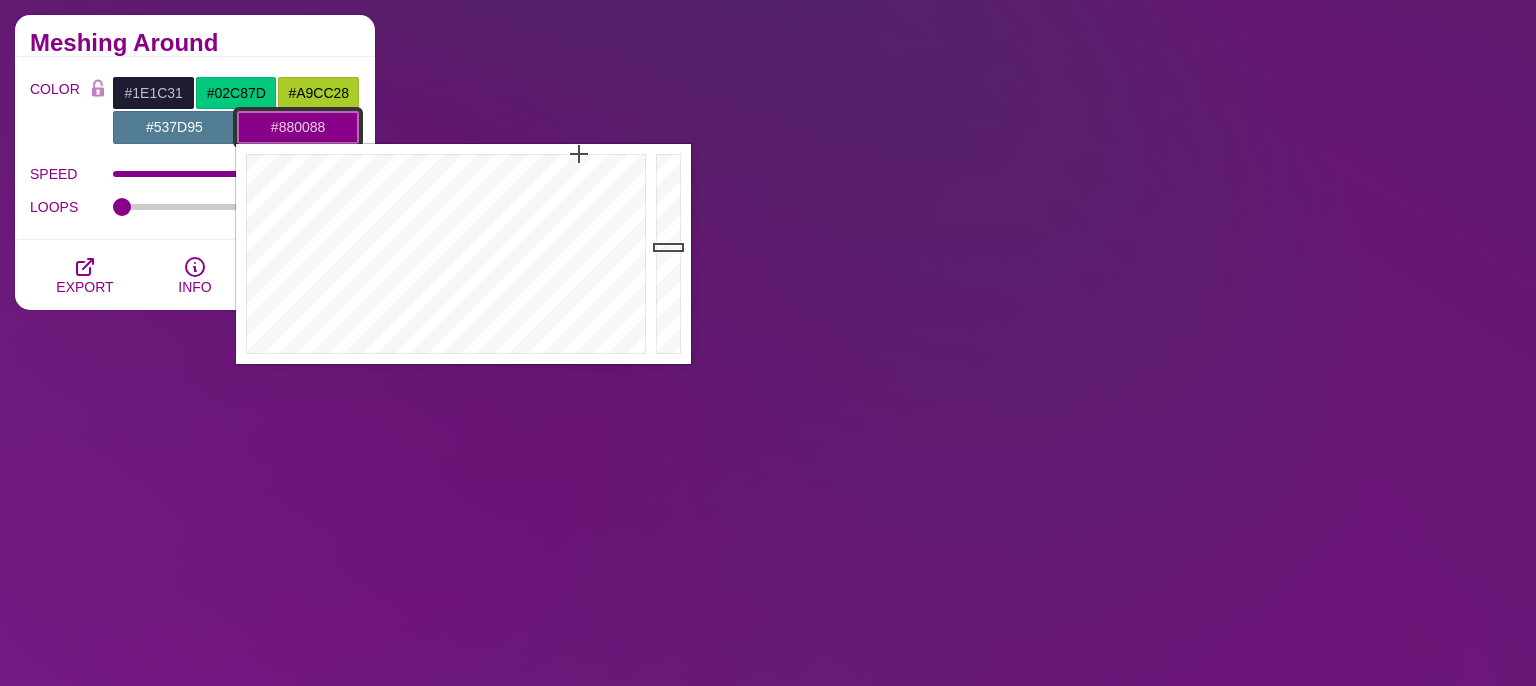 paste on "[HEX_COLOR]" 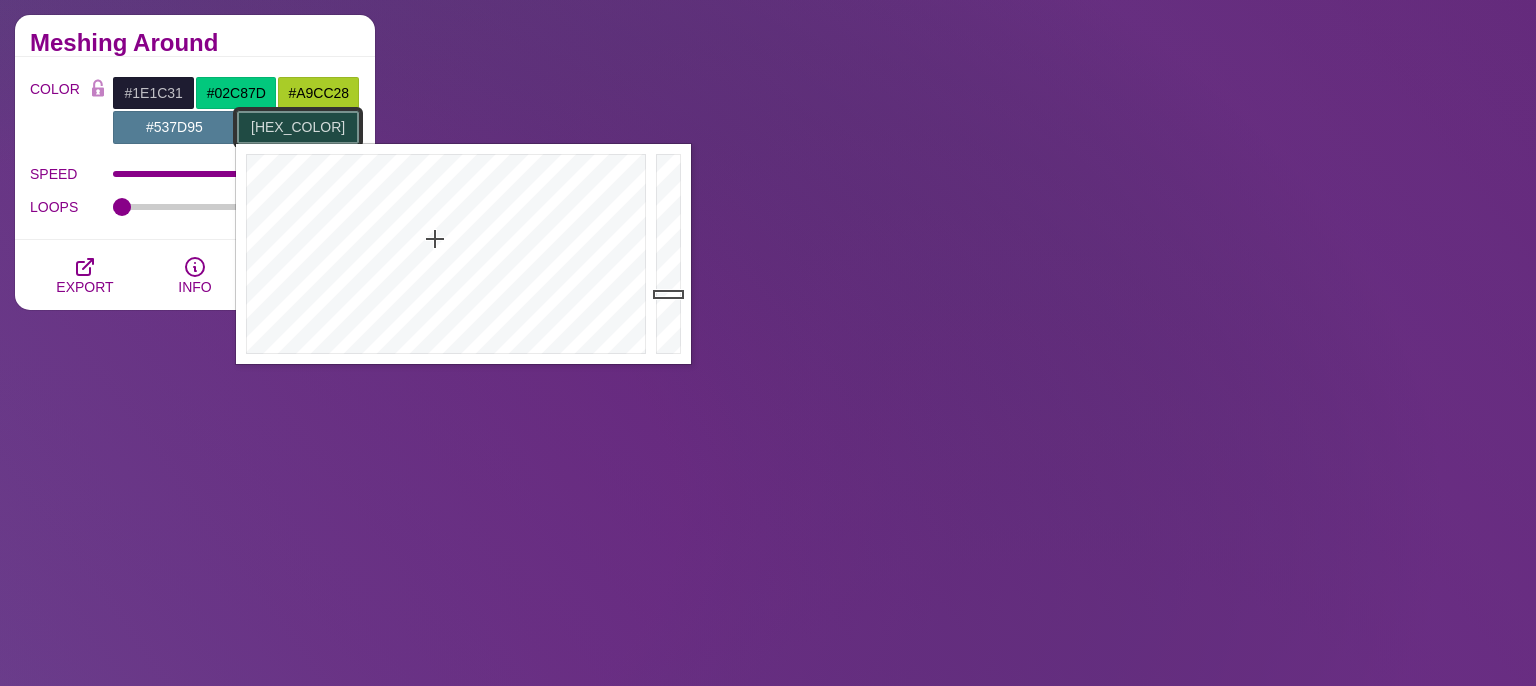 type on "[HEX_COLOR]" 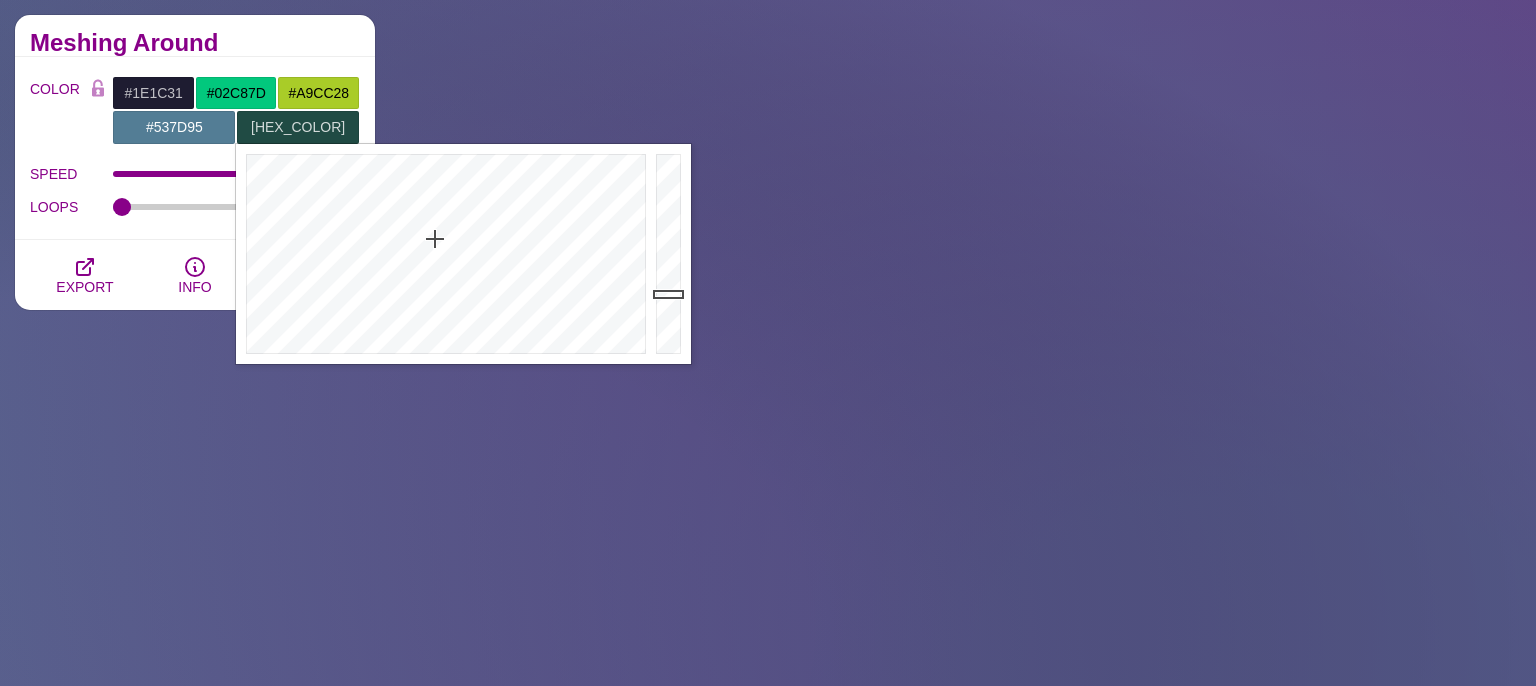 click on "Meshing Around" at bounding box center [195, 36] 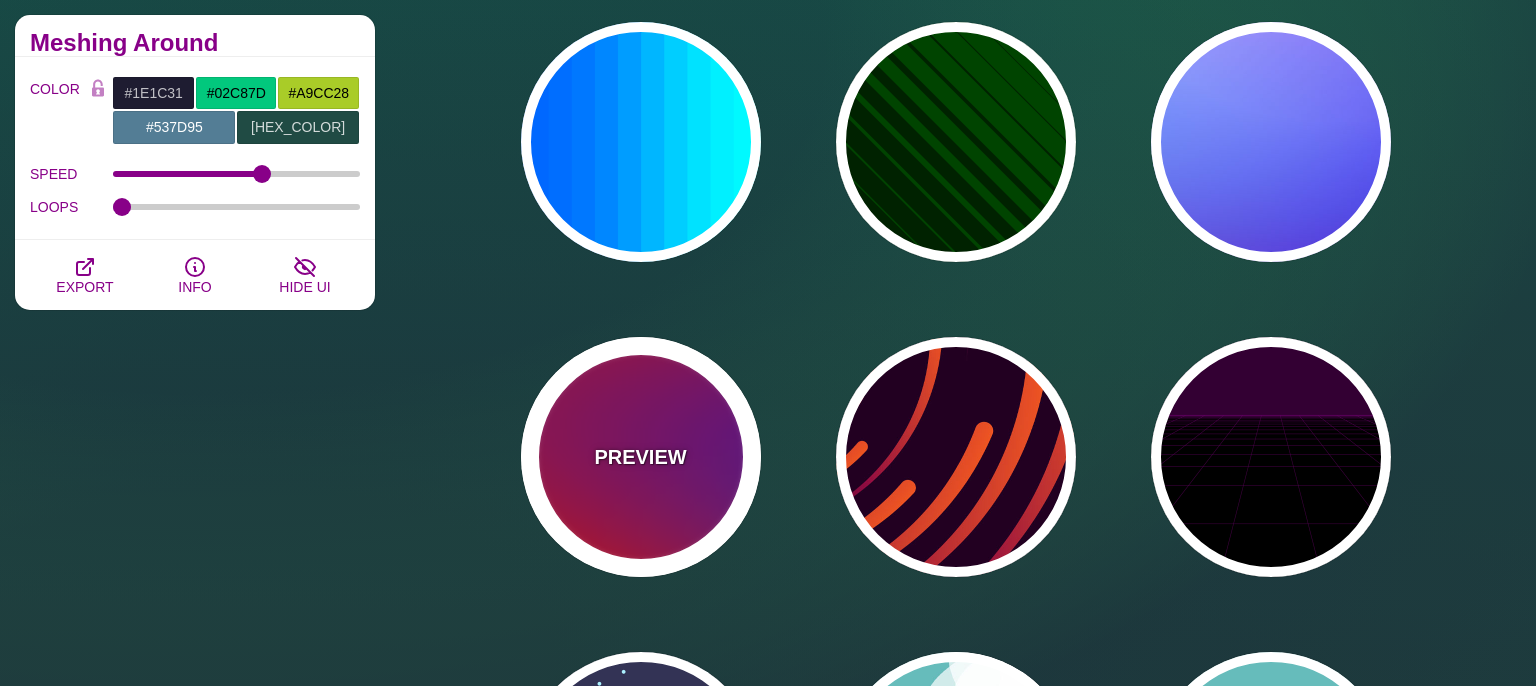 click on "PREVIEW" at bounding box center [640, 457] 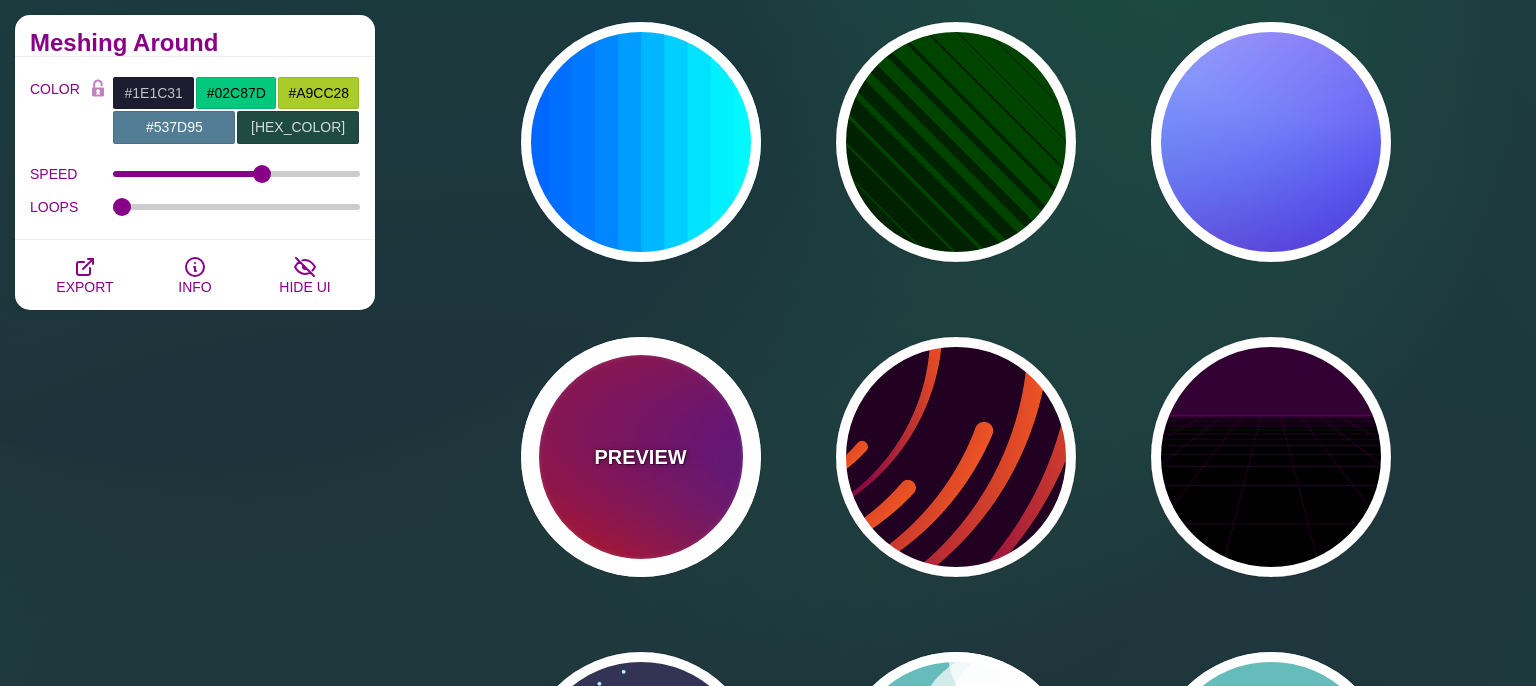 type on "#FF0000" 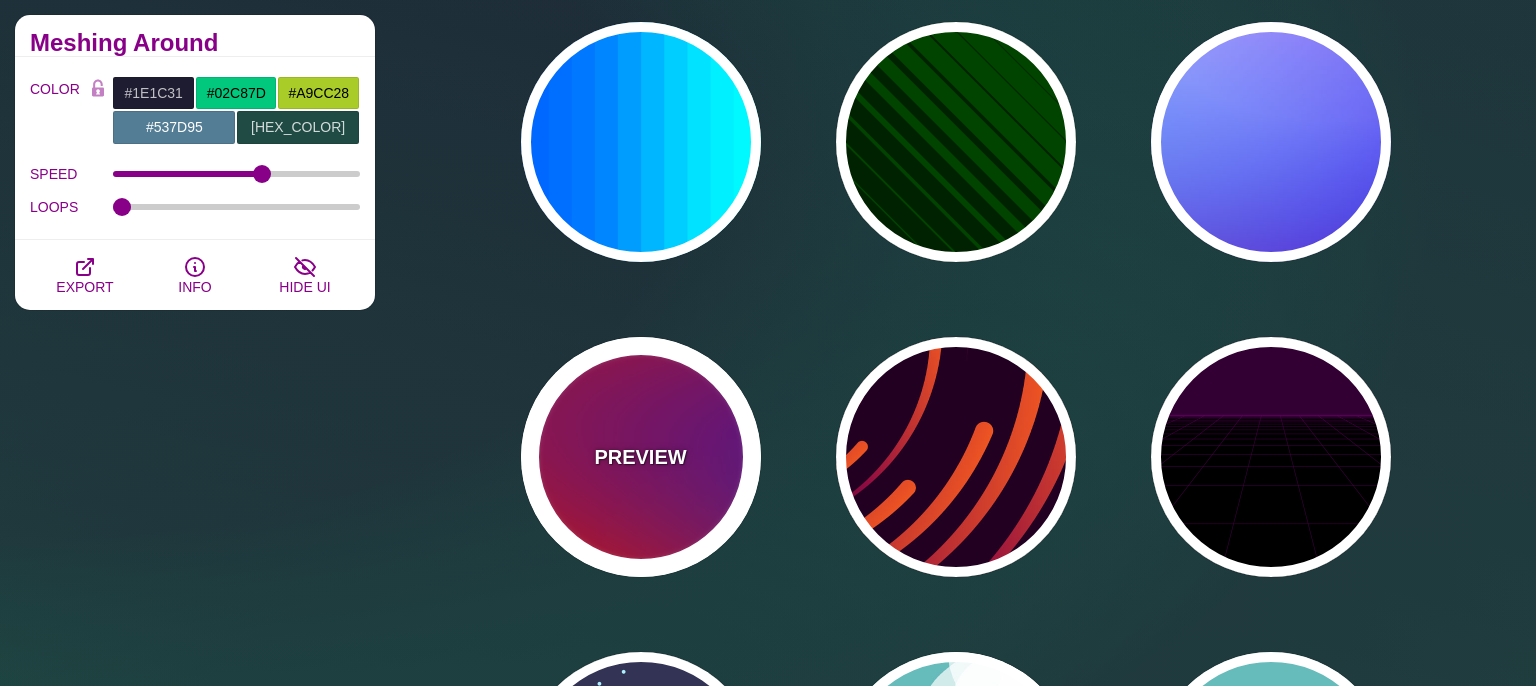 type on "#800080" 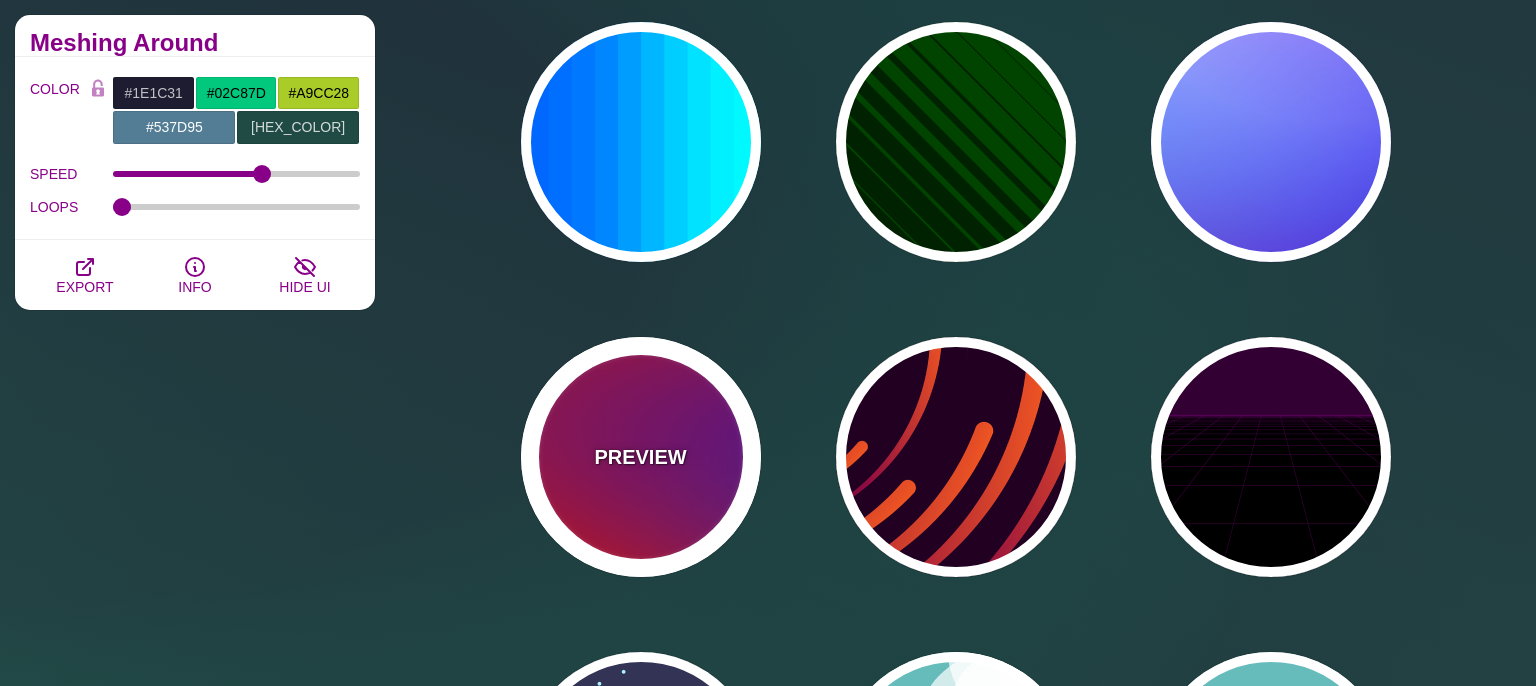 type on "#0000FF" 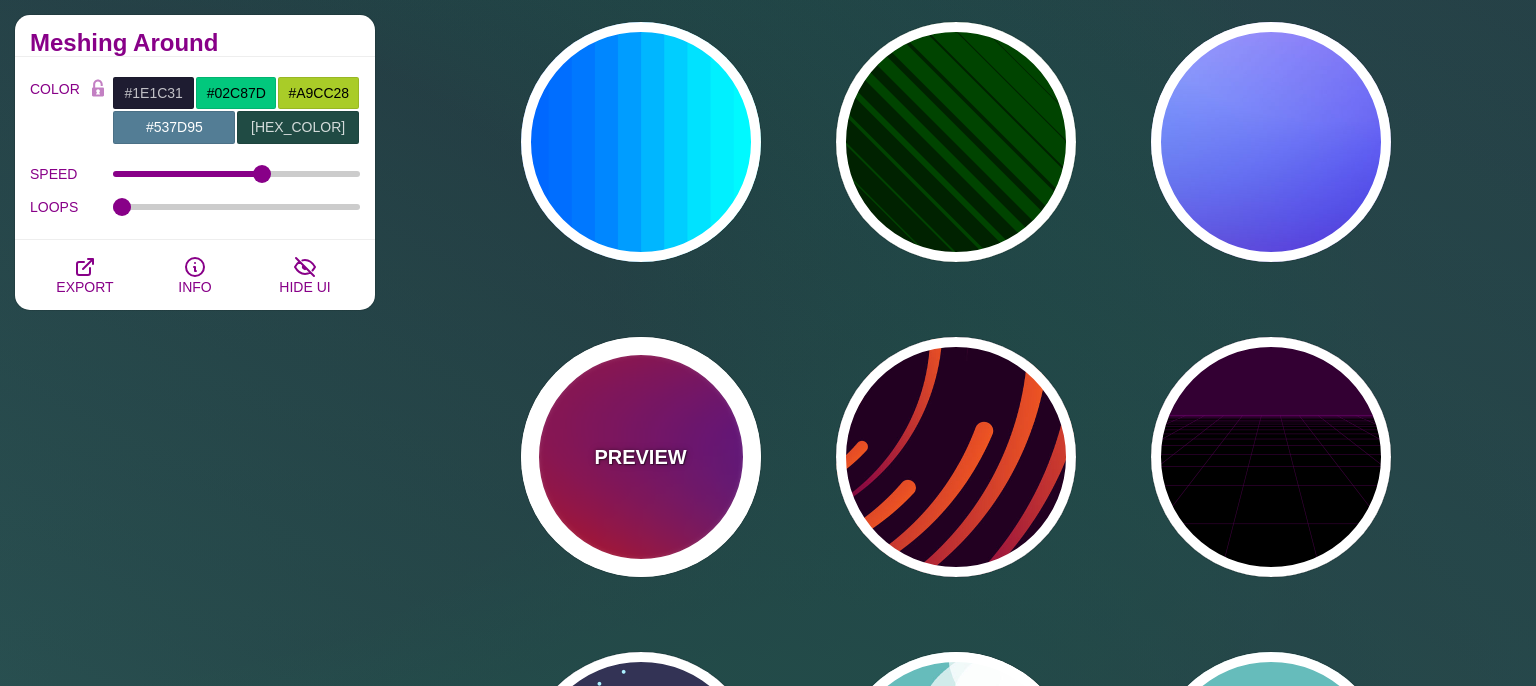 type on "#00EEBB" 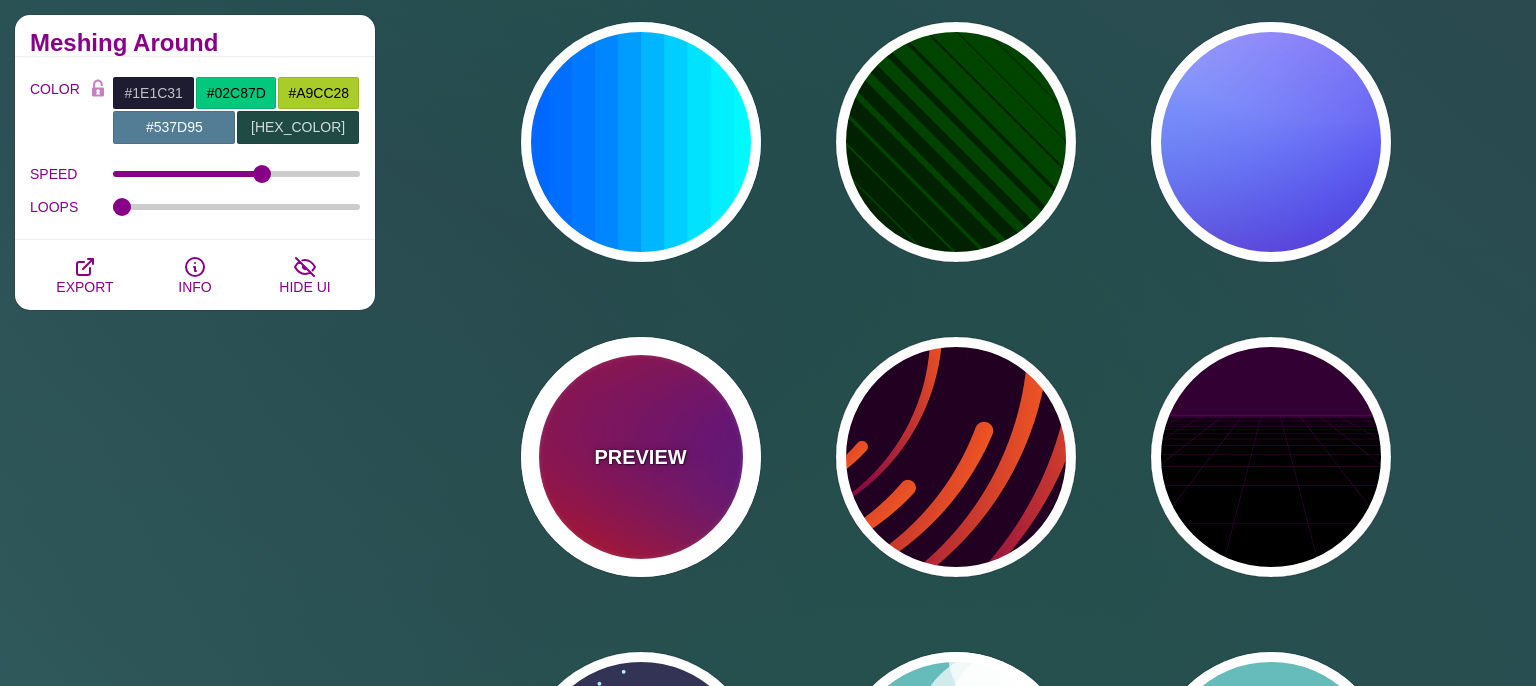 type on "#FFFF00" 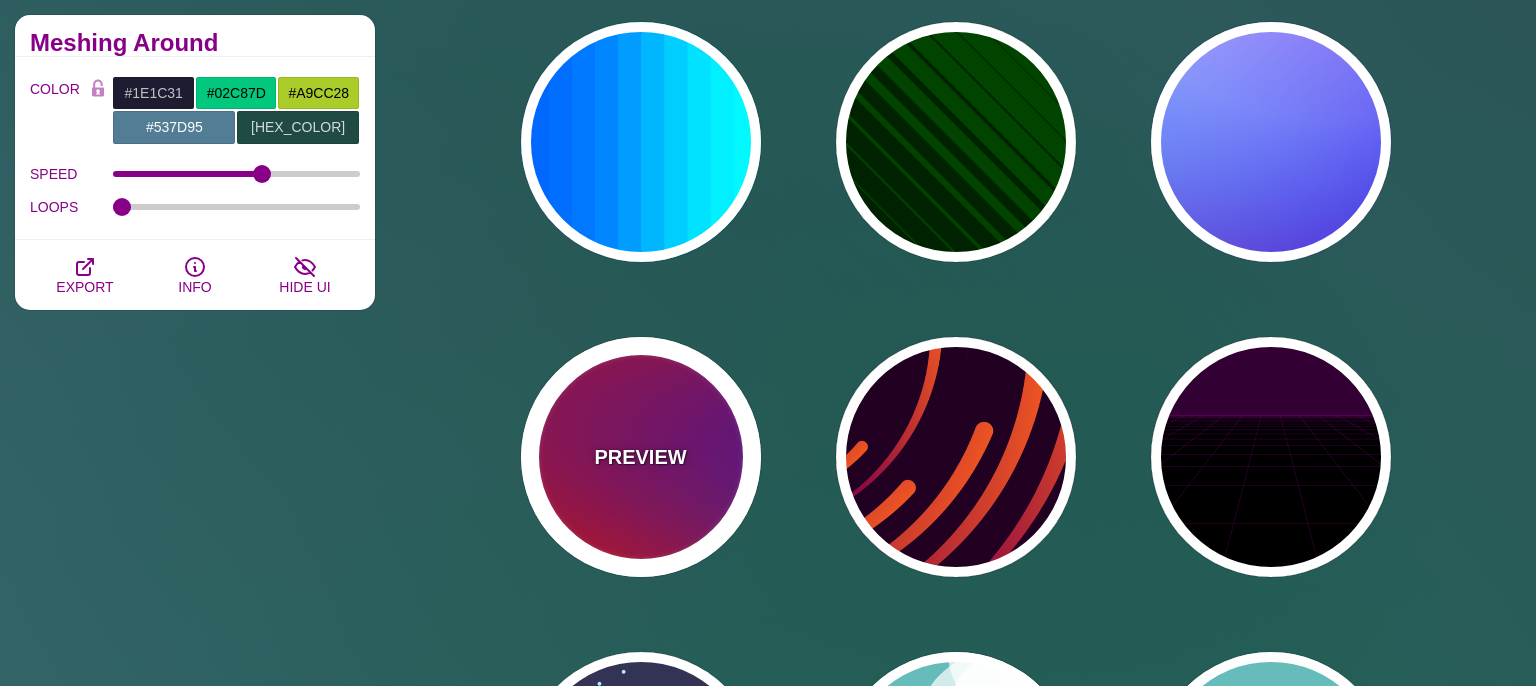 type on "1" 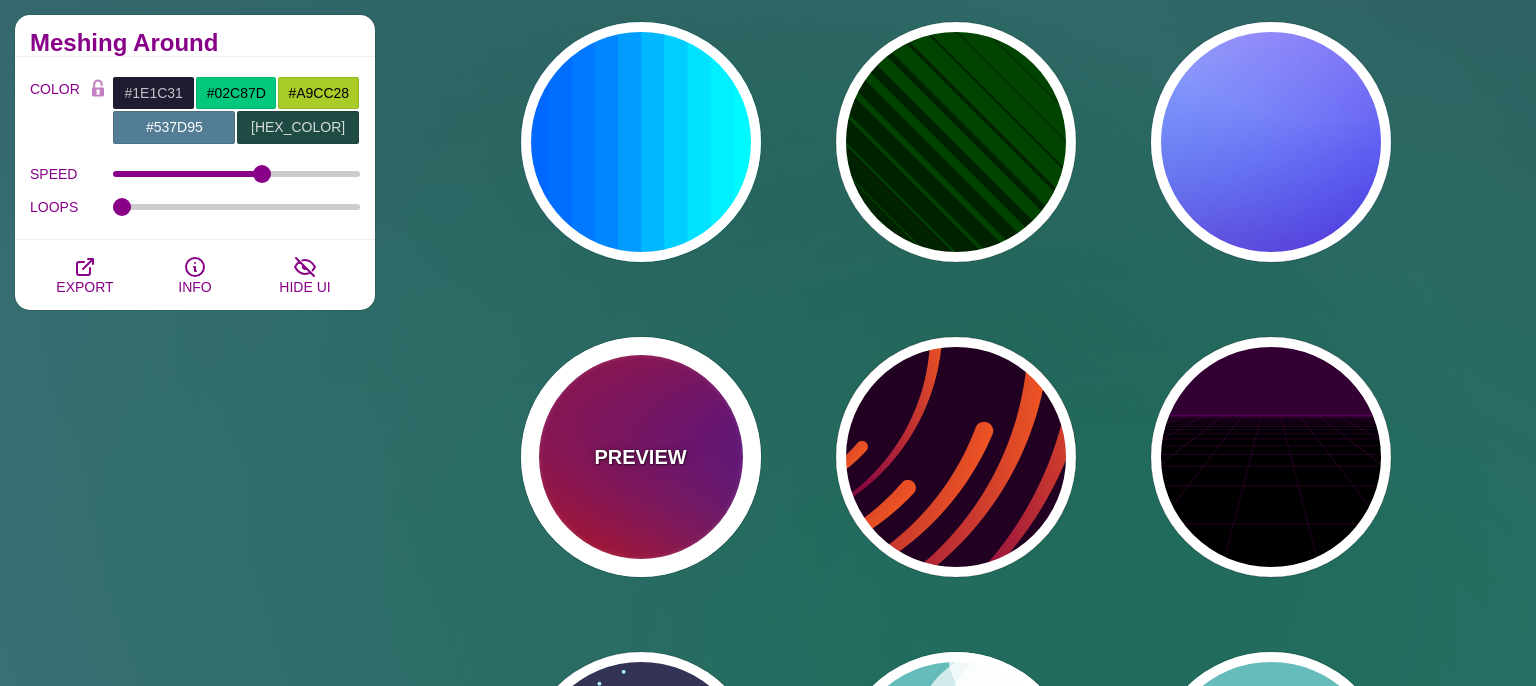 type on "20" 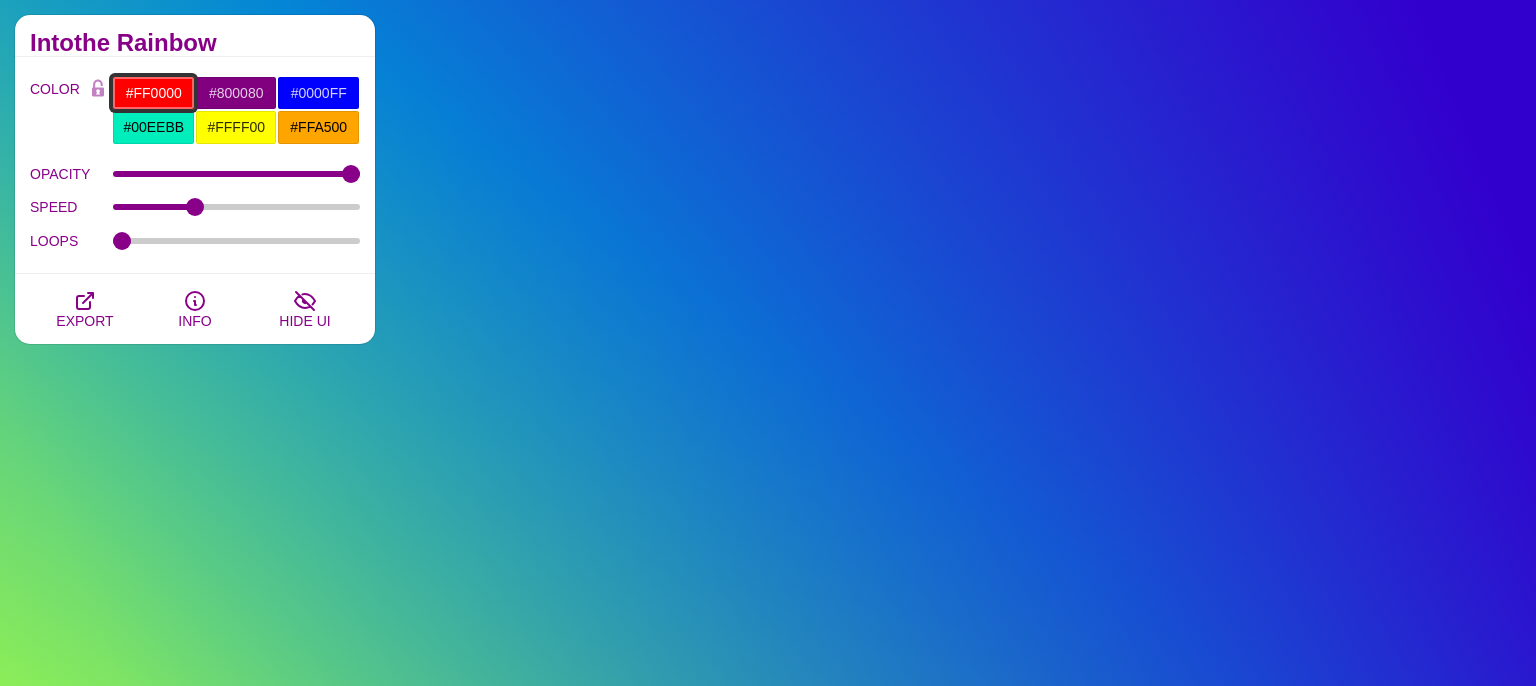 click on "#FF0000" at bounding box center (153, 93) 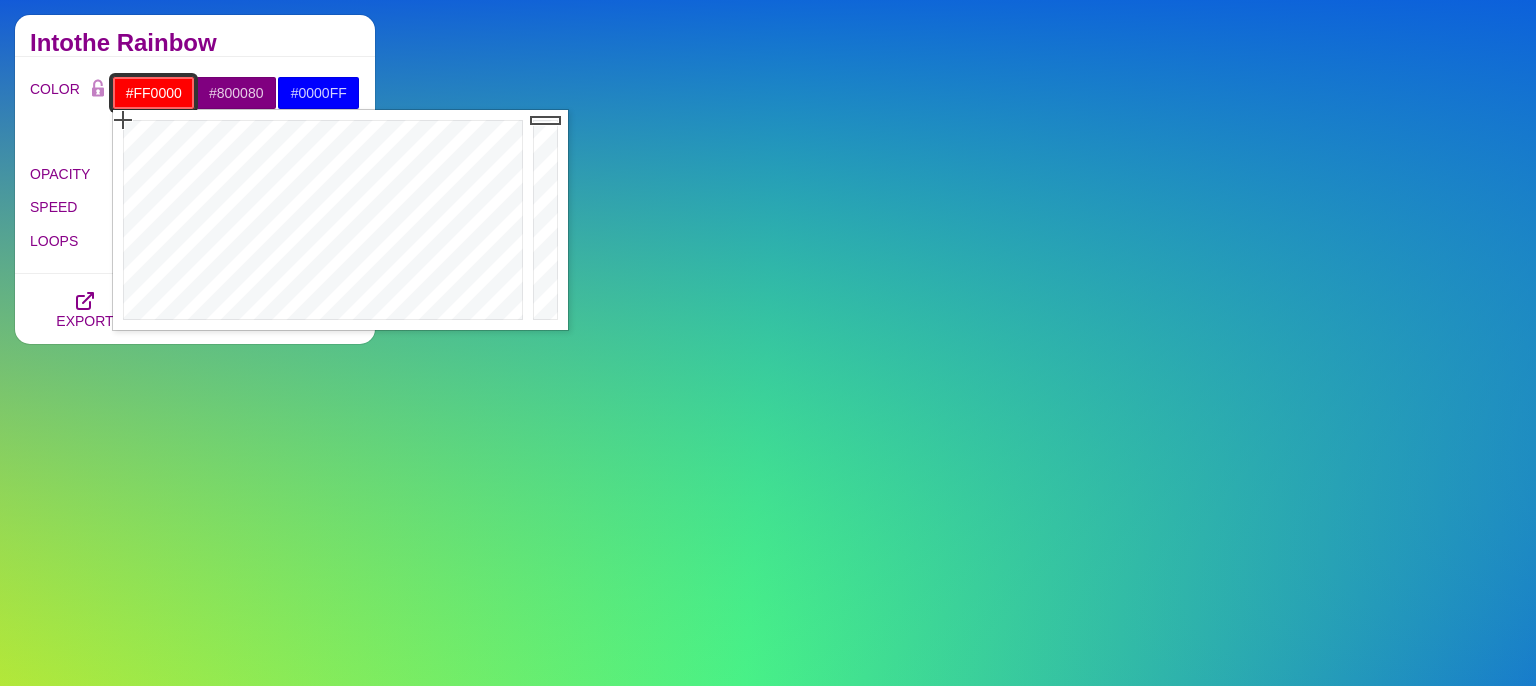 drag, startPoint x: 143, startPoint y: 98, endPoint x: 39, endPoint y: 94, distance: 104.0769 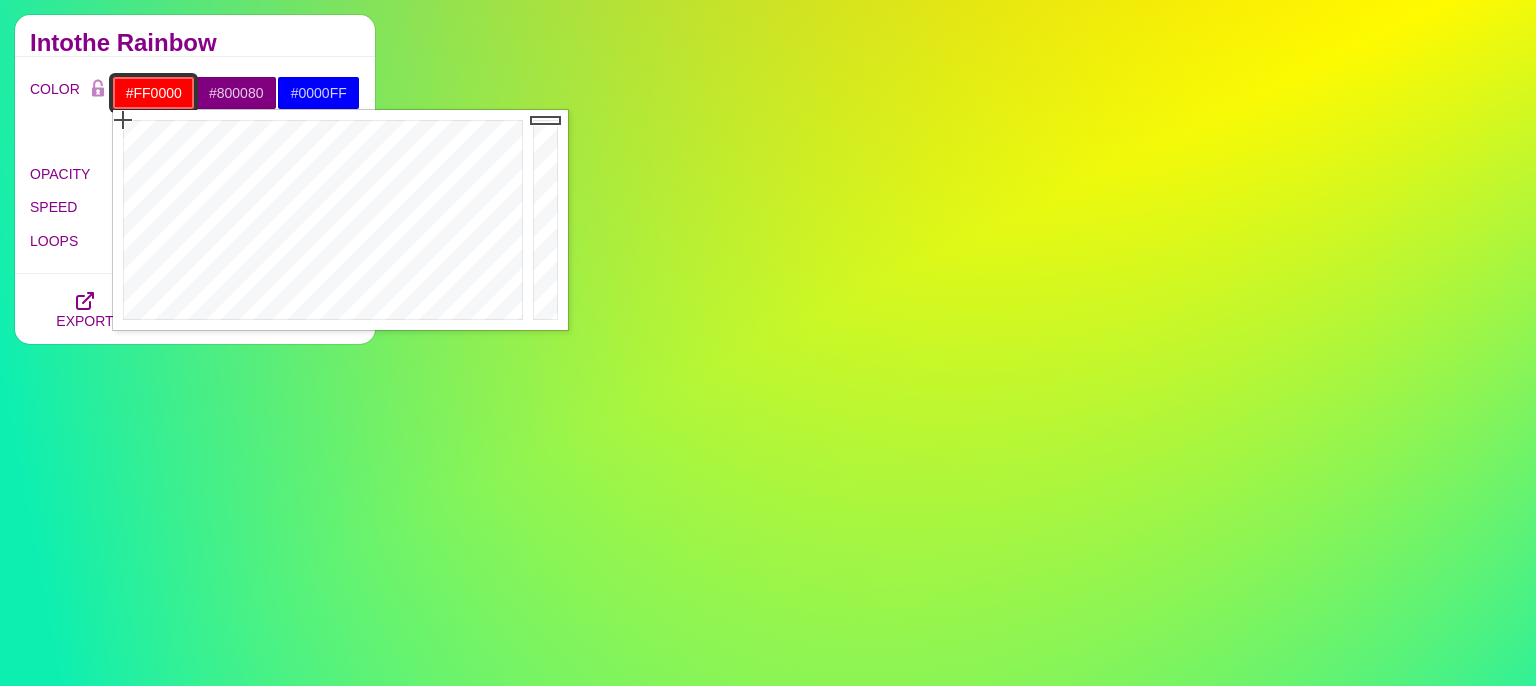 click on "#FF0000" at bounding box center (153, 93) 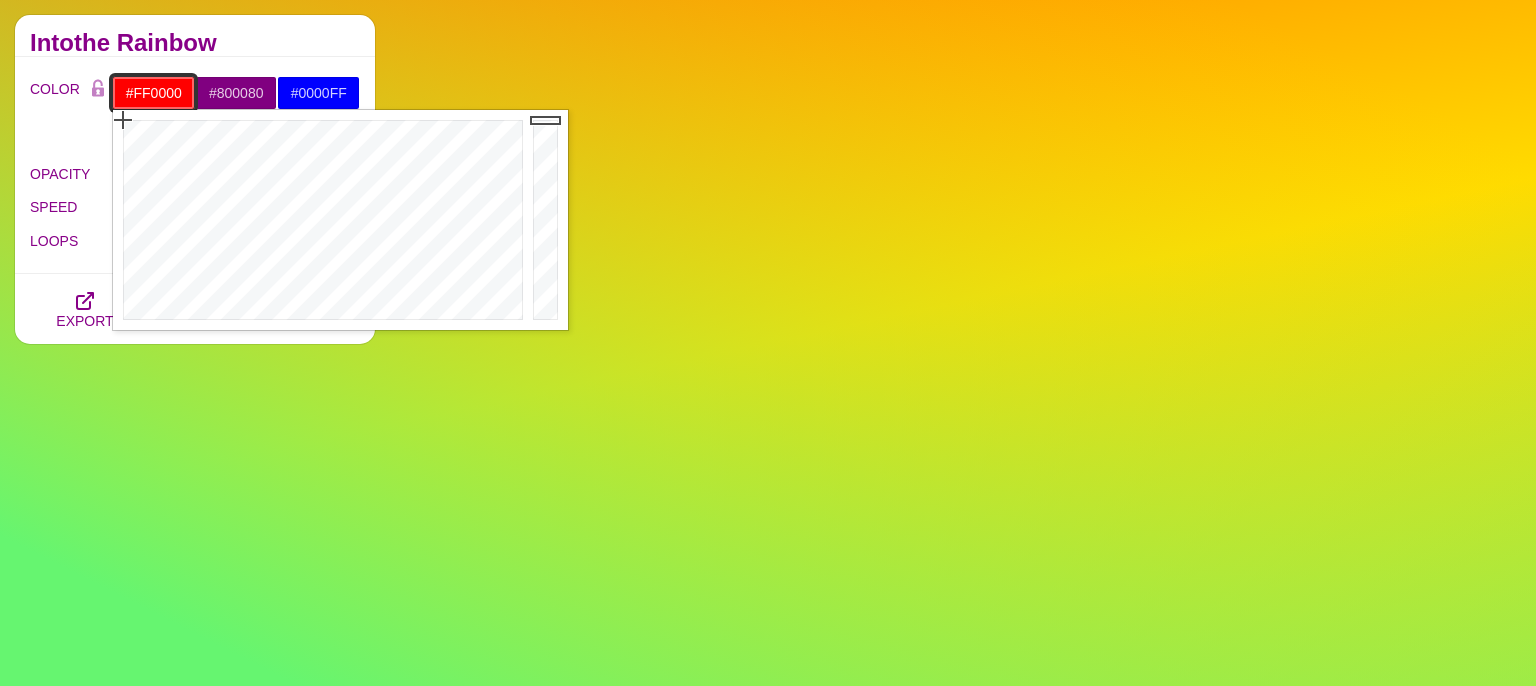 paste on "a9cc28" 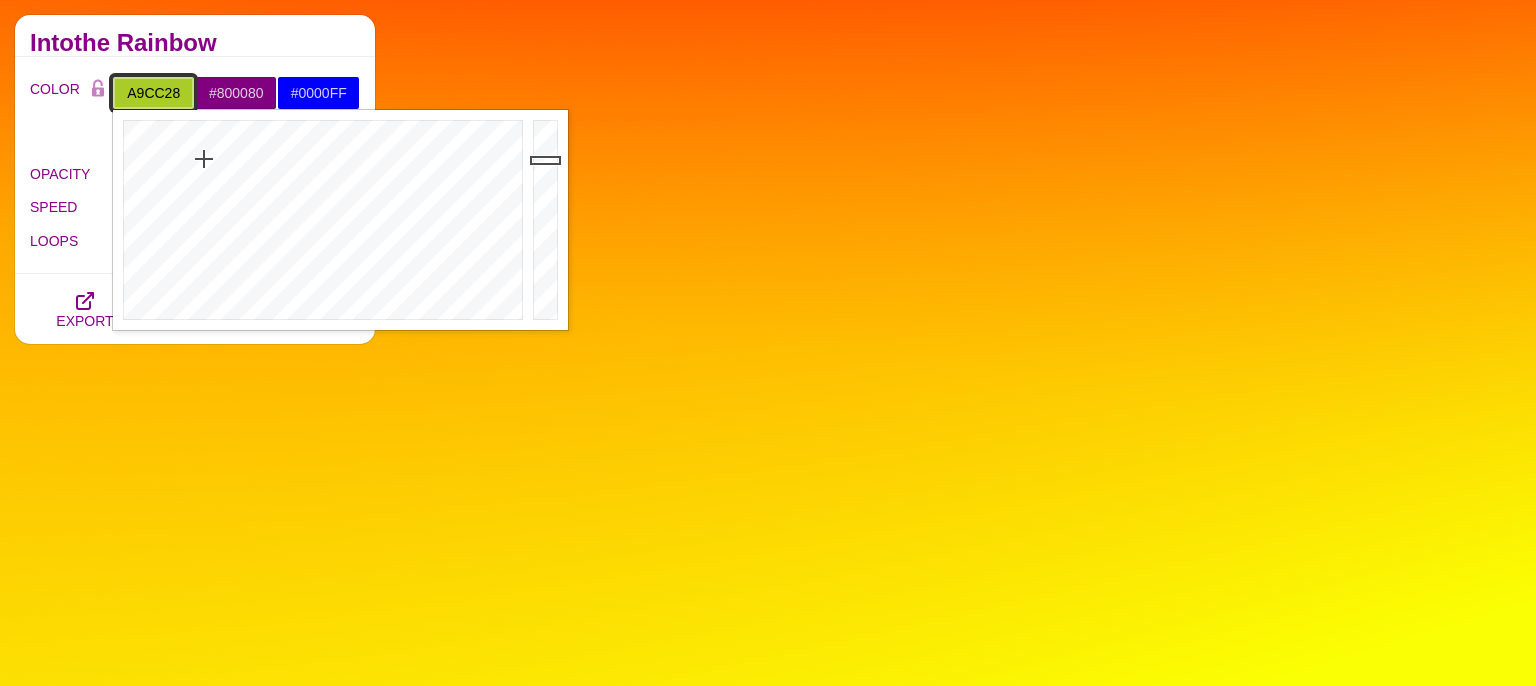 type on "#A9CC28" 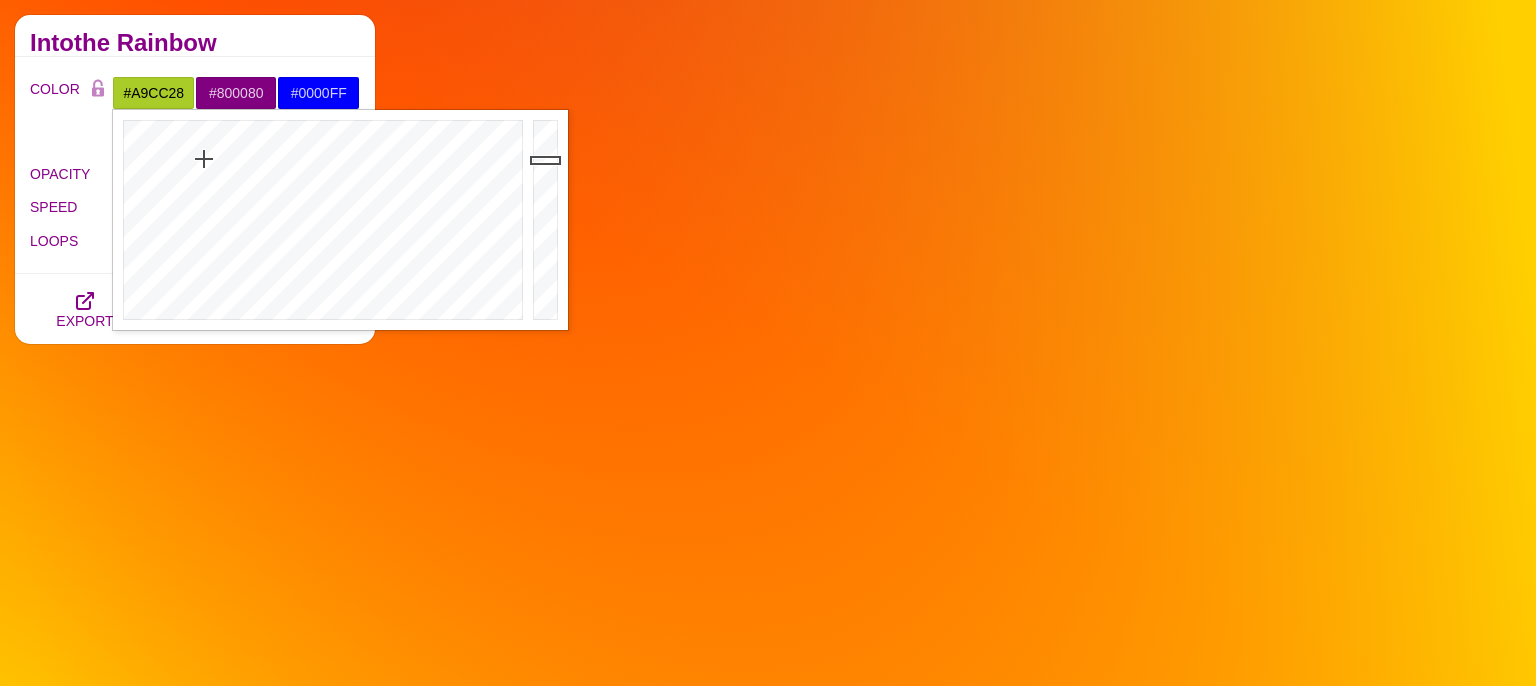 click on "Intothe Rainbow" at bounding box center (195, 43) 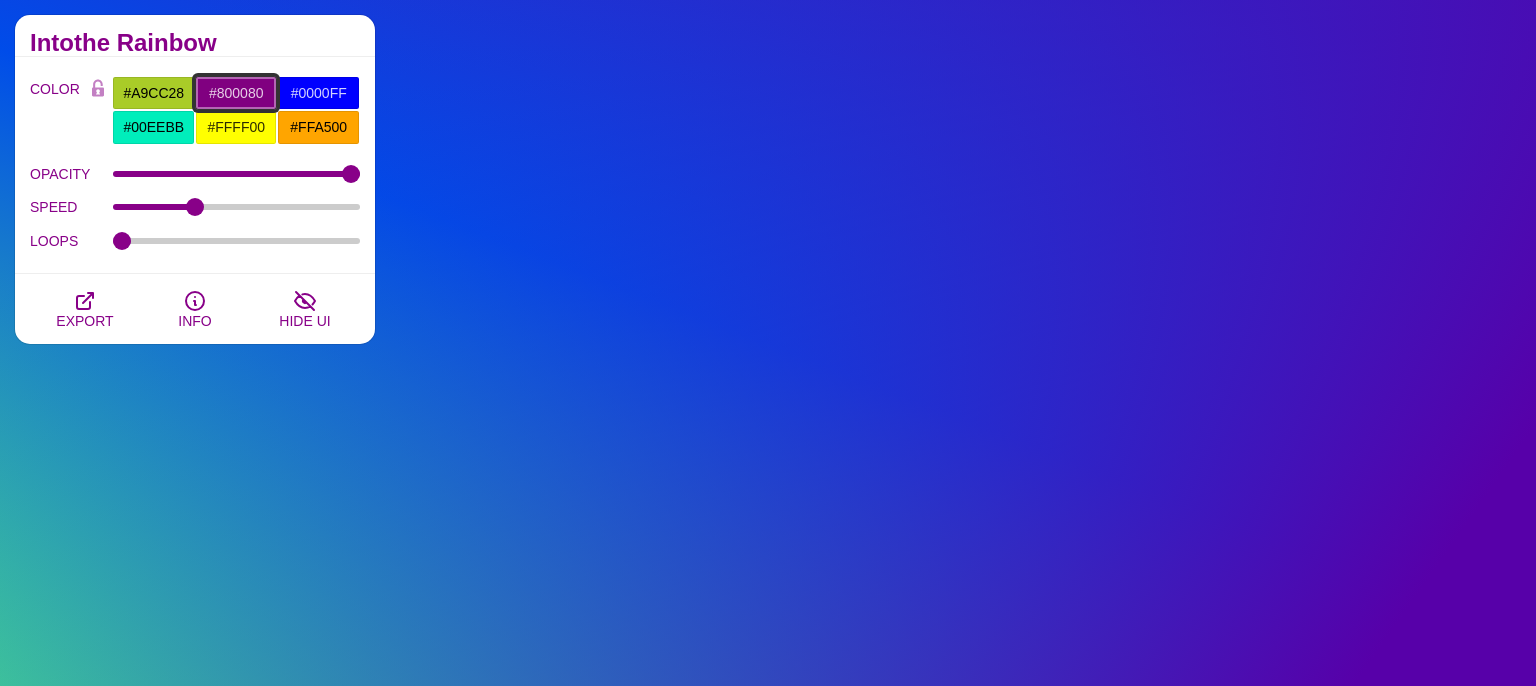 click on "#800080" at bounding box center [236, 93] 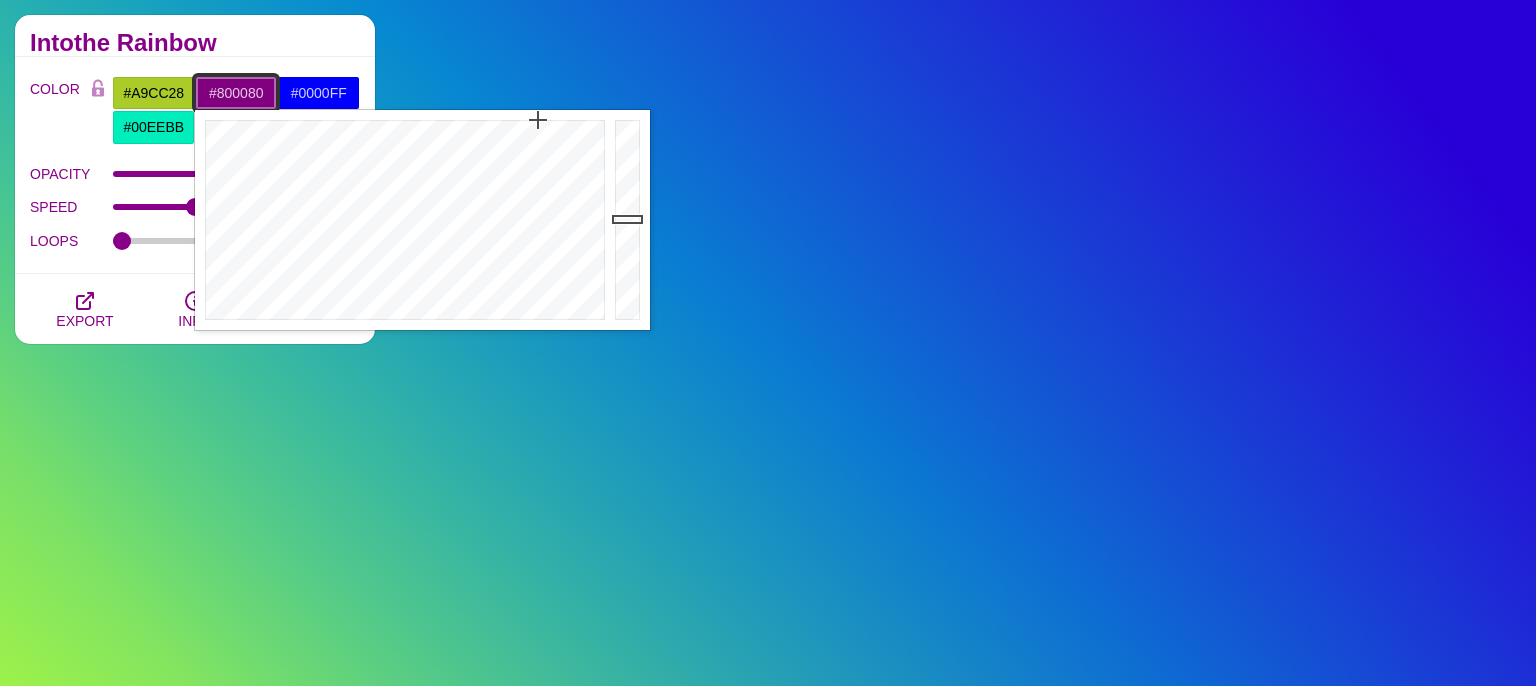 paste on "[HEX_COLOR]" 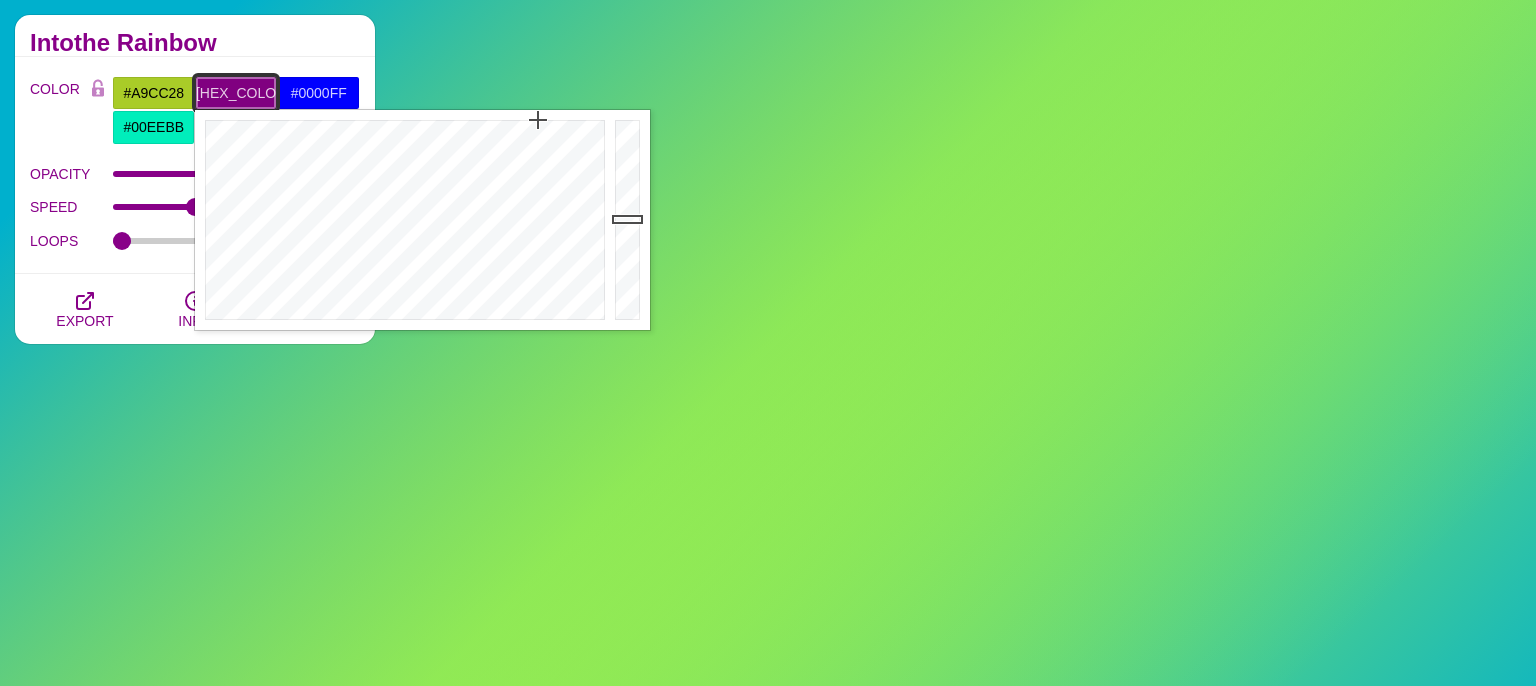 click on "[HEX_COLOR]" at bounding box center (236, 93) 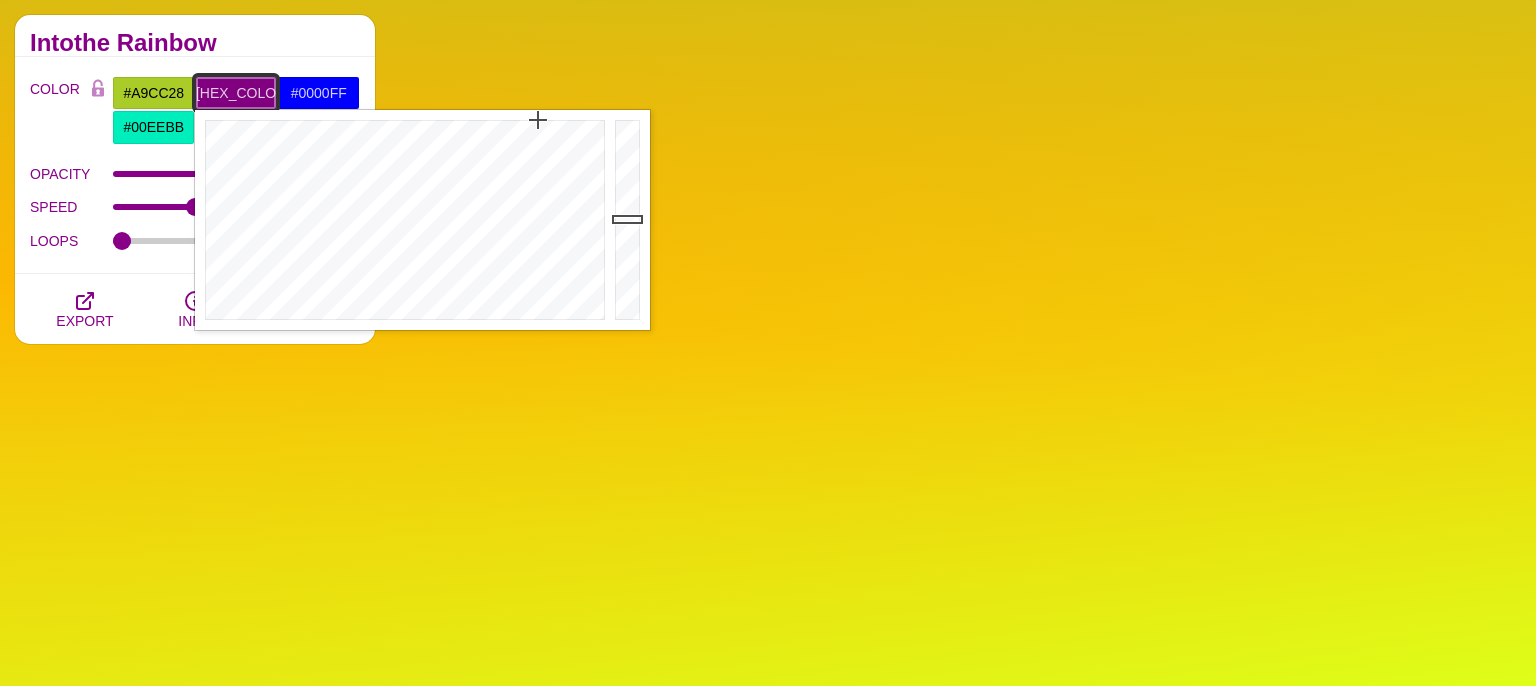 click on "[HEX_COLOR]" at bounding box center [236, 93] 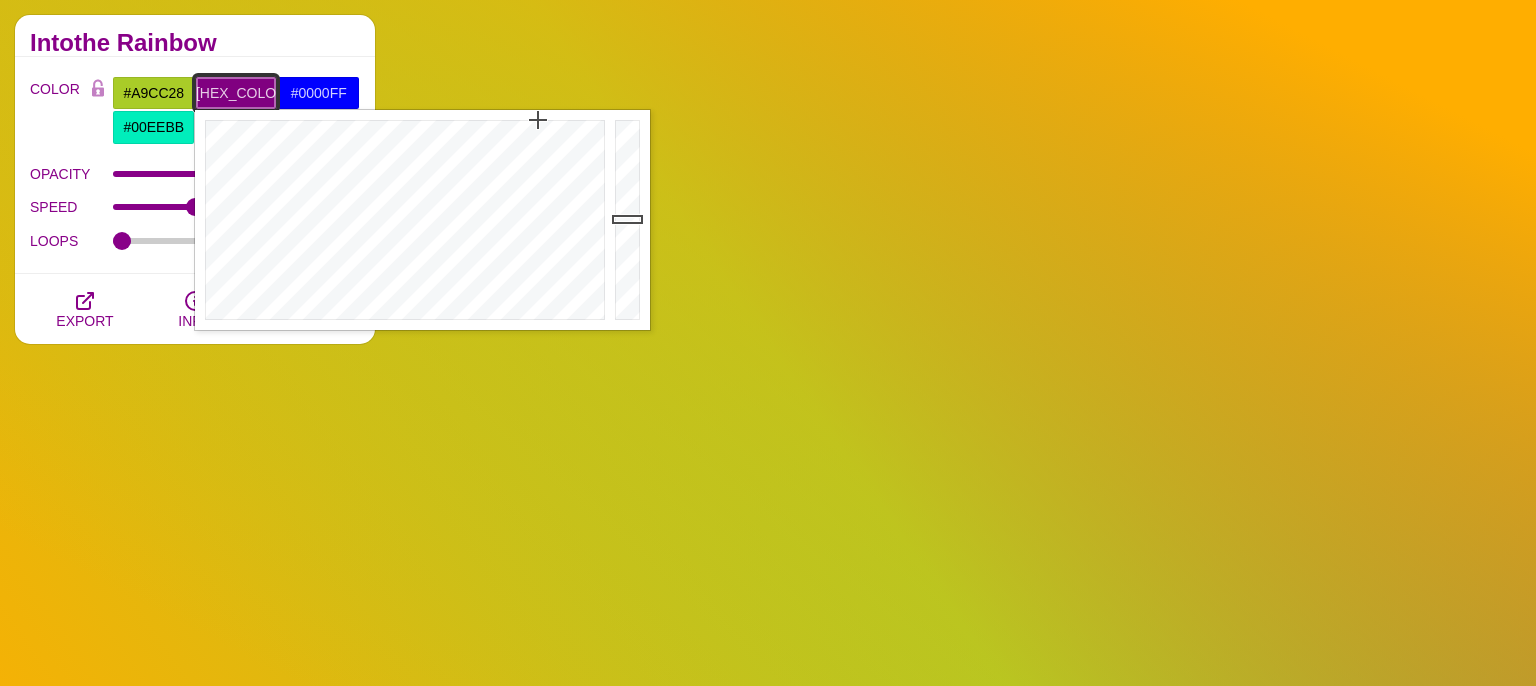 click on "[HEX_COLOR]" at bounding box center (236, 93) 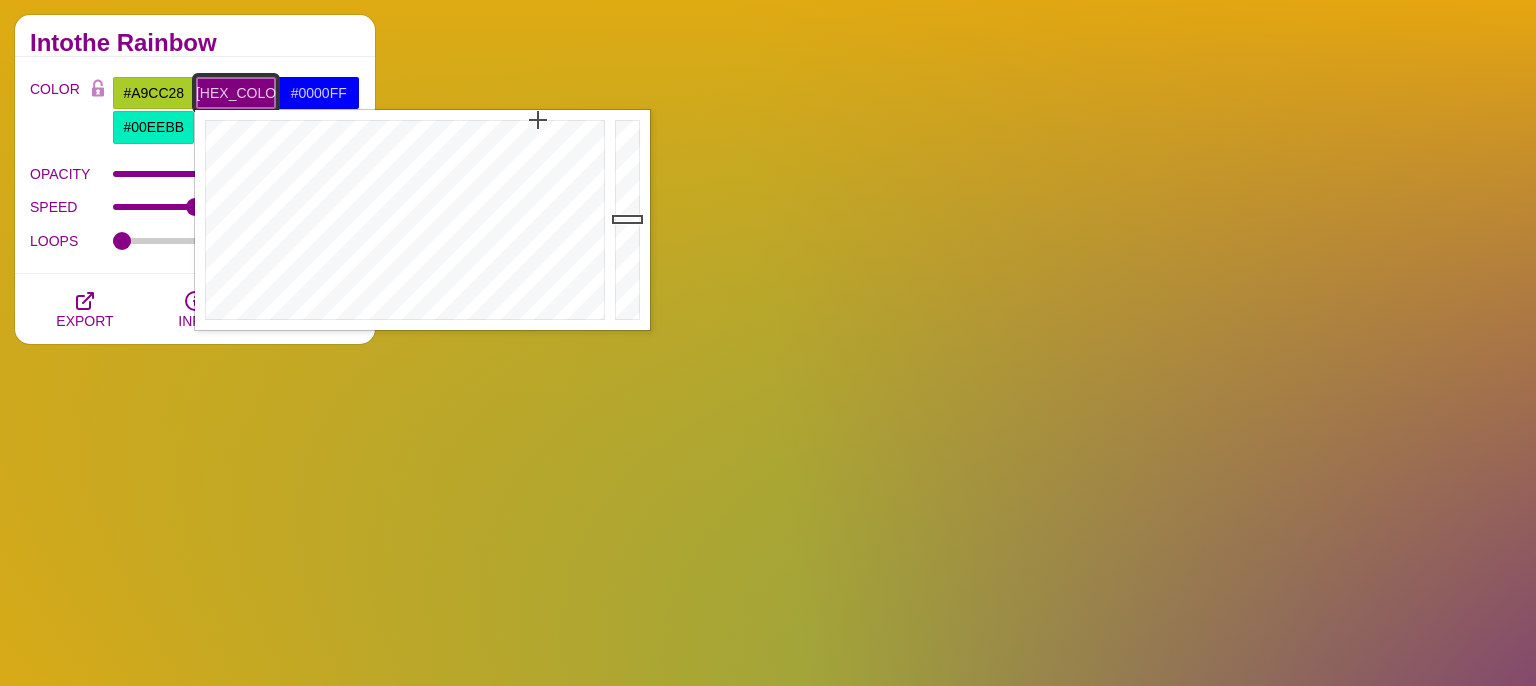 paste on "02c87d" 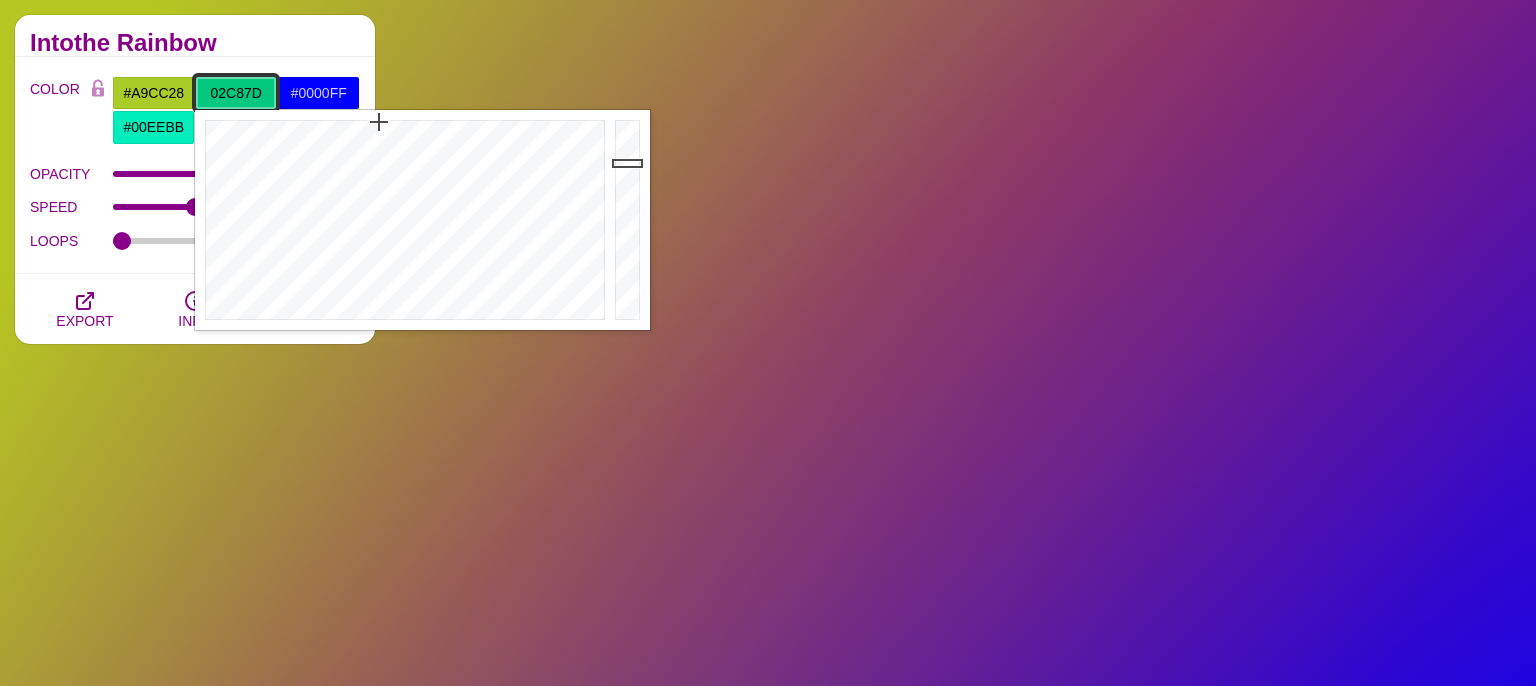 type on "#02C87D" 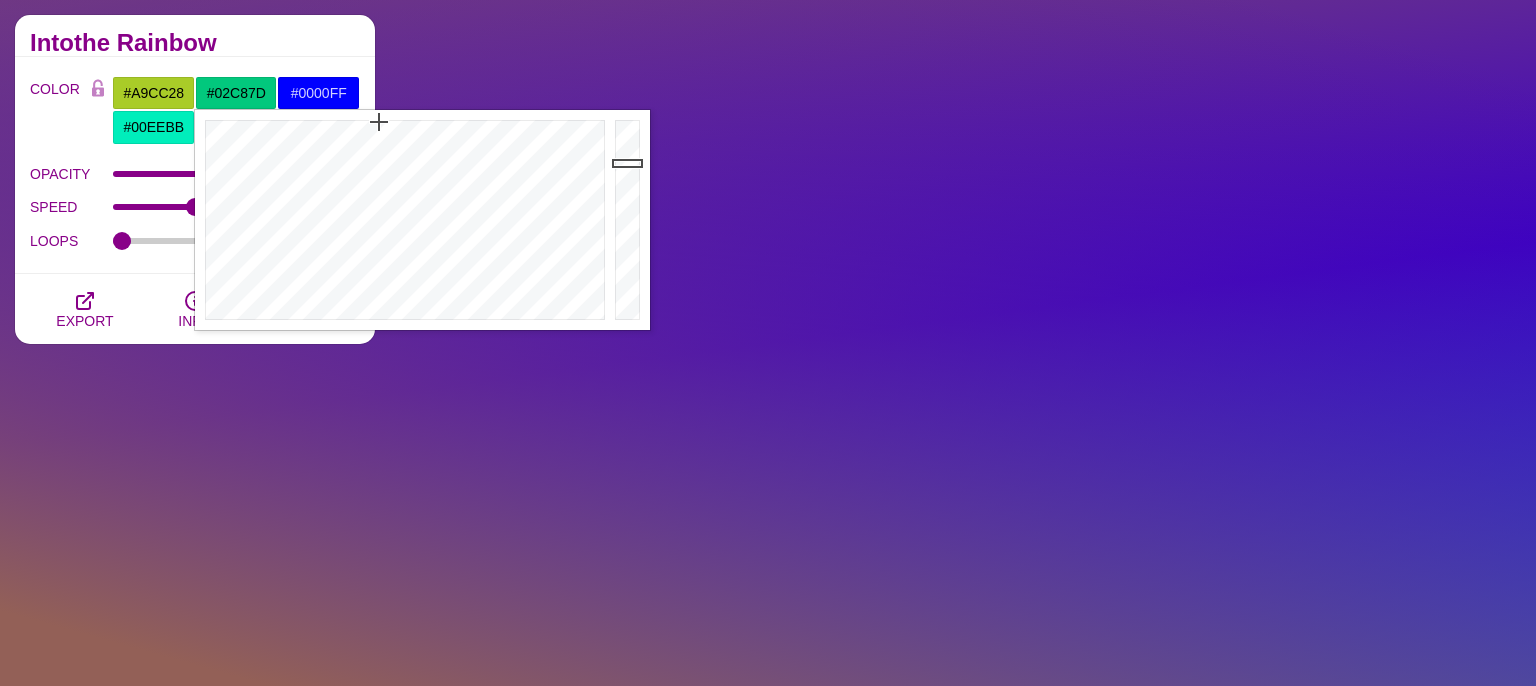 click on "Animated SVG Backgrounds This is an experimental set of backgrounds. It's recommended to be mindful of animation performance and opt for a limited number of animations and the number of loops. You'll likely find constraining the backgrounds within small containers will work better on low performance devices.
You have access. Enjoy!
Intothe Rainbow
COLOR
[HEX_COLOR] [HEX_COLOR] [HEX_COLOR]
[HEX_COLOR] [HEX_COLOR] [HEX_COLOR]
[HEX_COLOR] [HEX_COLOR] [HEX_COLOR]
BLEND < LCH MODE >
VARIETY < GRAY TONES >
MODIFY < FLIP >
OPACITY
[NUMBER]
SPEED
LOOPS
STROKE
[NUMBER]
OPACITY
[NUMBER]
EXPORT
INFO
HIDE UI" at bounding box center [195, 1012] 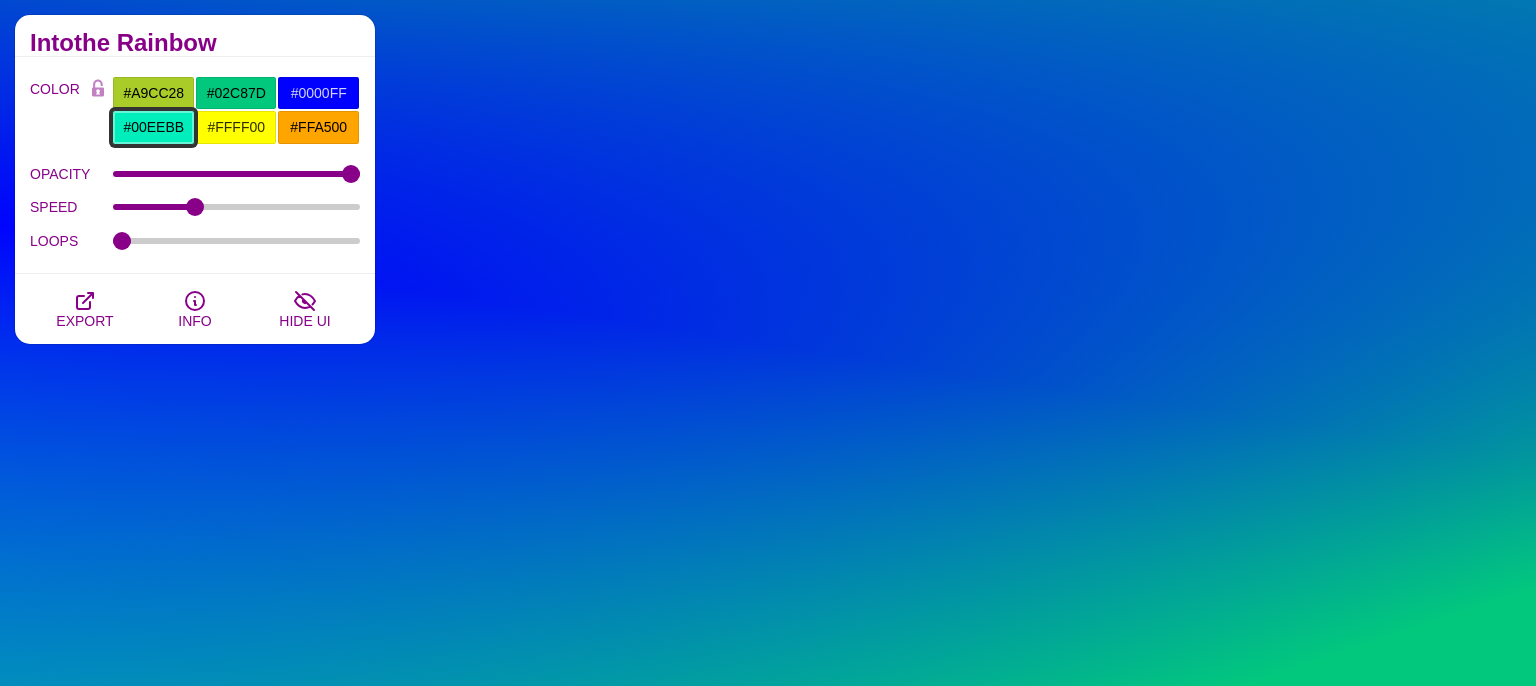 click on "#00EEBB" at bounding box center (153, 127) 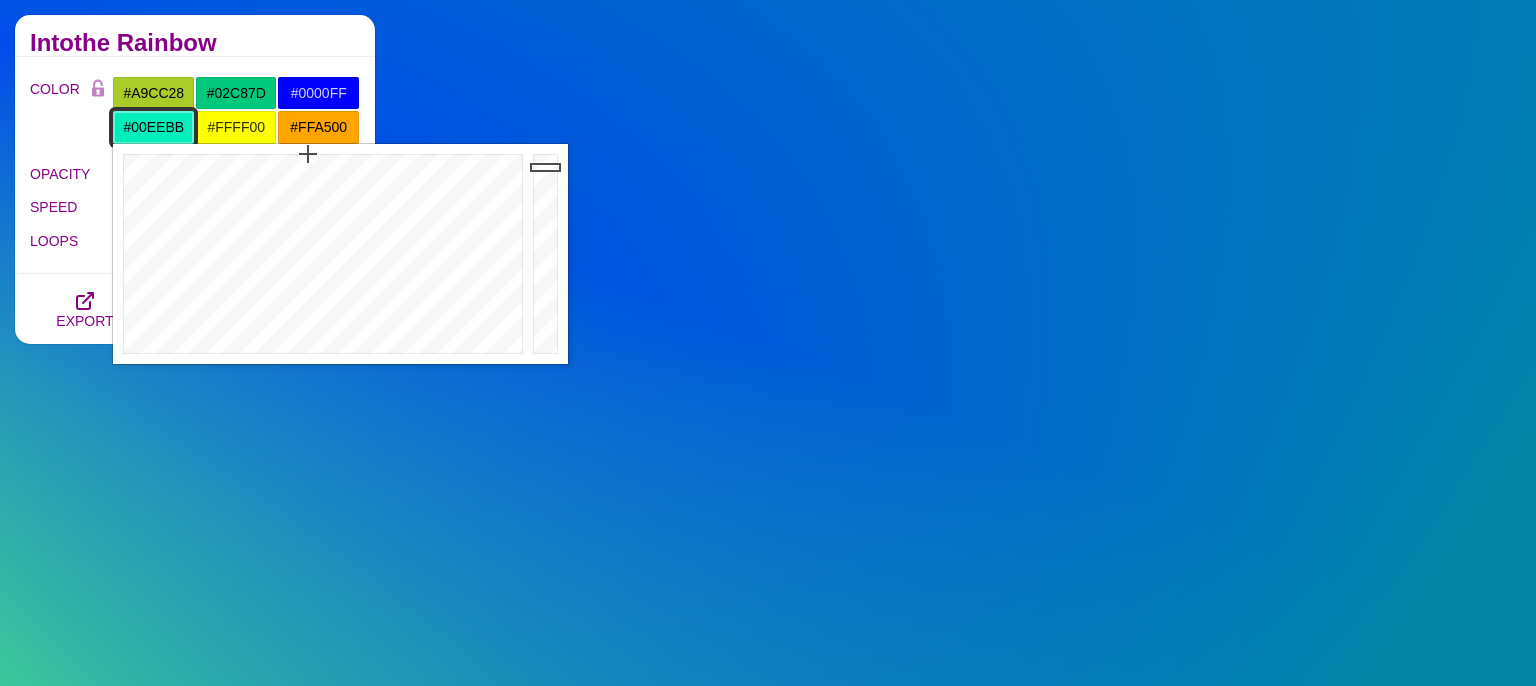 paste on "02c87d" 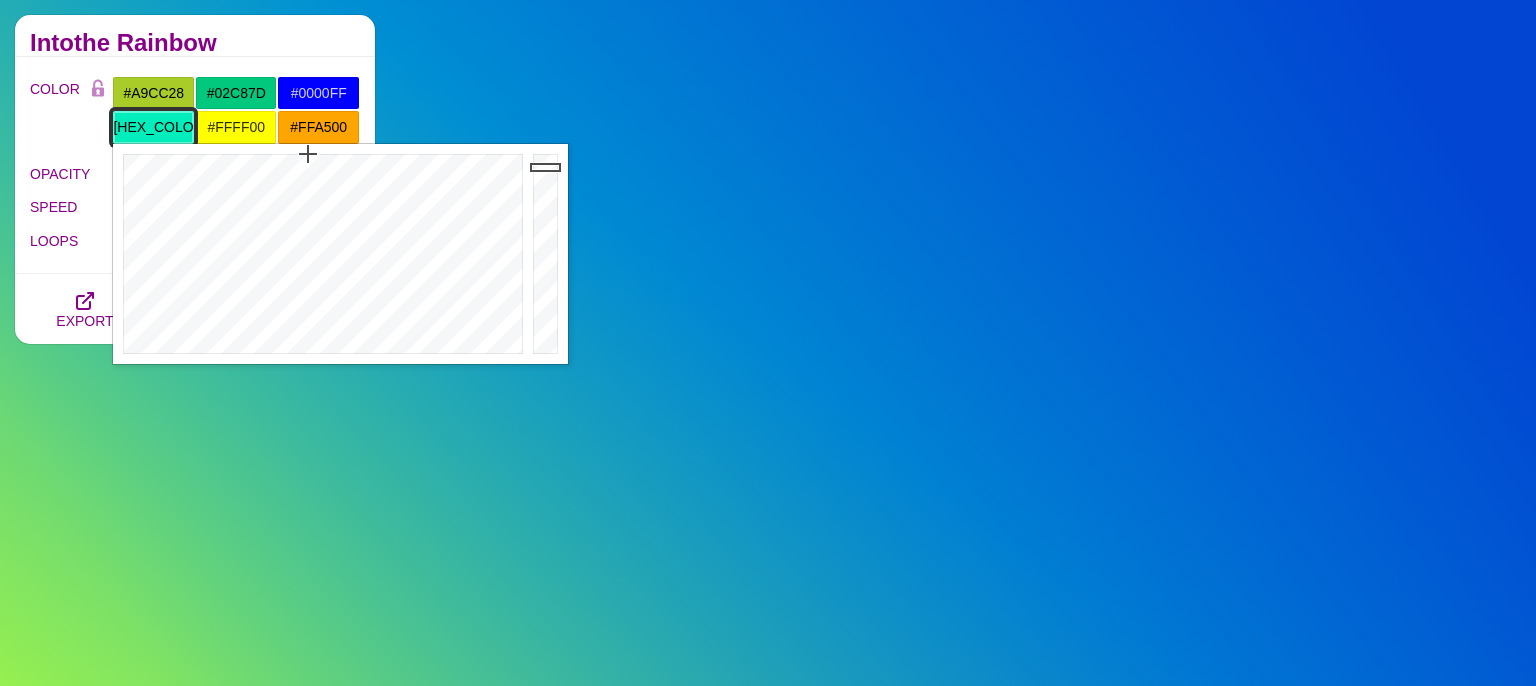 scroll, scrollTop: 0, scrollLeft: 20, axis: horizontal 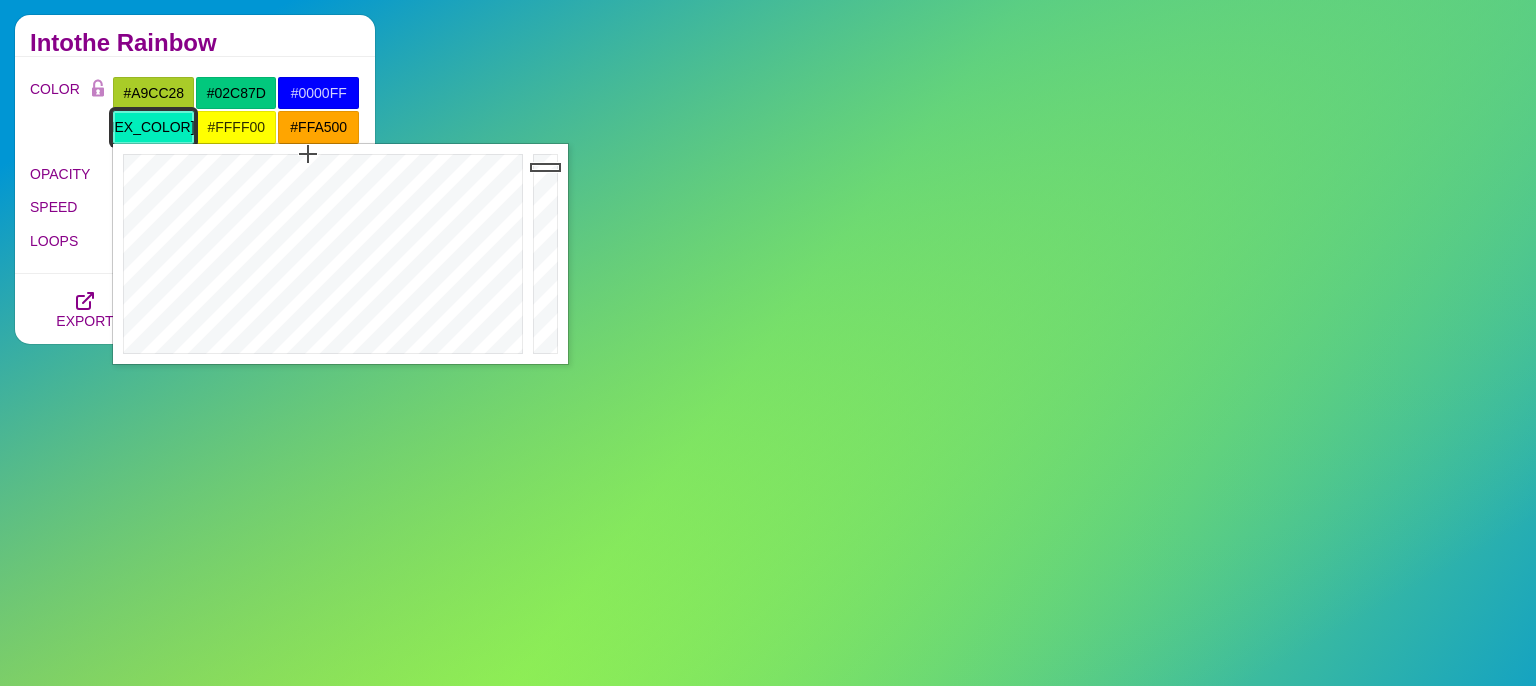 click on "[HEX_COLOR]" at bounding box center (153, 127) 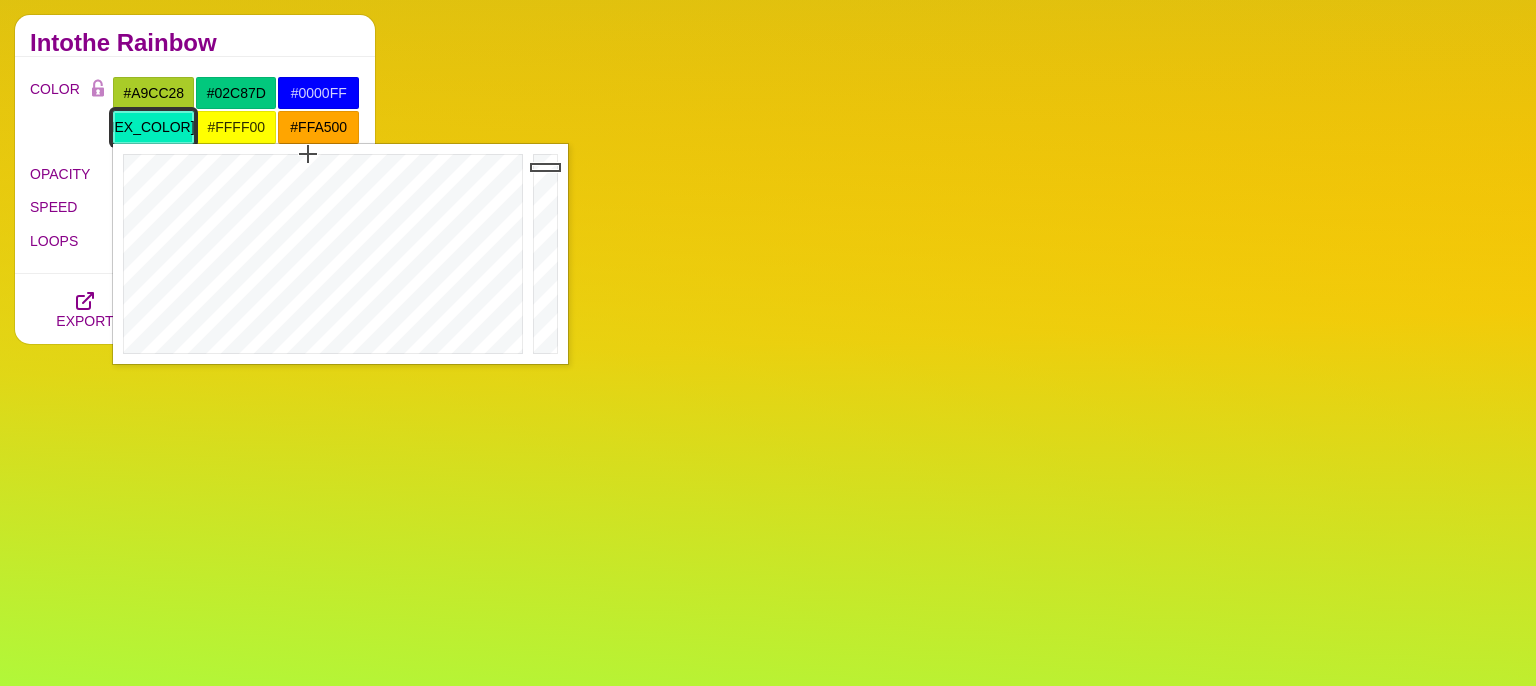 click on "[HEX_COLOR]" at bounding box center [153, 127] 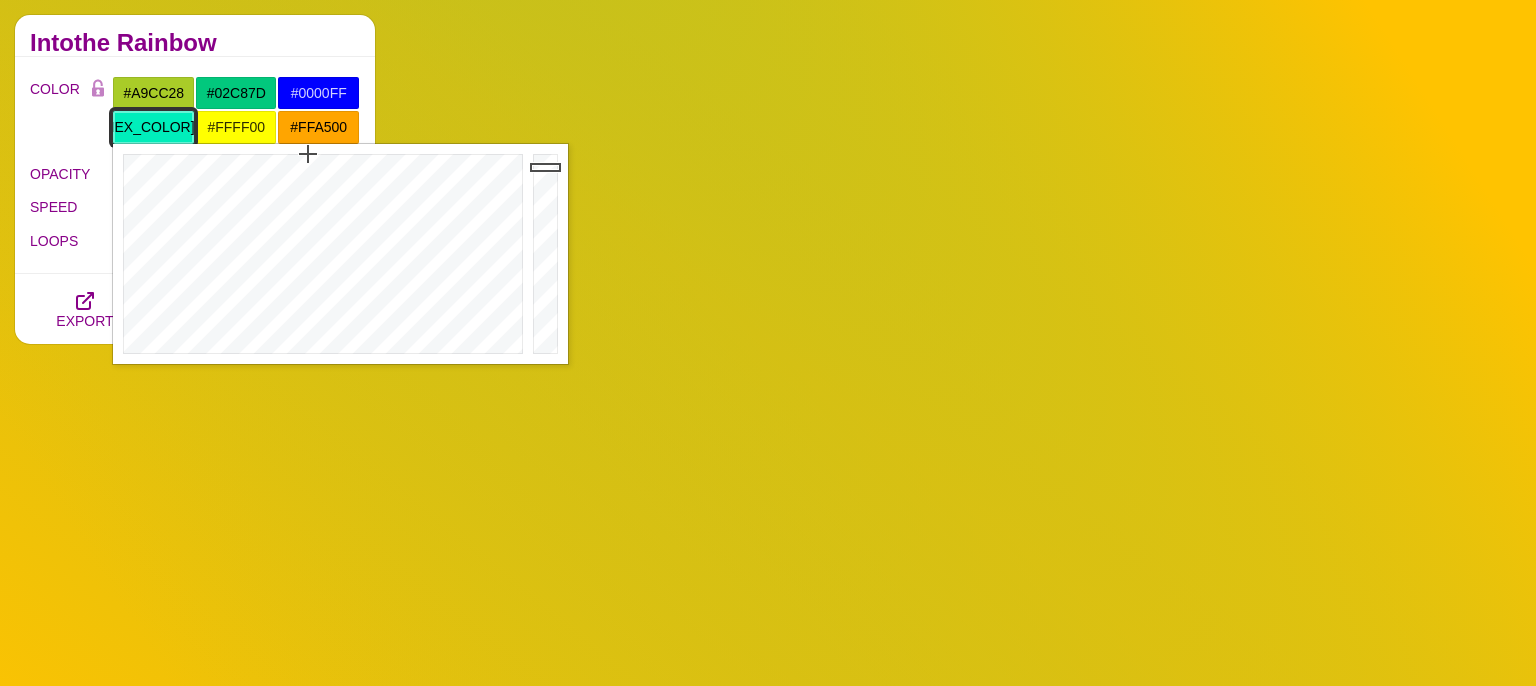 click on "[HEX_COLOR]" at bounding box center (153, 127) 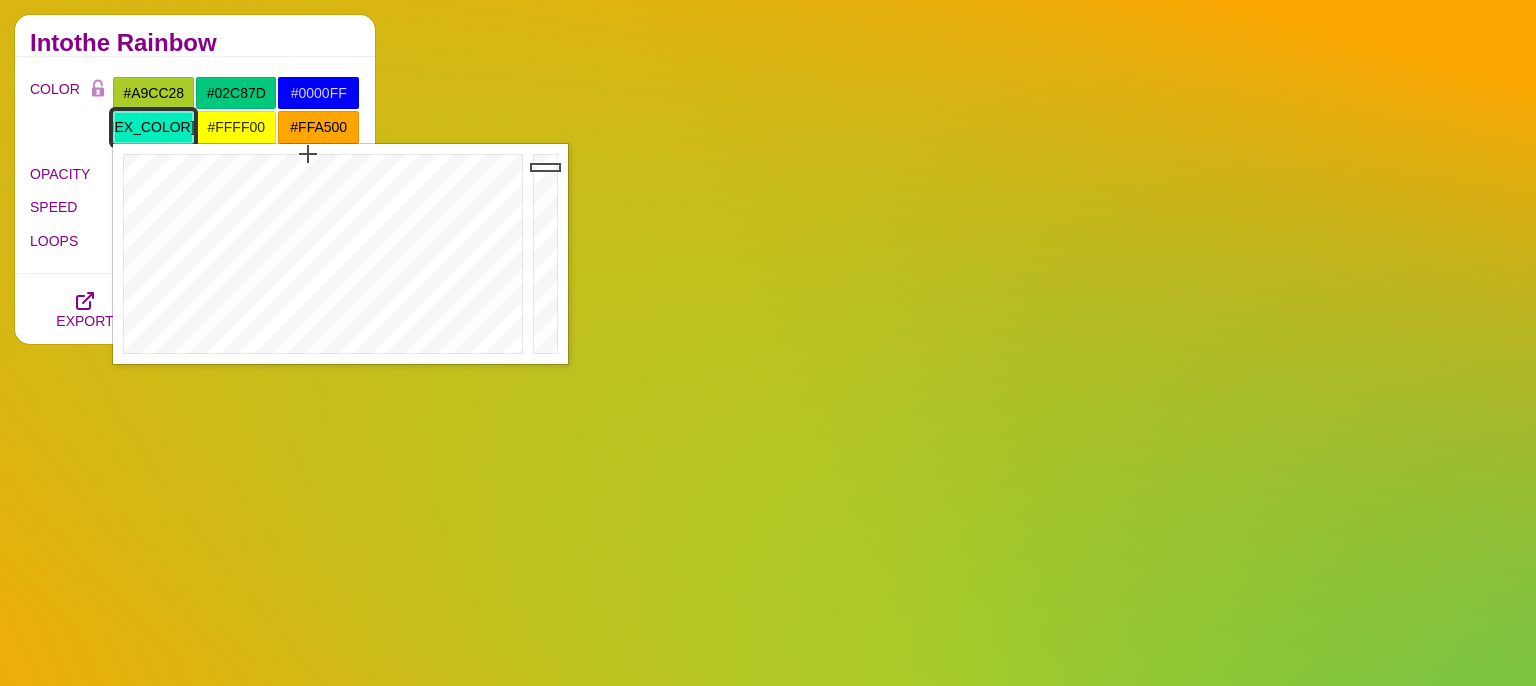 paste 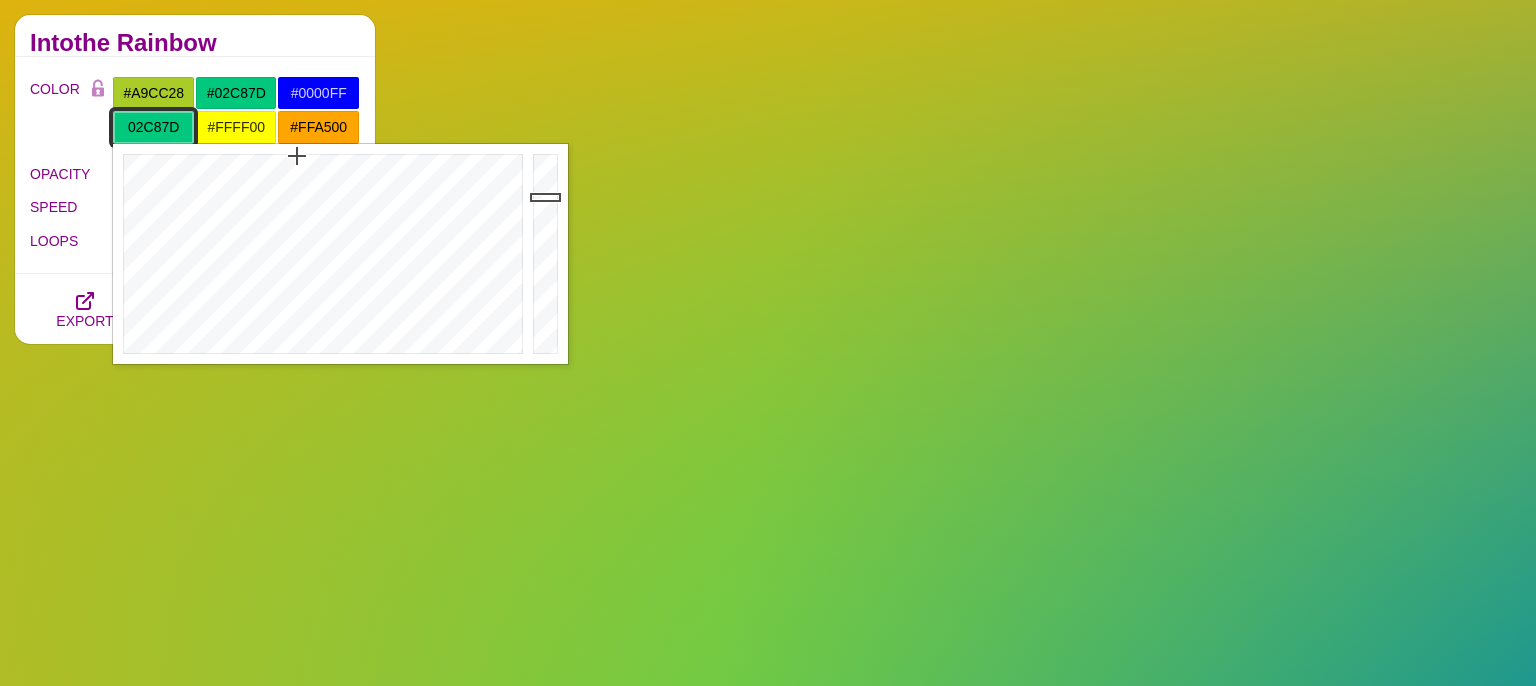 scroll, scrollTop: 0, scrollLeft: 0, axis: both 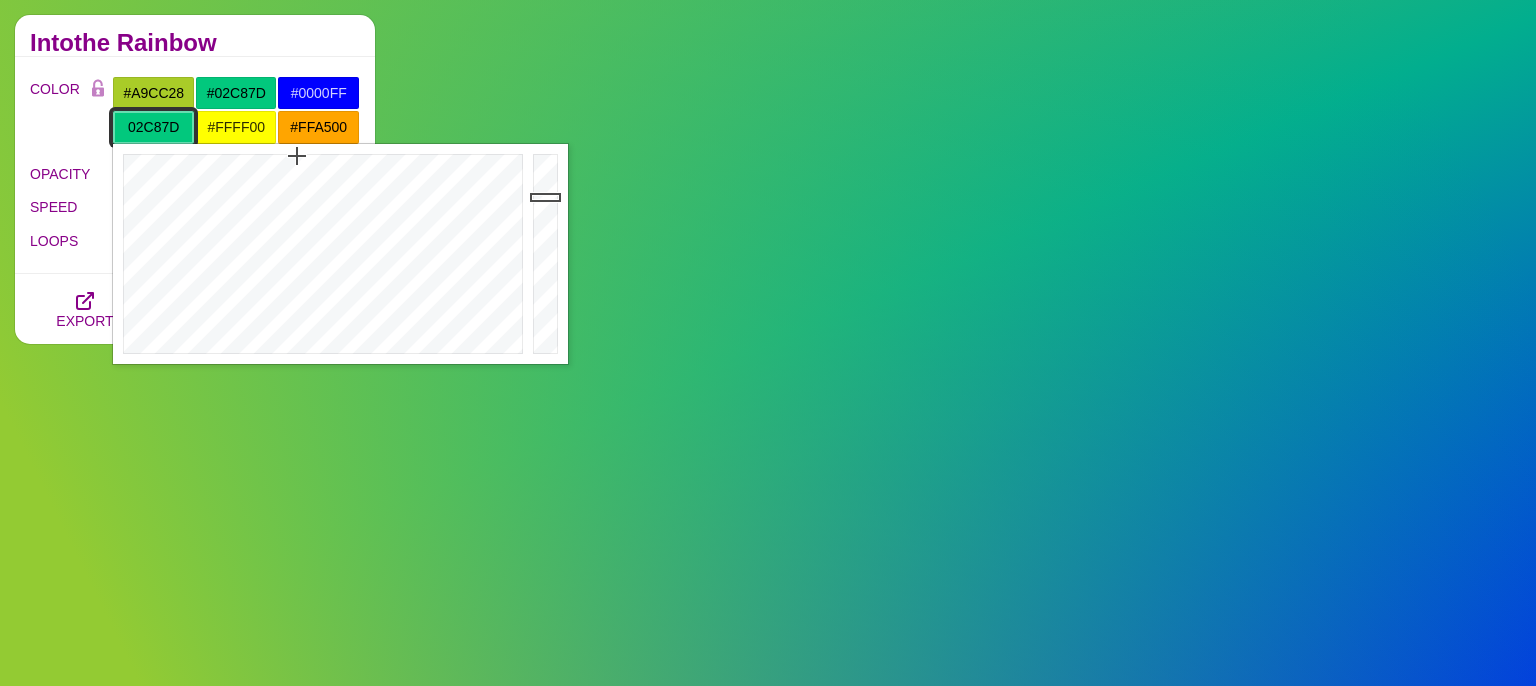 type on "#02C87D" 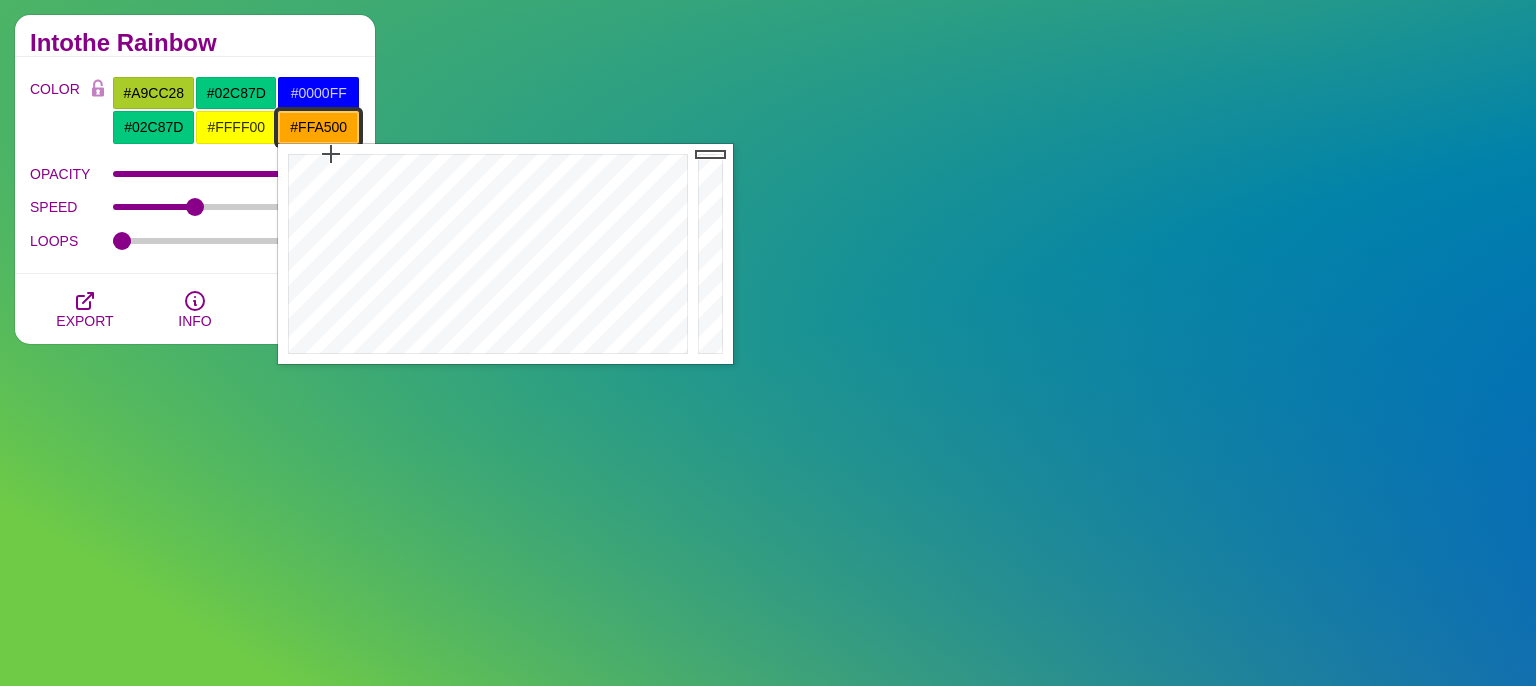 click on "#FFA500" at bounding box center [318, 127] 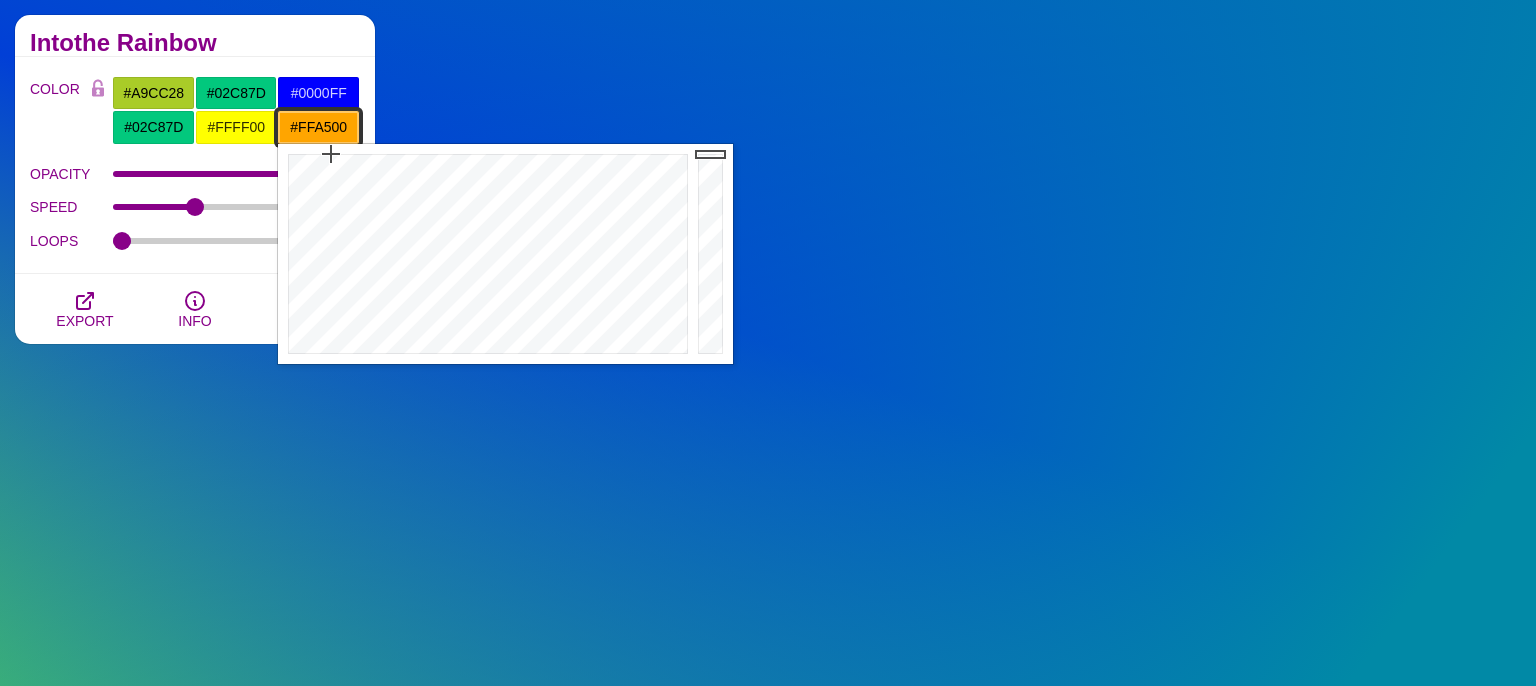 click on "#FFA500" at bounding box center [318, 127] 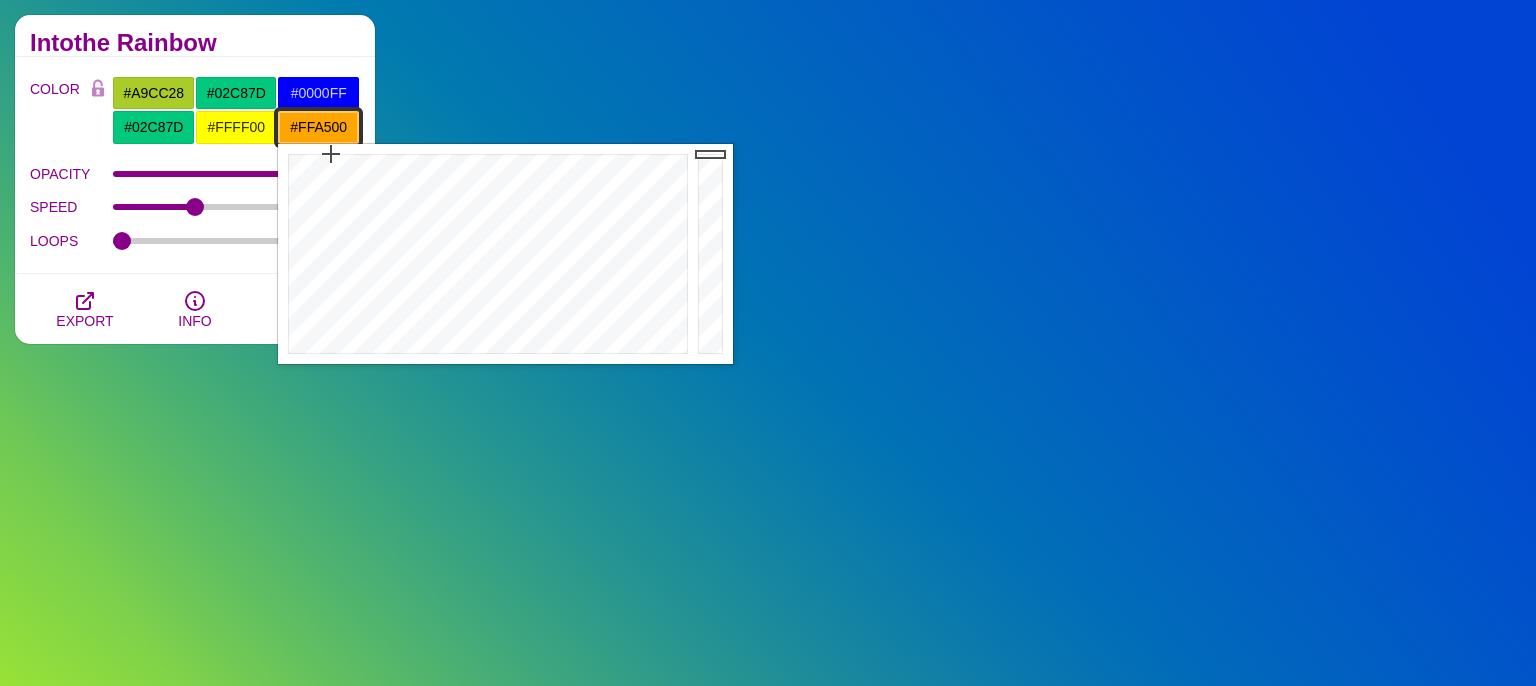 click on "#FFA500" at bounding box center (318, 127) 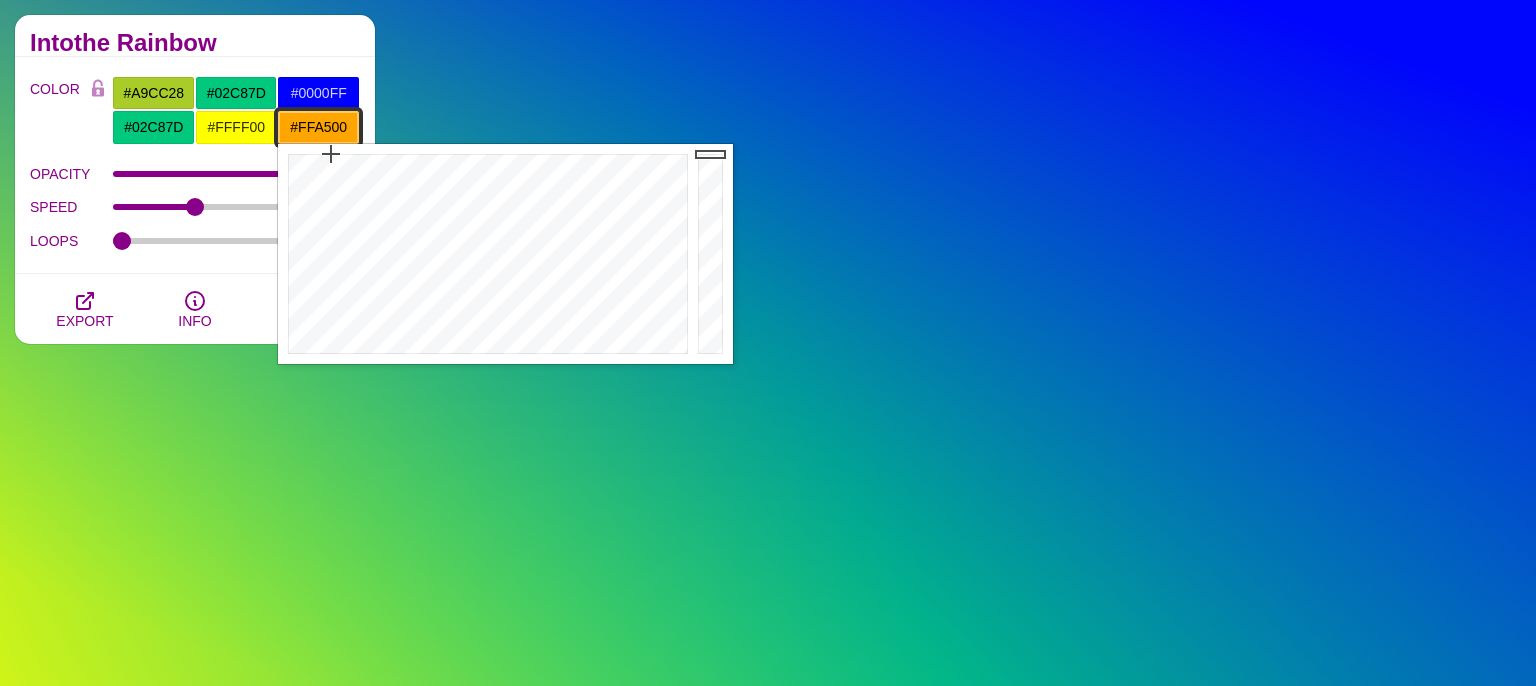 paste on "02c87d" 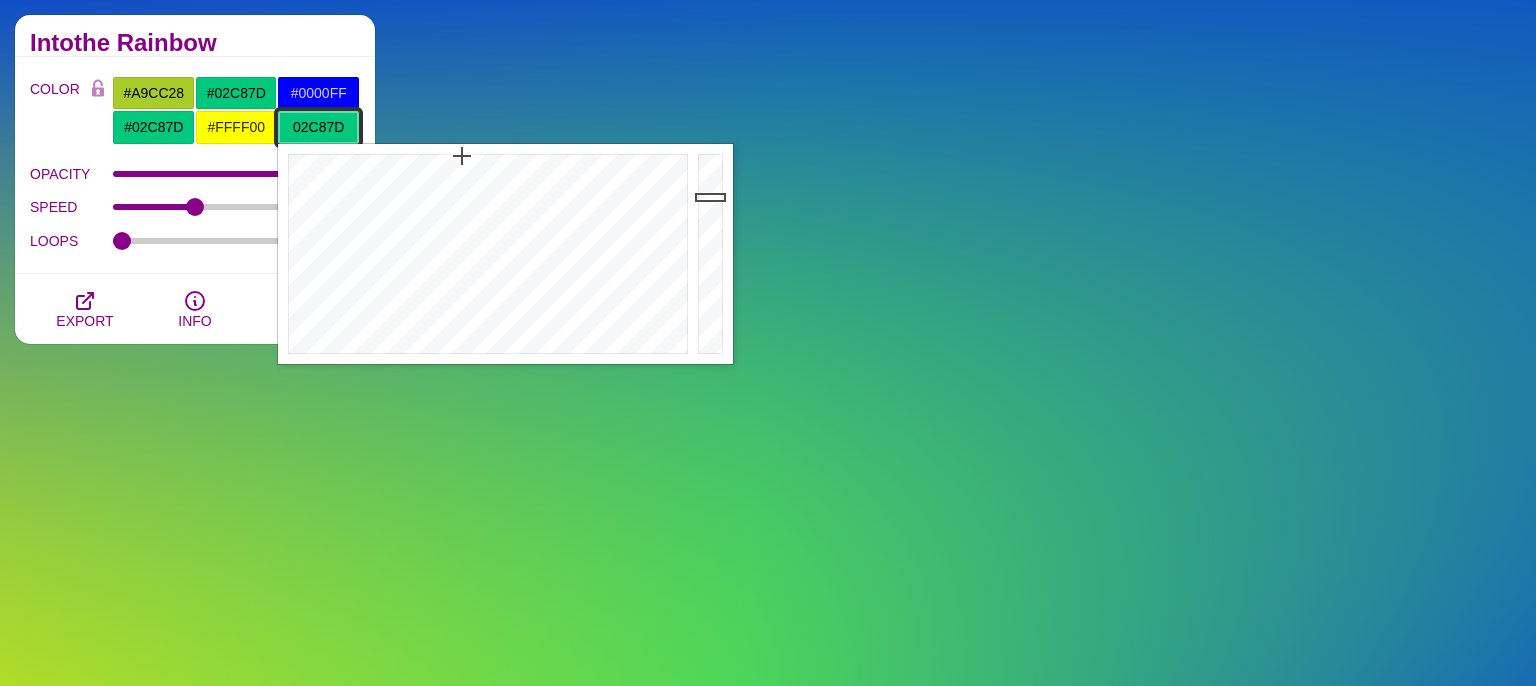 type on "#02C87D" 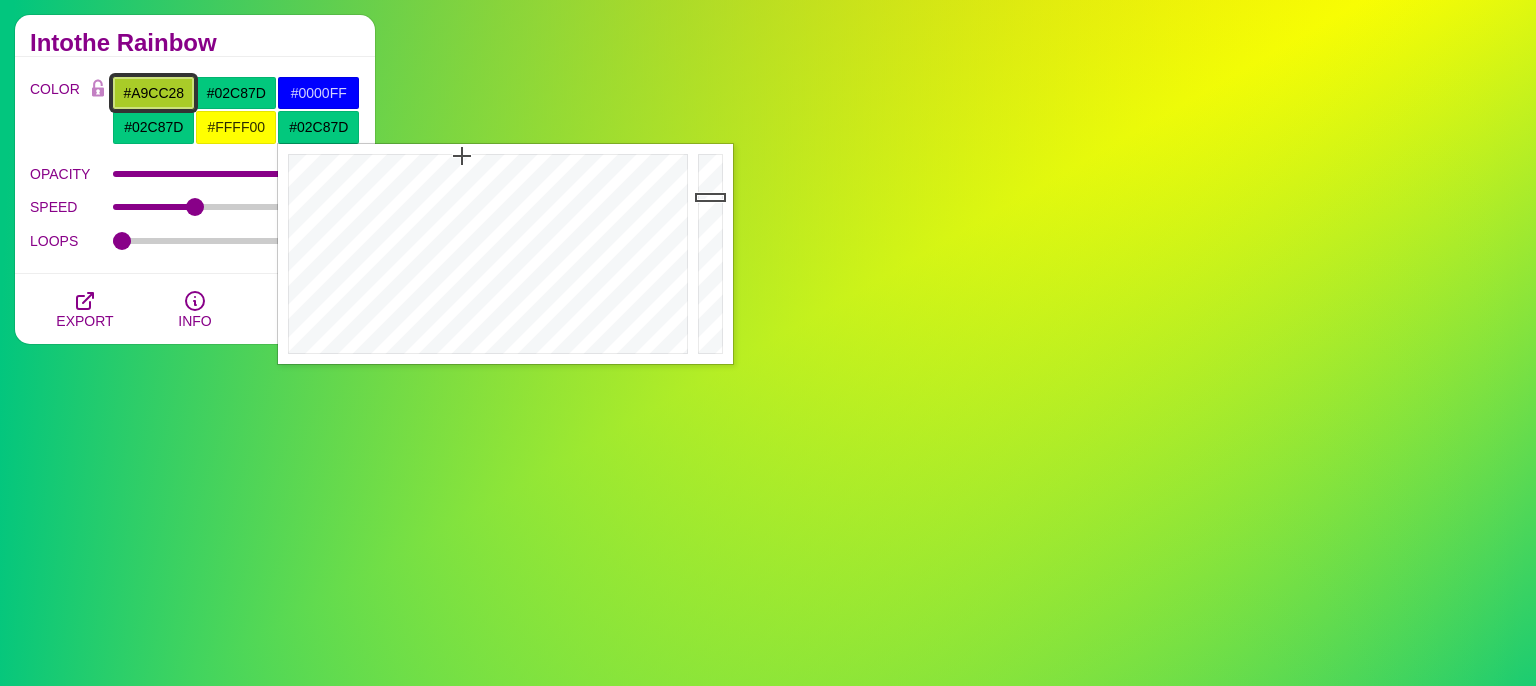 click on "#A9CC28" at bounding box center [153, 93] 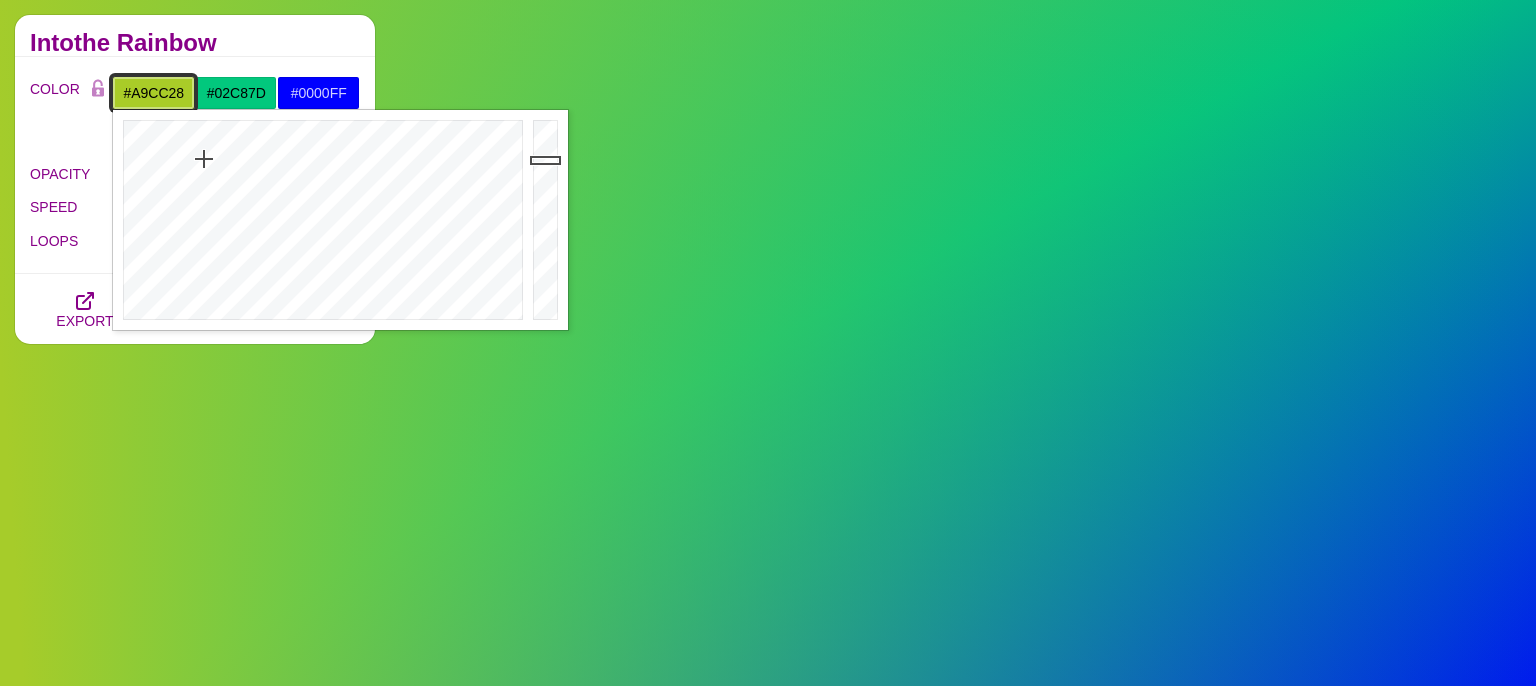 click on "#A9CC28" at bounding box center (153, 93) 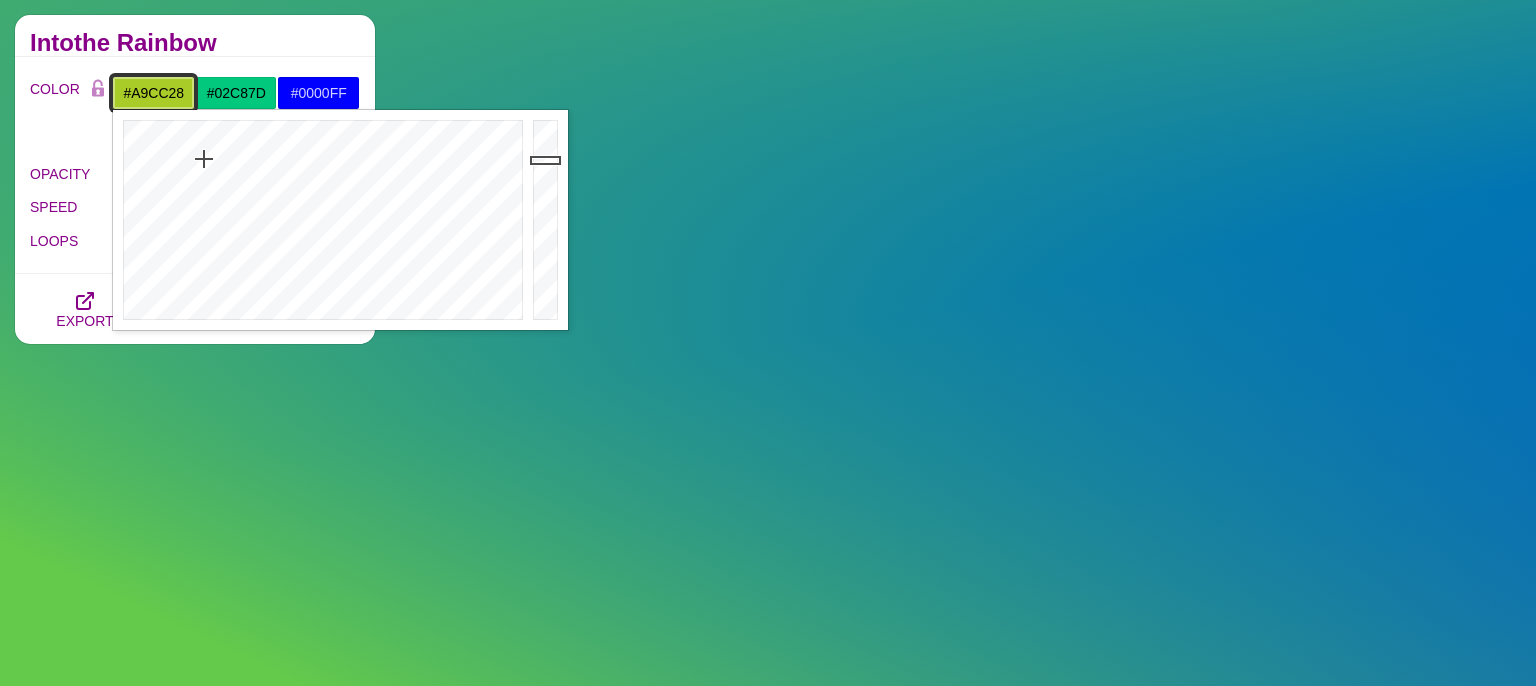 click on "#A9CC28" at bounding box center (153, 93) 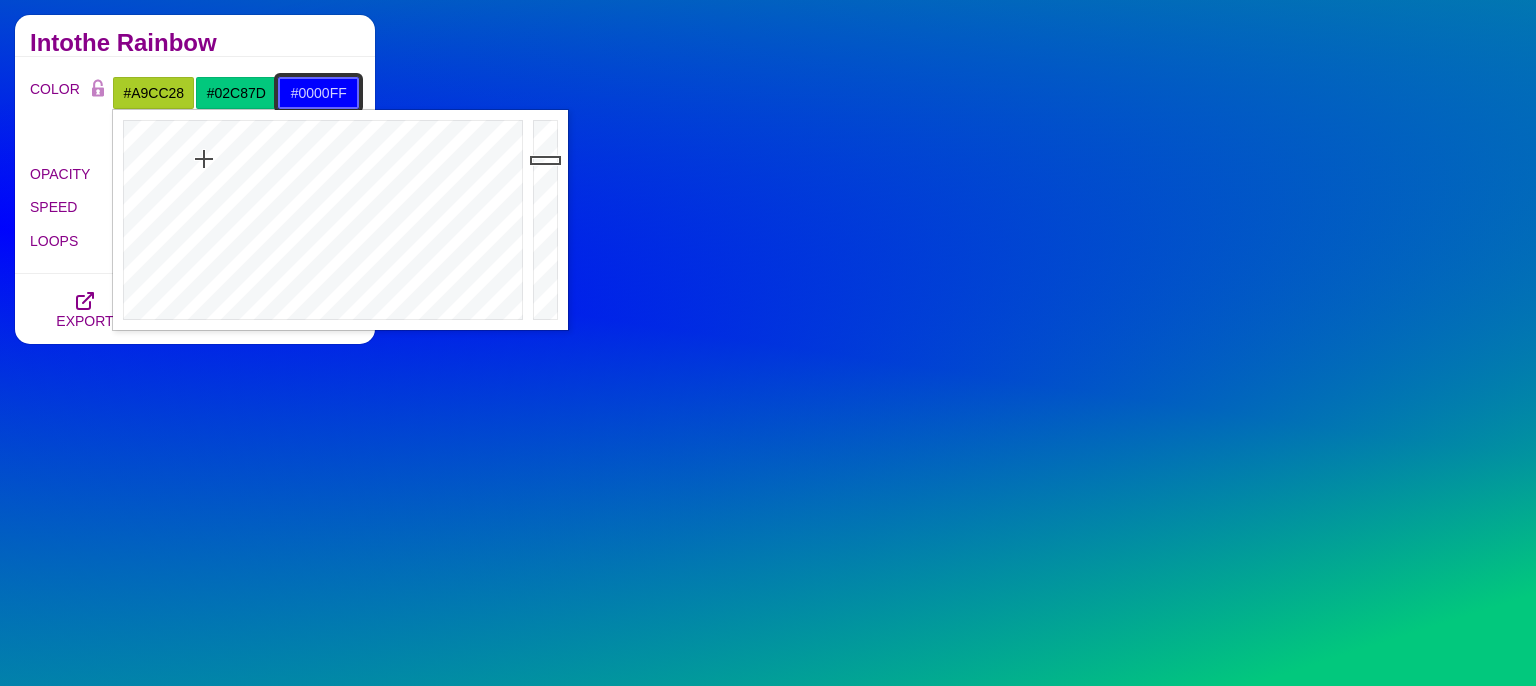 click on "#0000FF" at bounding box center (318, 93) 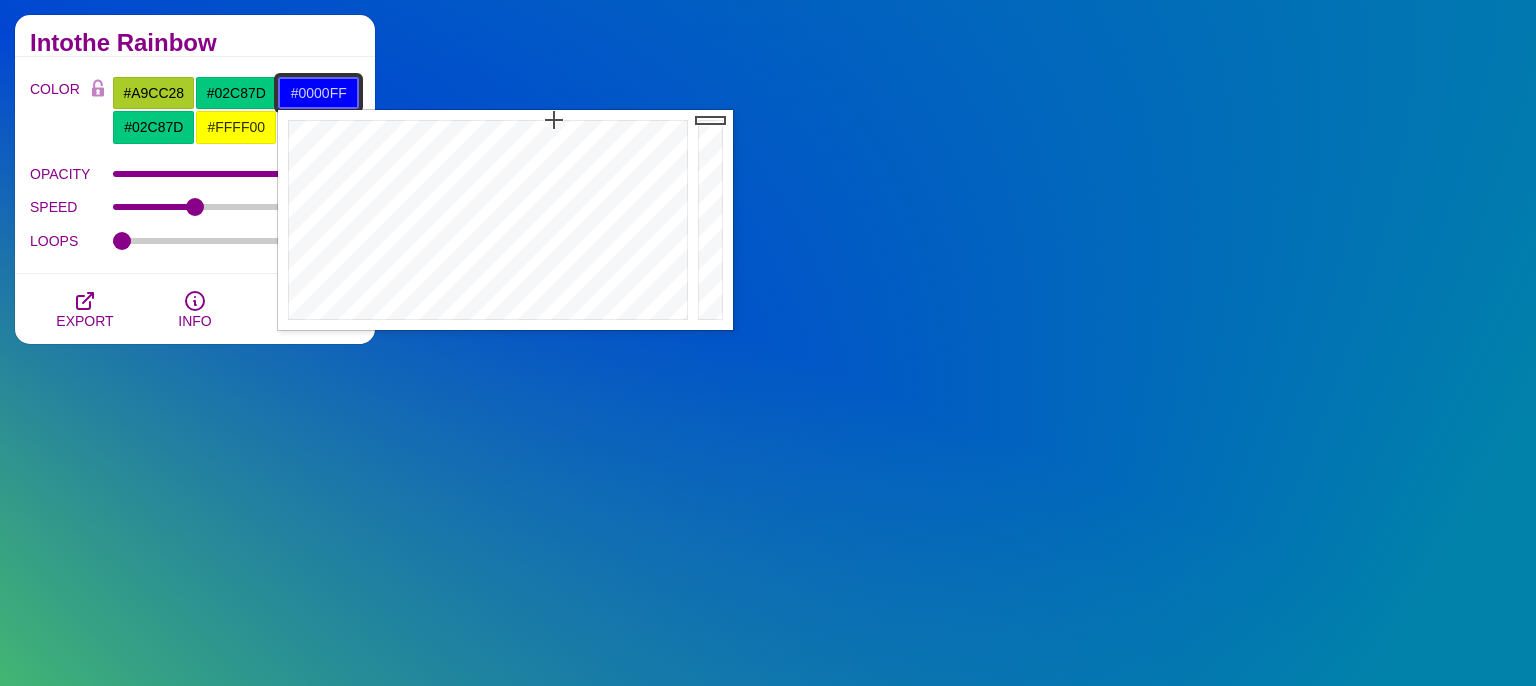 click on "#0000FF" at bounding box center (318, 93) 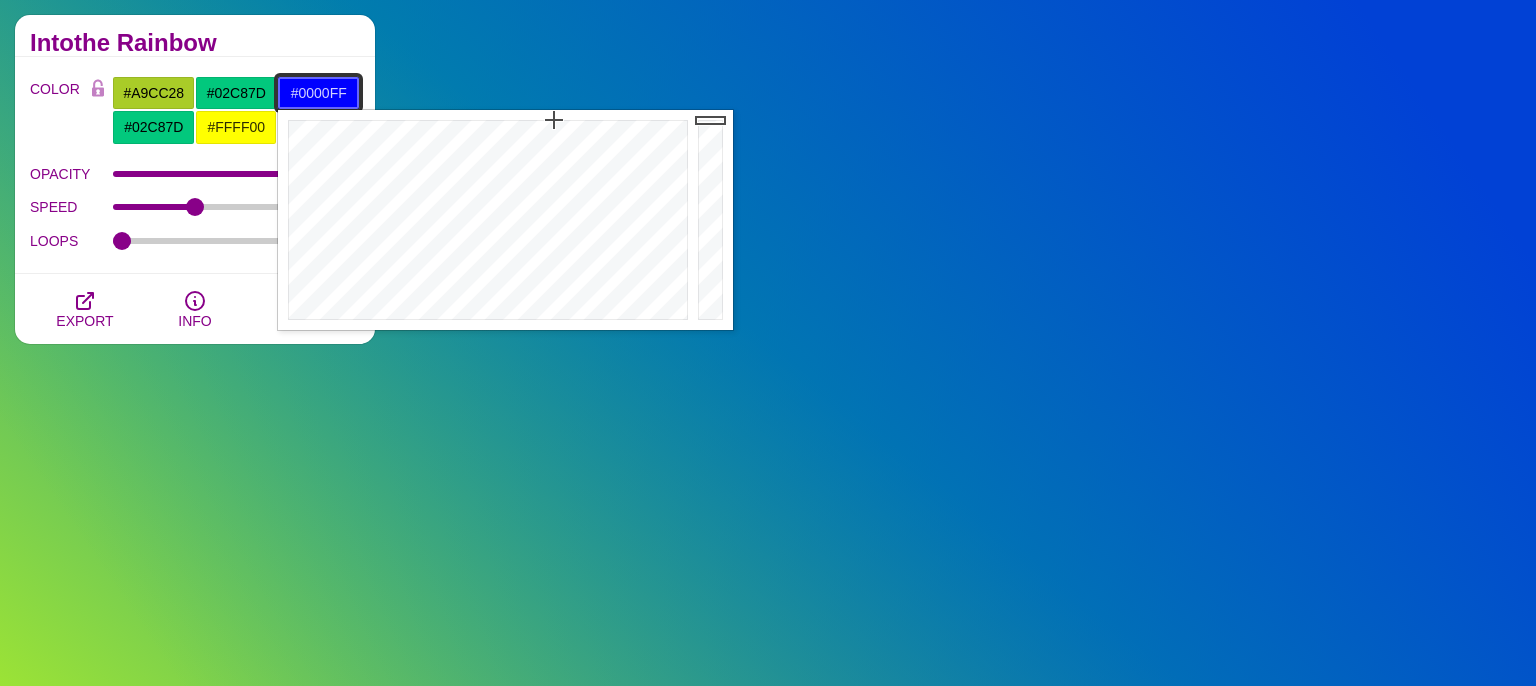 click on "#0000FF" at bounding box center [318, 93] 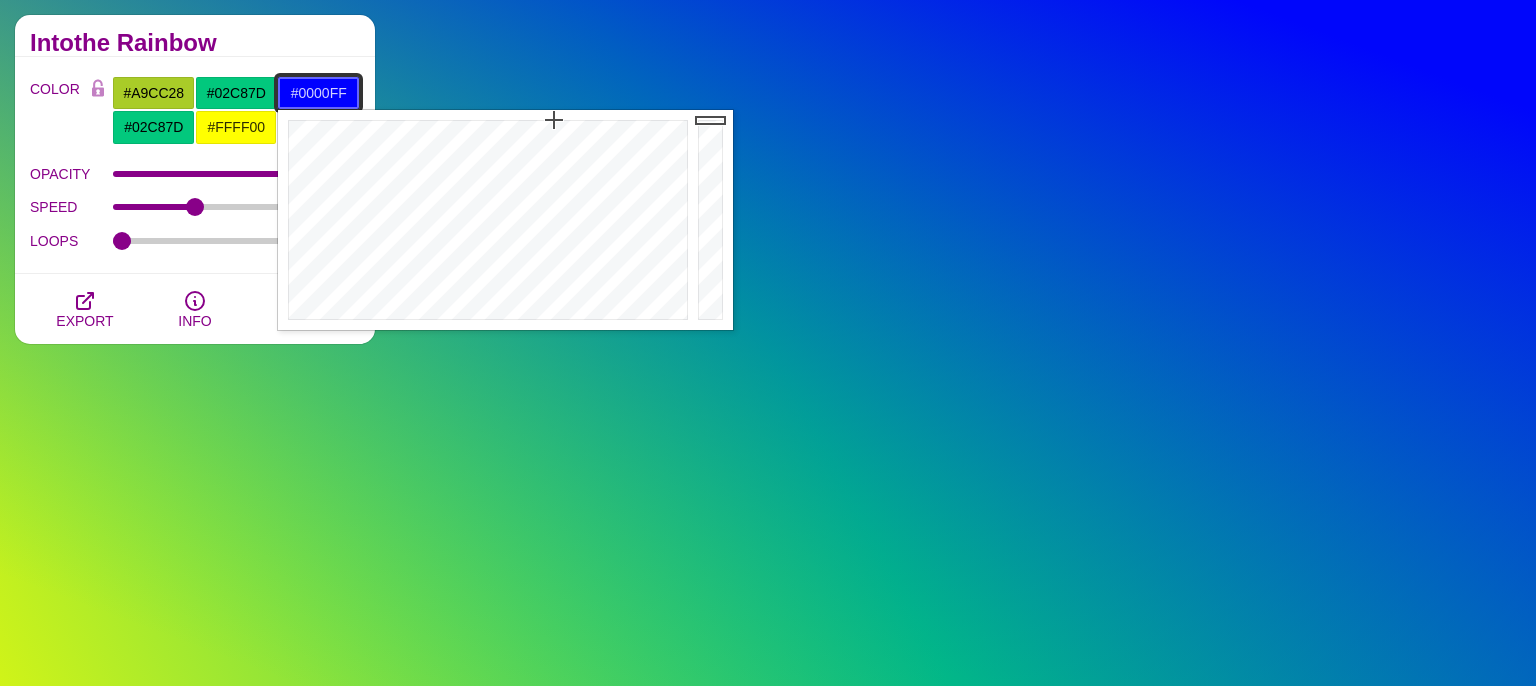 paste on "A9CC28" 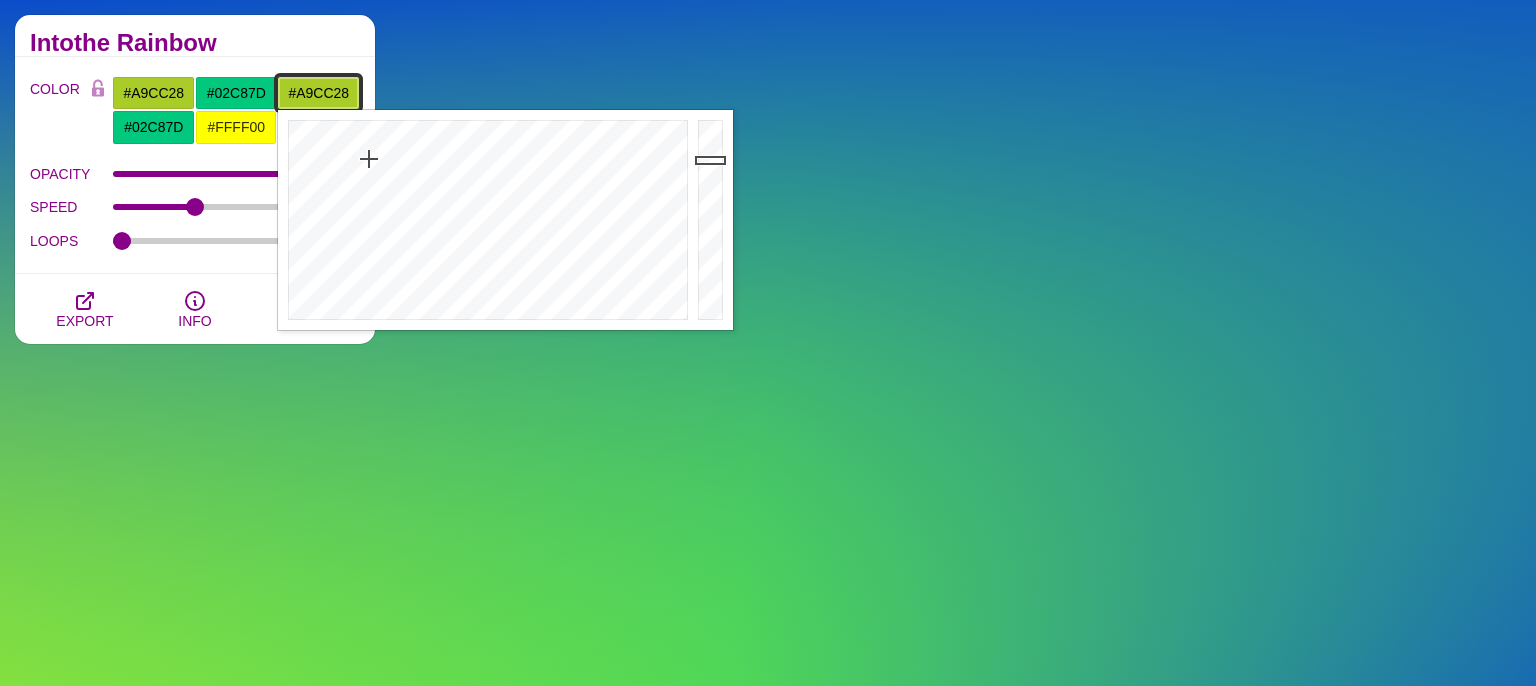 type on "#A9CC28" 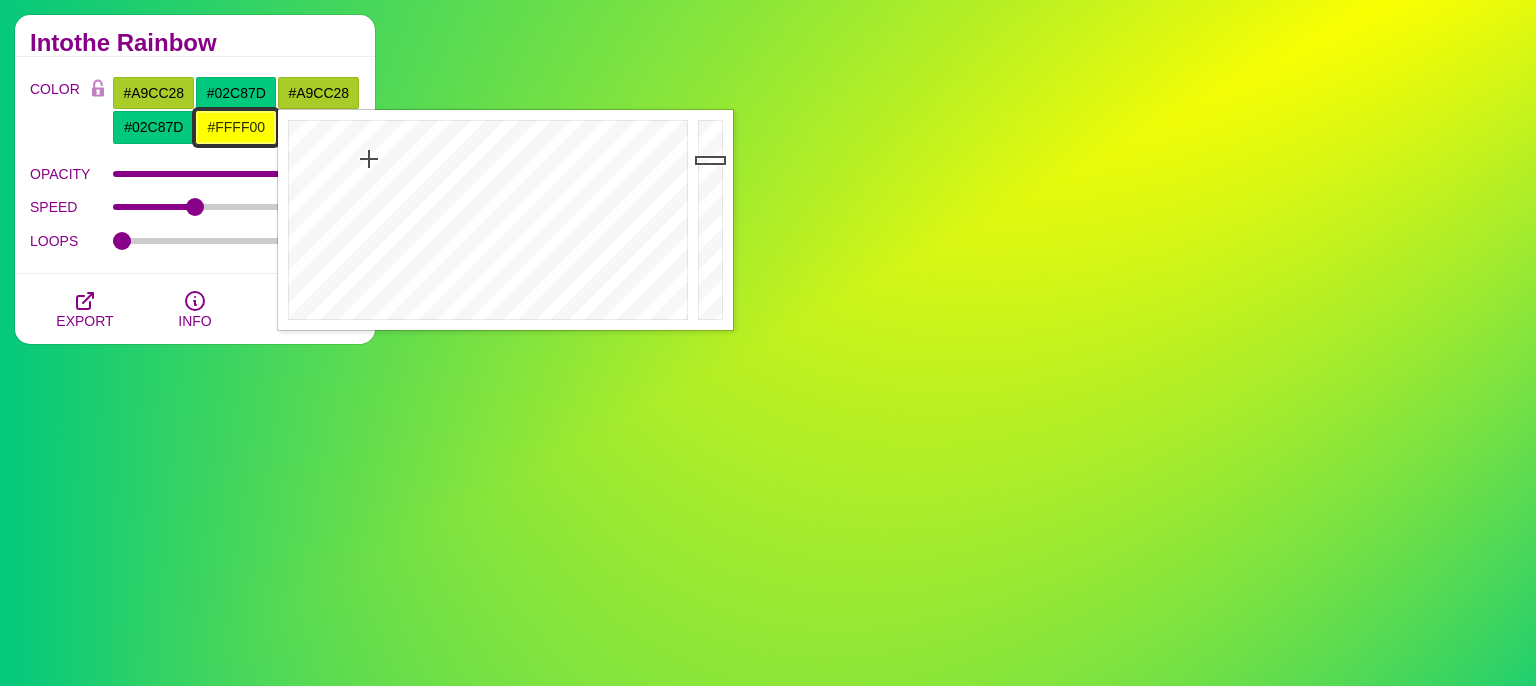 click on "#FFFF00" at bounding box center (236, 127) 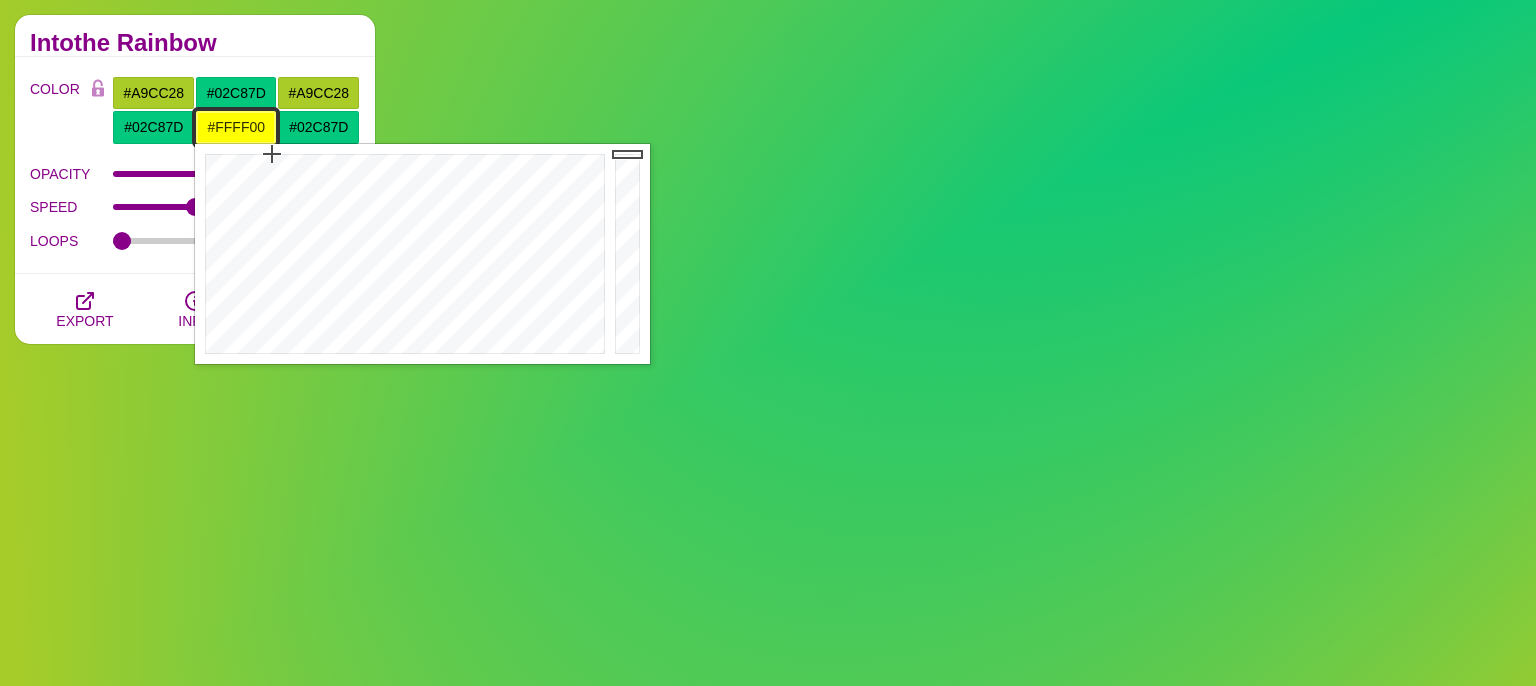click on "#FFFF00" at bounding box center [236, 127] 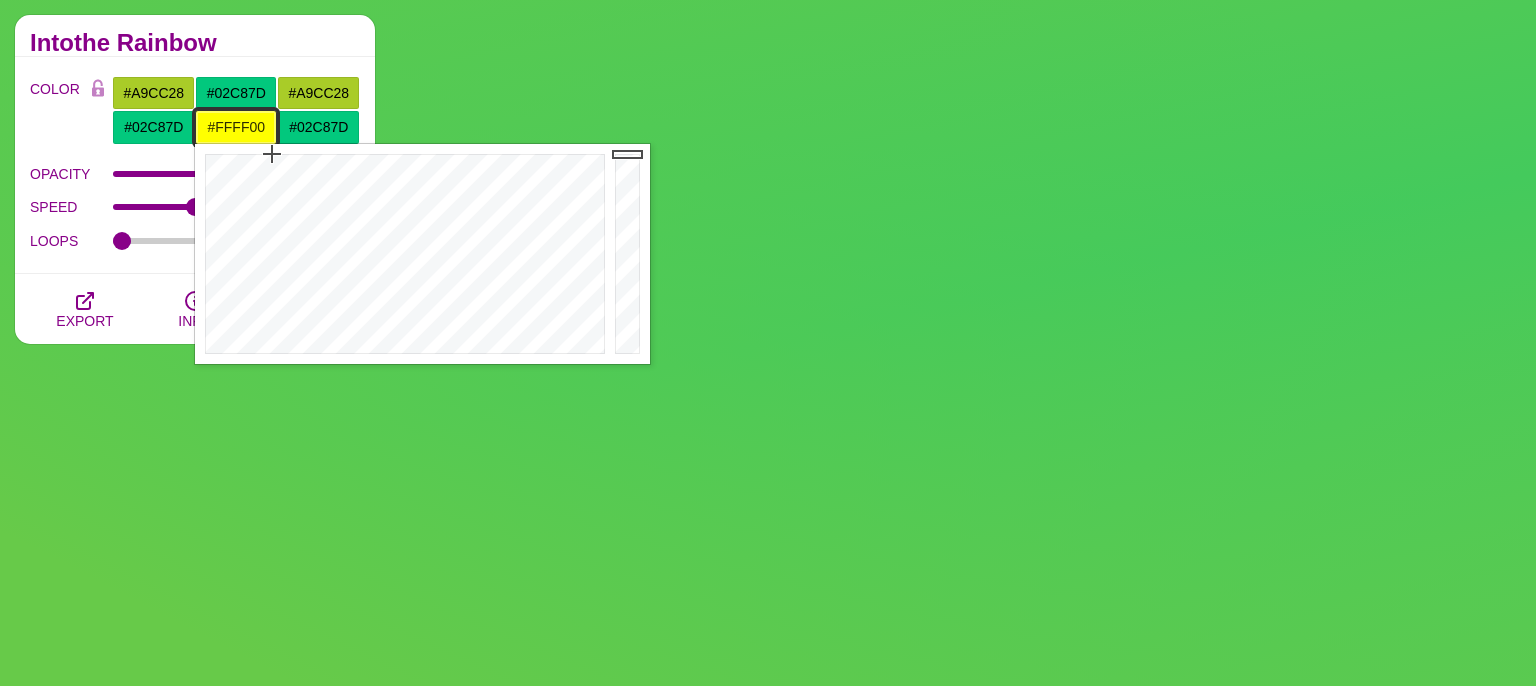 click on "#FFFF00" at bounding box center (236, 127) 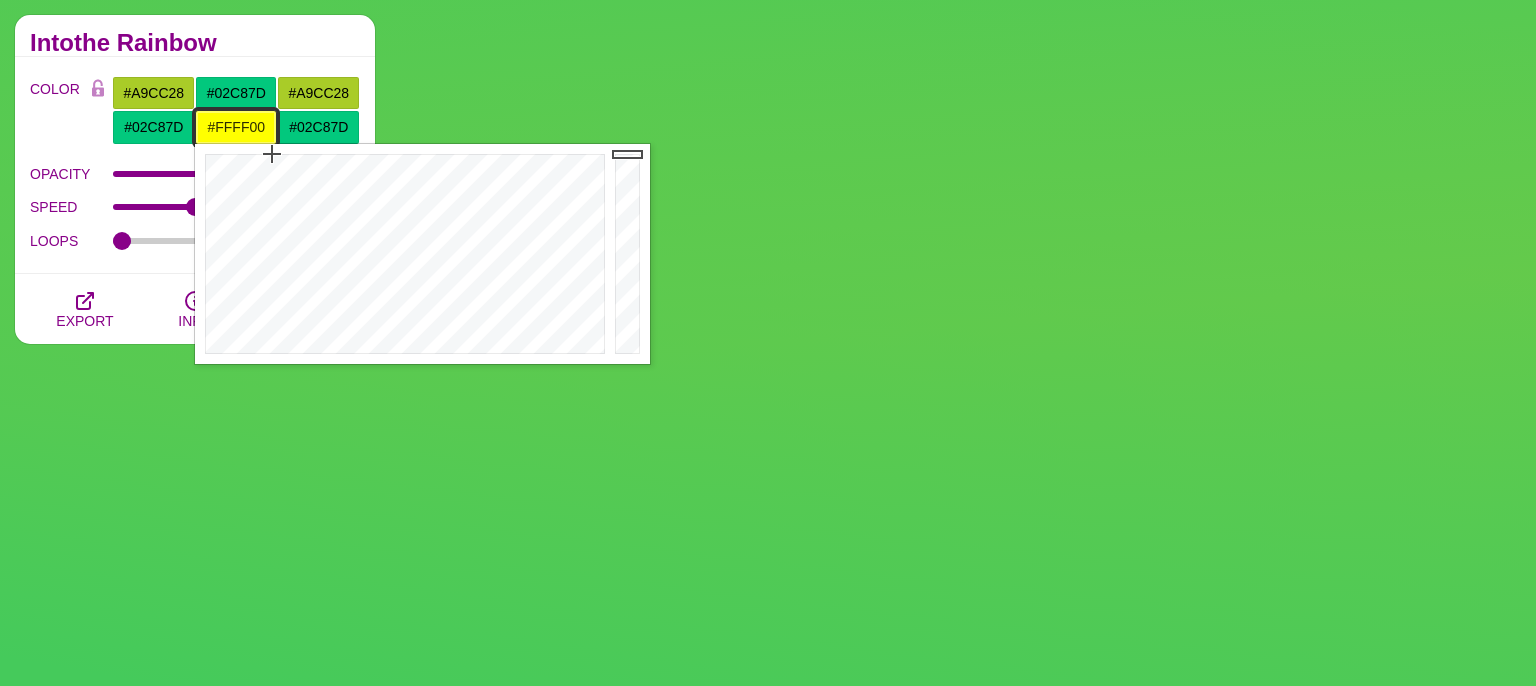 paste on "A9CC28" 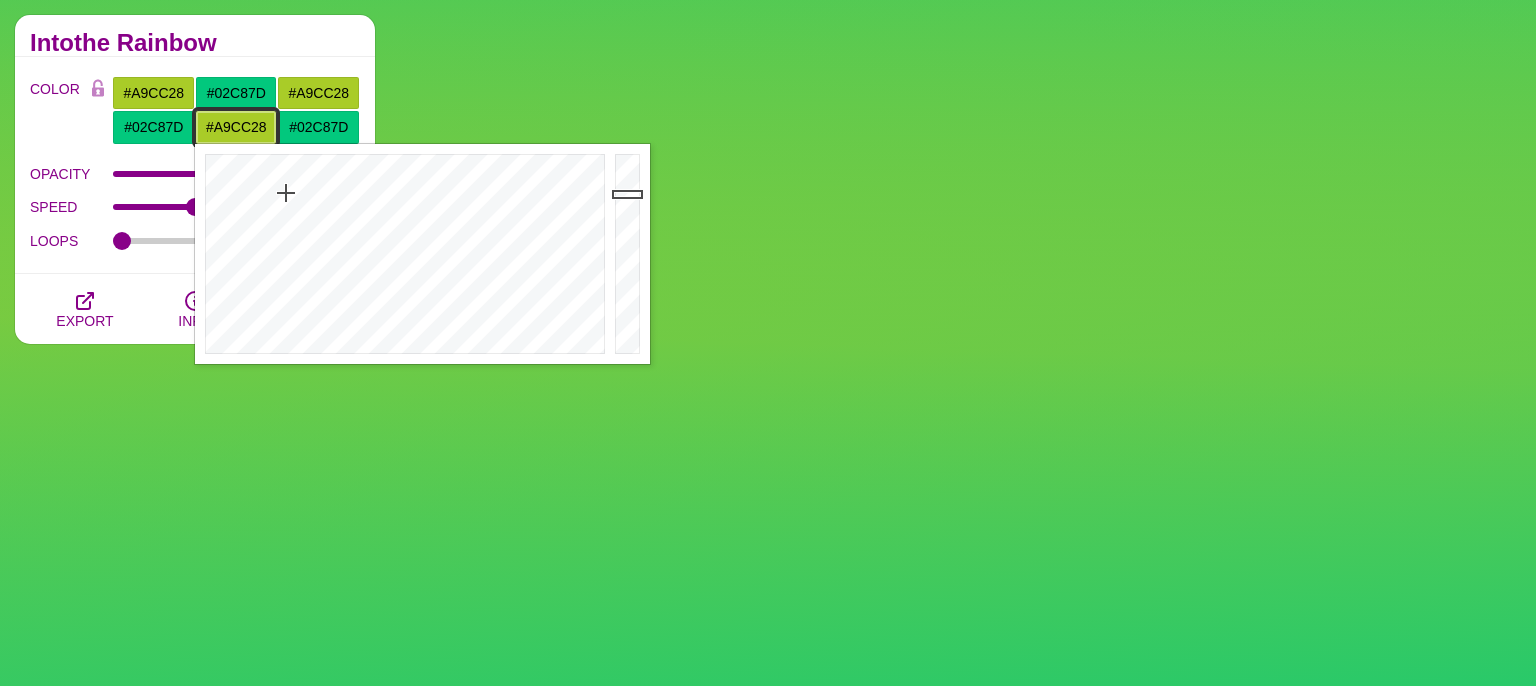 type on "#A9CC28" 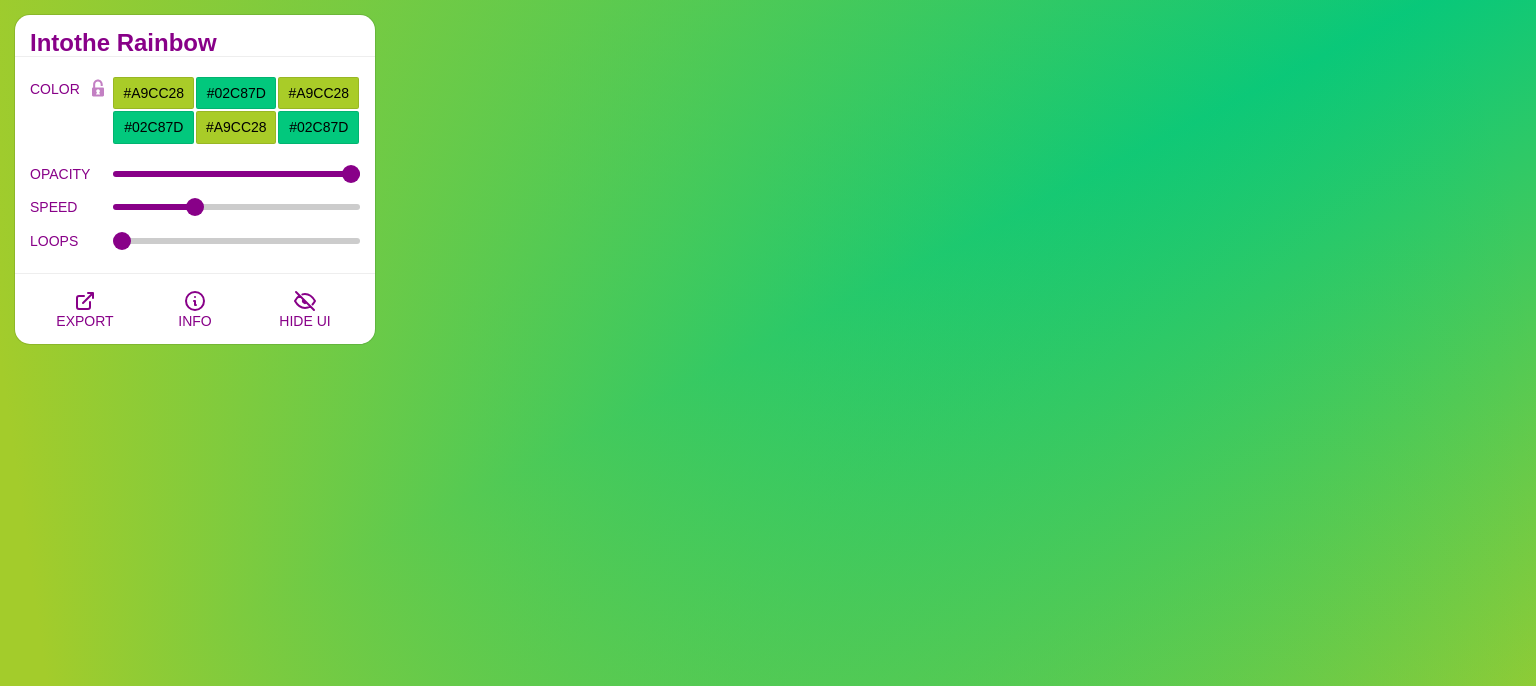 click on "COLOR
[HEX_COLOR] [HEX_COLOR] [HEX_COLOR]
[HEX_COLOR] [HEX_COLOR] [HEX_COLOR]
[HEX_COLOR] [HEX_COLOR] [HEX_COLOR]
BLEND < LCH MODE >
VARIETY < GRAY TONES >
MODIFY < FLIP >
OPACITY
[NUMBER]
SPEED
LOOPS
STROKE
[NUMBER]
OPACITY
[NUMBER]" at bounding box center [195, 165] 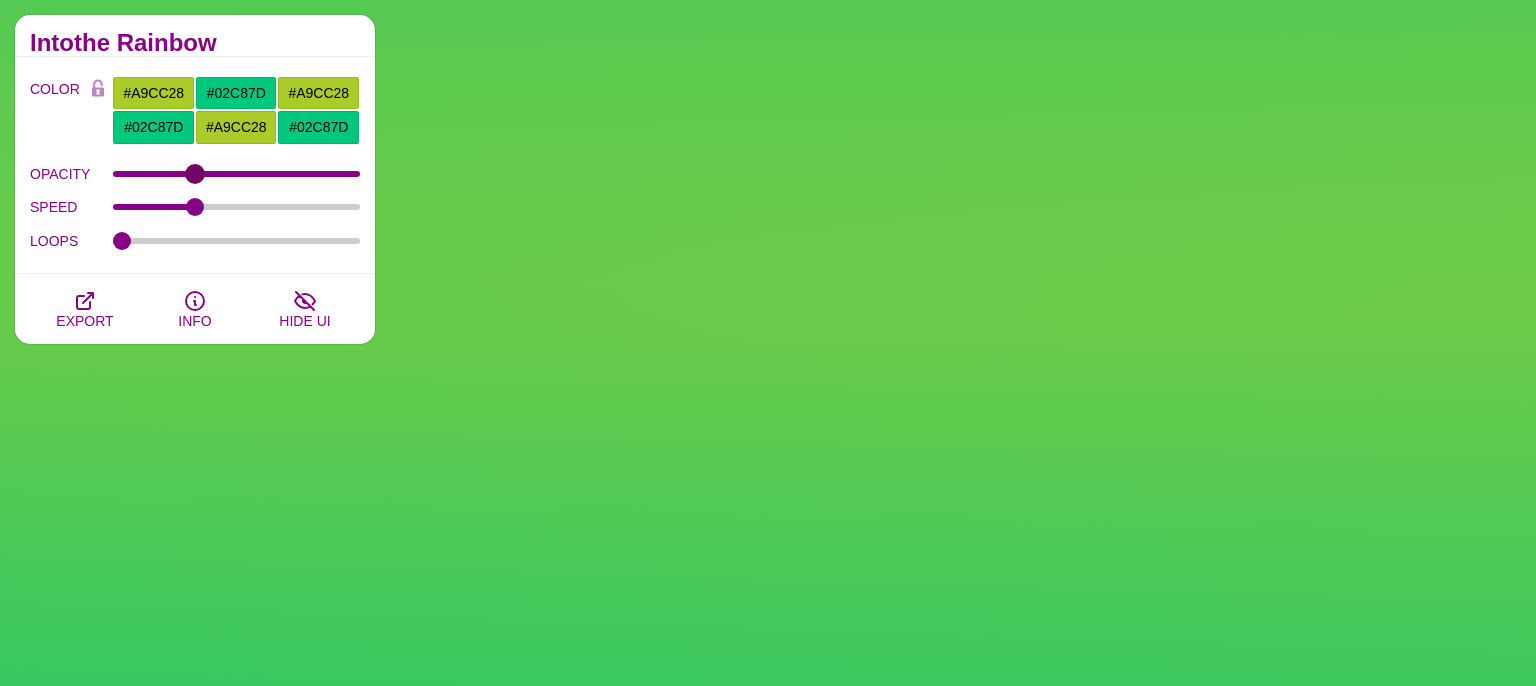 click on "OPACITY" at bounding box center [237, 174] 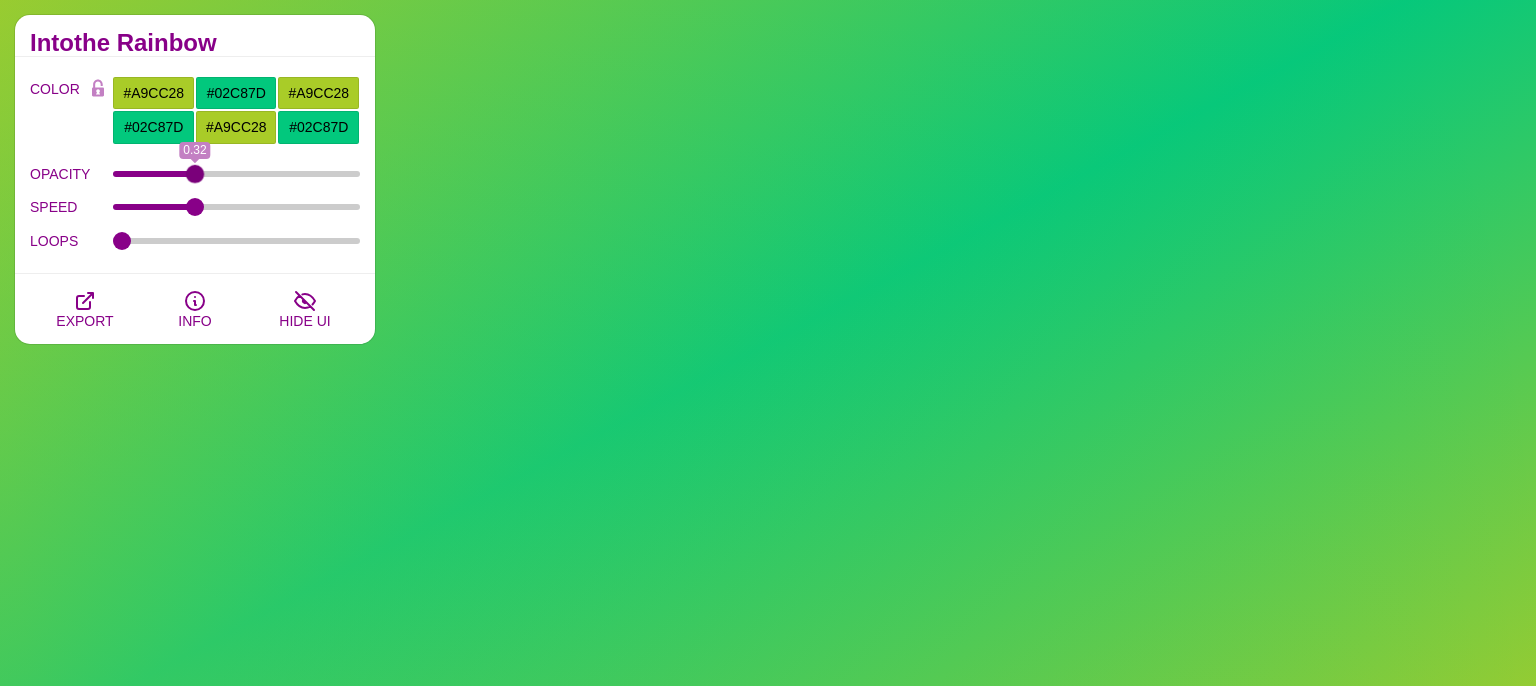 click on "OPACITY
[NUMBER]" at bounding box center [195, 174] 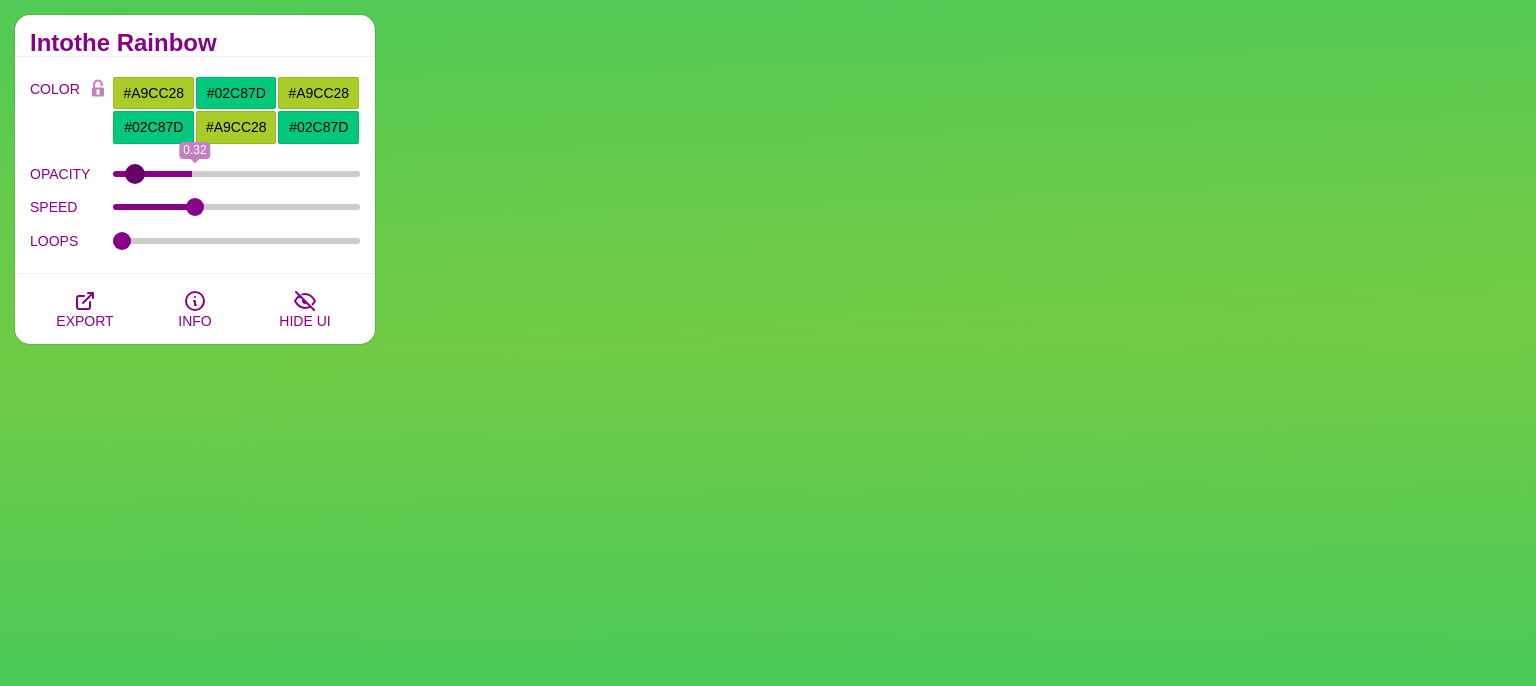 type on "0.06" 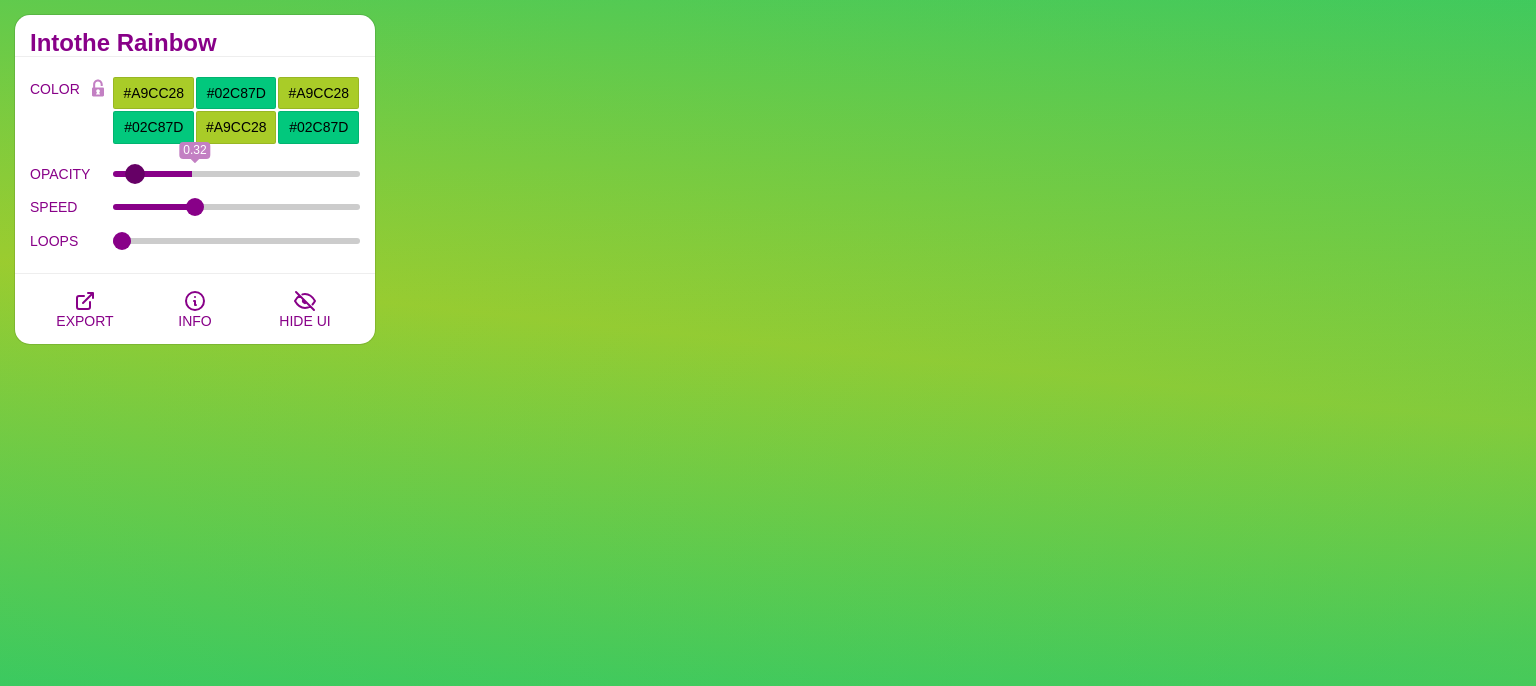 click on "OPACITY" at bounding box center (237, 174) 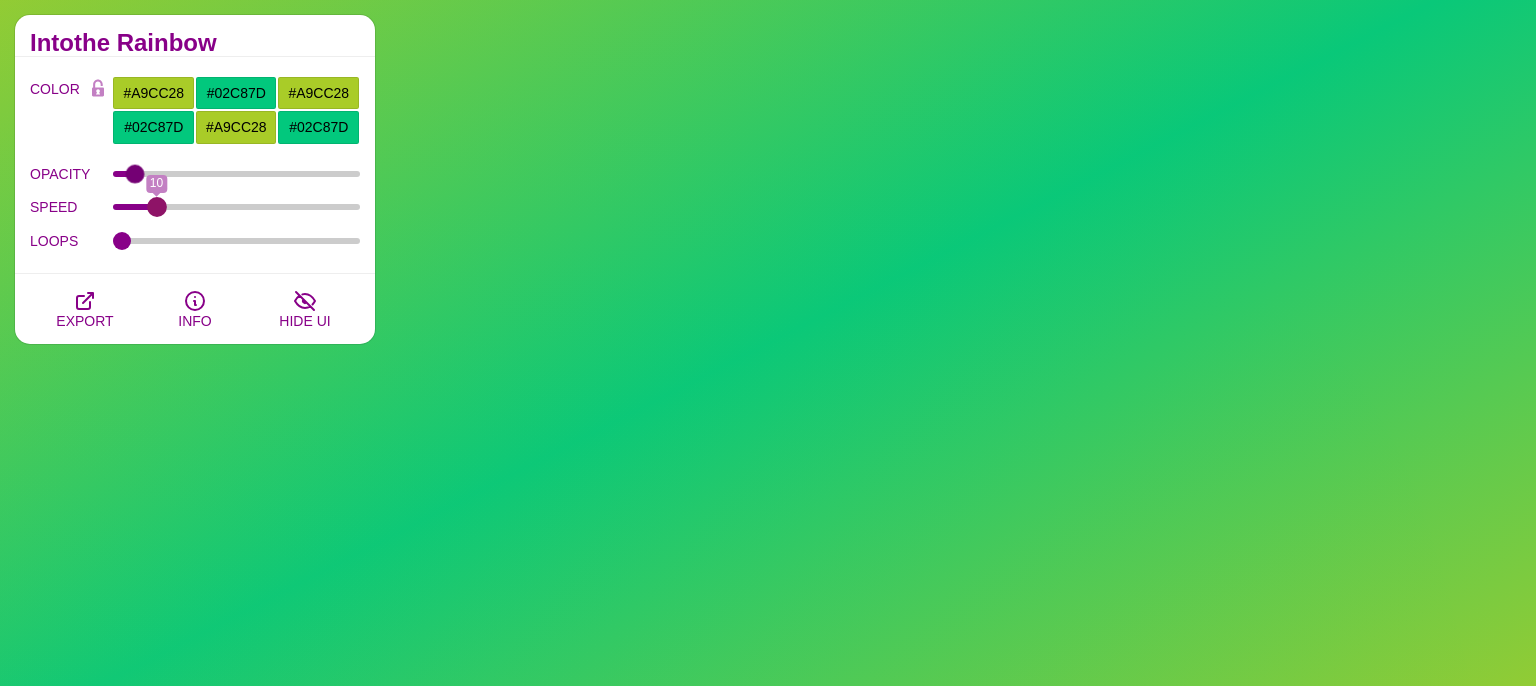 click on "SPEED" at bounding box center (237, 207) 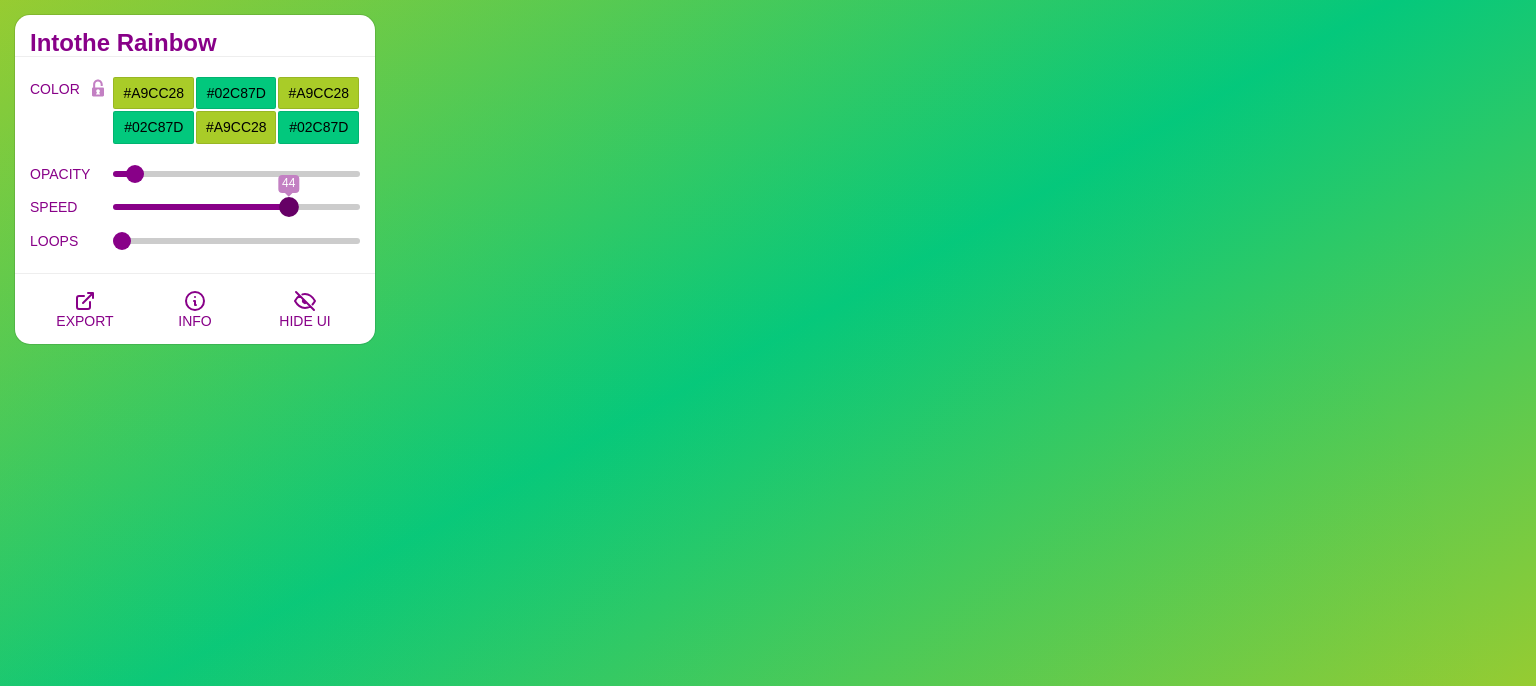 click on "SPEED" at bounding box center (237, 207) 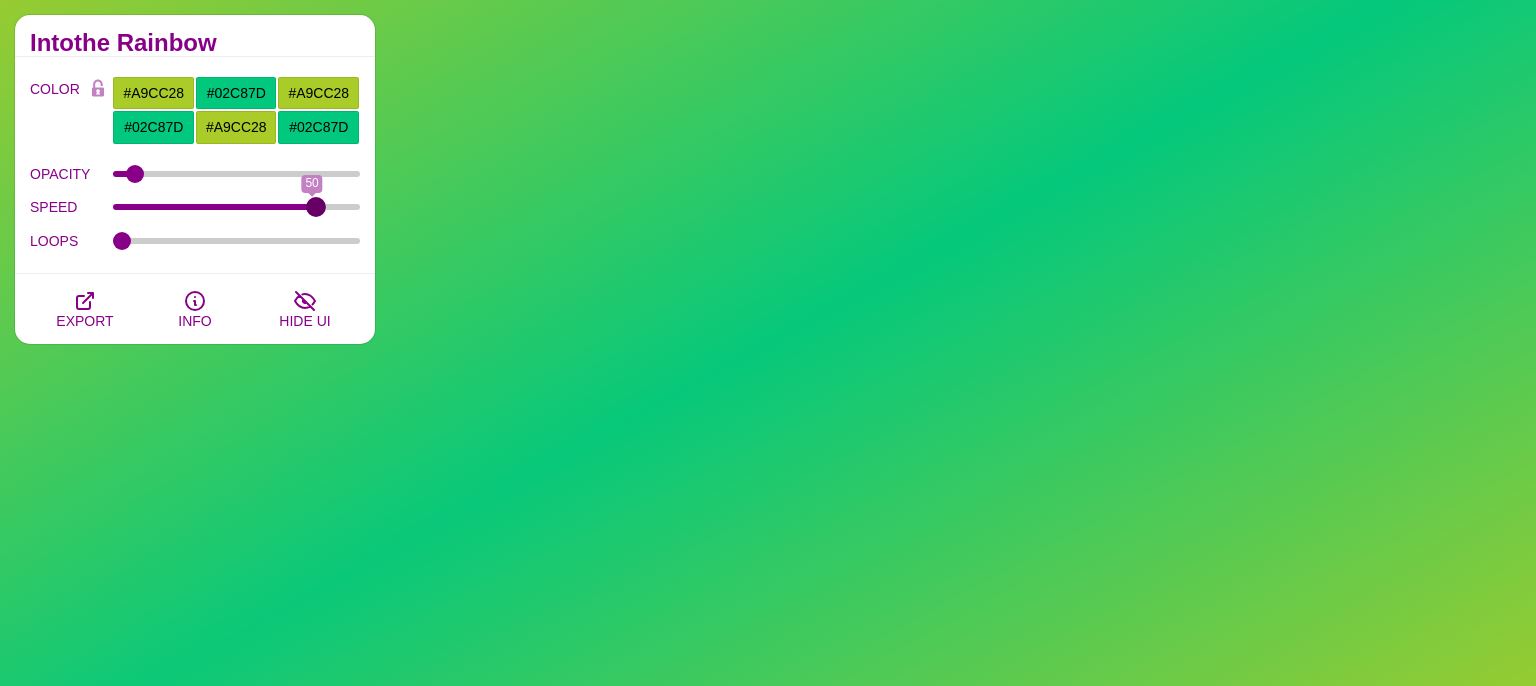 click on "SPEED" at bounding box center [237, 207] 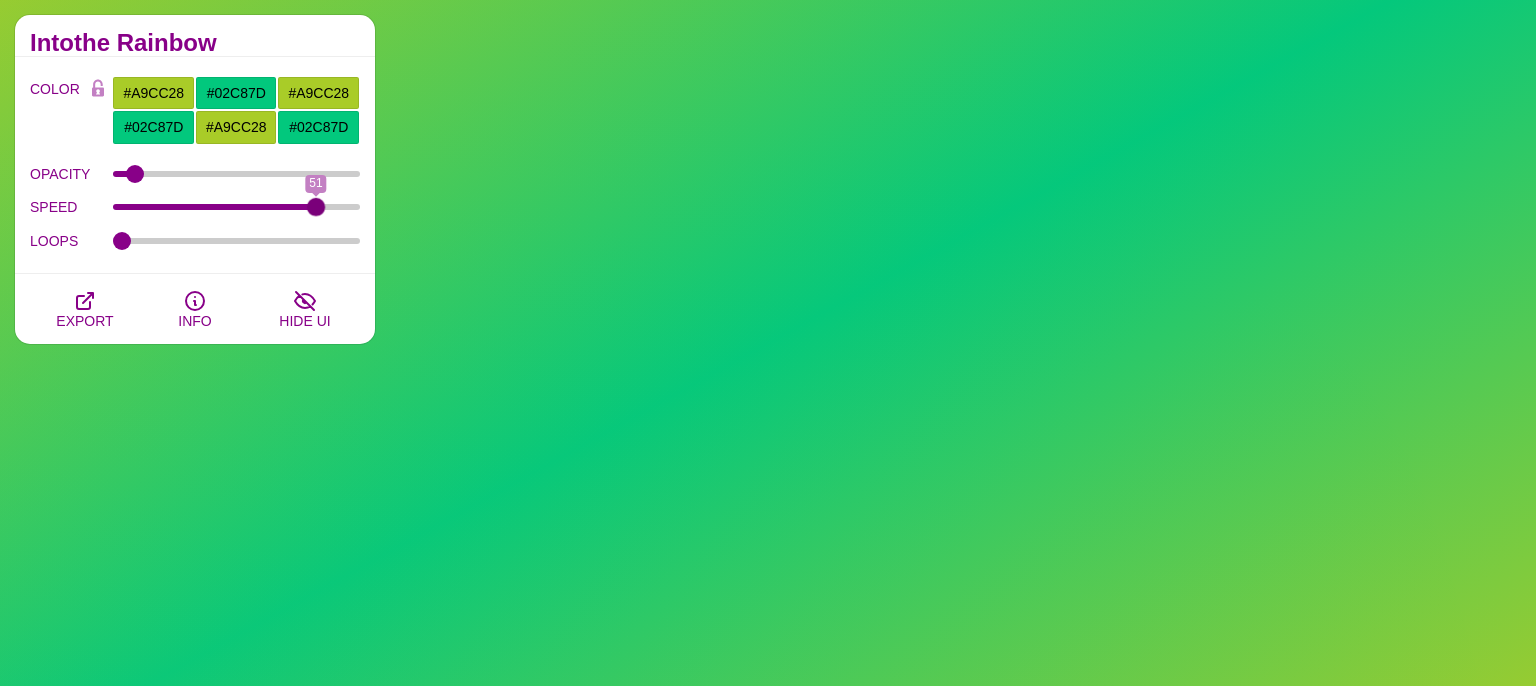 click on "SPEED
[NUMBER]" at bounding box center [195, 207] 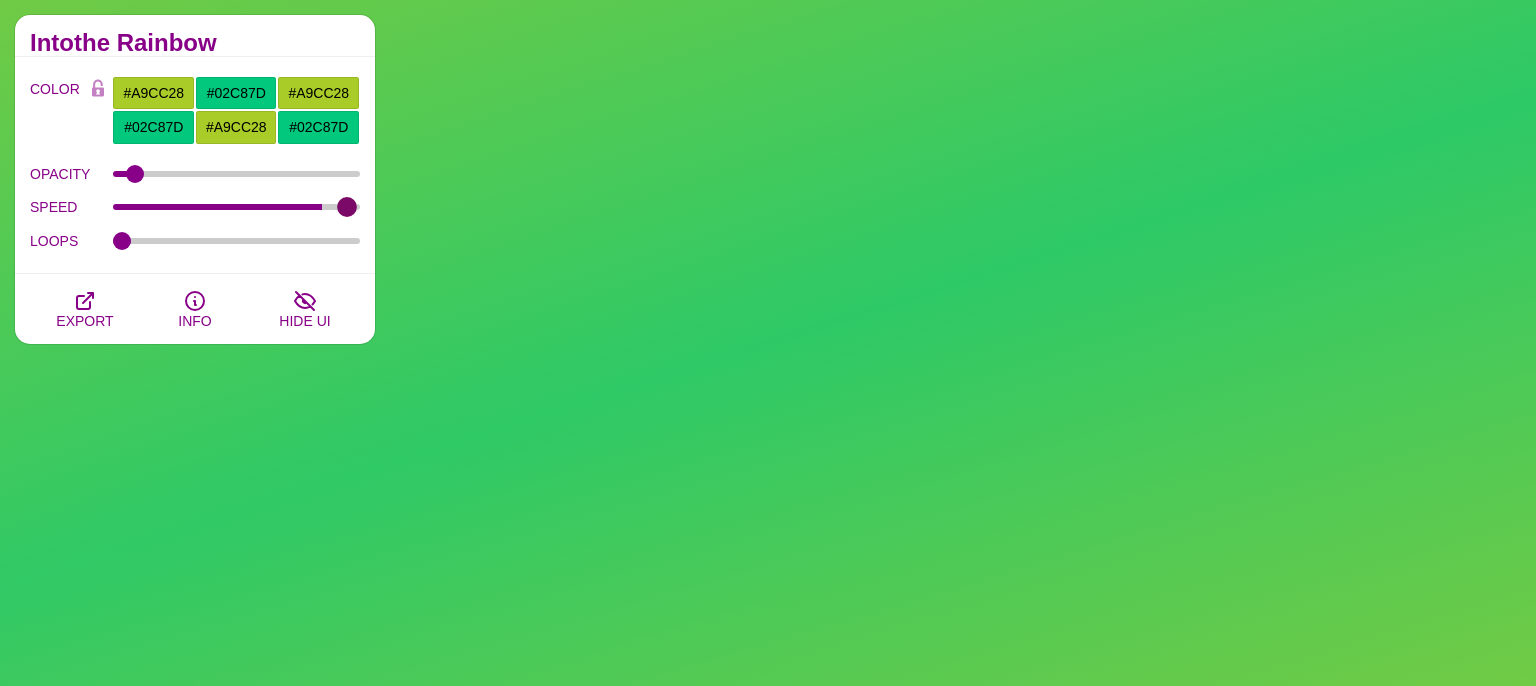 click on "SPEED" at bounding box center [237, 207] 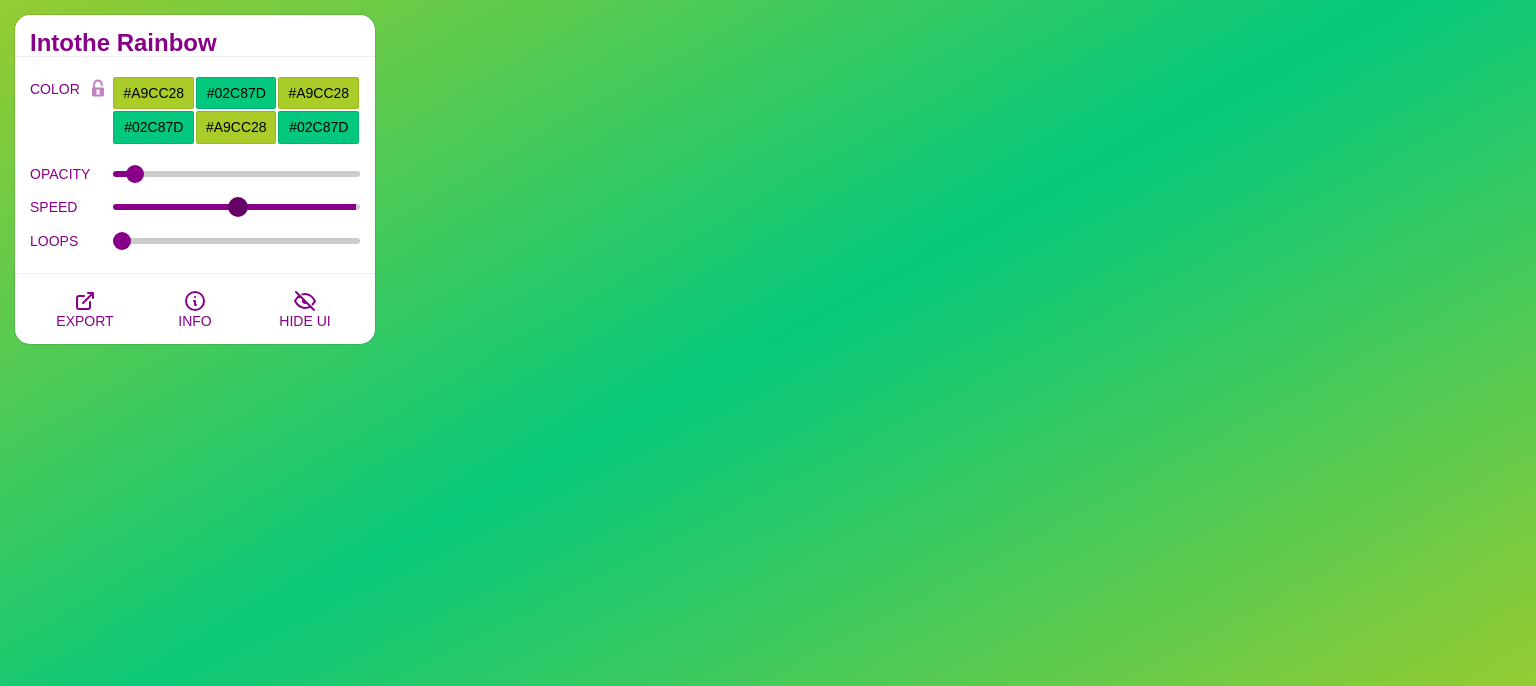 type on "31" 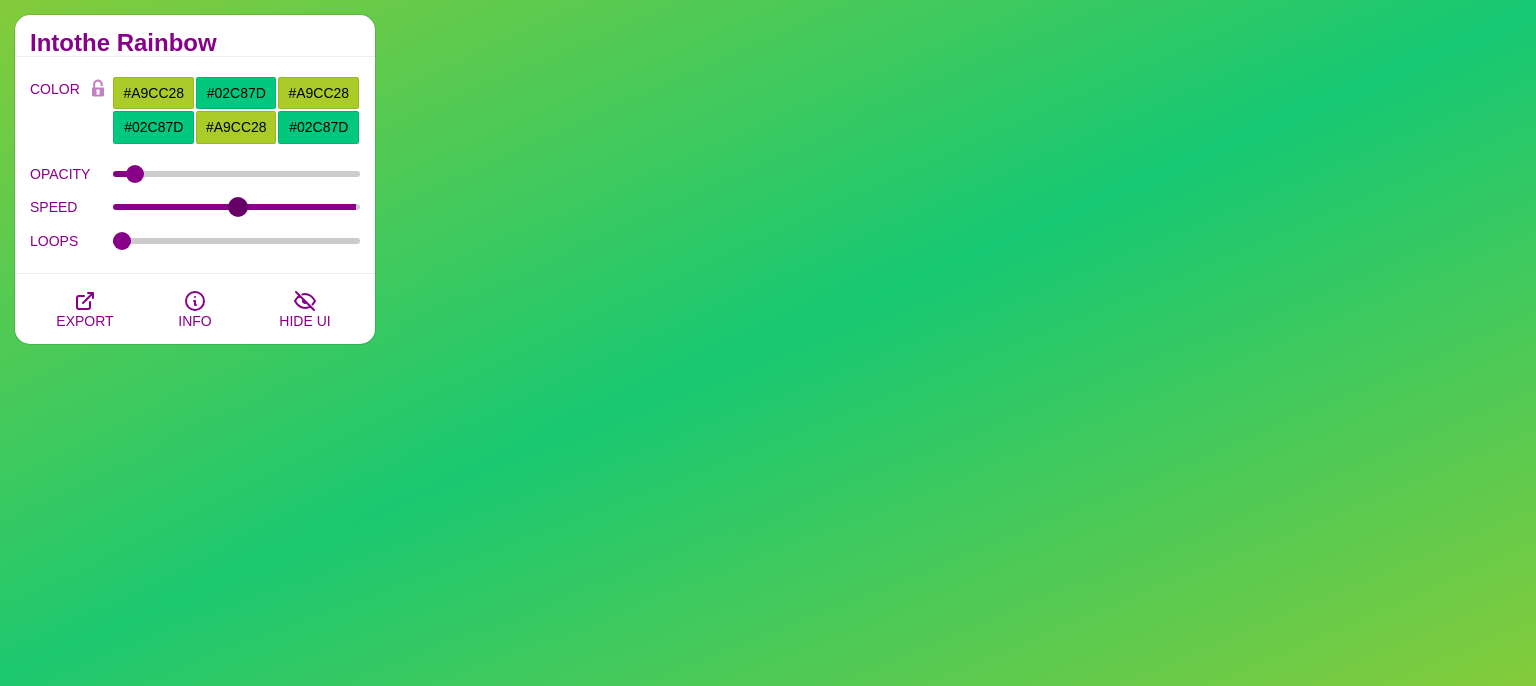 click on "SPEED" at bounding box center (237, 207) 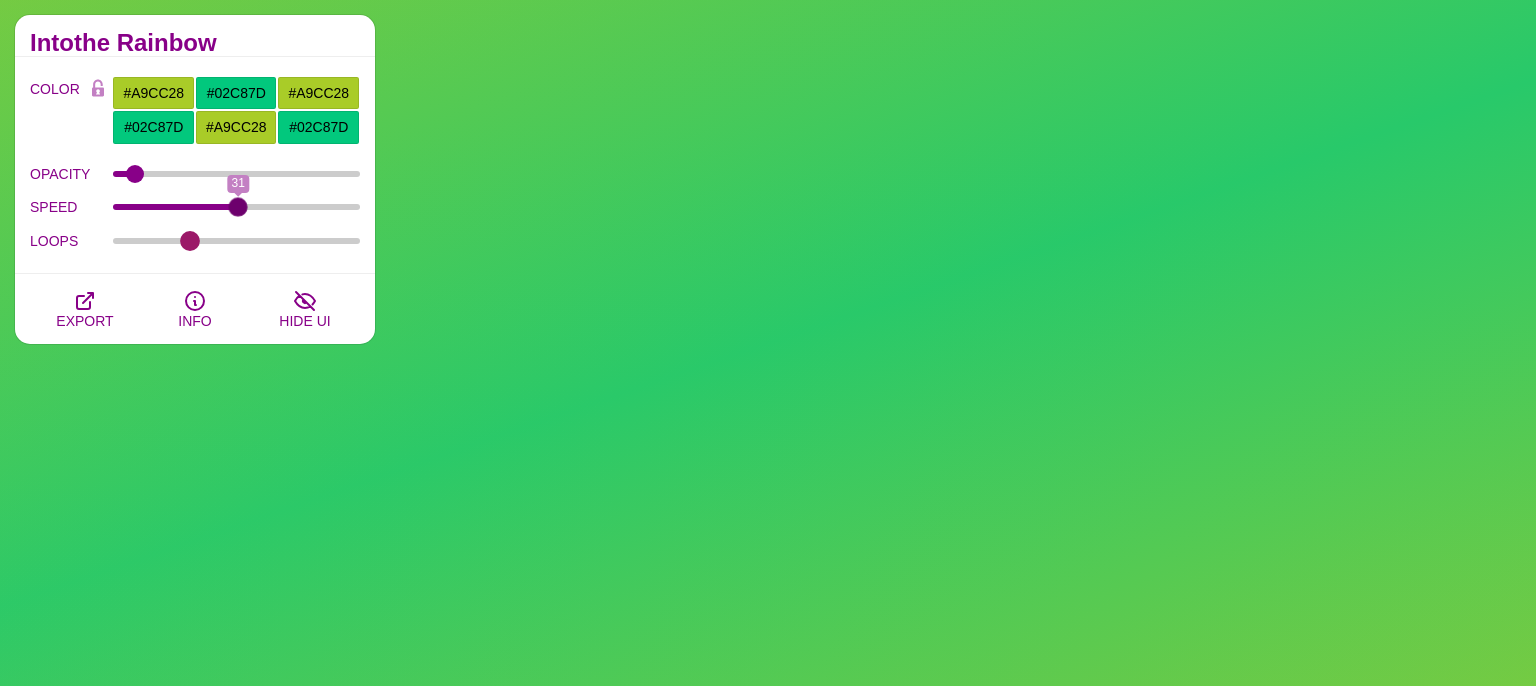 drag, startPoint x: 124, startPoint y: 239, endPoint x: 200, endPoint y: 243, distance: 76.105194 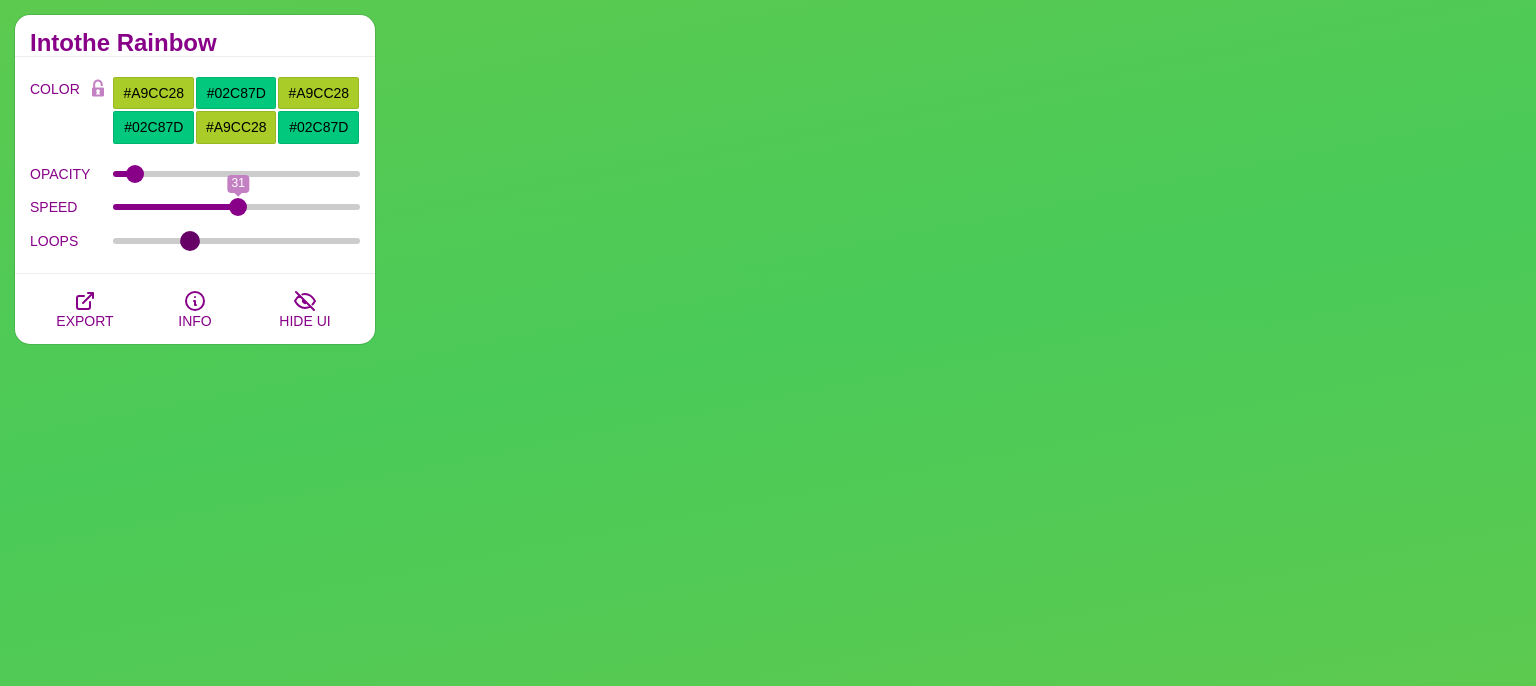 click on "LOOPS" at bounding box center (237, 241) 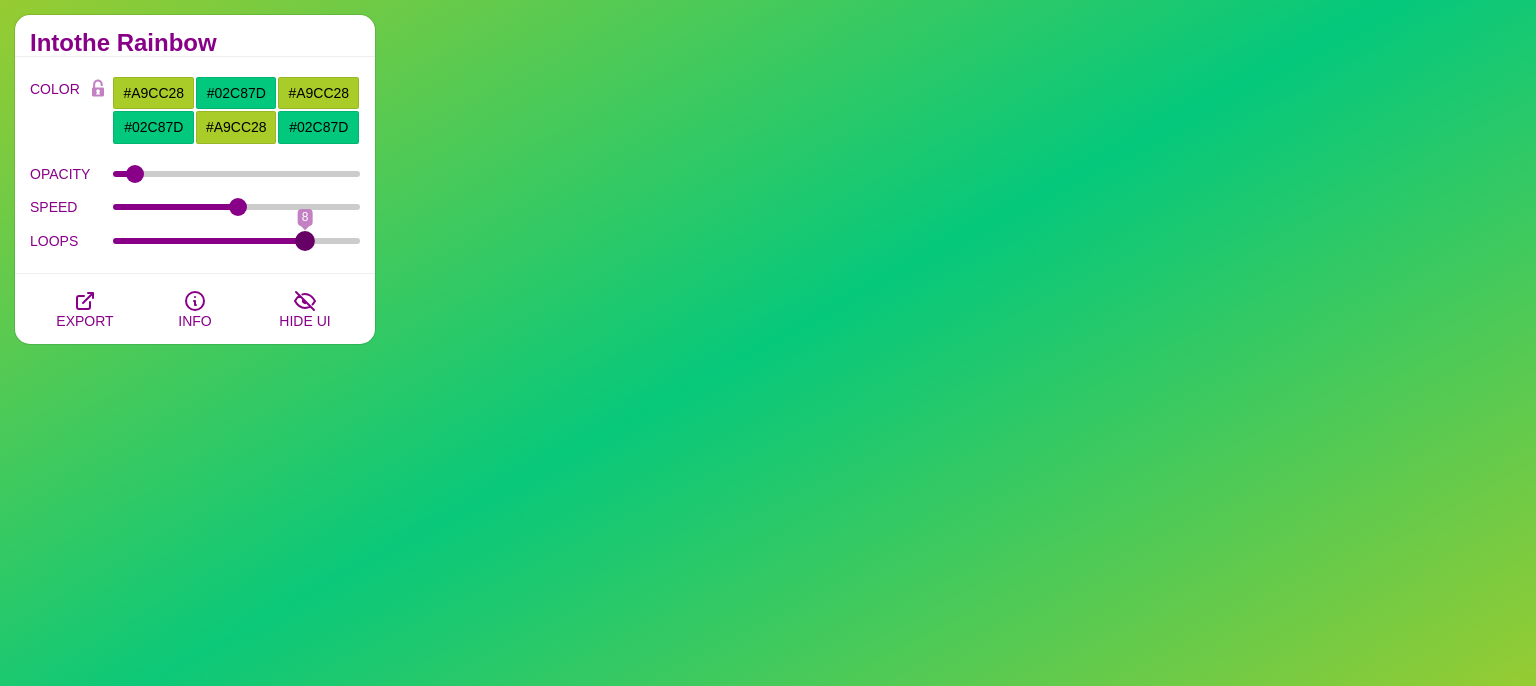 click on "LOOPS" at bounding box center [237, 241] 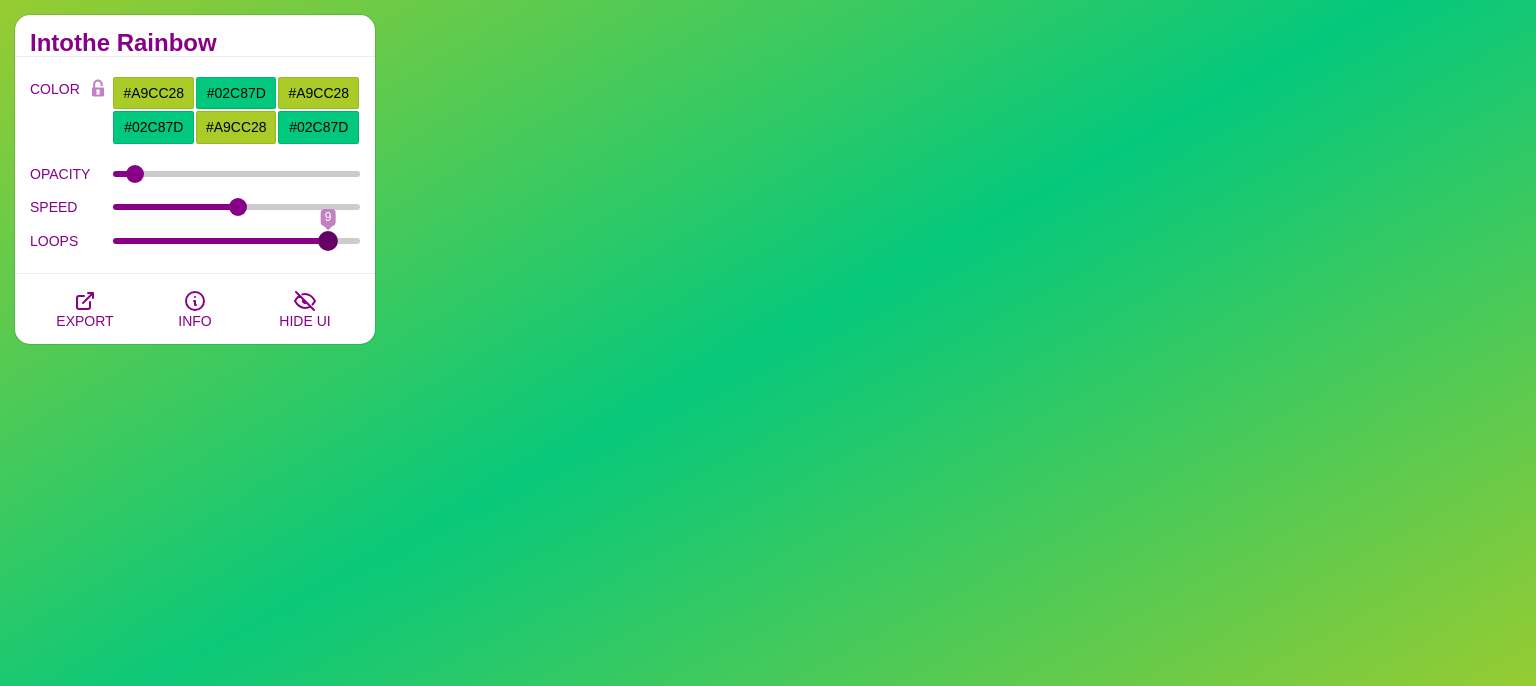 click on "LOOPS" at bounding box center [237, 241] 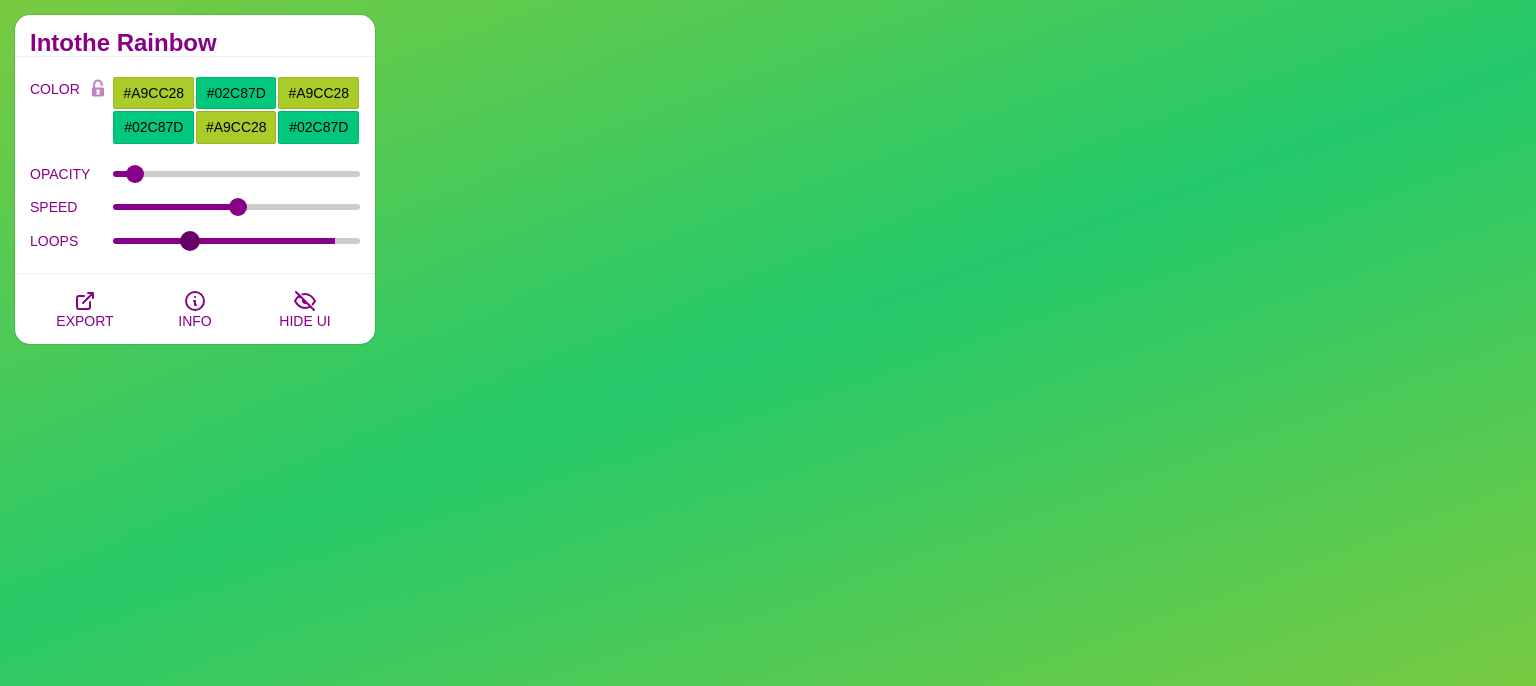 click on "LOOPS" at bounding box center [237, 241] 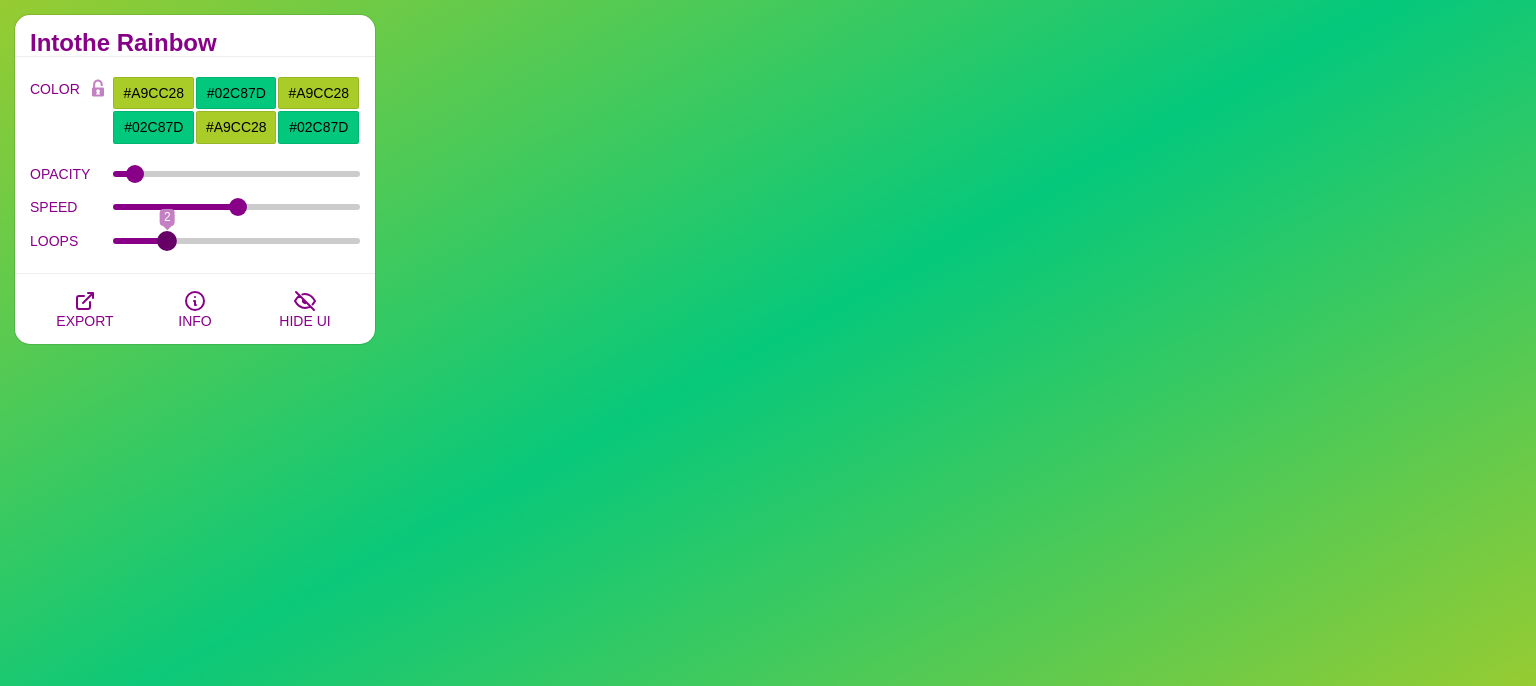 type on "2" 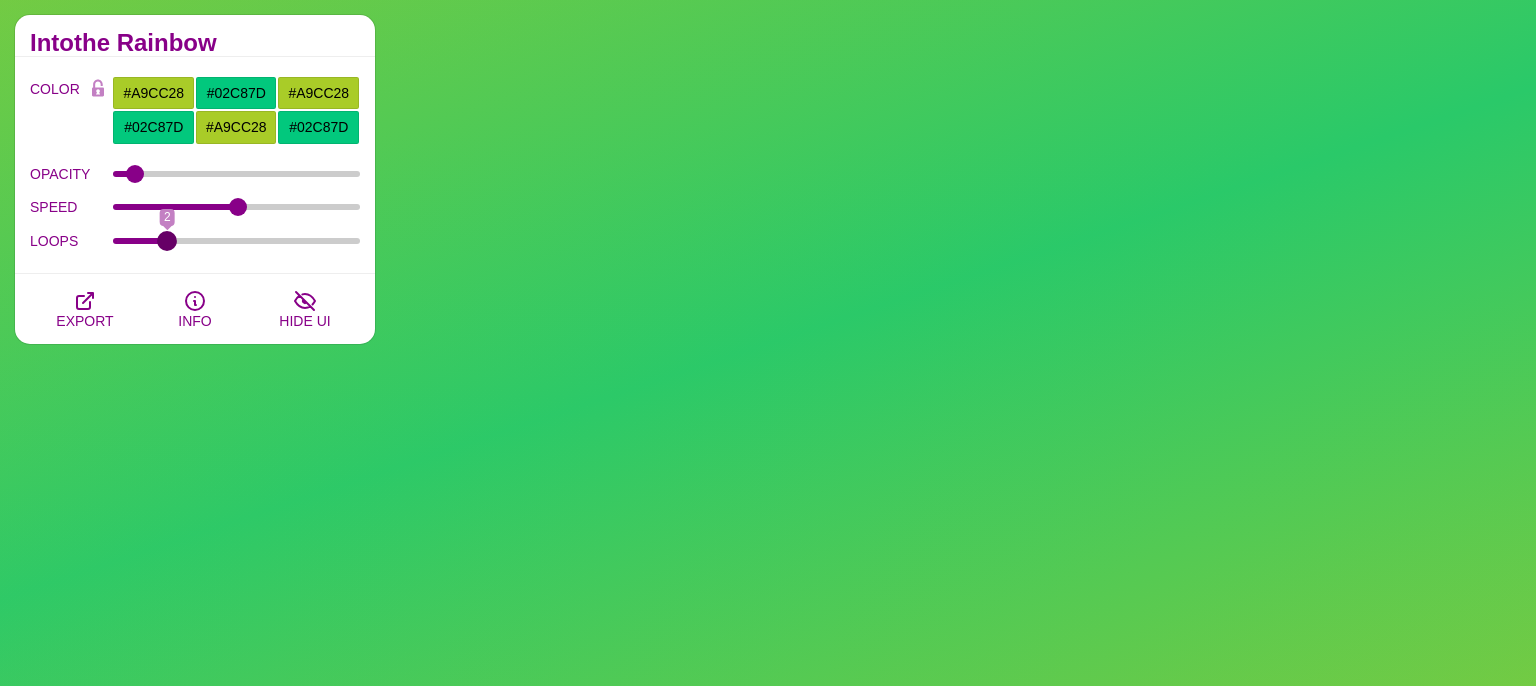click on "LOOPS" at bounding box center [237, 241] 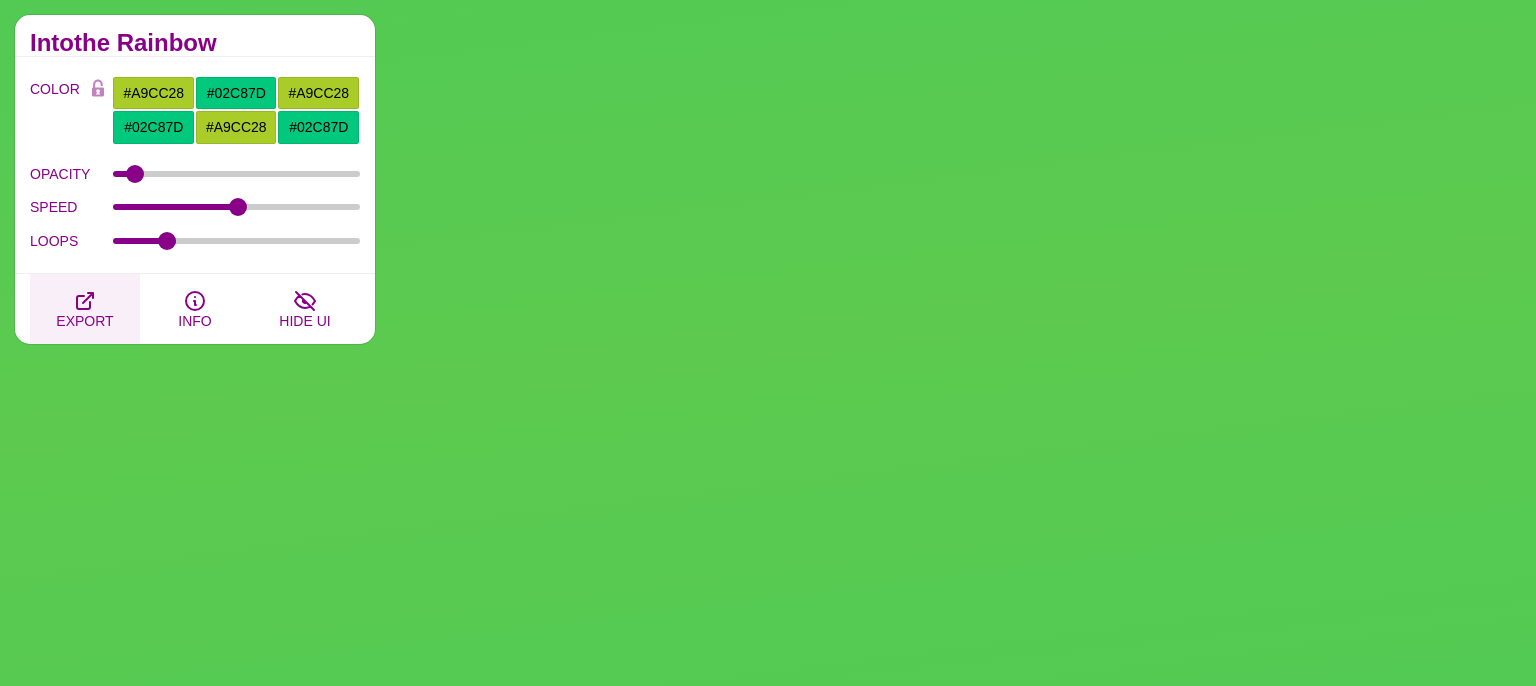 click on "EXPORT" at bounding box center (84, 321) 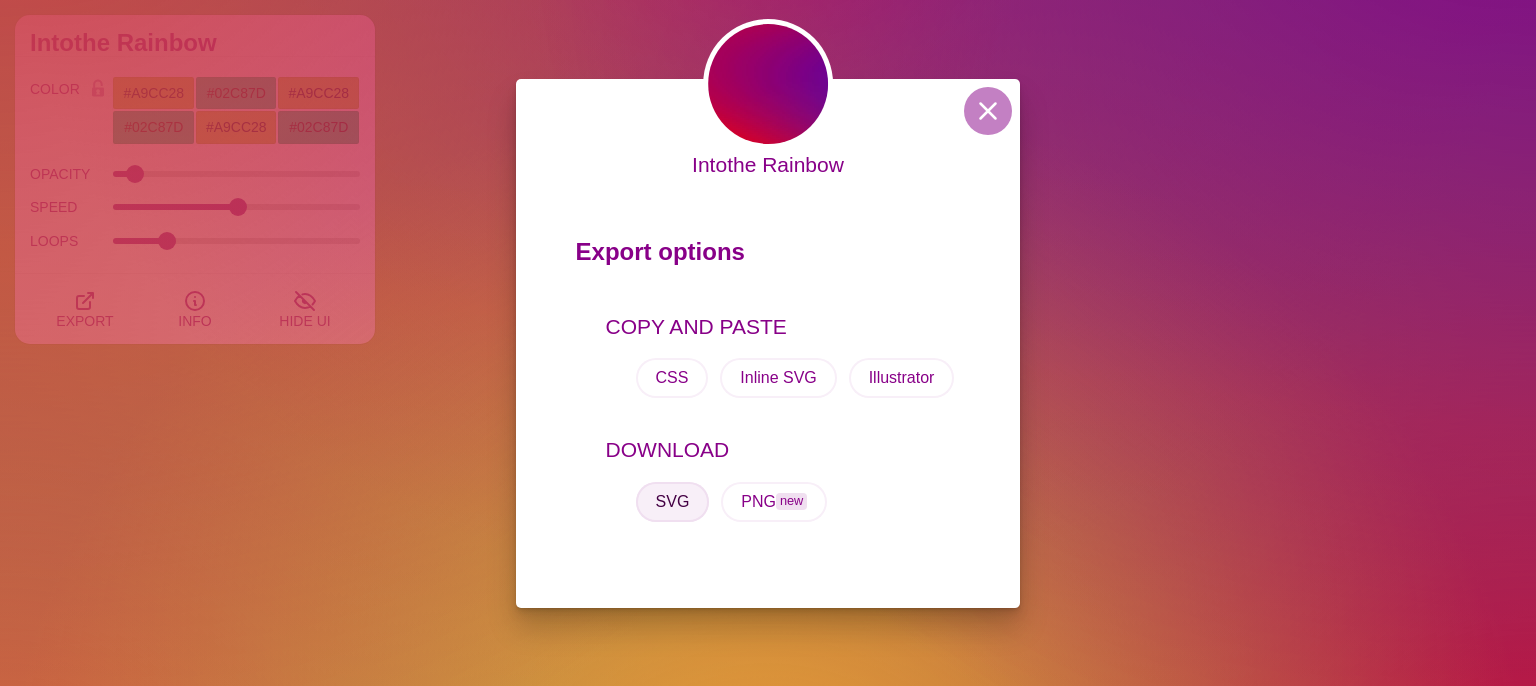 click on "SVG" at bounding box center [673, 502] 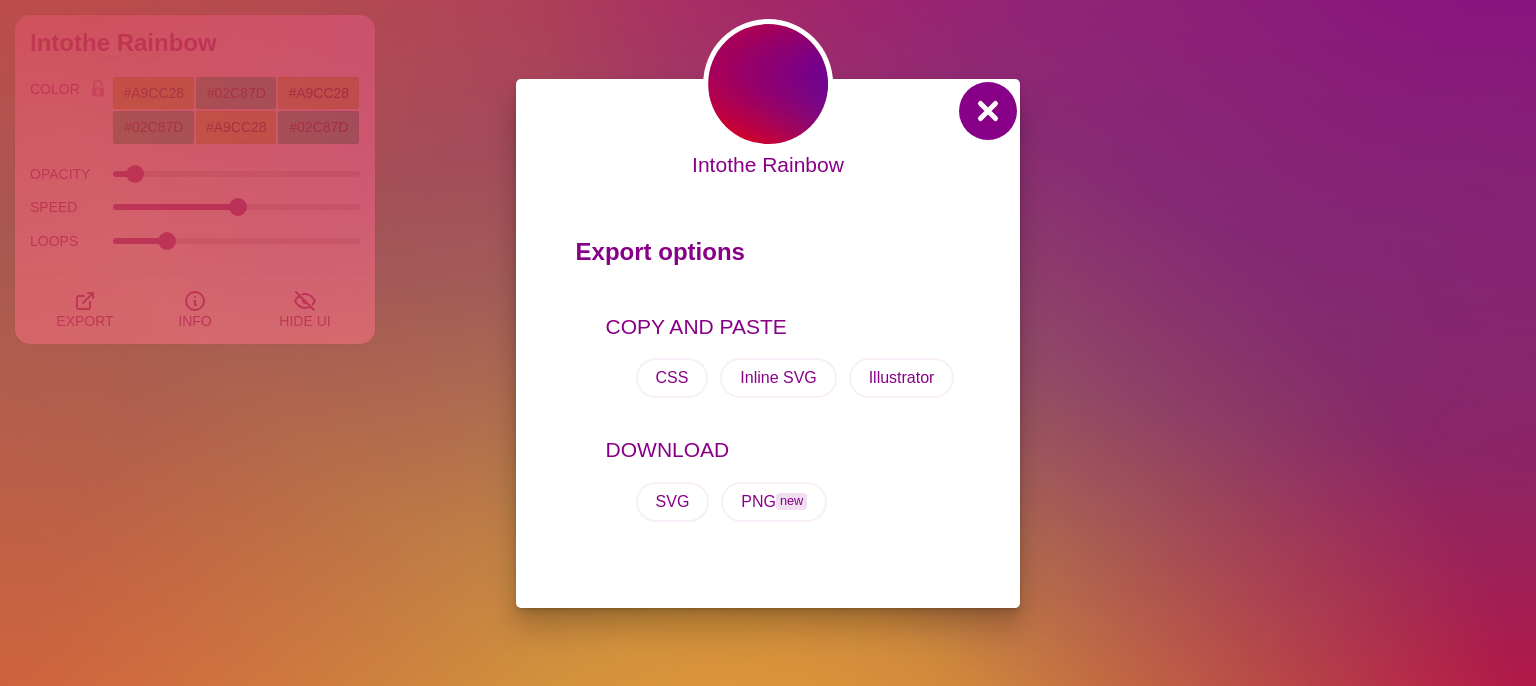 click at bounding box center (988, 111) 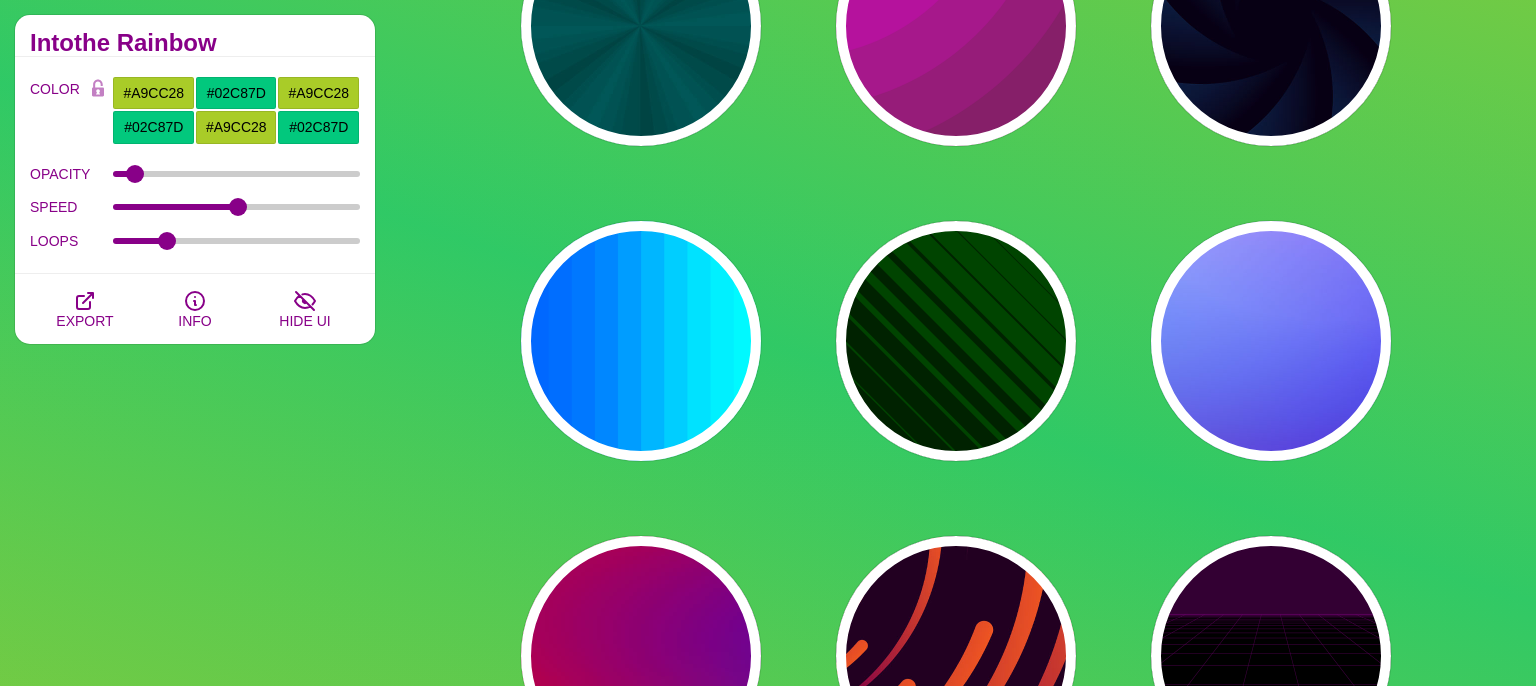 scroll, scrollTop: 422, scrollLeft: 0, axis: vertical 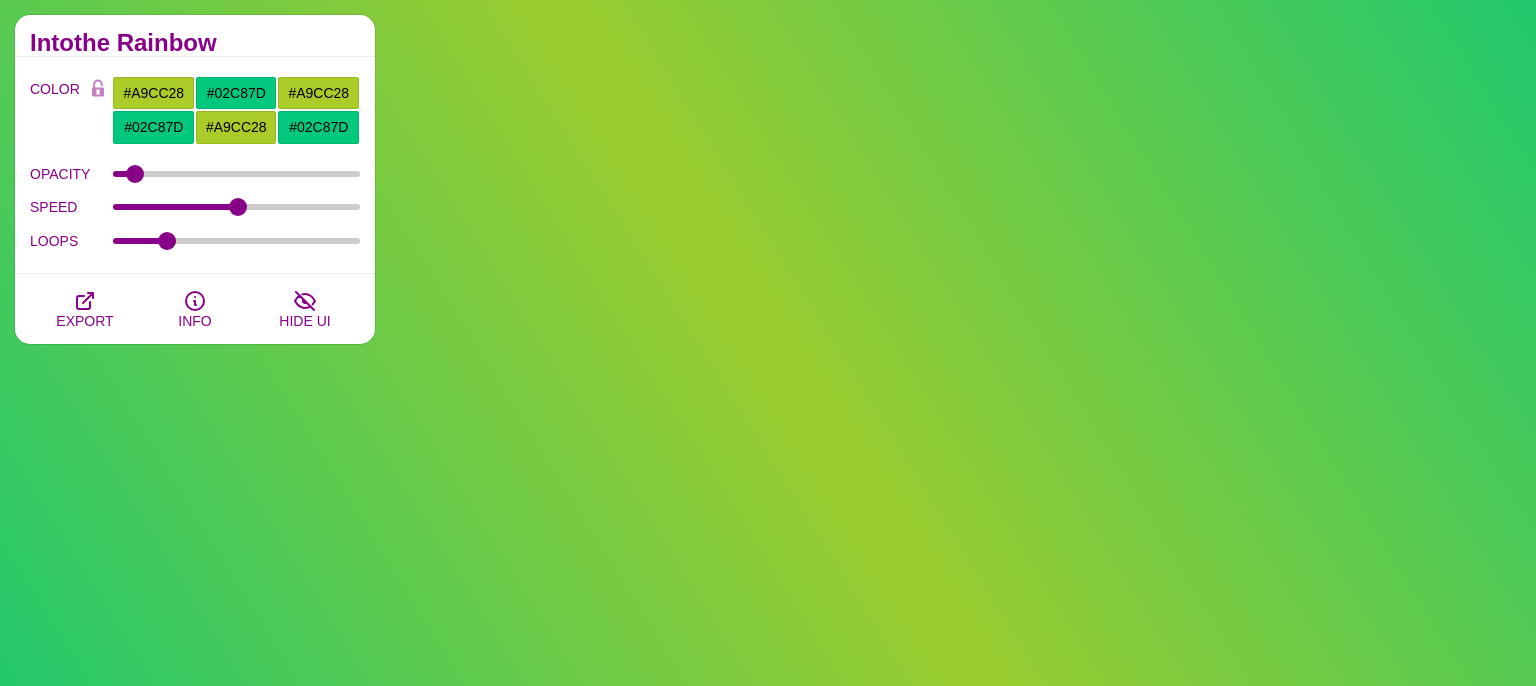 click on "SPEED
[NUMBER]" at bounding box center (195, 207) 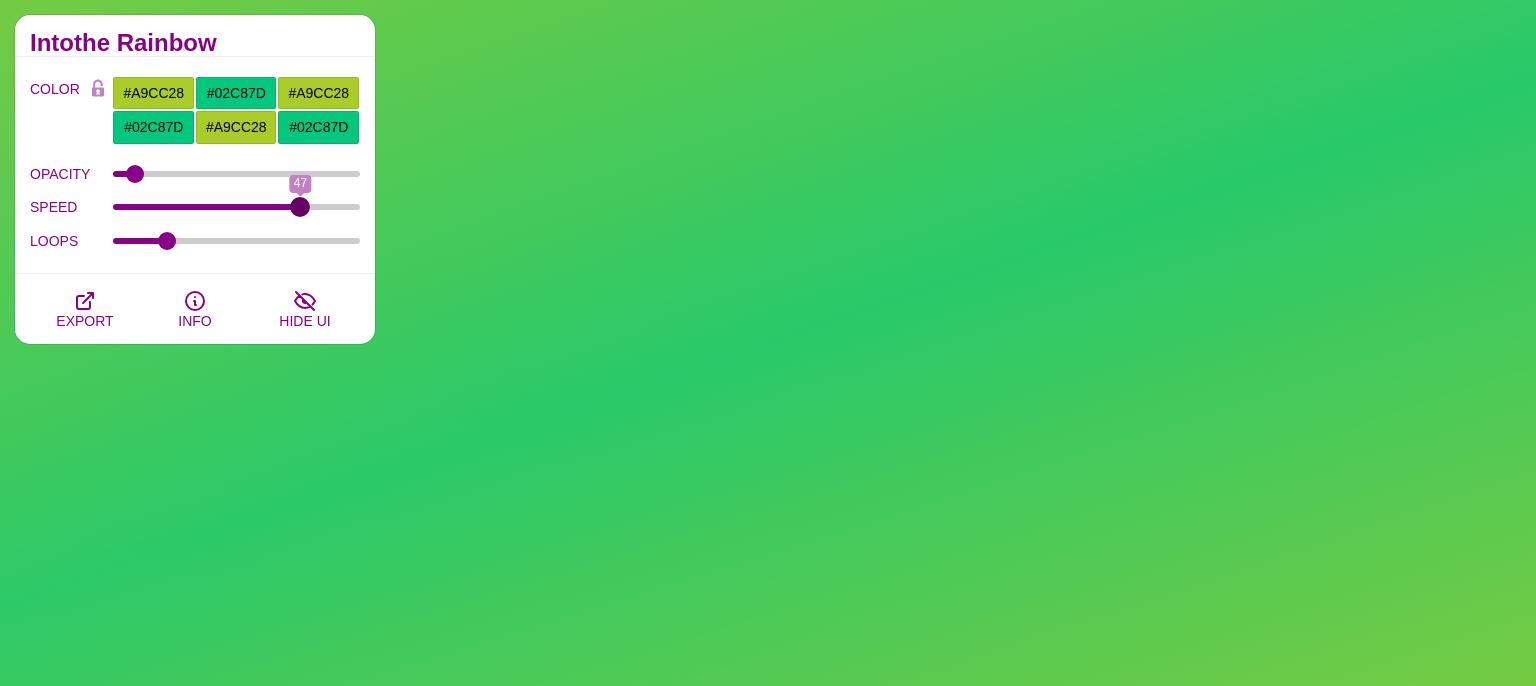 type on "47" 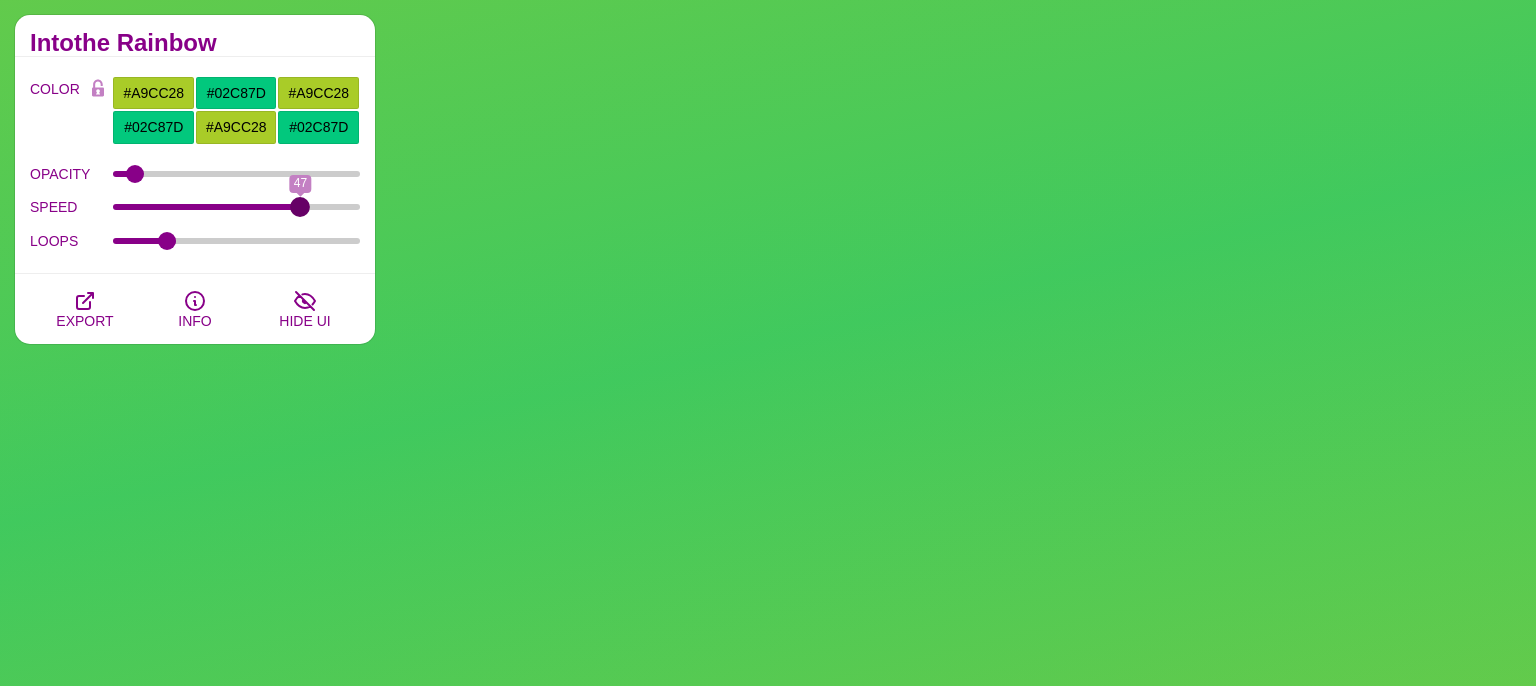 click on "SPEED" at bounding box center (237, 207) 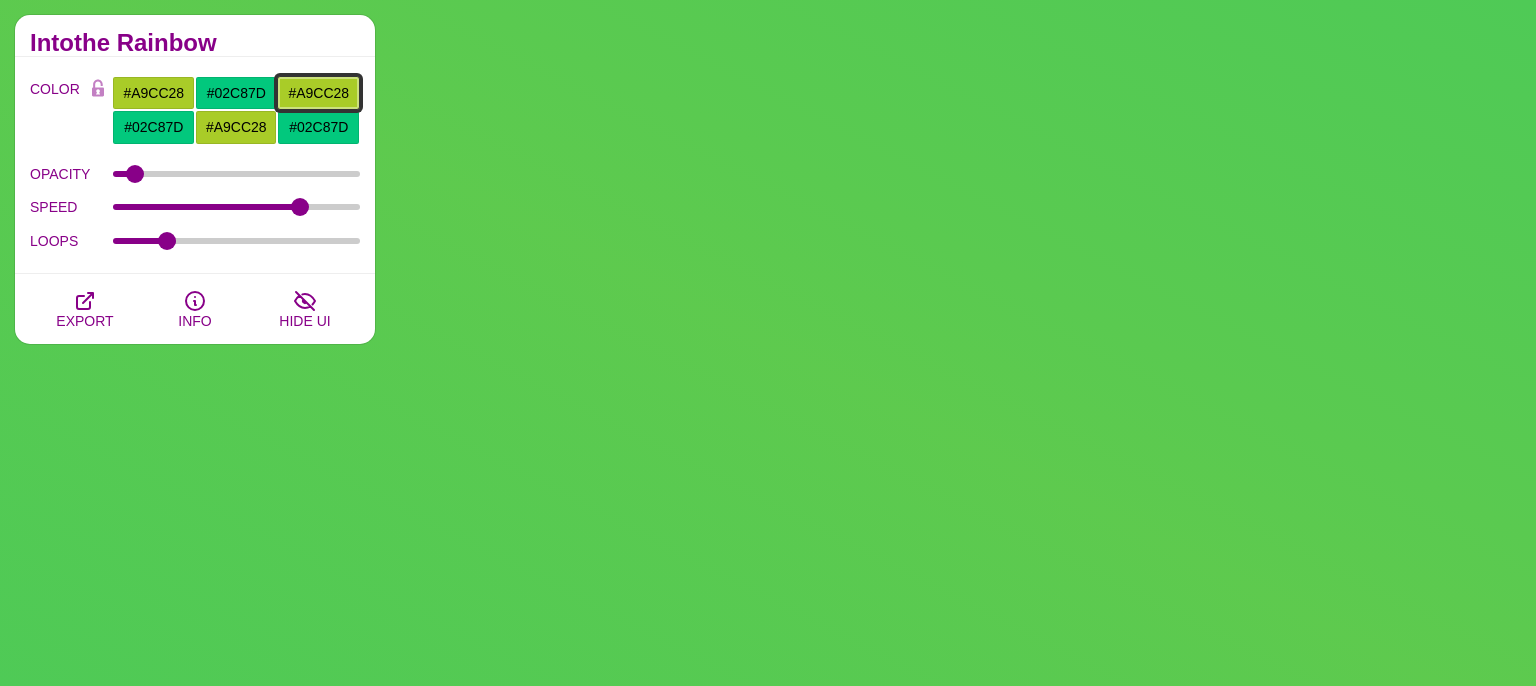 click on "#A9CC28" at bounding box center (318, 93) 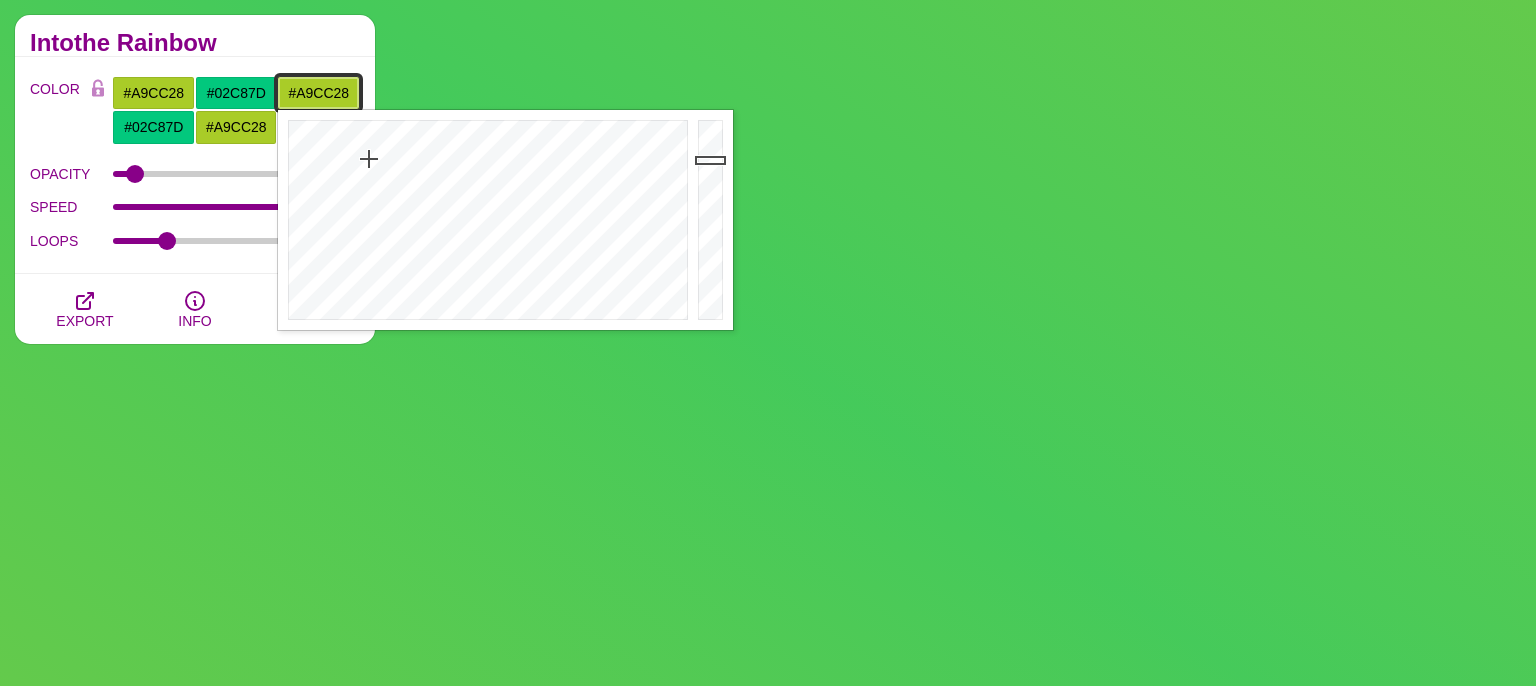 paste on "537d95" 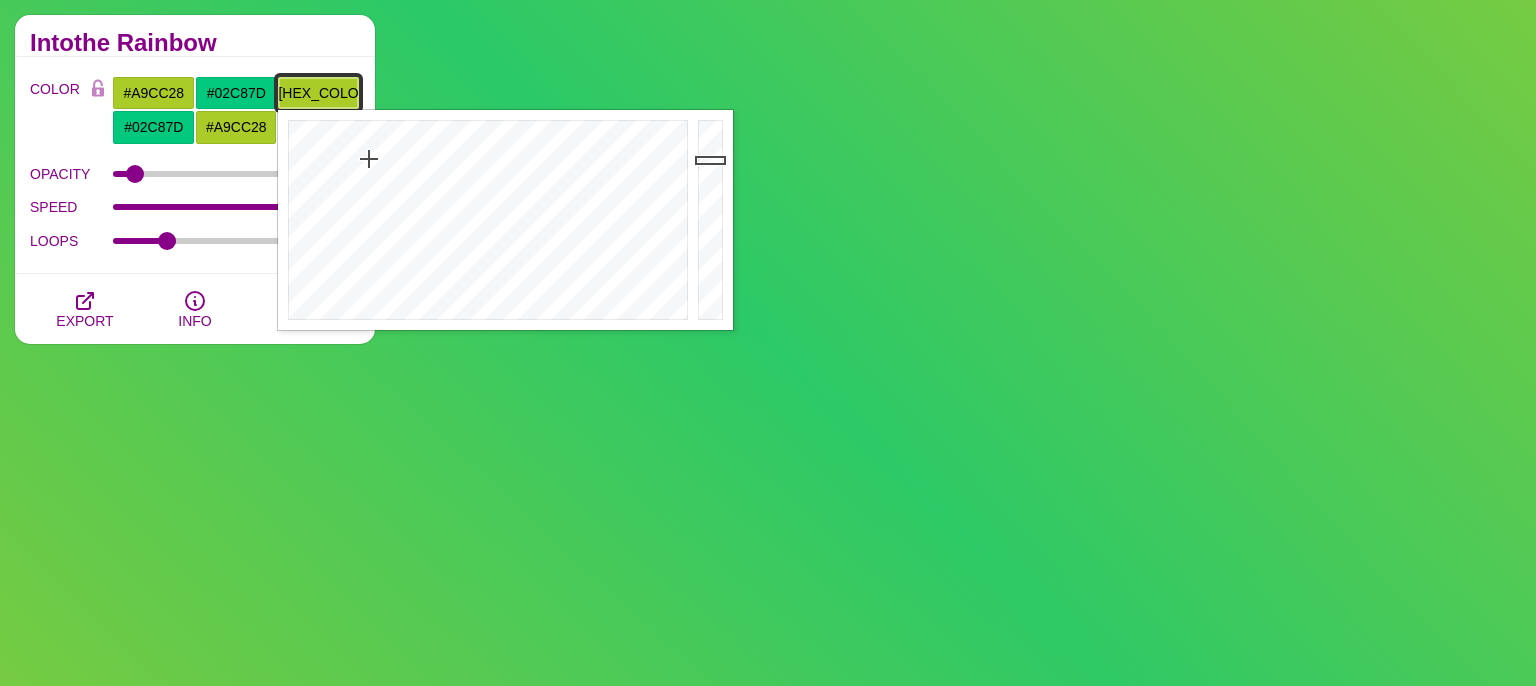 scroll, scrollTop: 0, scrollLeft: 8, axis: horizontal 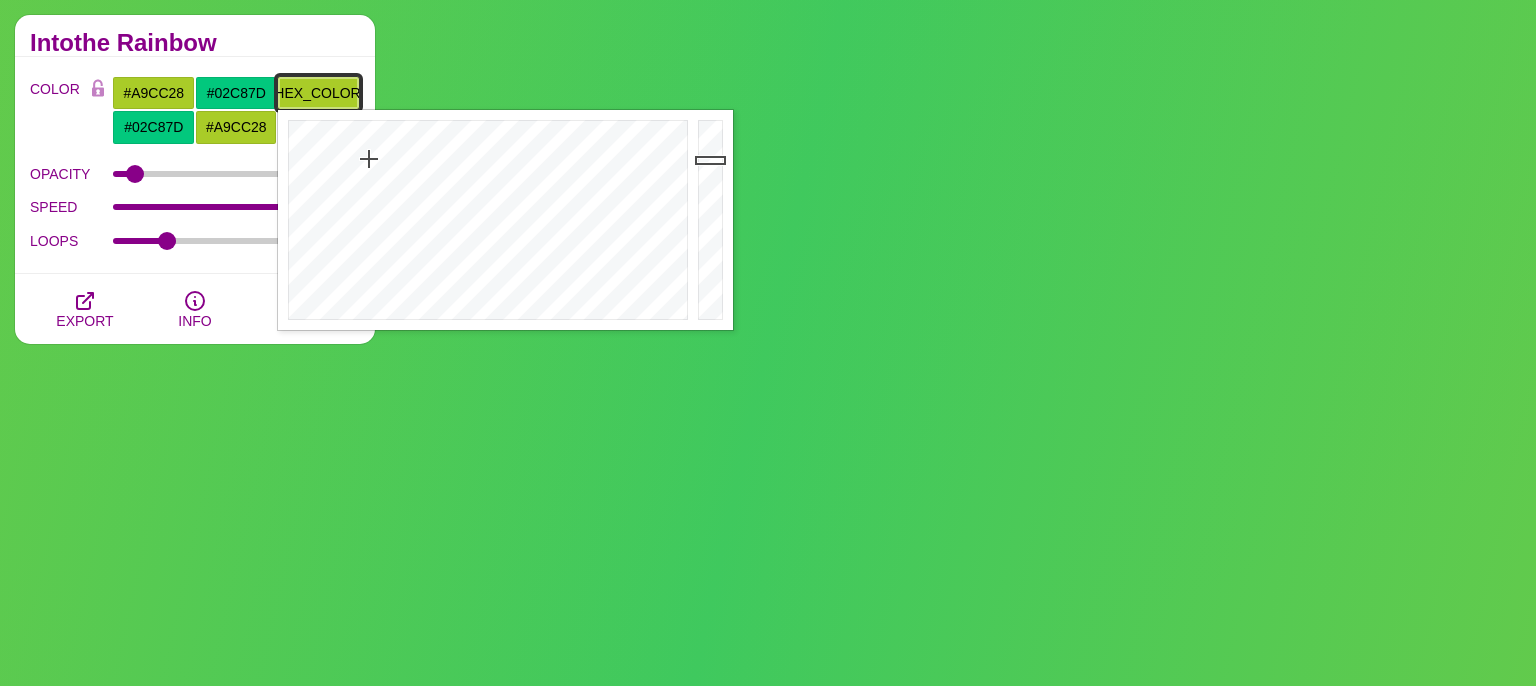 click on "[HEX_COLOR]" at bounding box center (318, 93) 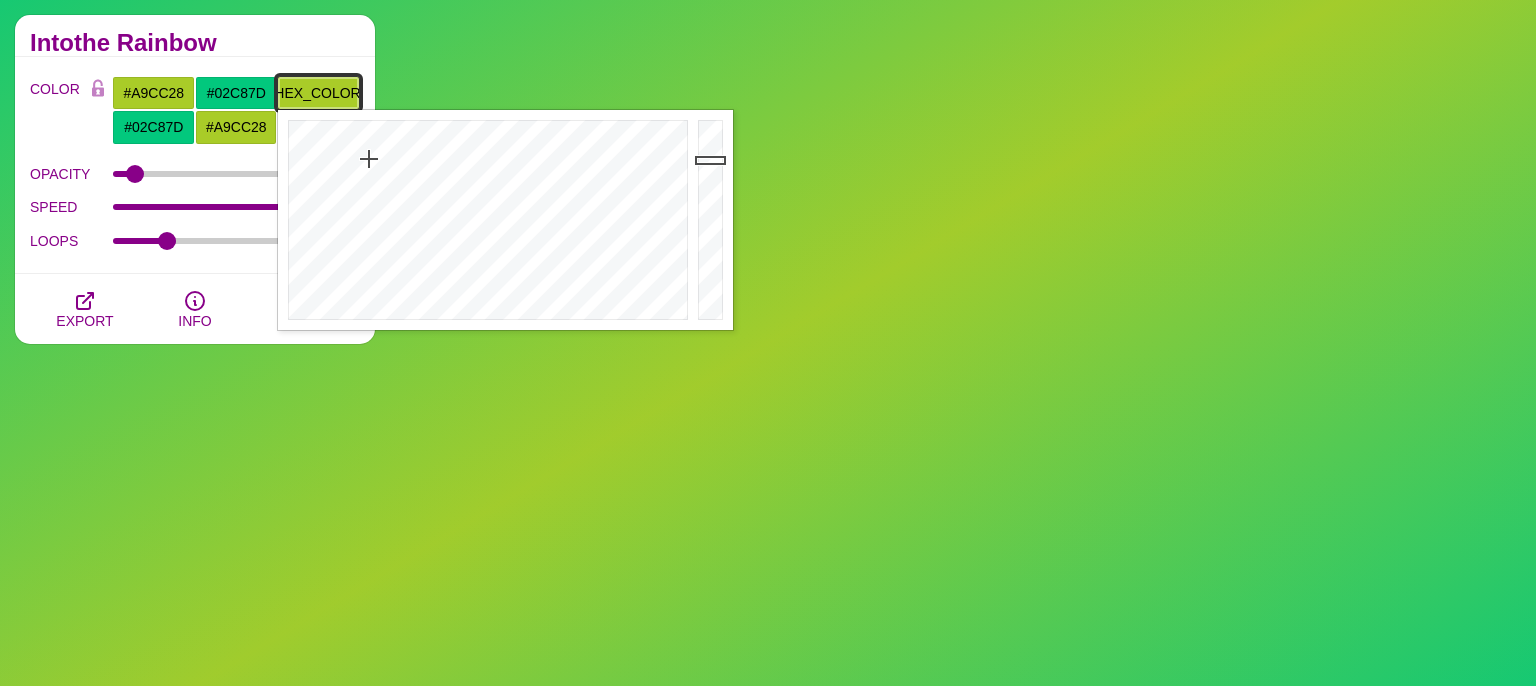 click on "[HEX_COLOR]" at bounding box center [318, 93] 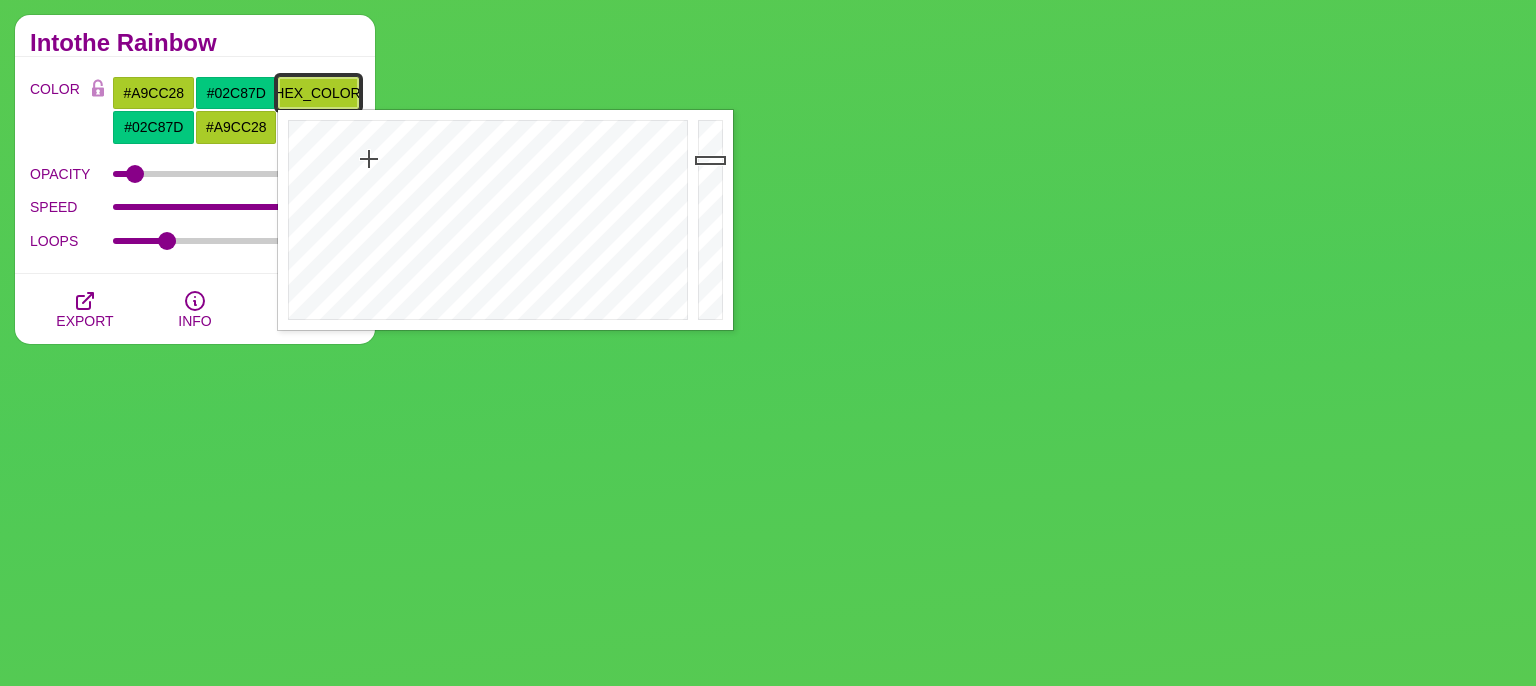 click on "[HEX_COLOR]" at bounding box center [318, 93] 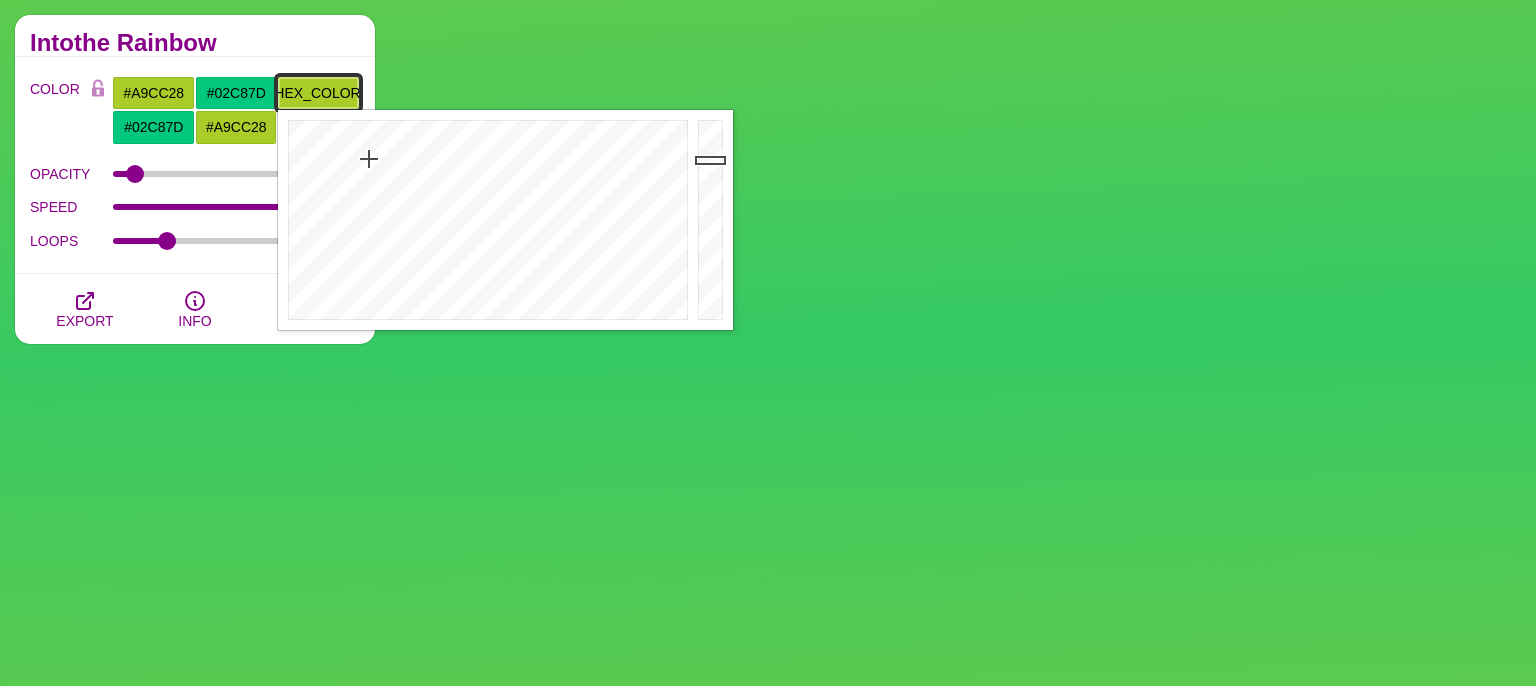 paste on "537d95" 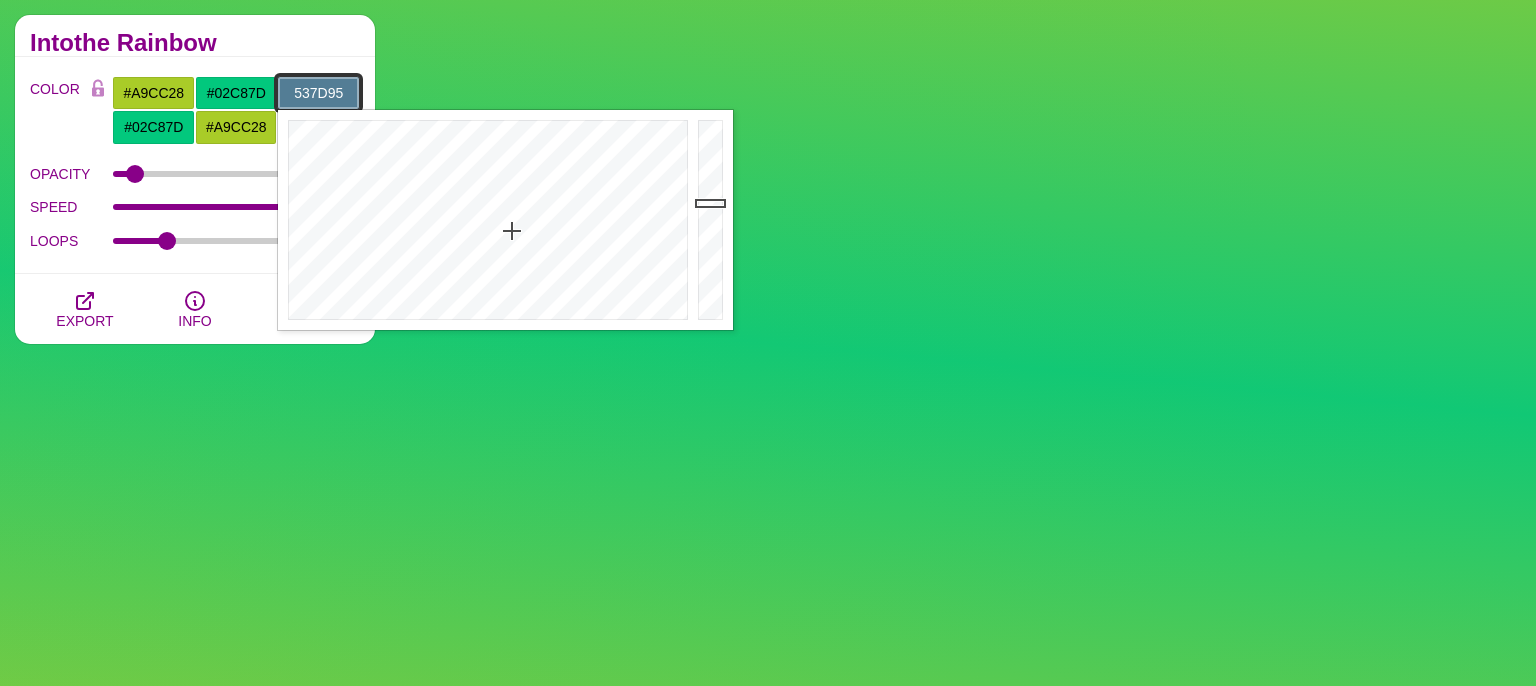 scroll, scrollTop: 0, scrollLeft: 0, axis: both 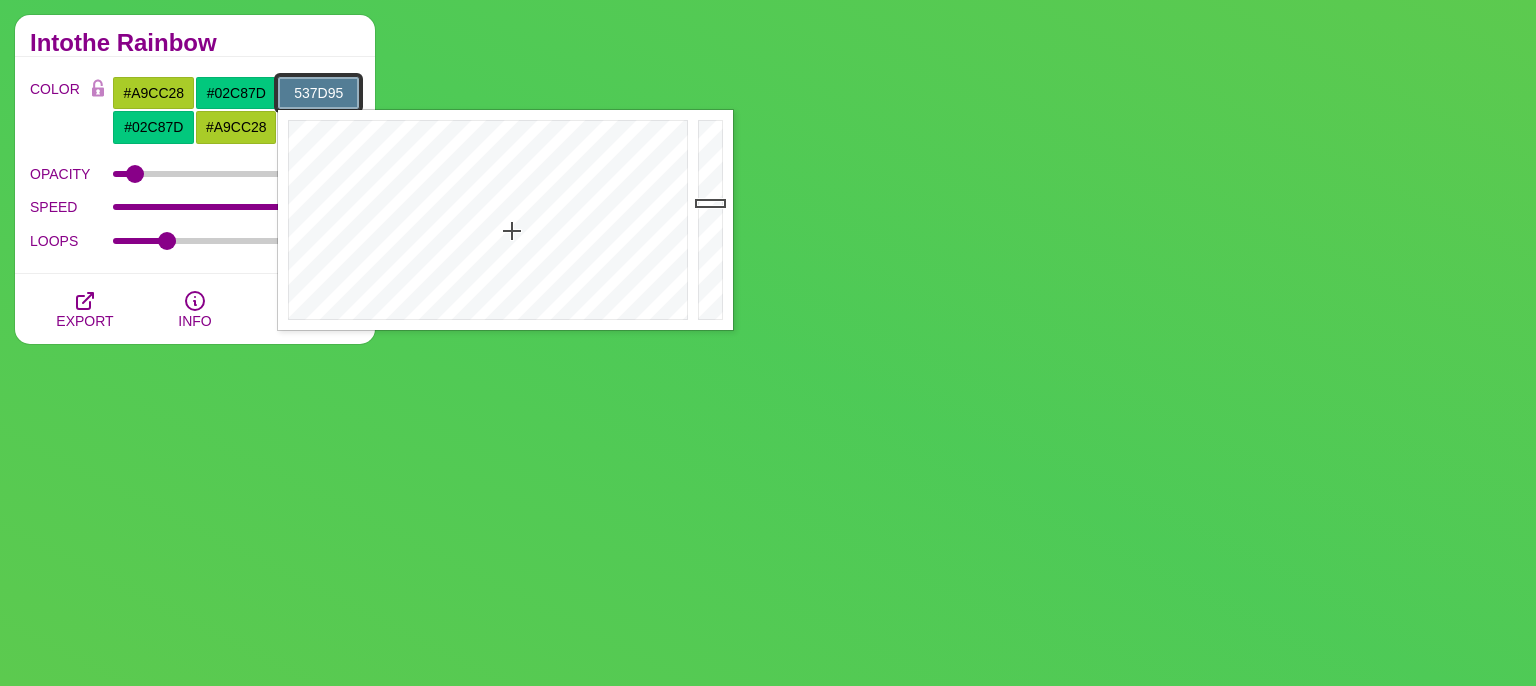 type on "#537D95" 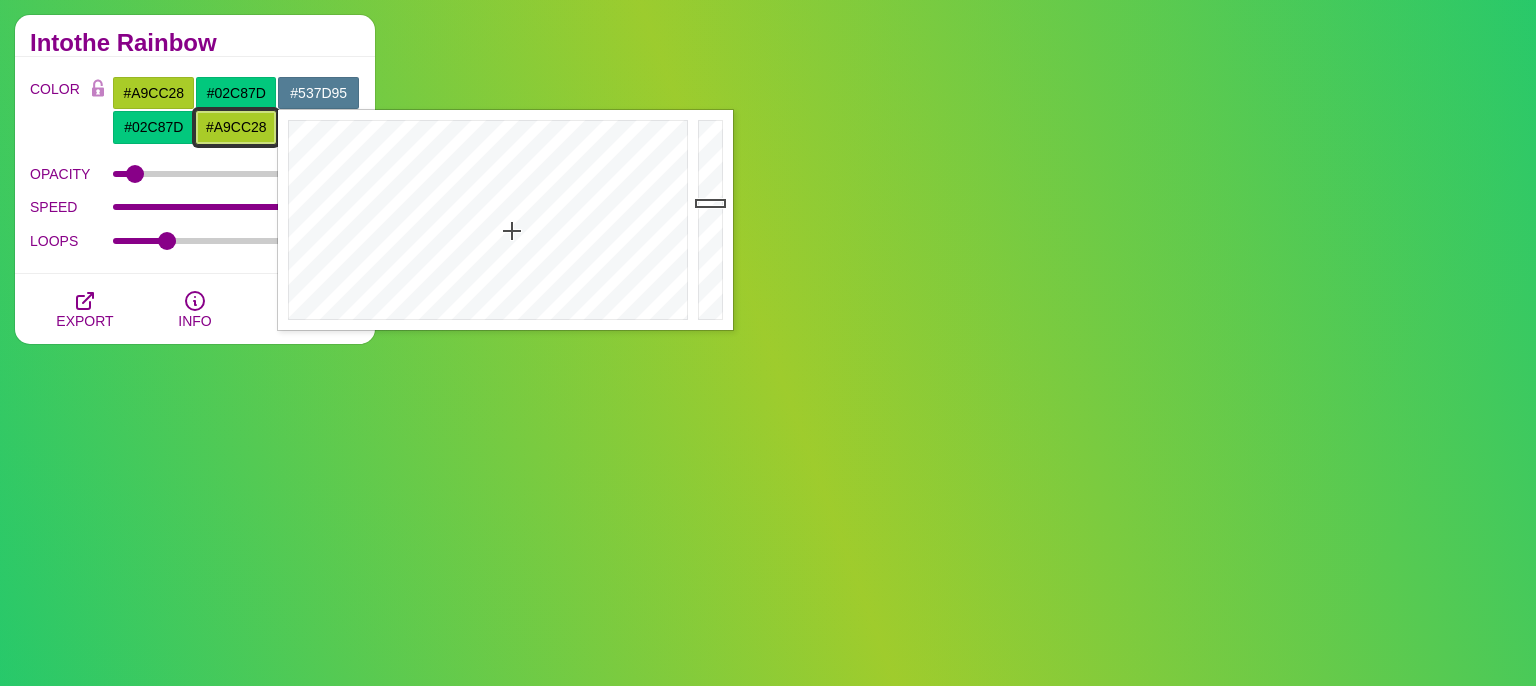 click on "#A9CC28" at bounding box center [236, 127] 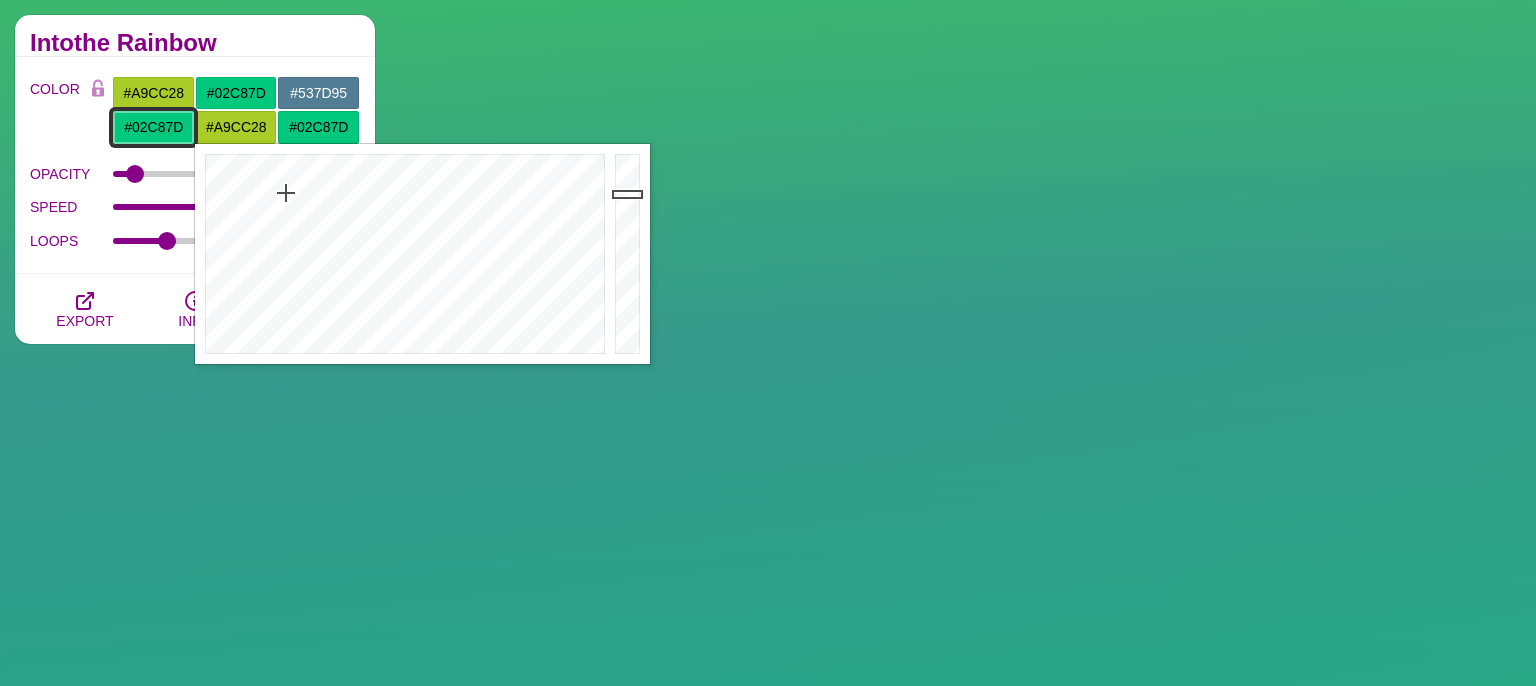 click on "#02C87D" at bounding box center [153, 127] 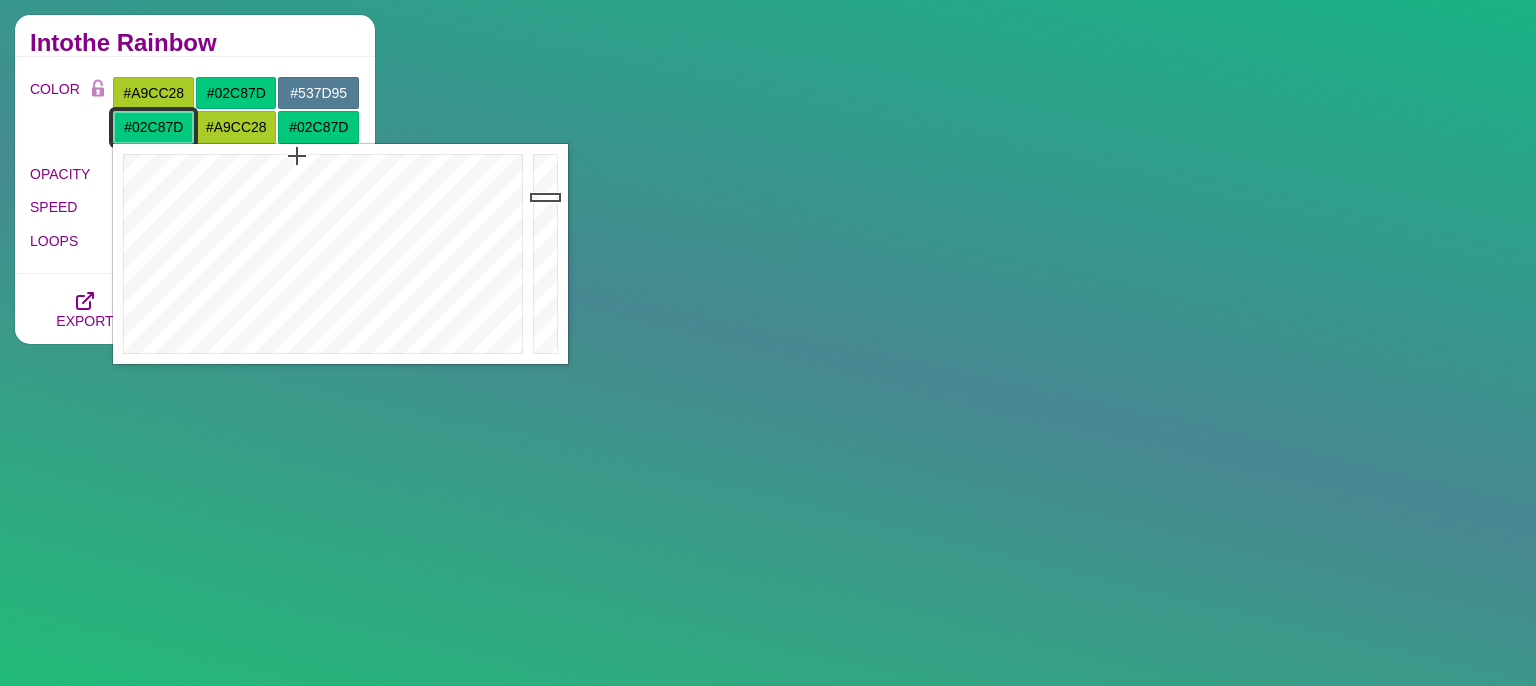 click on "#02C87D" at bounding box center [153, 127] 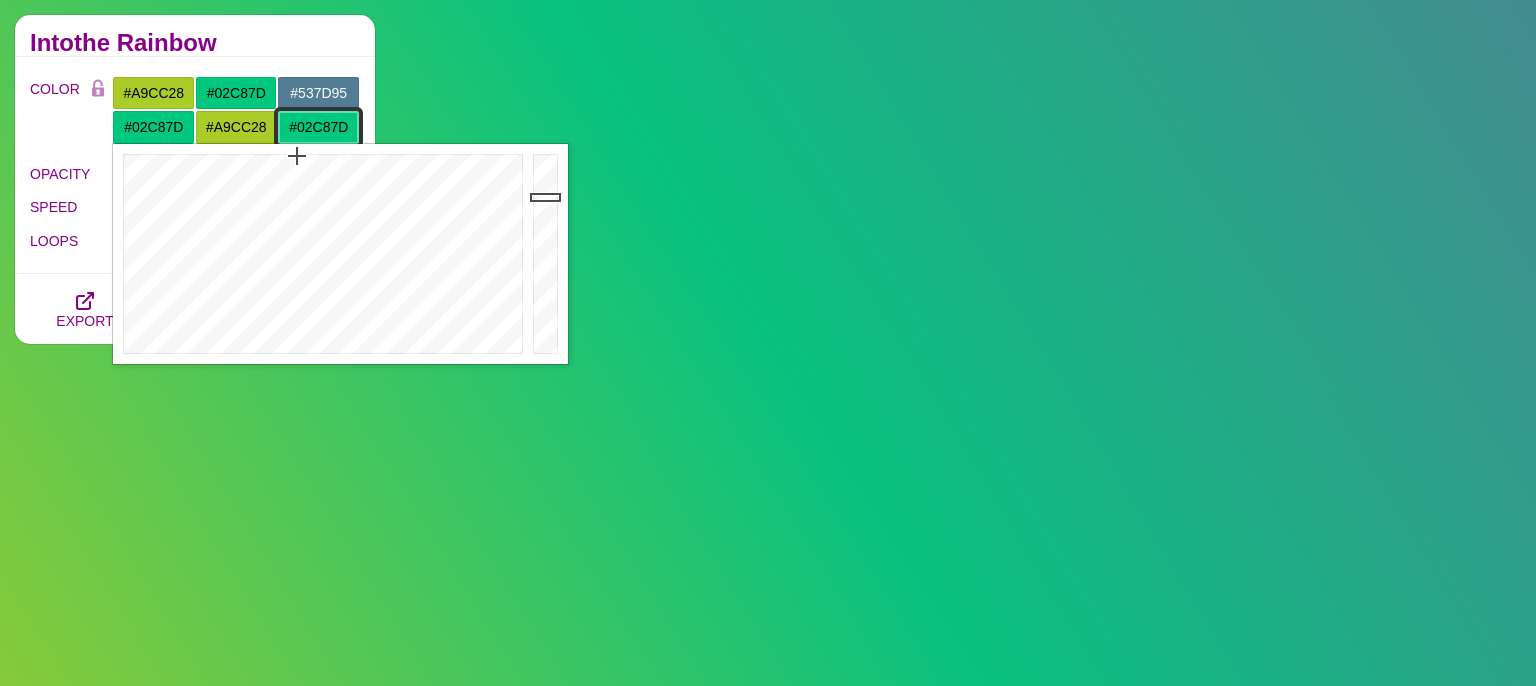 click on "#02C87D" at bounding box center (318, 127) 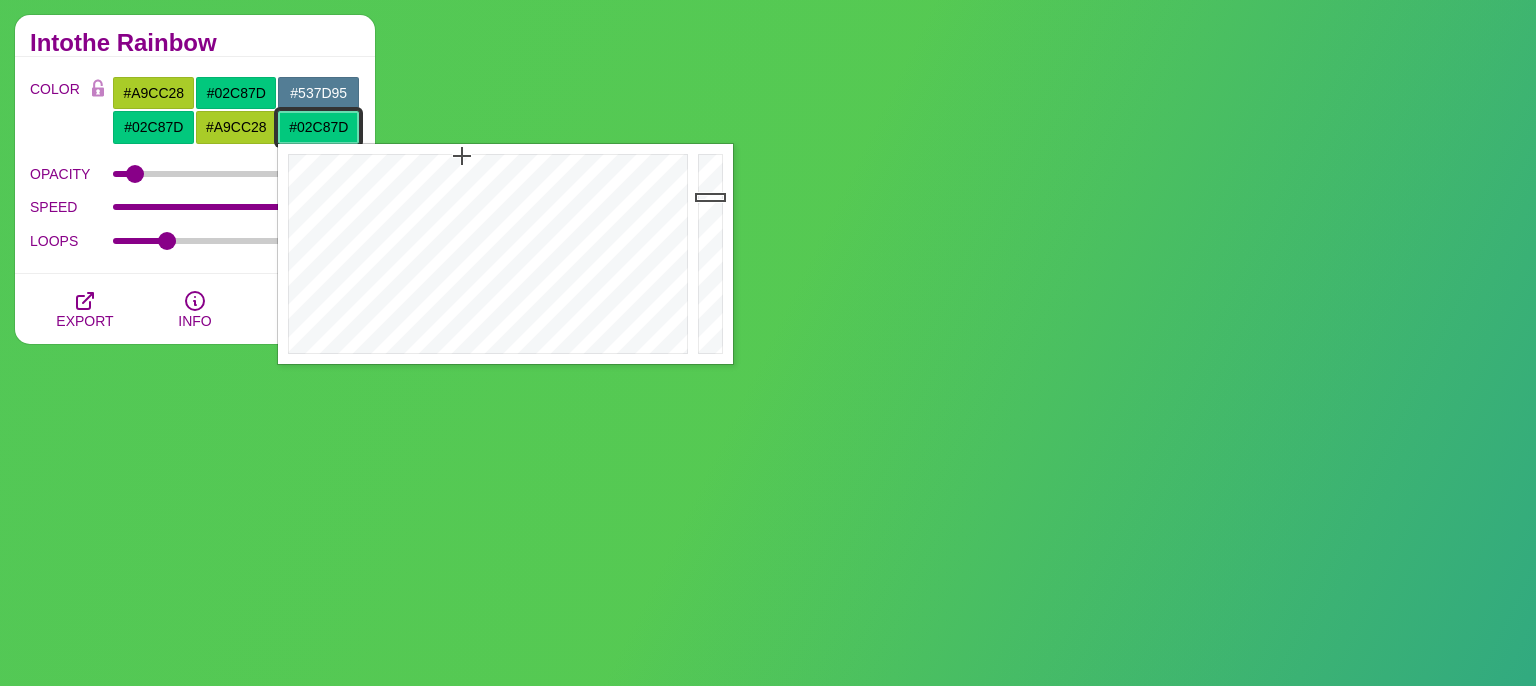 click on "#02C87D" at bounding box center [318, 127] 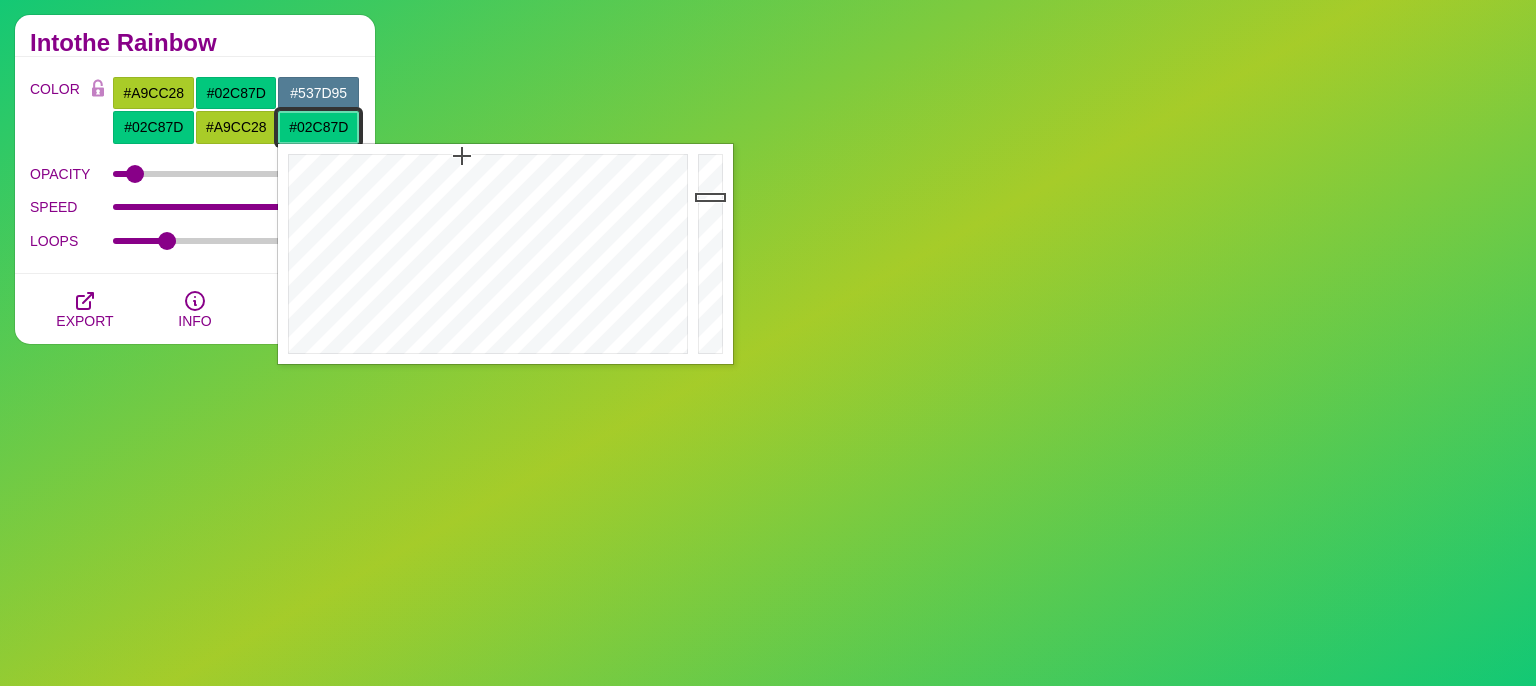 click on "#02C87D" at bounding box center [318, 127] 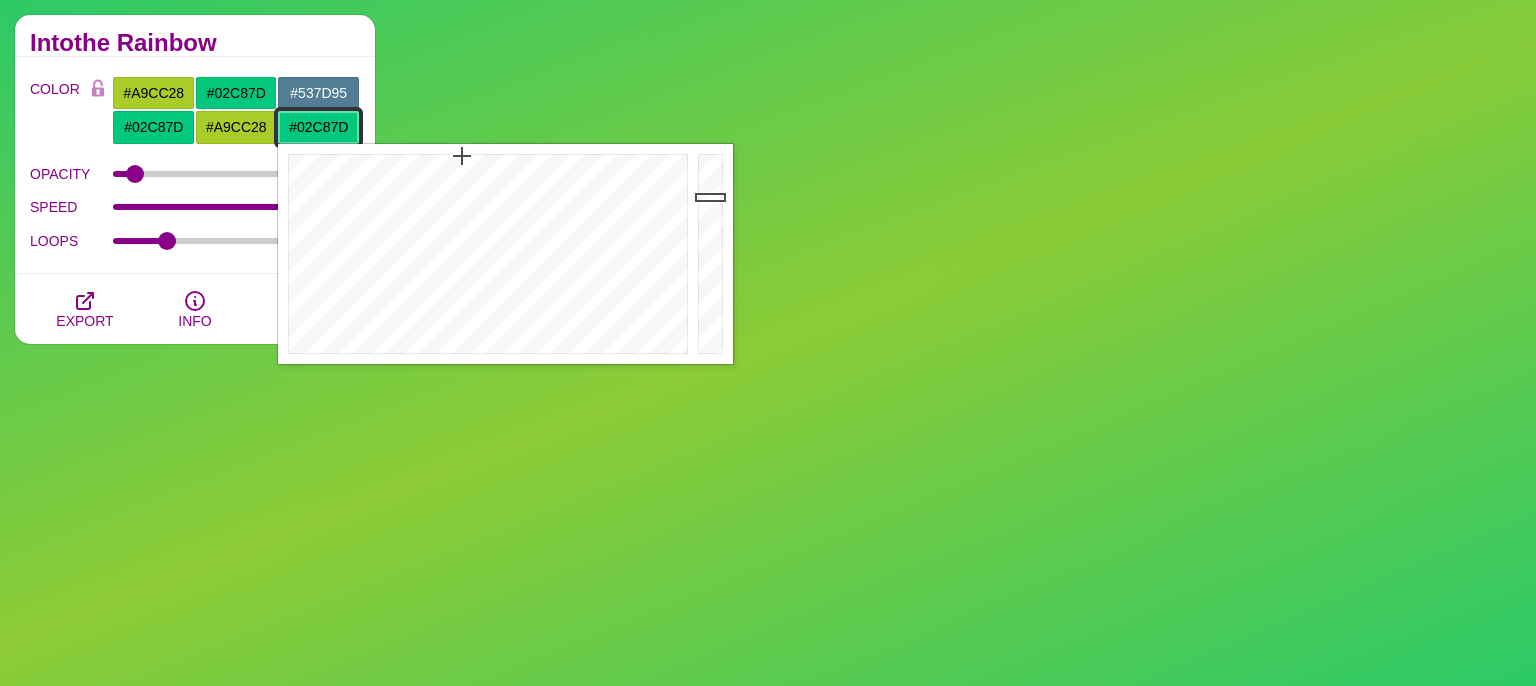 paste on "537d95" 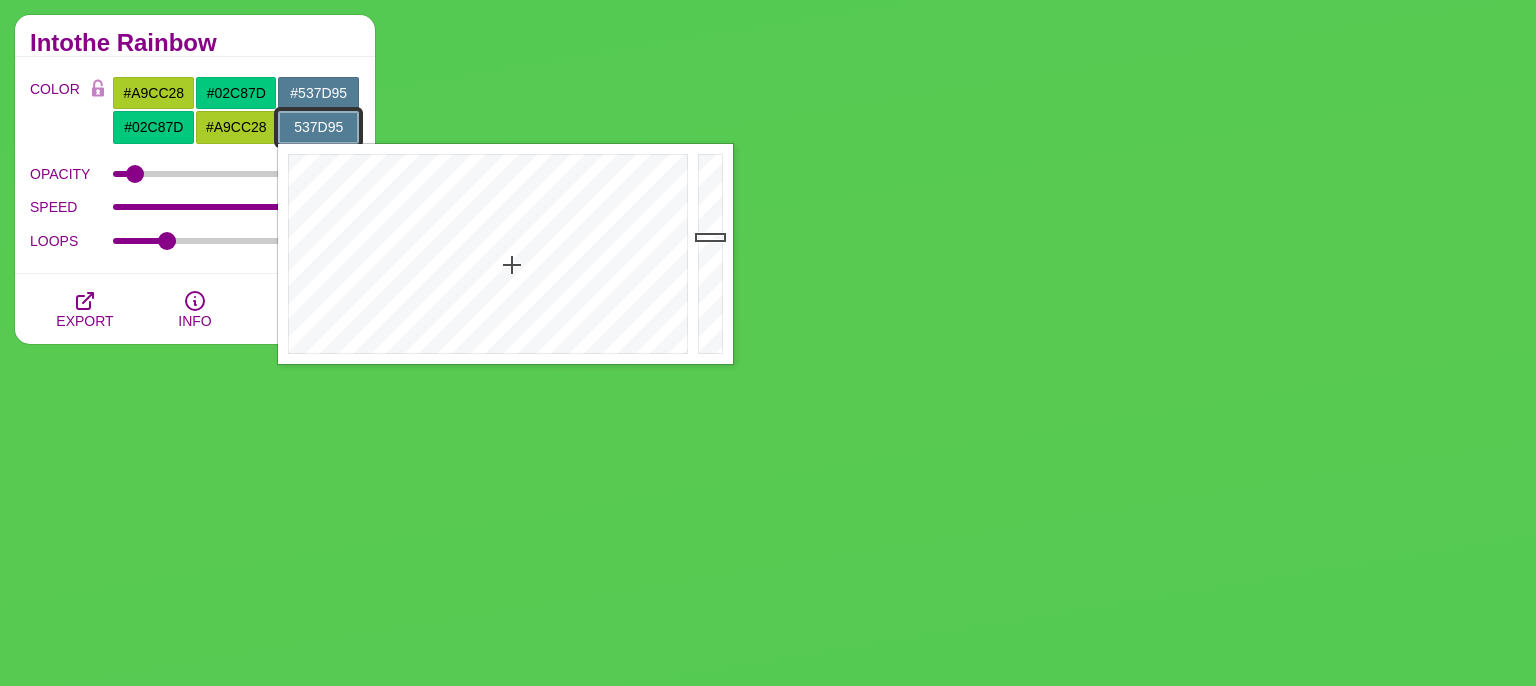 type on "#537D95" 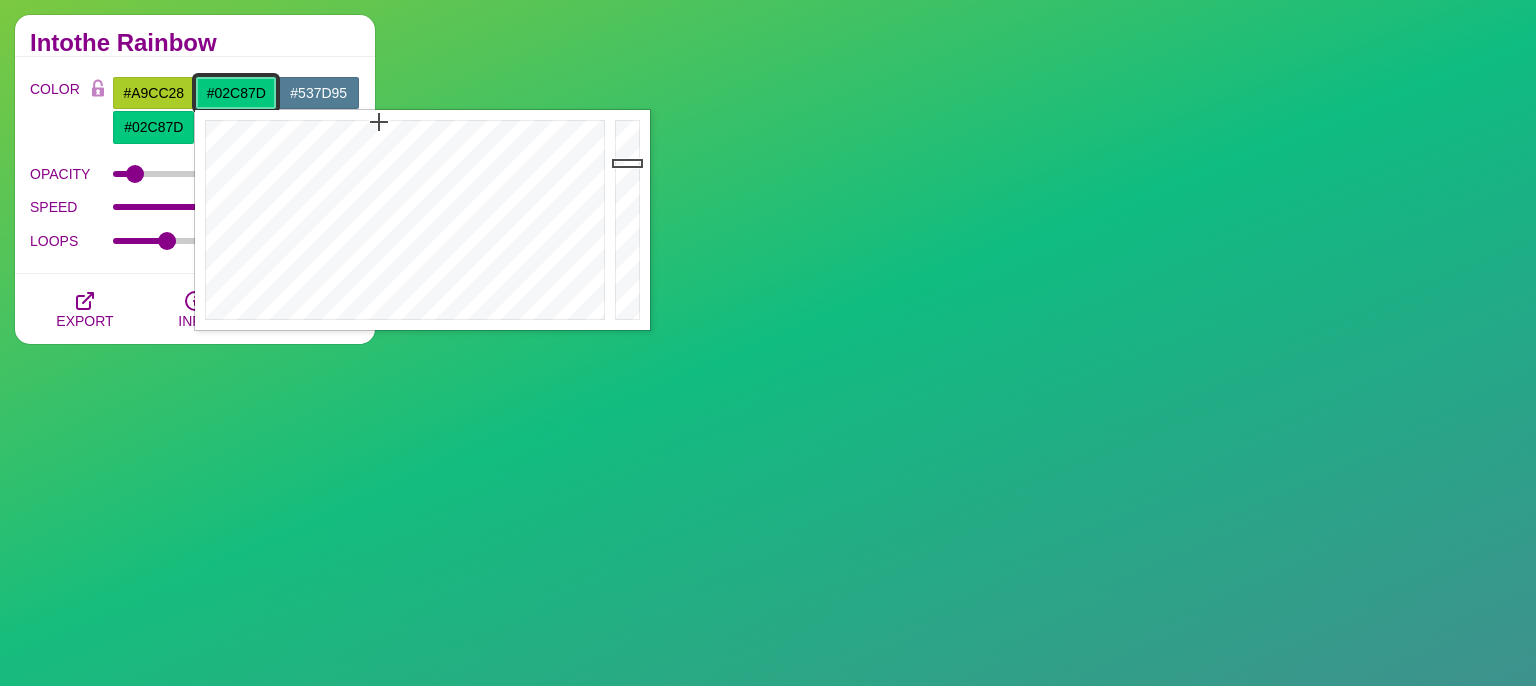 click on "#02C87D" at bounding box center (236, 93) 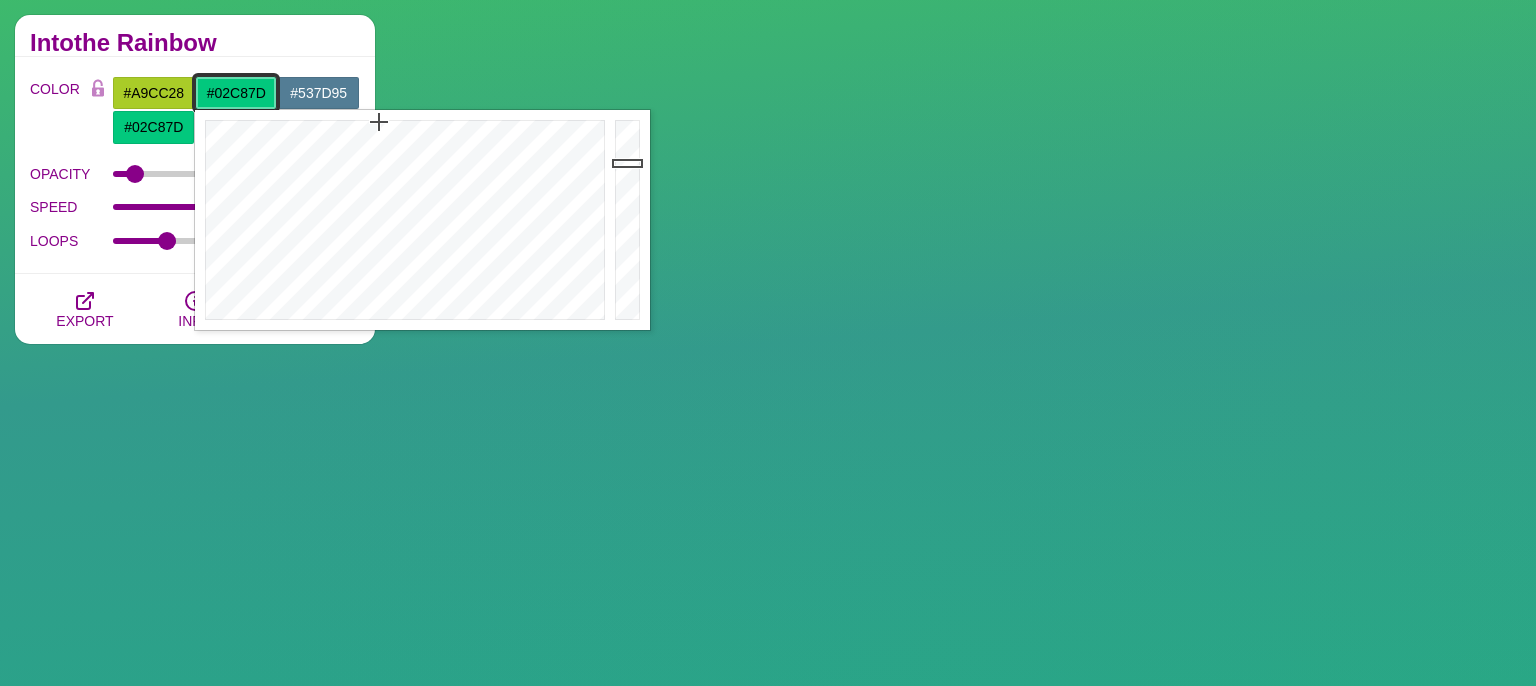 click on "#02C87D" at bounding box center [236, 93] 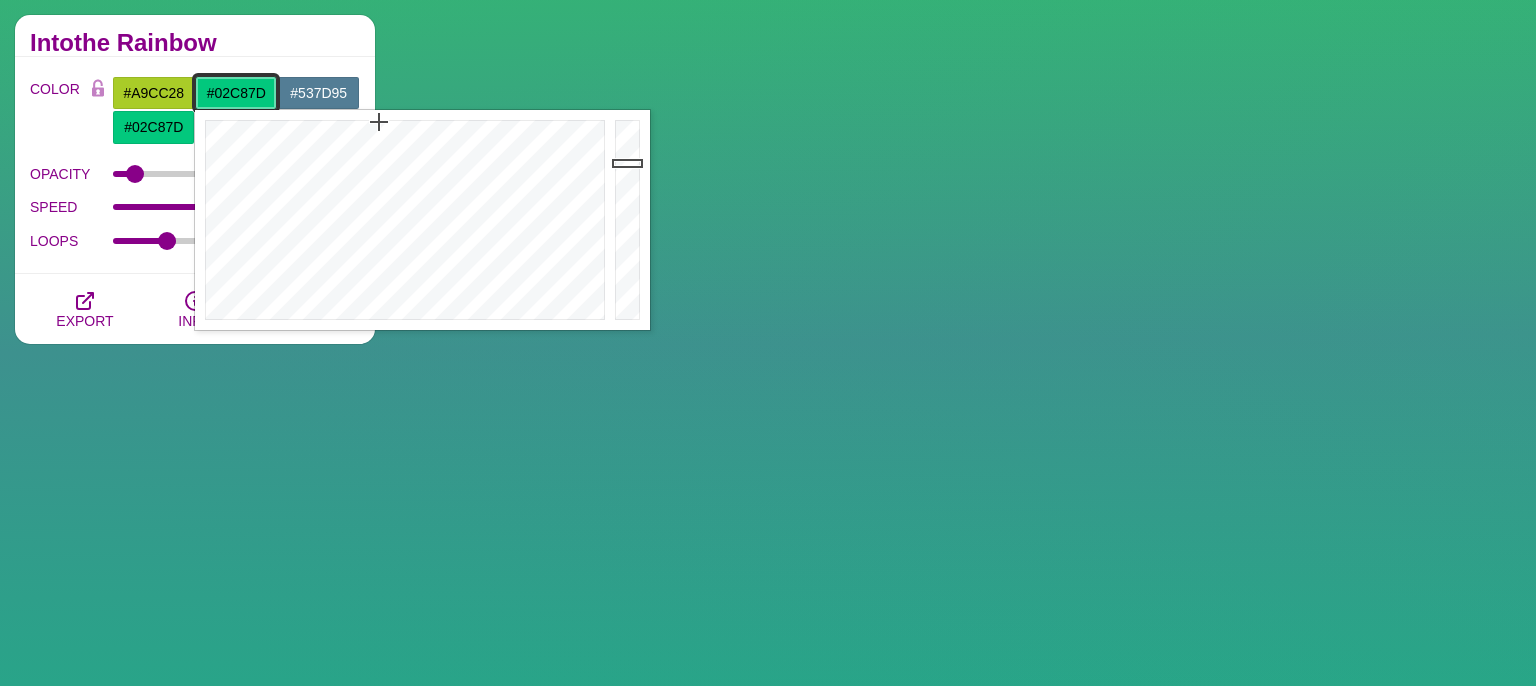 click on "#02C87D" at bounding box center [236, 93] 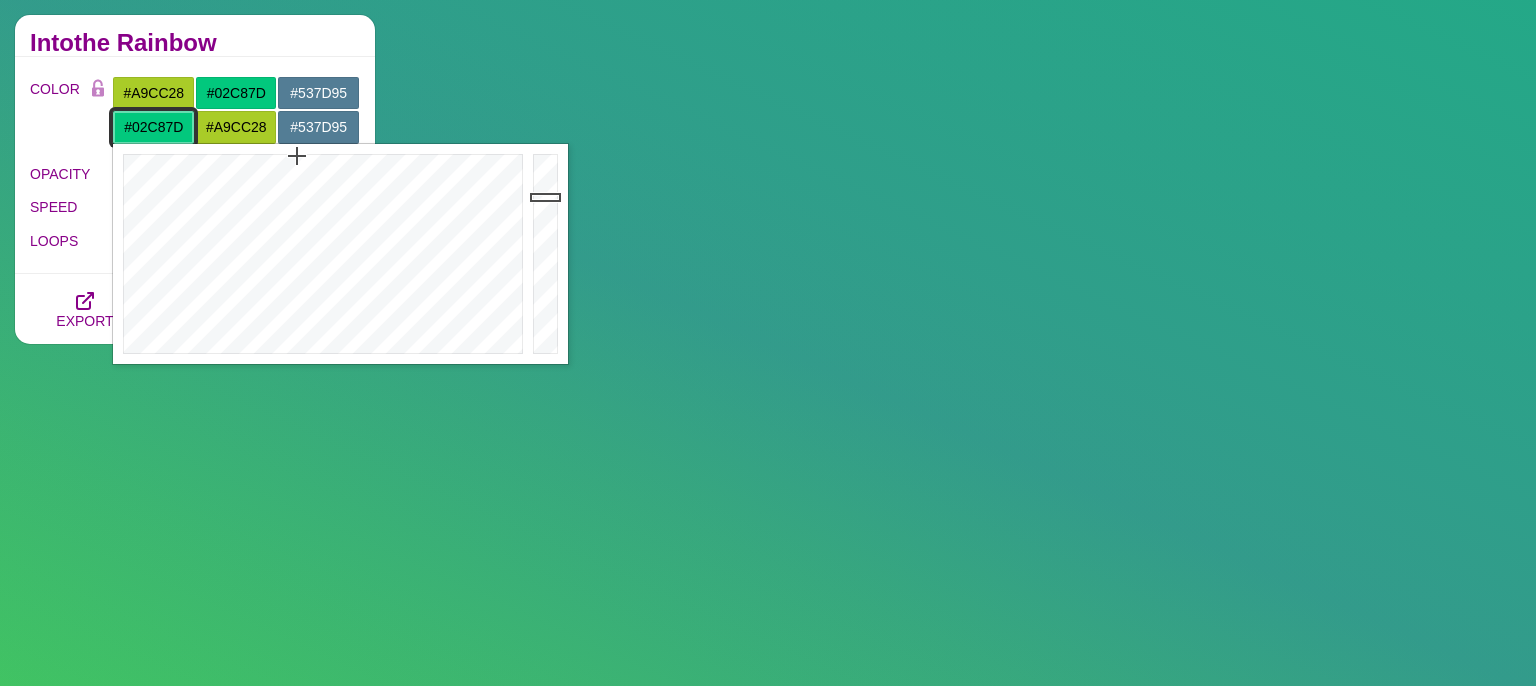 click on "#02C87D" at bounding box center [153, 127] 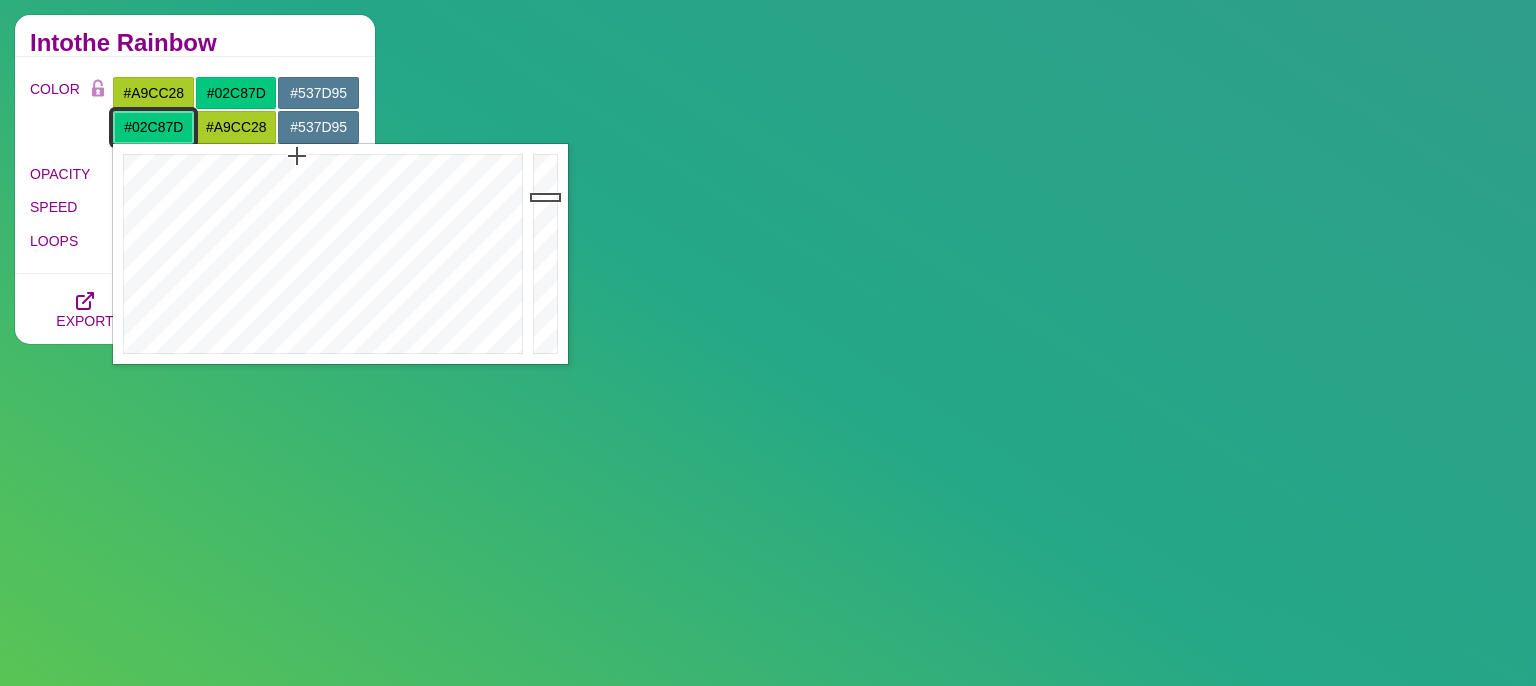 click on "#02C87D" at bounding box center [153, 127] 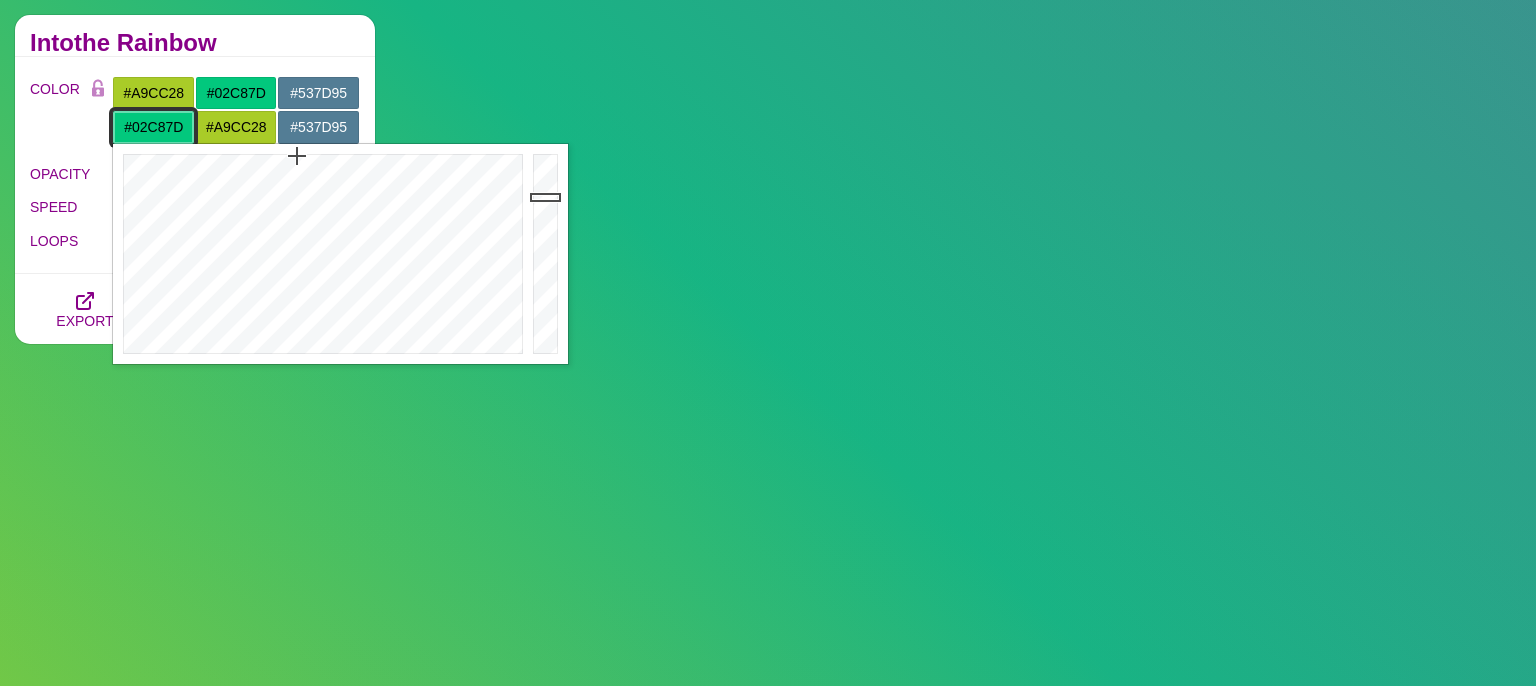 click on "#02C87D" at bounding box center [153, 127] 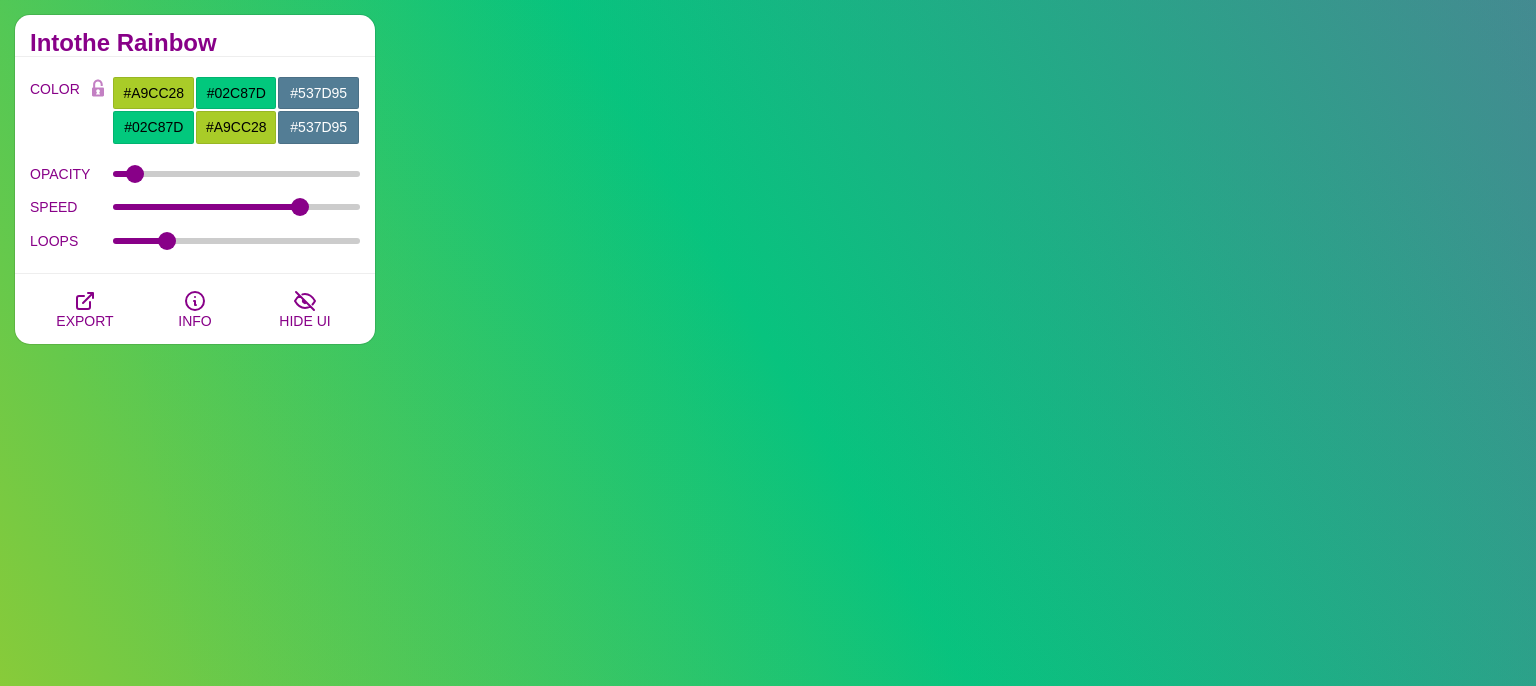 click on "Intothe Rainbow" at bounding box center (195, 43) 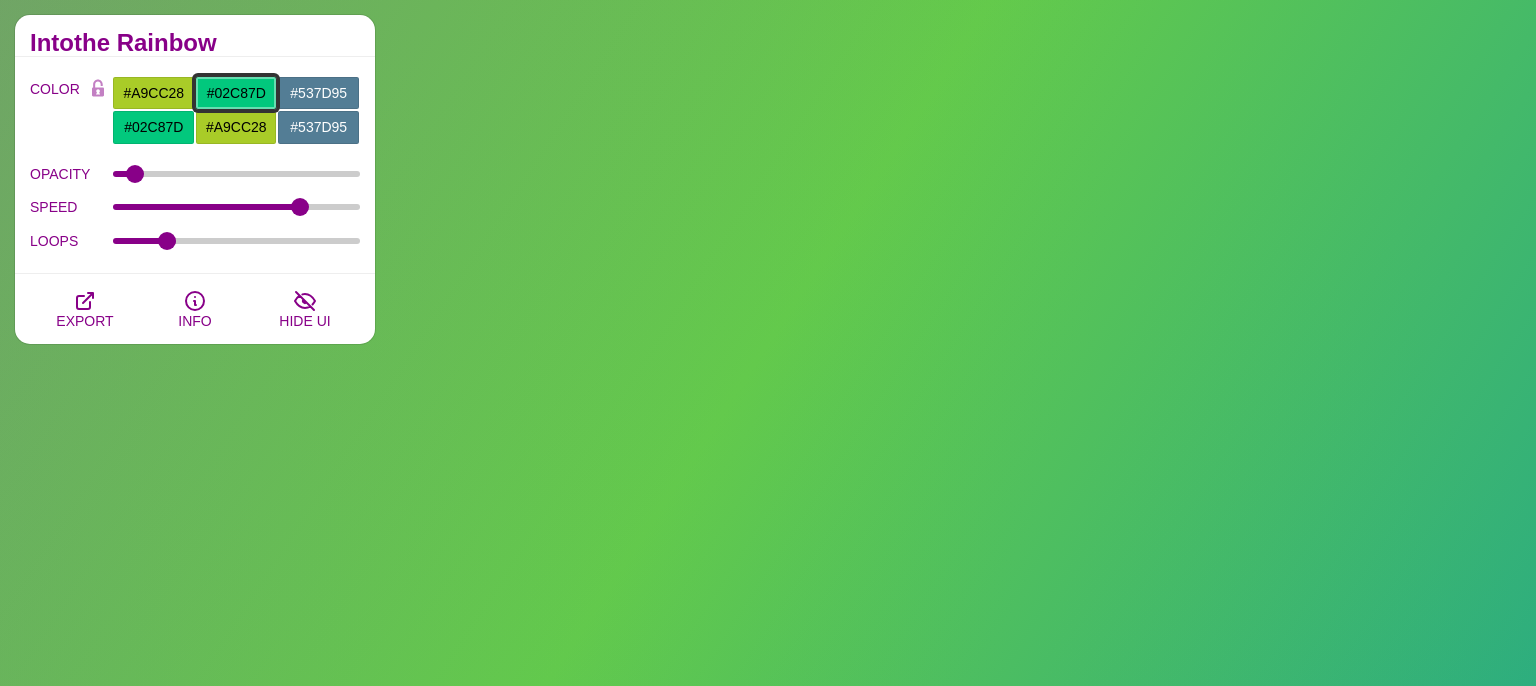 click on "#02C87D" at bounding box center [236, 93] 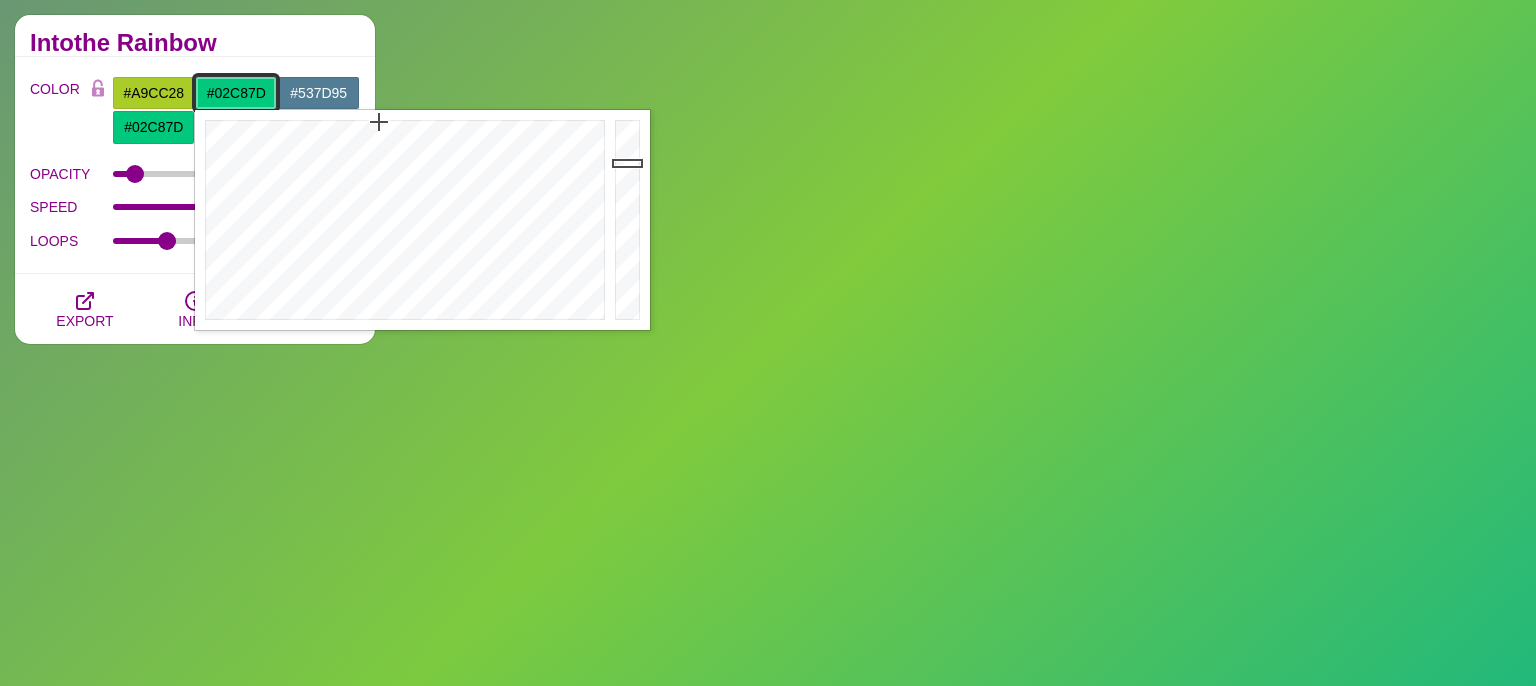 paste on "1e1c31" 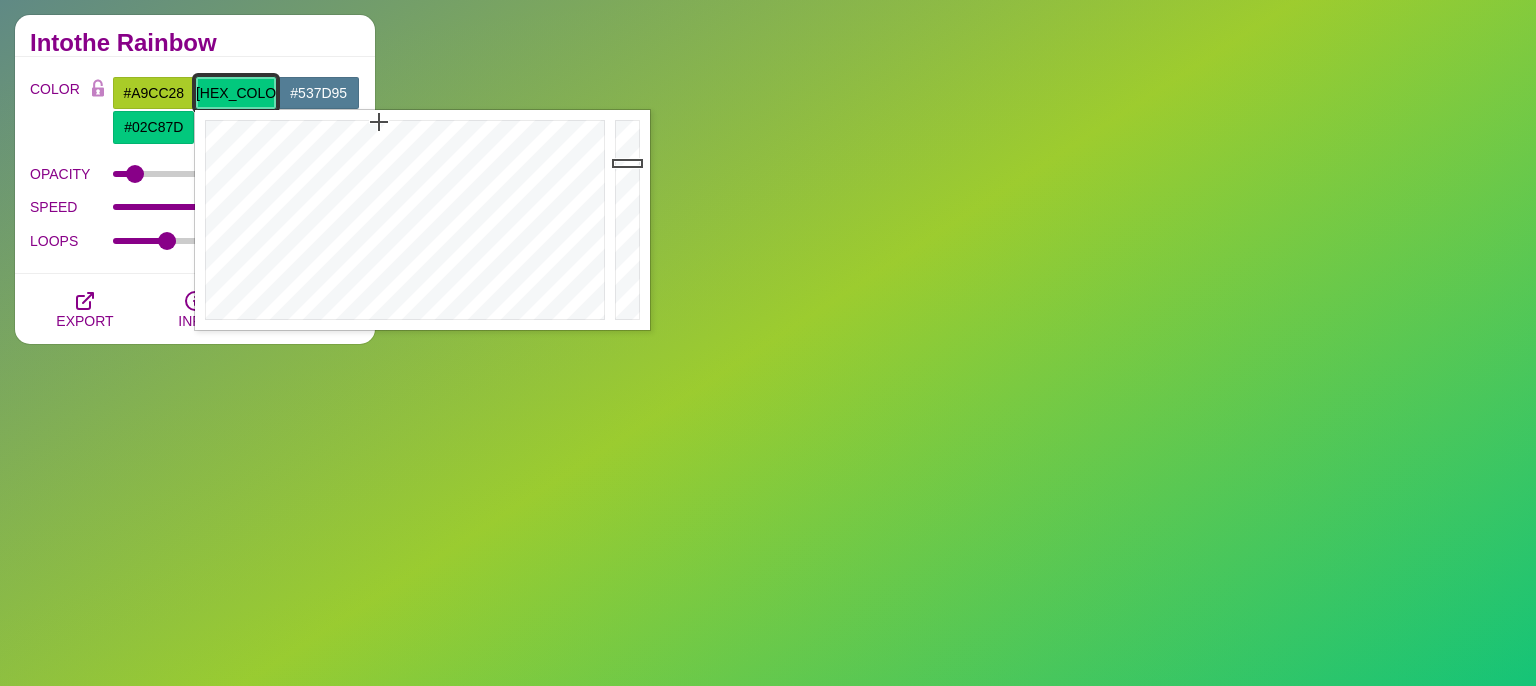 click on "[HEX_COLOR]" at bounding box center [236, 93] 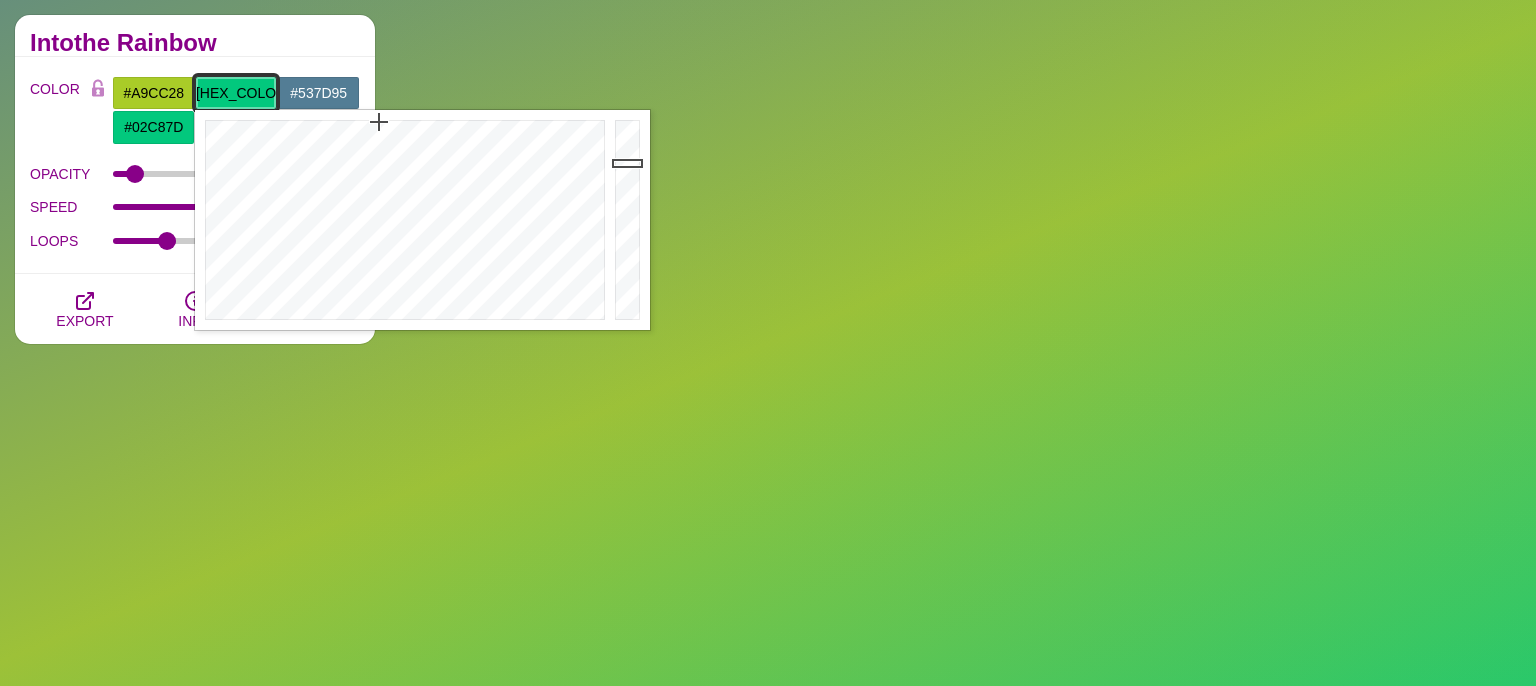 click on "[HEX_COLOR]" at bounding box center [236, 93] 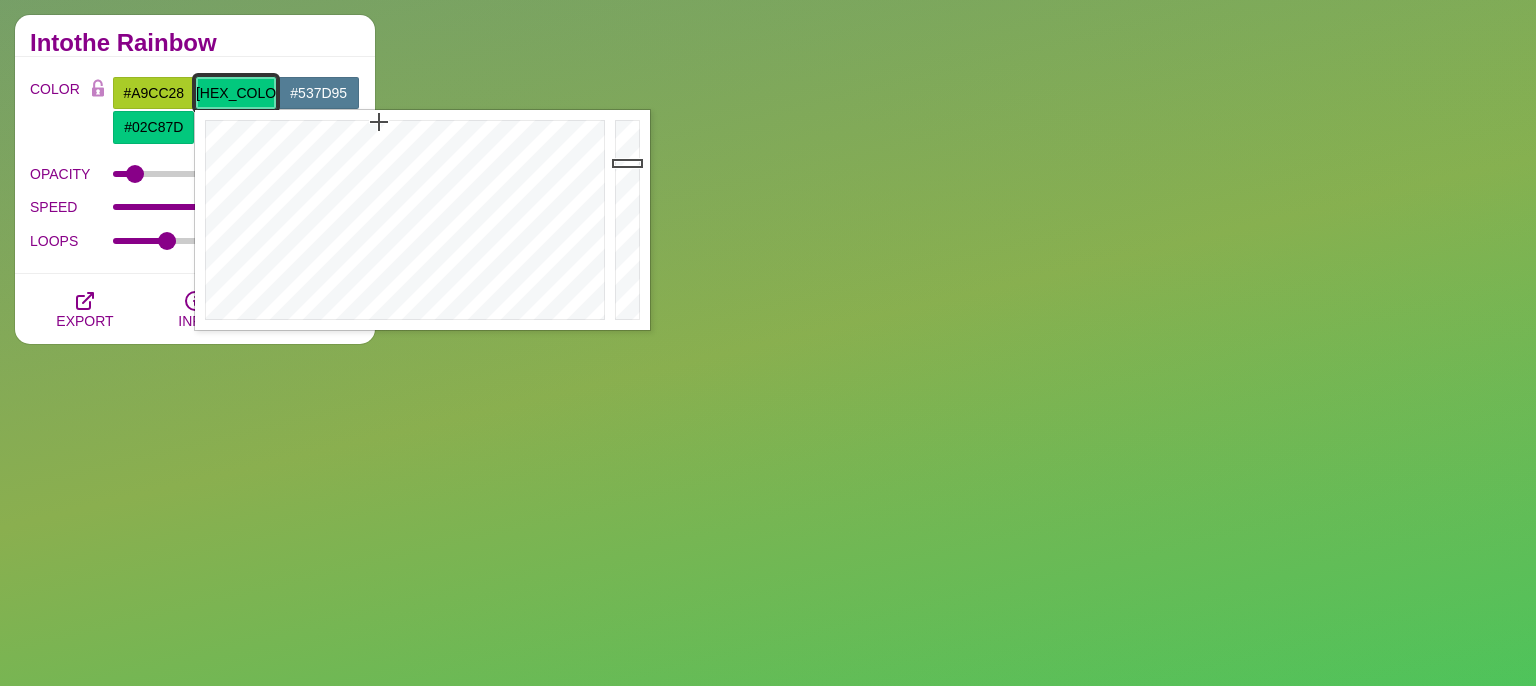 click on "[HEX_COLOR]" at bounding box center (236, 93) 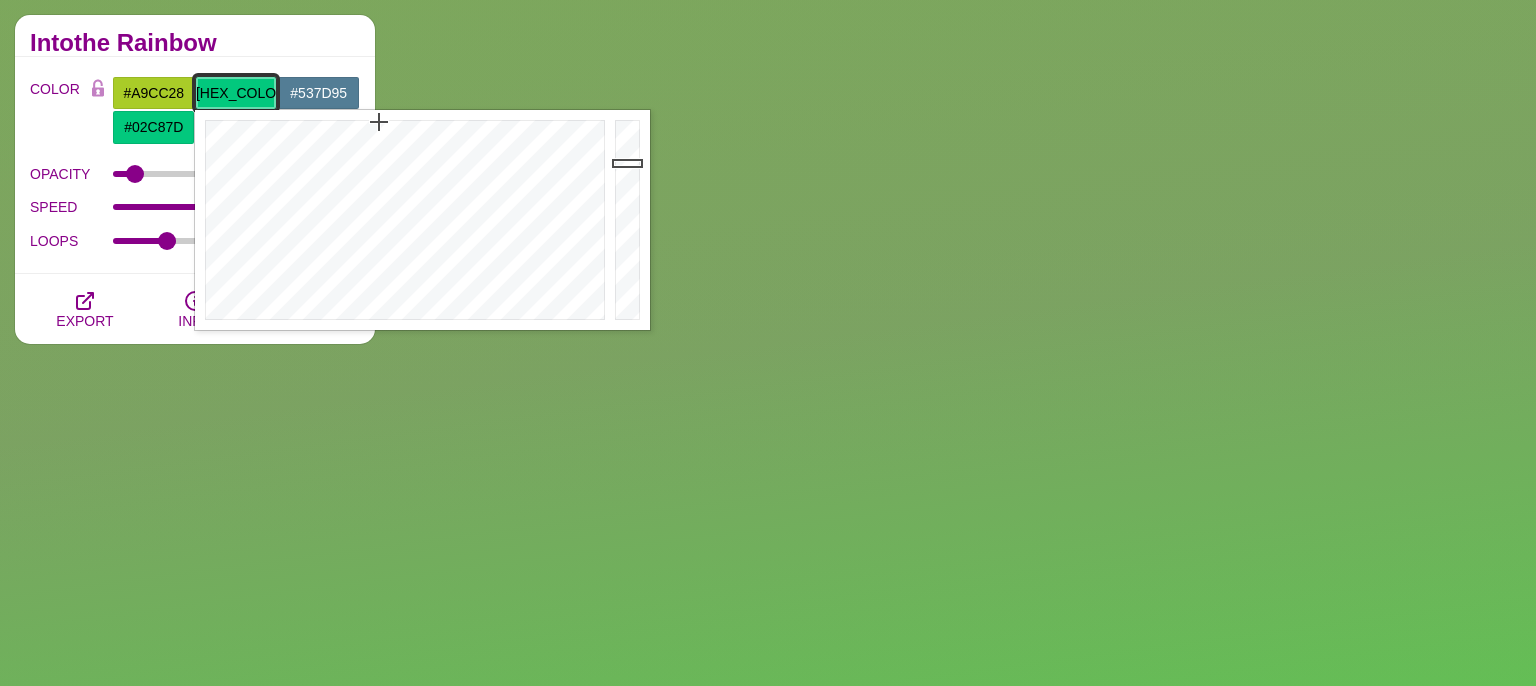 paste on "1e1c31" 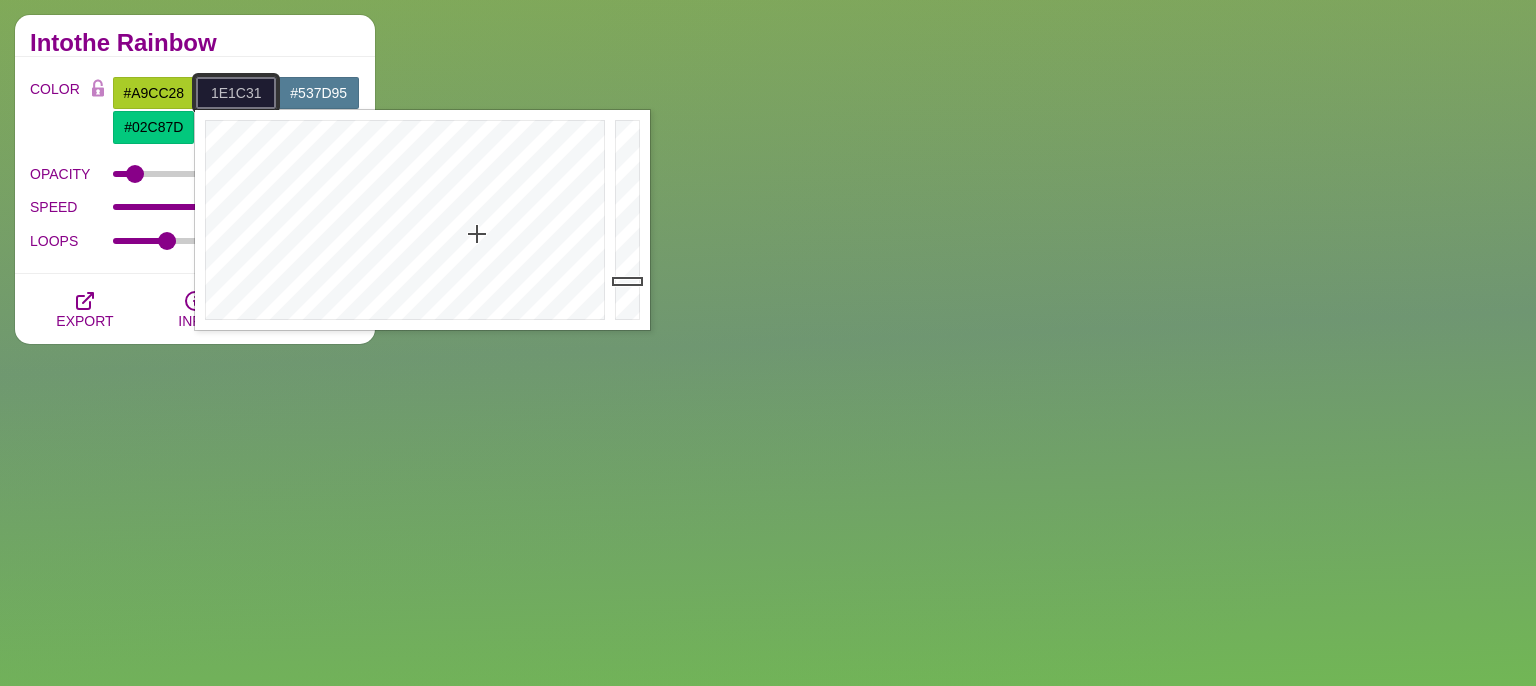 type on "#1E1C31" 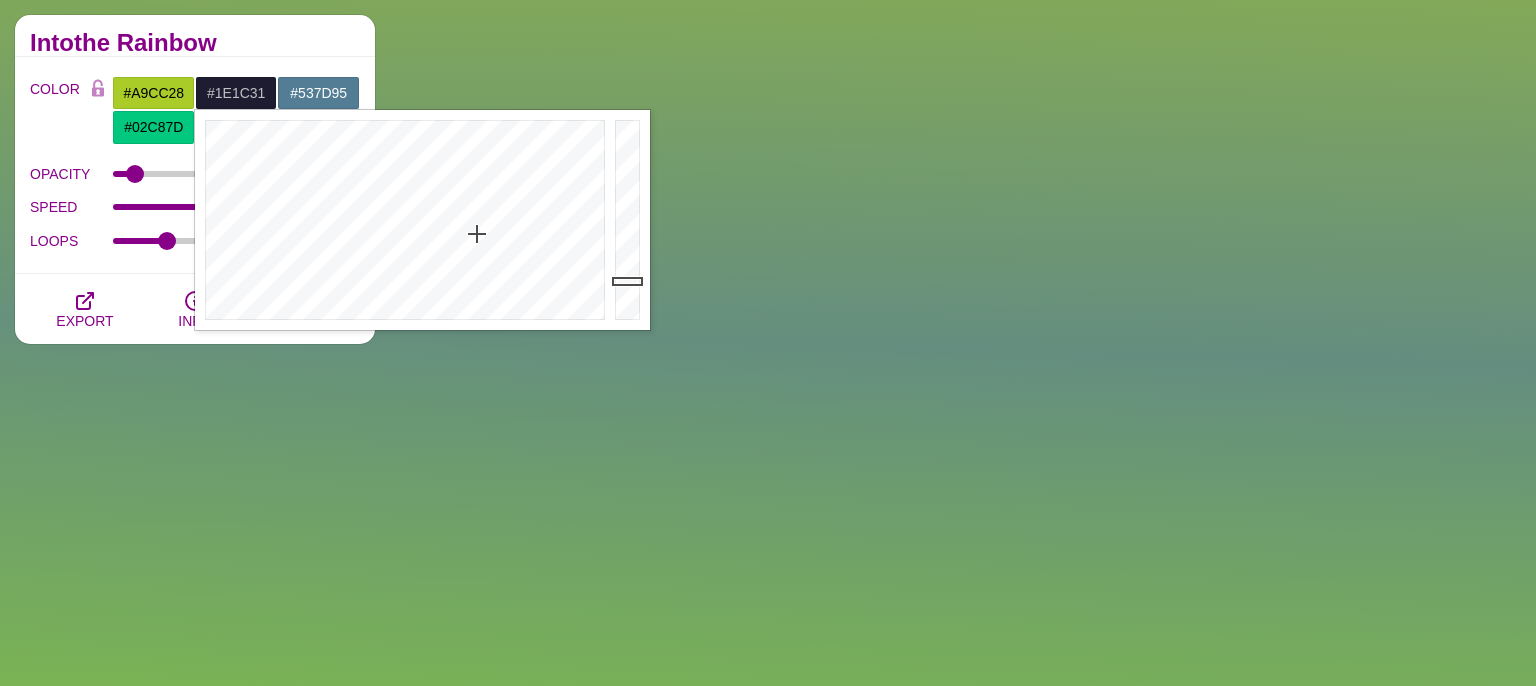 click on "Intothe Rainbow" at bounding box center (195, 43) 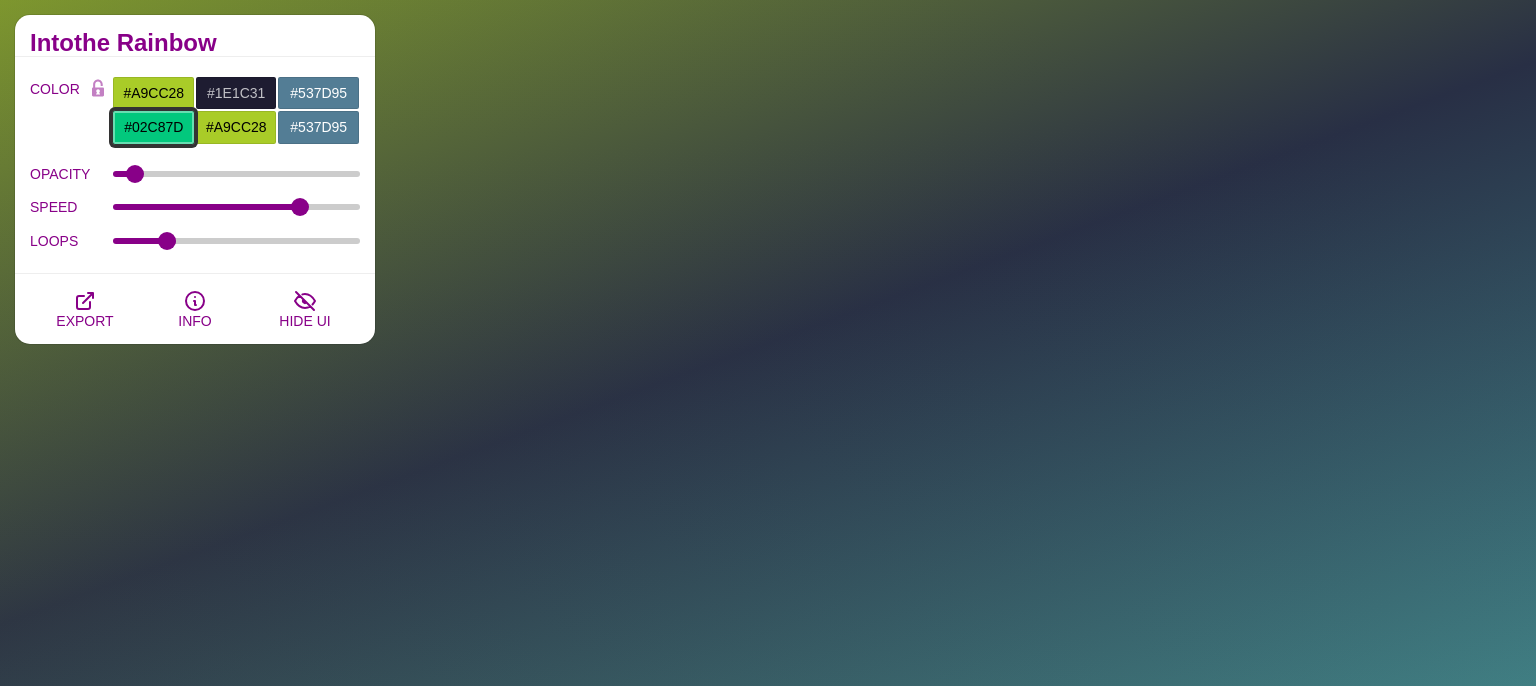 click on "#02C87D" at bounding box center (153, 127) 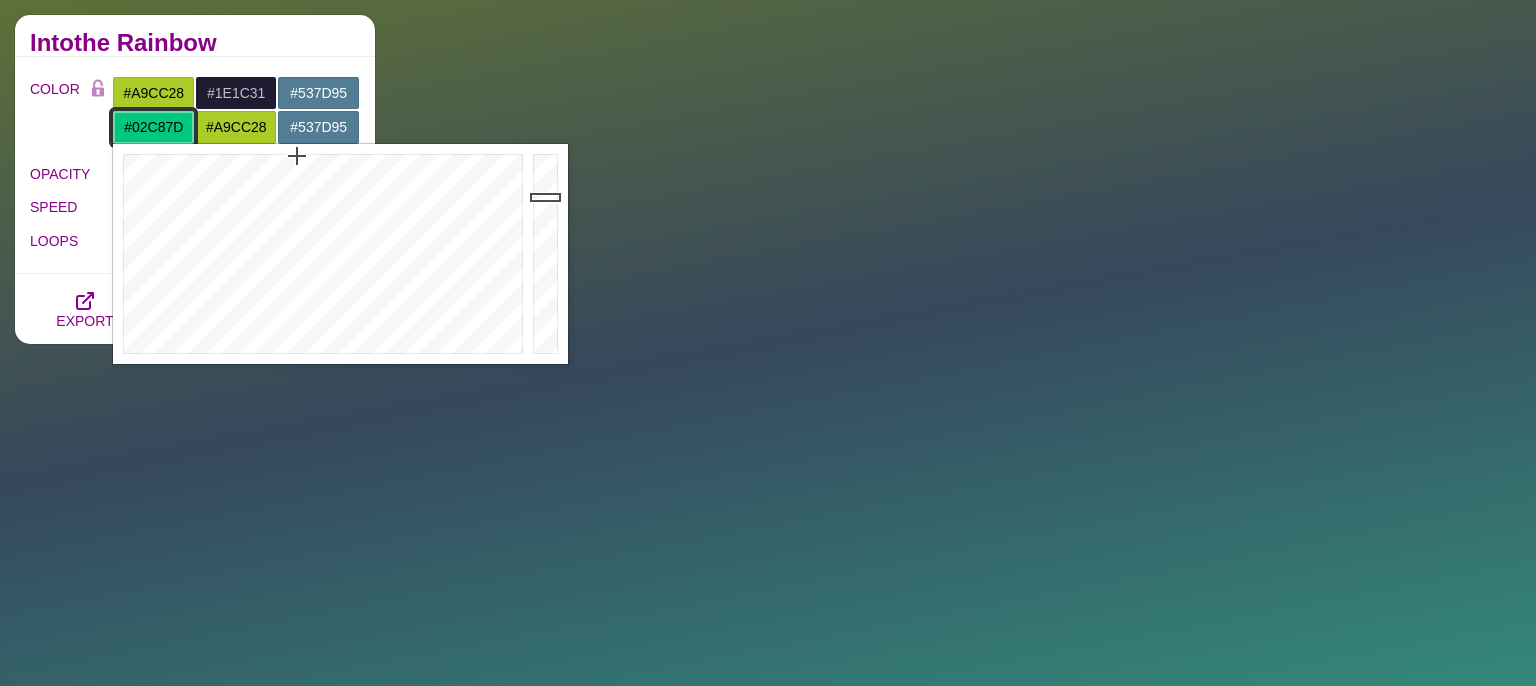 click on "#02C87D" at bounding box center [153, 127] 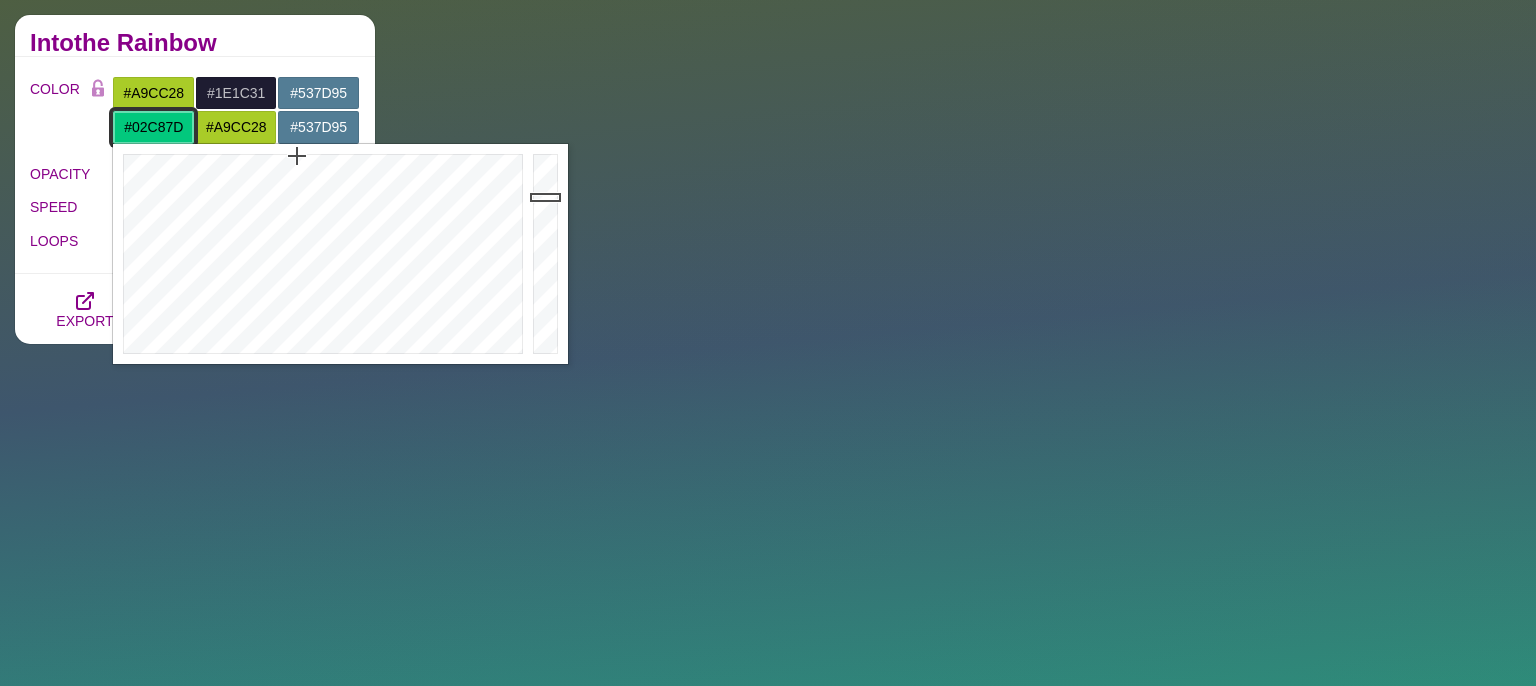 click on "#02C87D" at bounding box center [153, 127] 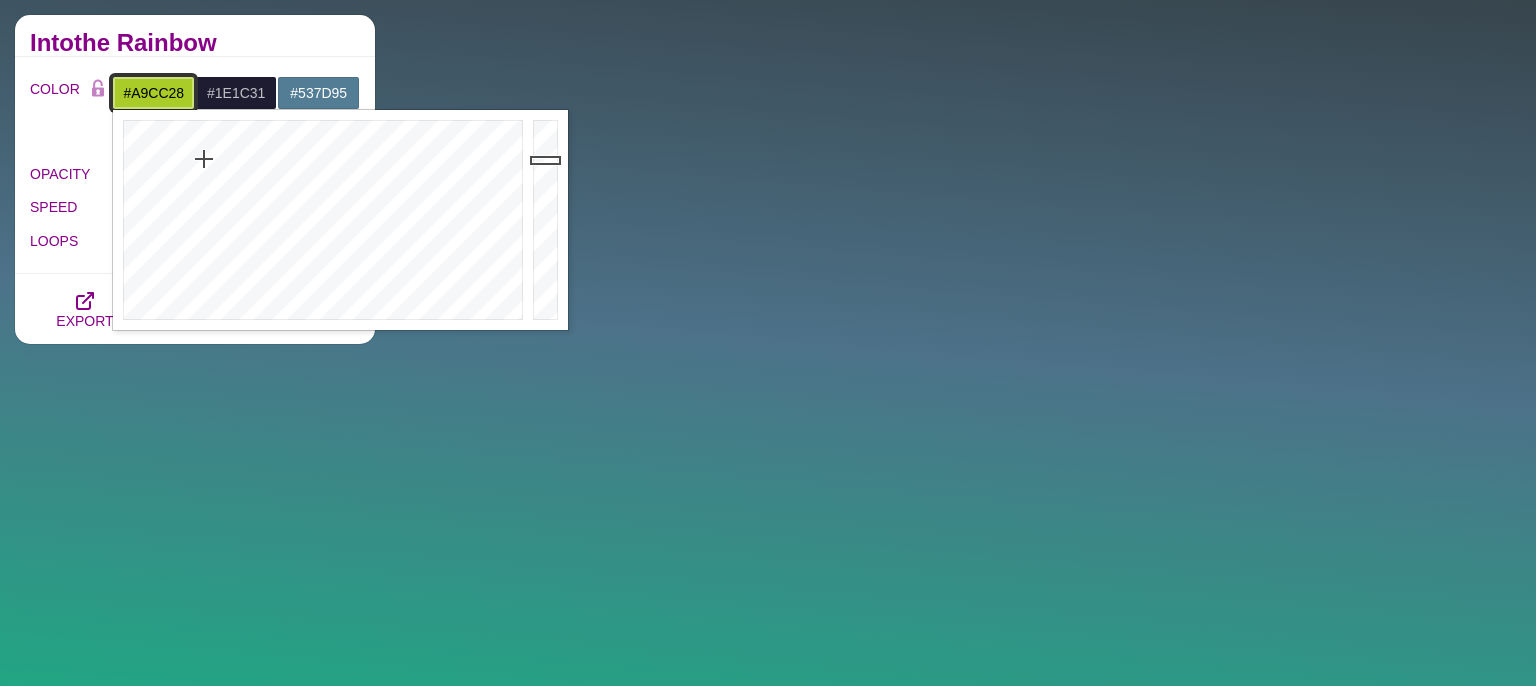 click on "#A9CC28" at bounding box center [153, 93] 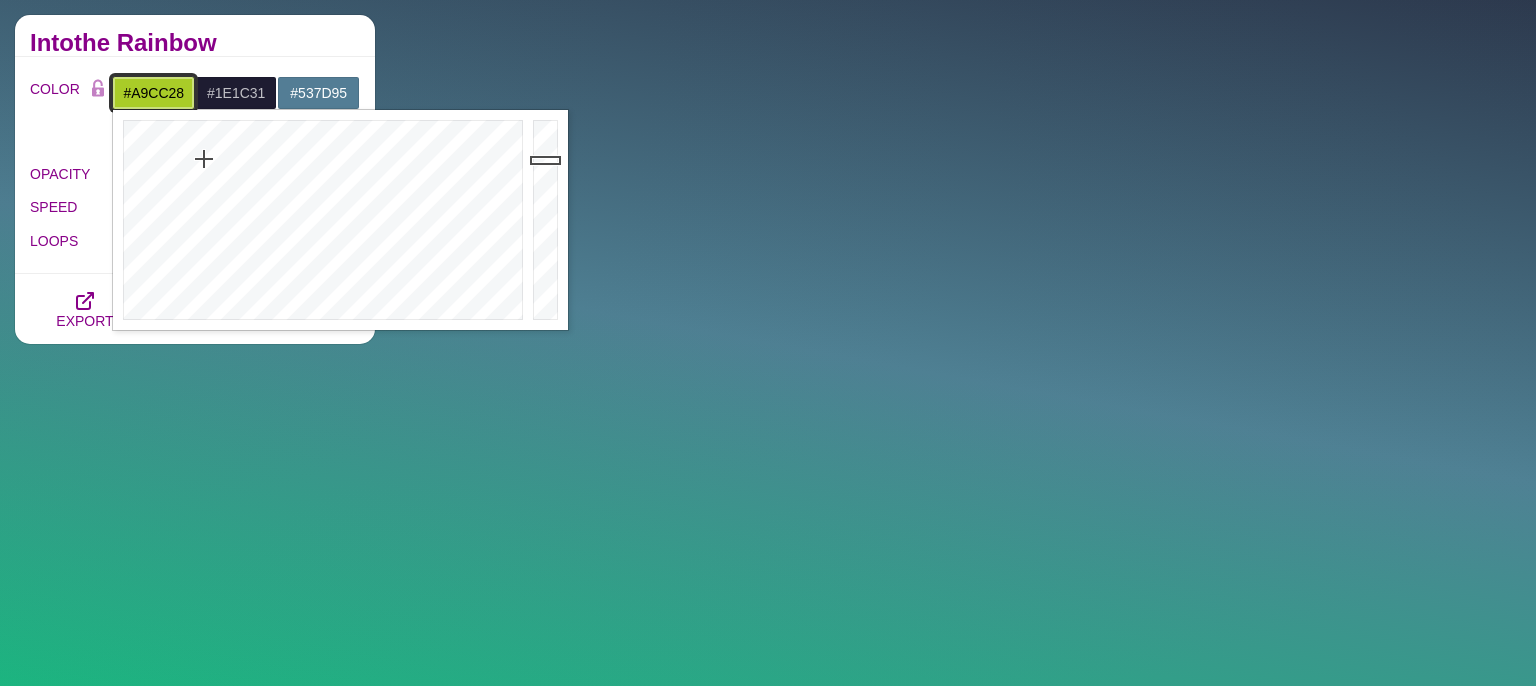 click on "#A9CC28" at bounding box center [153, 93] 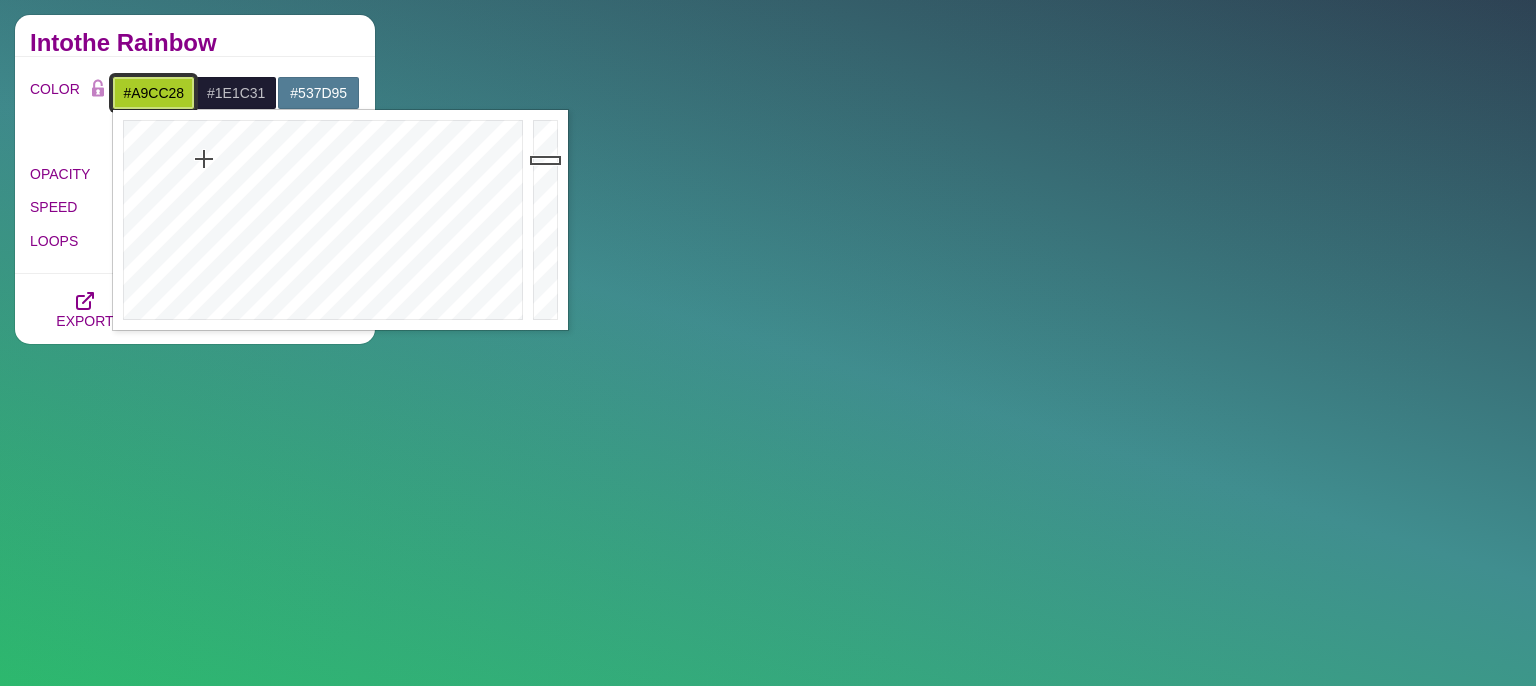 click on "#A9CC28" at bounding box center [153, 93] 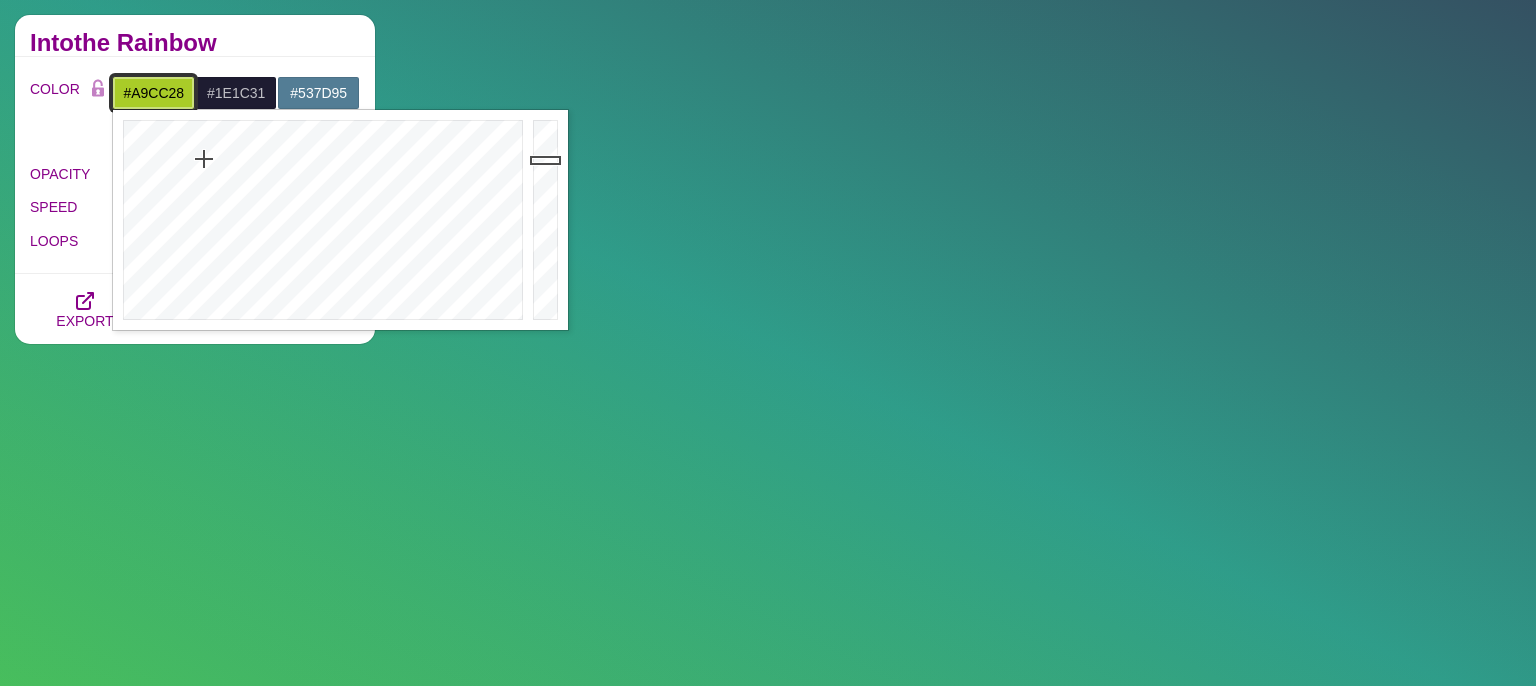 paste on "[HEX_COLOR]" 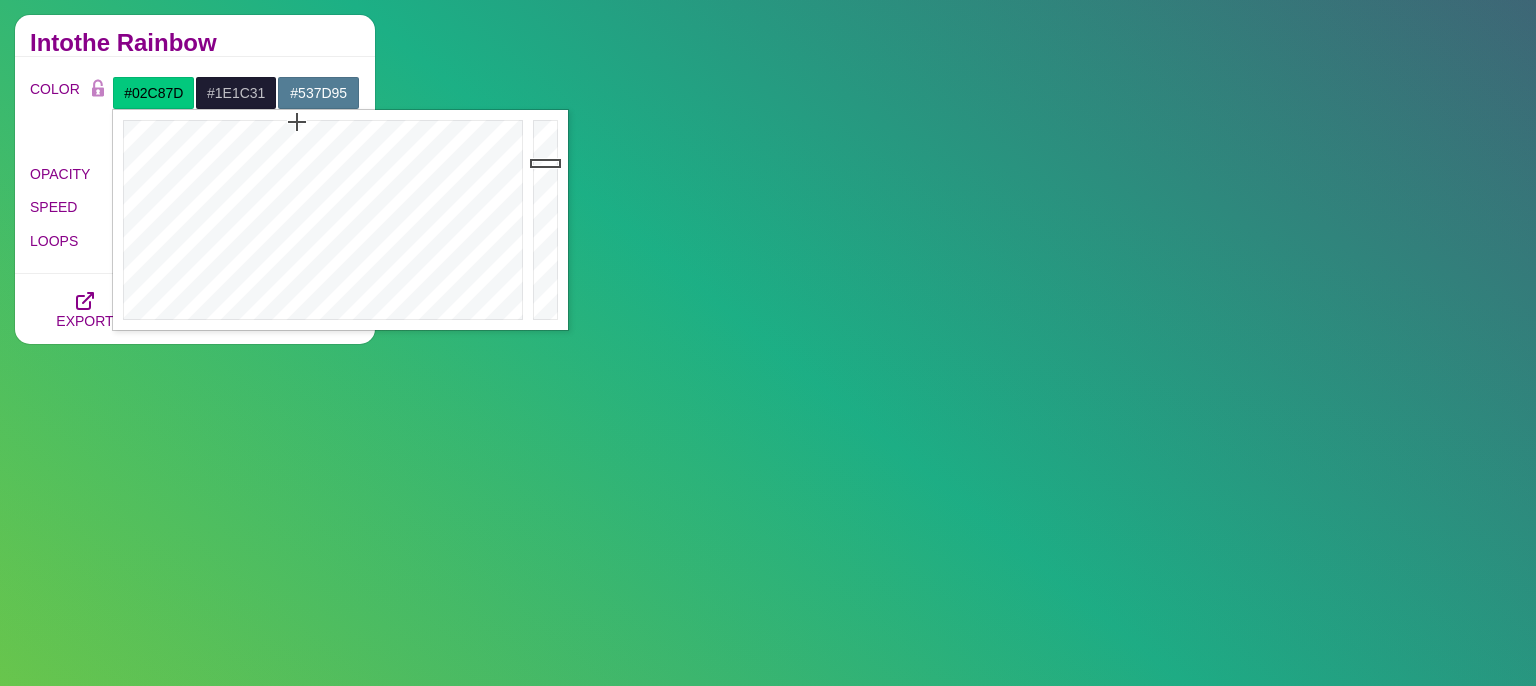 click on "Intothe Rainbow" at bounding box center [195, 43] 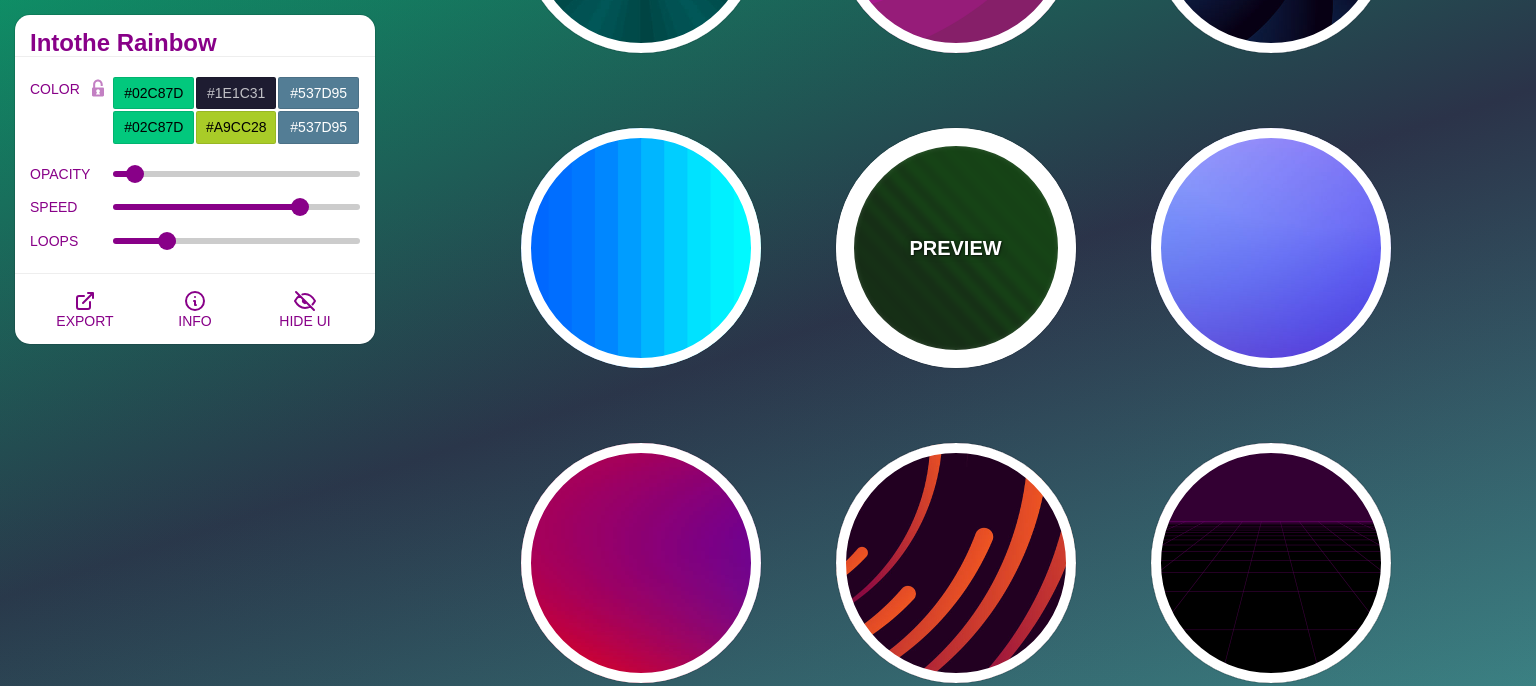click on "PREVIEW" at bounding box center [956, 248] 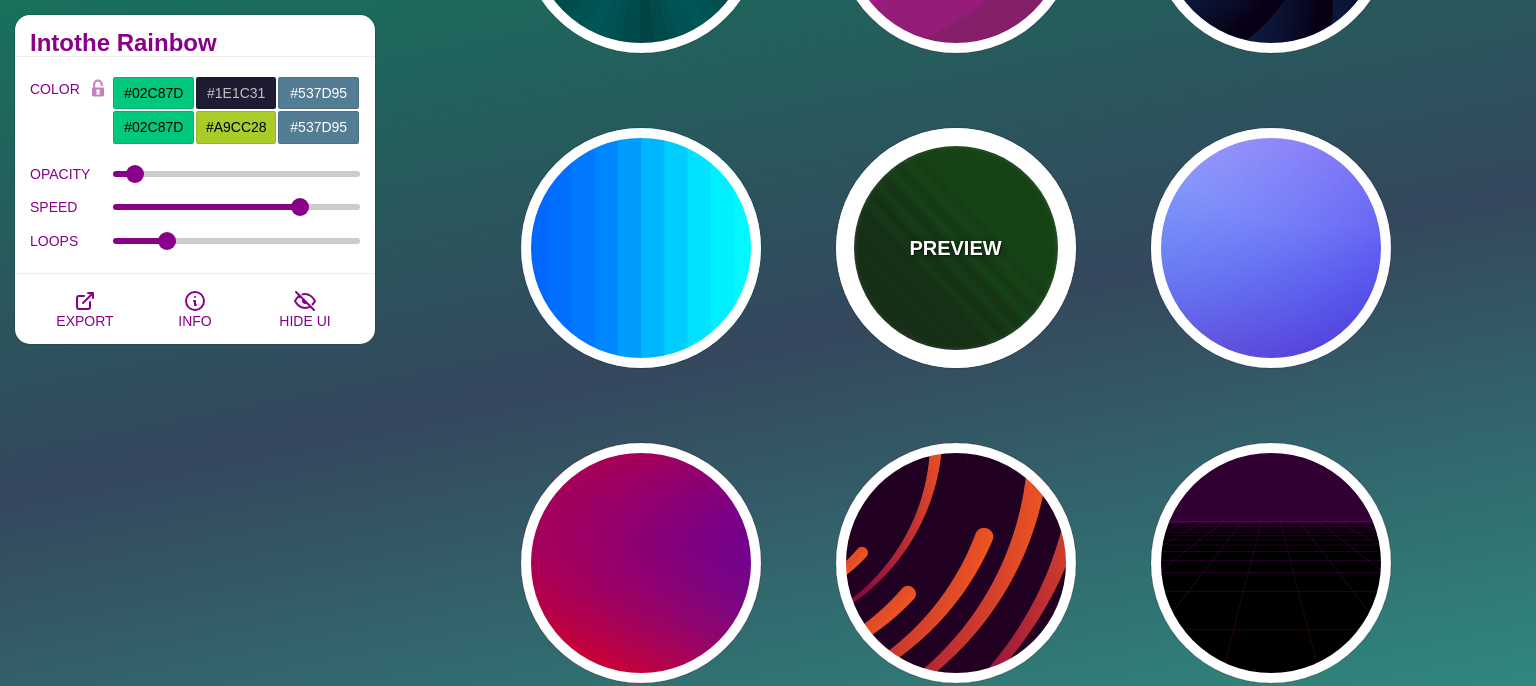 type on "[HEX_COLOR]" 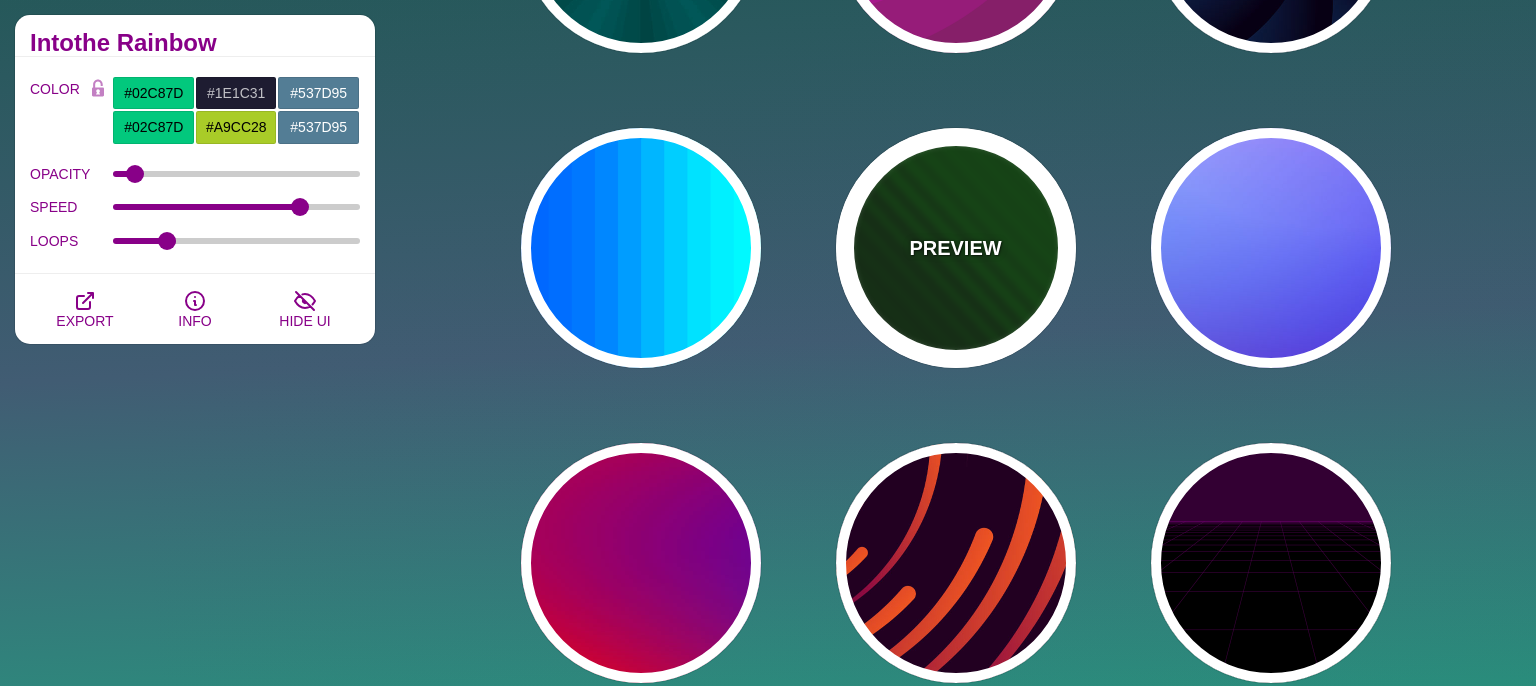 type on "[HEX_COLOR]" 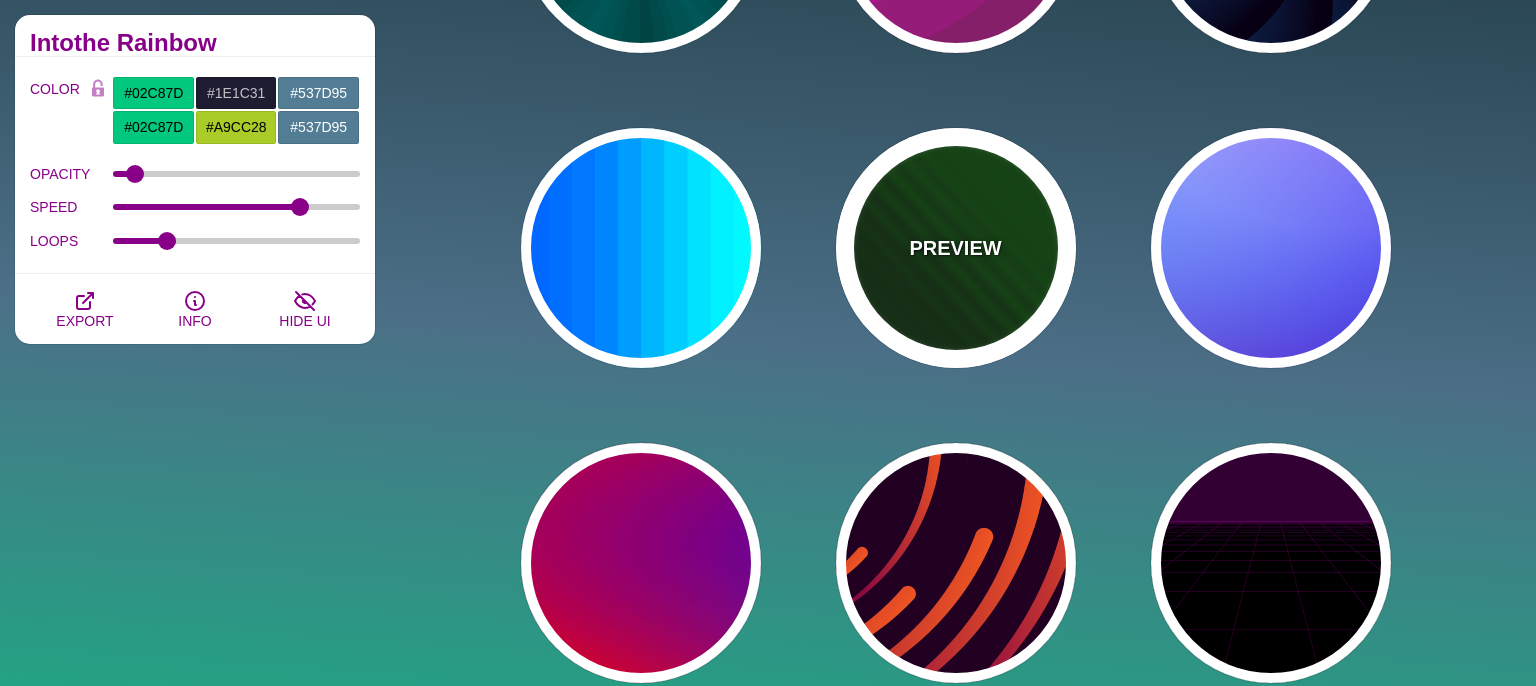 type on "0" 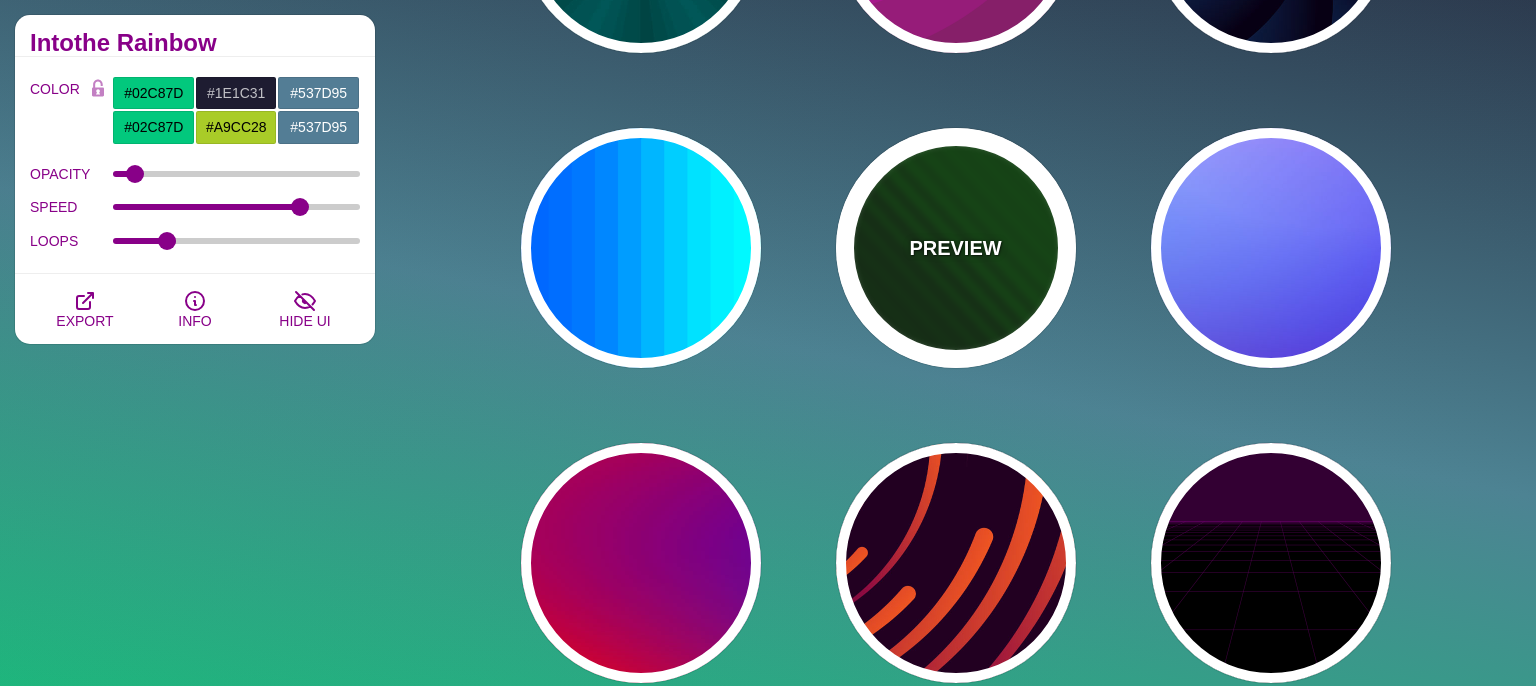 type on "1" 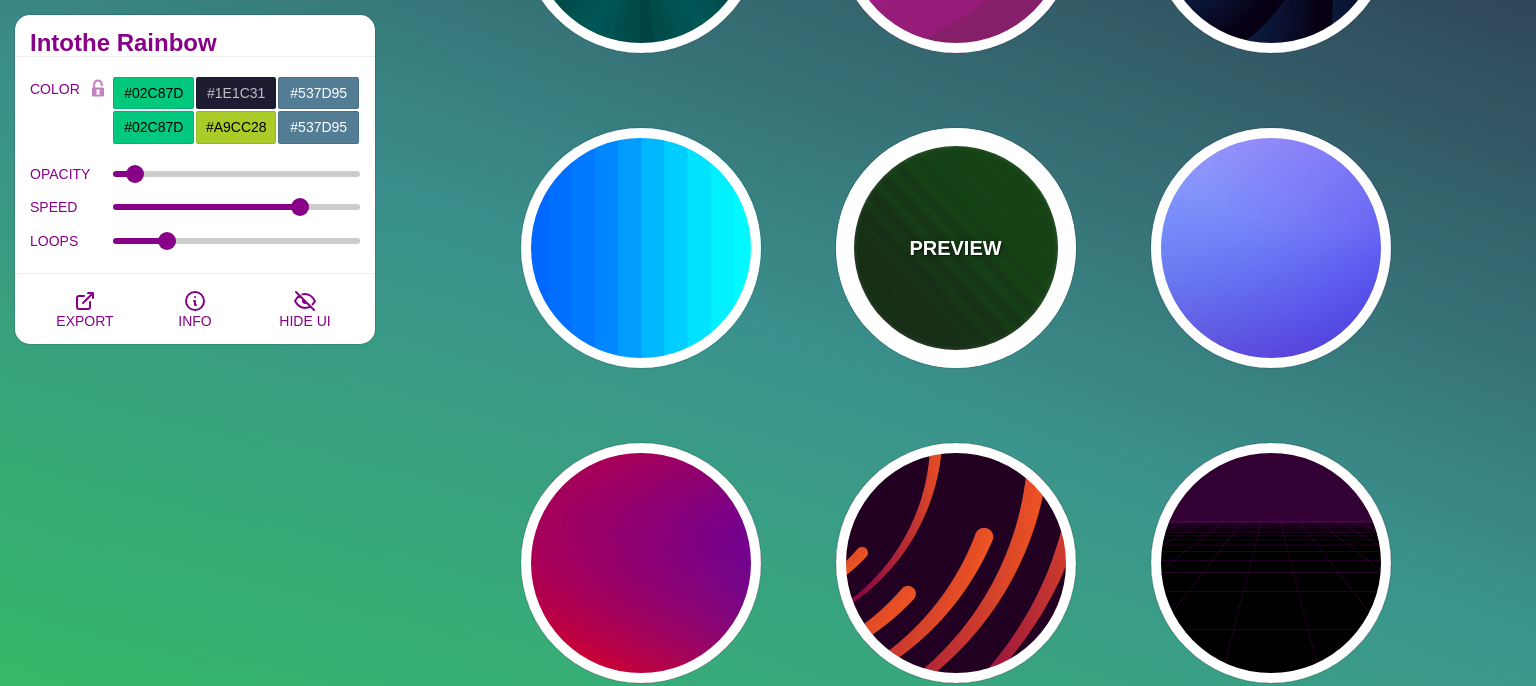 type on "5" 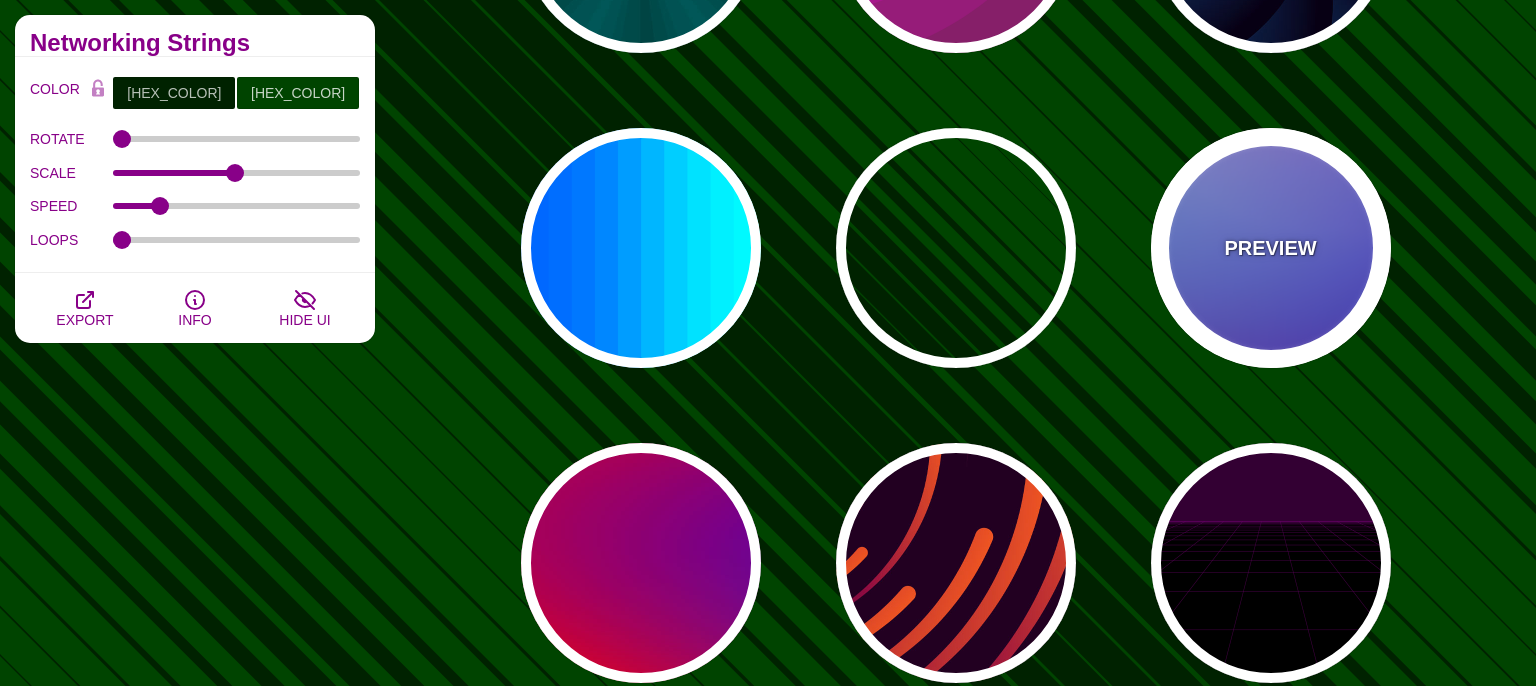 click on "PREVIEW" at bounding box center [1271, 248] 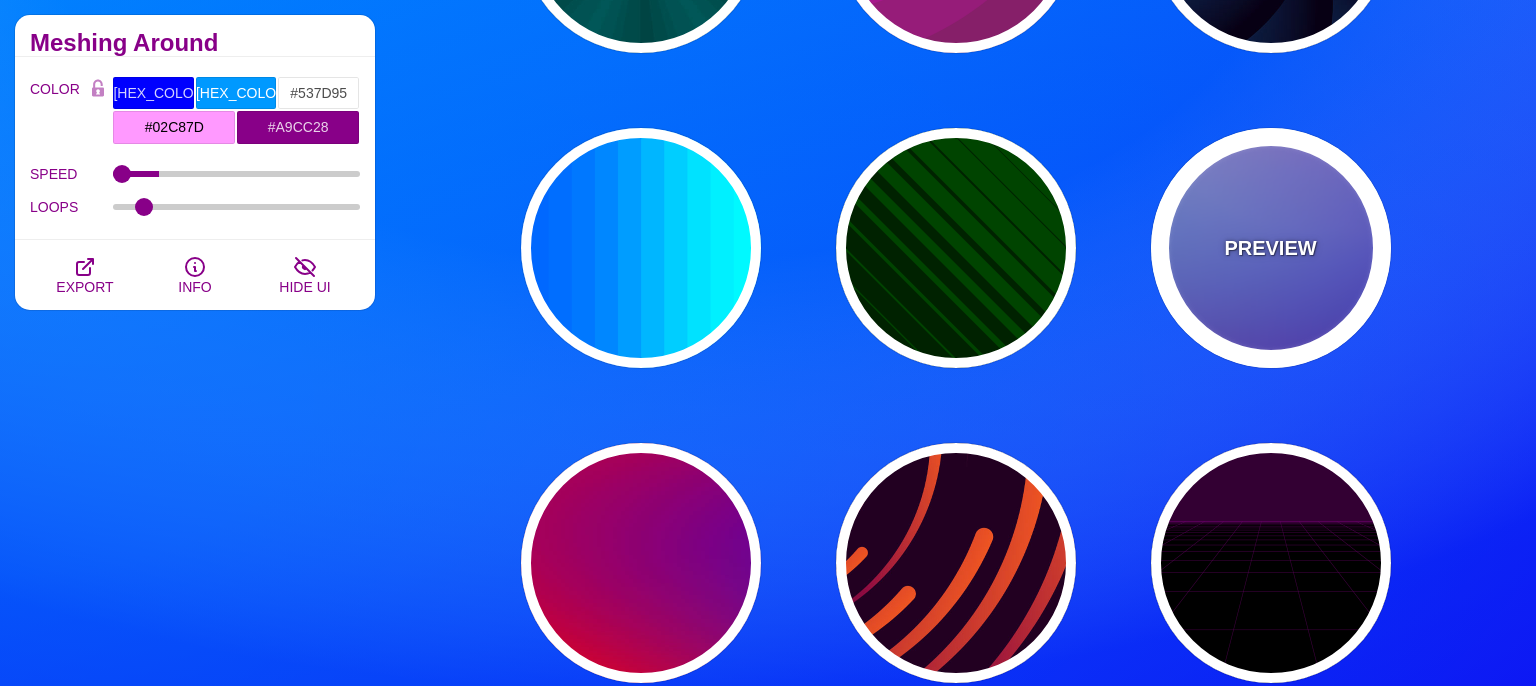 type on "#0000FF" 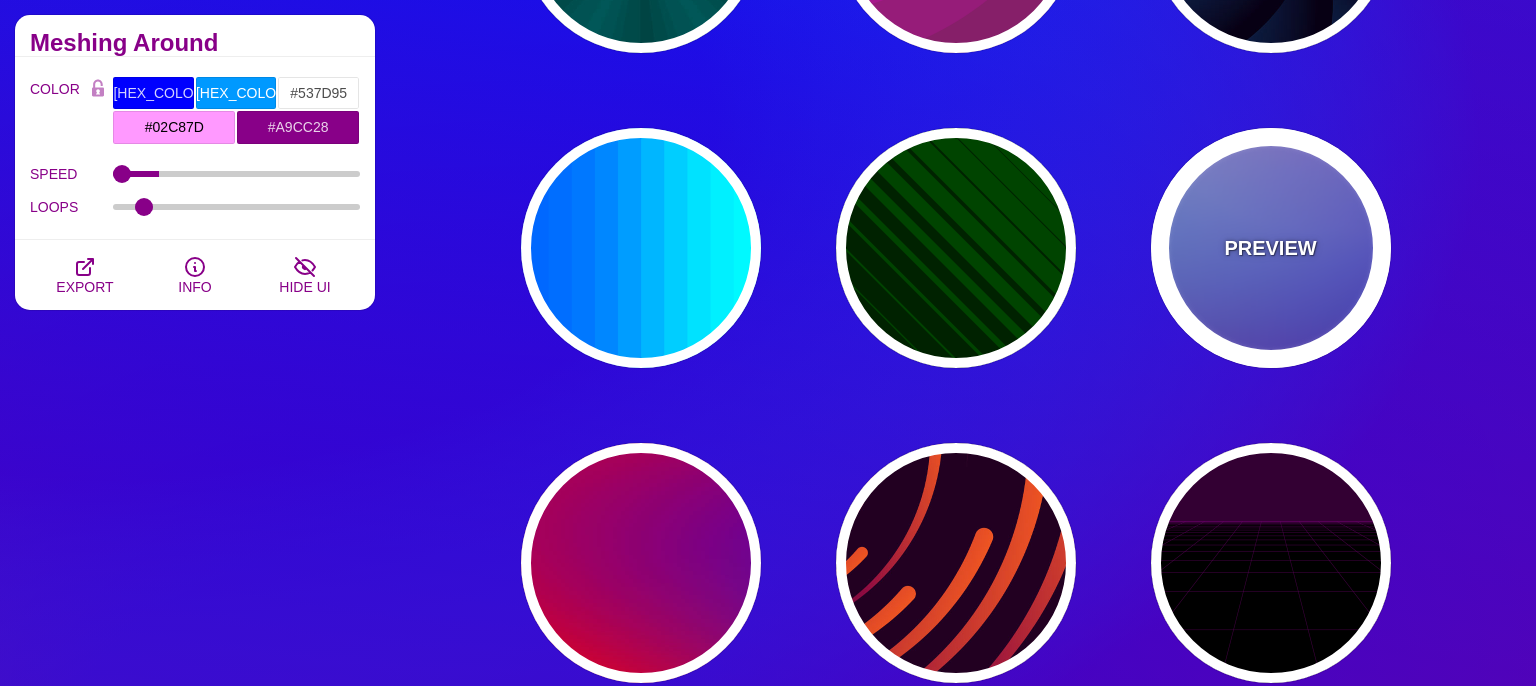 type on "#0099FF" 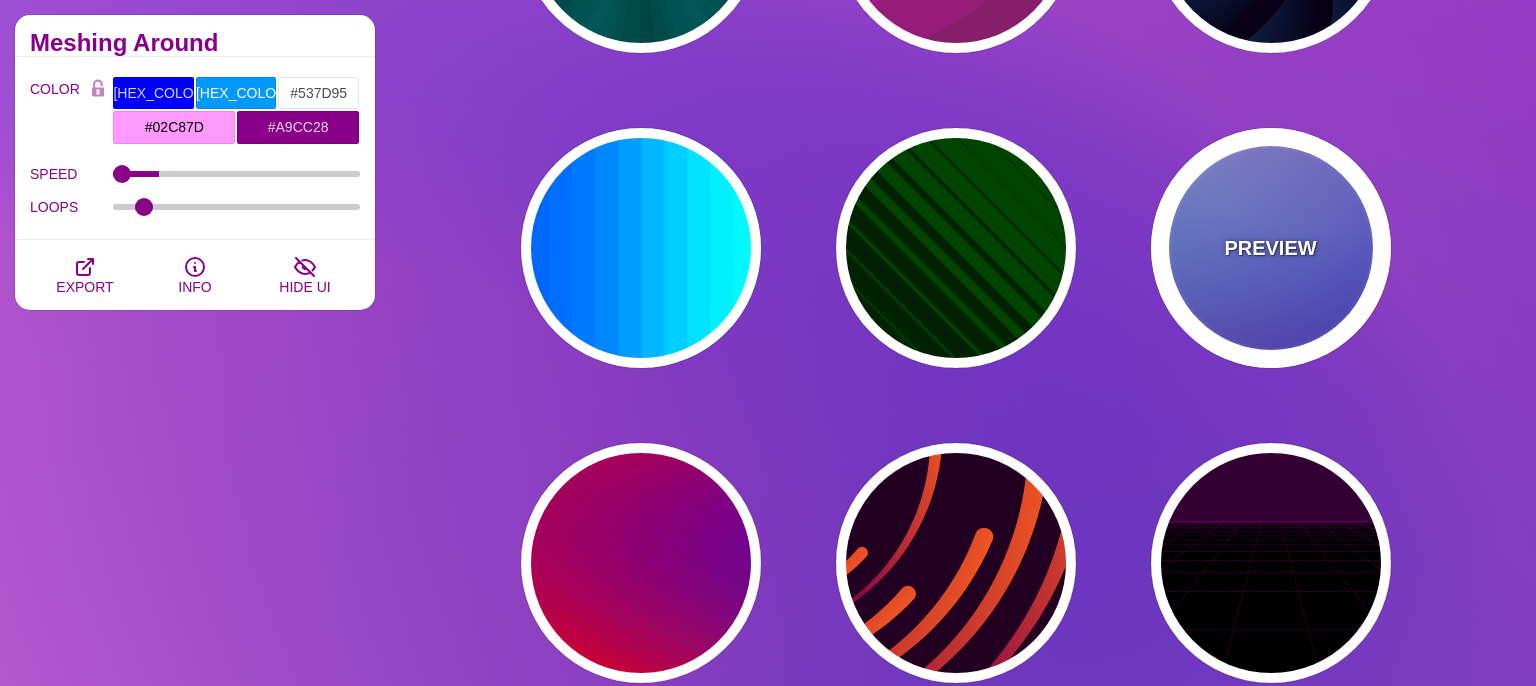 type on "#FFFFFF" 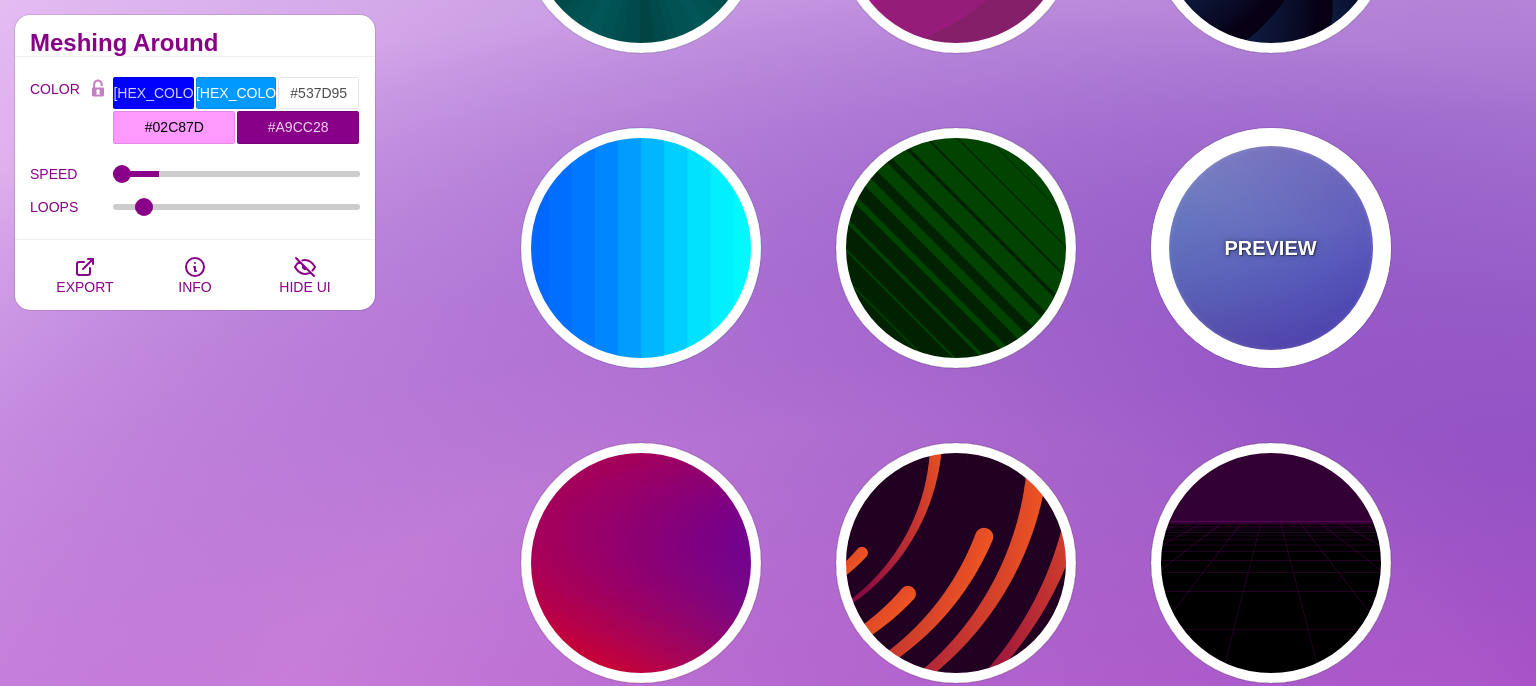 type on "#FF99FF" 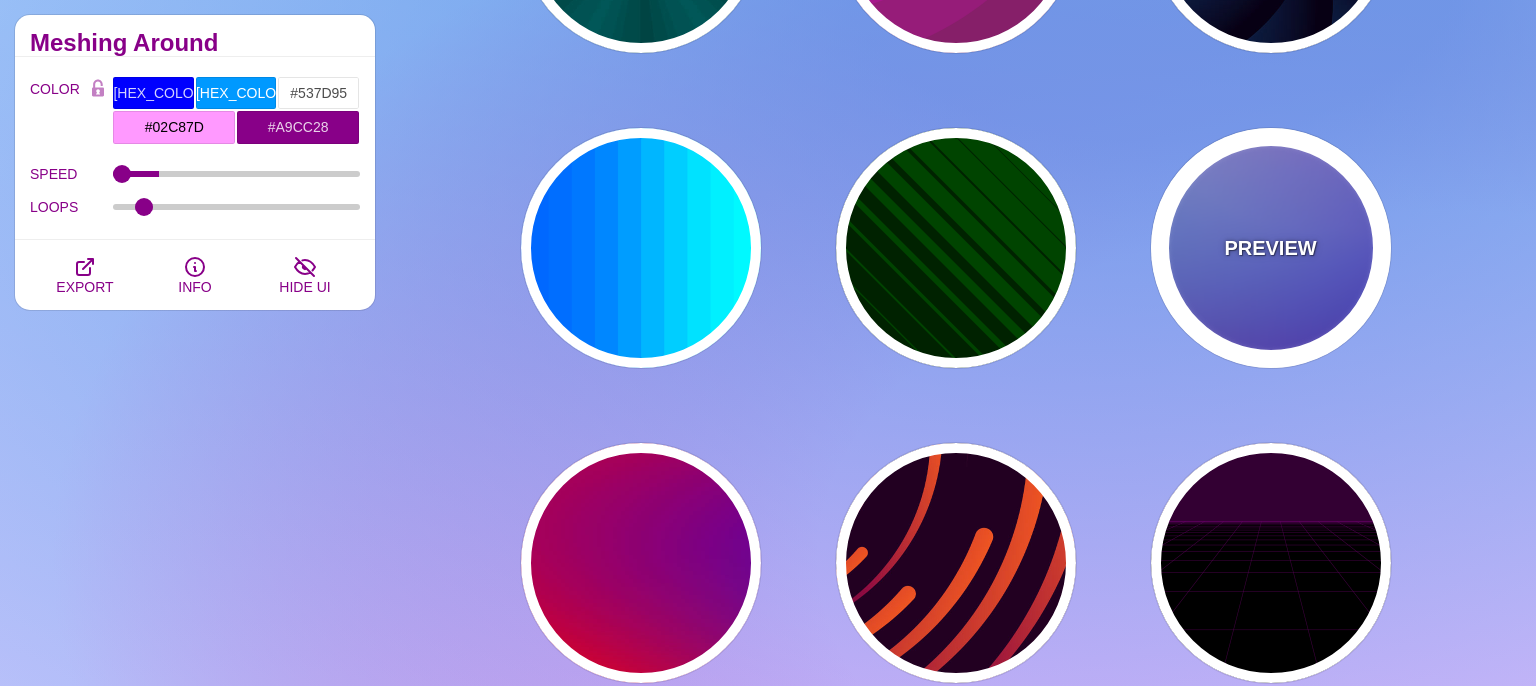 type on "#880088" 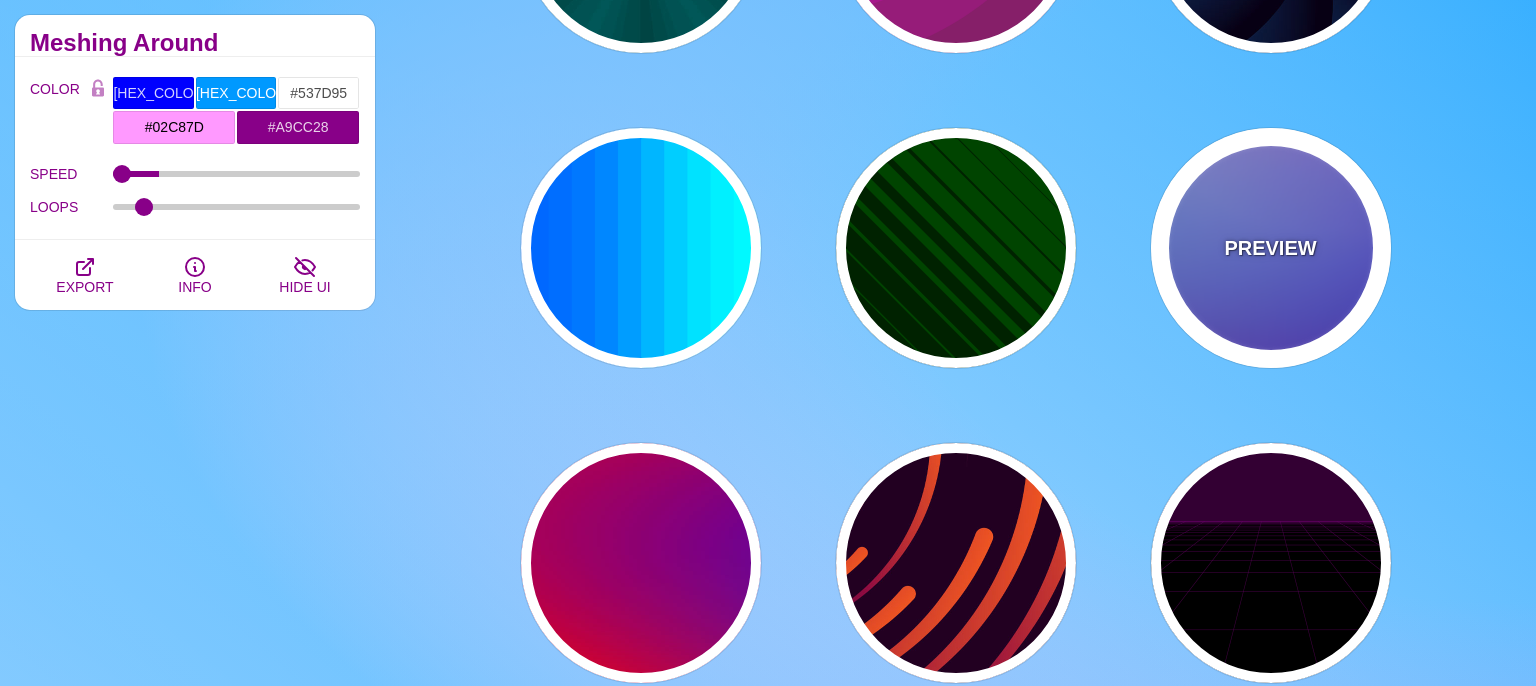 type on "12" 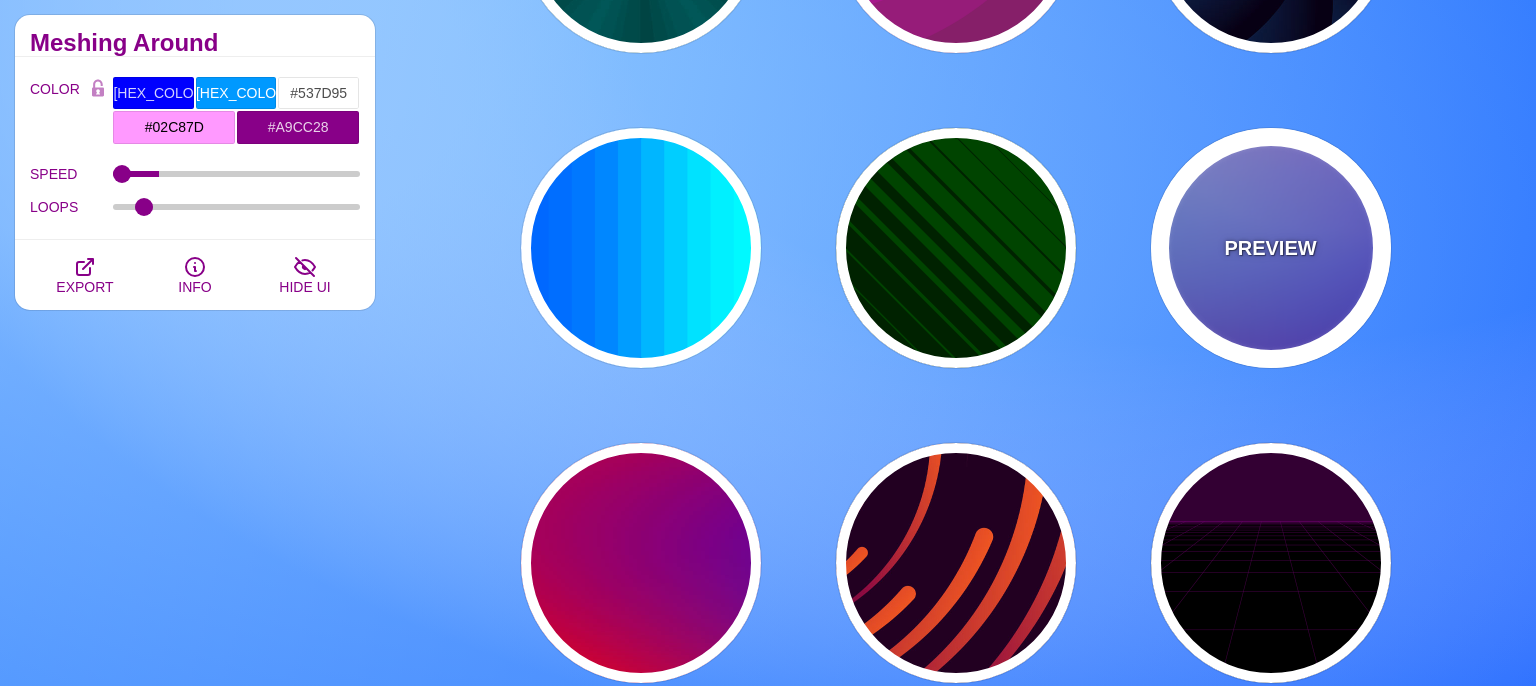 type on "0" 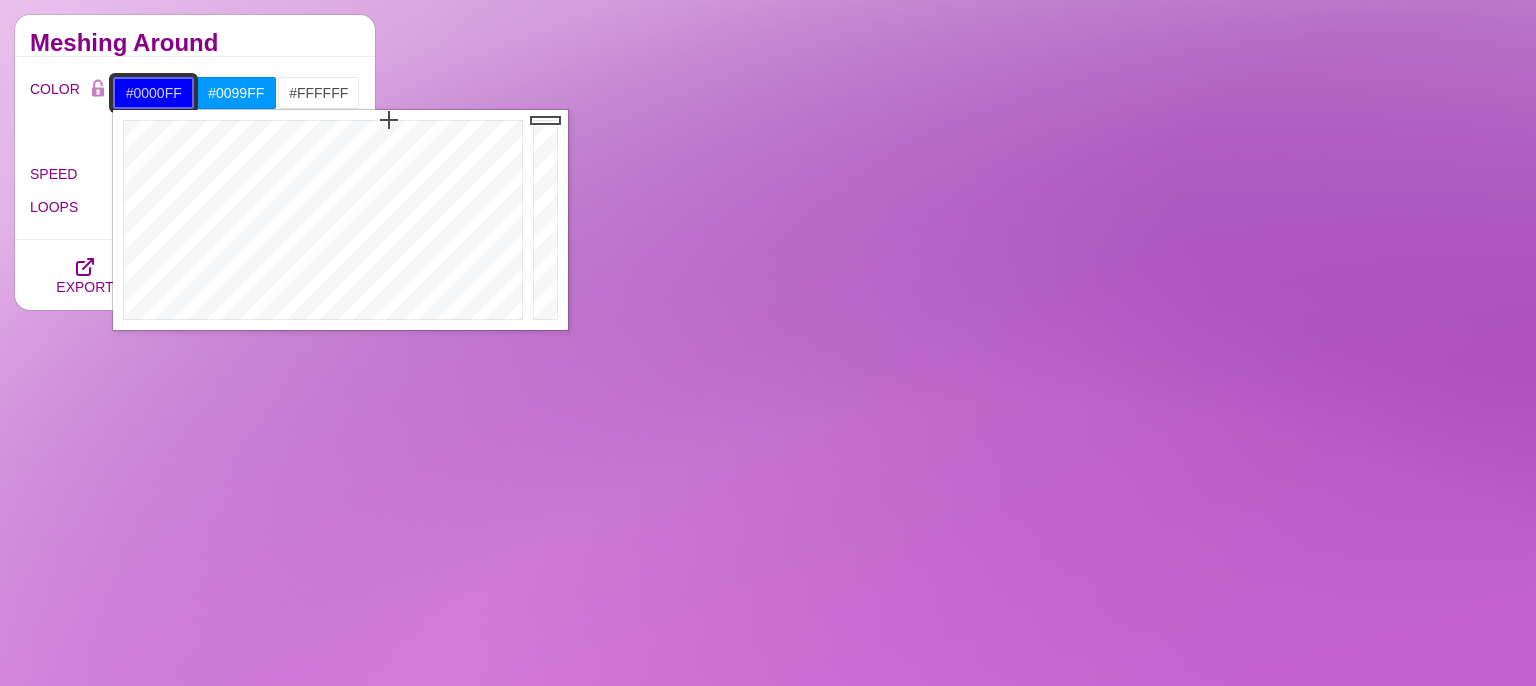 click on "#0000FF" at bounding box center (153, 93) 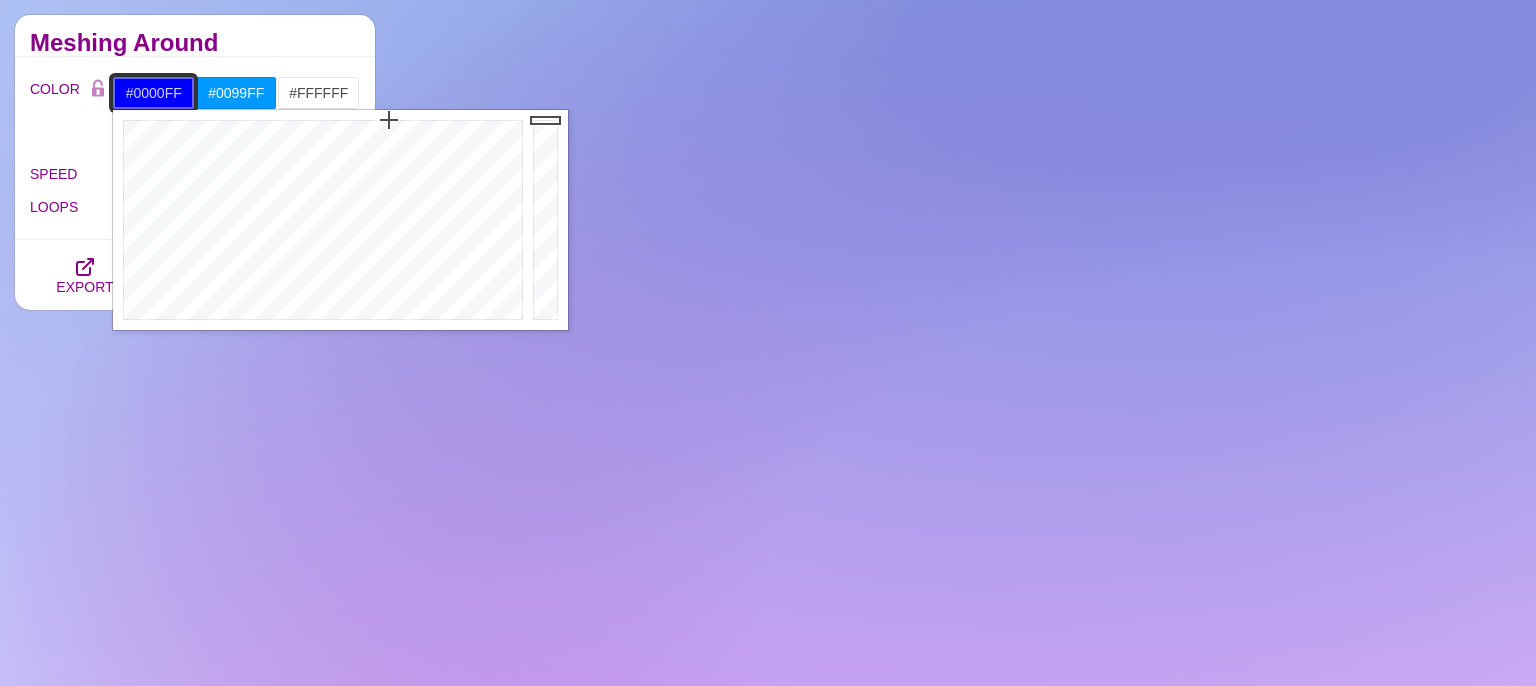 click on "#0000FF" at bounding box center (153, 93) 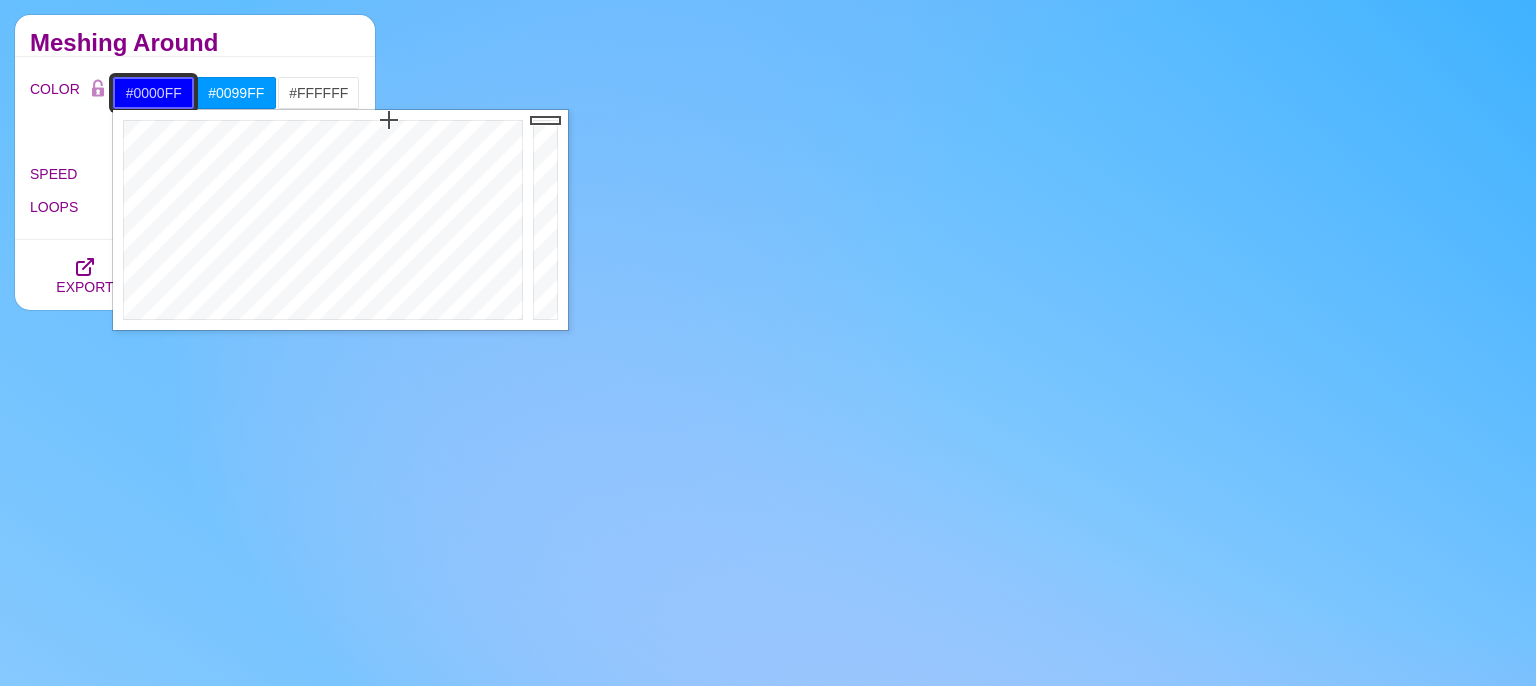 click on "#0000FF" at bounding box center [153, 93] 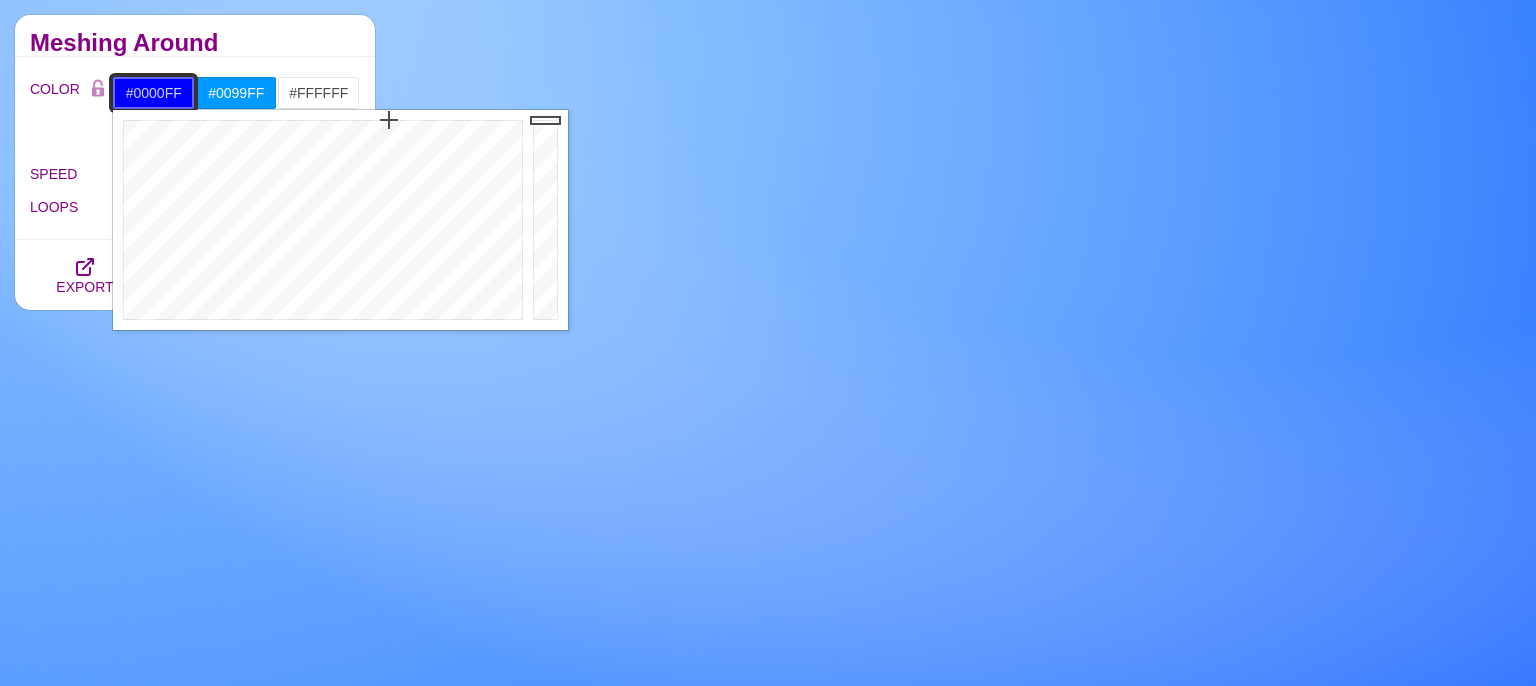 paste on "1e1c31" 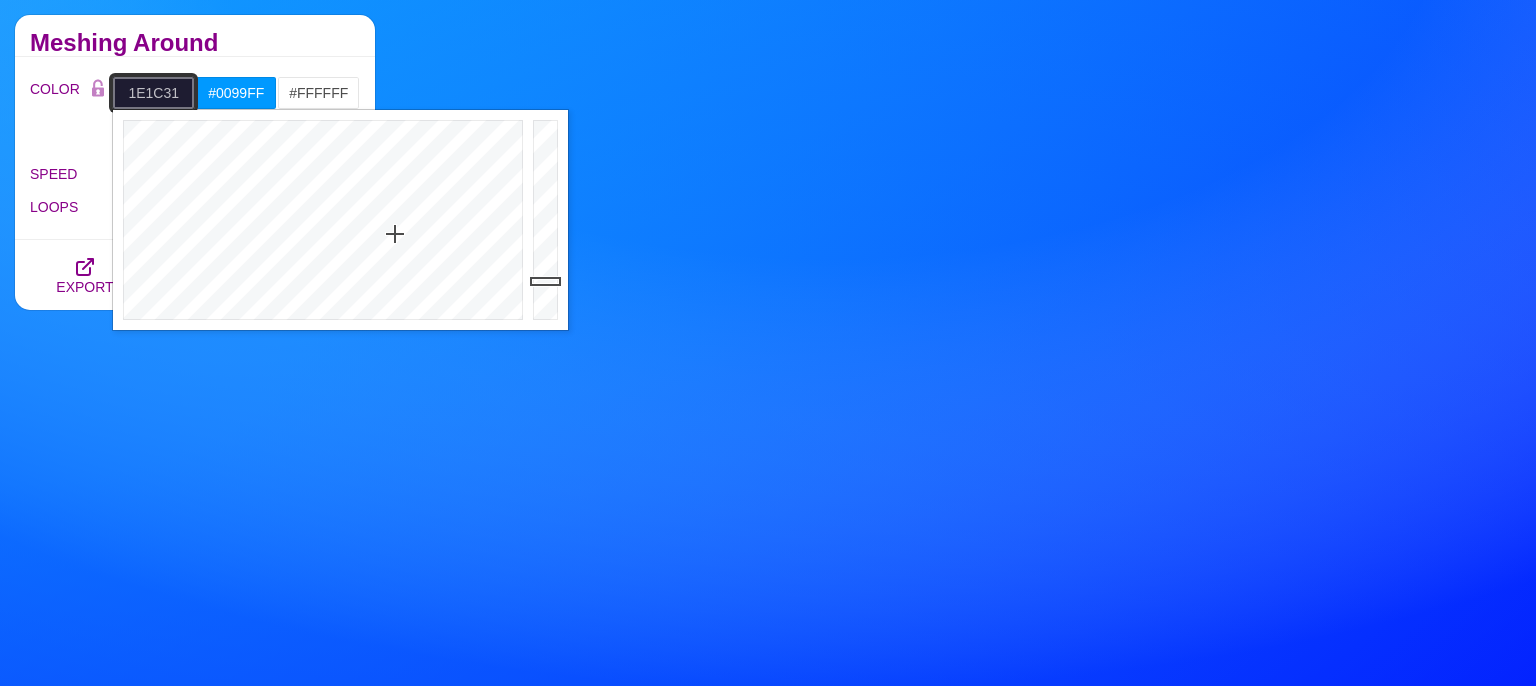 type on "#1E1C31" 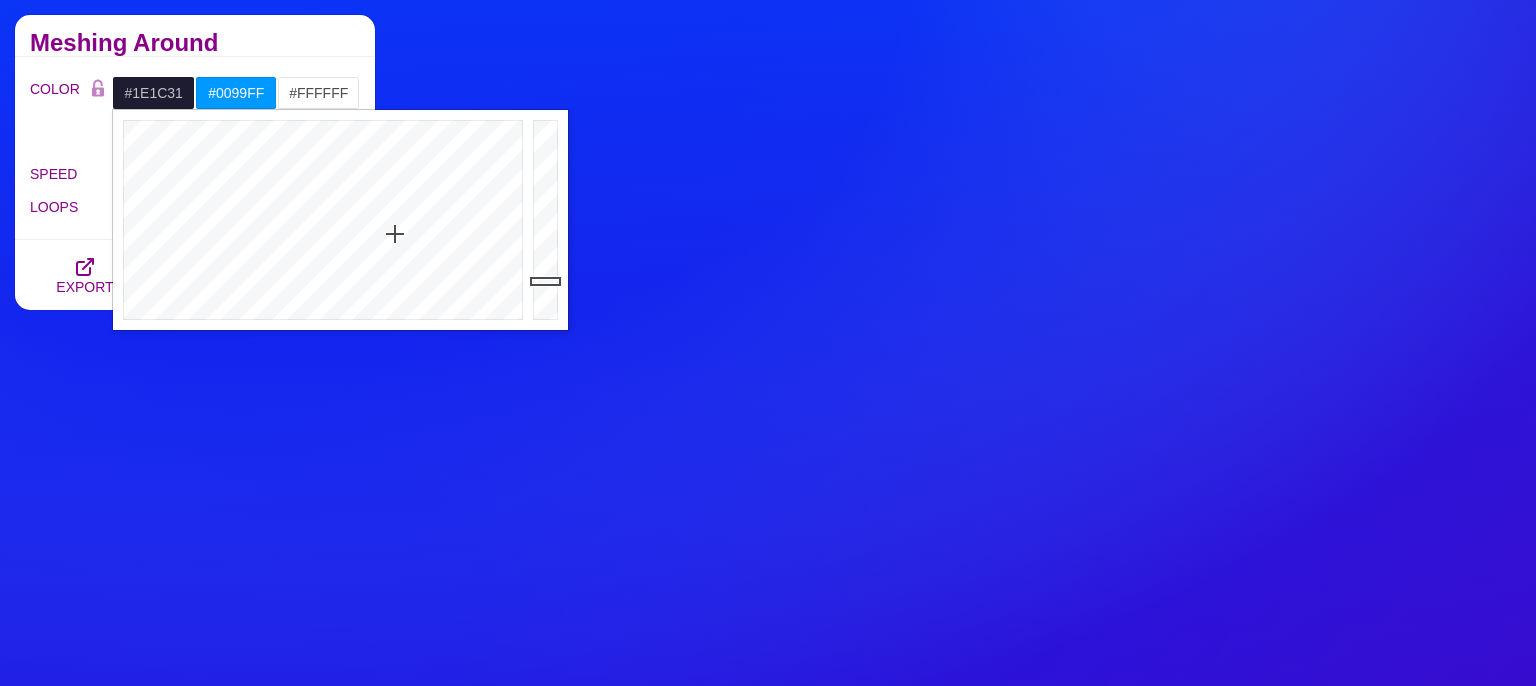 click on "Meshing Around" at bounding box center [195, 36] 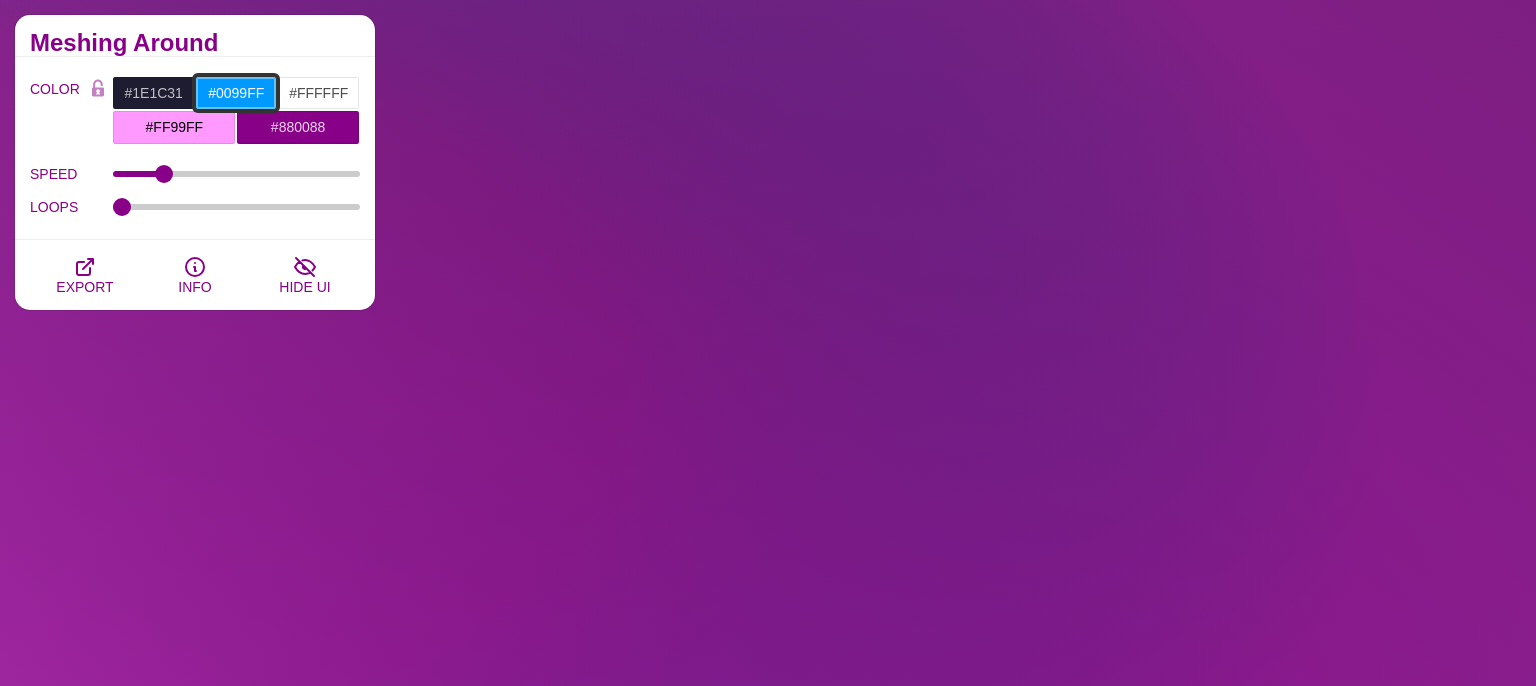 click on "#0099FF" at bounding box center (236, 93) 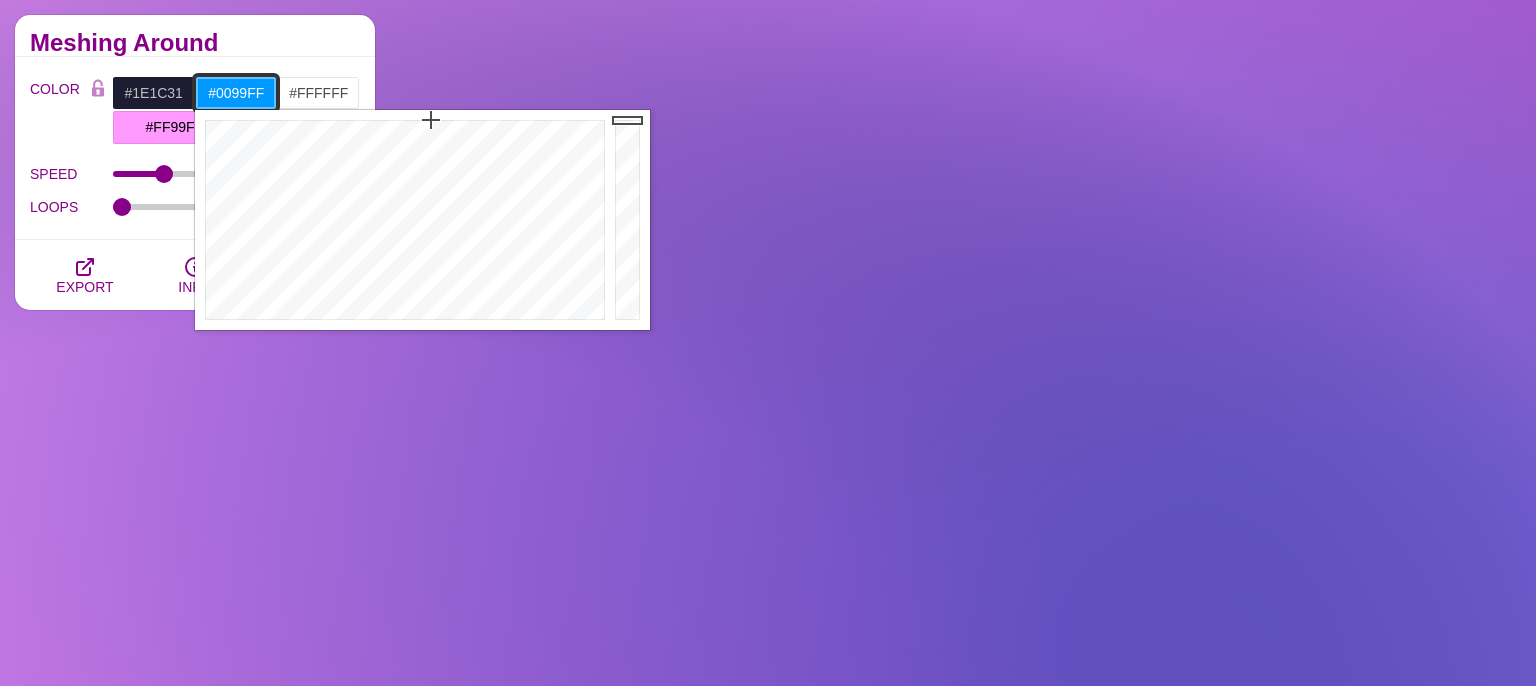 click on "#0099FF" at bounding box center [236, 93] 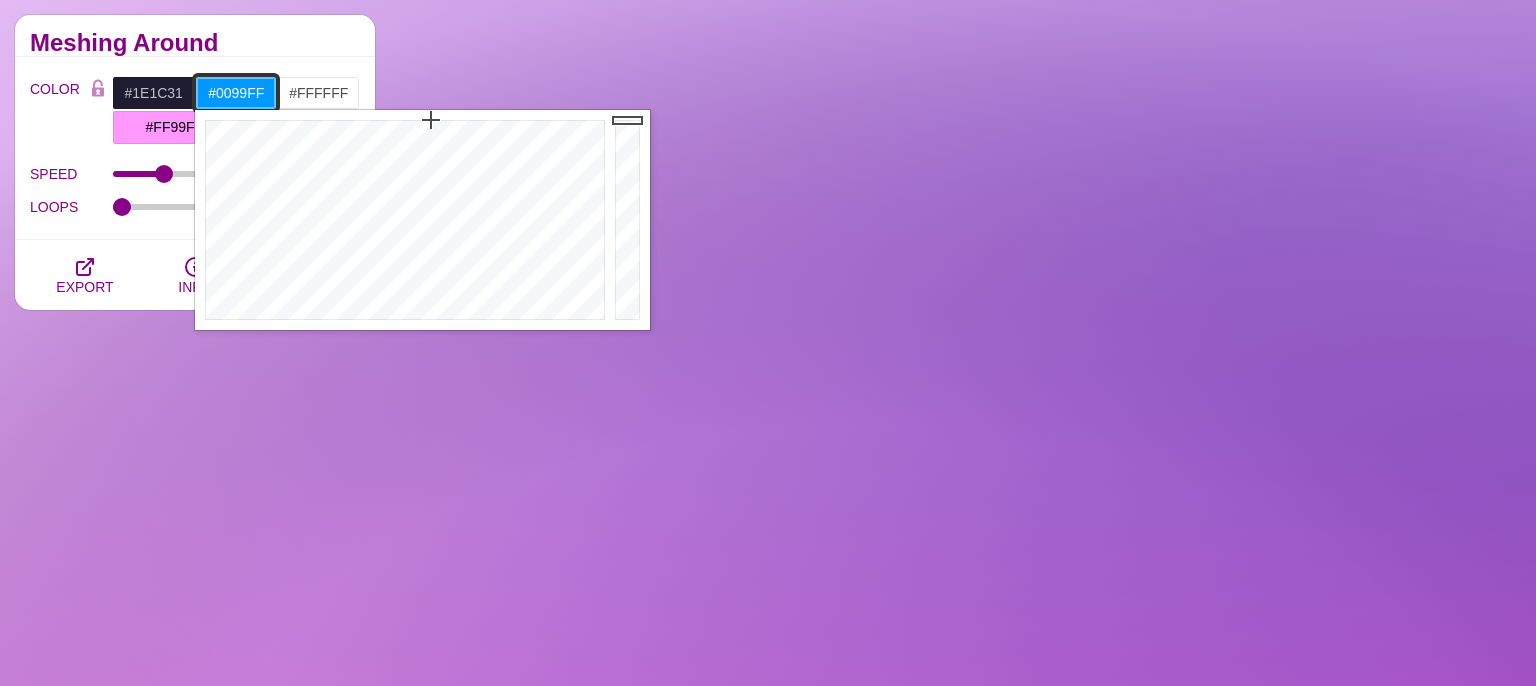 click on "#0099FF" at bounding box center (236, 93) 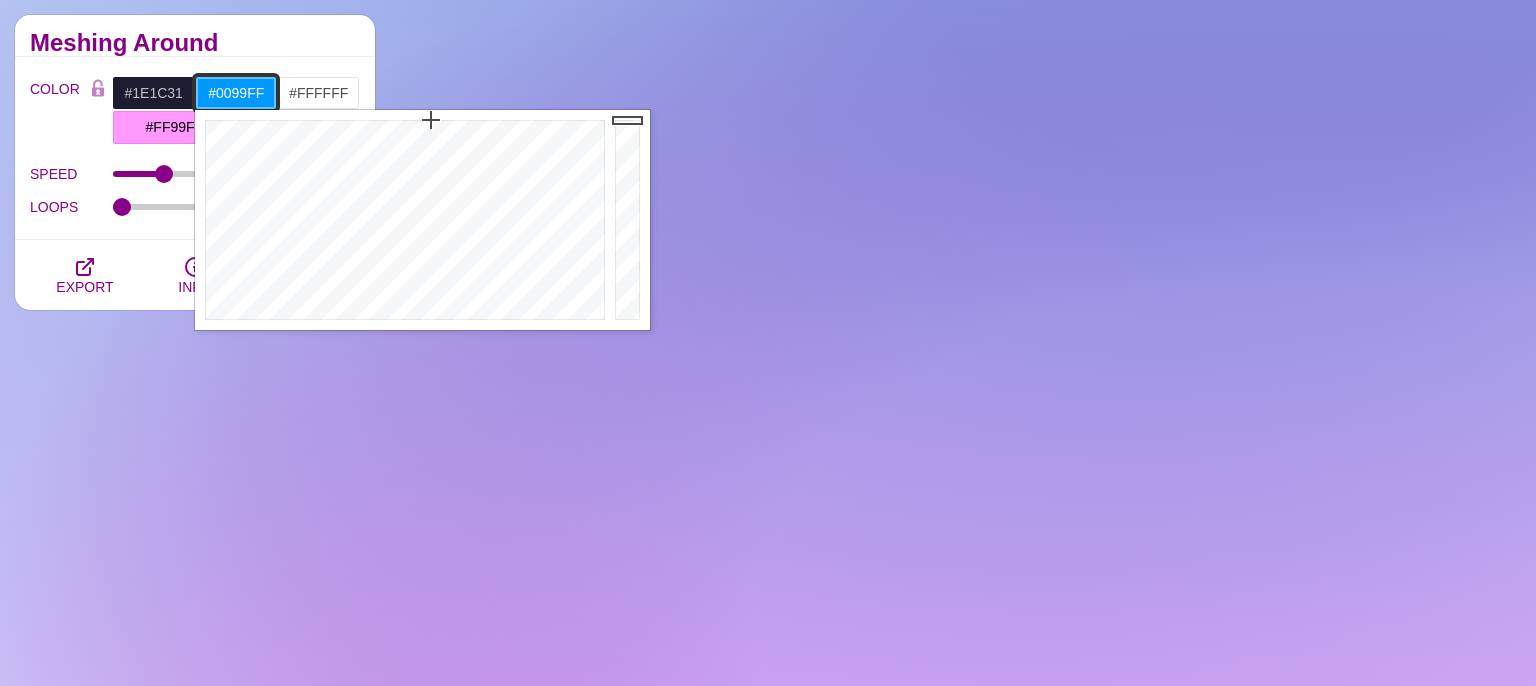 paste on "02c87d" 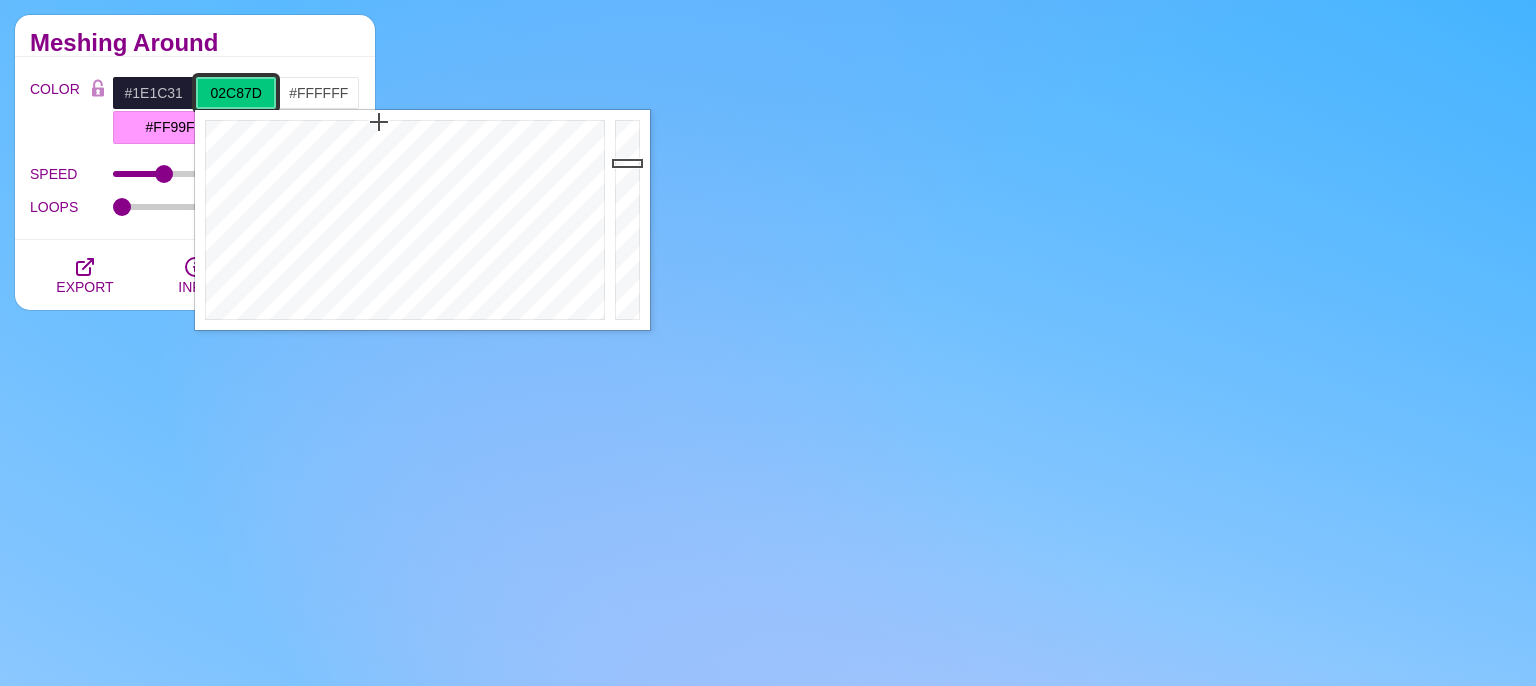 type on "#02C87D" 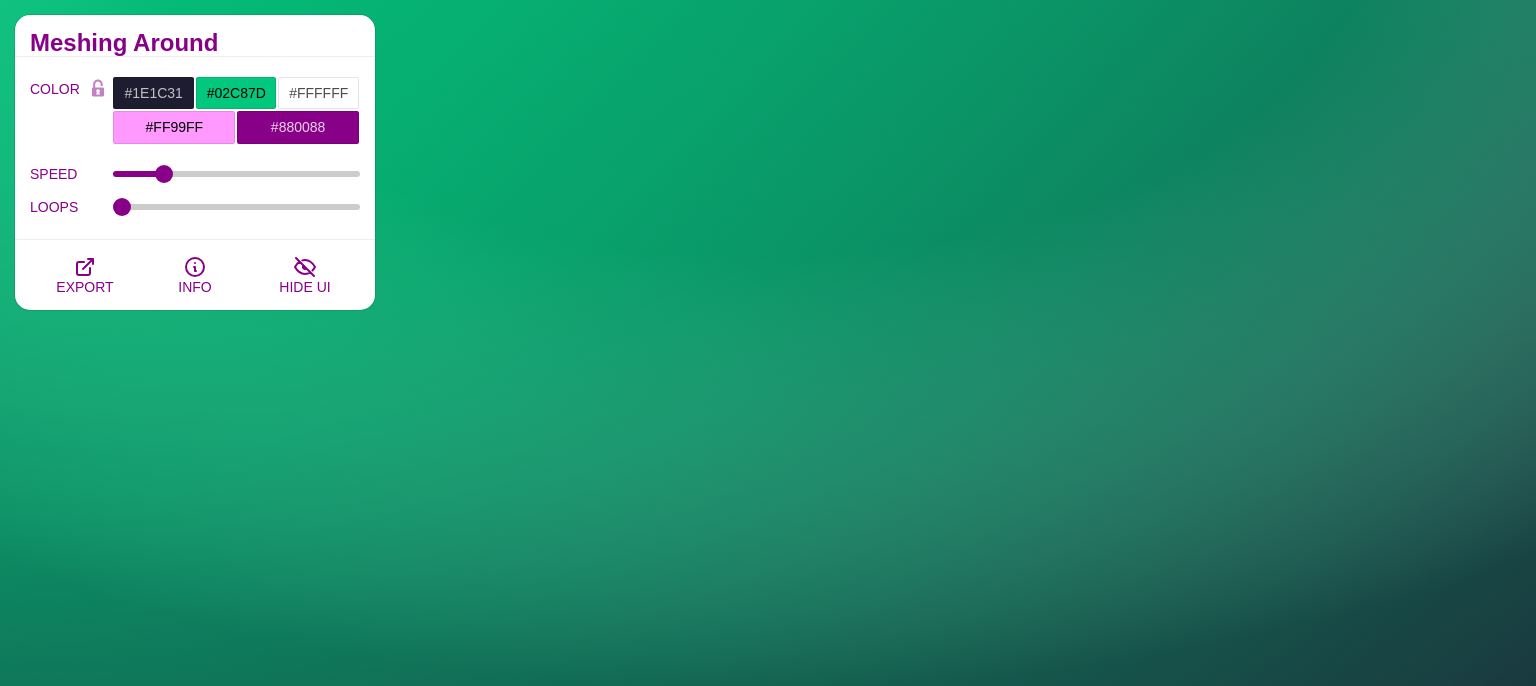 click on "Meshing Around" at bounding box center (195, 43) 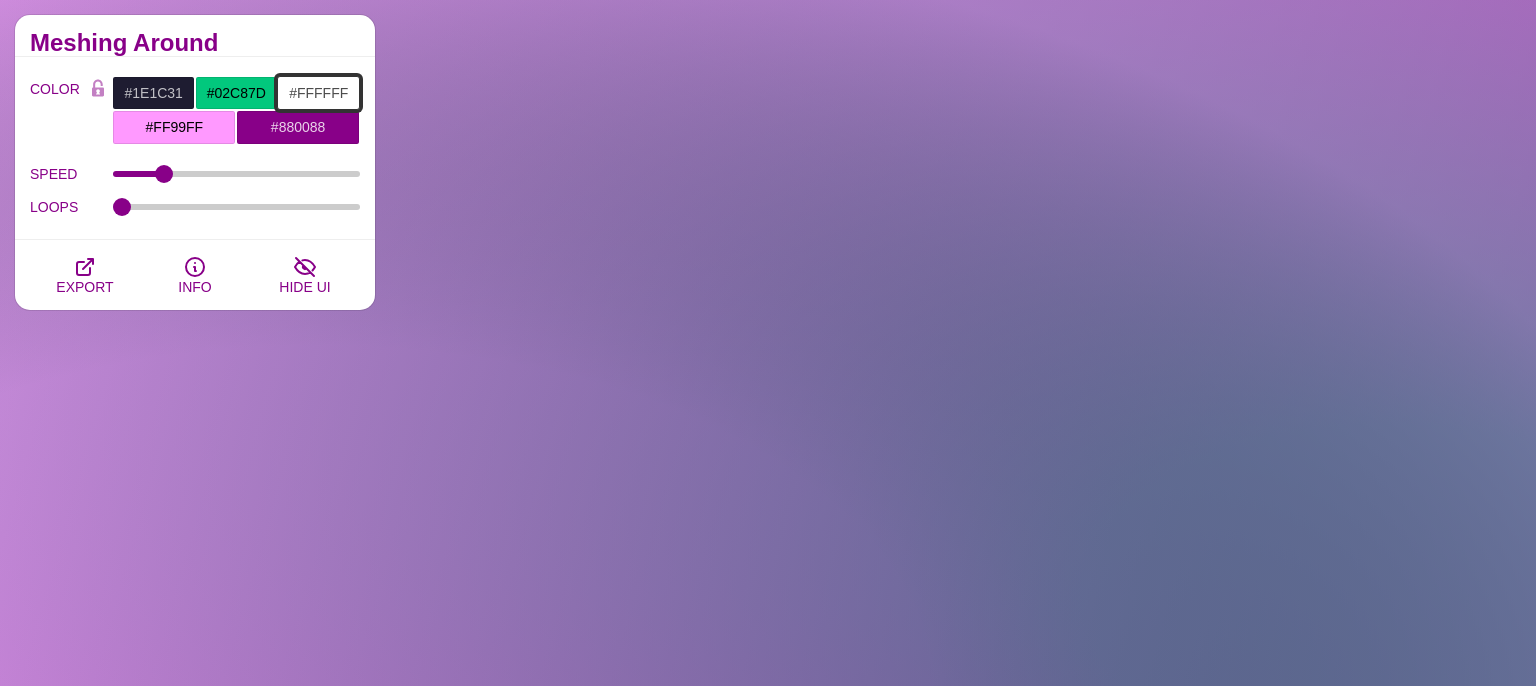 click on "#FFFFFF" at bounding box center [318, 93] 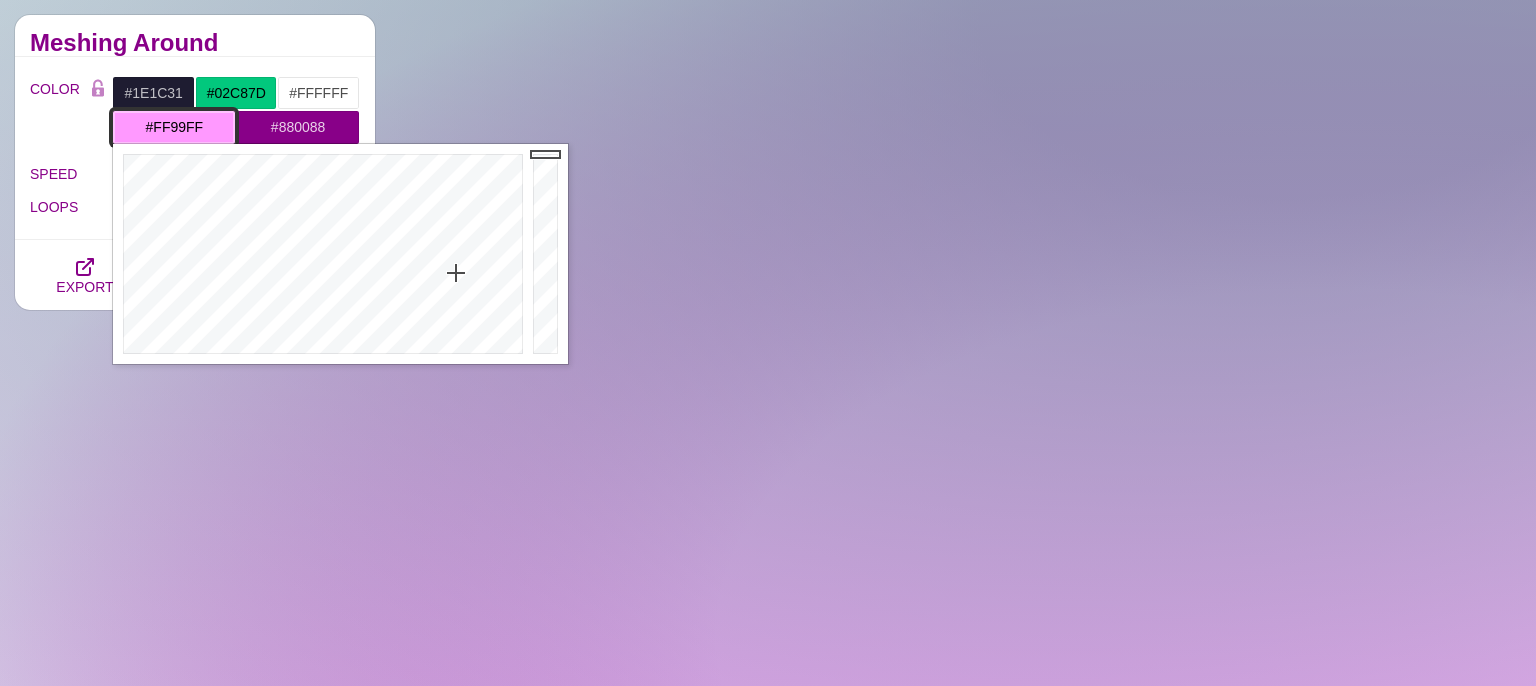 click on "#FF99FF" at bounding box center (174, 127) 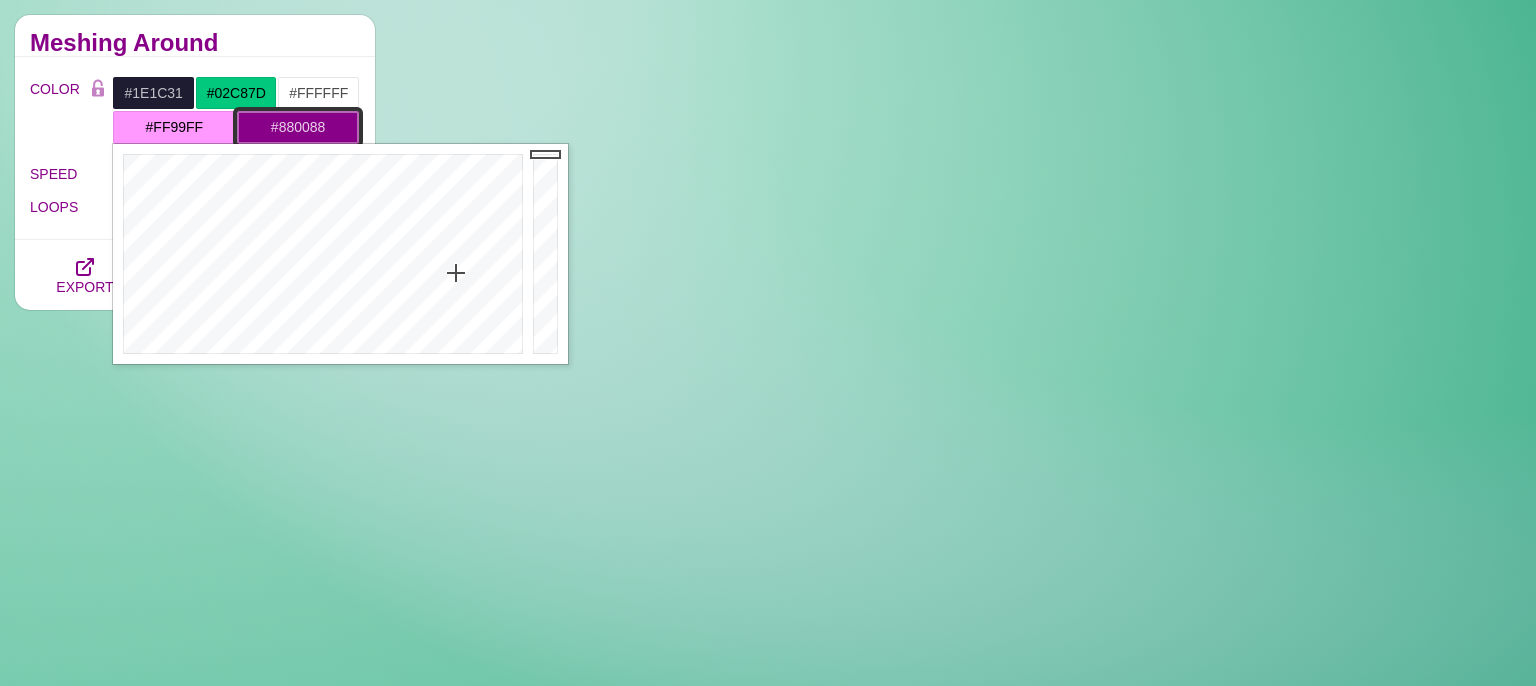 click on "#880088" at bounding box center [298, 127] 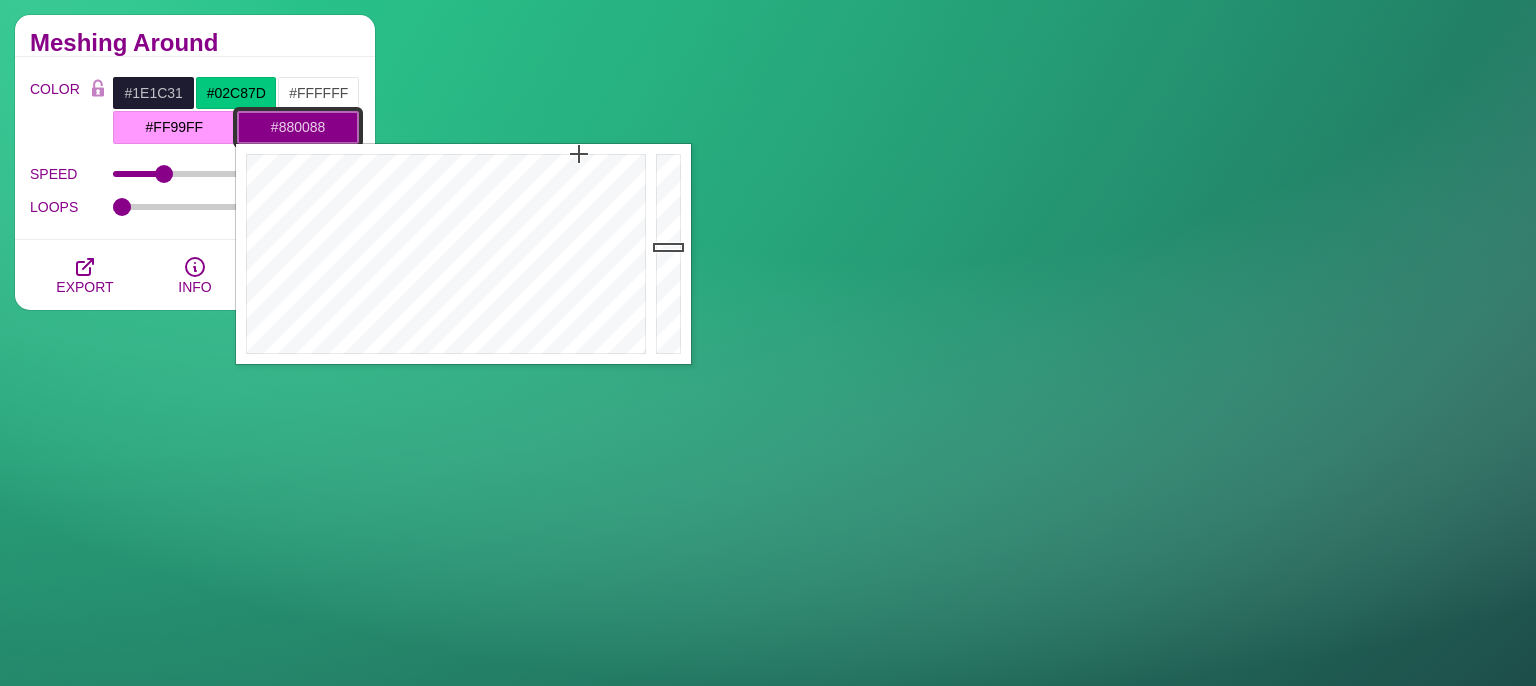 click on "#880088" at bounding box center [298, 127] 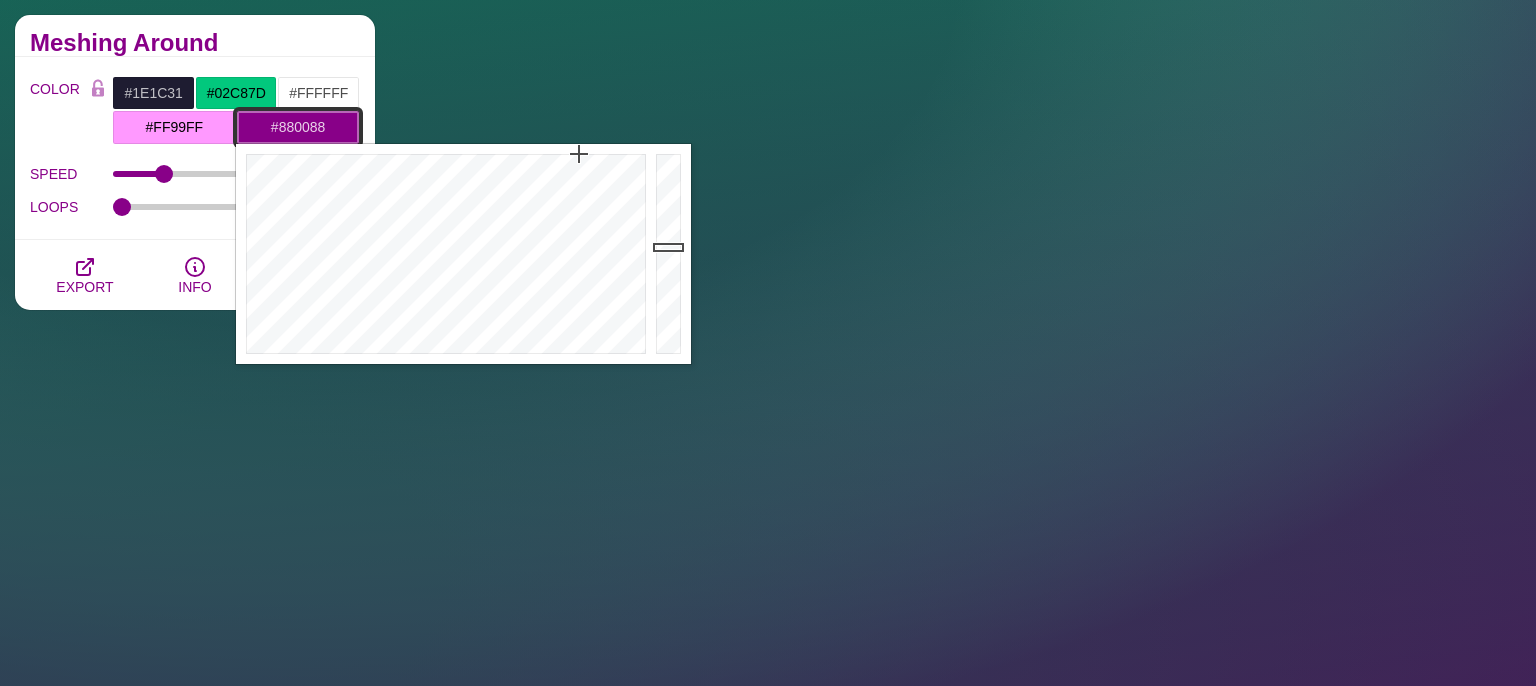 paste on "[HEX_COLOR]" 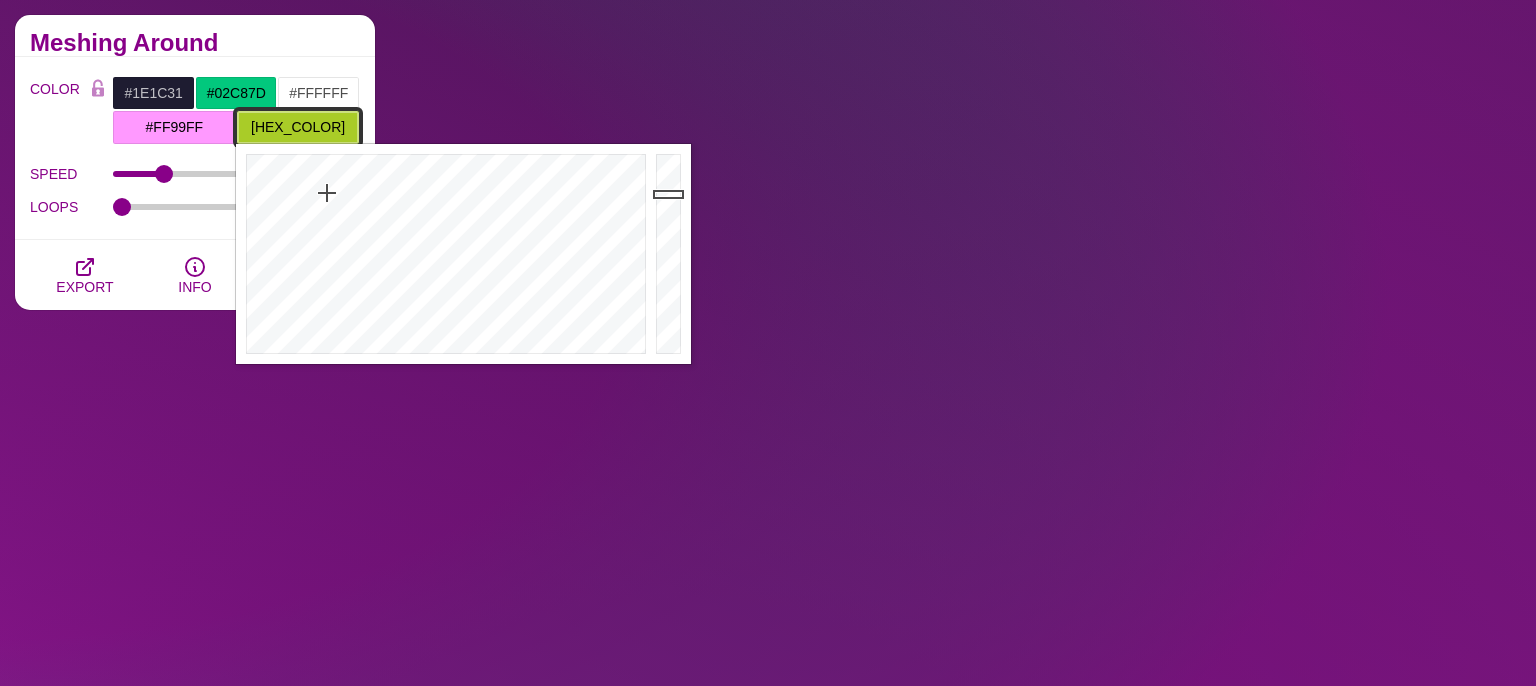 type on "#A9CC28" 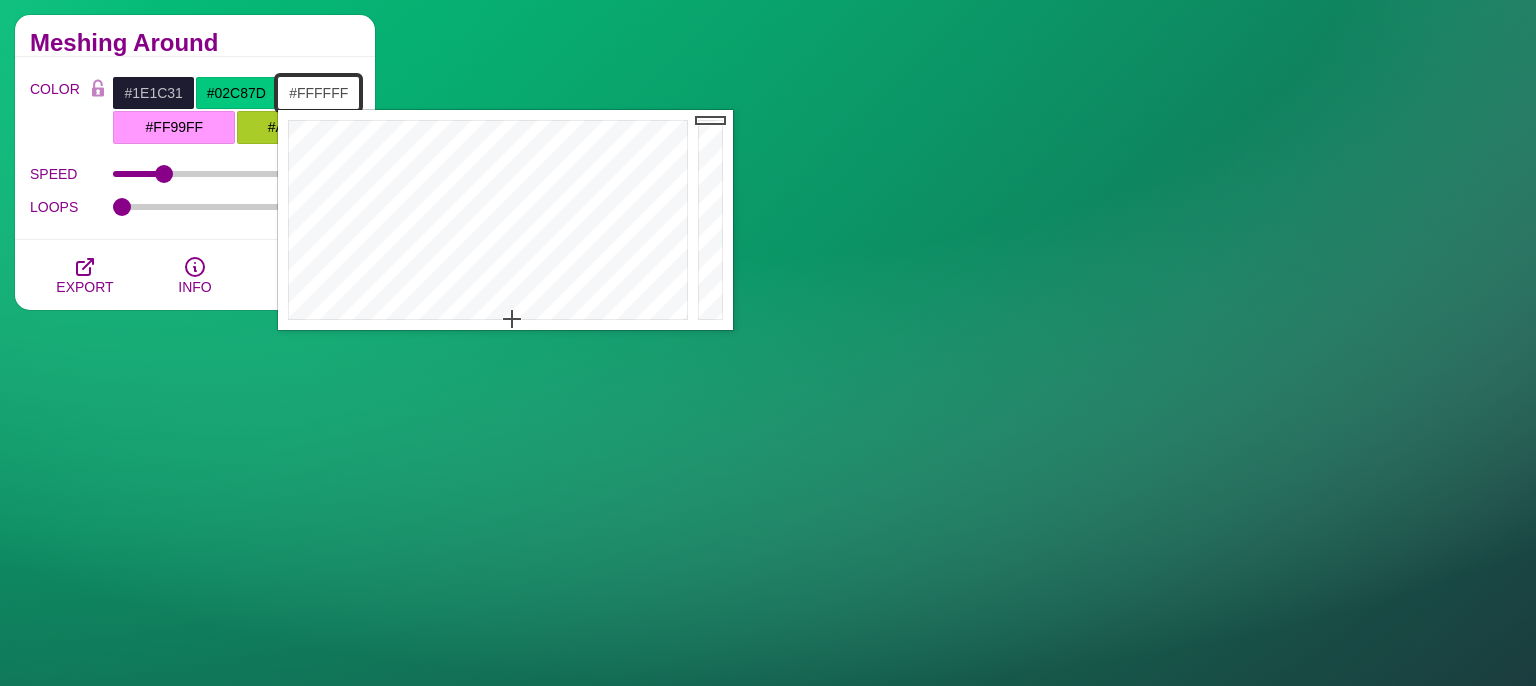 click on "#FFFFFF" at bounding box center (318, 93) 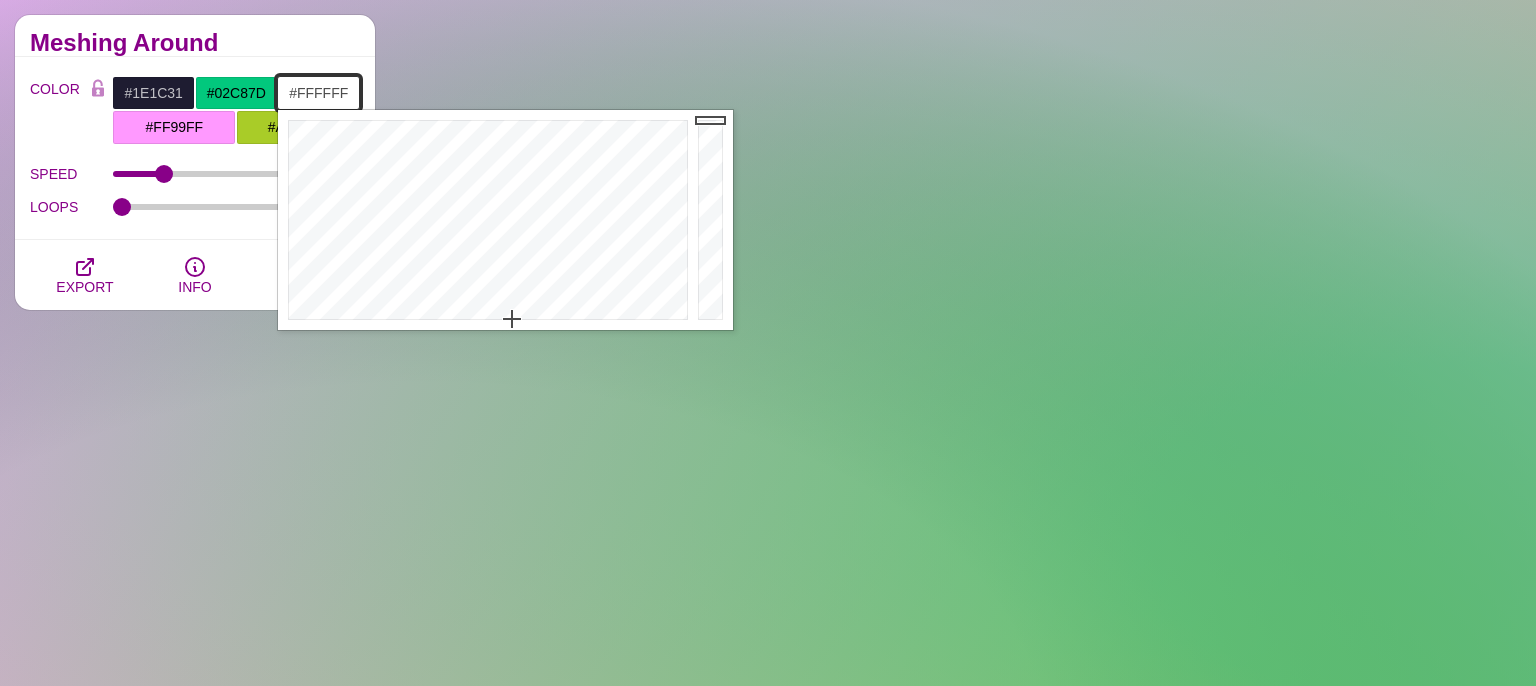 drag, startPoint x: 350, startPoint y: 89, endPoint x: 165, endPoint y: 76, distance: 185.45619 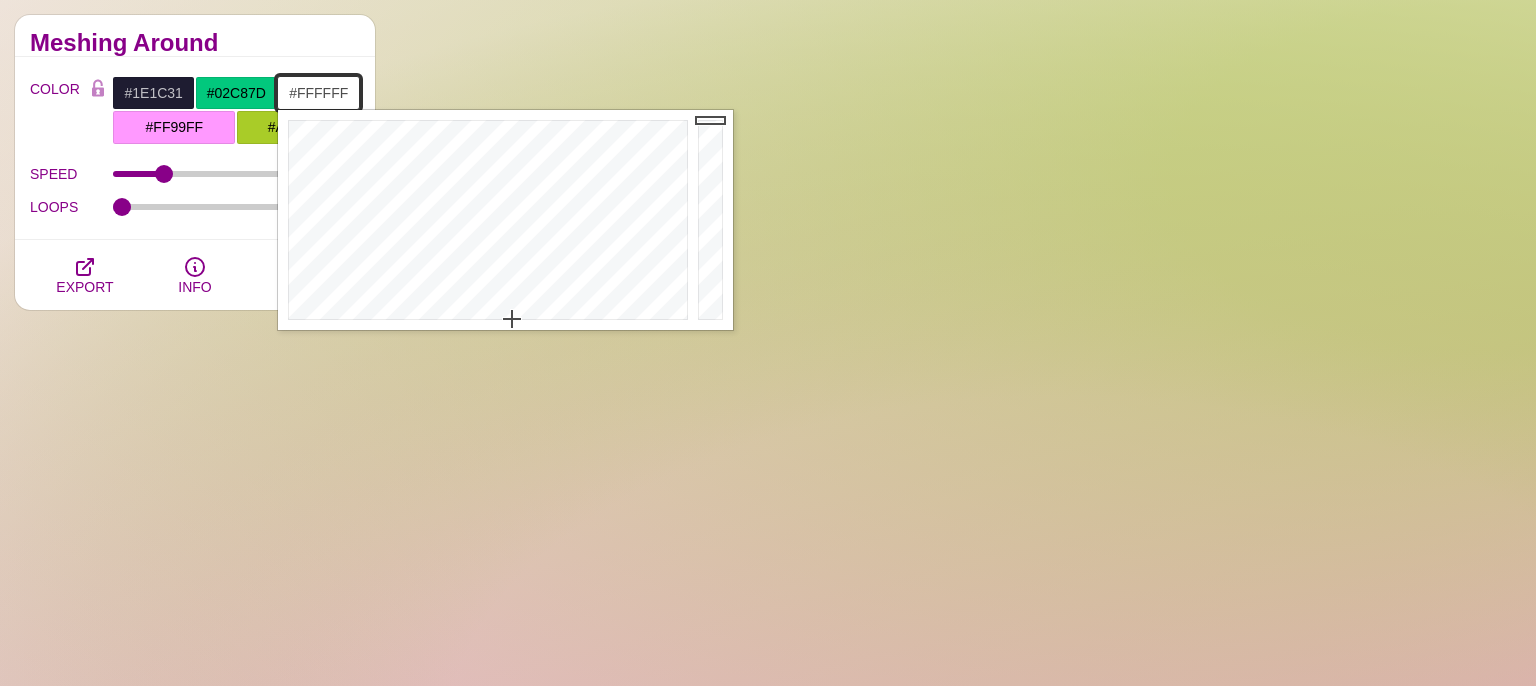 click on "#FFFFFF" at bounding box center [318, 93] 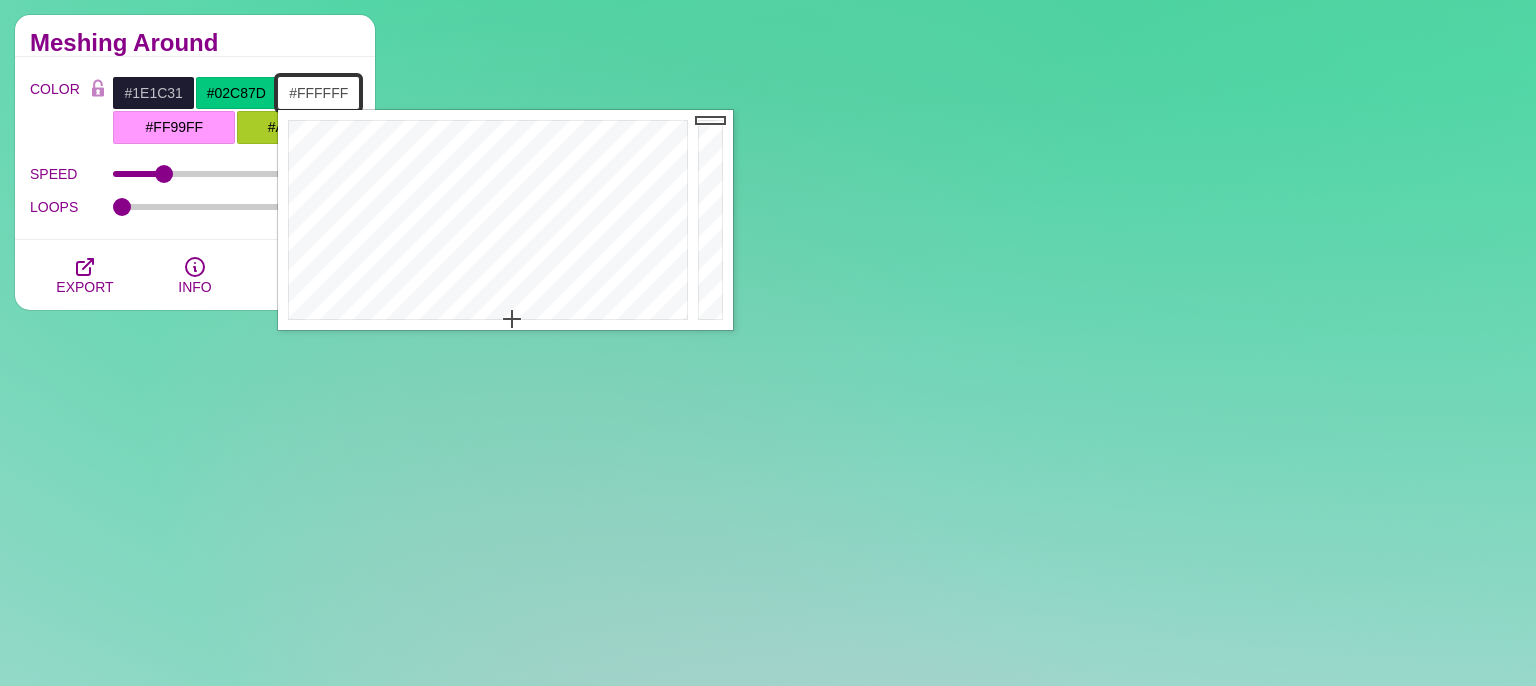 paste on "537d95" 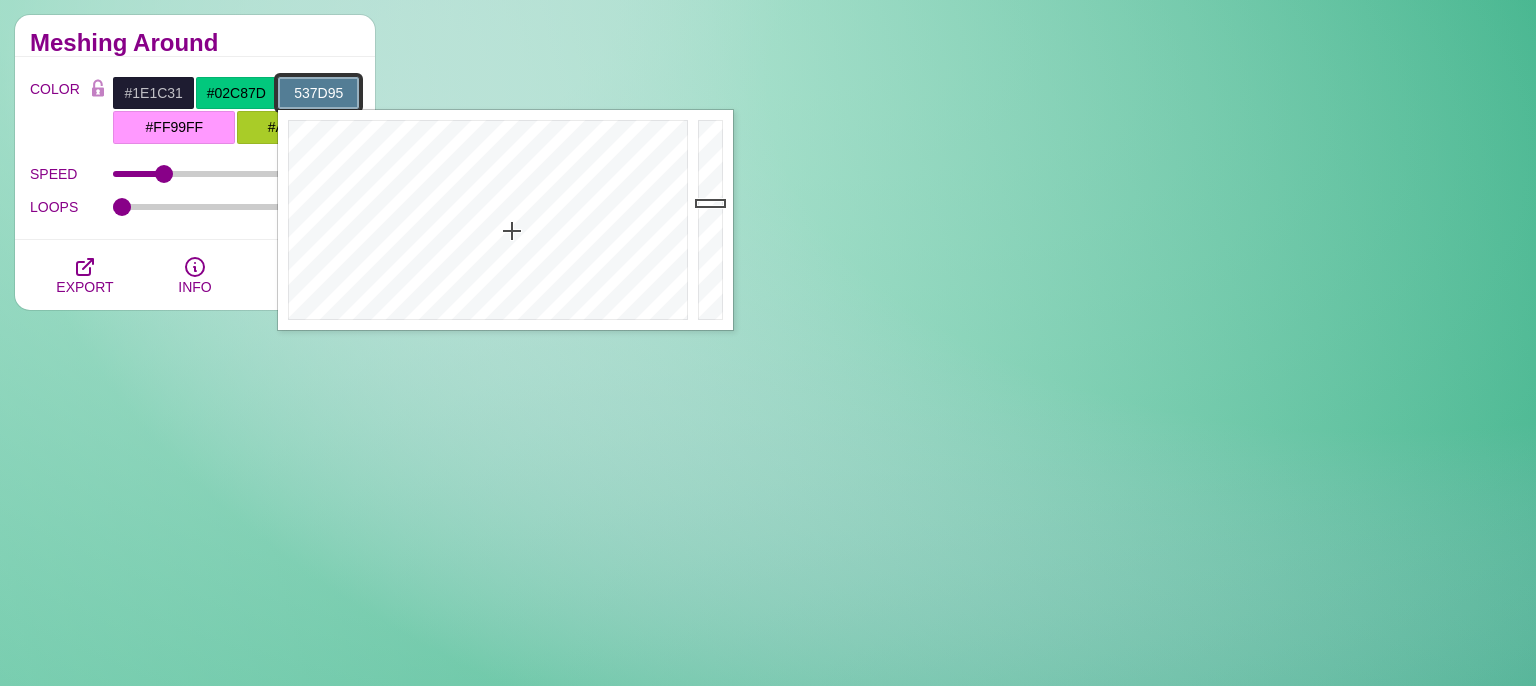 type on "#537D95" 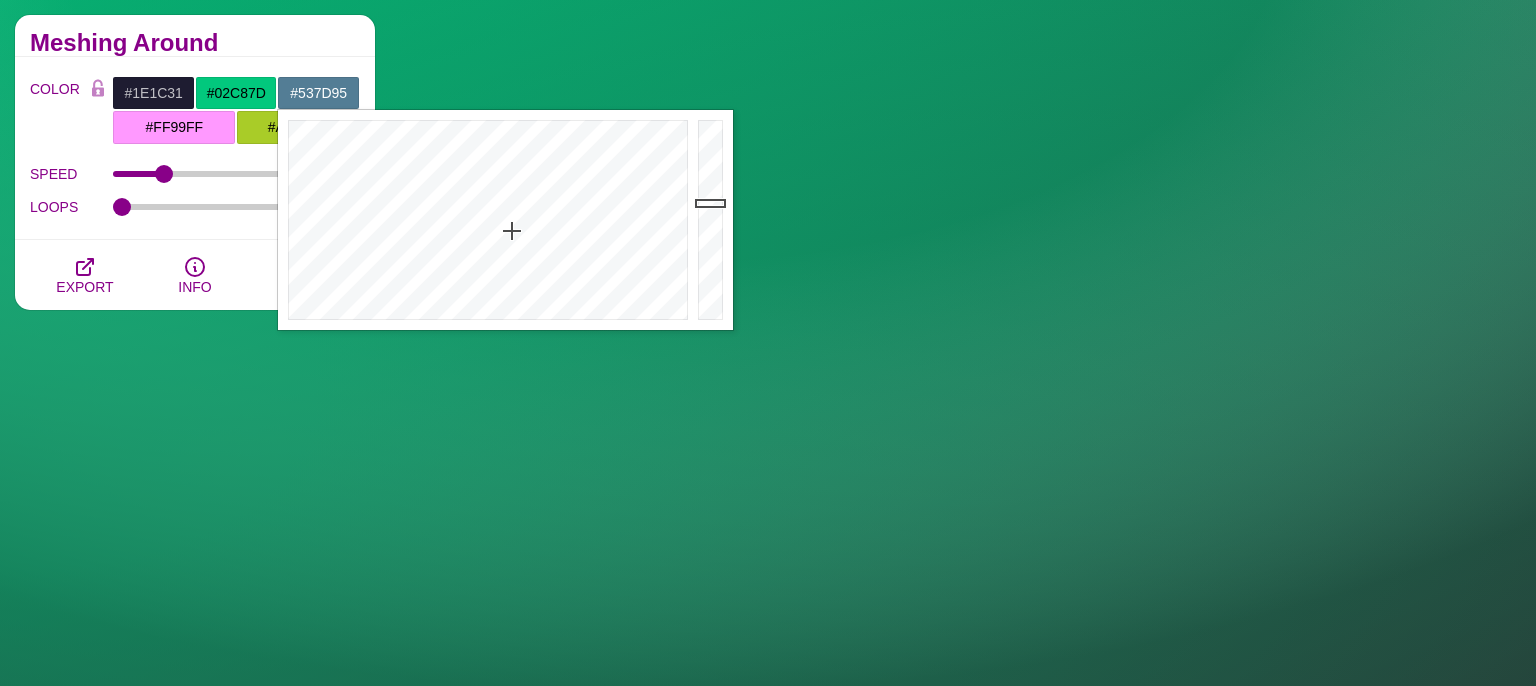 click on "Meshing Around" at bounding box center [195, 36] 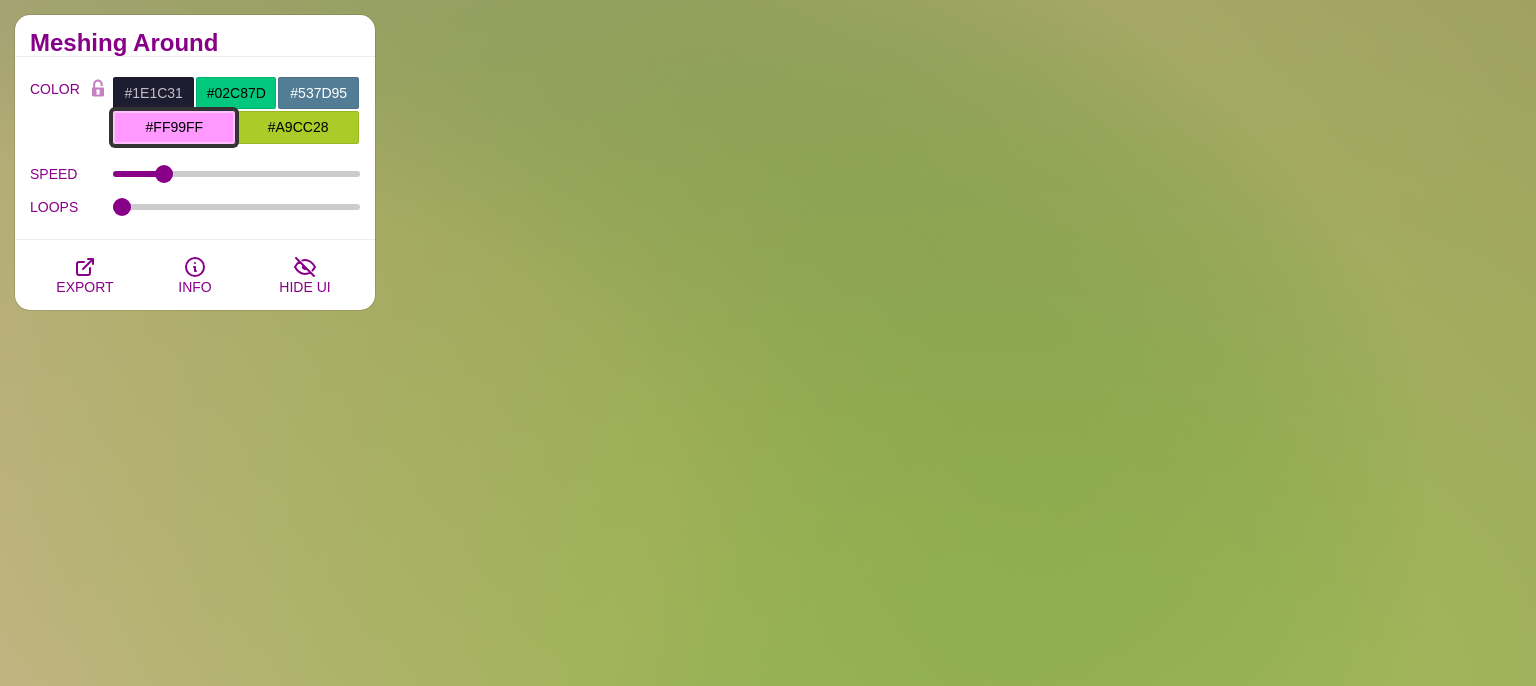 click on "#FF99FF" at bounding box center (174, 127) 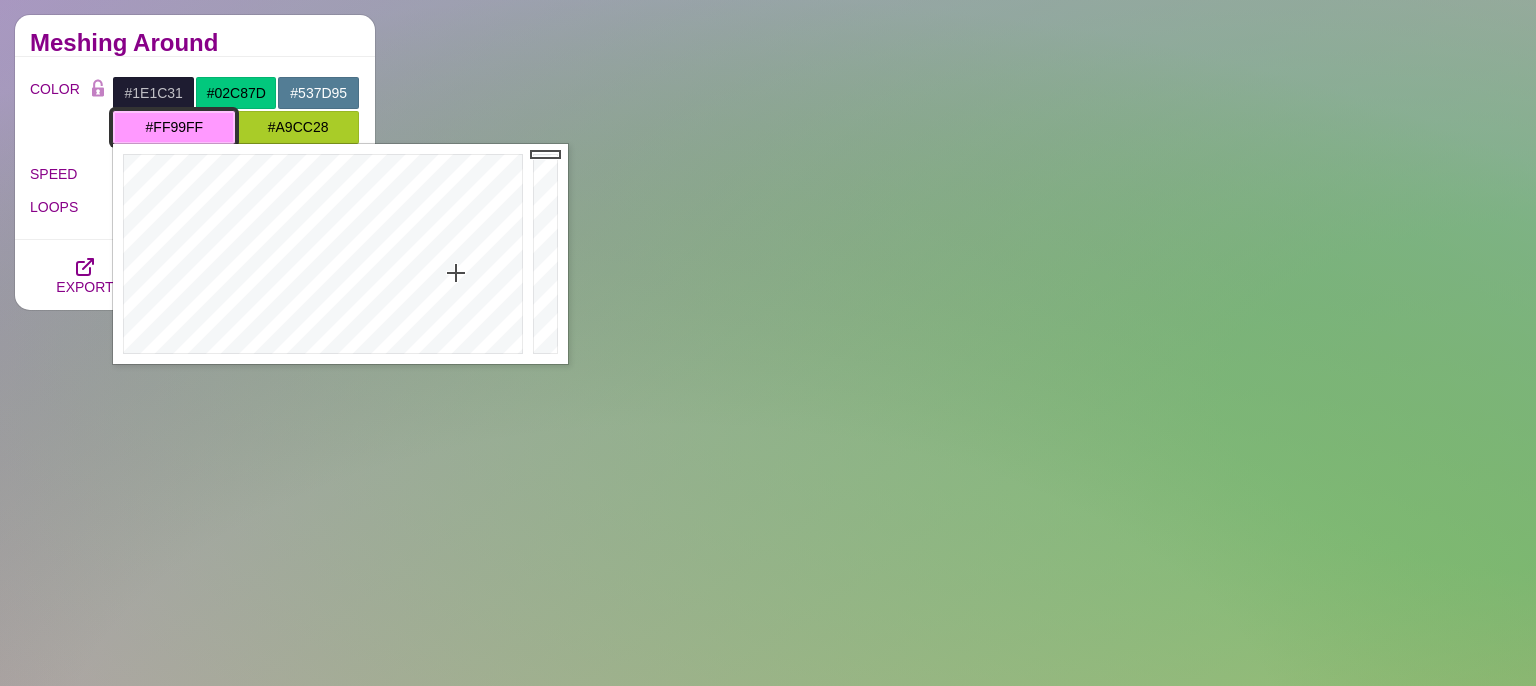 drag, startPoint x: 204, startPoint y: 127, endPoint x: 39, endPoint y: 120, distance: 165.14842 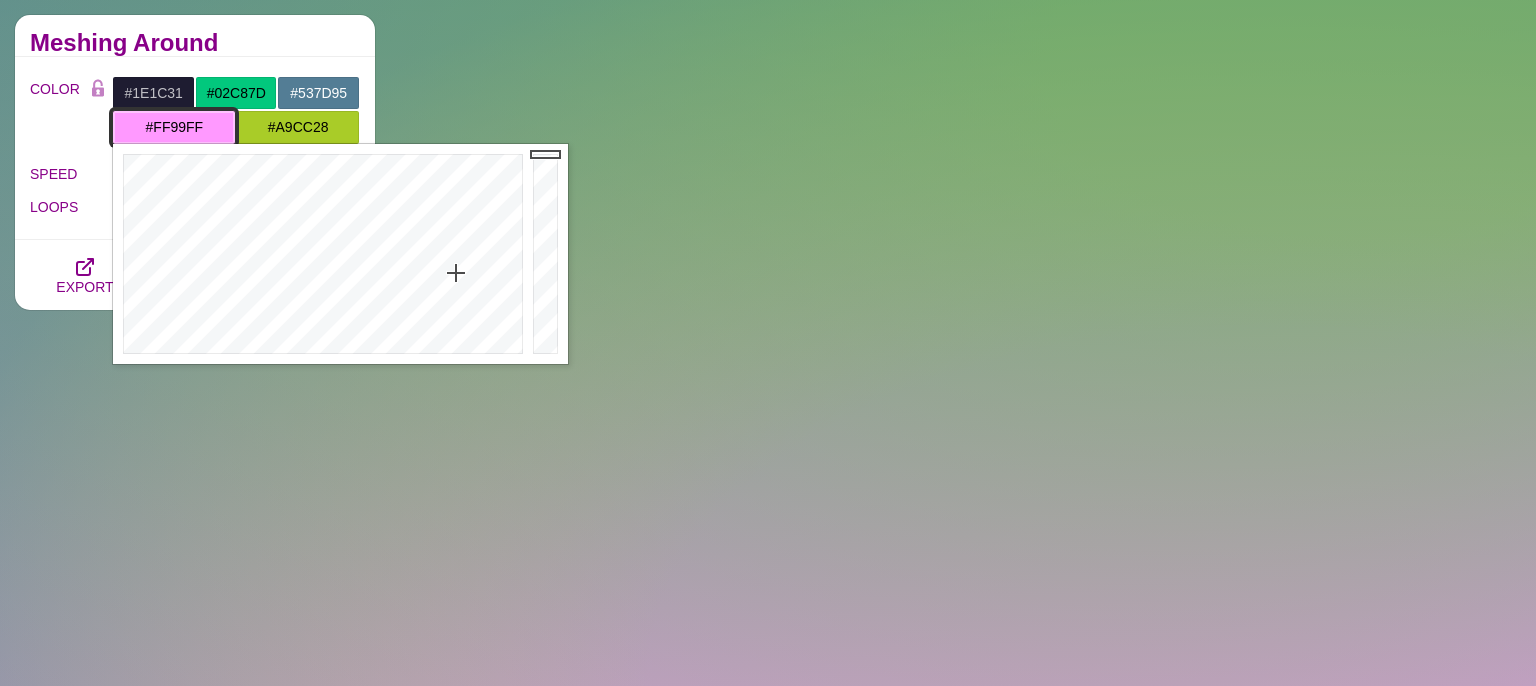 click on "#FF99FF" at bounding box center (174, 127) 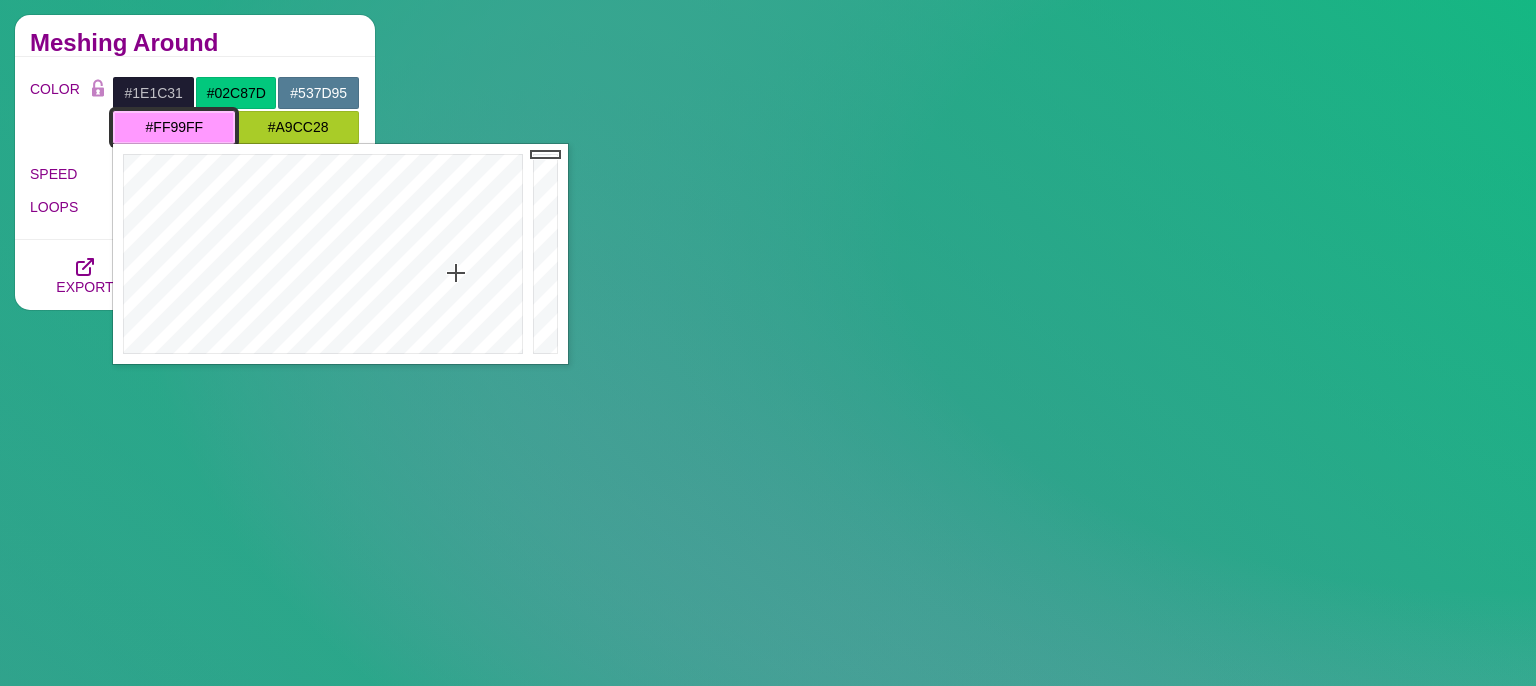paste on "[HEX_COLOR]" 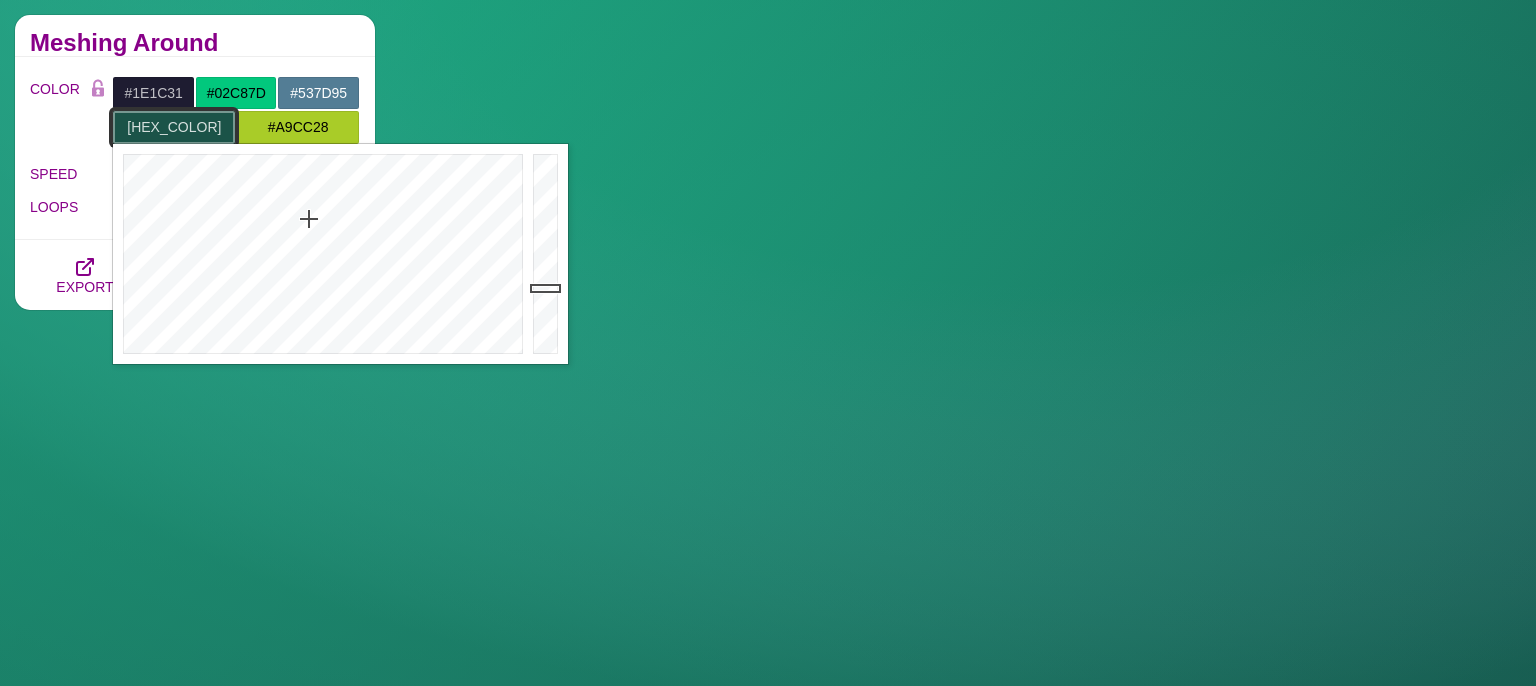 type on "[HEX_COLOR]" 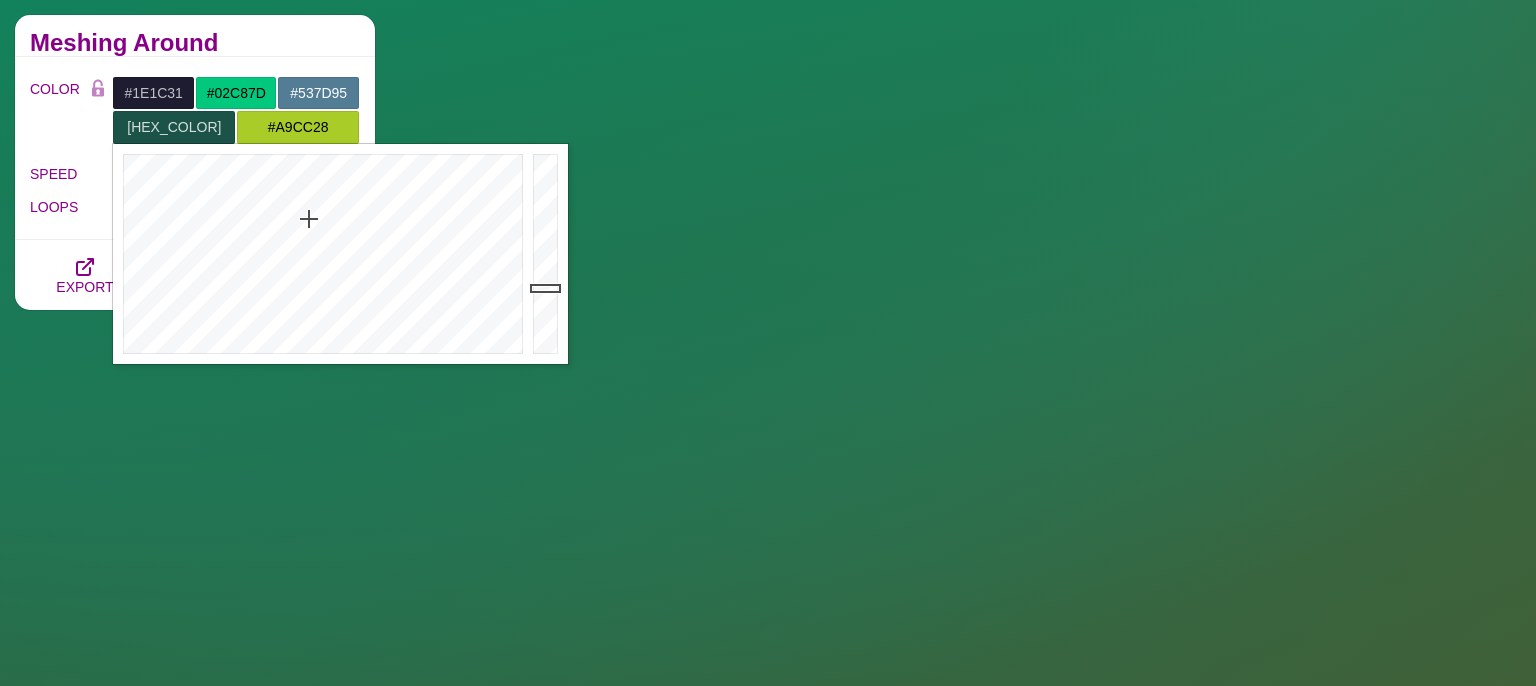 click on "Meshing Around" at bounding box center (195, 43) 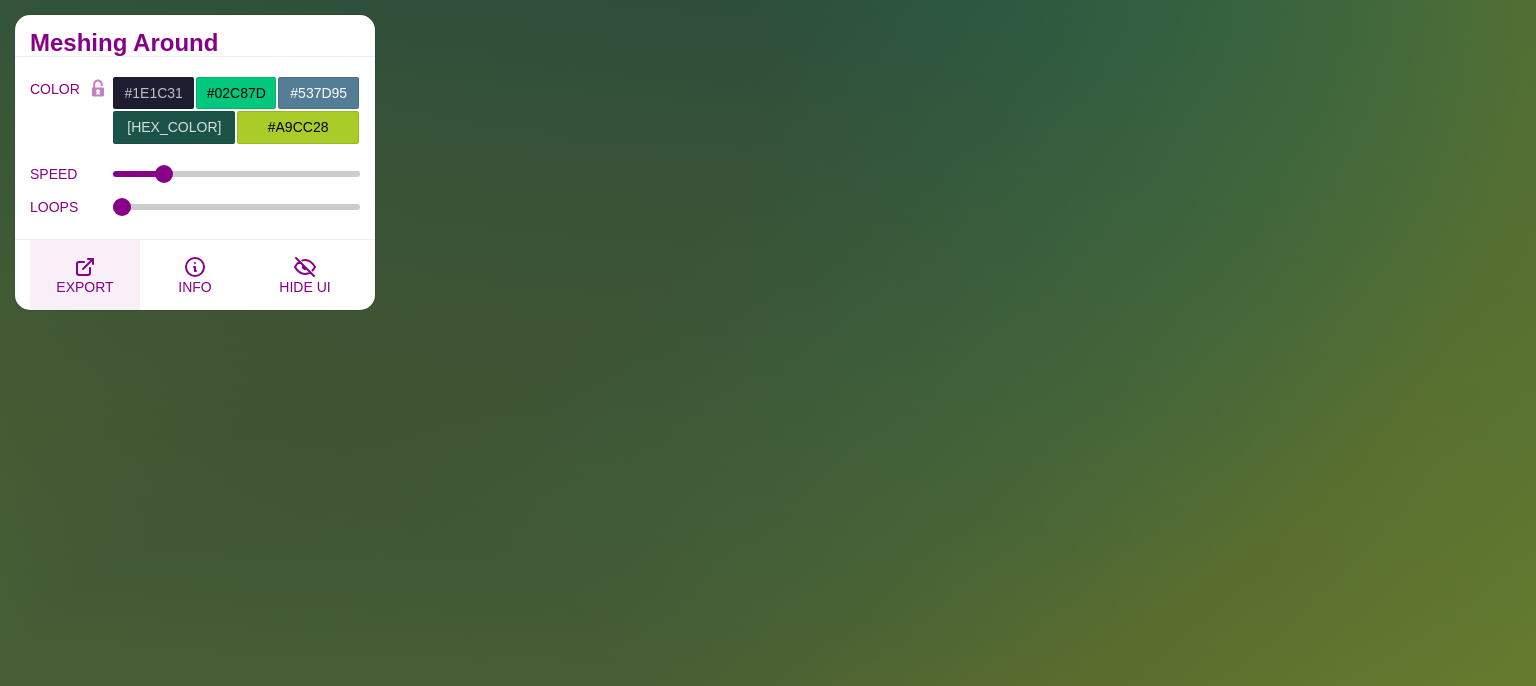 click on "EXPORT" at bounding box center [84, 287] 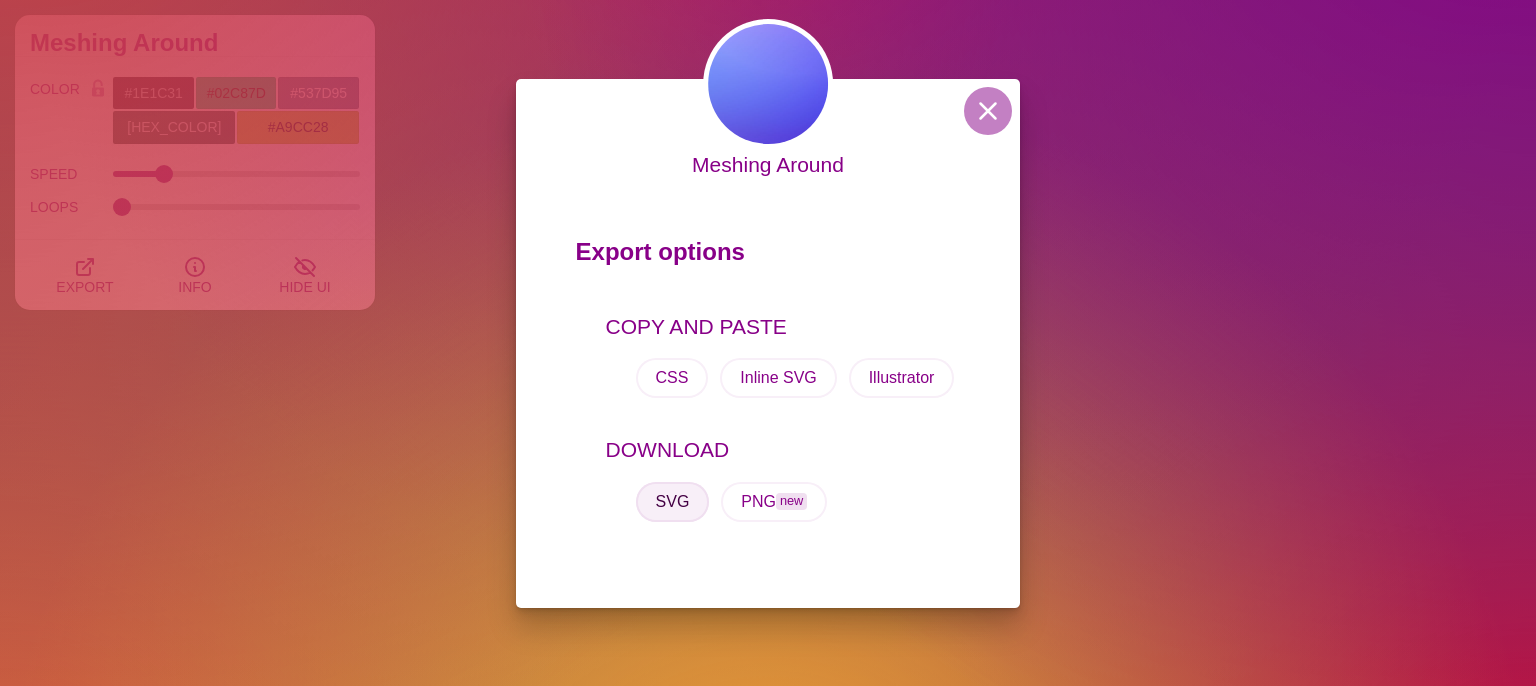 click on "SVG" at bounding box center [673, 502] 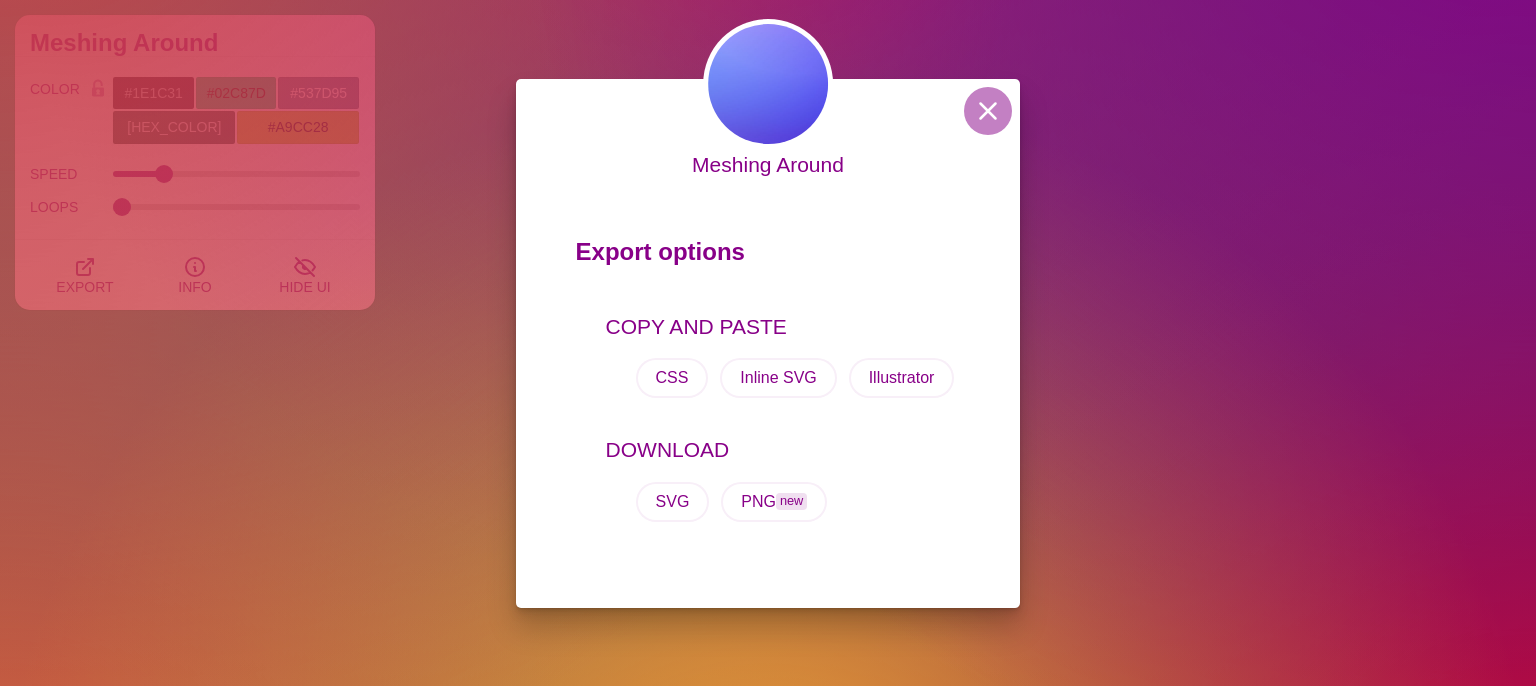 click on "Meshing Around
Export options
COPY AND PASTE
CSS
Inline SVG
Illustrator
DOWNLOAD
SVG
PNG  new" at bounding box center (768, 343) 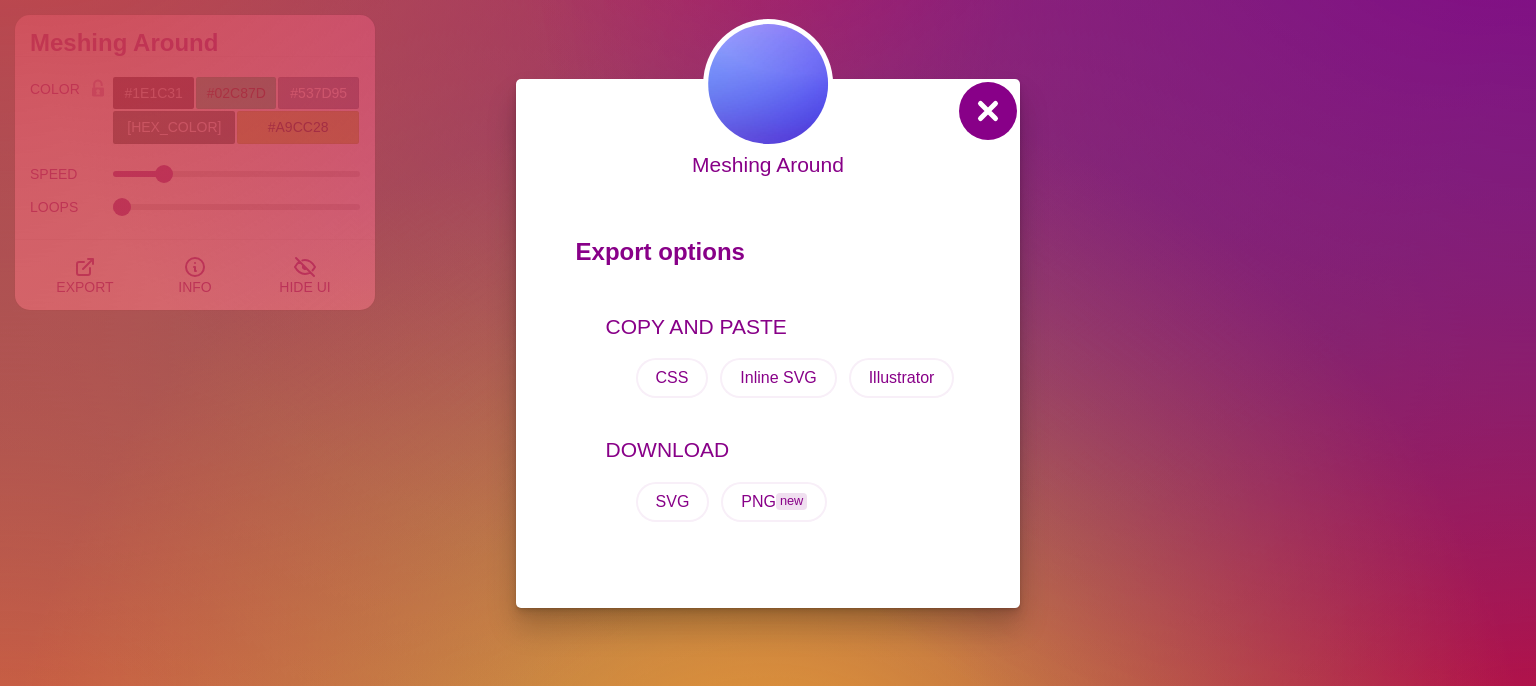 click at bounding box center (988, 111) 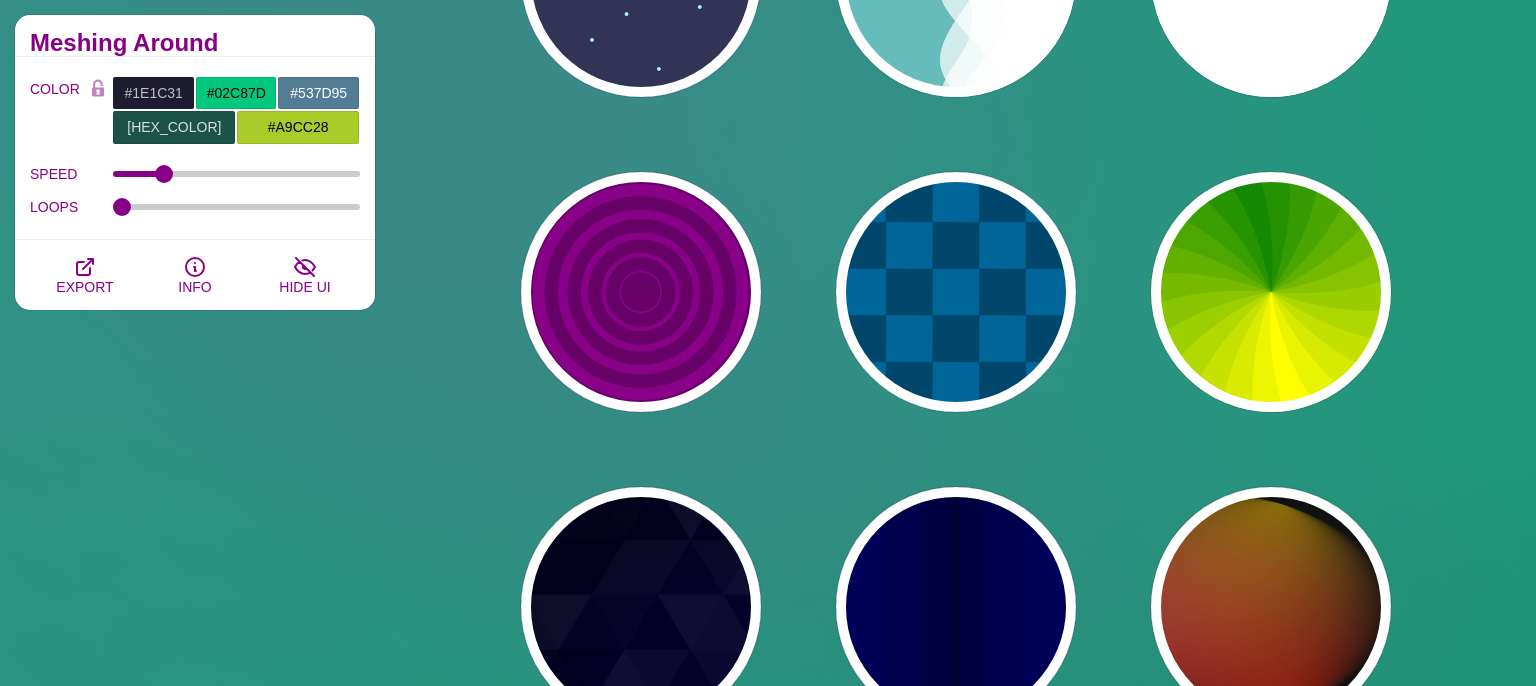 scroll, scrollTop: 1372, scrollLeft: 0, axis: vertical 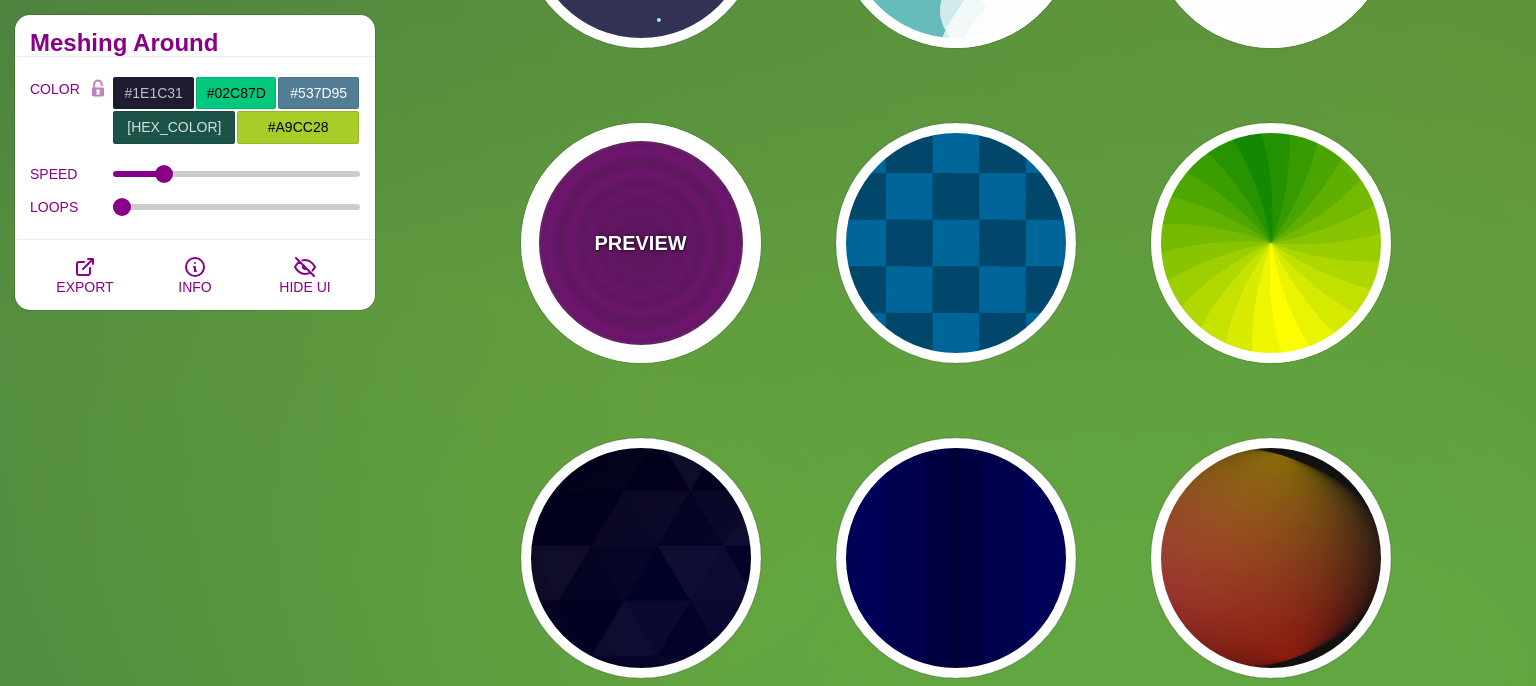 click on "PREVIEW" at bounding box center (640, 243) 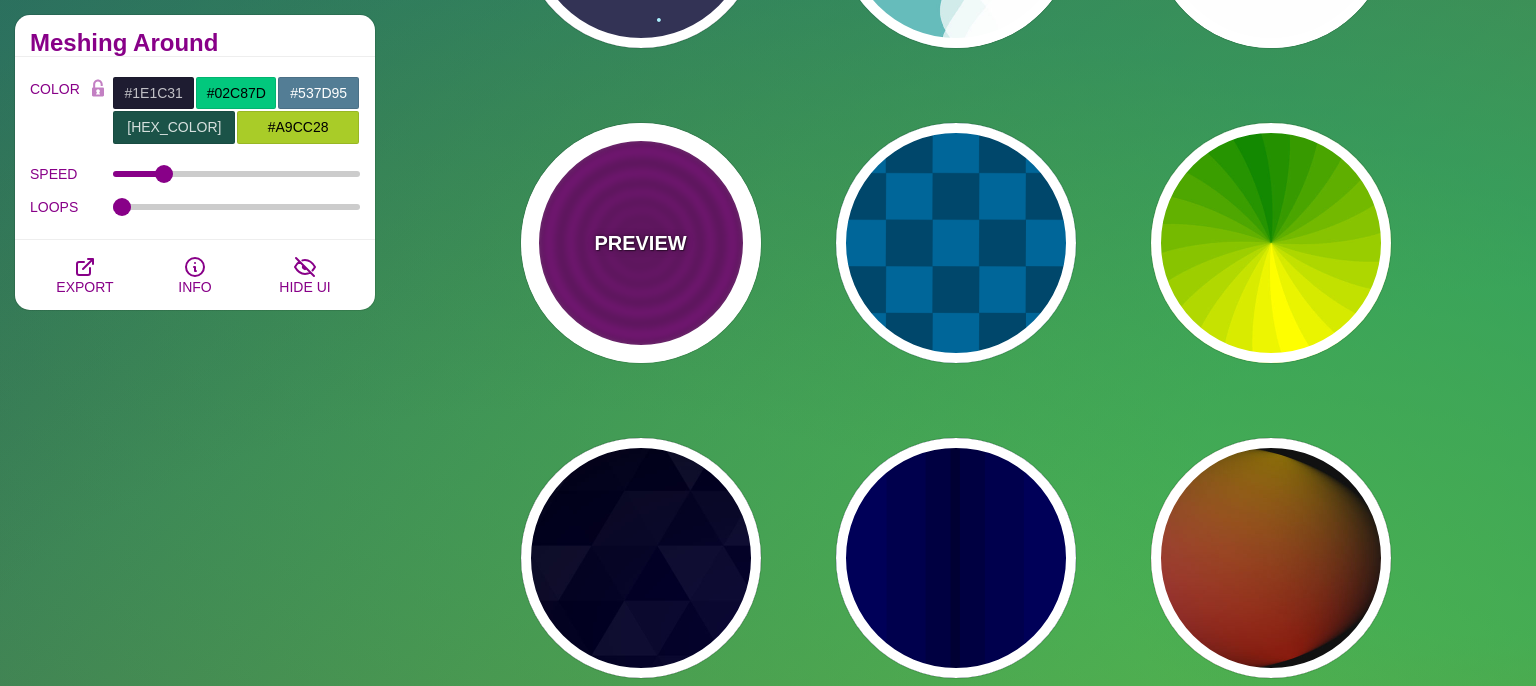 type on "#880088" 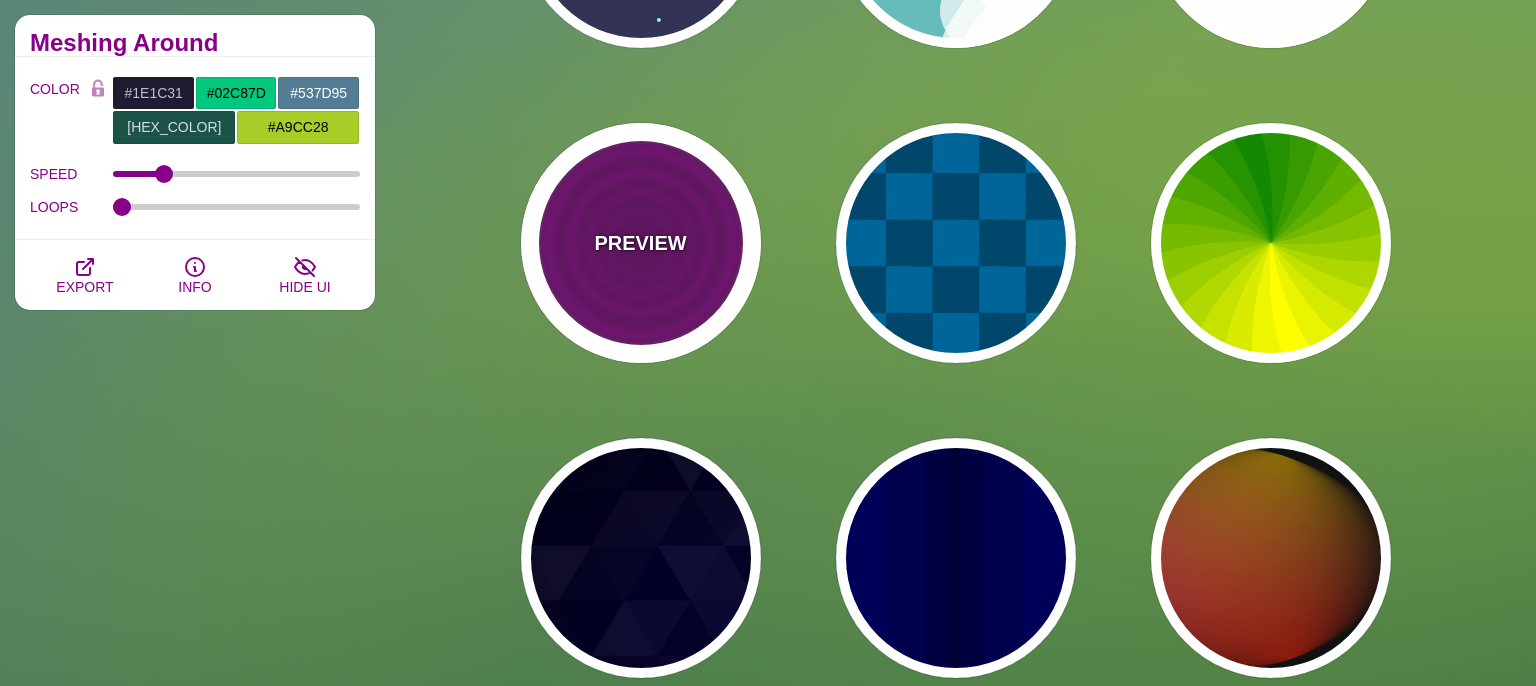 type on "#660066" 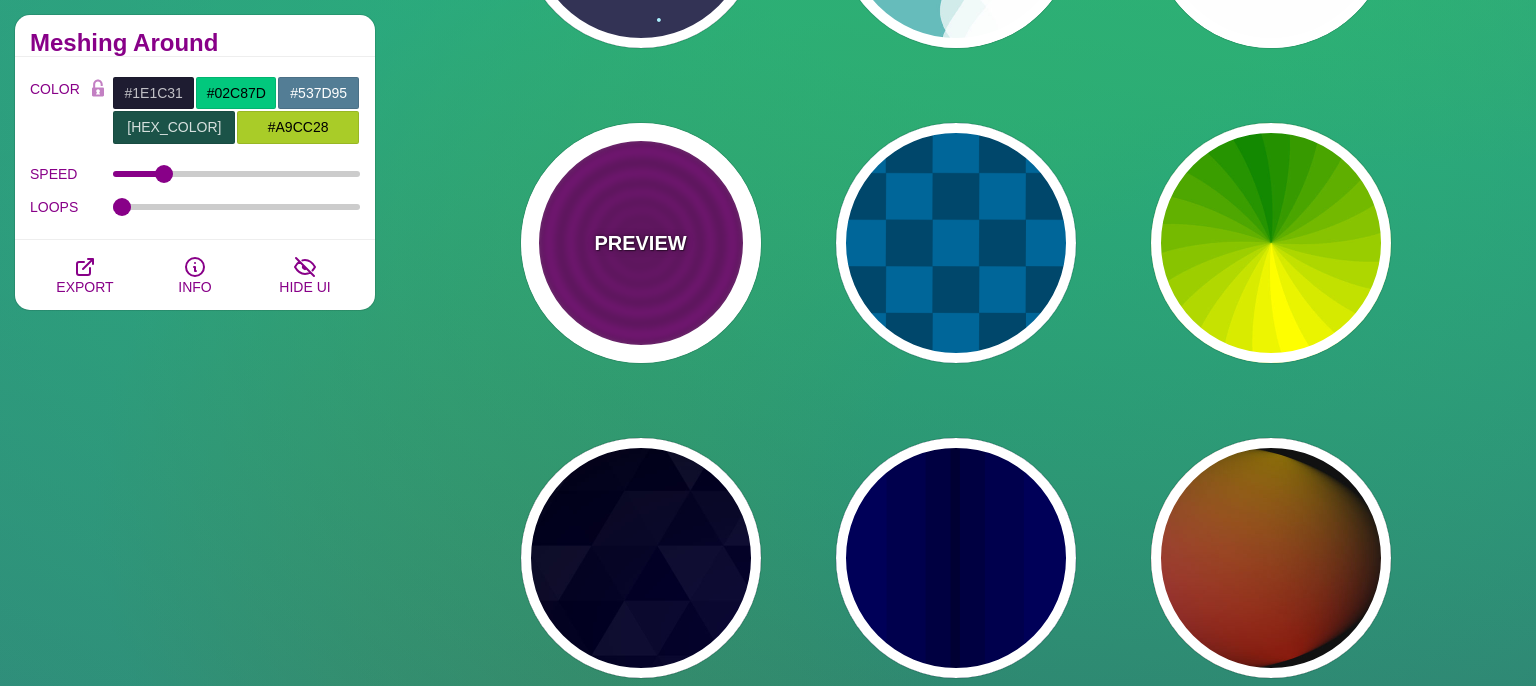 type on "15" 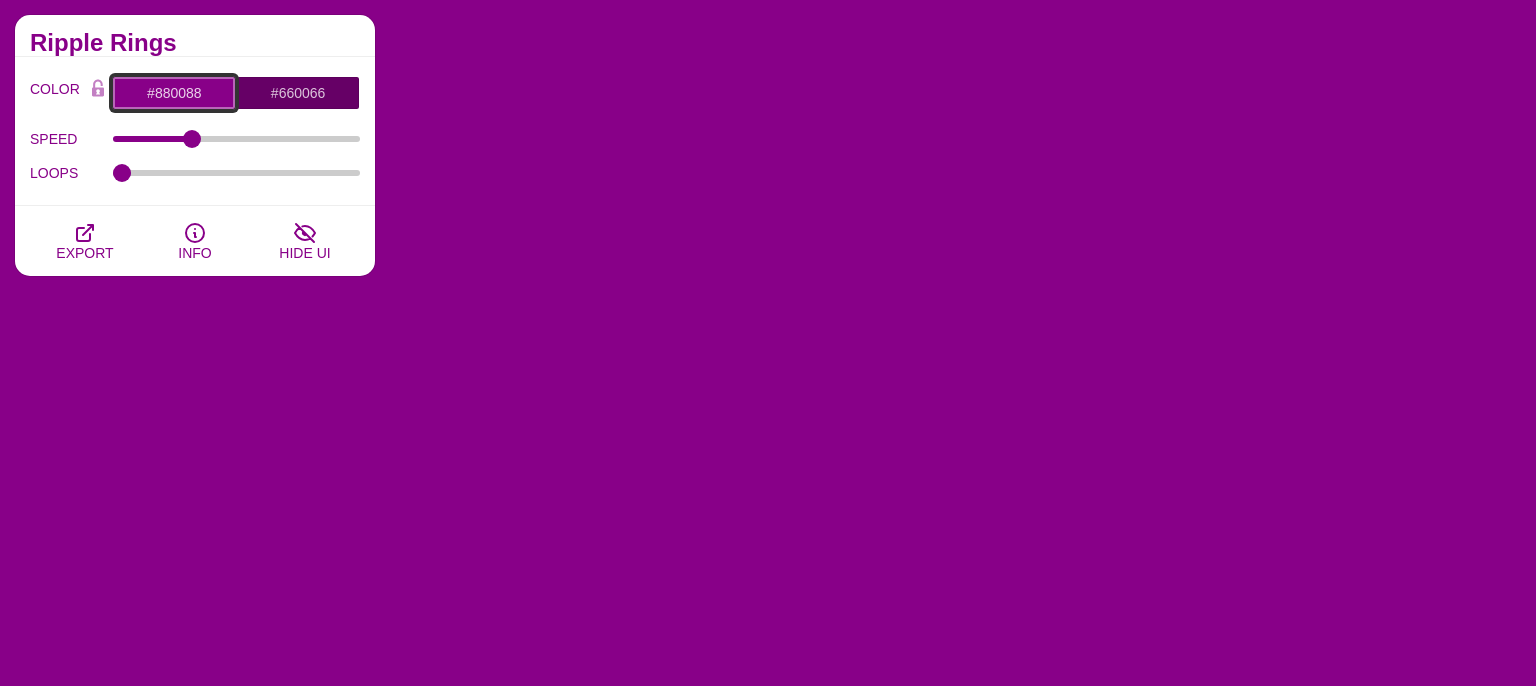 click on "#880088" at bounding box center [174, 93] 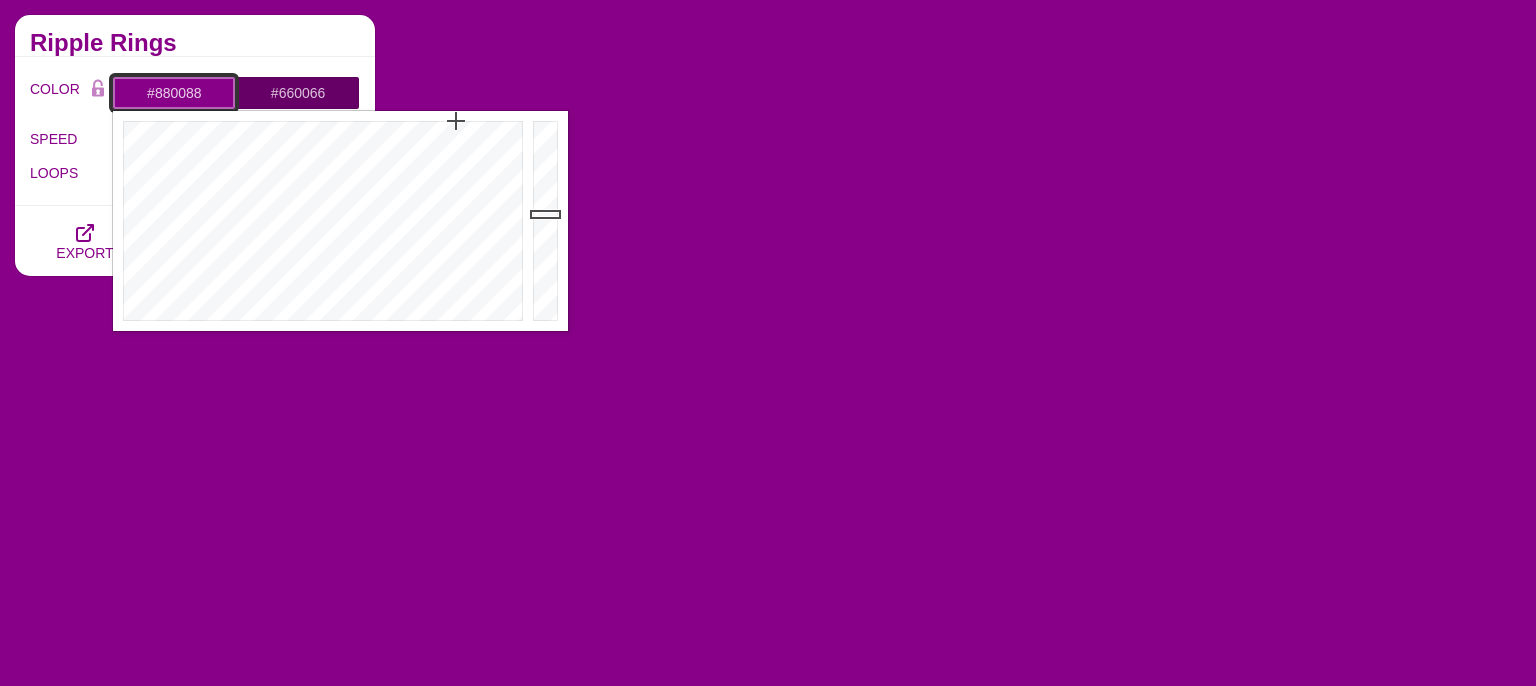 drag, startPoint x: 209, startPoint y: 94, endPoint x: 21, endPoint y: 87, distance: 188.13028 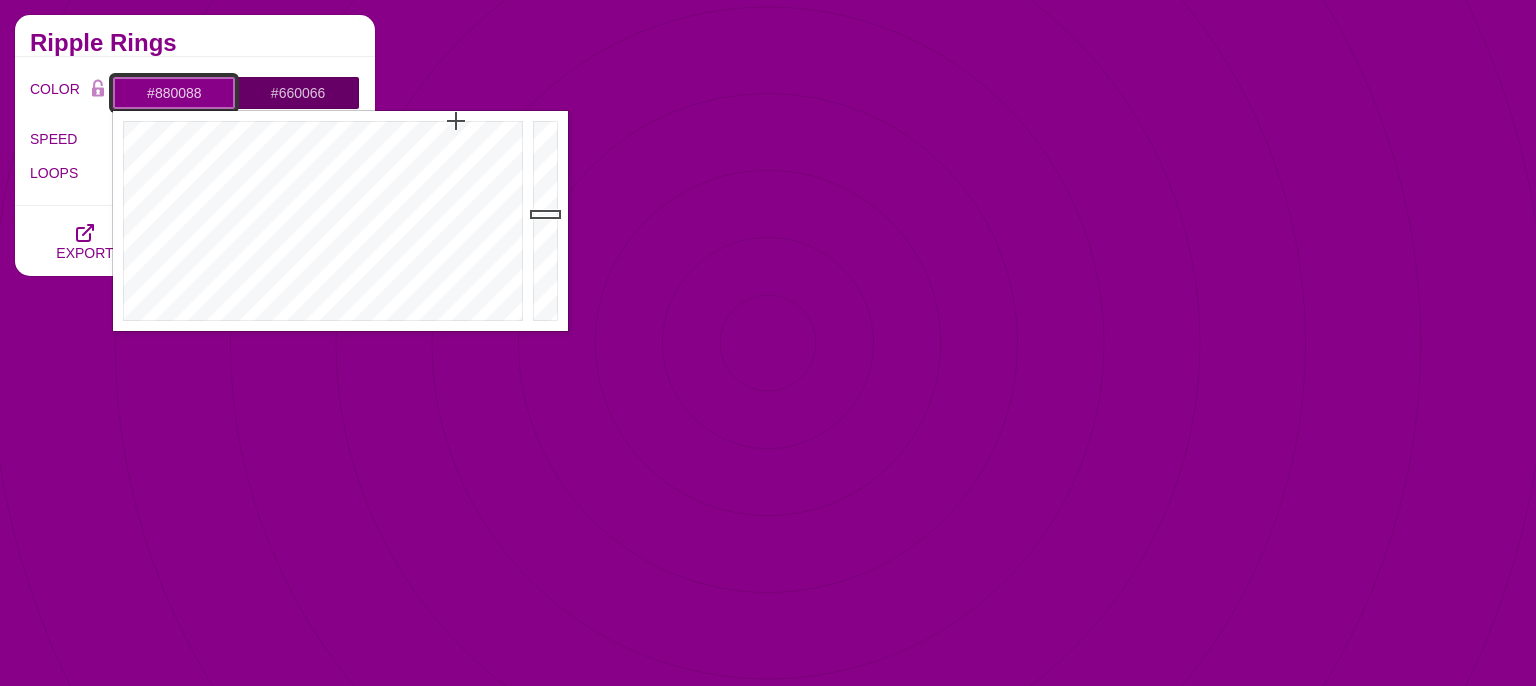 click on "#880088" at bounding box center [174, 93] 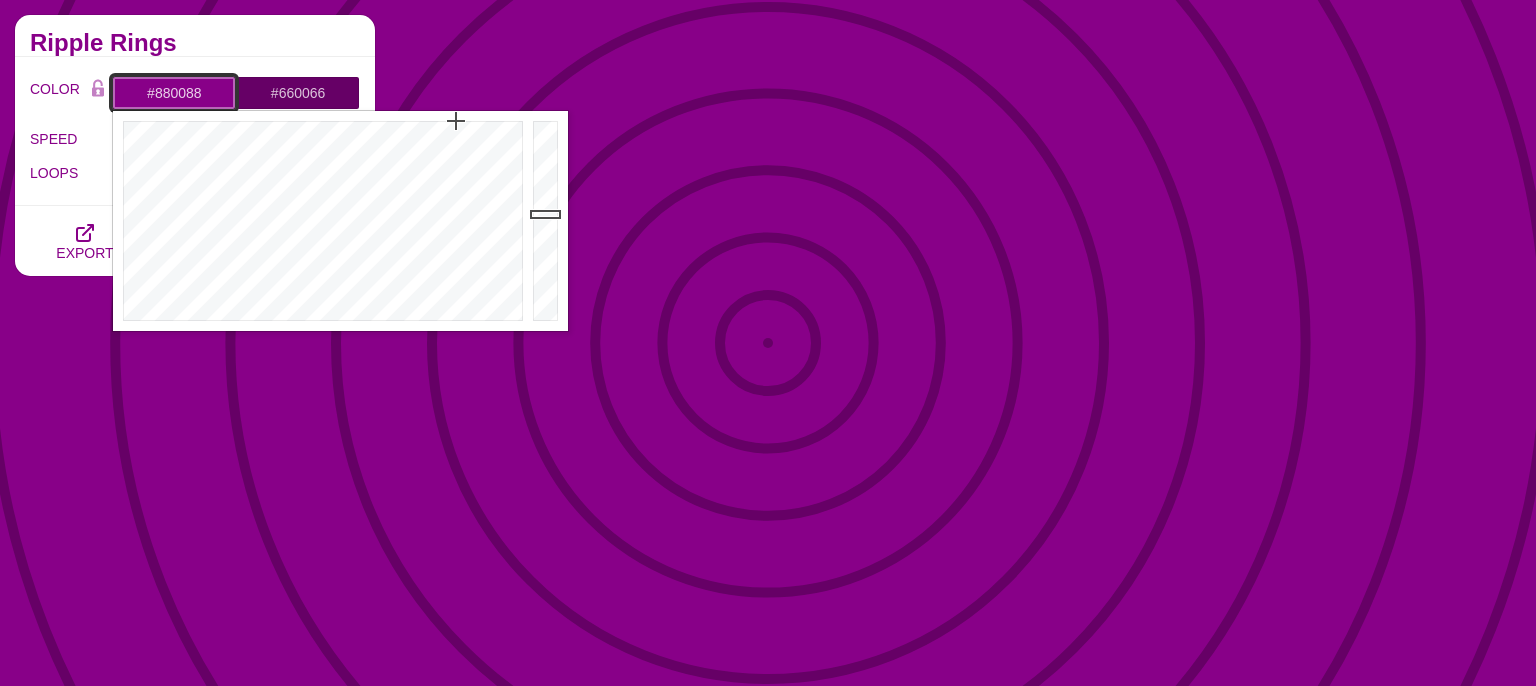 paste on "[HEX_COLOR]" 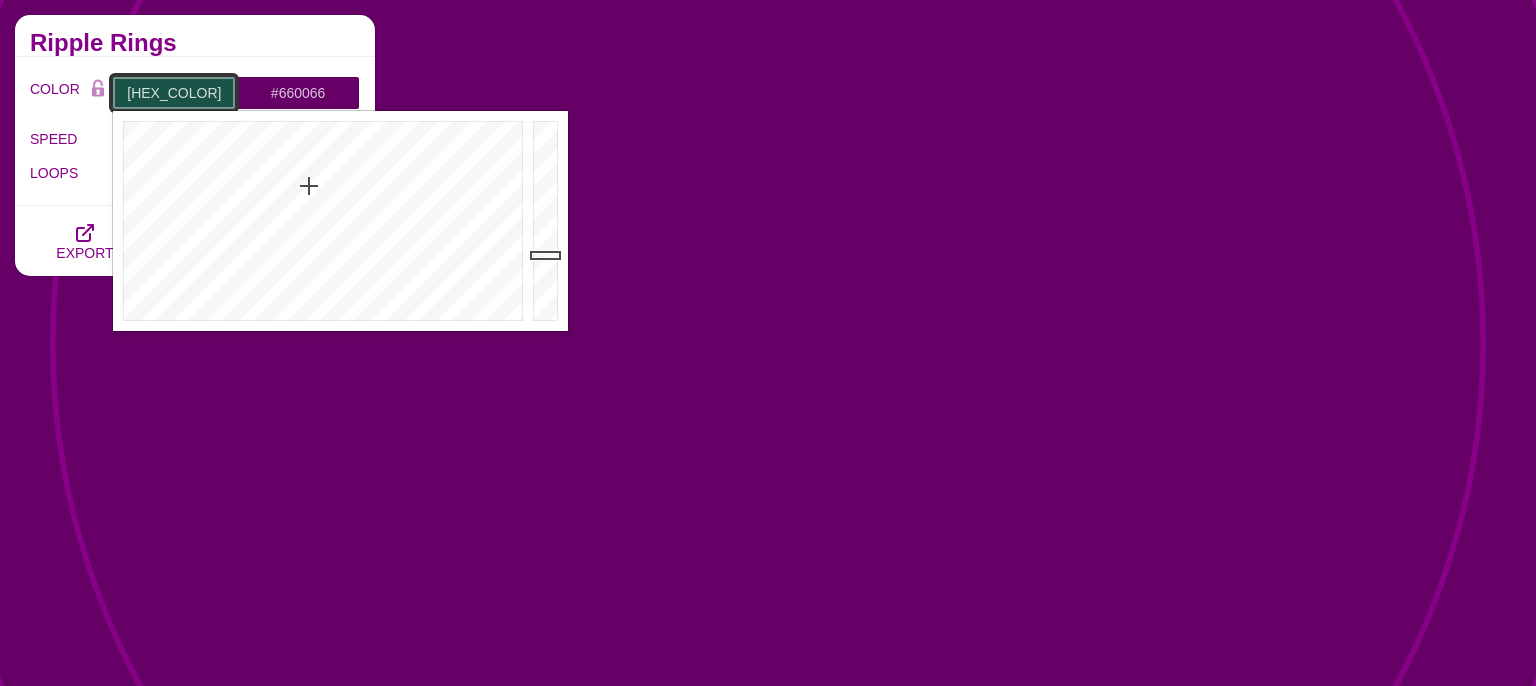 type on "[HEX_COLOR]" 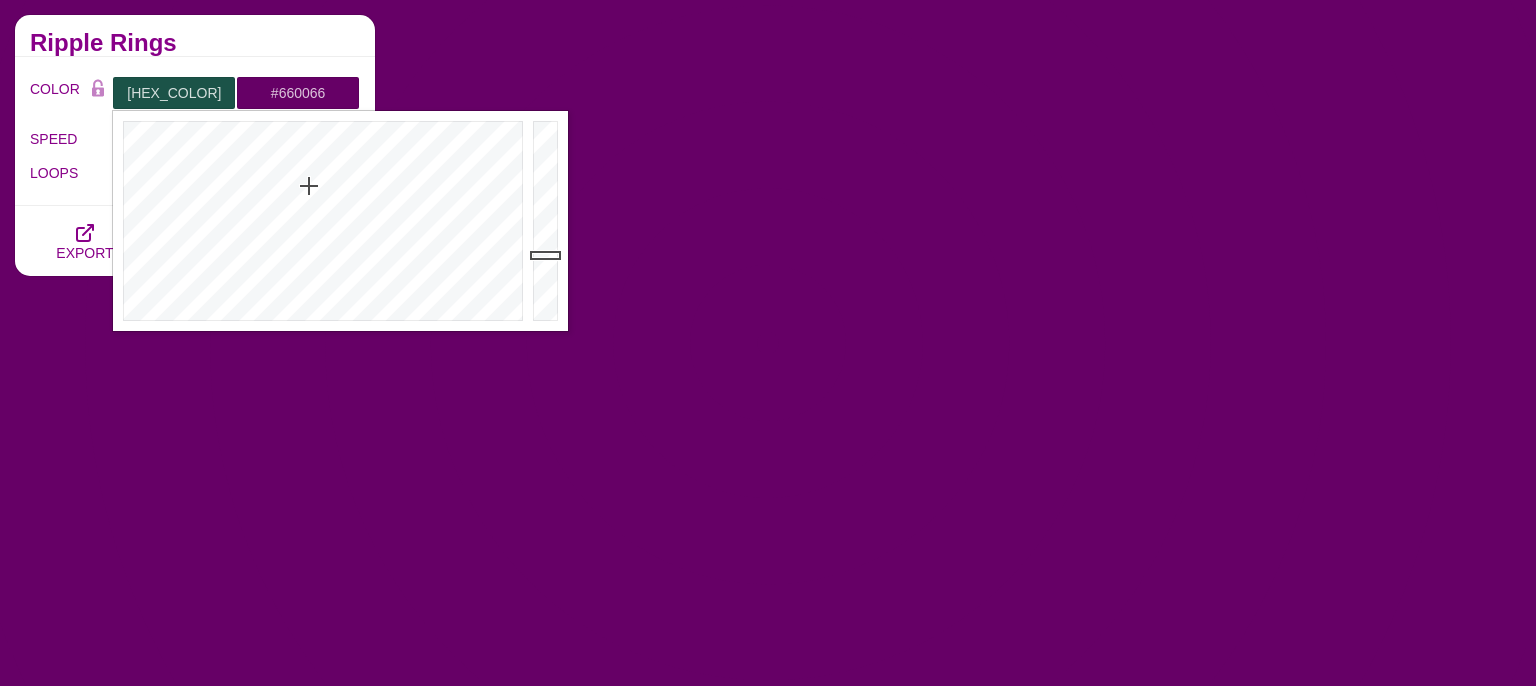 click on "Ripple Rings" at bounding box center (195, 36) 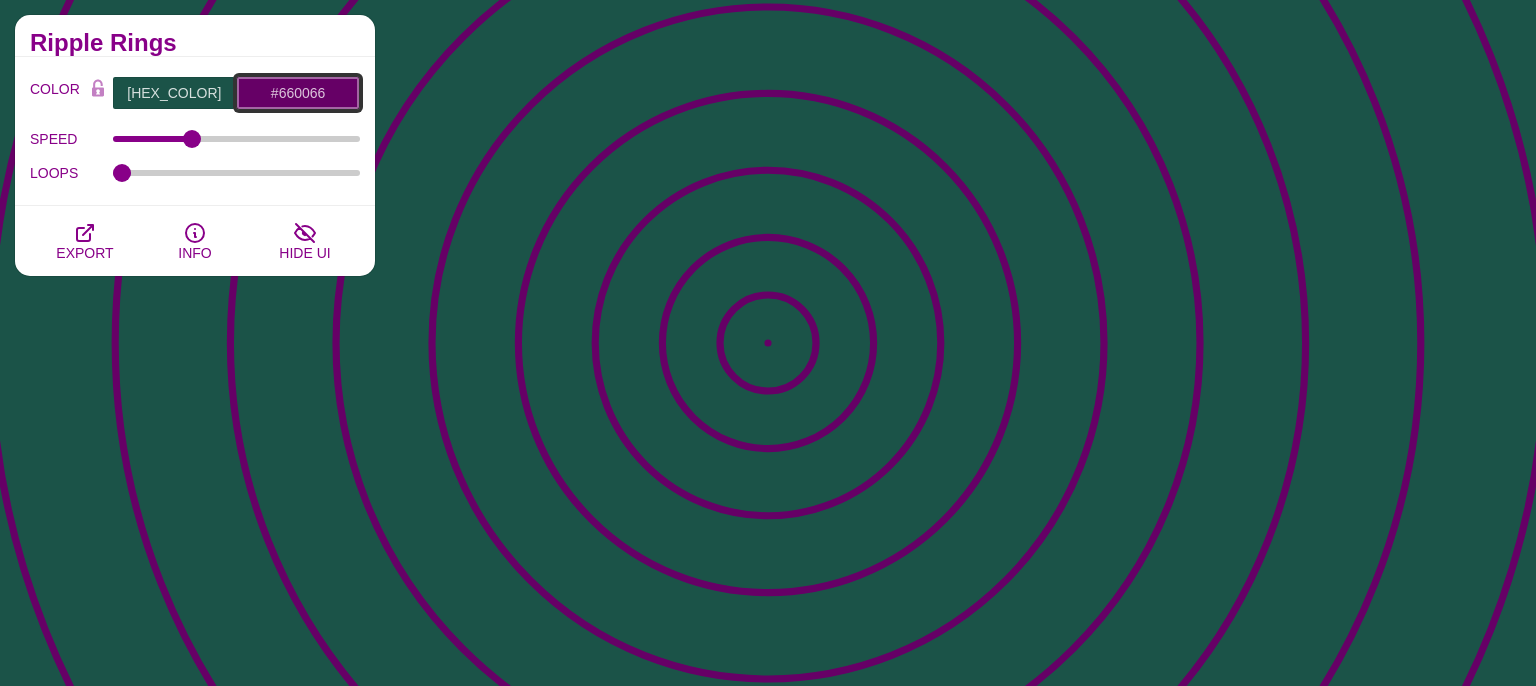 click on "#660066" at bounding box center [298, 93] 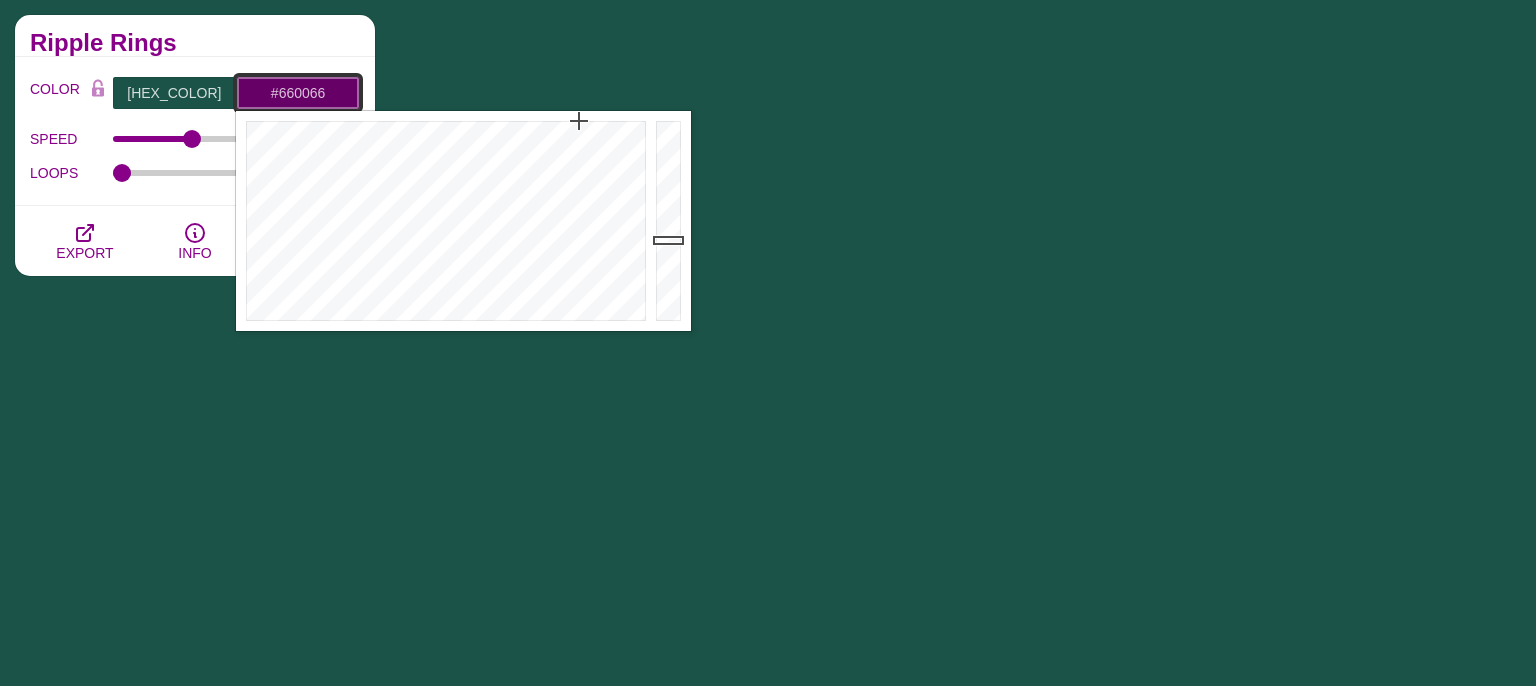 drag, startPoint x: 342, startPoint y: 93, endPoint x: 162, endPoint y: 79, distance: 180.54362 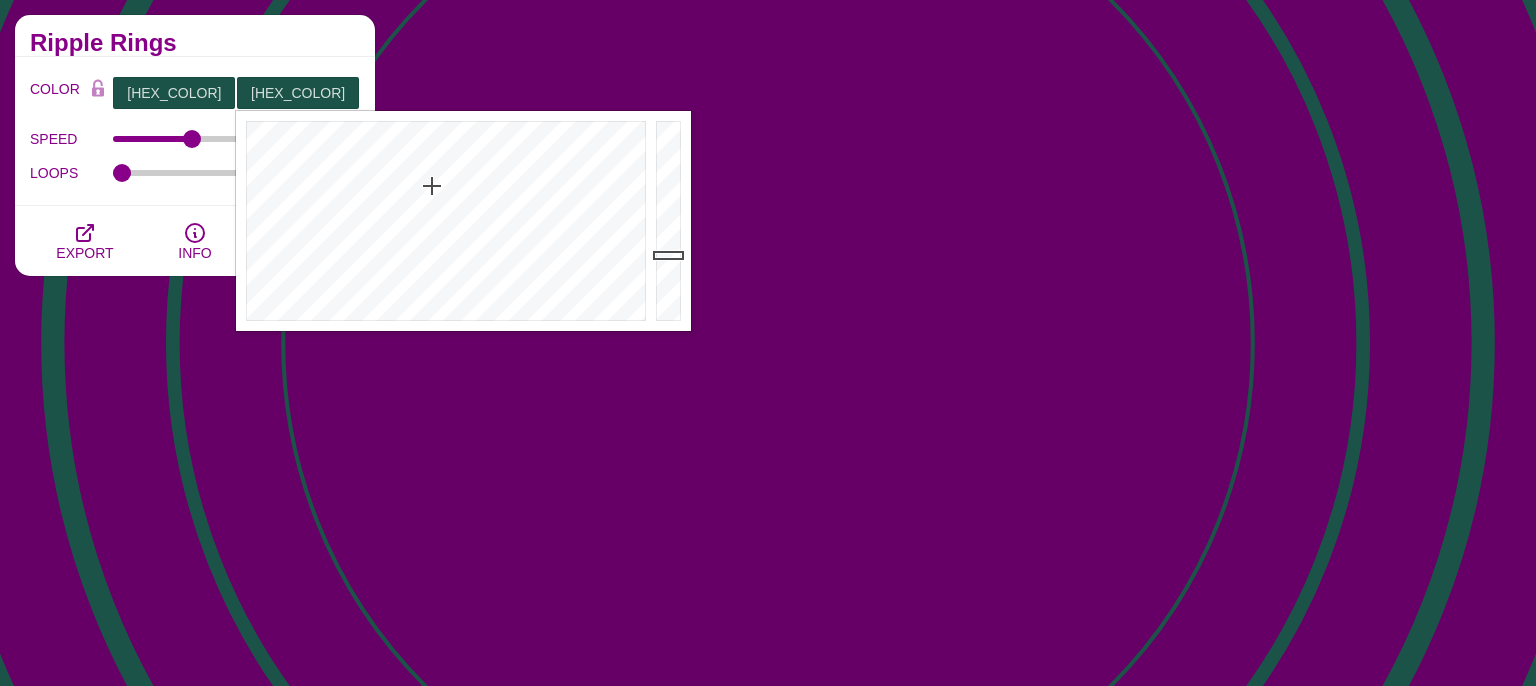 click on "Ripple Rings" at bounding box center [195, 43] 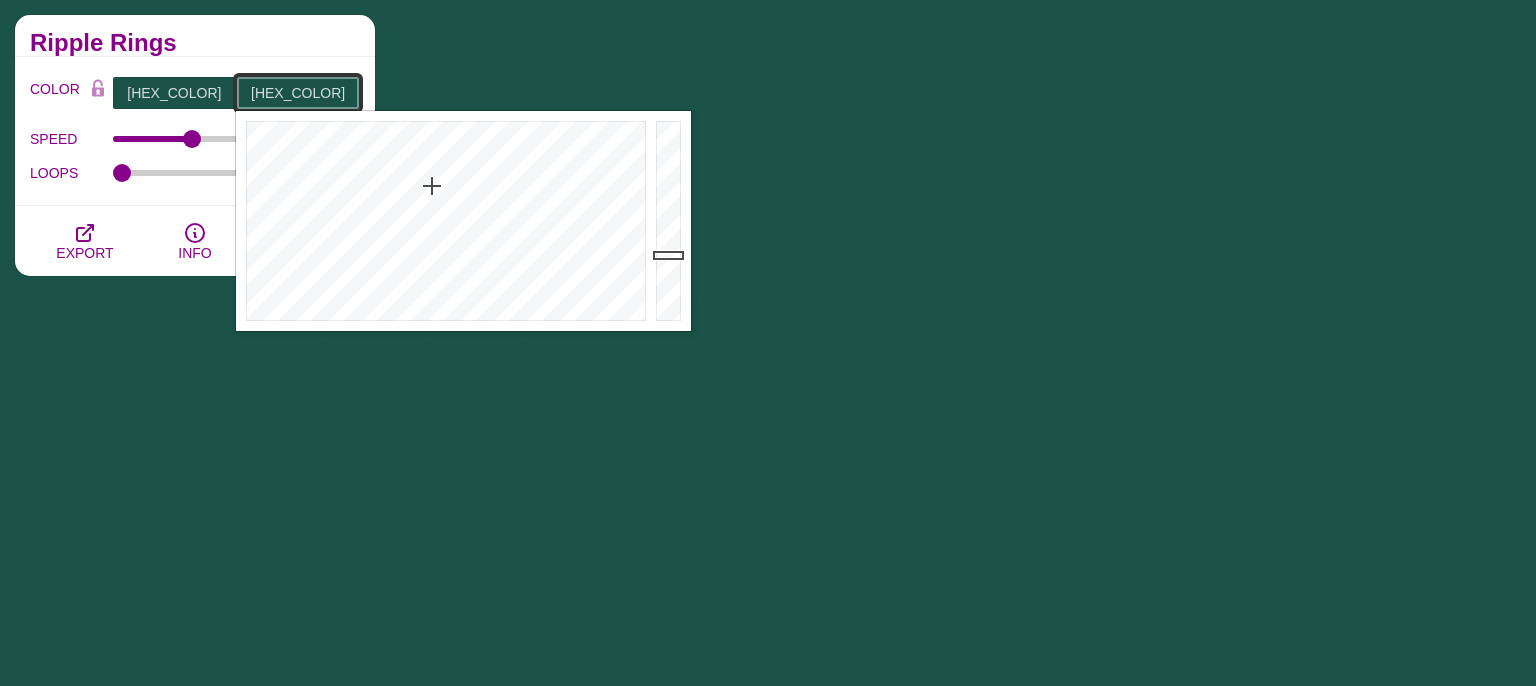 drag, startPoint x: 334, startPoint y: 88, endPoint x: 186, endPoint y: 86, distance: 148.01352 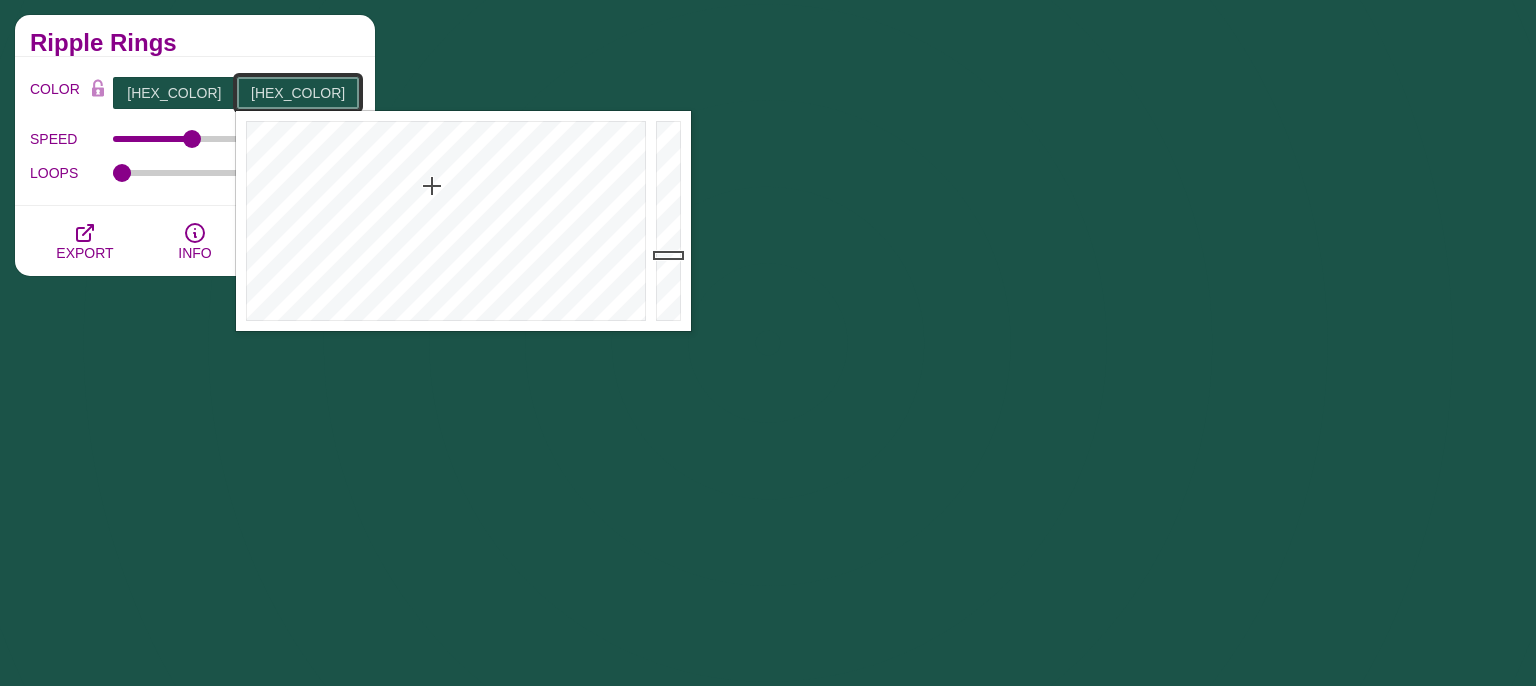 click on "[HEX_COLOR]" at bounding box center (298, 93) 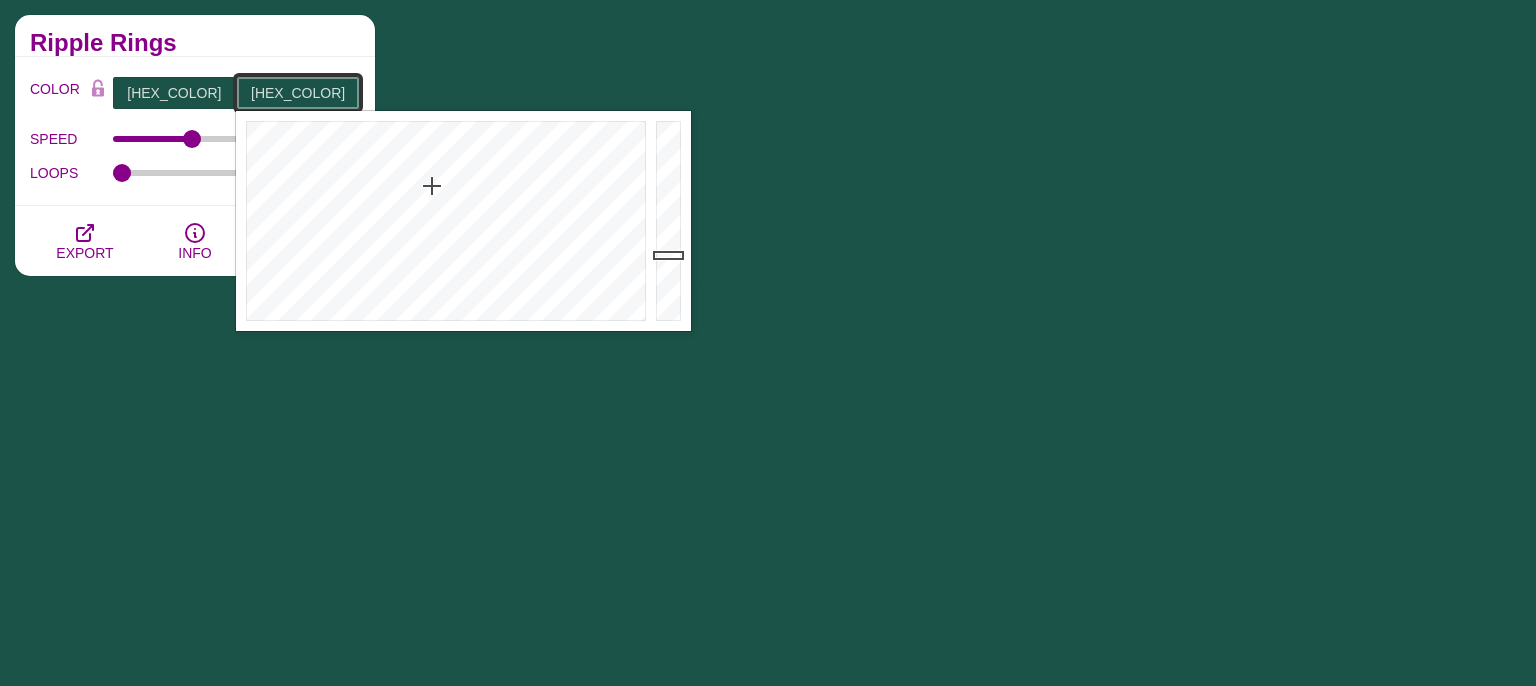 paste on "[HEX_COLOR]" 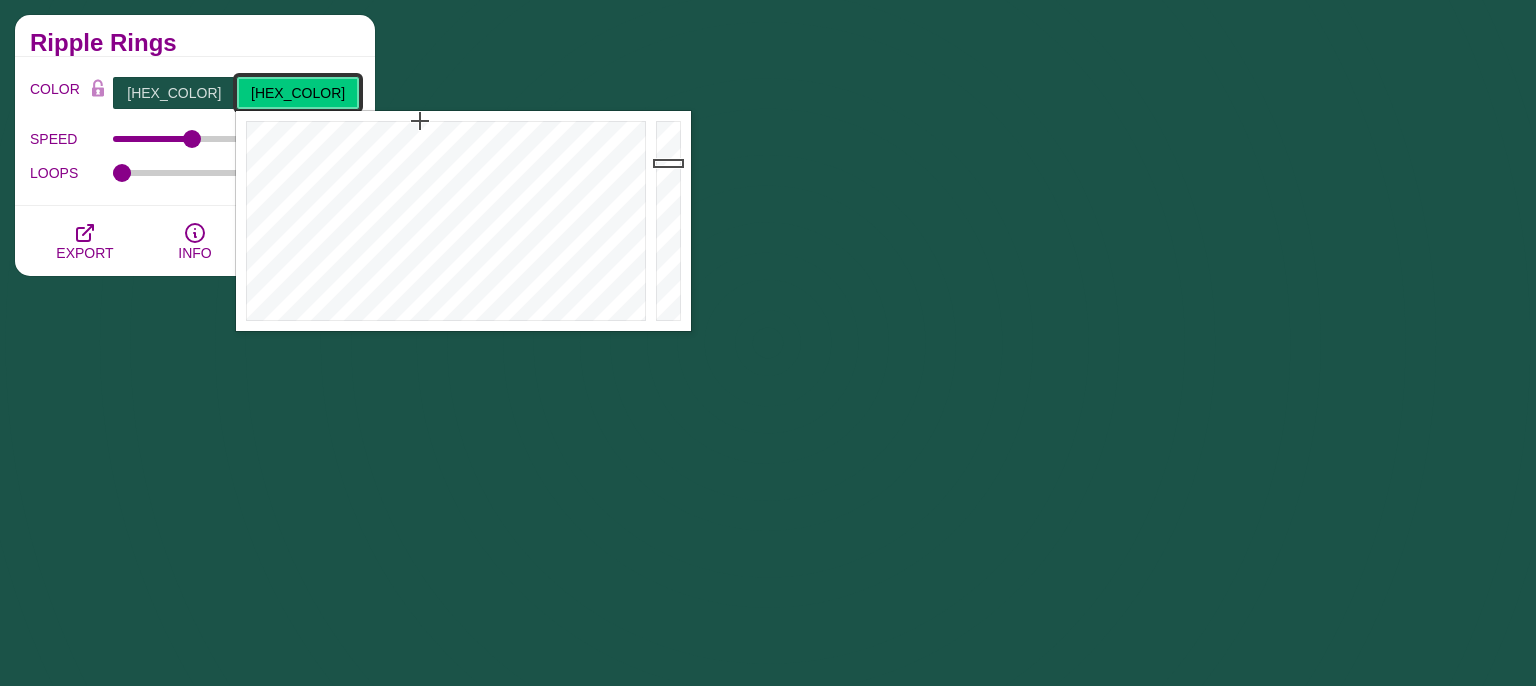type on "[HEX_COLOR]" 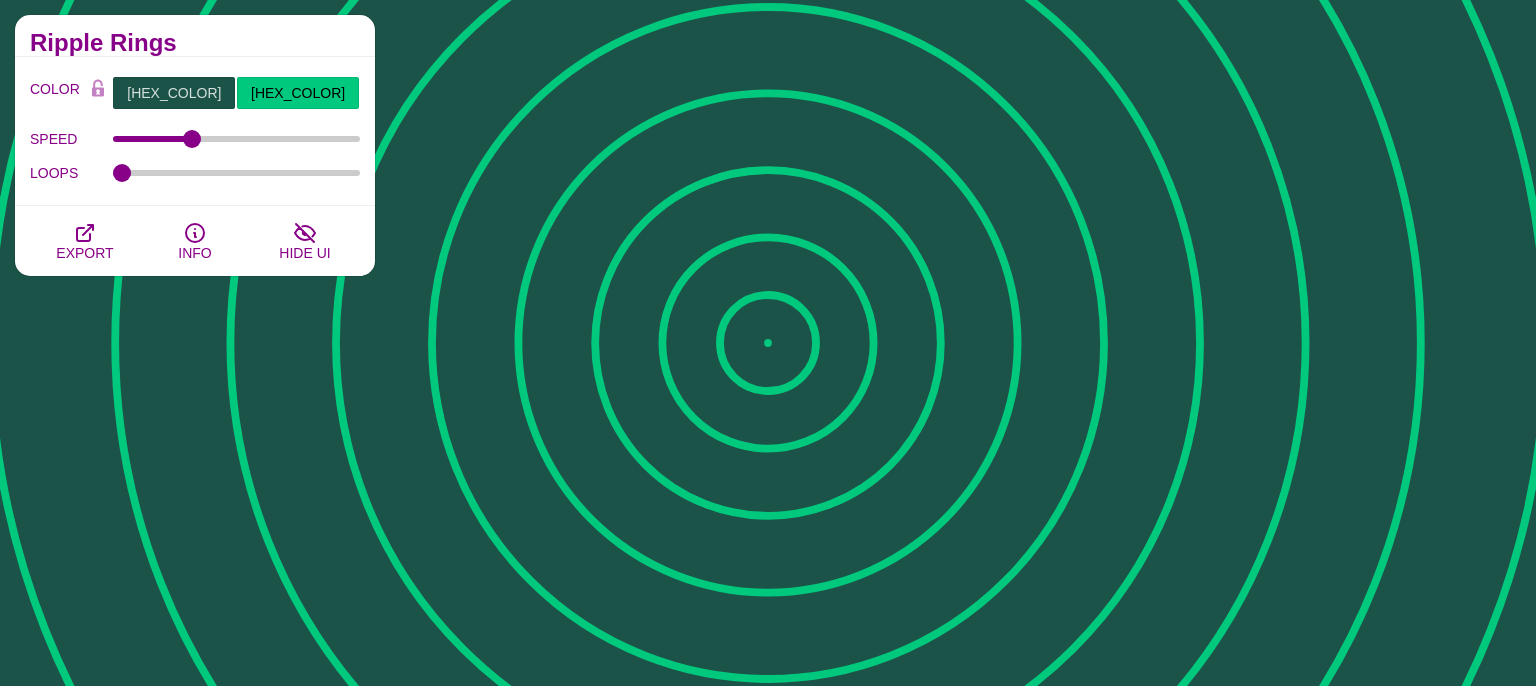 click on "Ripple Rings" at bounding box center [195, 43] 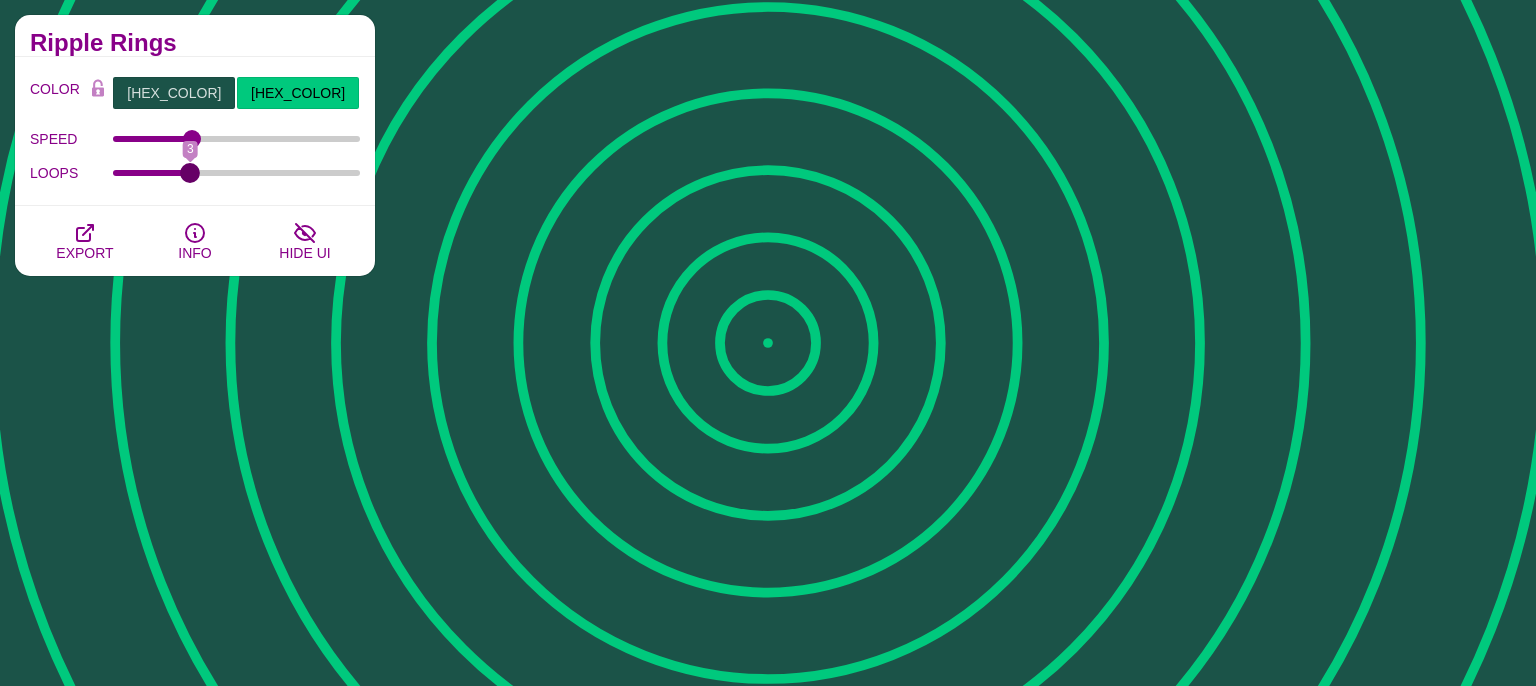click on "LOOPS" at bounding box center [237, 173] 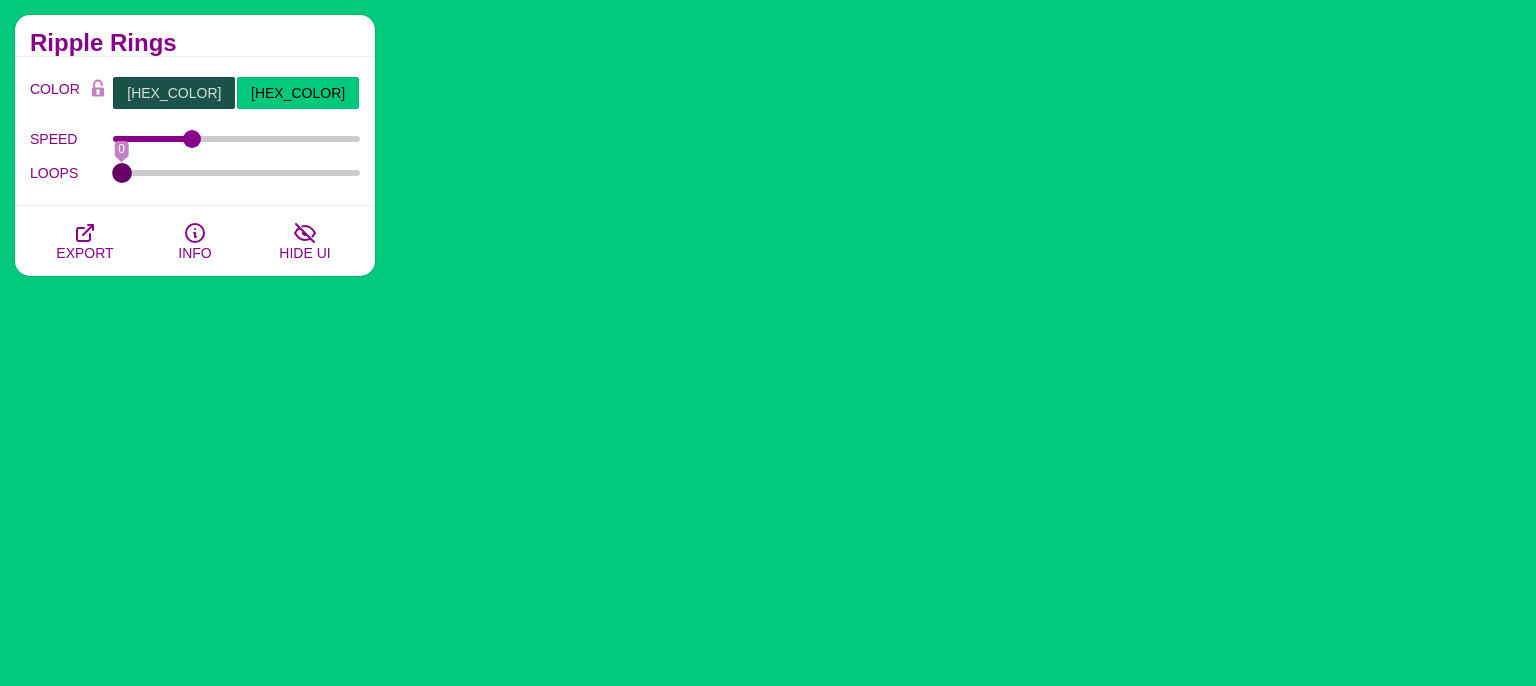 drag, startPoint x: 188, startPoint y: 172, endPoint x: 33, endPoint y: 178, distance: 155.11609 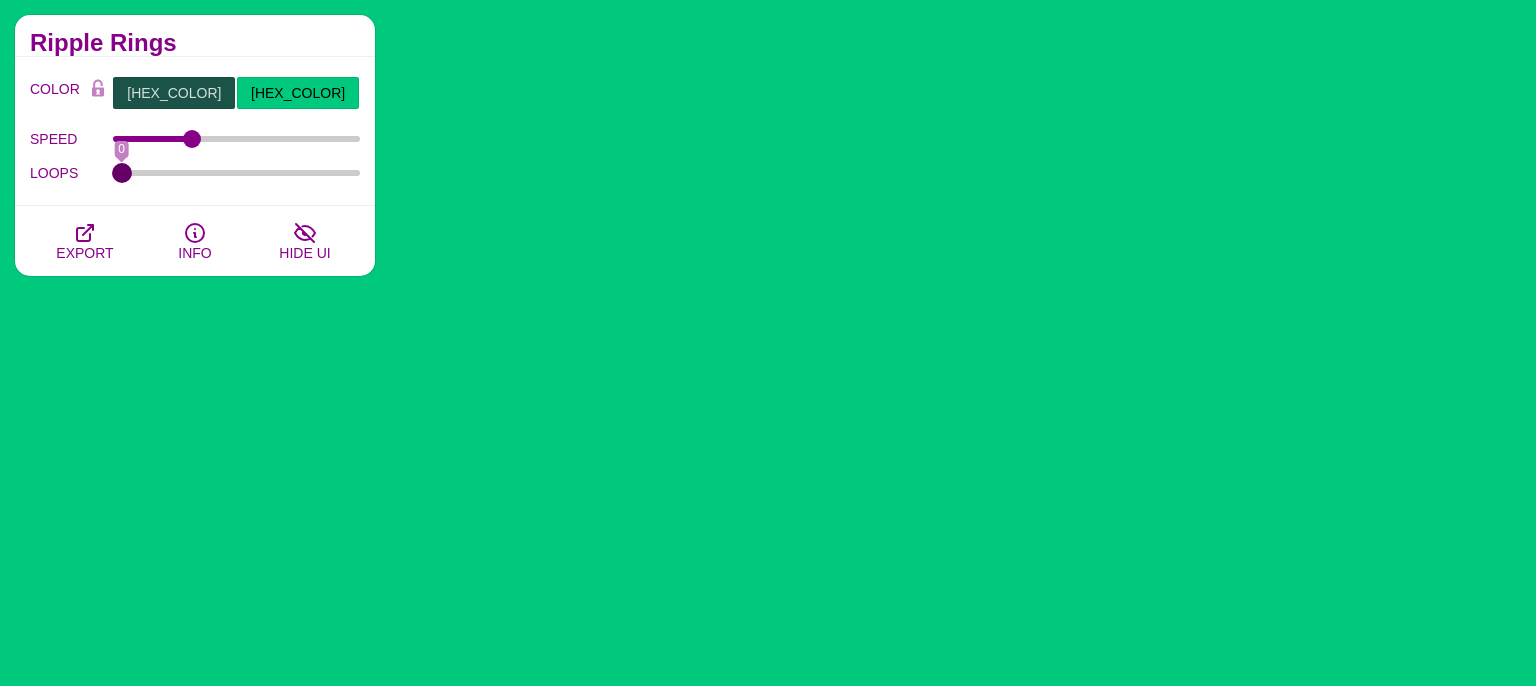 type on "0" 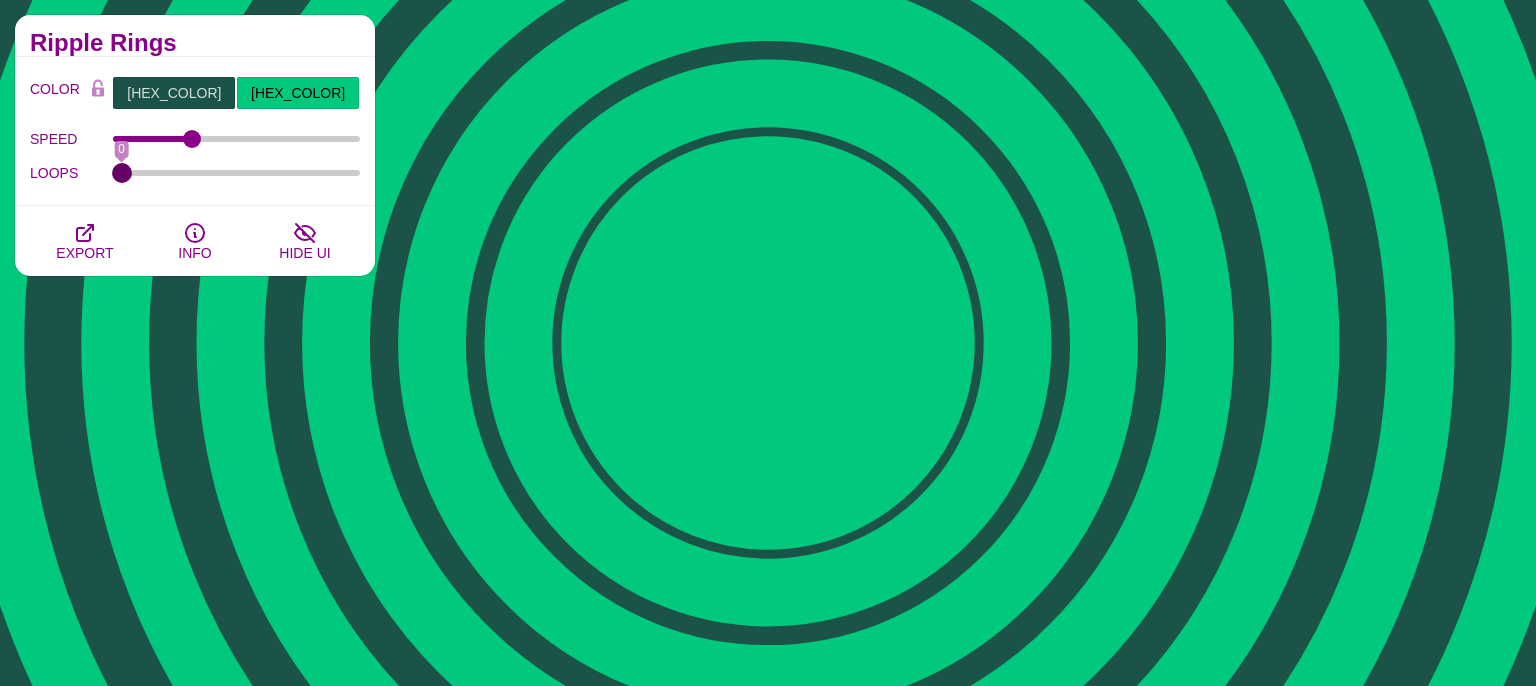 click on "LOOPS" at bounding box center [237, 173] 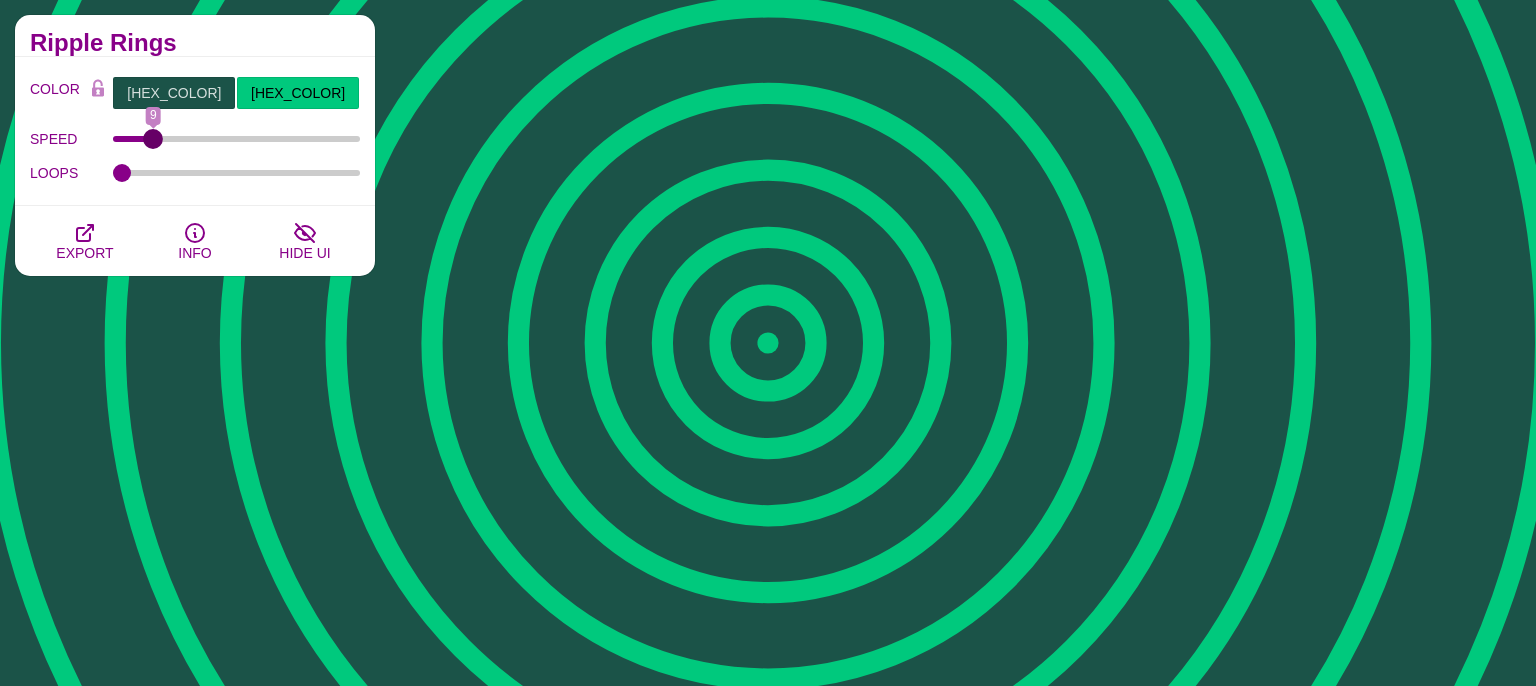 click on "SPEED" at bounding box center [237, 139] 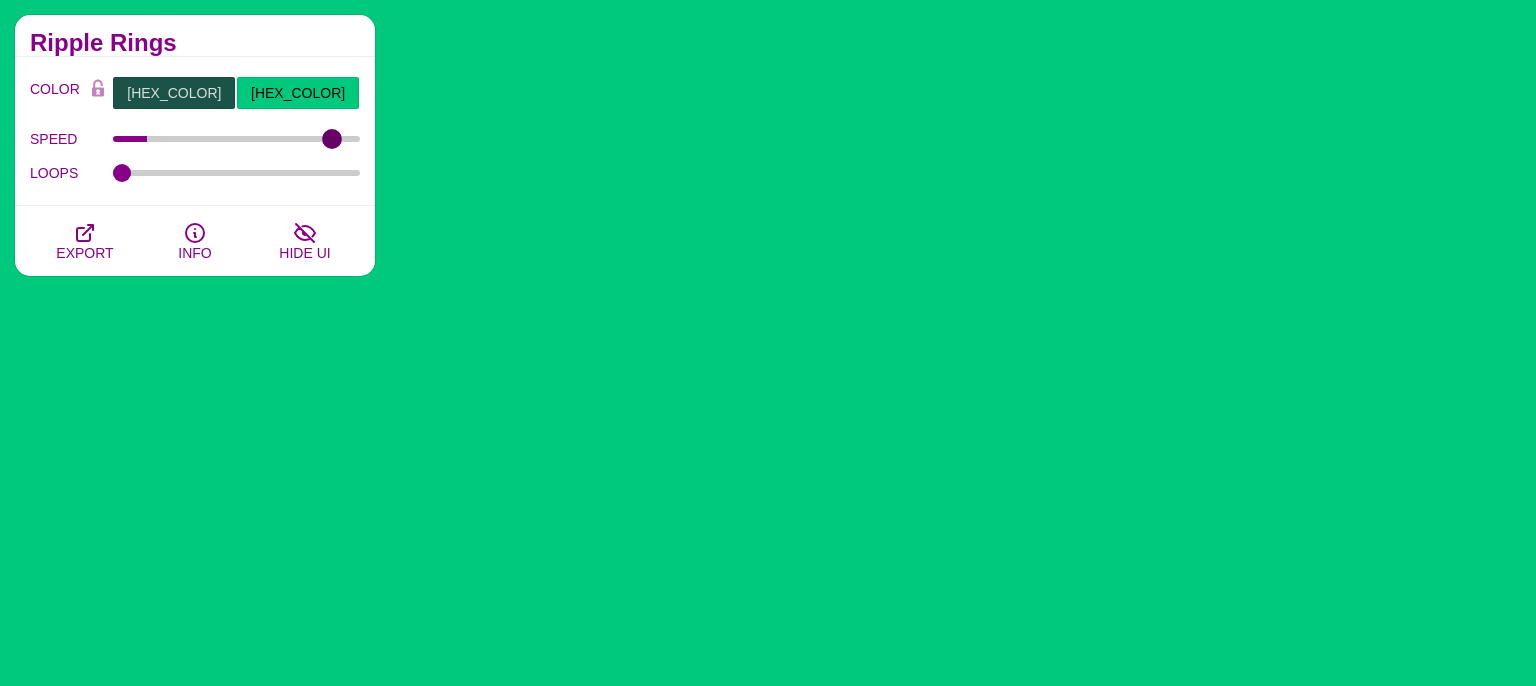 click on "SPEED" at bounding box center [237, 139] 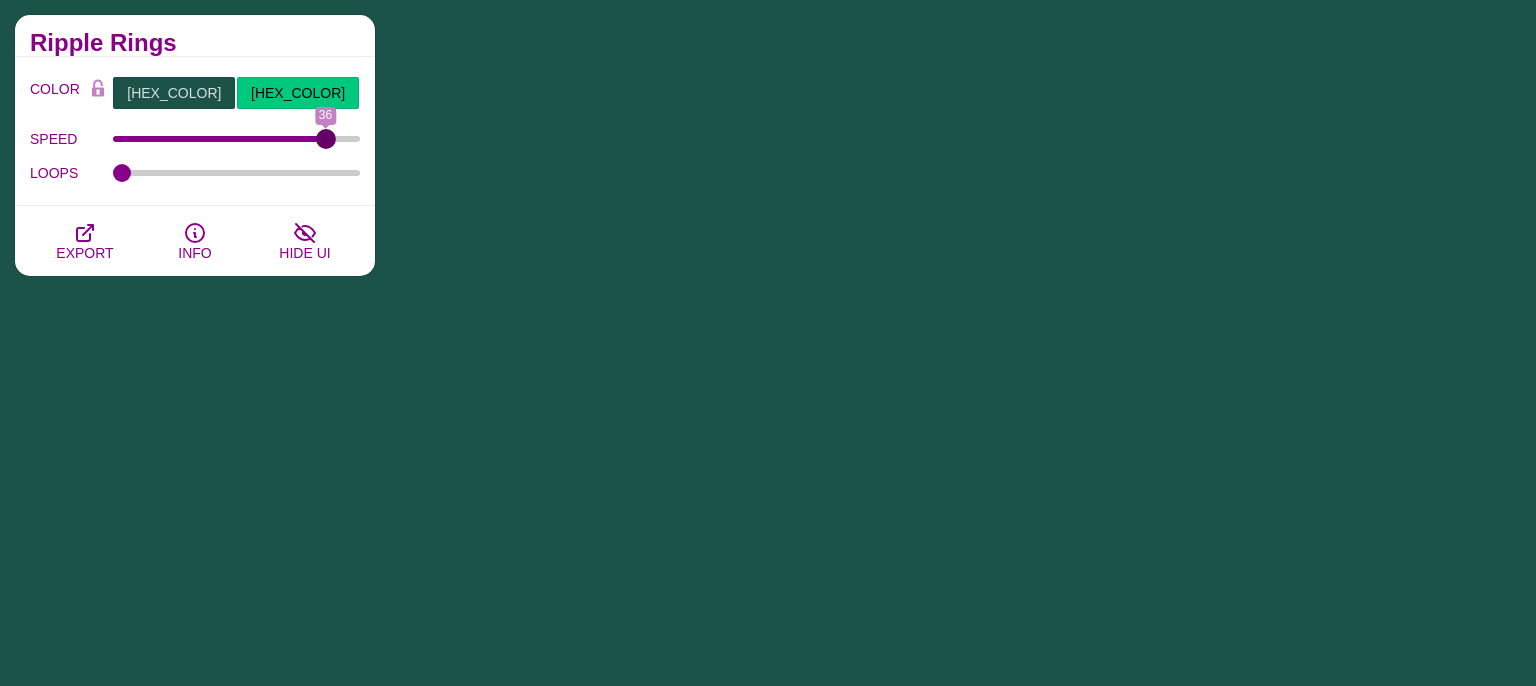 drag, startPoint x: 334, startPoint y: 138, endPoint x: 324, endPoint y: 139, distance: 10.049875 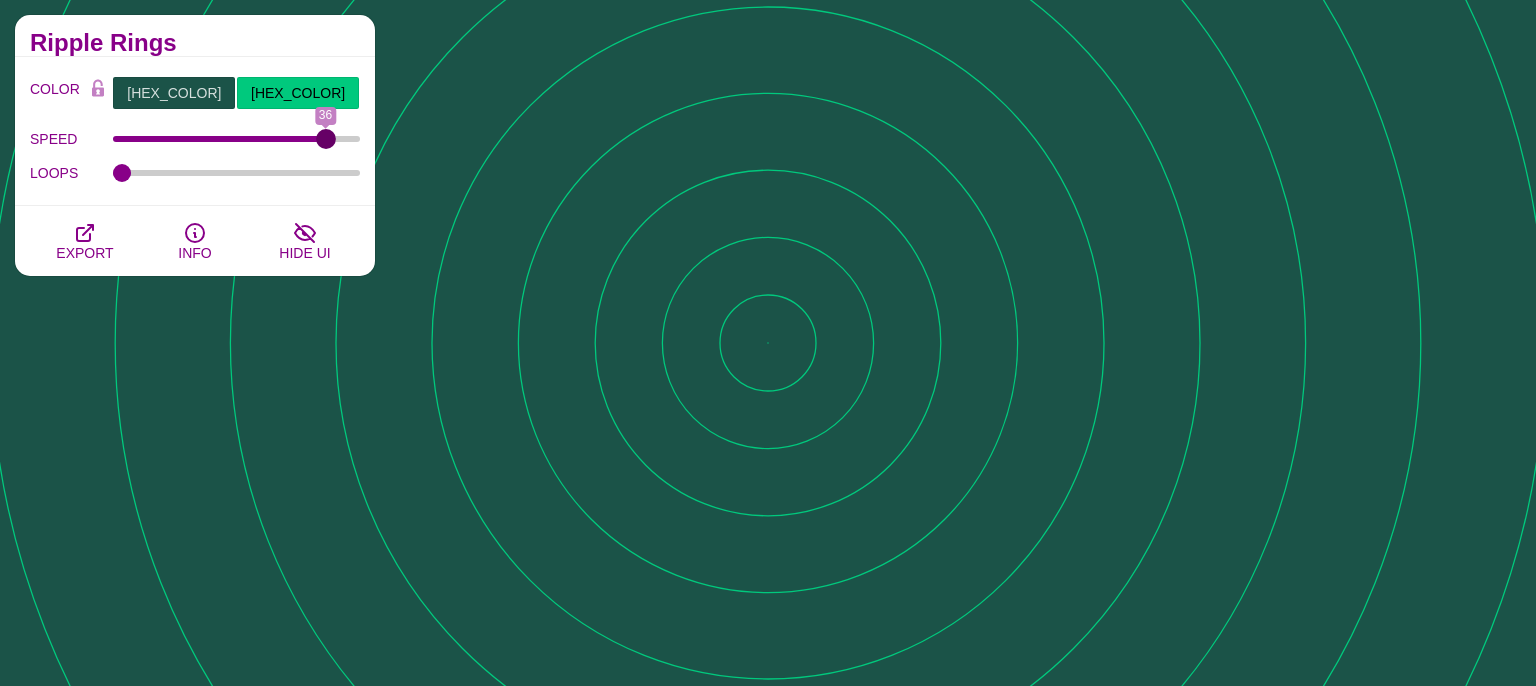 type on "36" 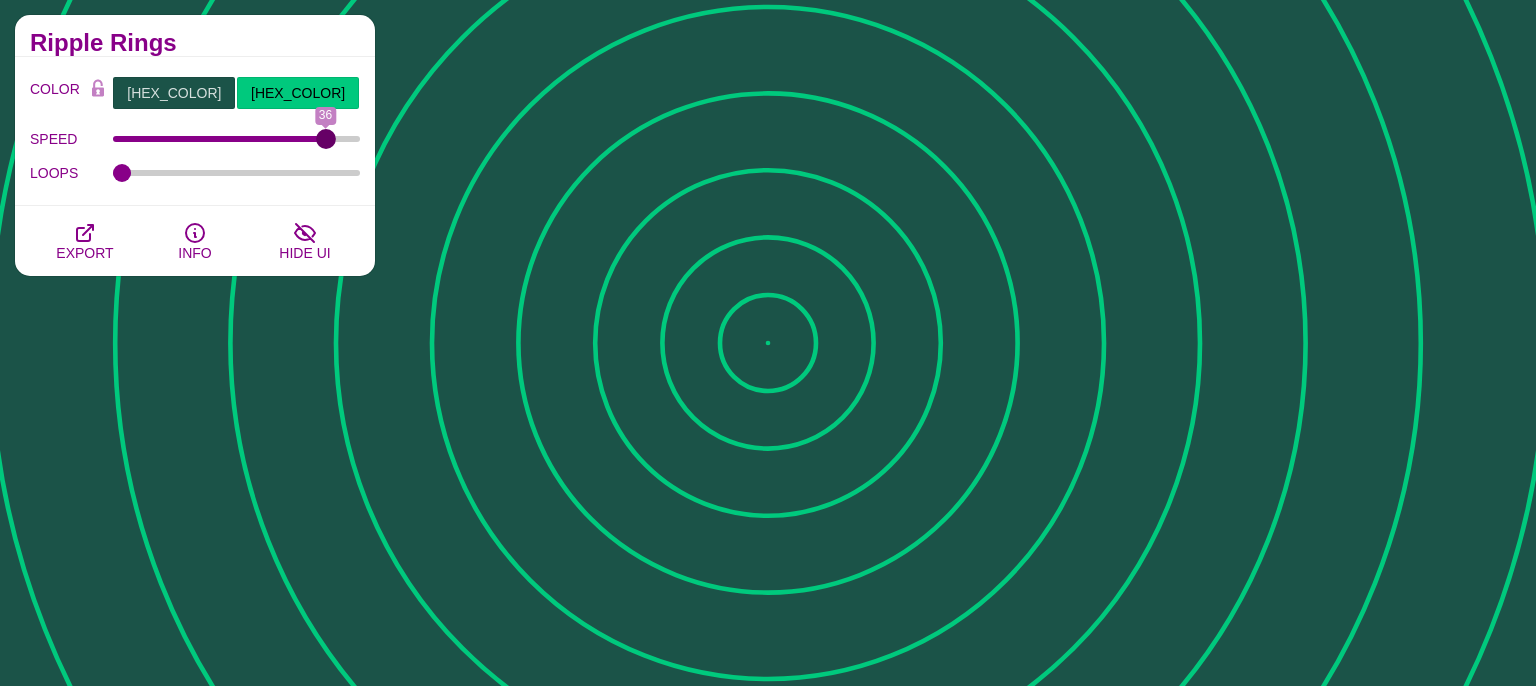 click on "SPEED" at bounding box center (237, 139) 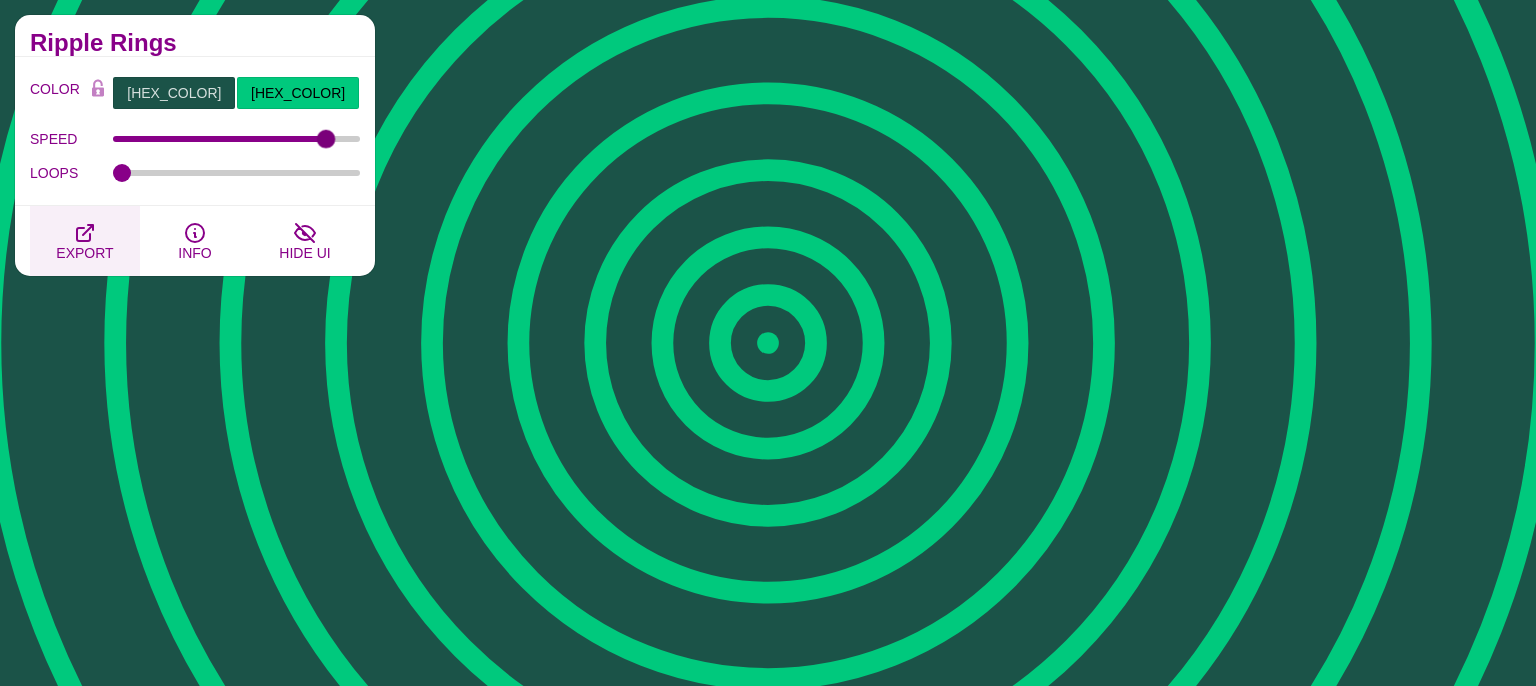 click on "EXPORT" at bounding box center [84, 253] 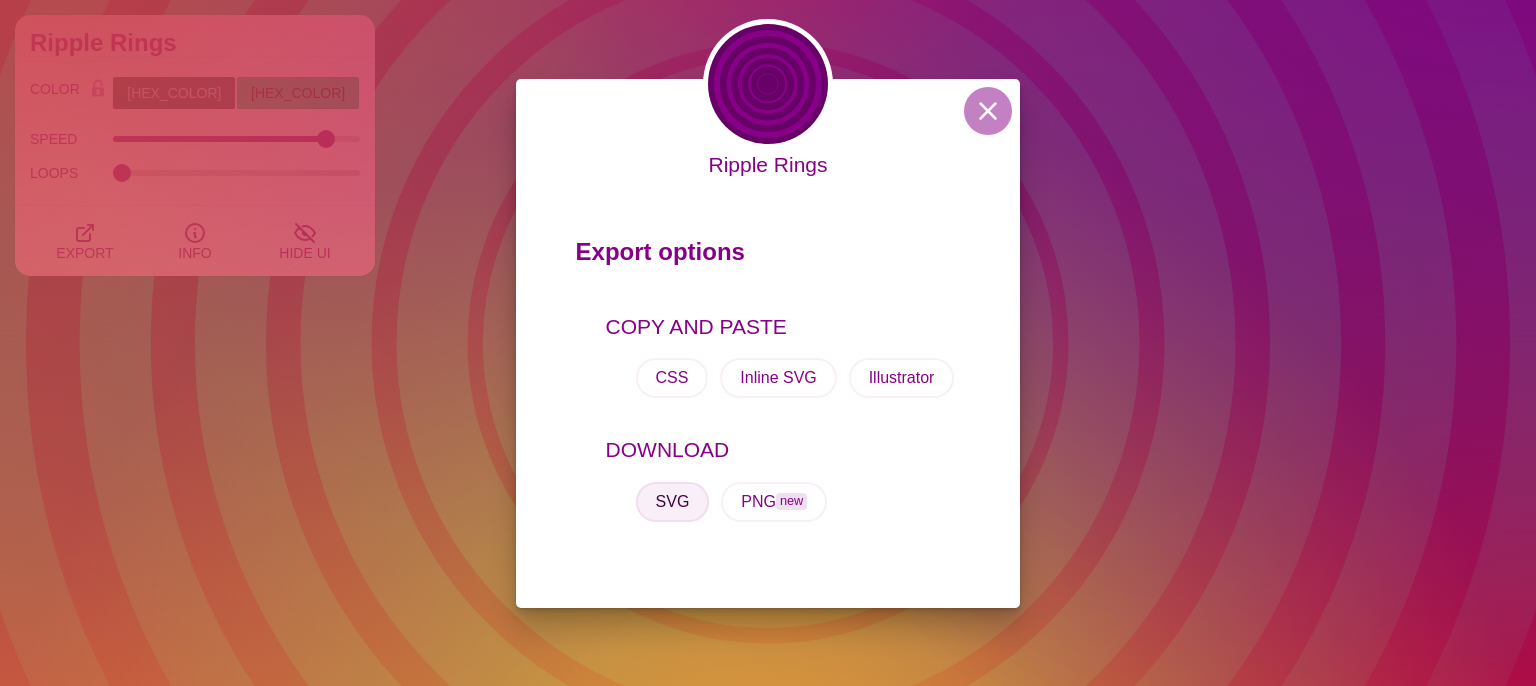 click on "SVG" at bounding box center [673, 502] 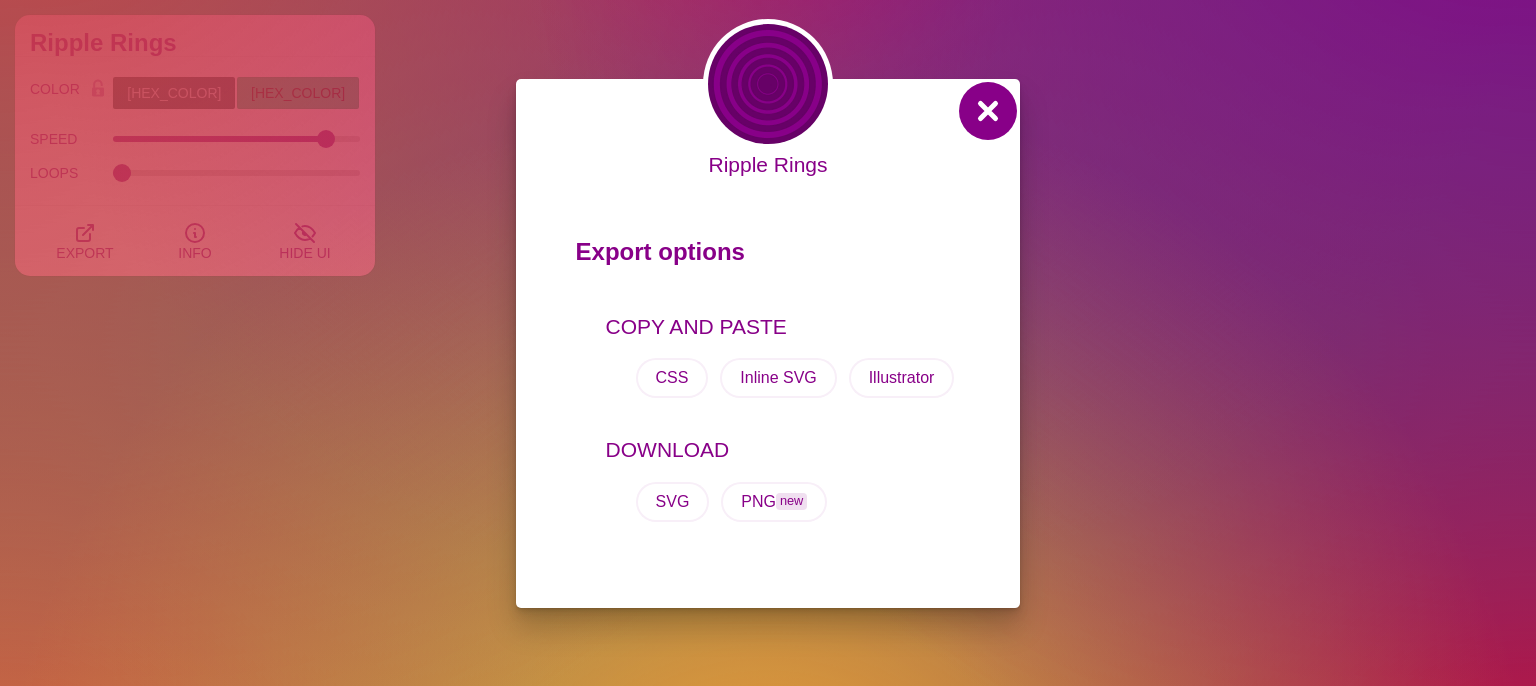 click at bounding box center (988, 111) 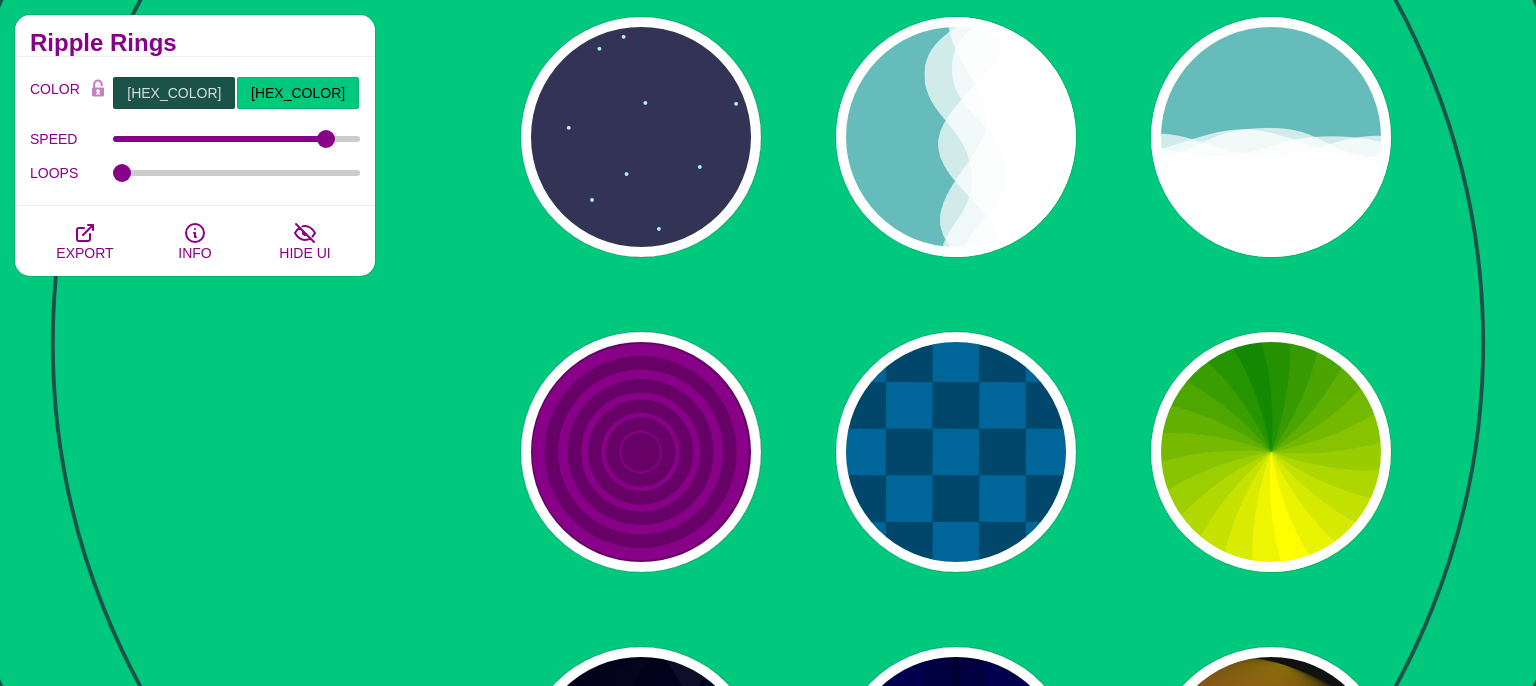 scroll, scrollTop: 1056, scrollLeft: 0, axis: vertical 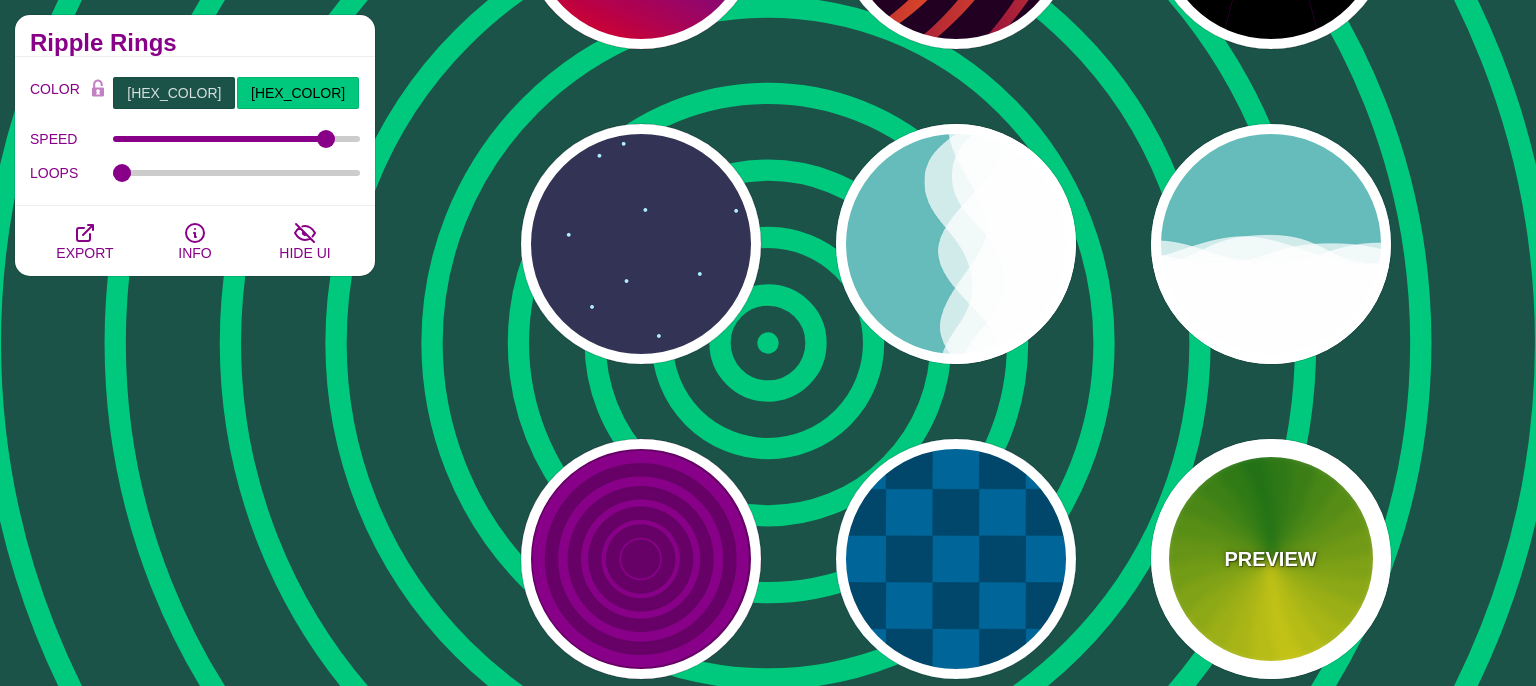 click on "PREVIEW" at bounding box center [1270, 559] 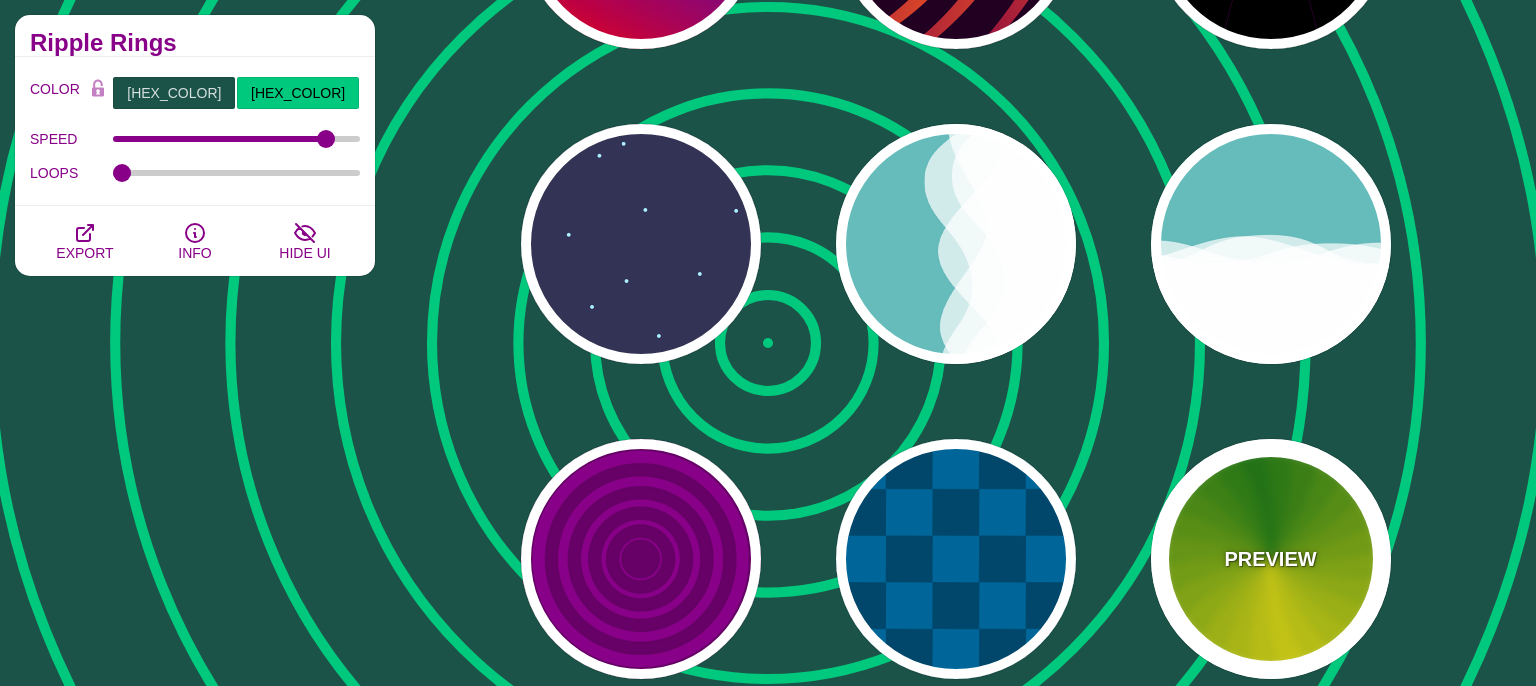 type on "[HEX_COLOR]" 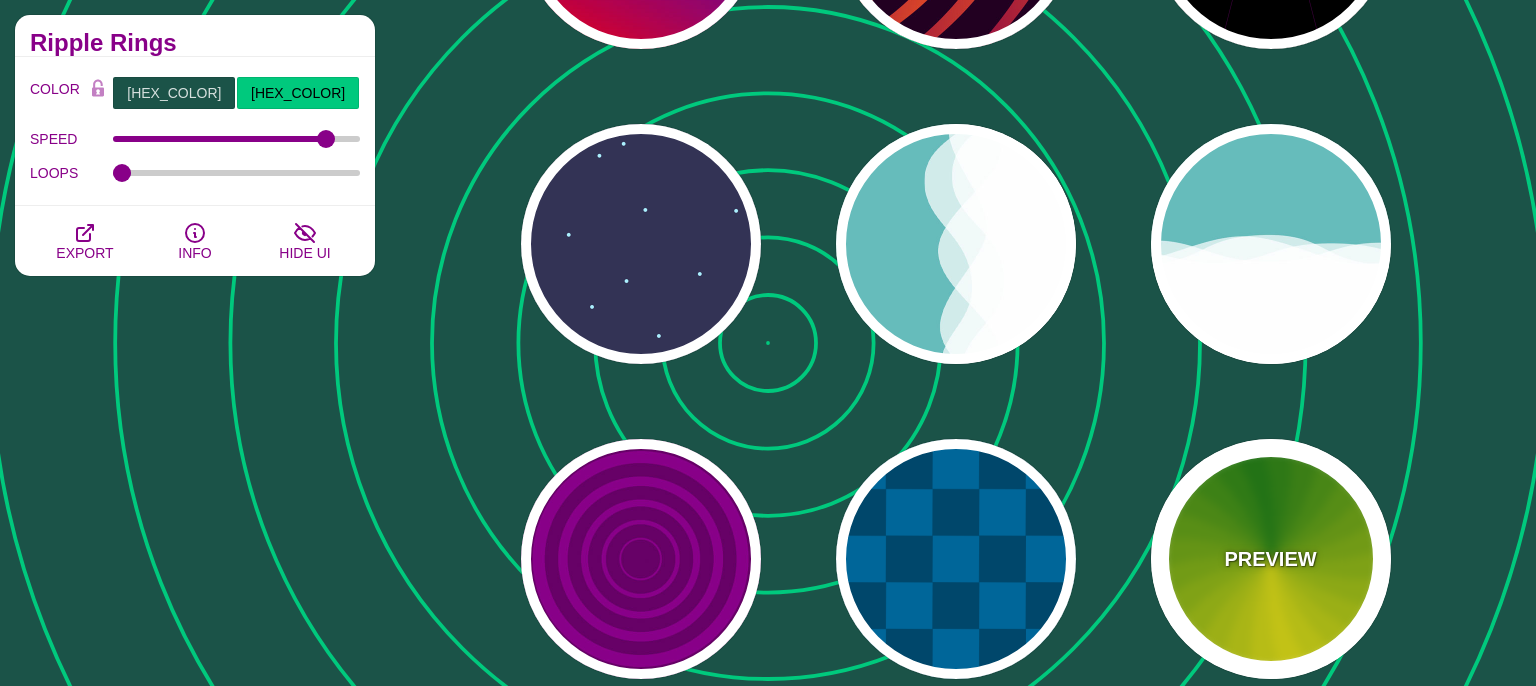 type on "#FFFF00" 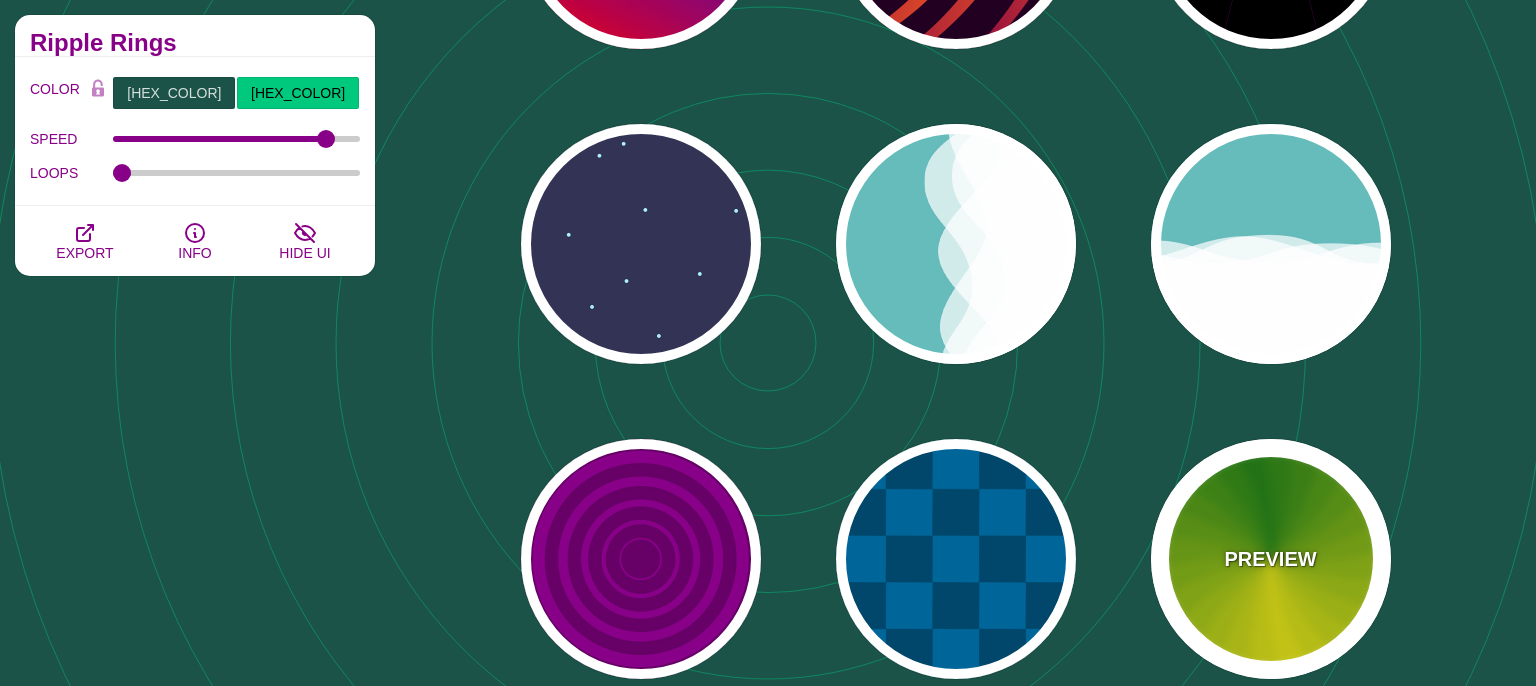 type on "[NUMBER]" 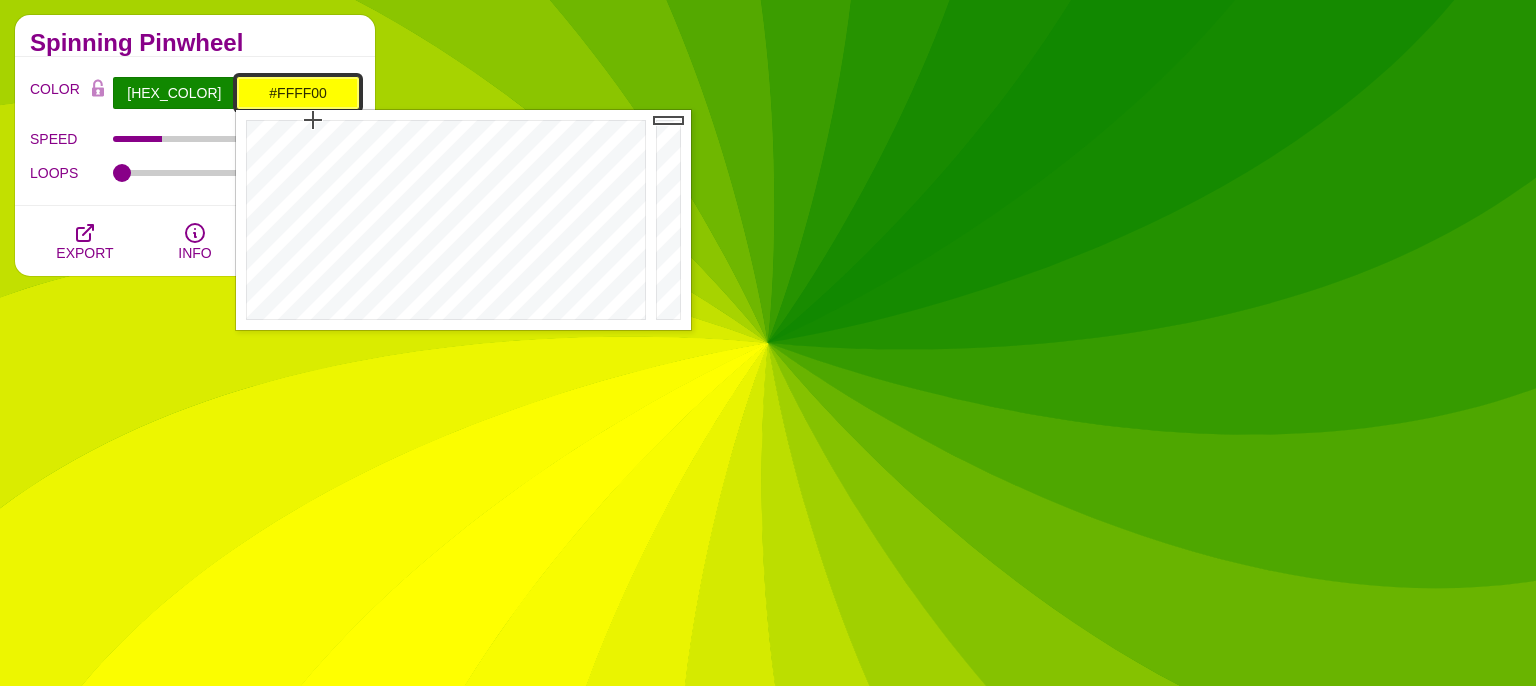 drag, startPoint x: 211, startPoint y: 90, endPoint x: 84, endPoint y: 88, distance: 127.01575 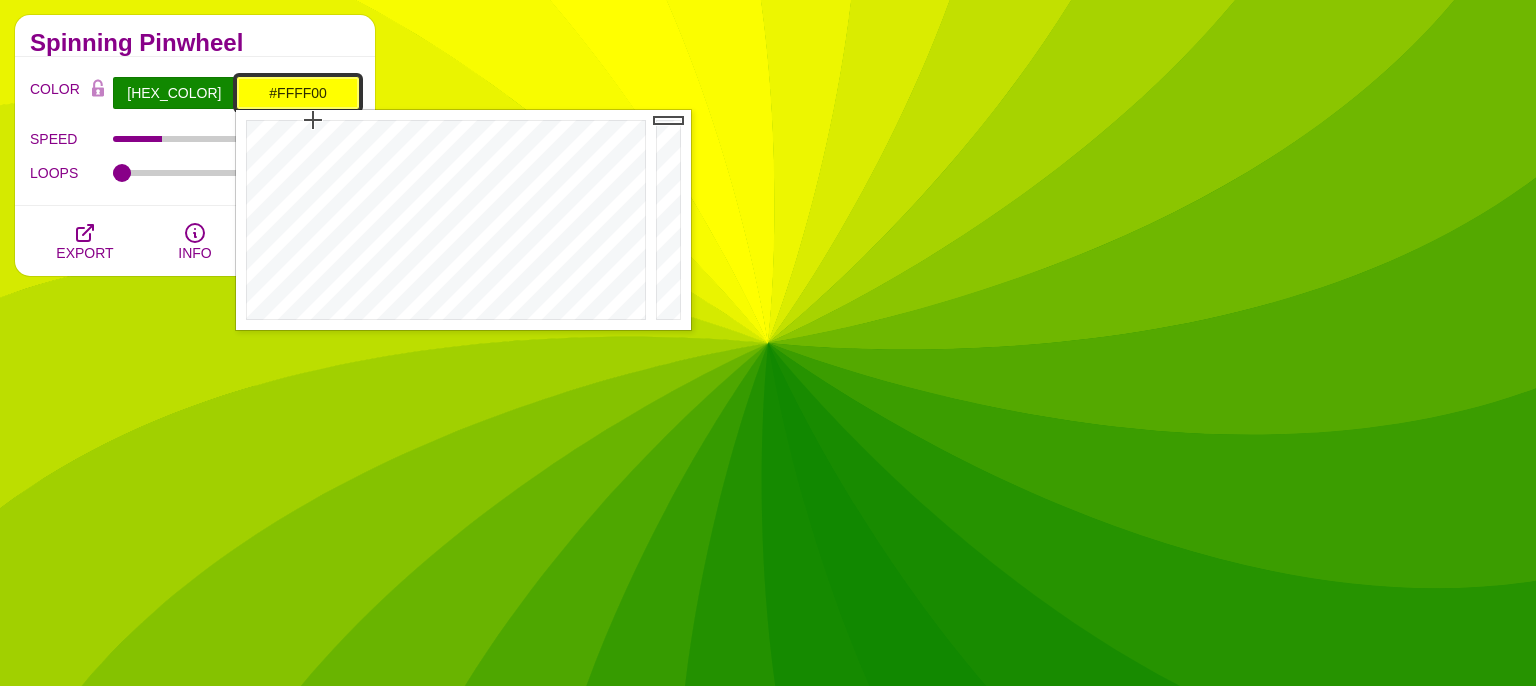 click on "#FFFF00" at bounding box center (298, 93) 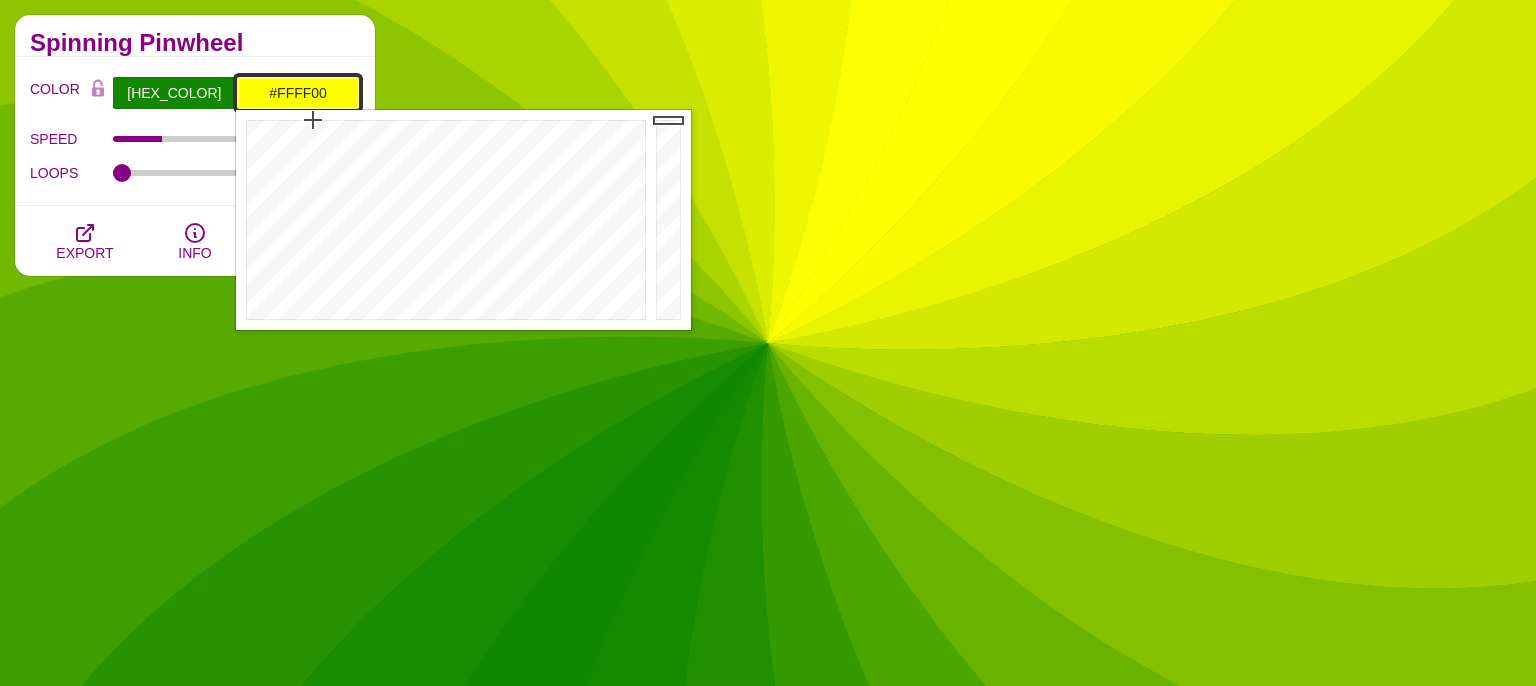 paste on "a9cc28" 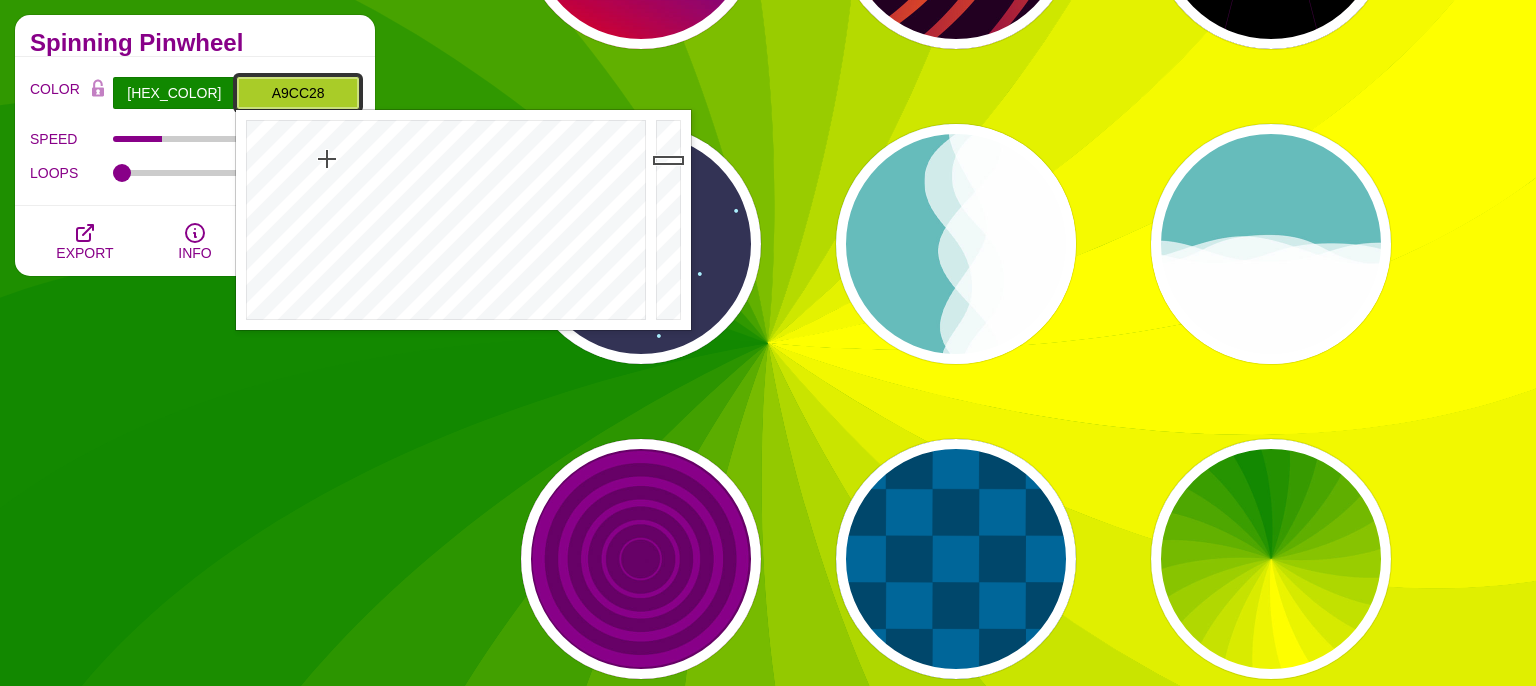 type on "#A9CC28" 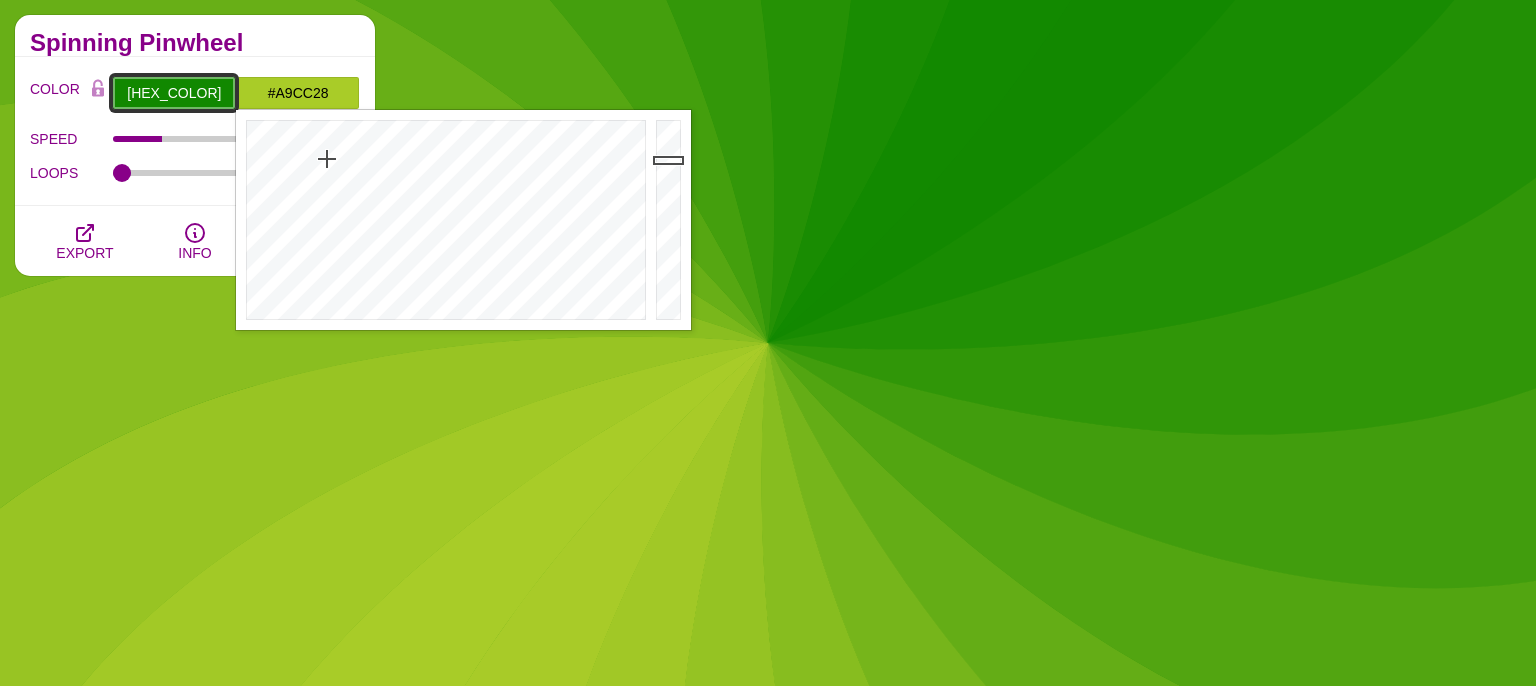 click on "[HEX_COLOR]" at bounding box center (174, 93) 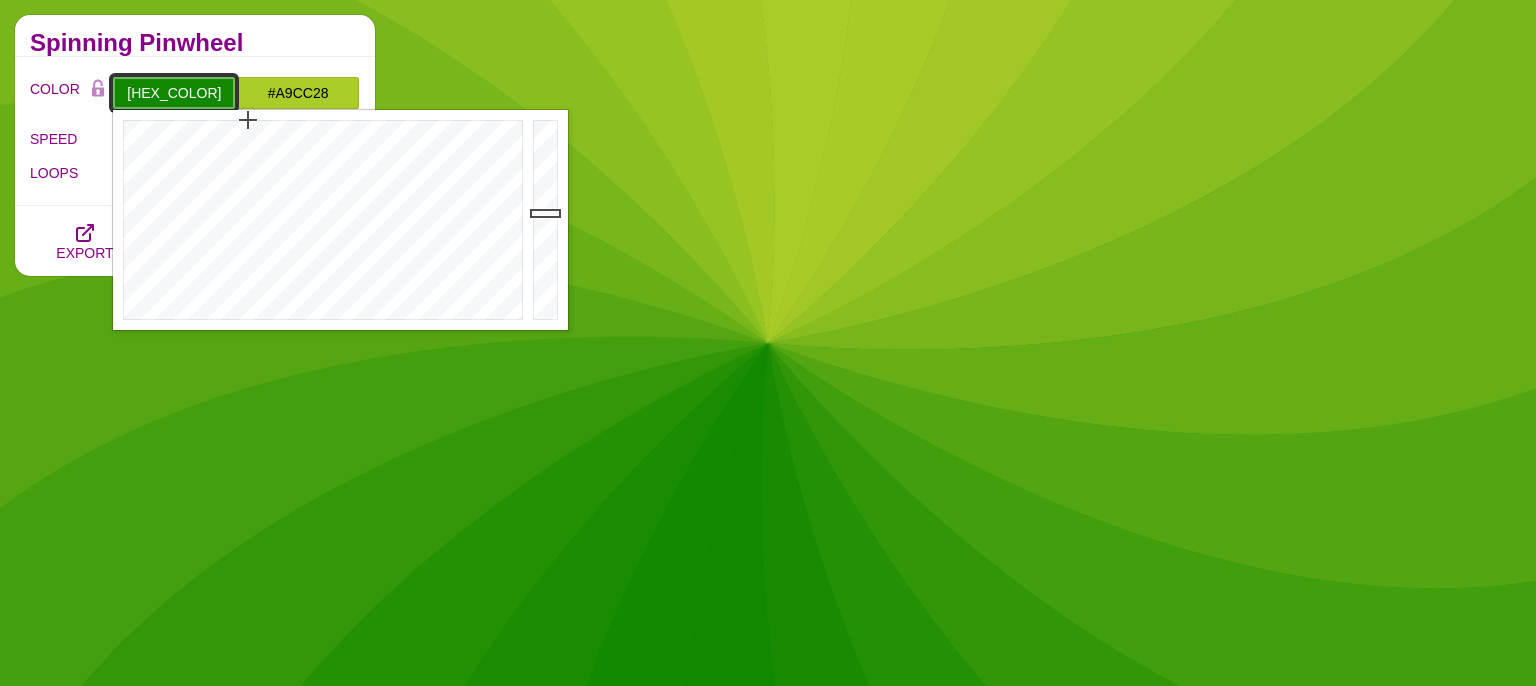 drag, startPoint x: 202, startPoint y: 86, endPoint x: 16, endPoint y: 69, distance: 186.77527 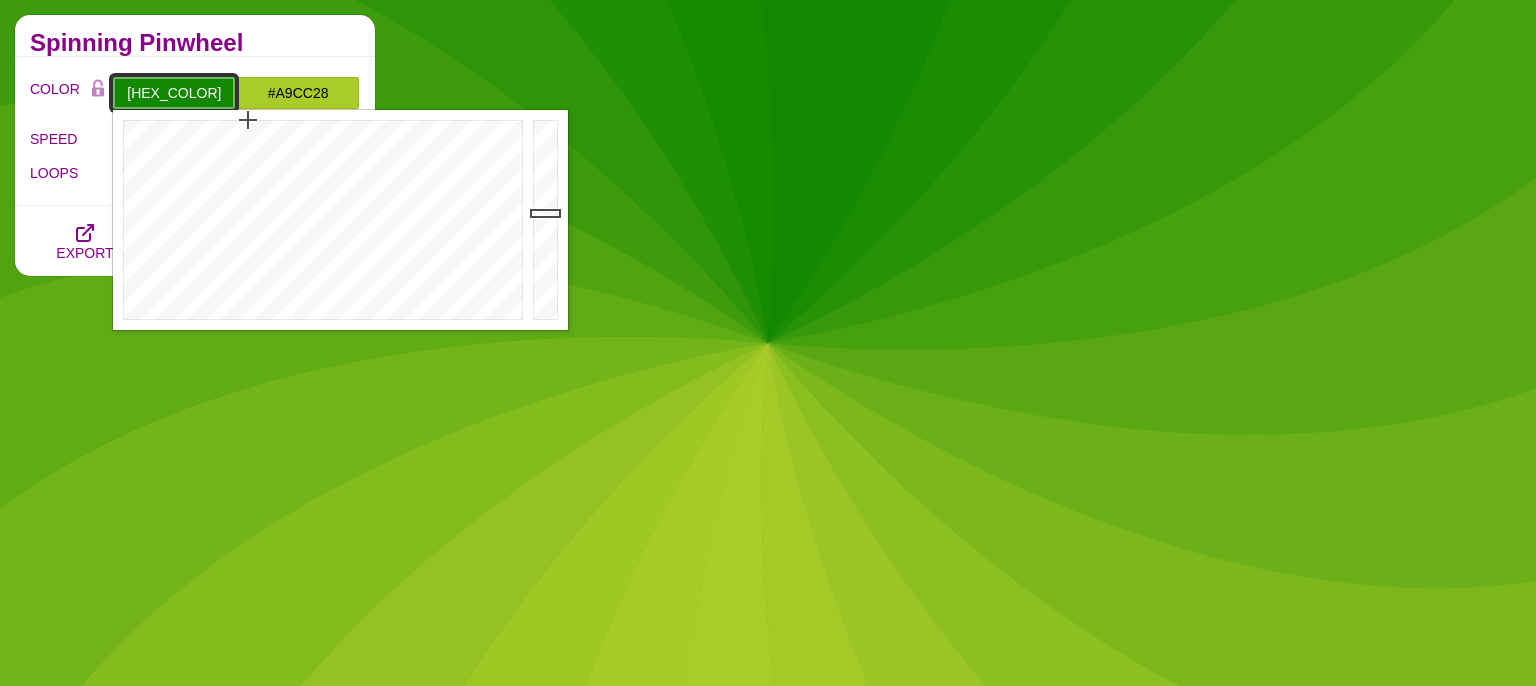 click on "[HEX_COLOR]" at bounding box center (174, 93) 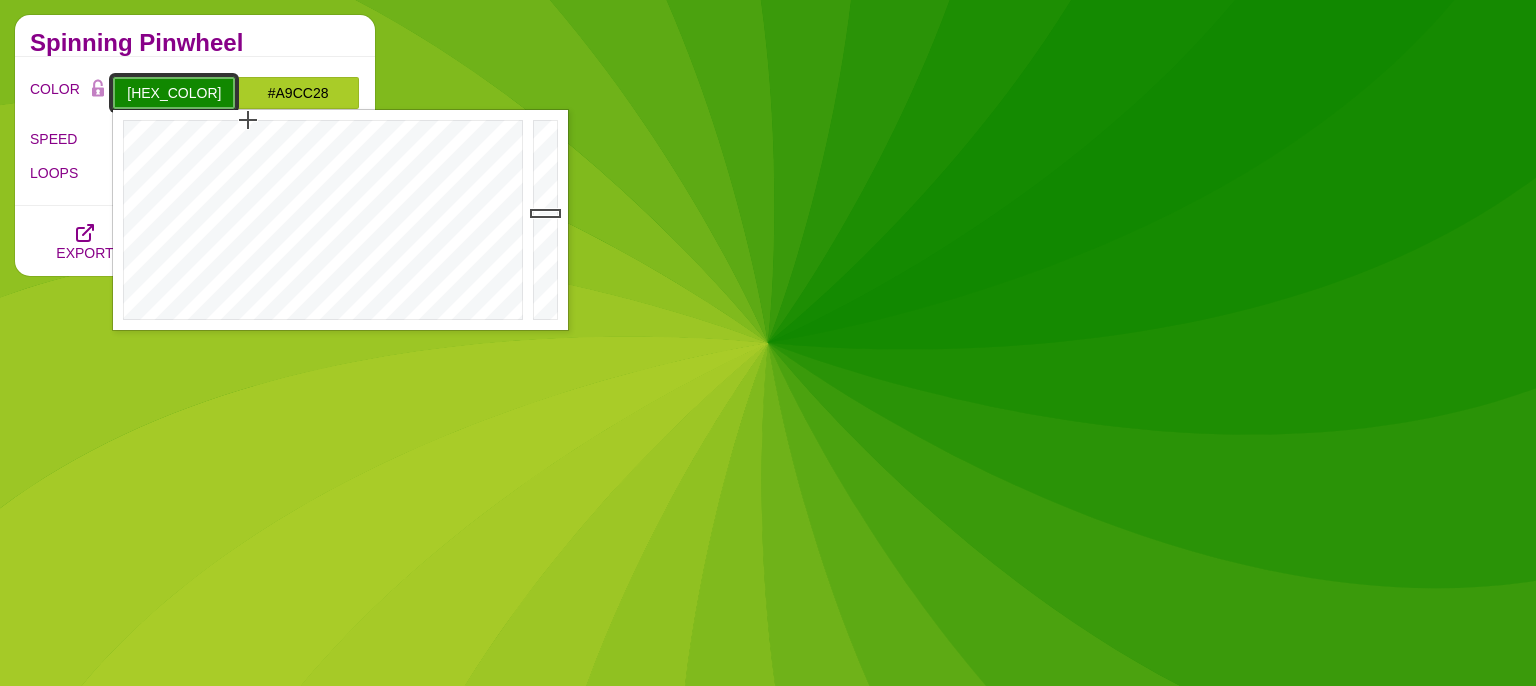 paste on "02c77f" 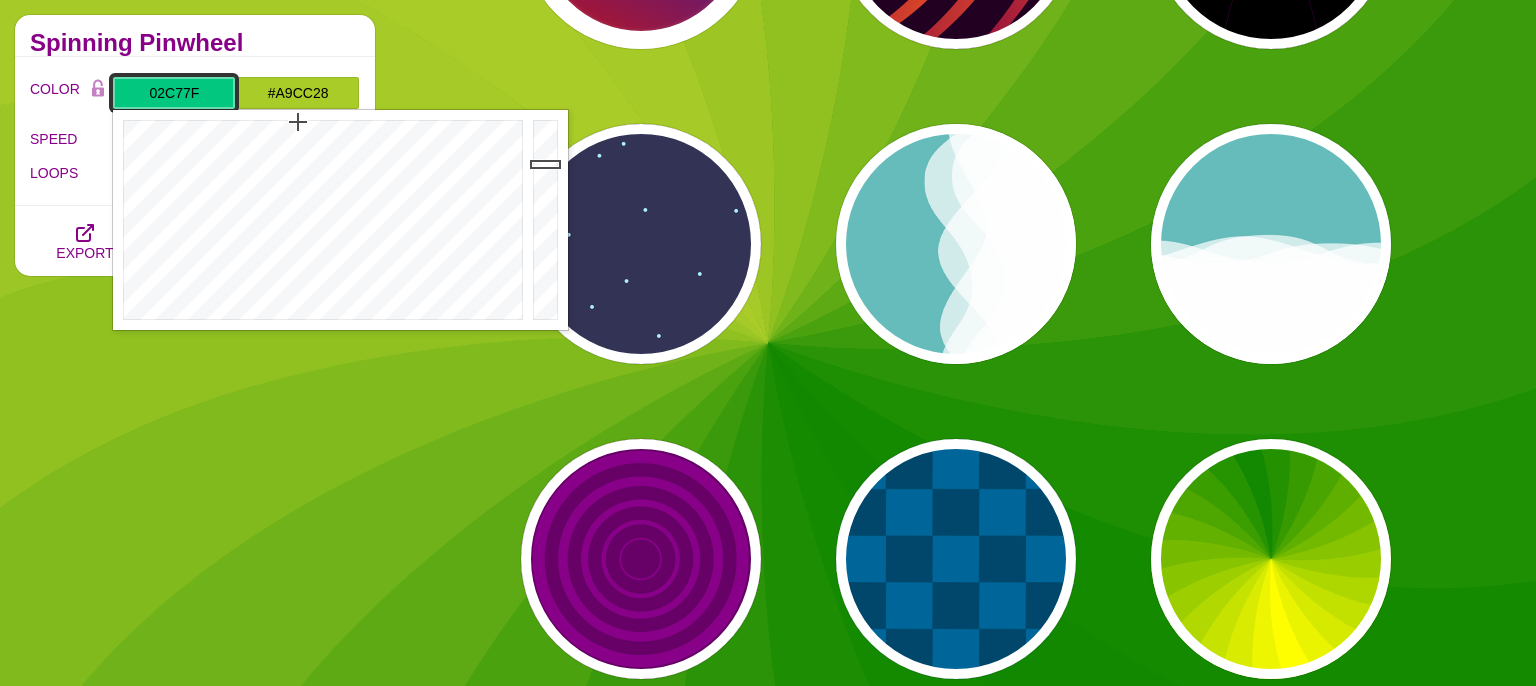 type on "#02C77F" 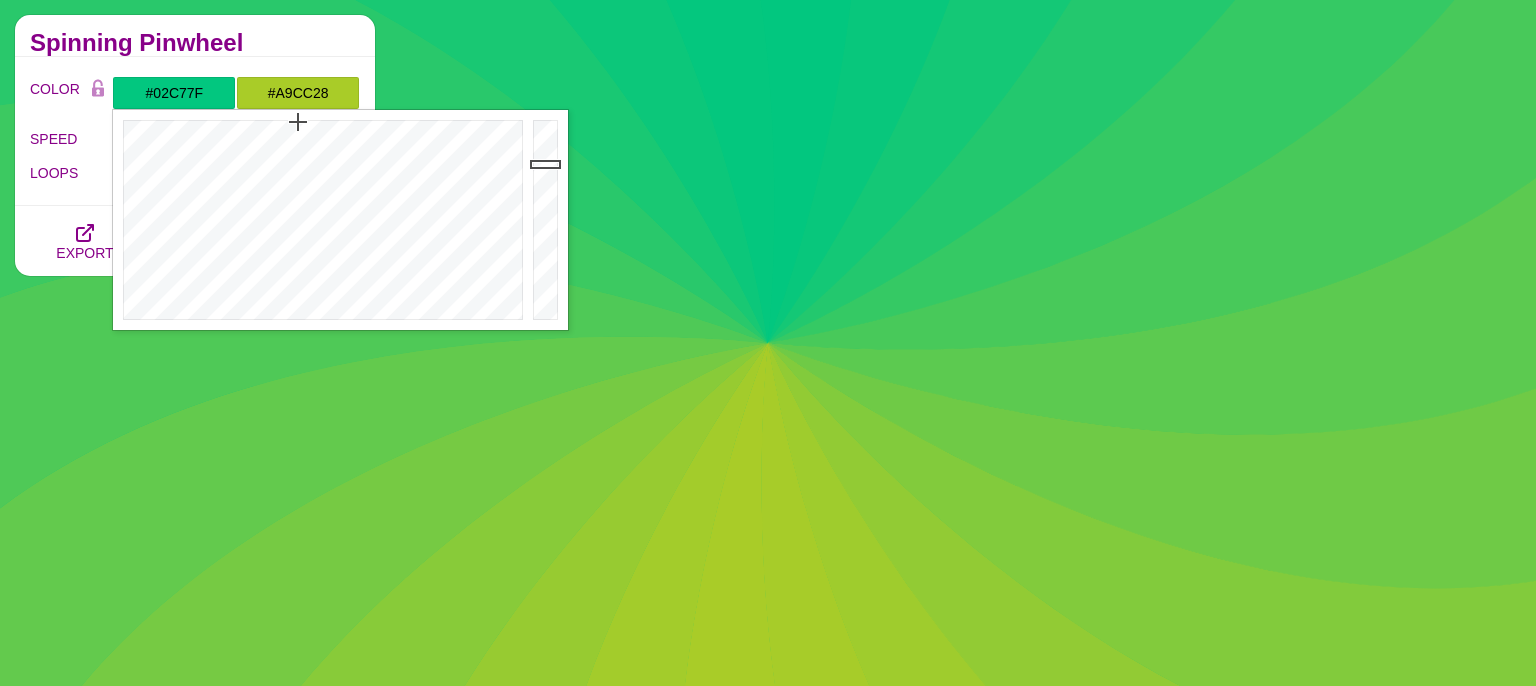click on "SPEED" at bounding box center [71, 139] 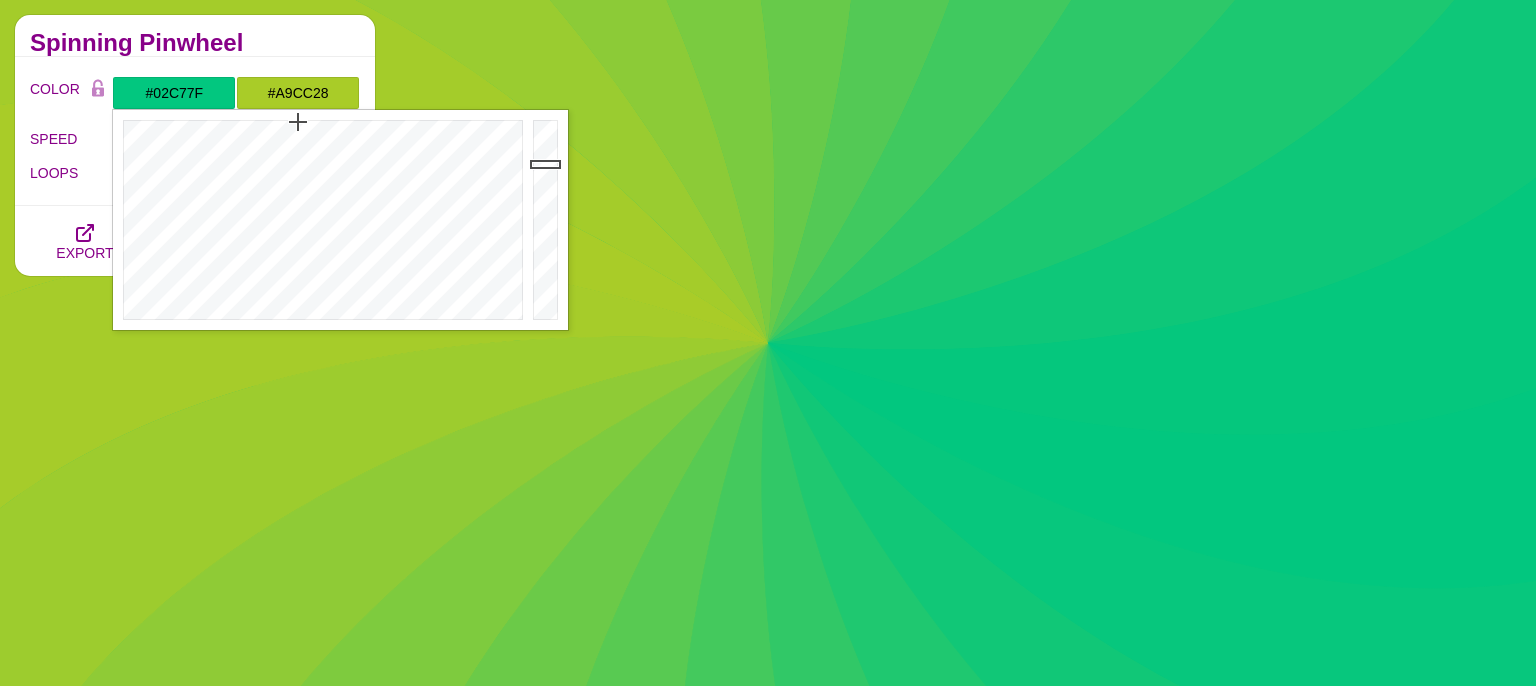 click on "SPEED" at bounding box center [237, 139] 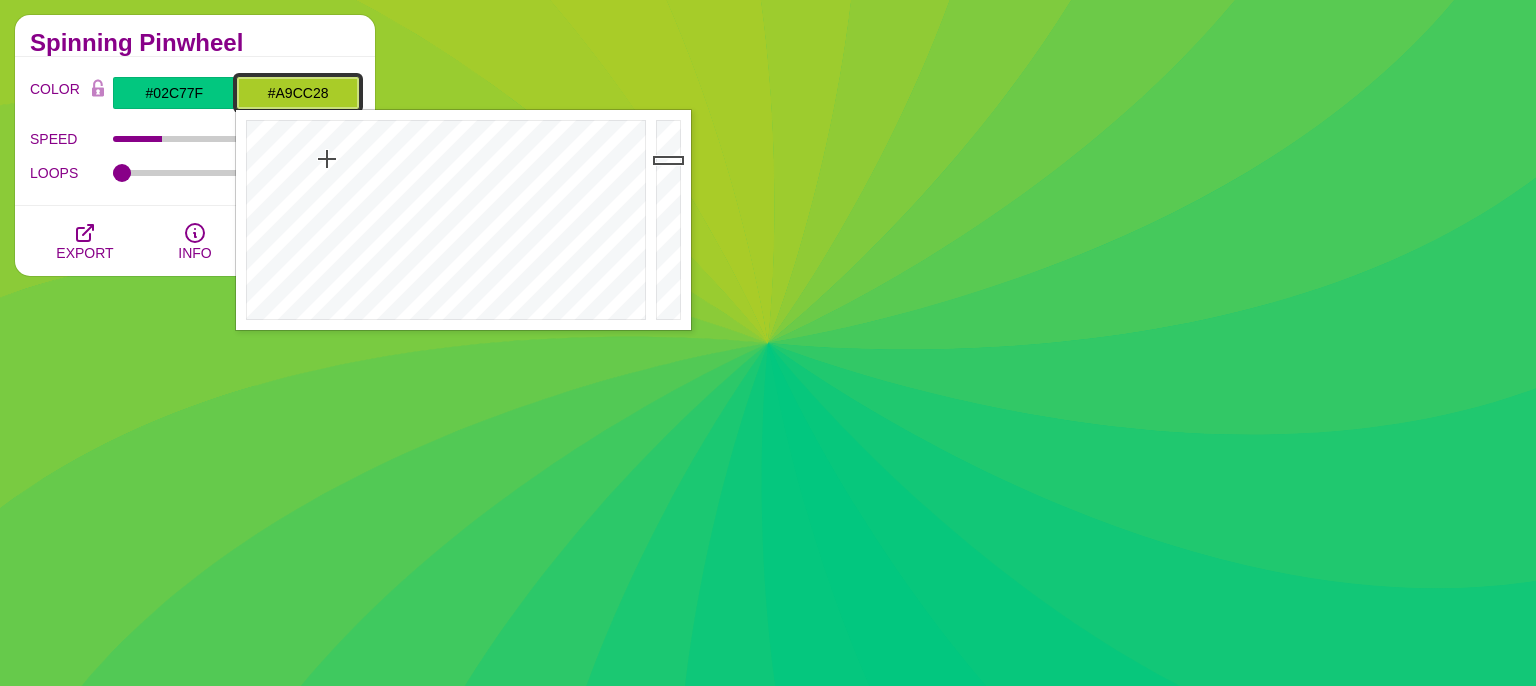 drag, startPoint x: 342, startPoint y: 93, endPoint x: 206, endPoint y: 86, distance: 136.18002 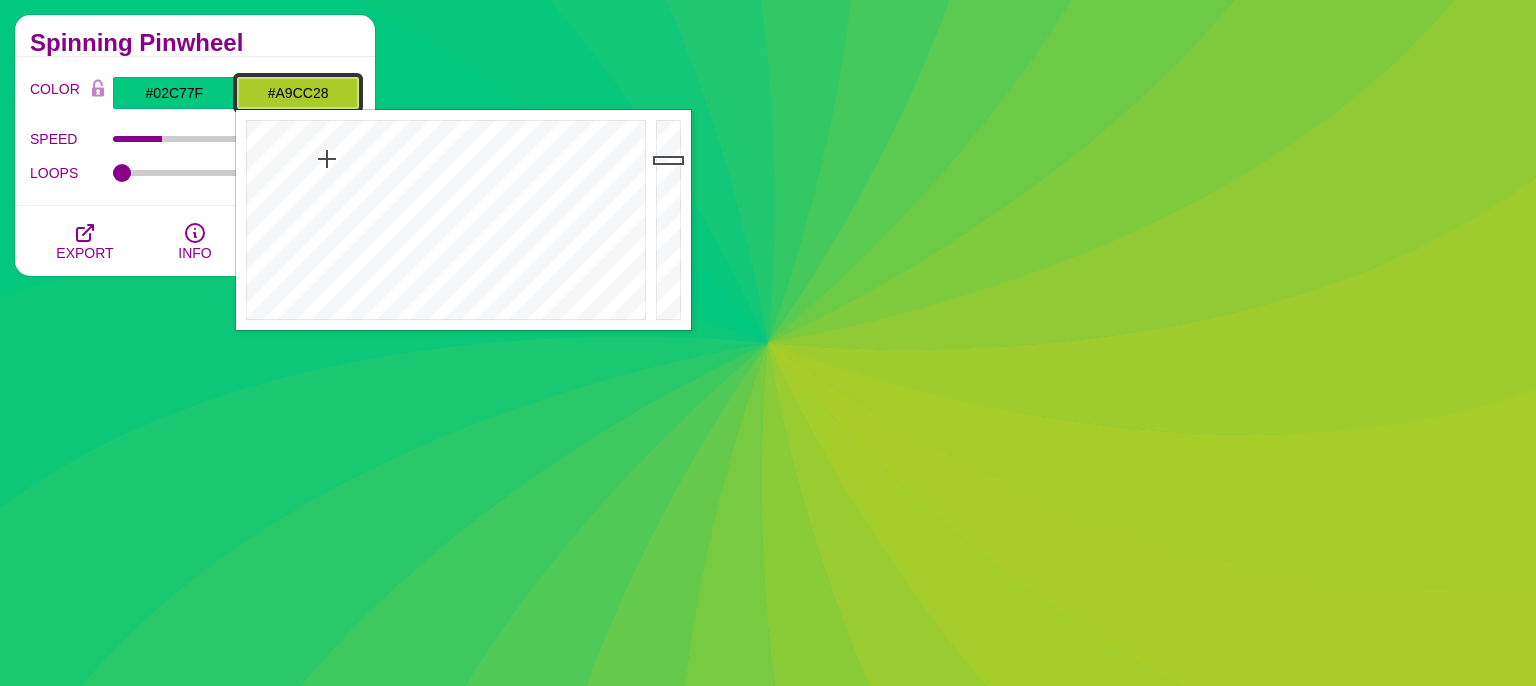 click on "#A9CC28" at bounding box center [298, 93] 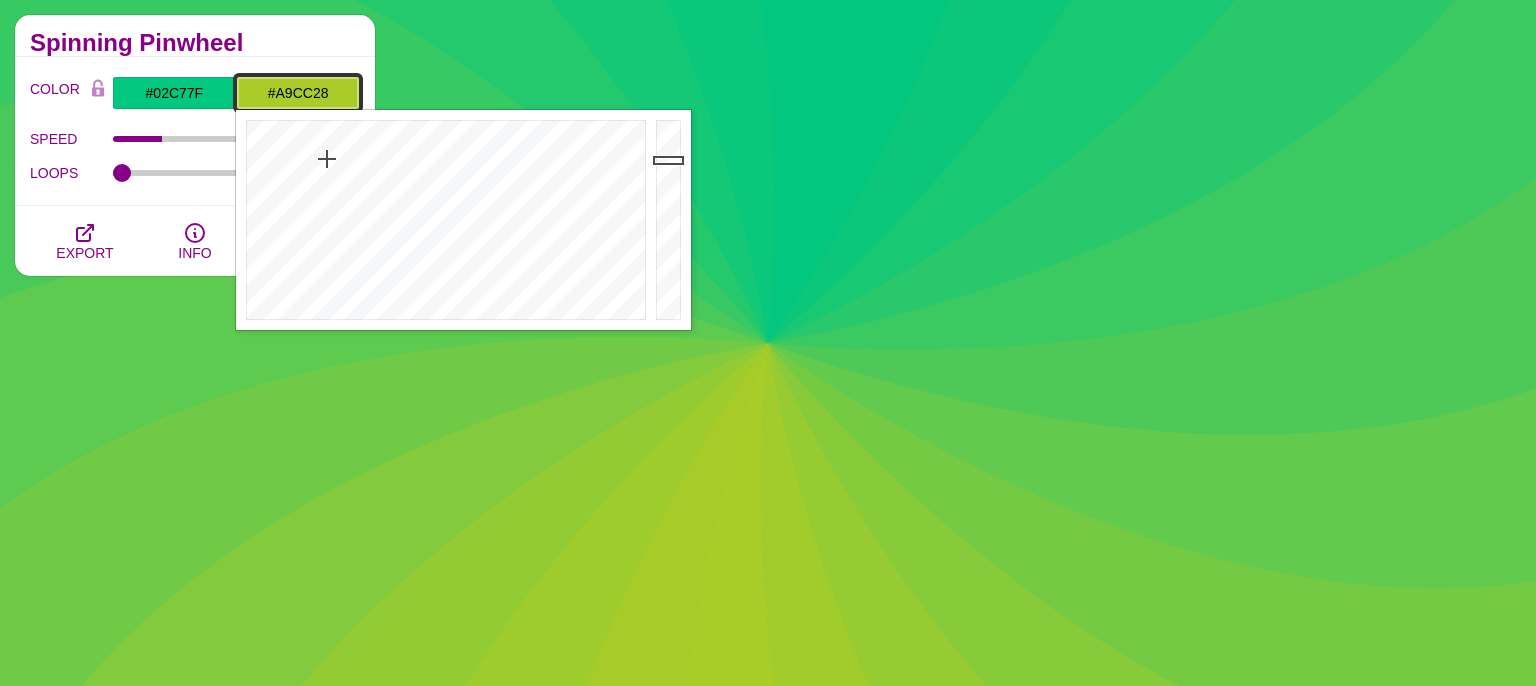 paste on "537d95" 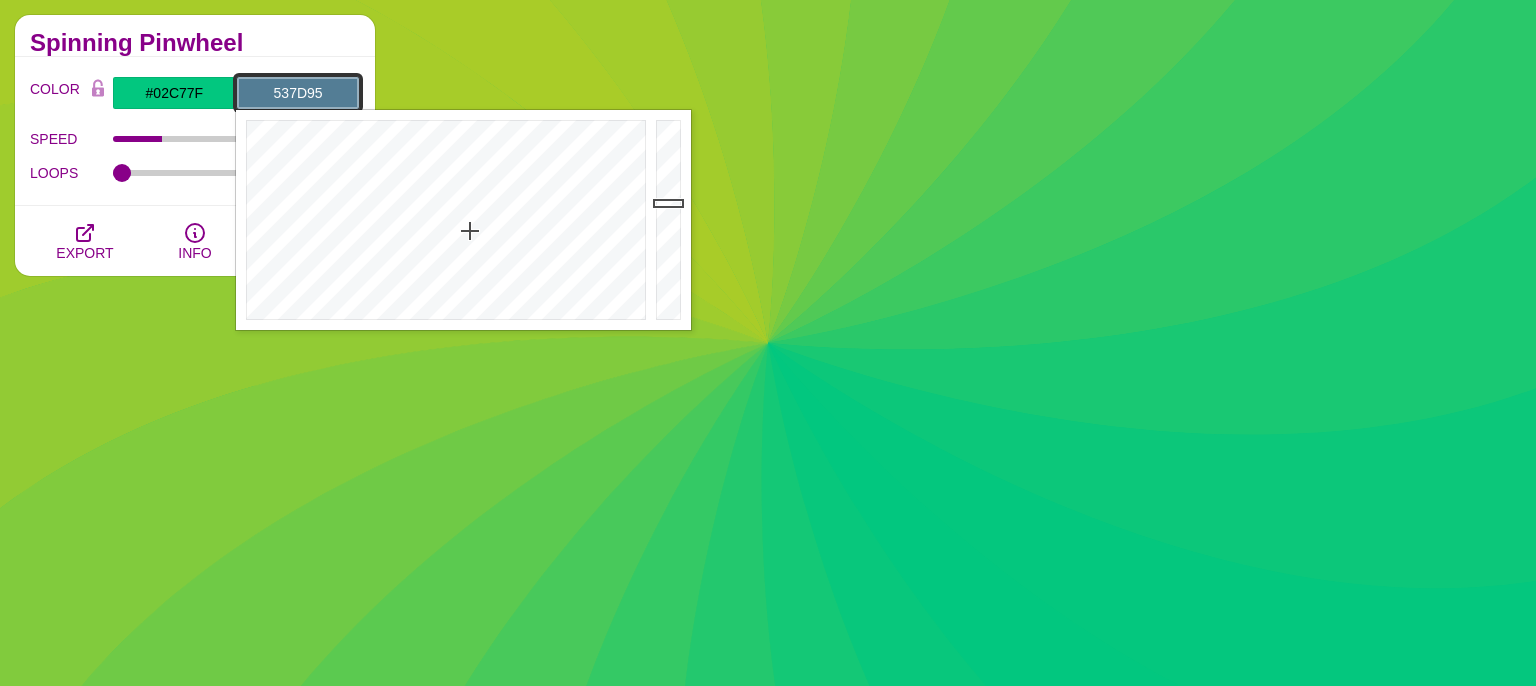 type on "#537D95" 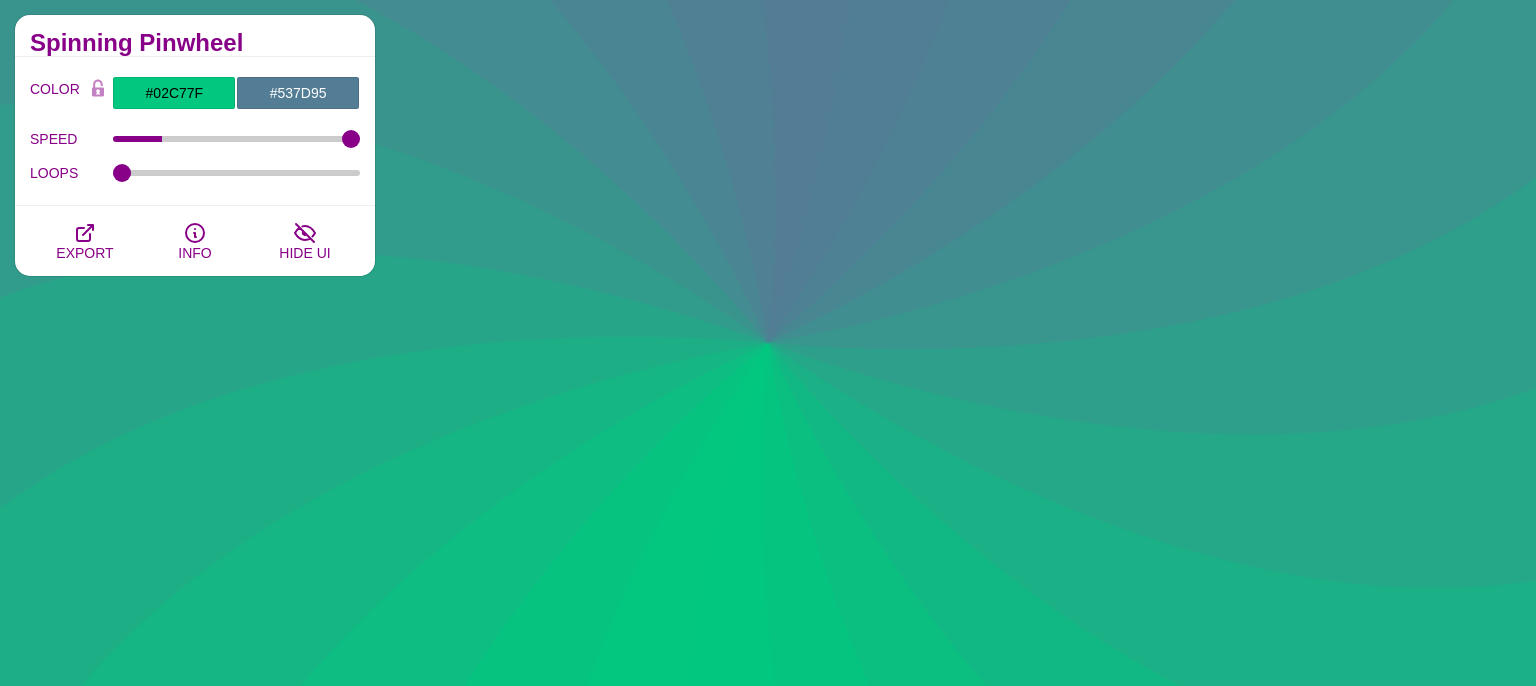 click on "Spinning Pinwheel" at bounding box center [195, 36] 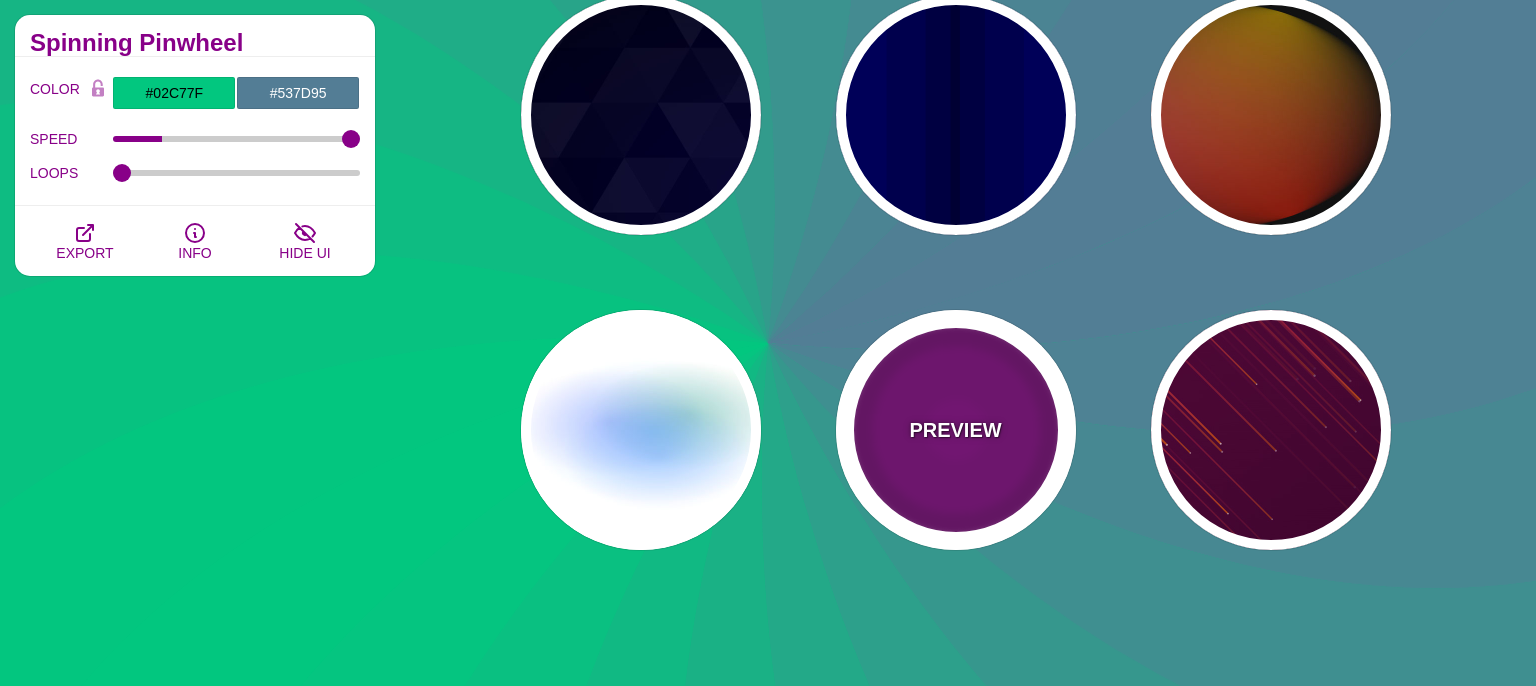 scroll, scrollTop: 1900, scrollLeft: 0, axis: vertical 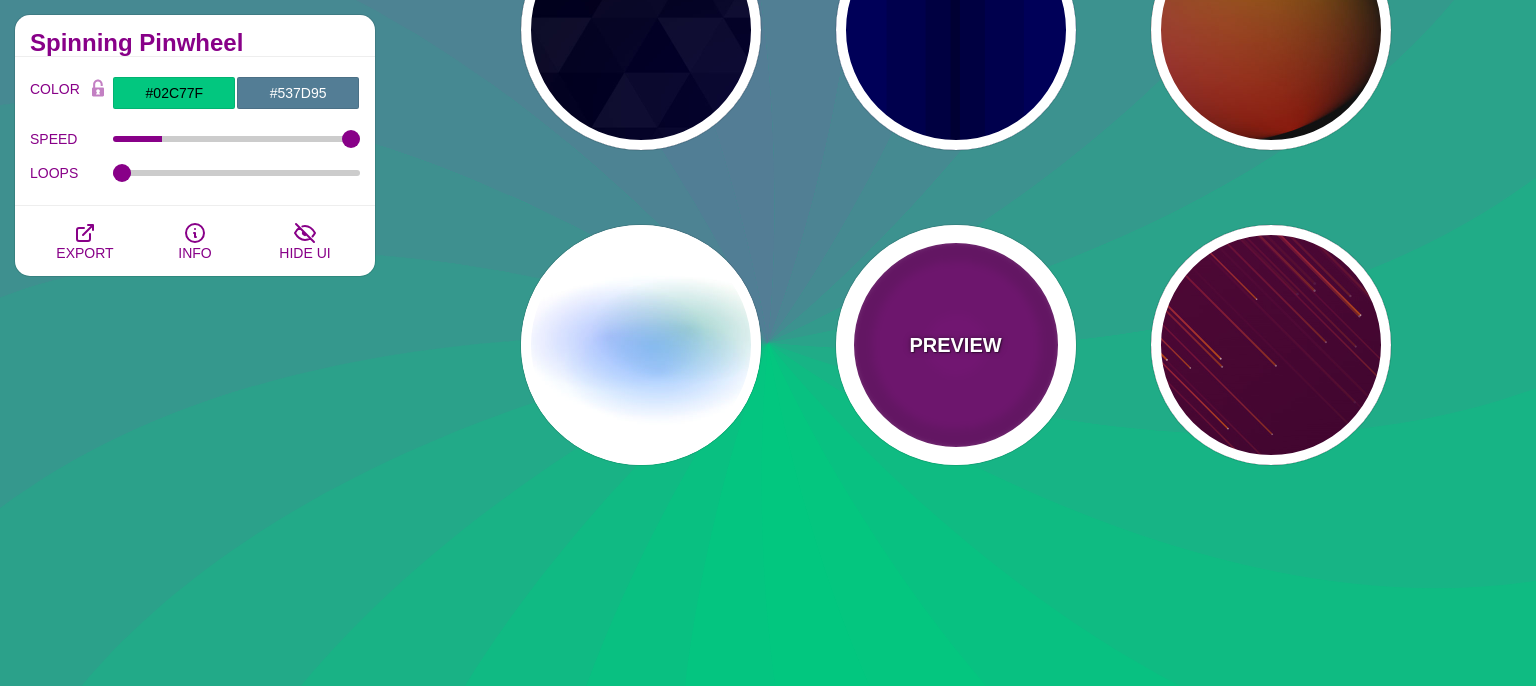 click on "PREVIEW" at bounding box center (955, 345) 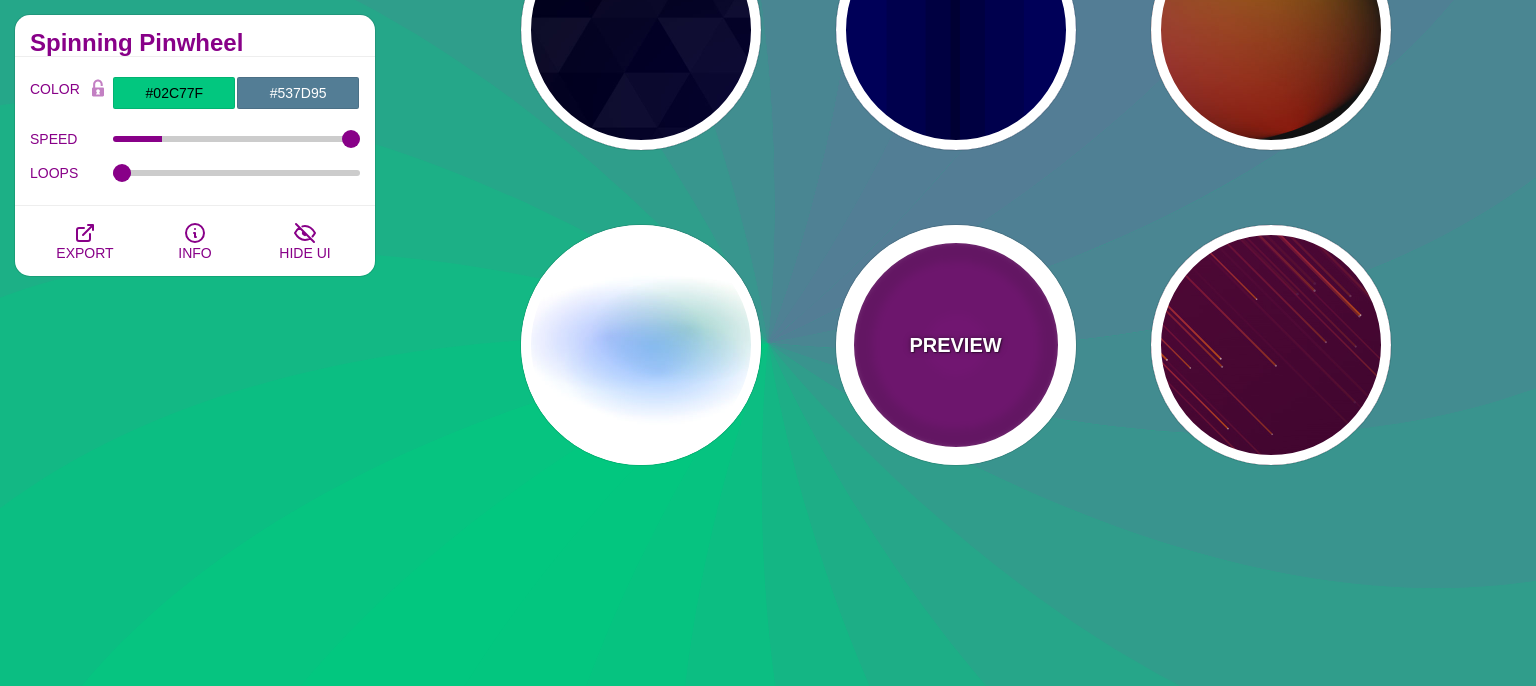 type on "#220022" 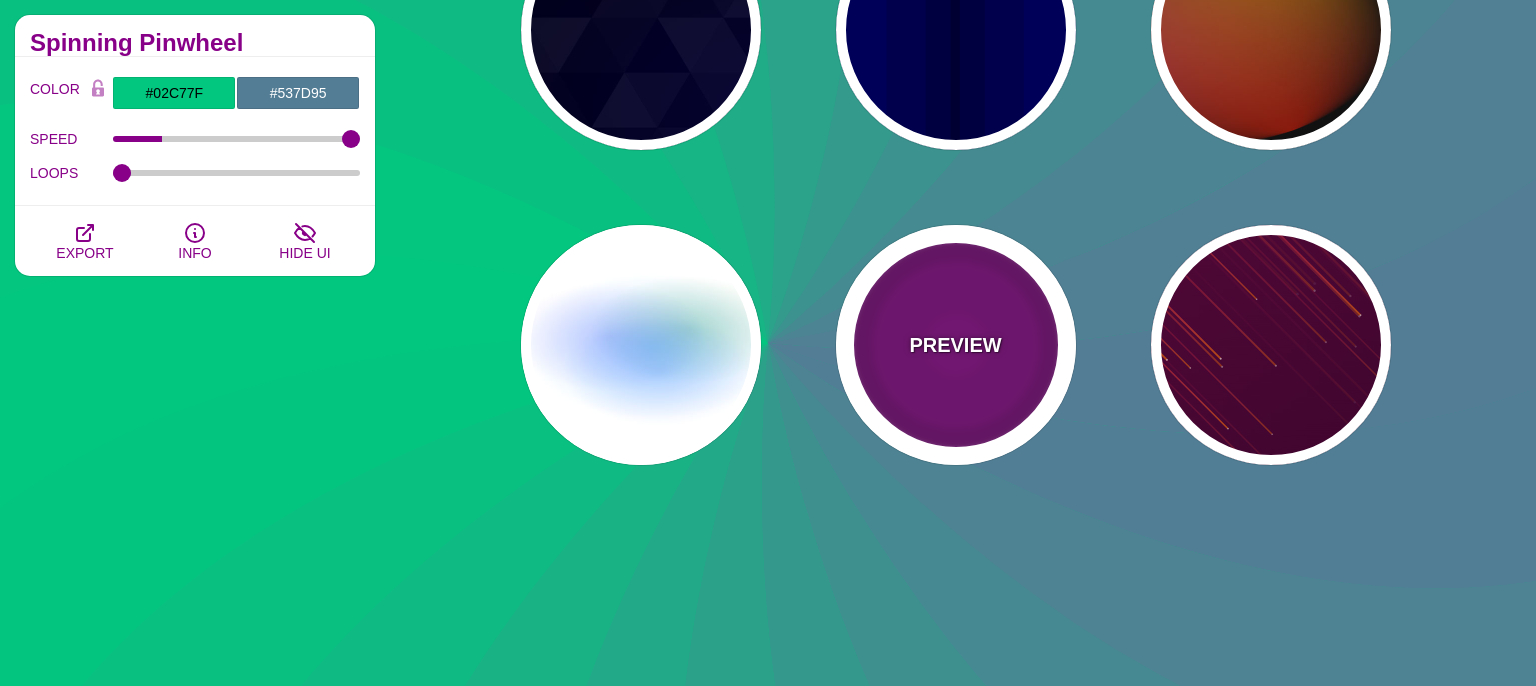 type on "#880088" 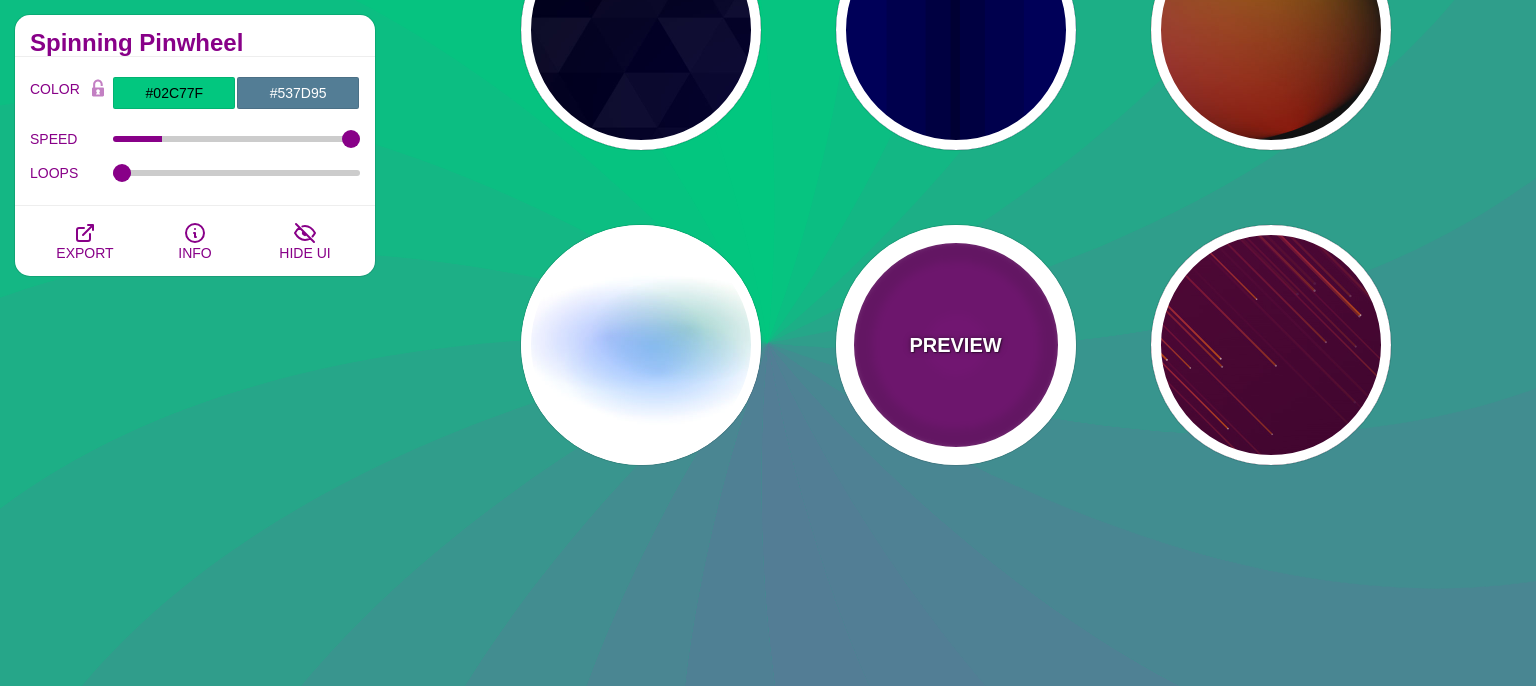 type on "999" 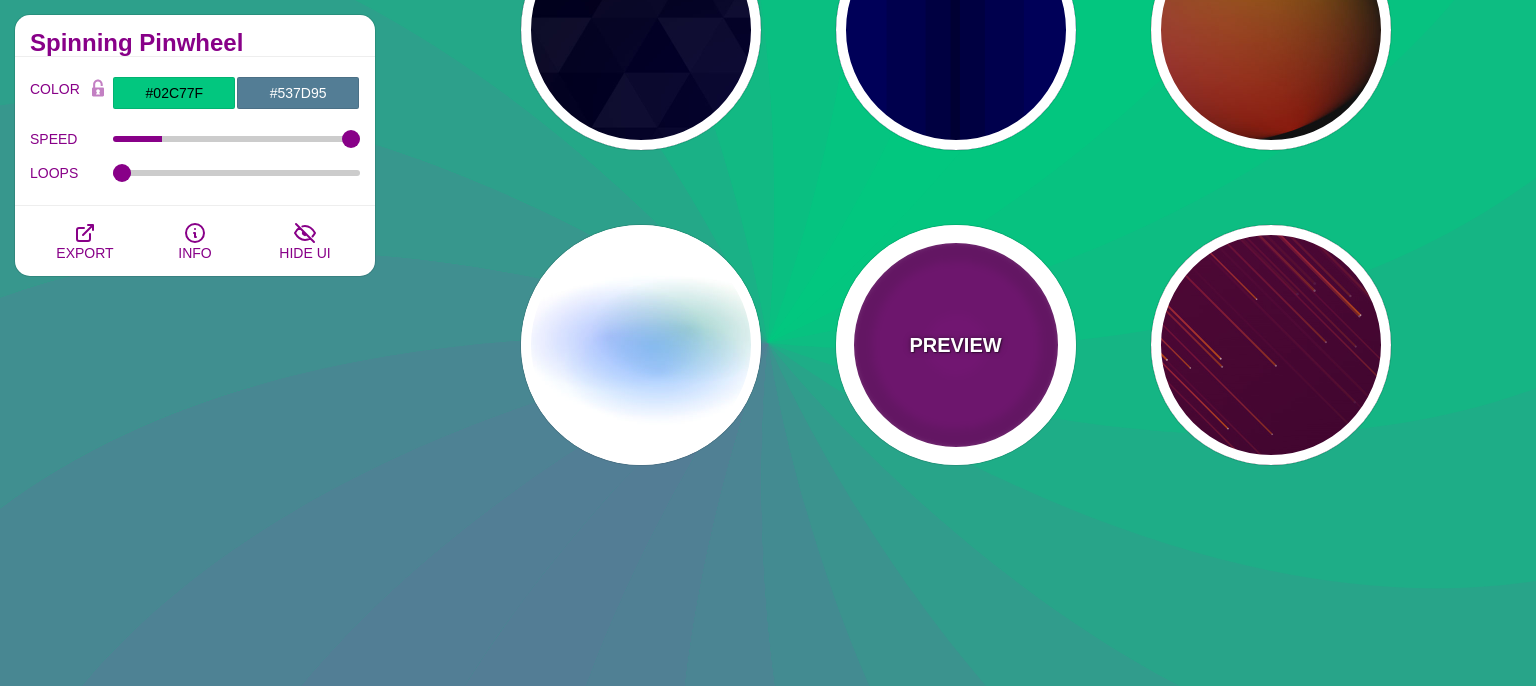 type on "5" 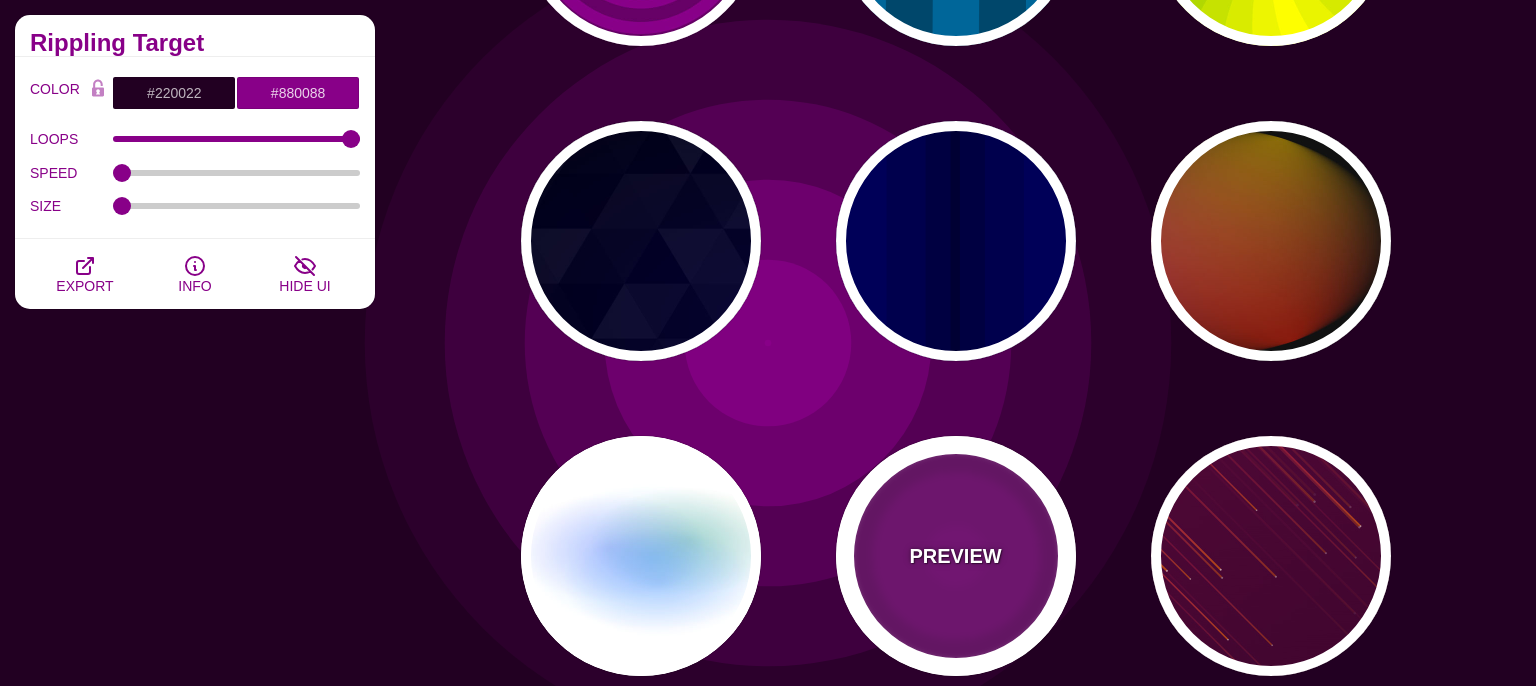 scroll, scrollTop: 1795, scrollLeft: 0, axis: vertical 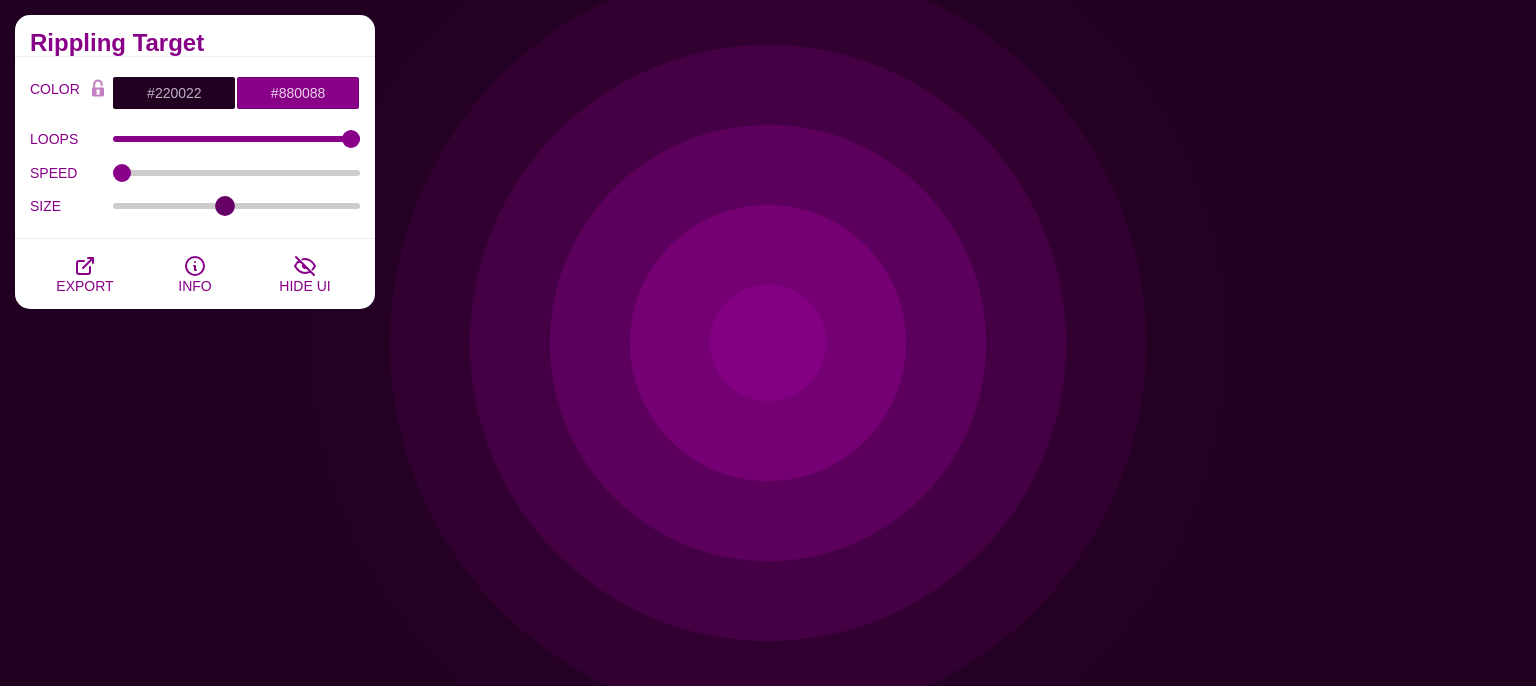 click on "SIZE" at bounding box center (237, 206) 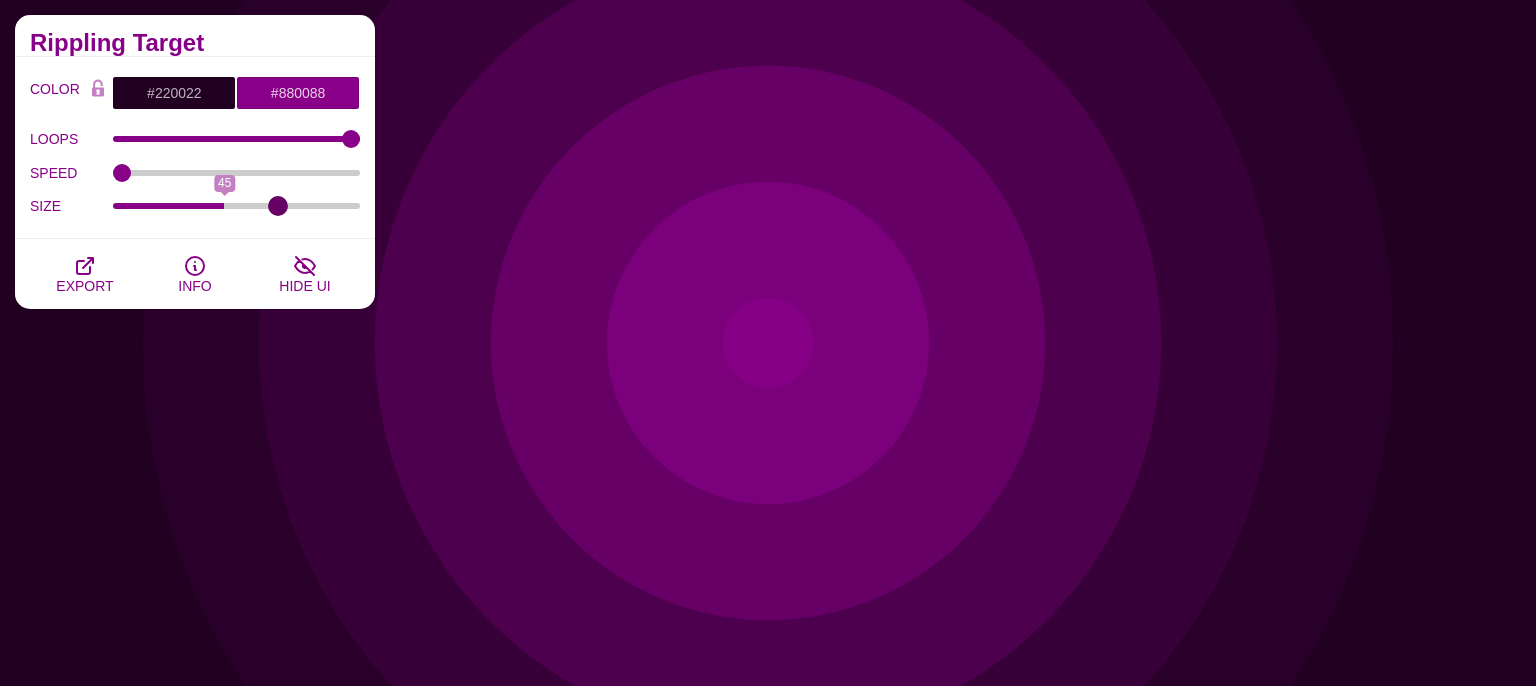 click on "SIZE" at bounding box center [237, 206] 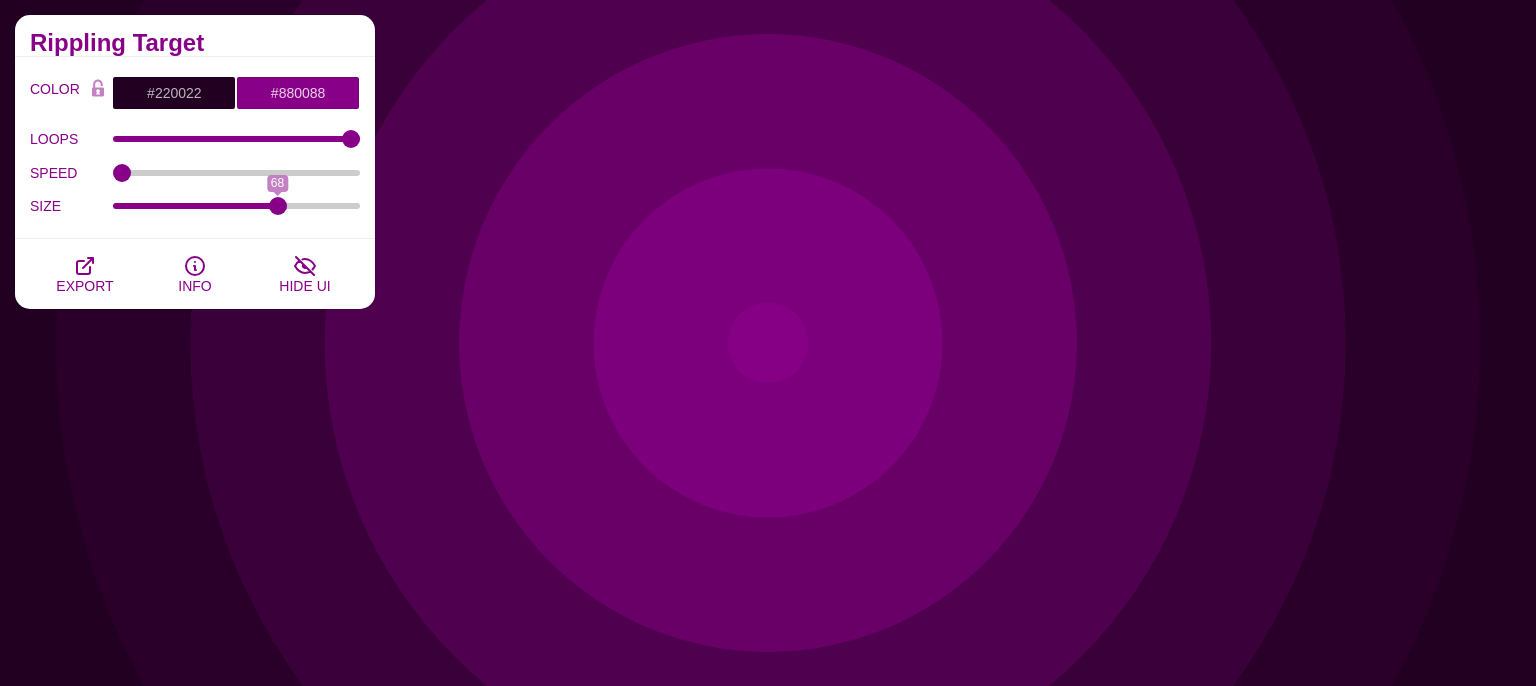 click on "SIZE
[NUMBER]" at bounding box center (195, 207) 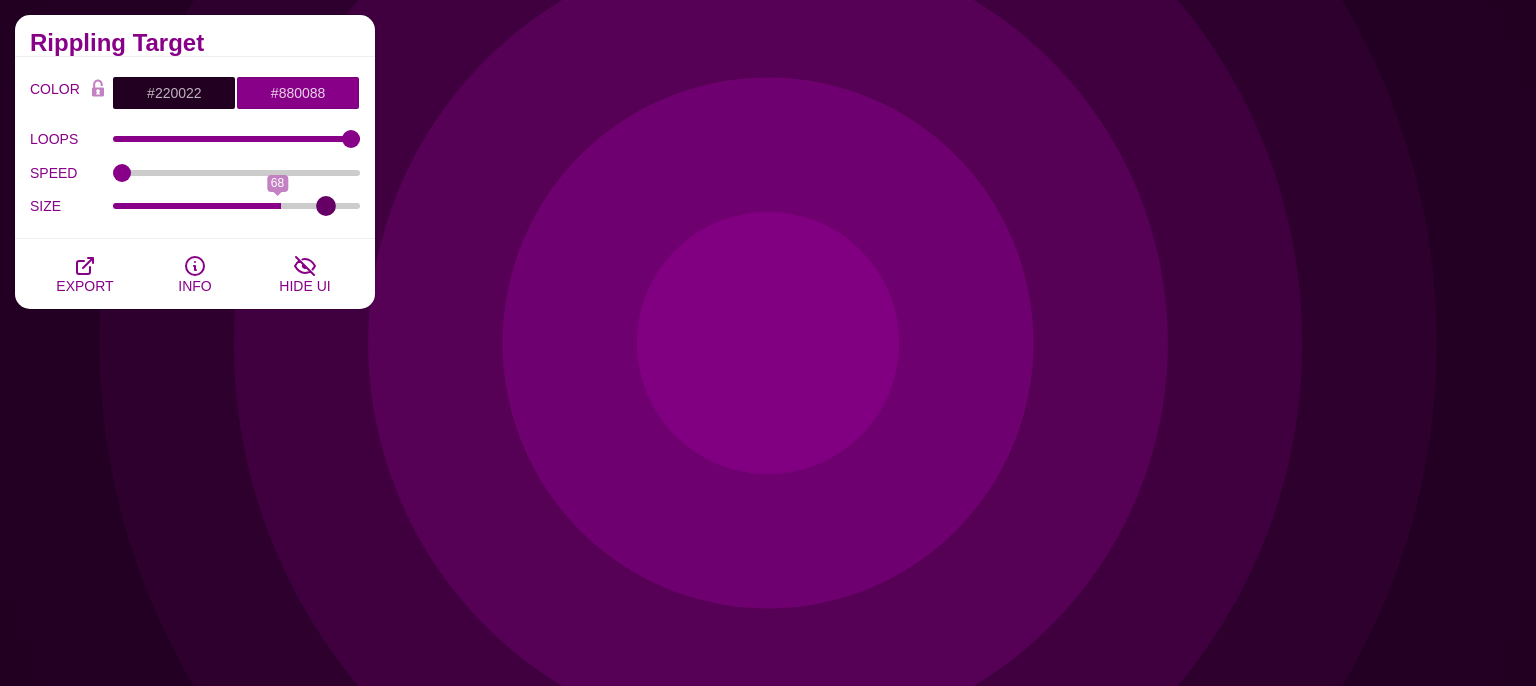 type on "89" 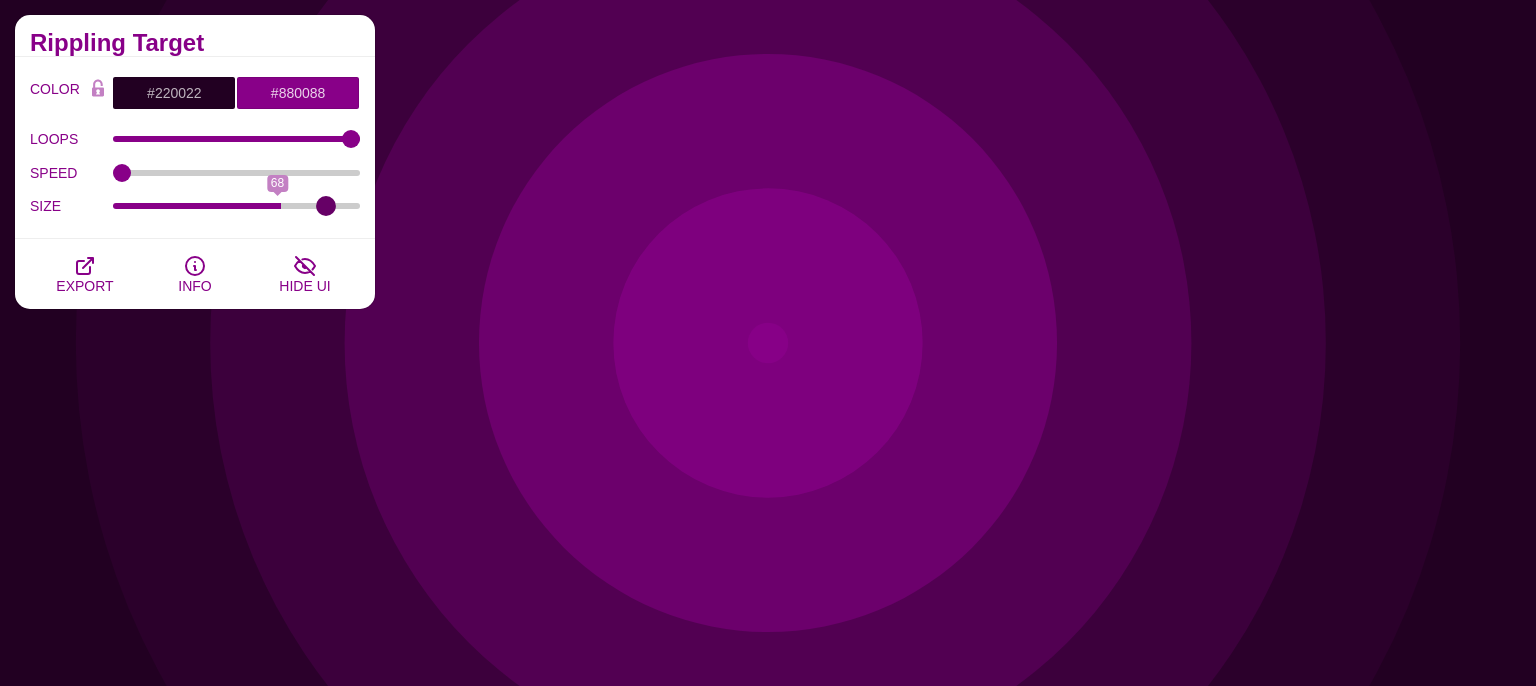 click on "SIZE" at bounding box center [237, 206] 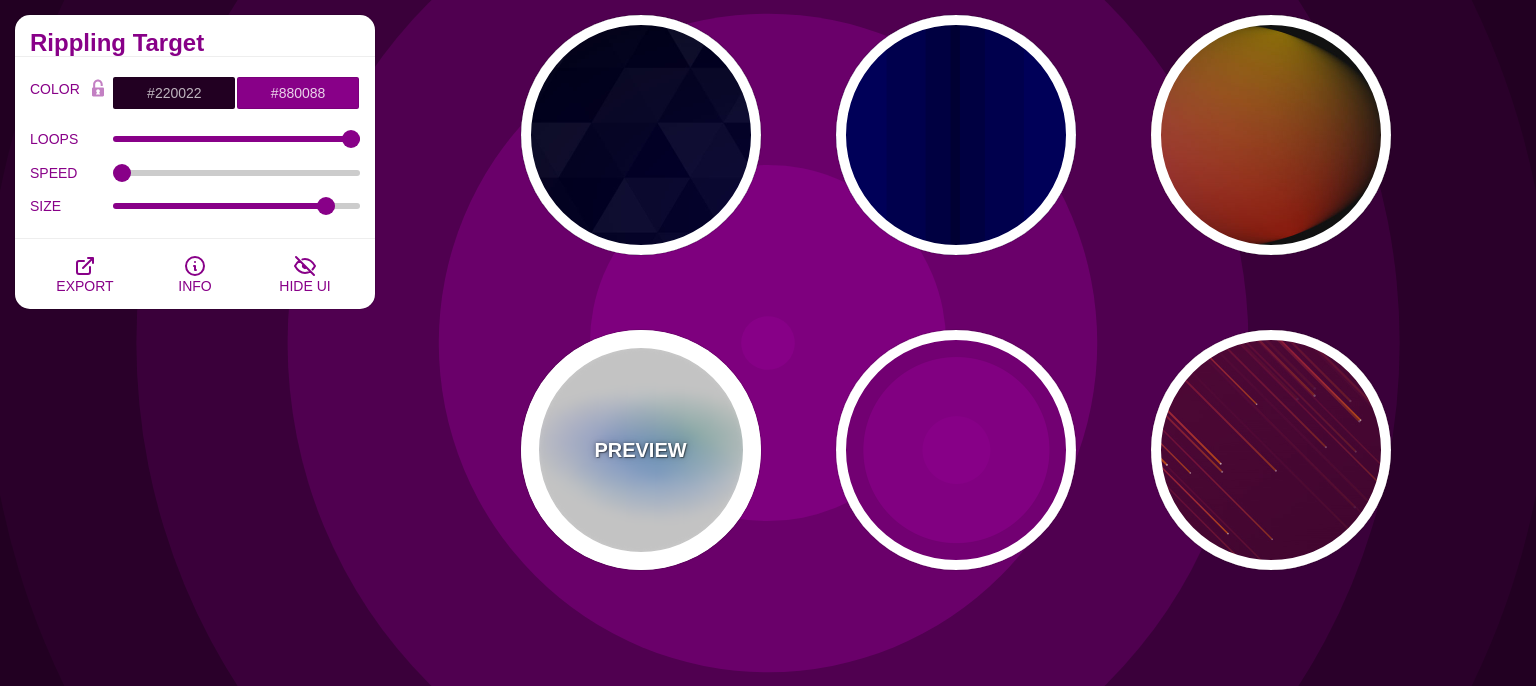 click on "PREVIEW" at bounding box center (640, 450) 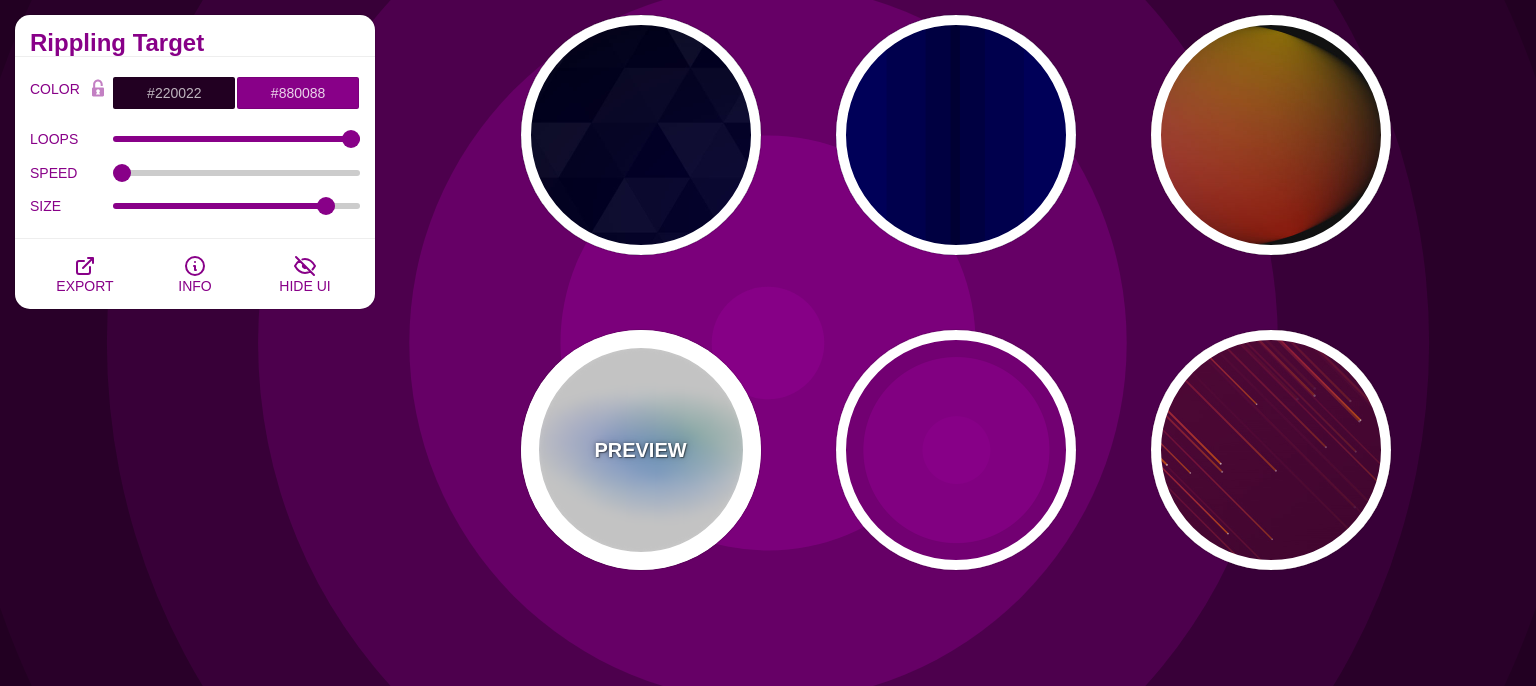type on "#FFFFFF" 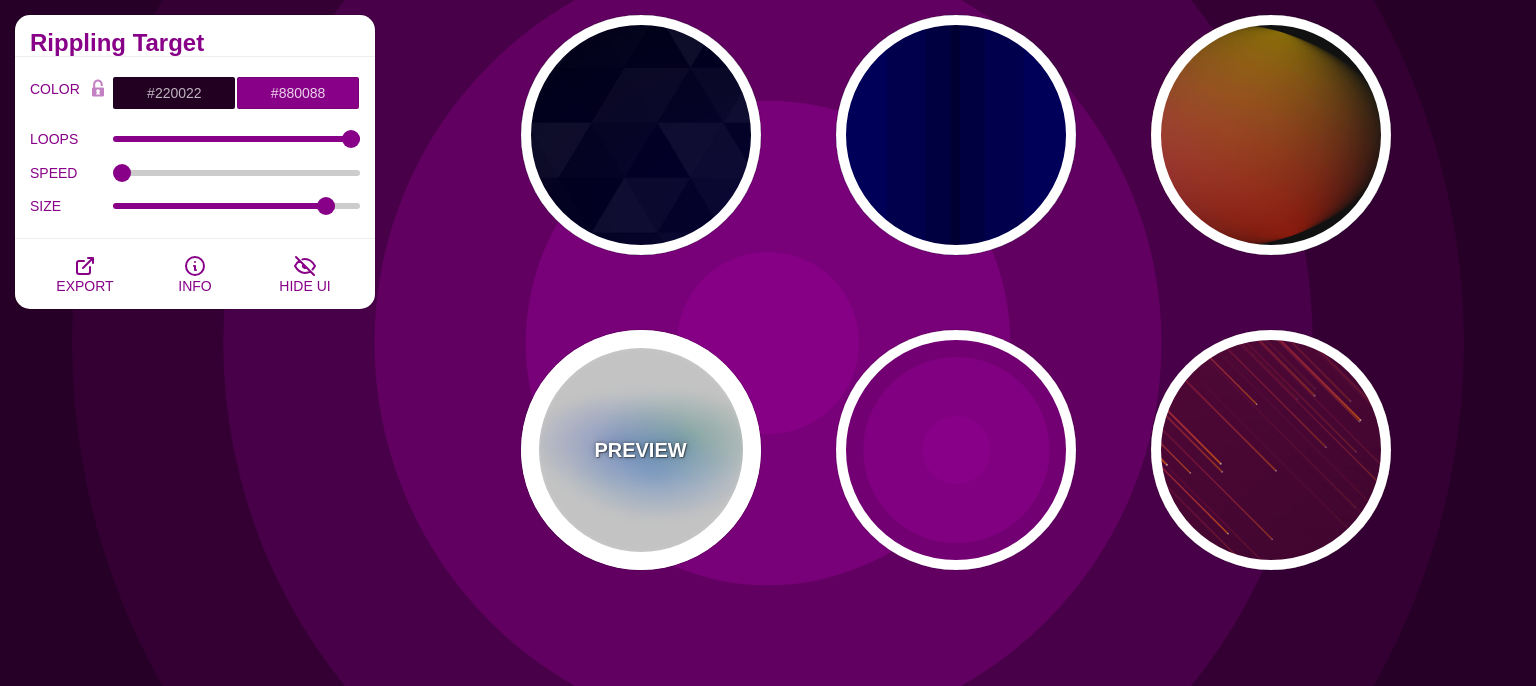 type on "#AA00FF" 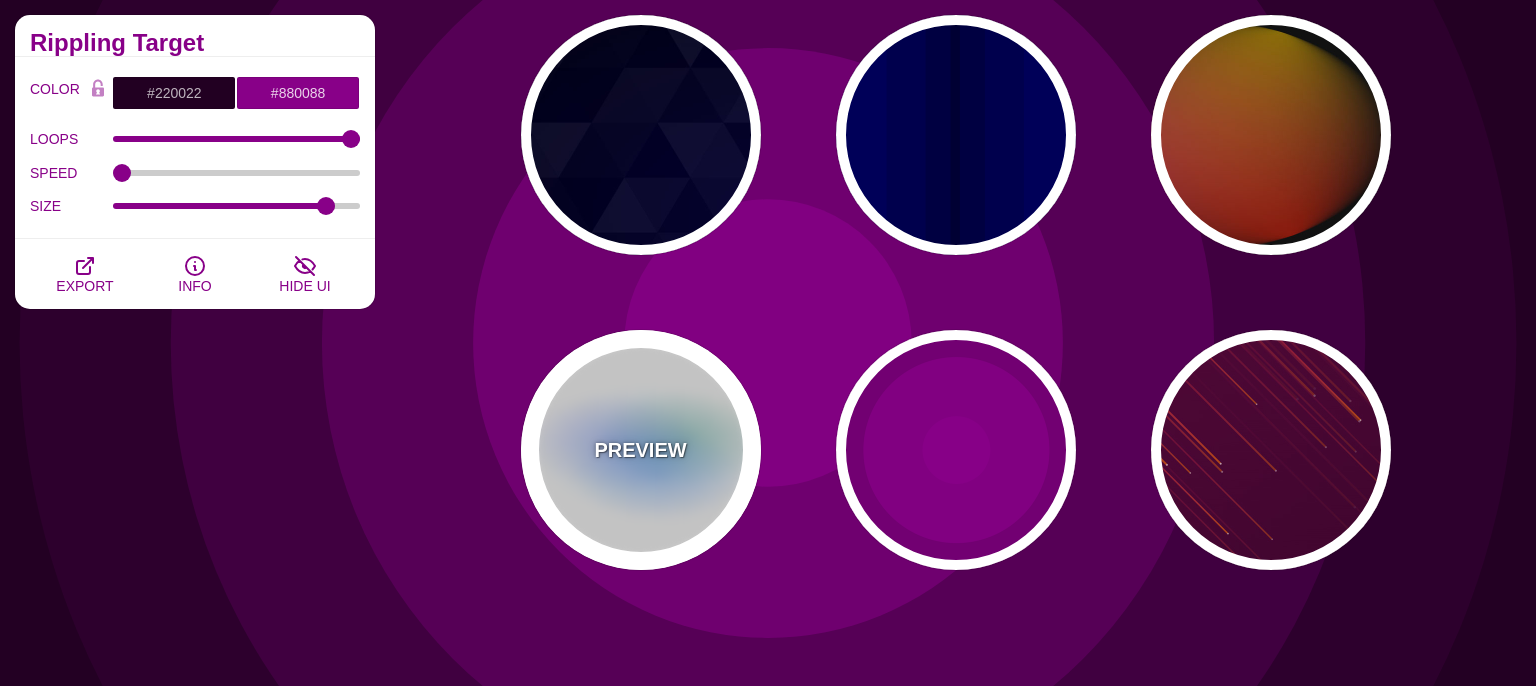 type on "#0088FF" 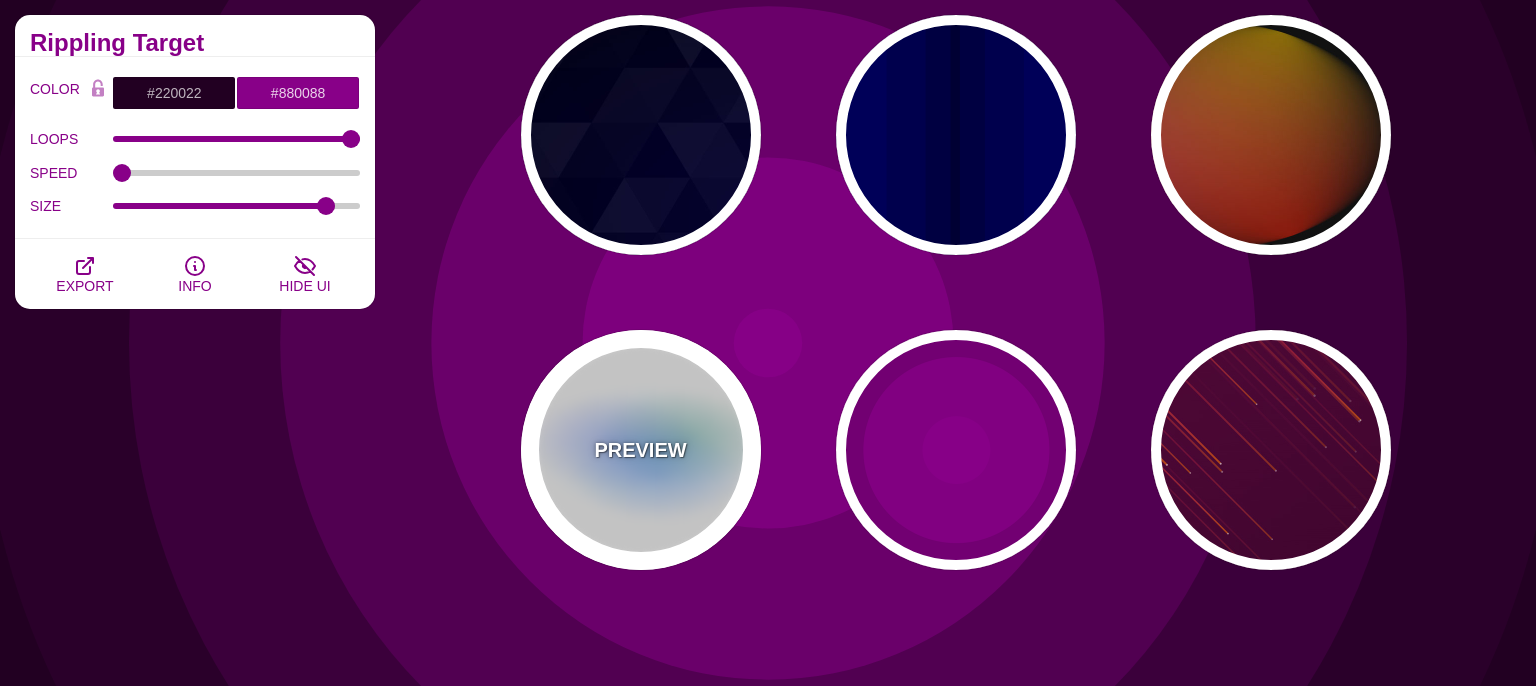 type on "#008800" 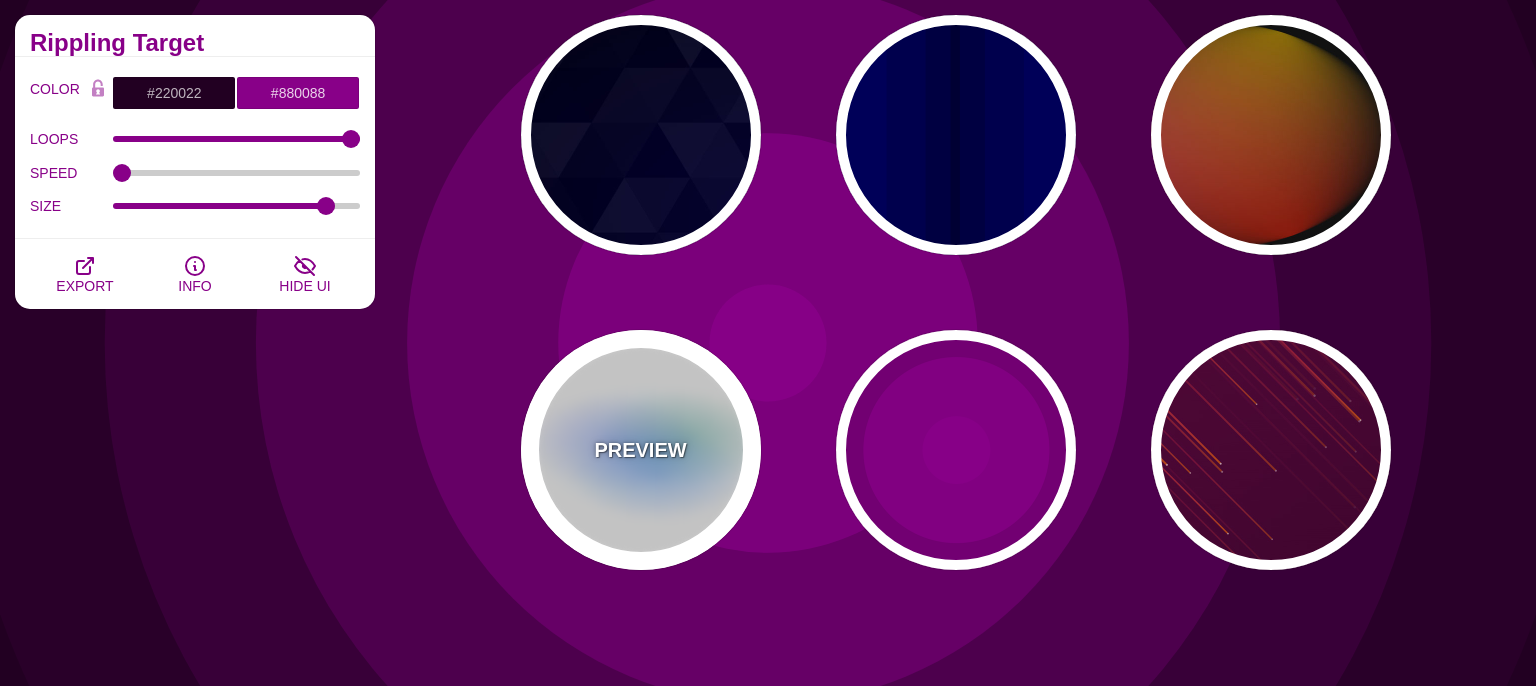 type on "8" 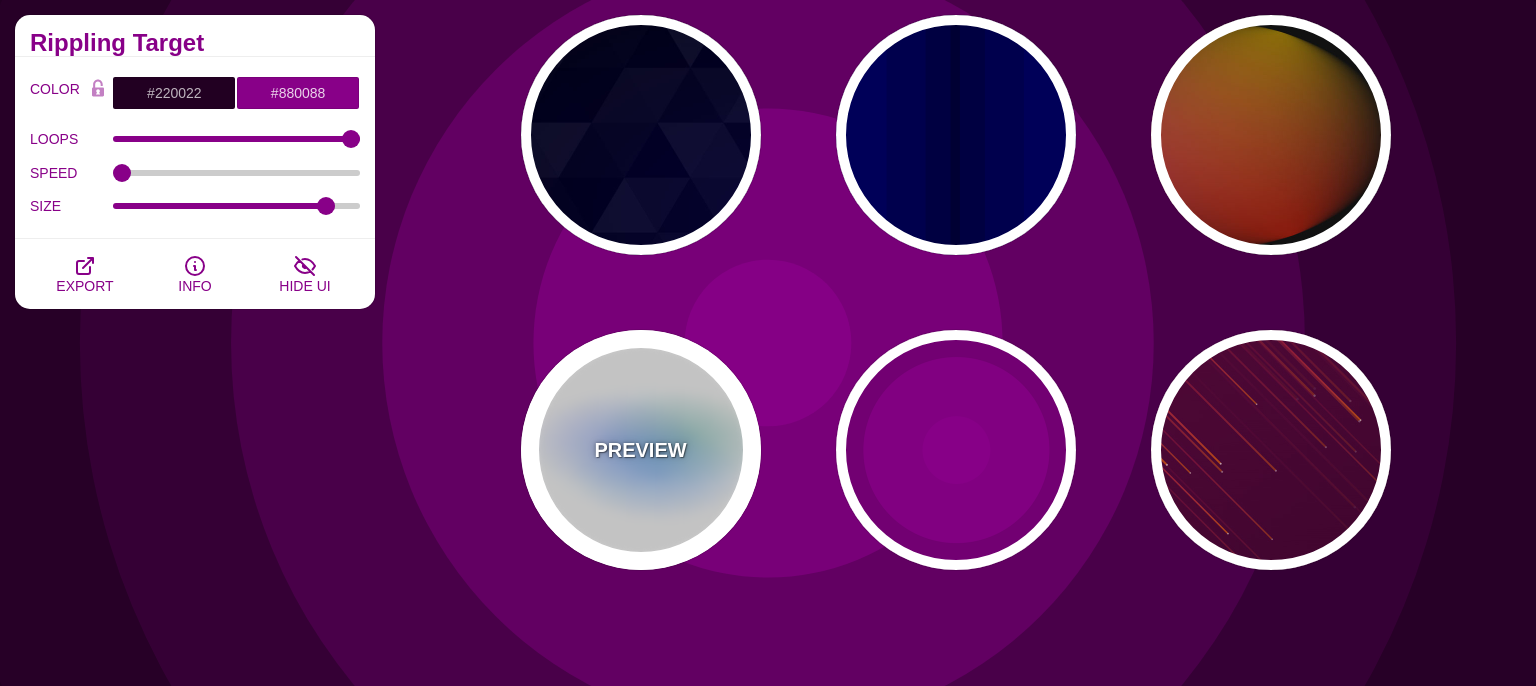 type on "24" 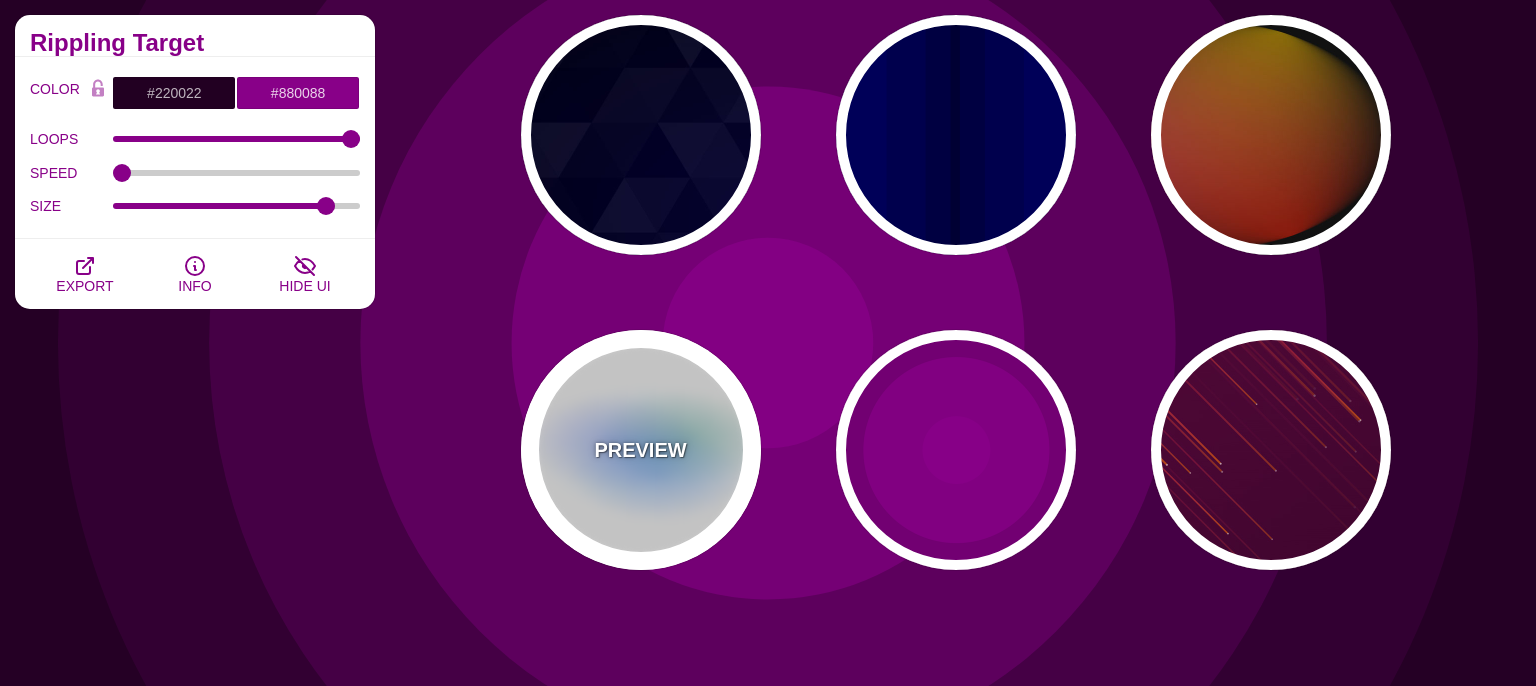 type on "999" 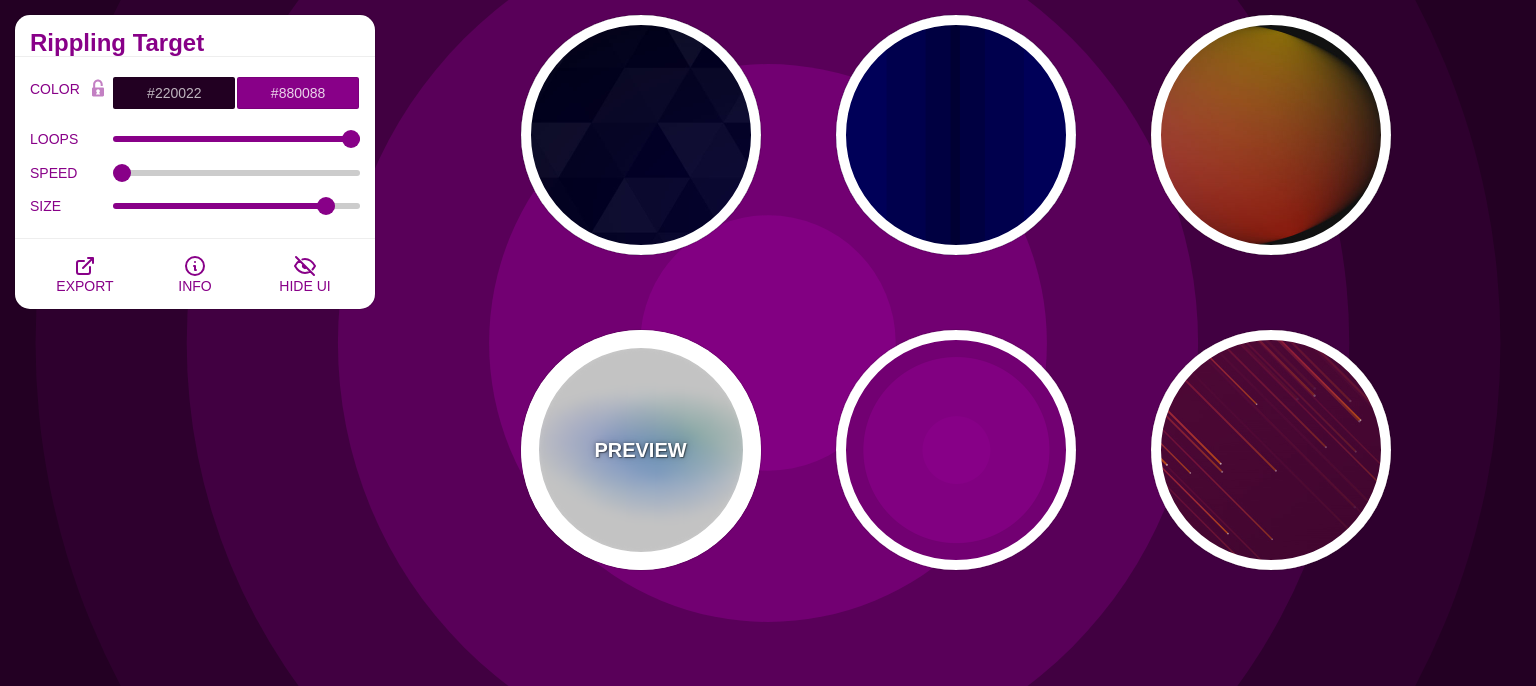 type on "0.5" 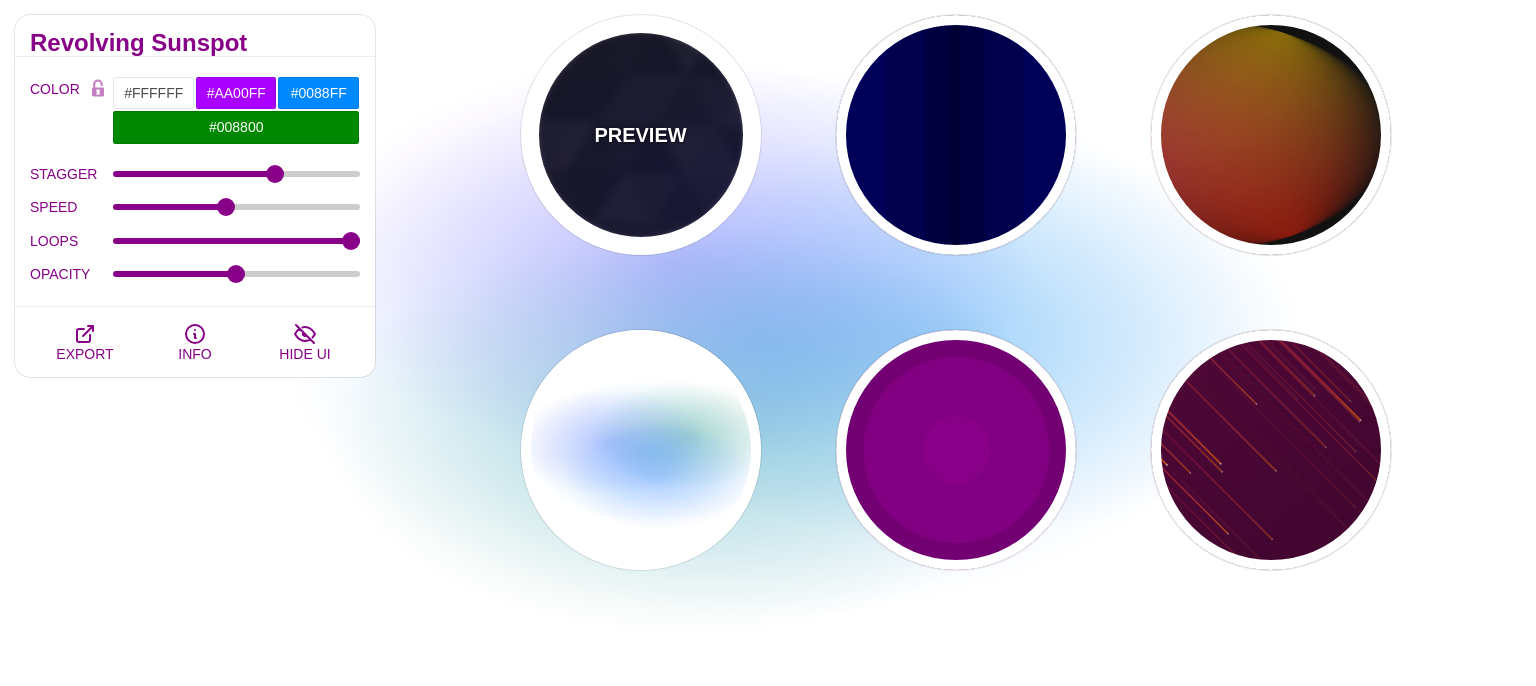 click on "PREVIEW" at bounding box center [641, 135] 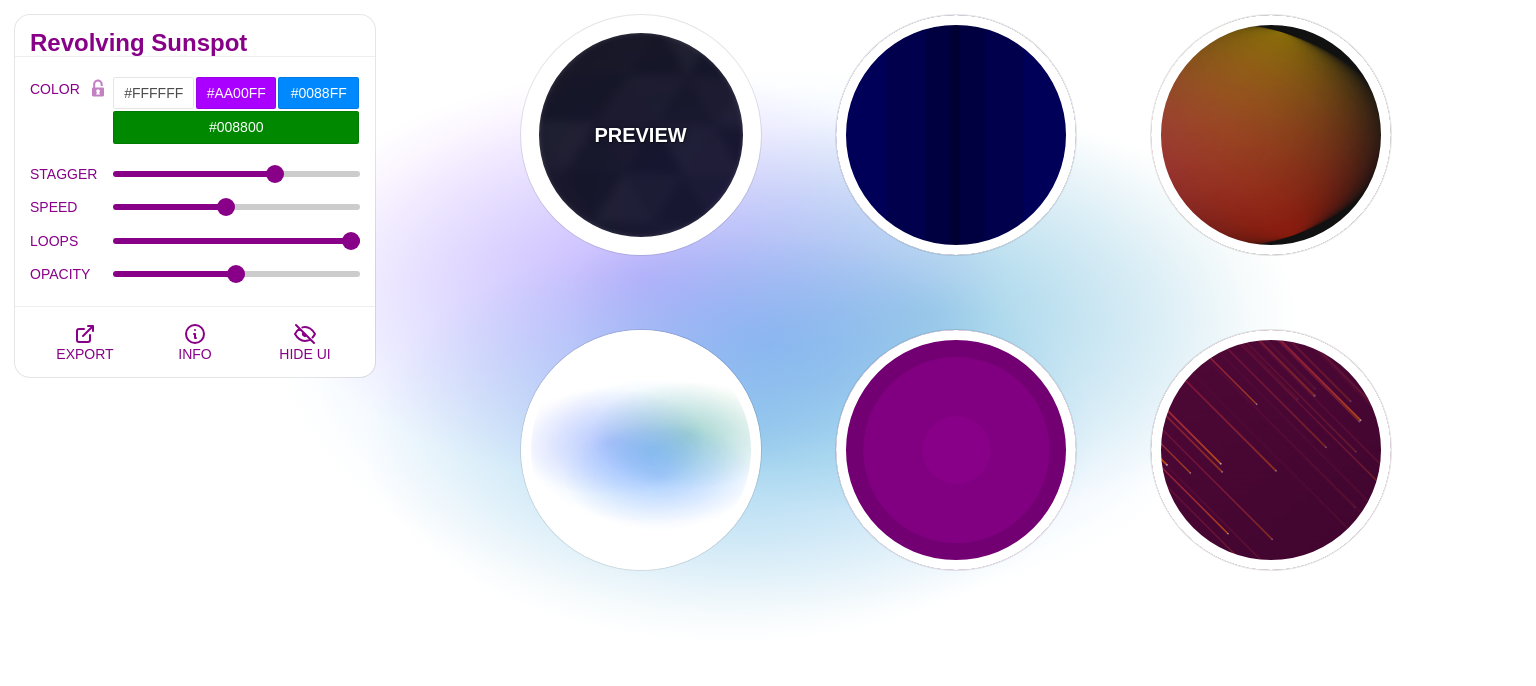 type on "#000000" 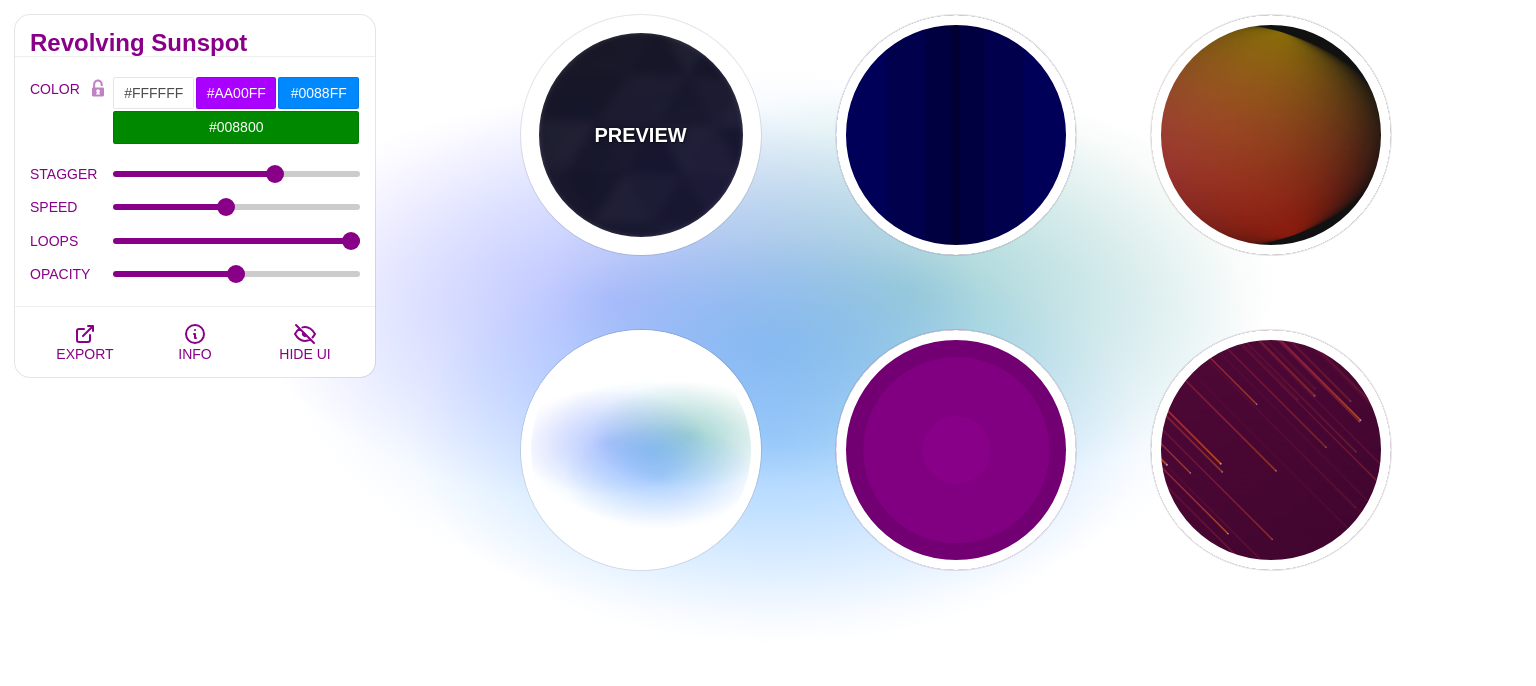 type on "#880088" 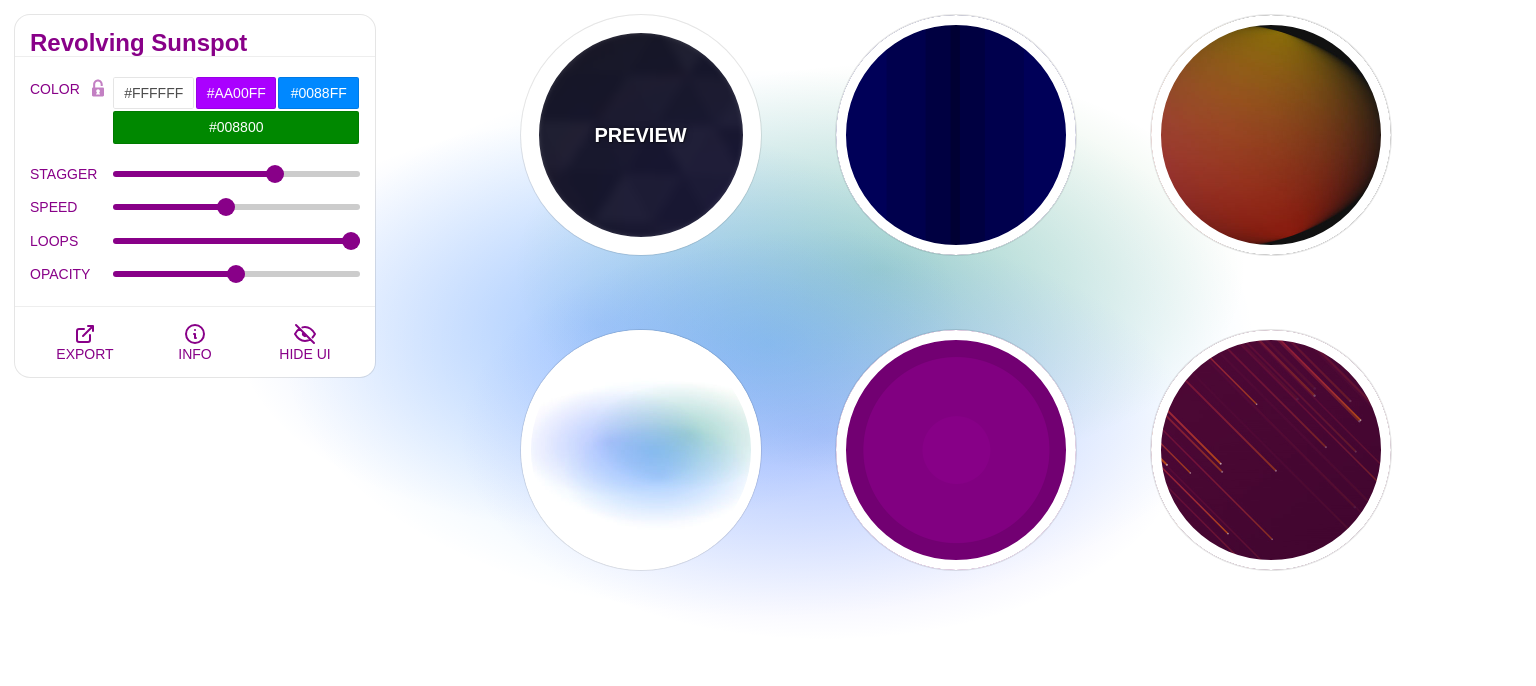 type on "#0000FF" 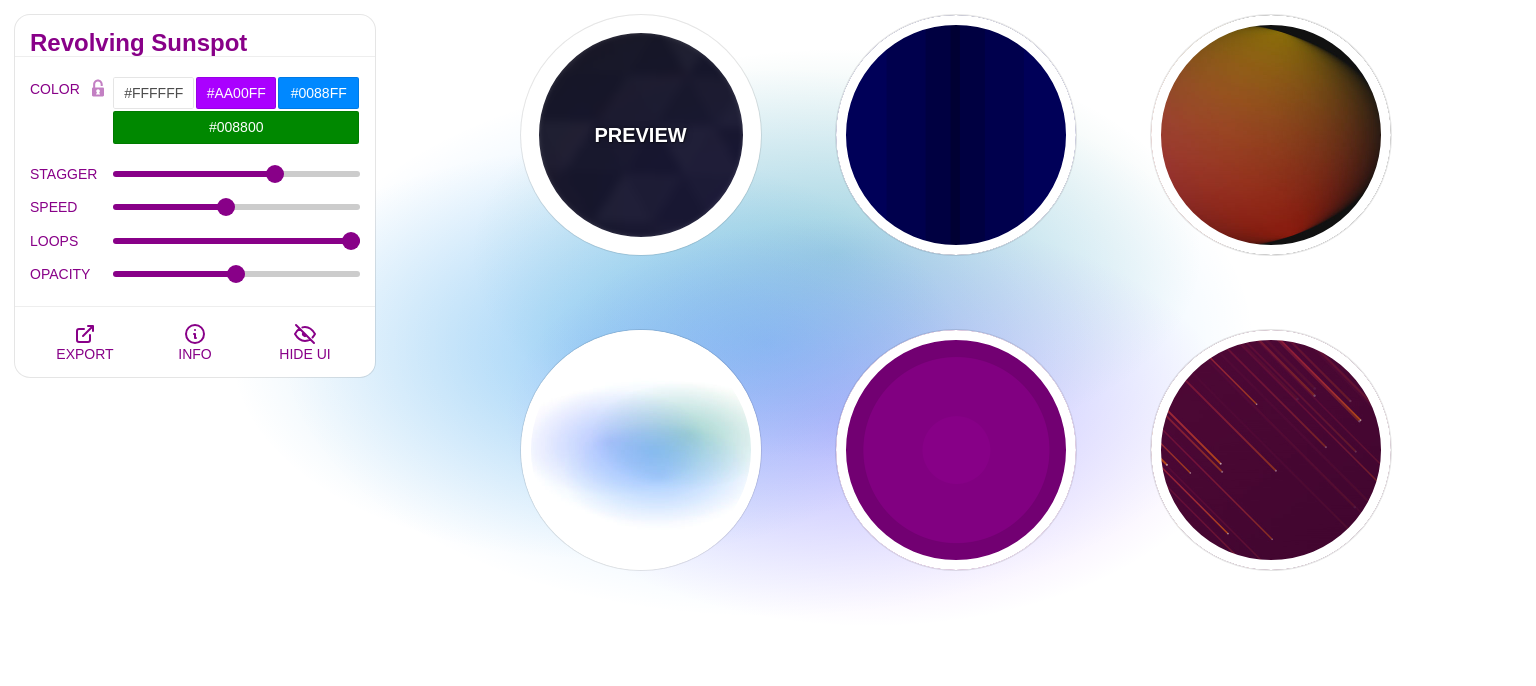 type on "[HEX_COLOR]" 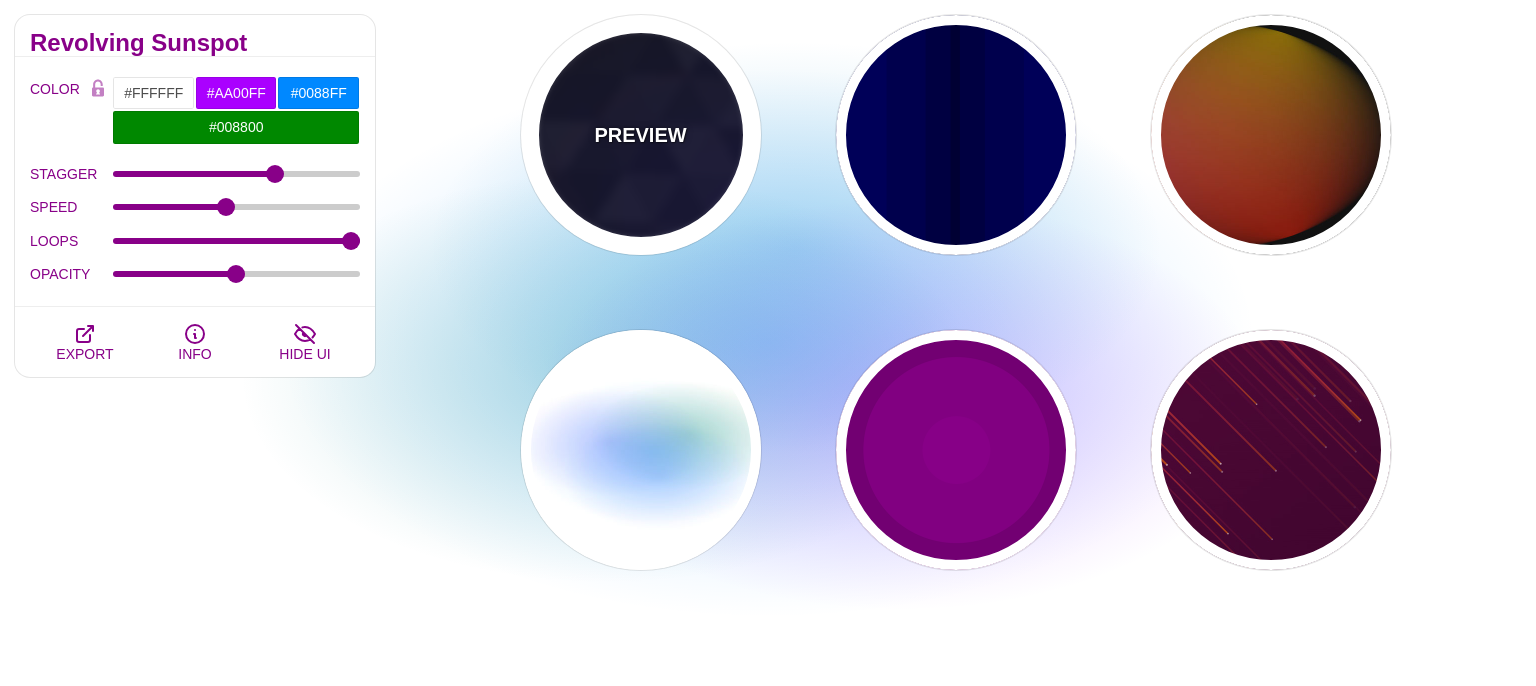 type on "0" 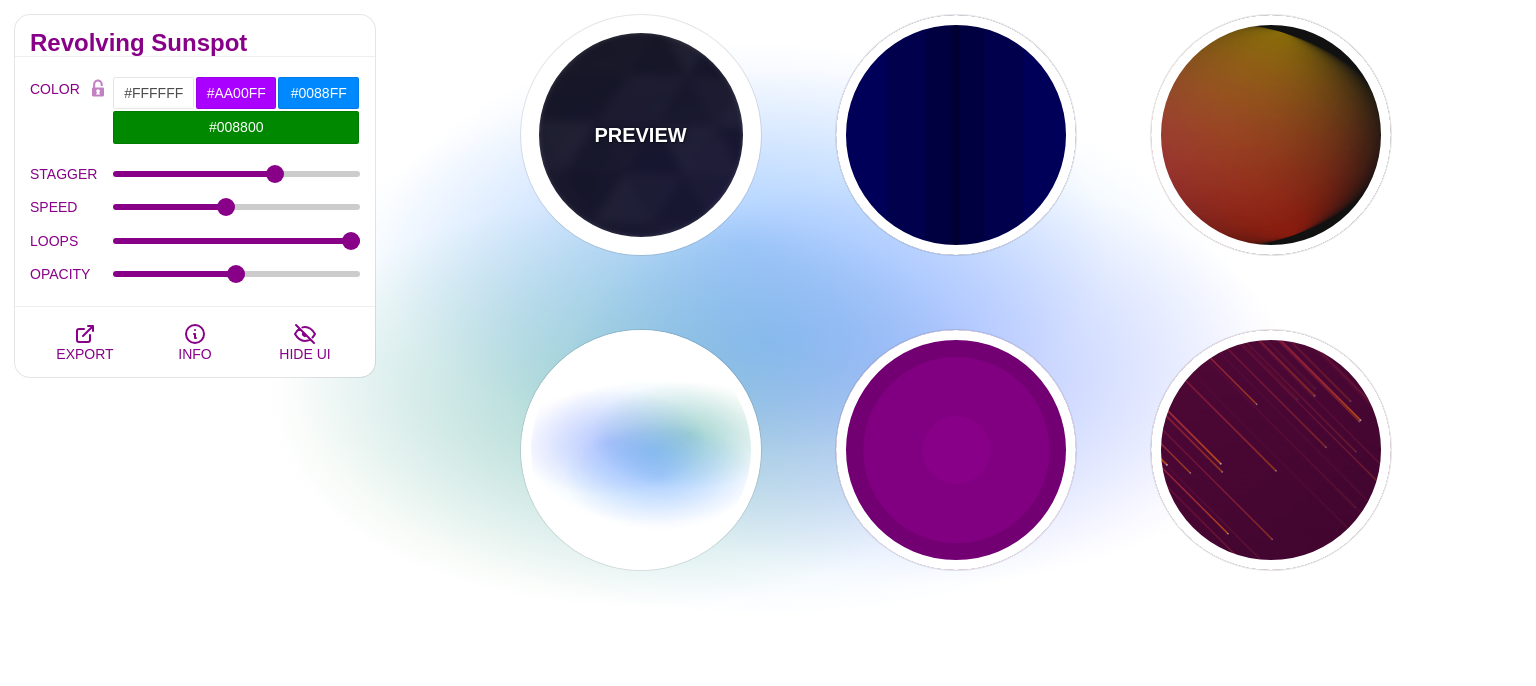 type on "0.4" 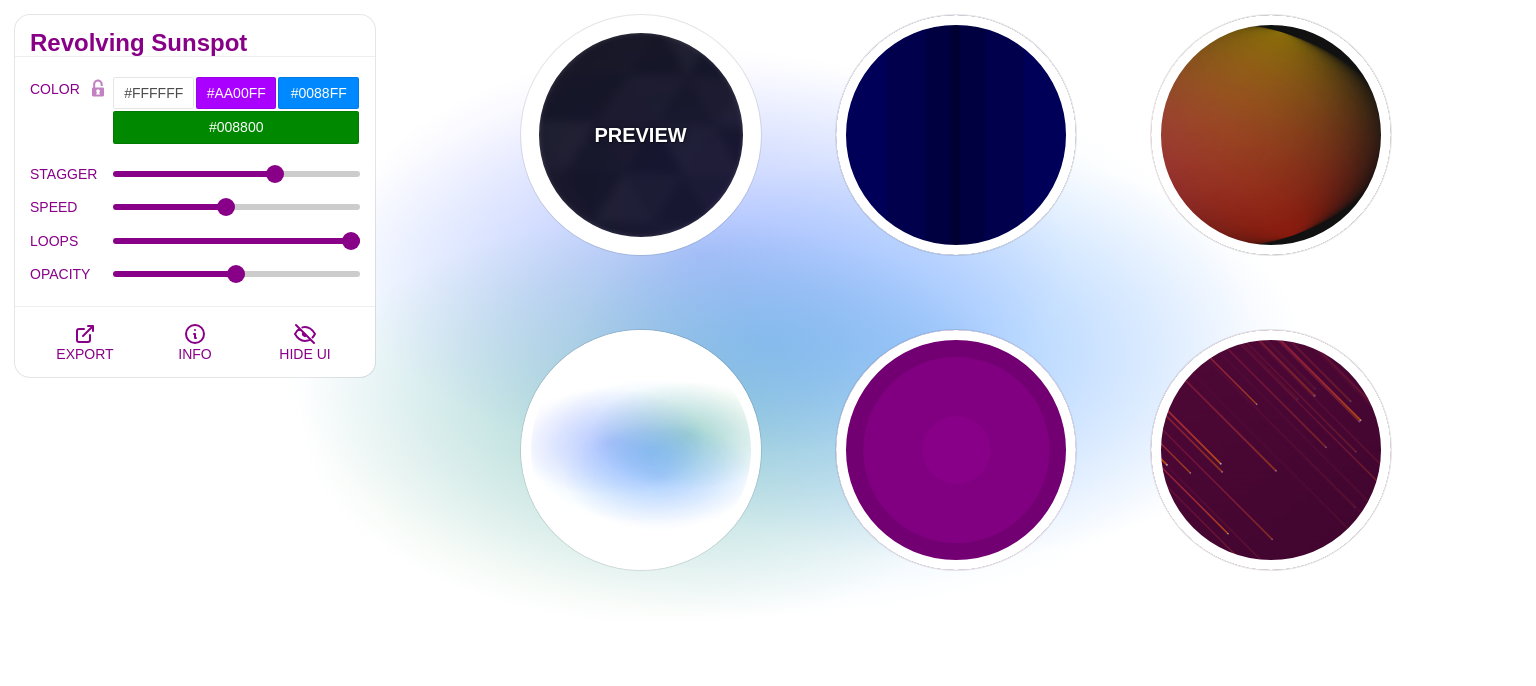 type on "5" 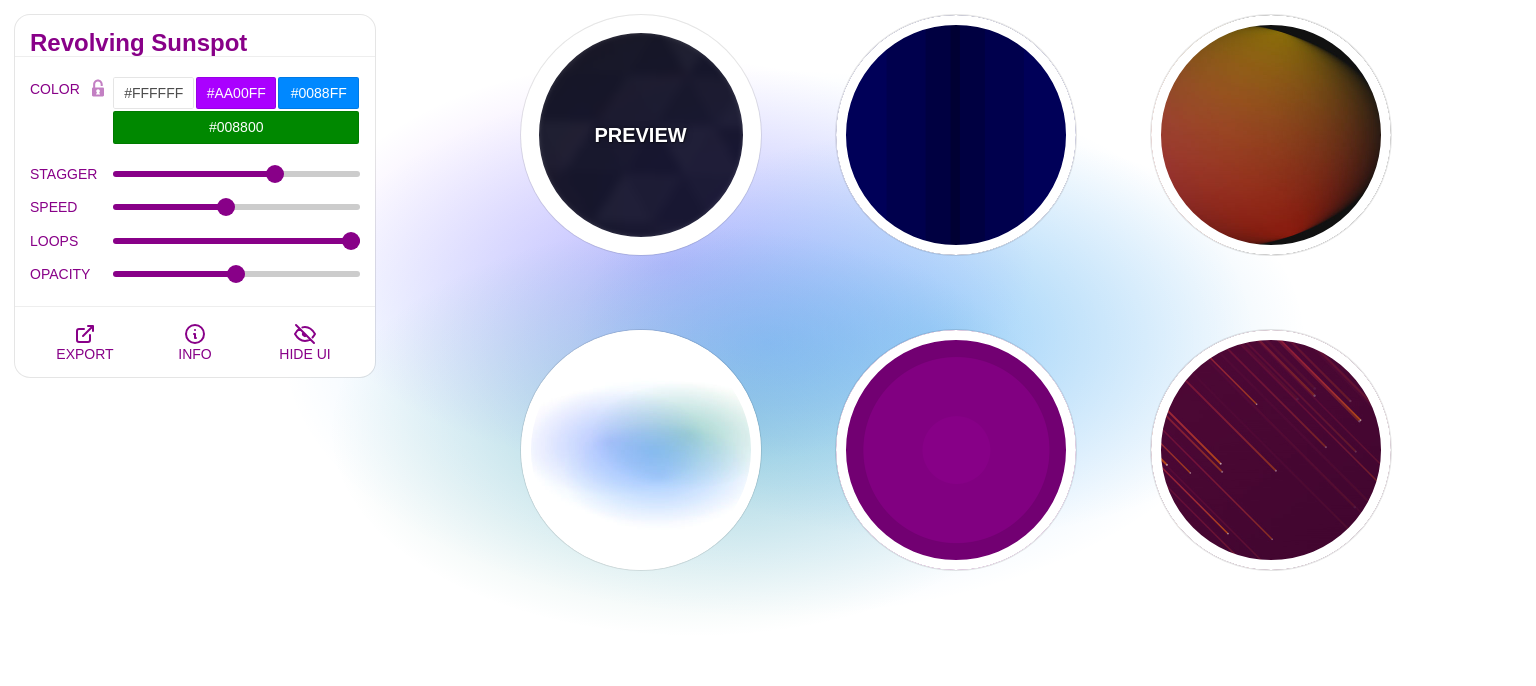 type on "15" 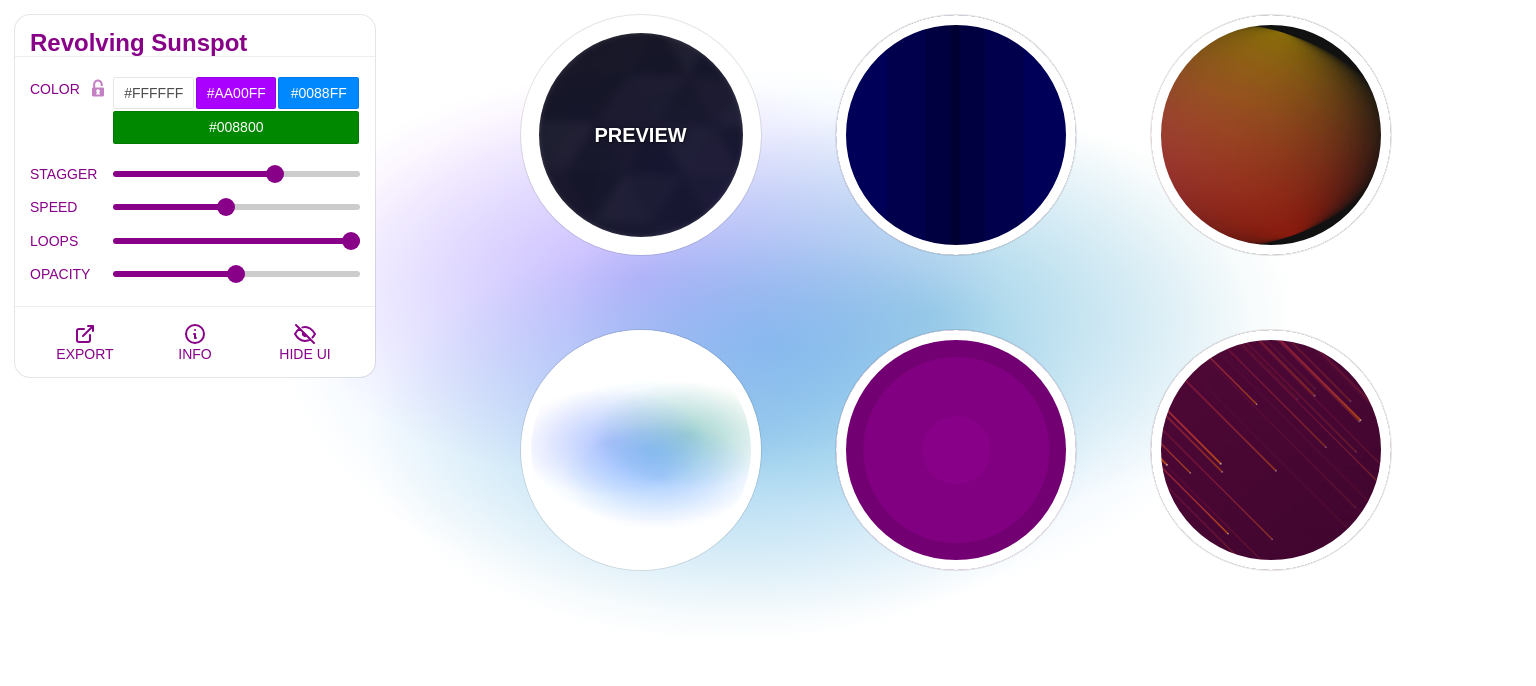type on "0.2" 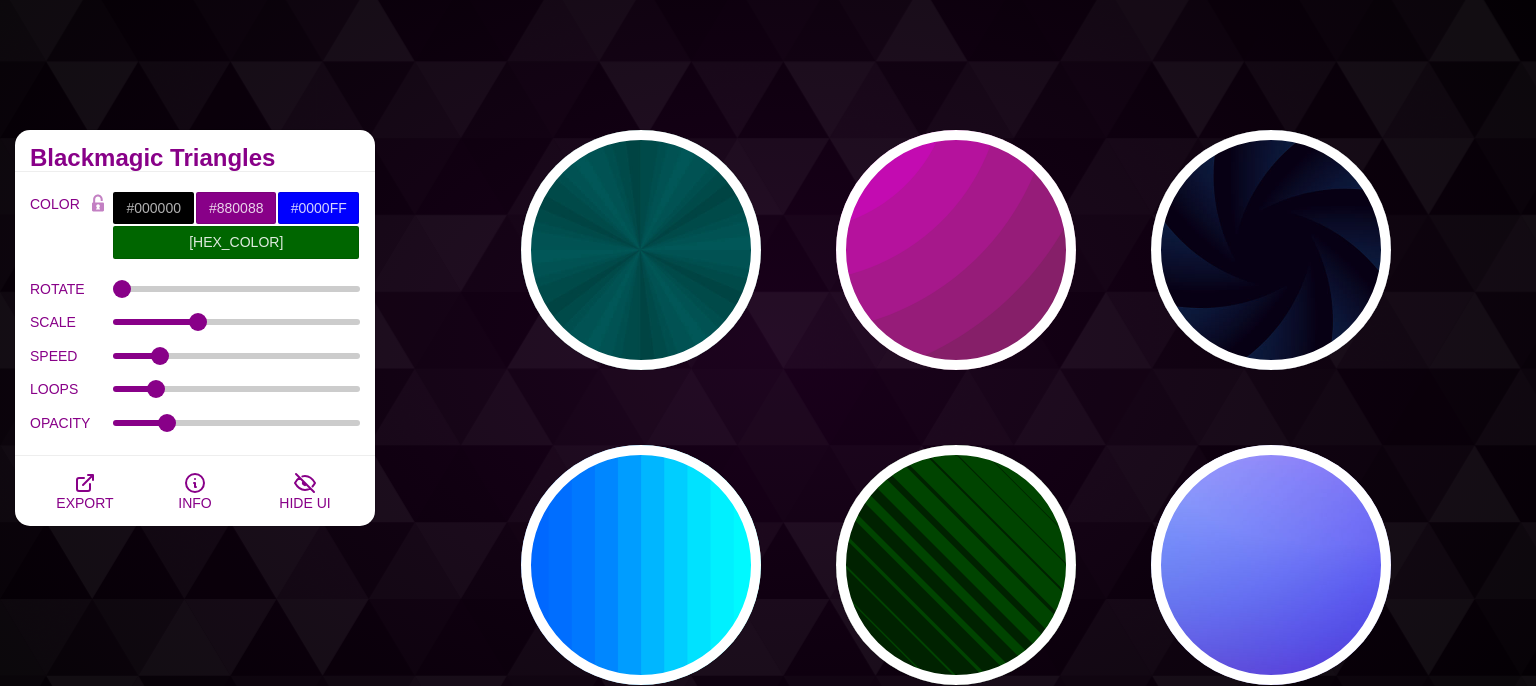 scroll, scrollTop: 0, scrollLeft: 0, axis: both 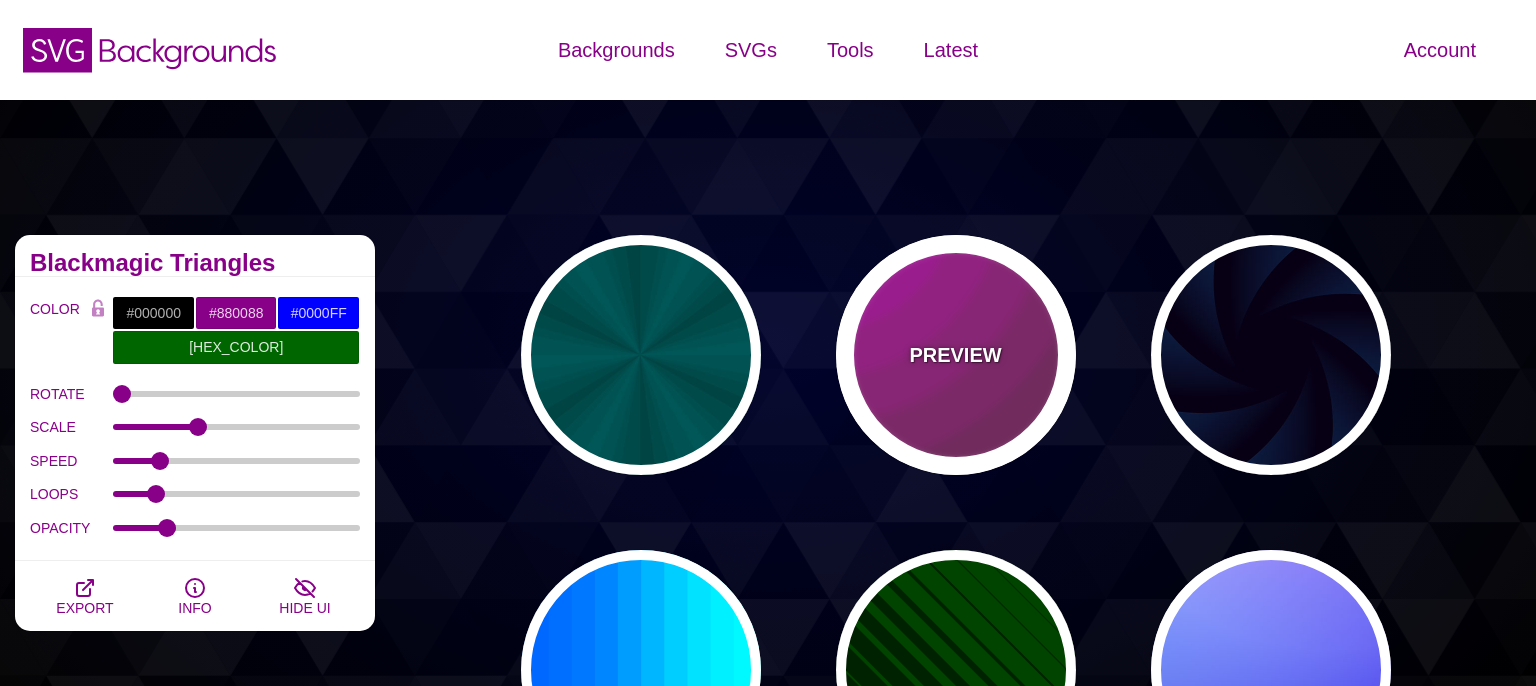 click on "PREVIEW" at bounding box center (956, 355) 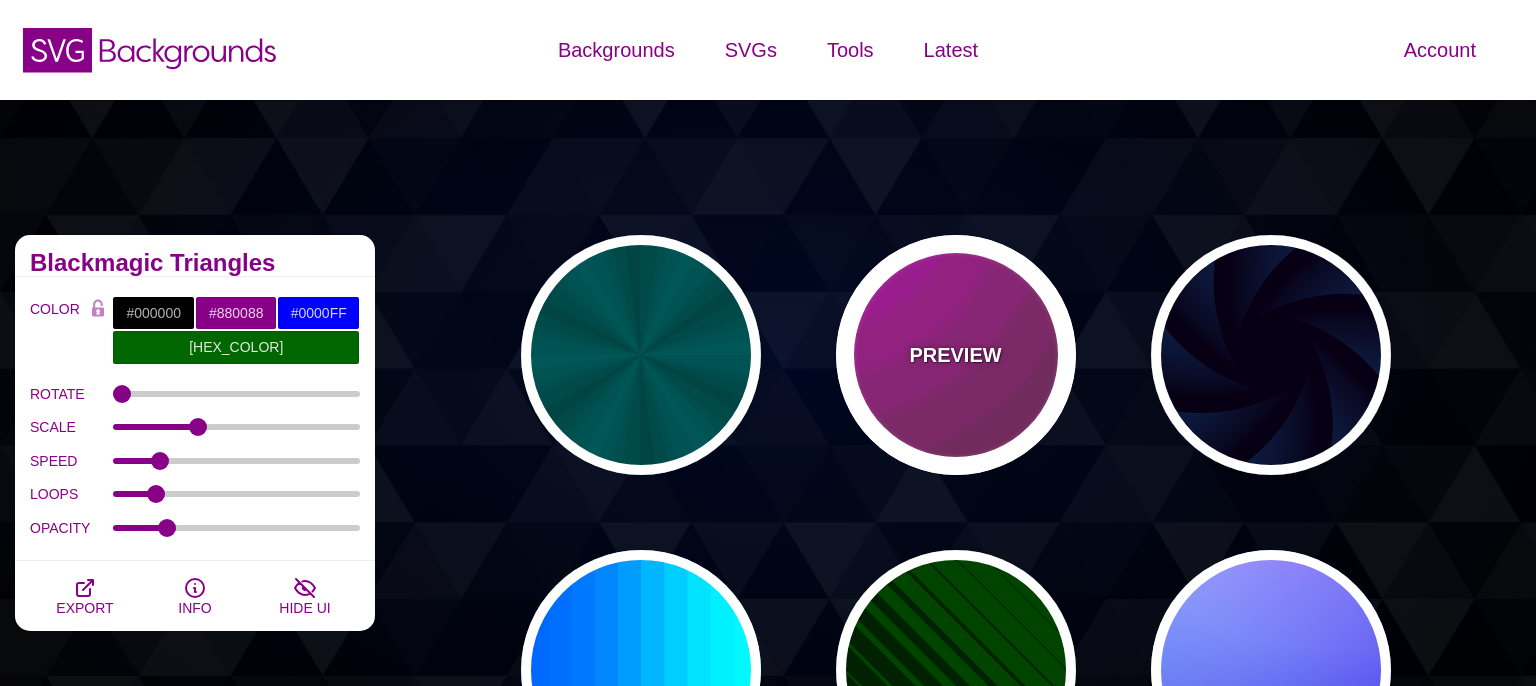 type on "#442233" 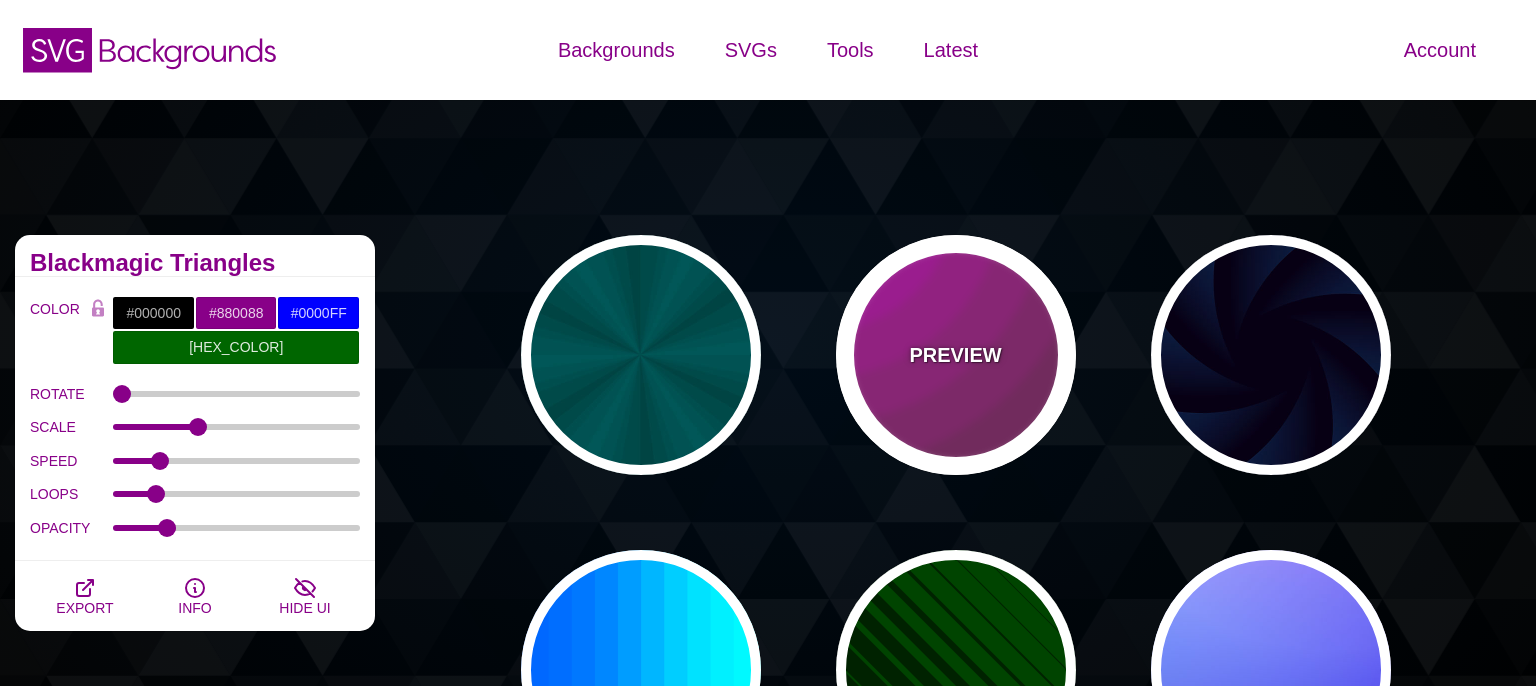 type on "#DD00DD" 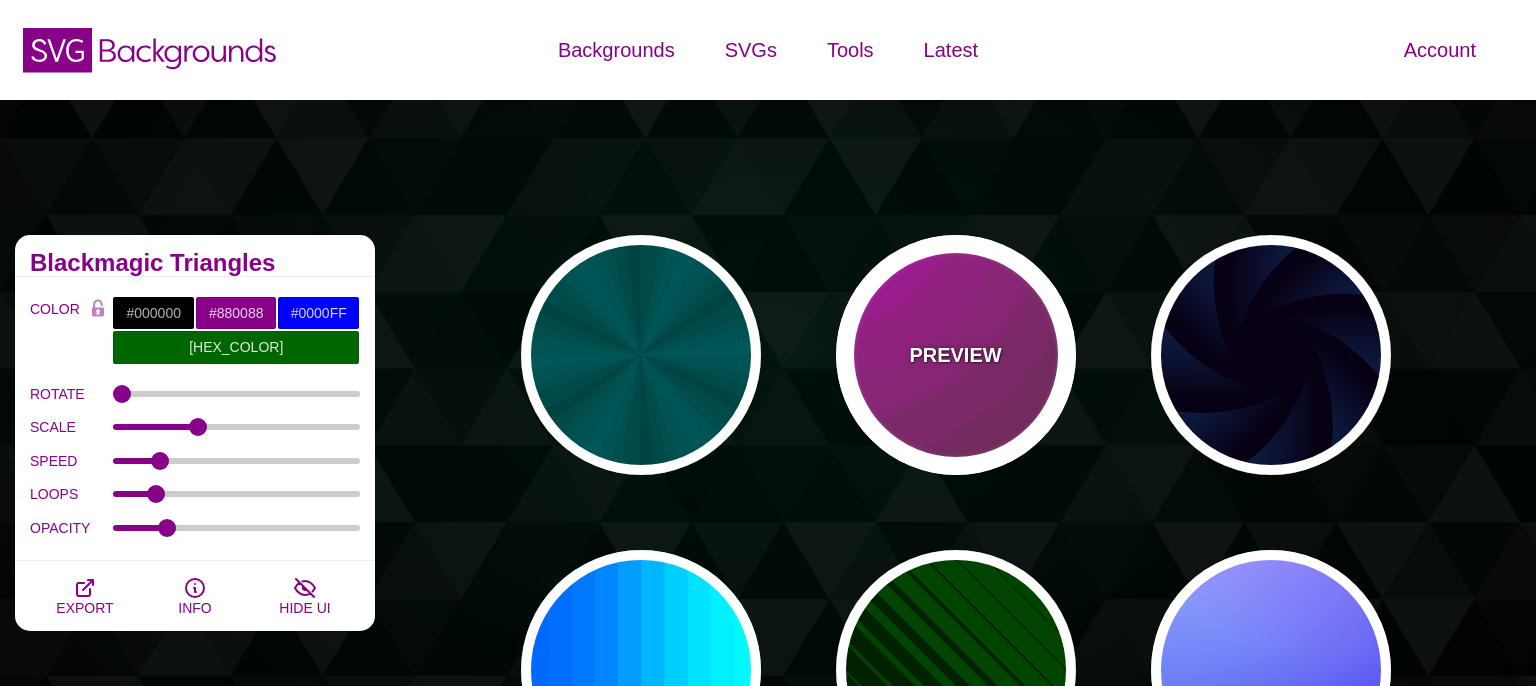type on "0" 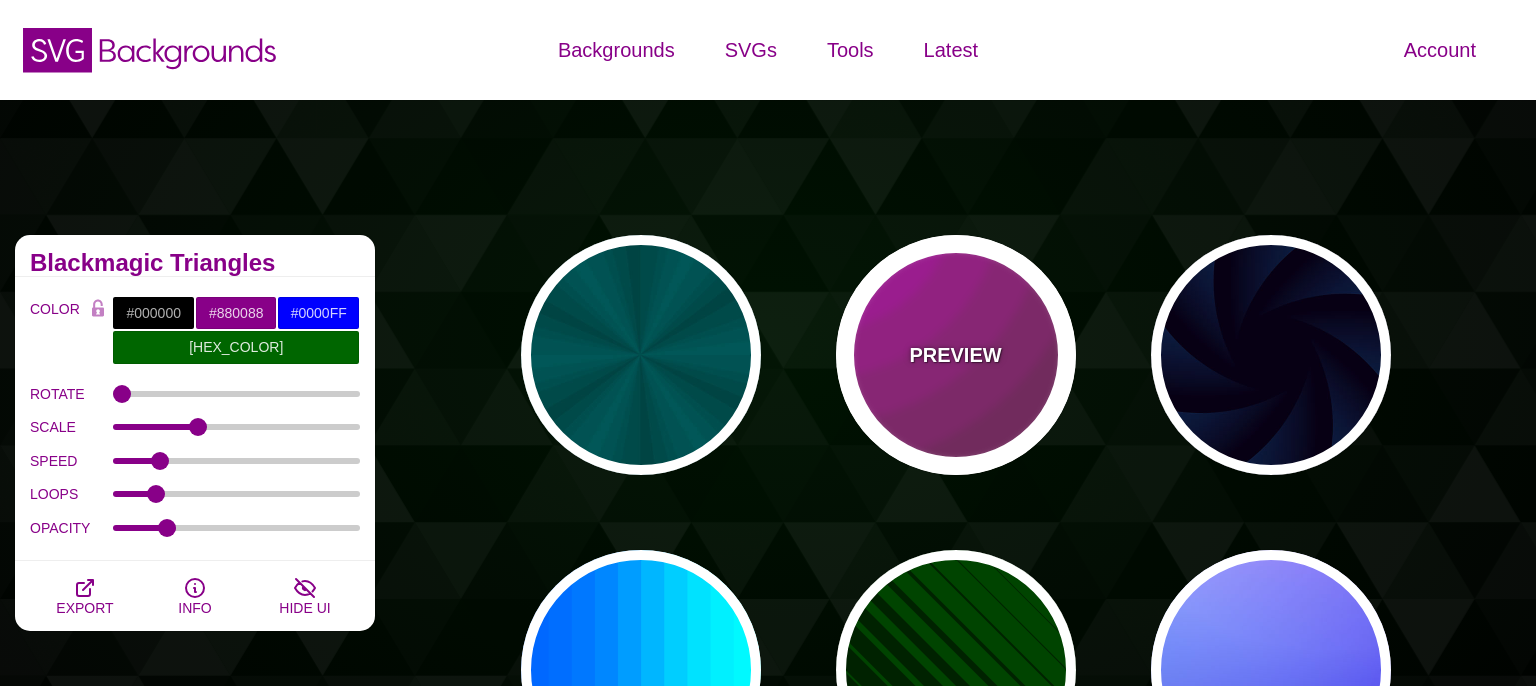 type on "0.2" 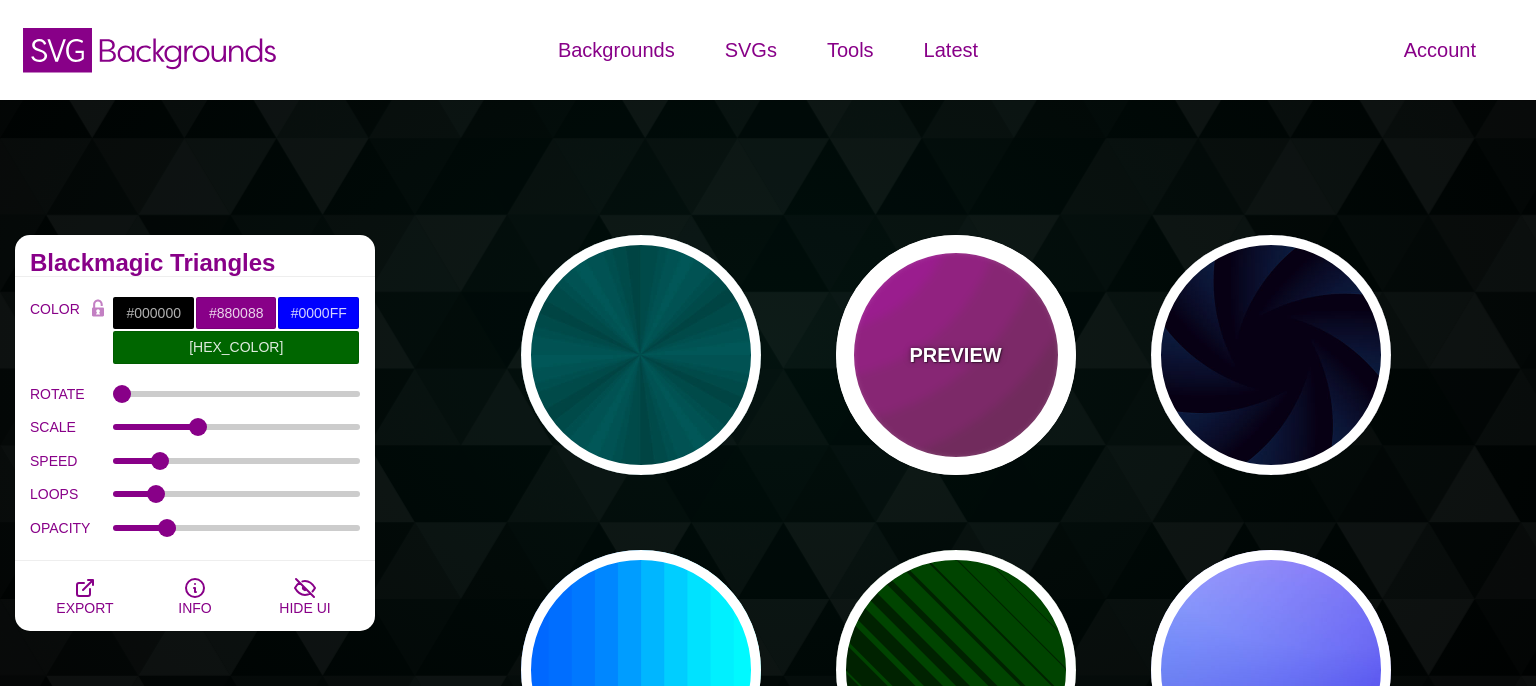 type on "0" 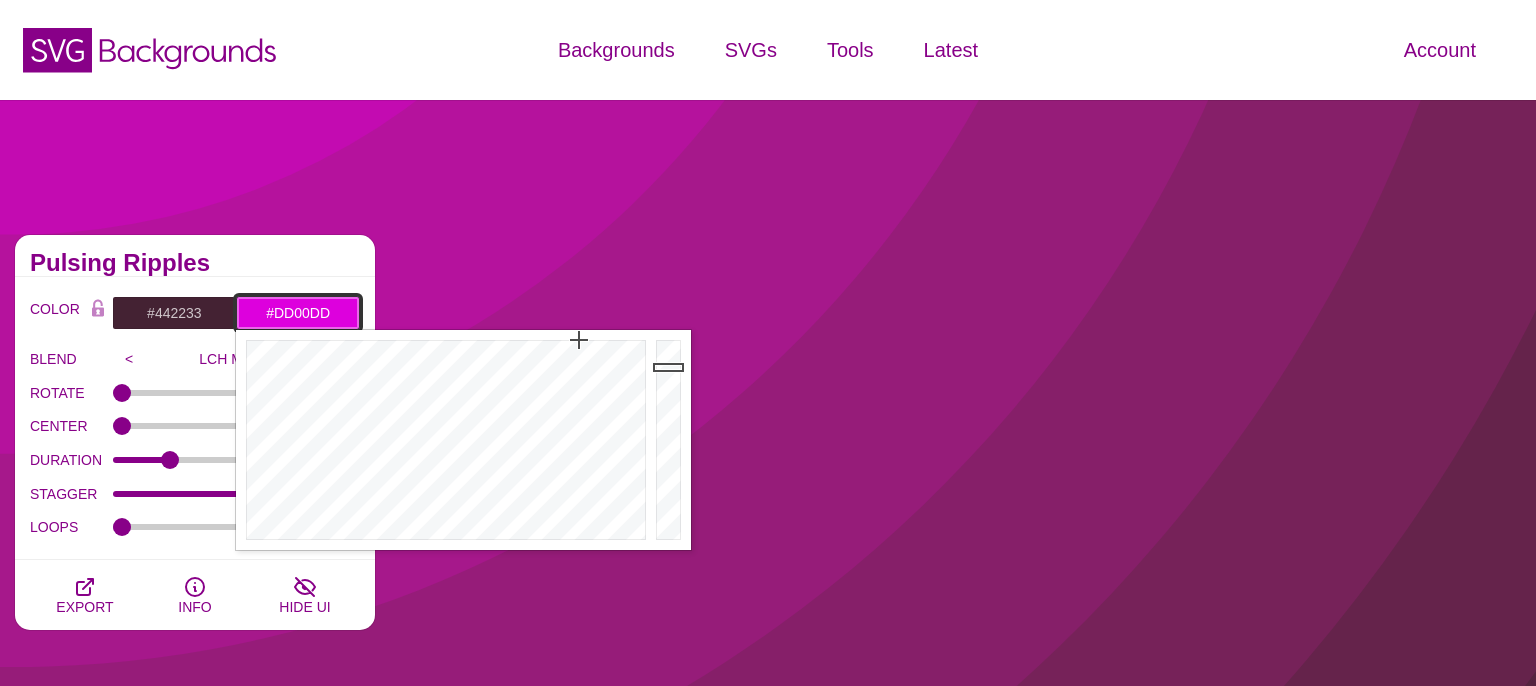 click on "#DD00DD" at bounding box center [298, 313] 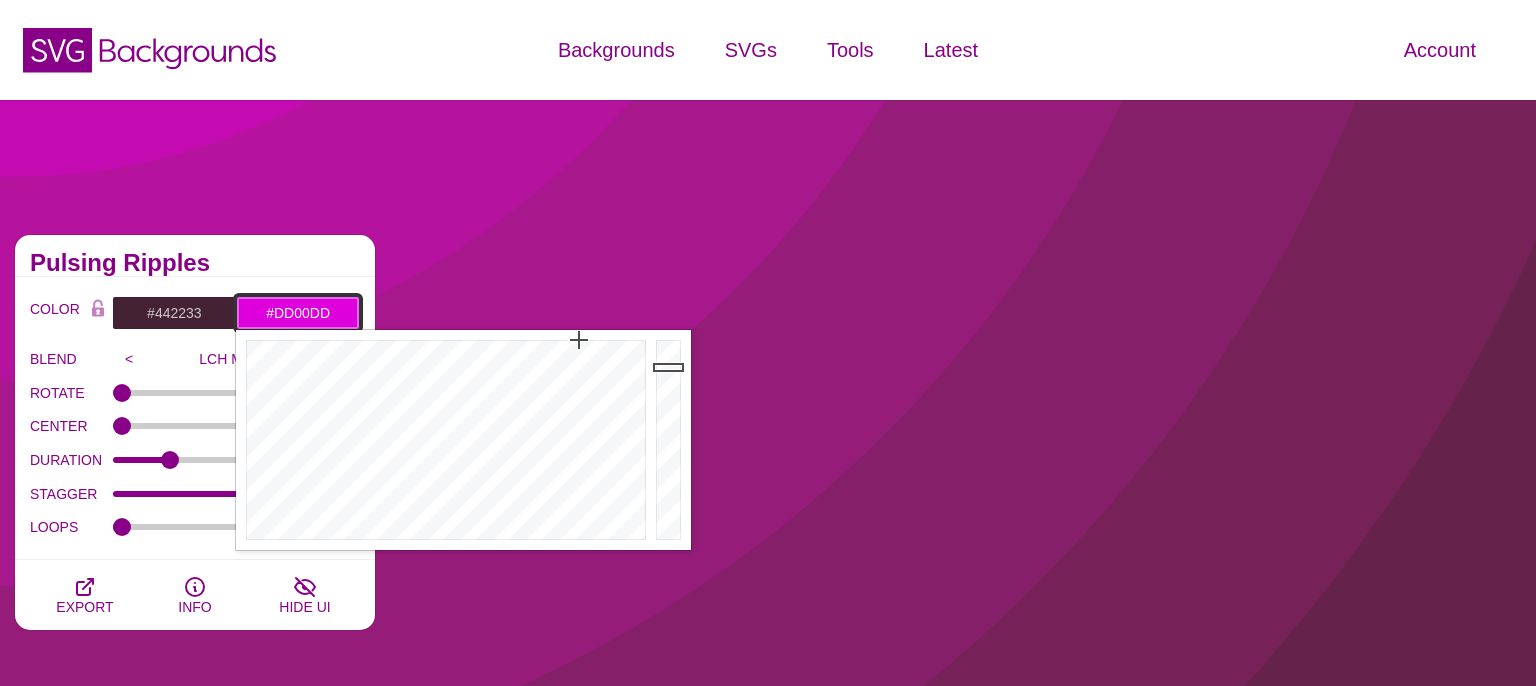 drag, startPoint x: 331, startPoint y: 314, endPoint x: 225, endPoint y: 315, distance: 106.004715 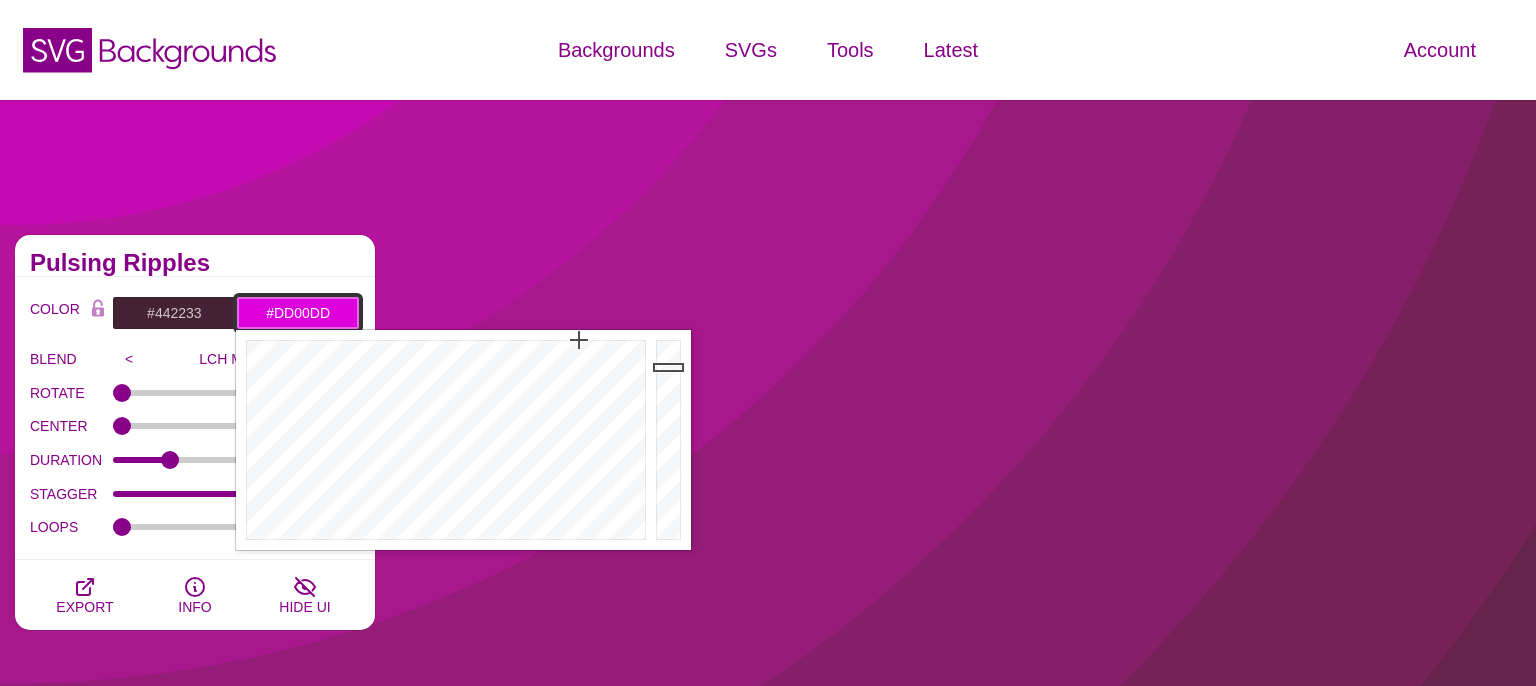 click on "#DD00DD" at bounding box center [298, 313] 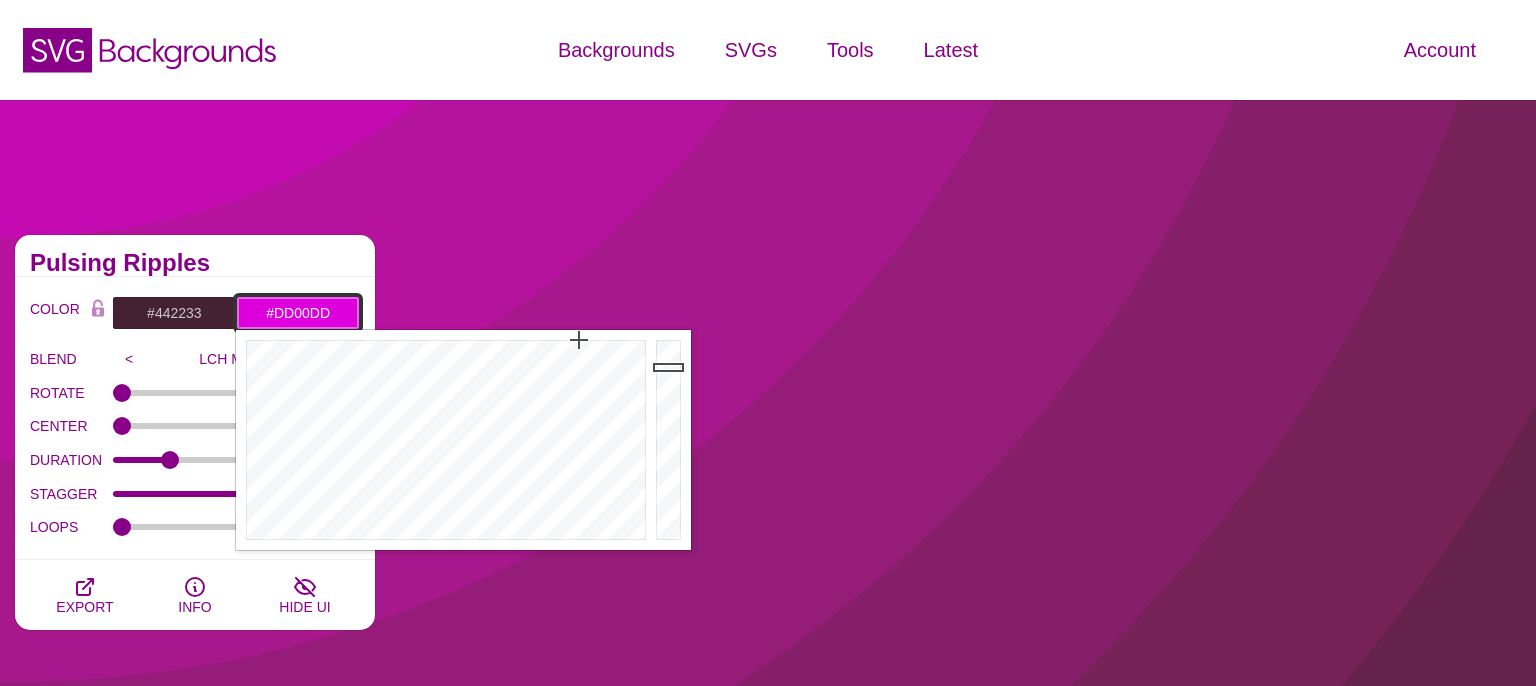 paste on "537d95" 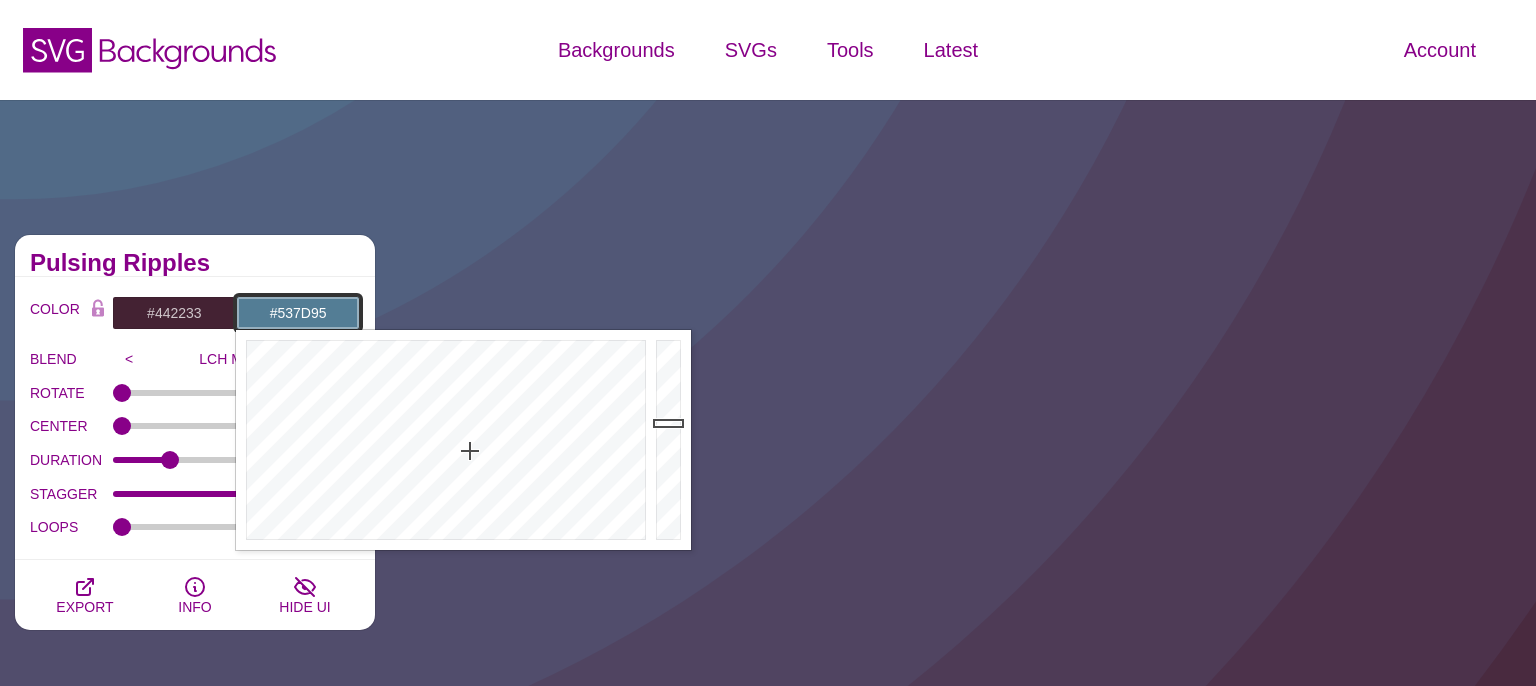 drag, startPoint x: 326, startPoint y: 310, endPoint x: 214, endPoint y: 306, distance: 112.0714 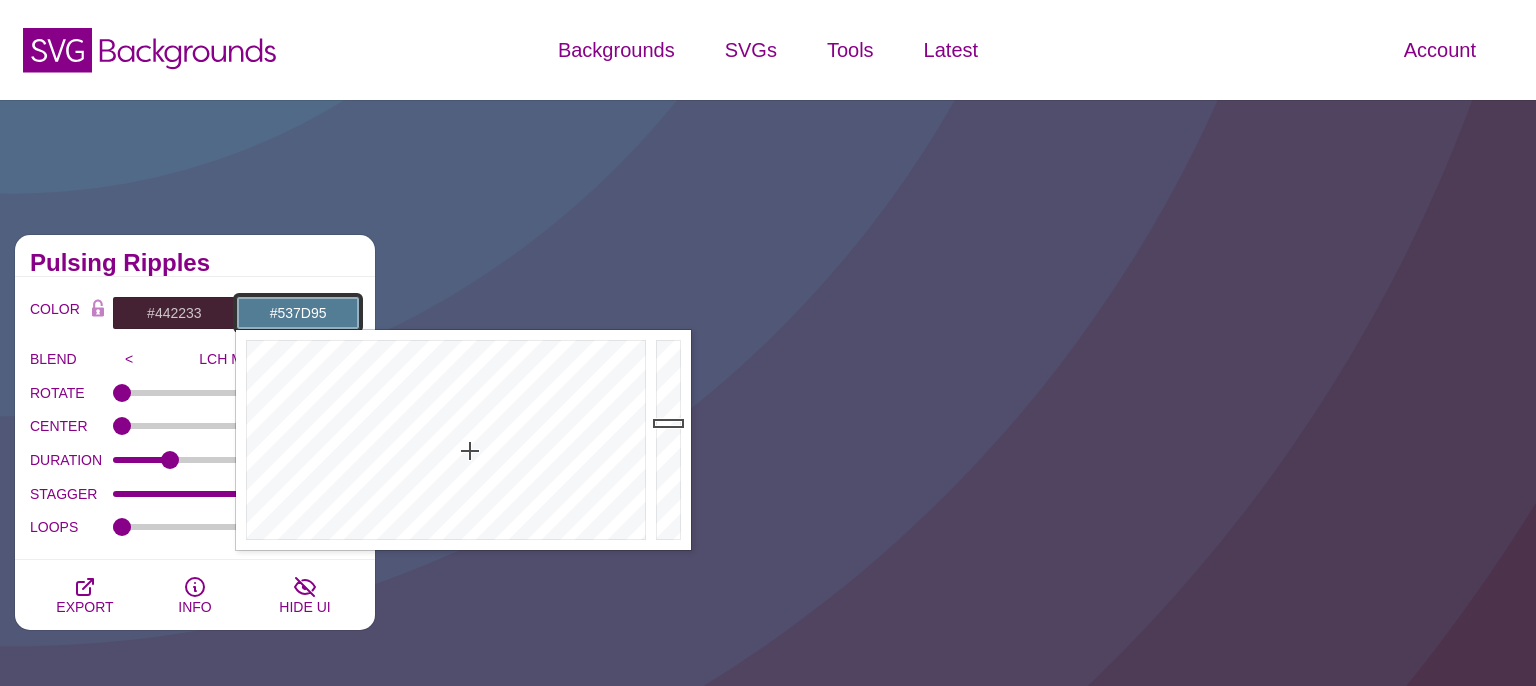 click on "#537D95" at bounding box center [298, 313] 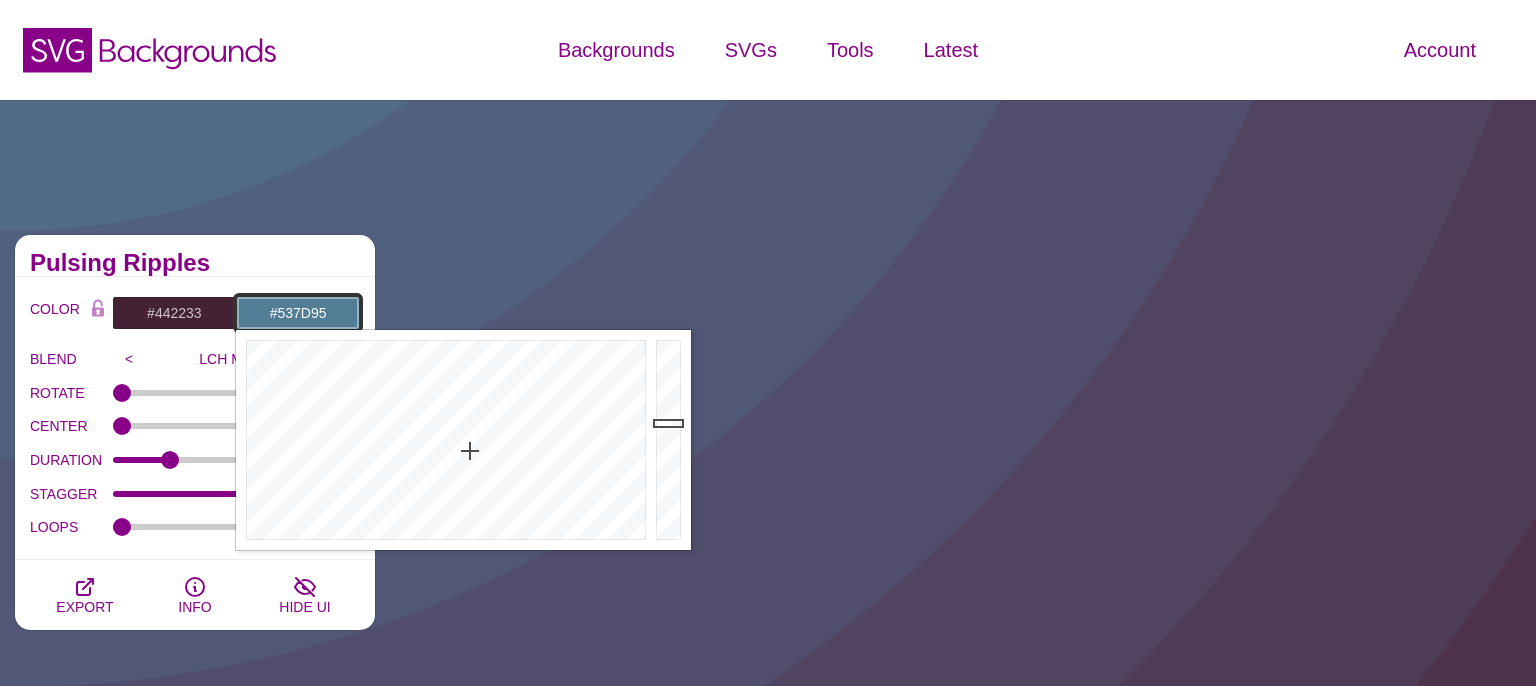 paste on "[HEX_COLOR]" 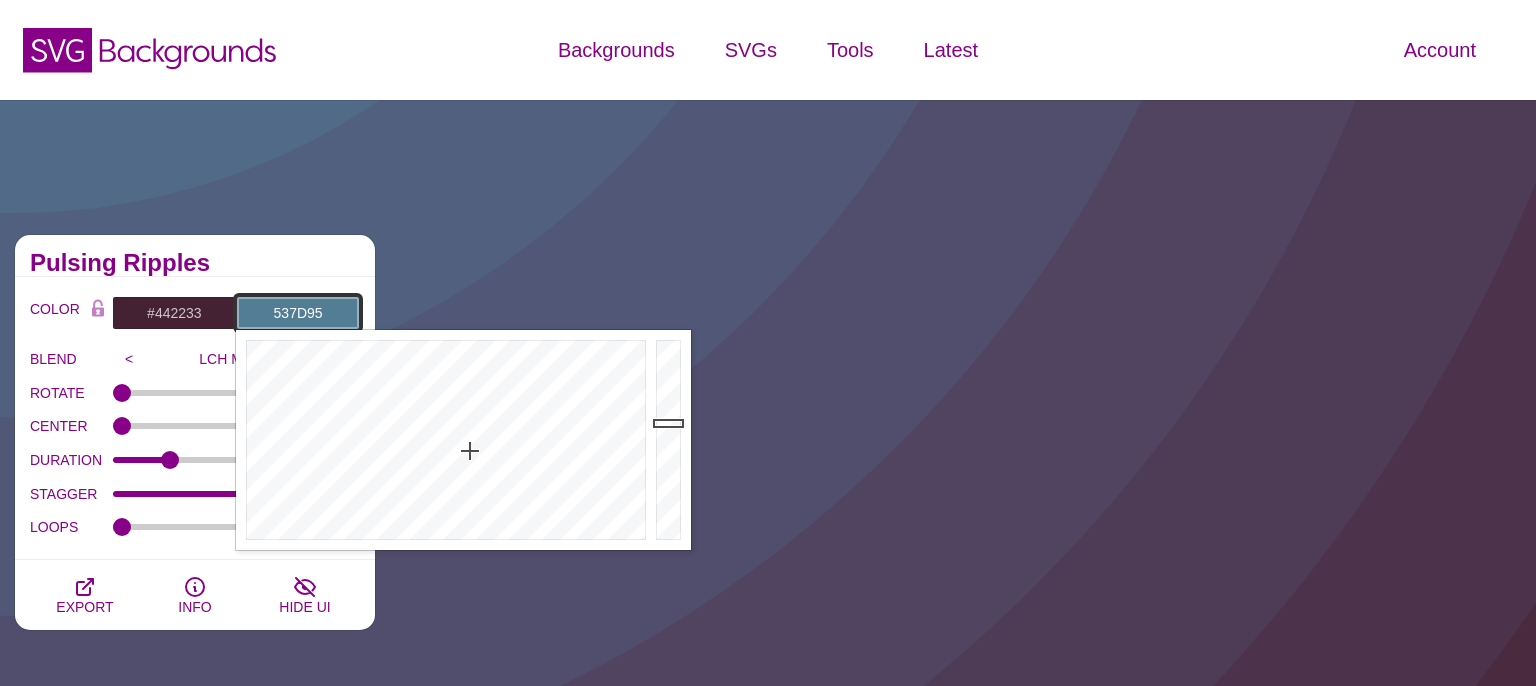 type on "#537D95" 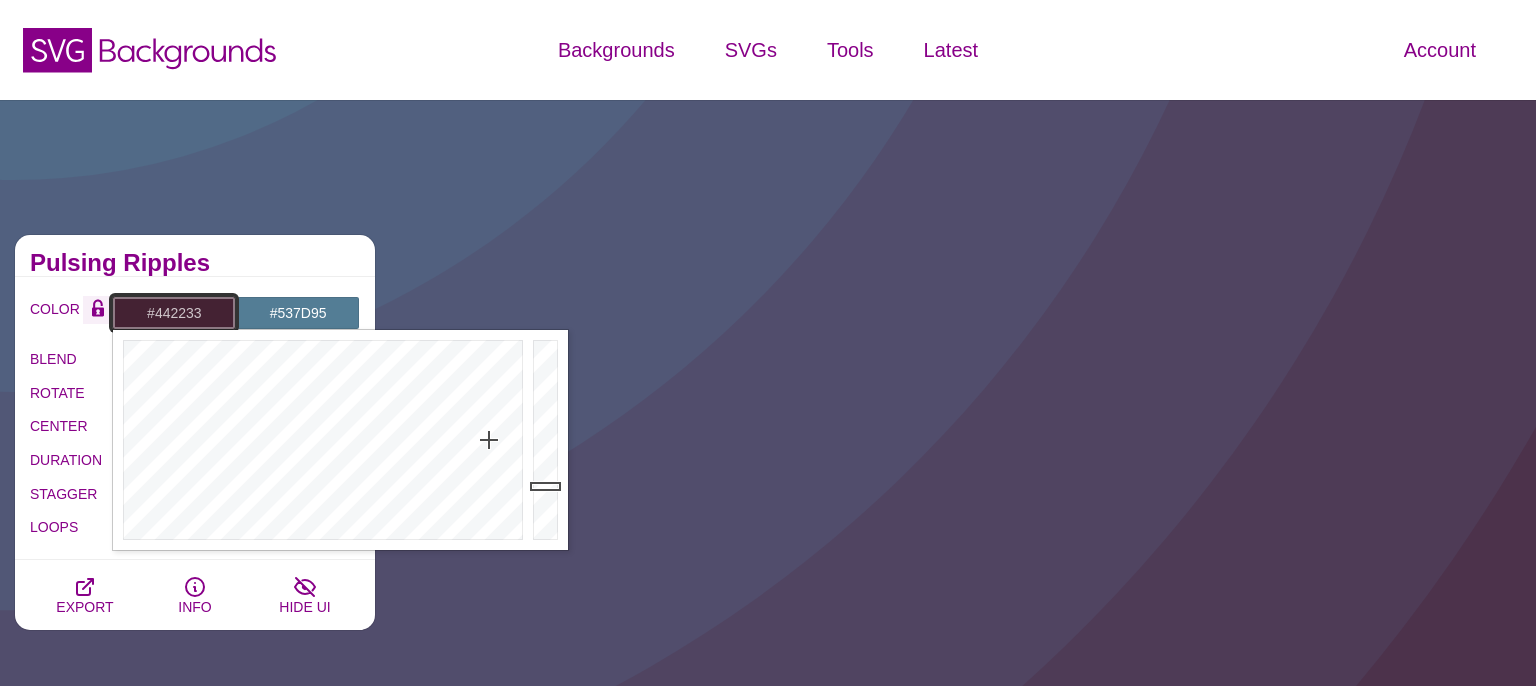 drag, startPoint x: 103, startPoint y: 309, endPoint x: 86, endPoint y: 310, distance: 17.029387 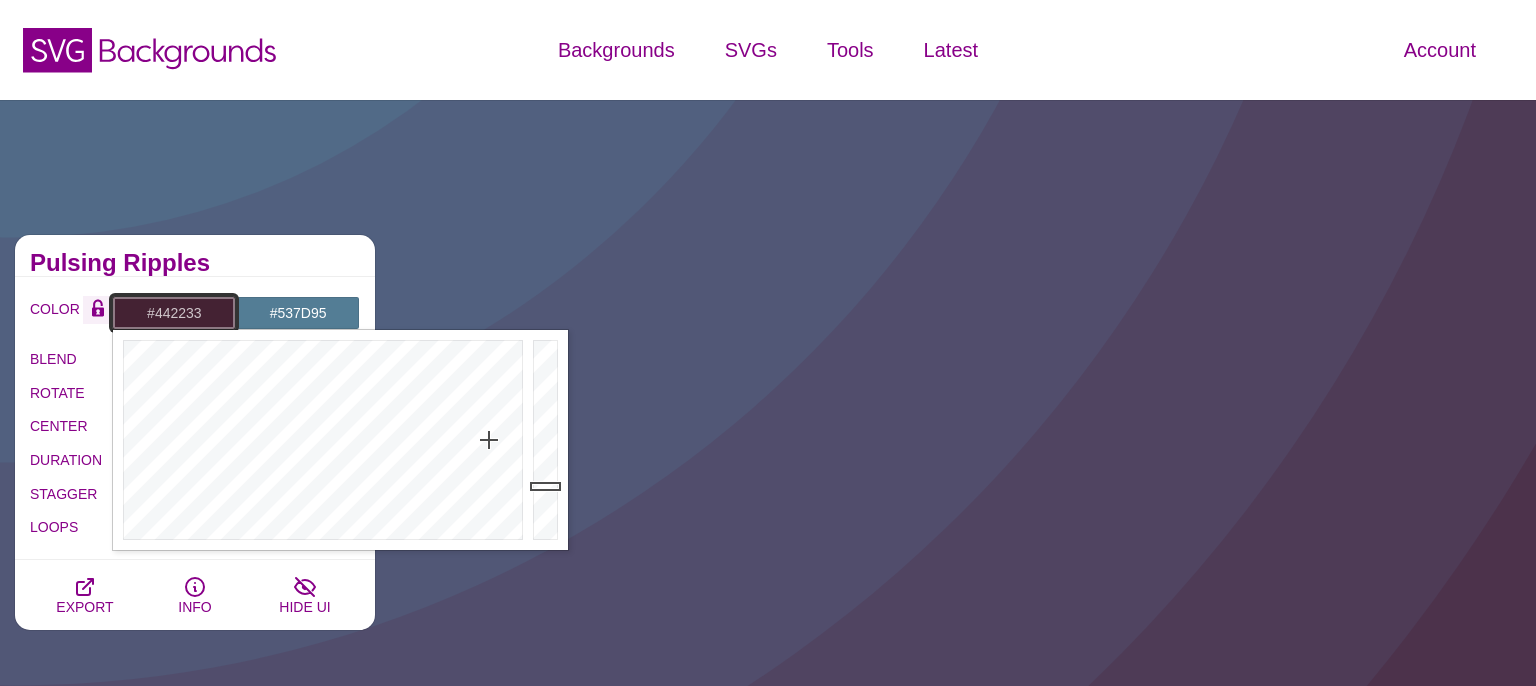 click on "#442233" at bounding box center [174, 313] 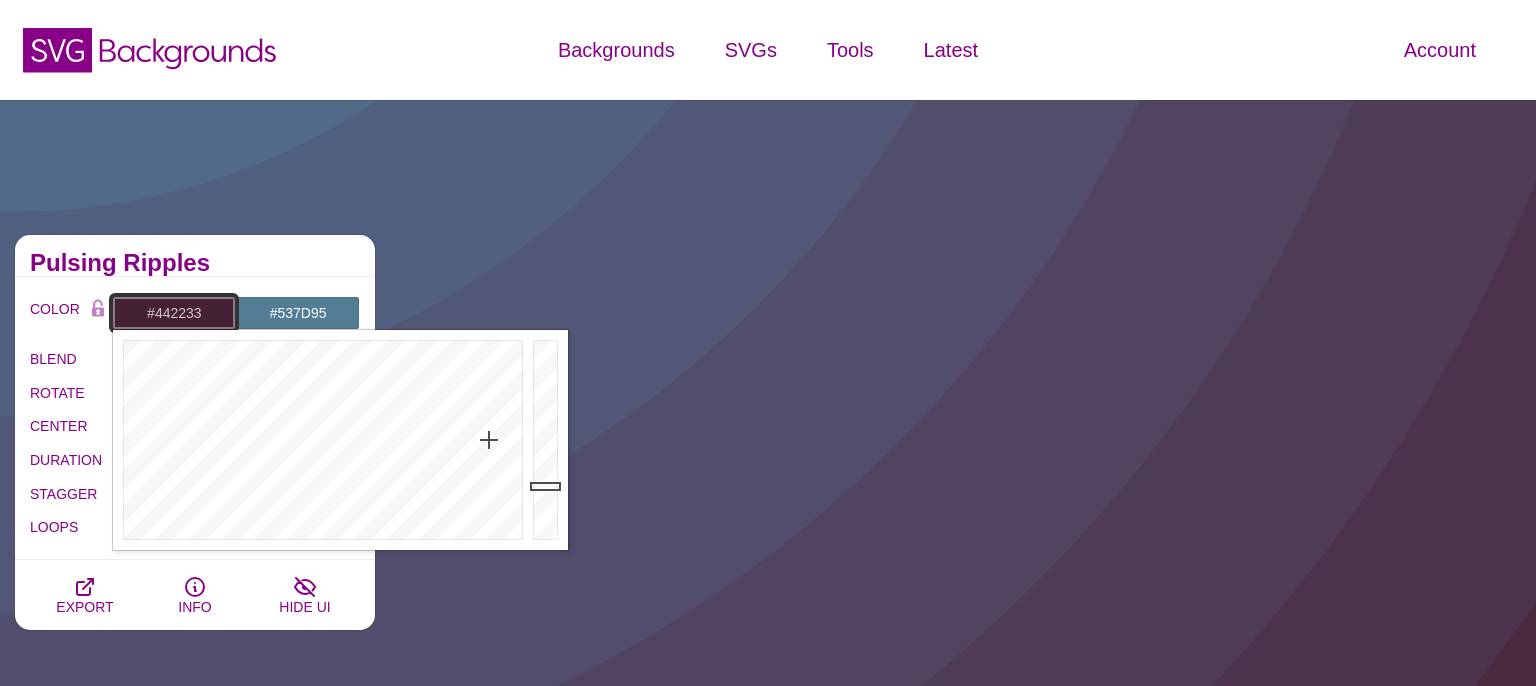 paste on "537d95" 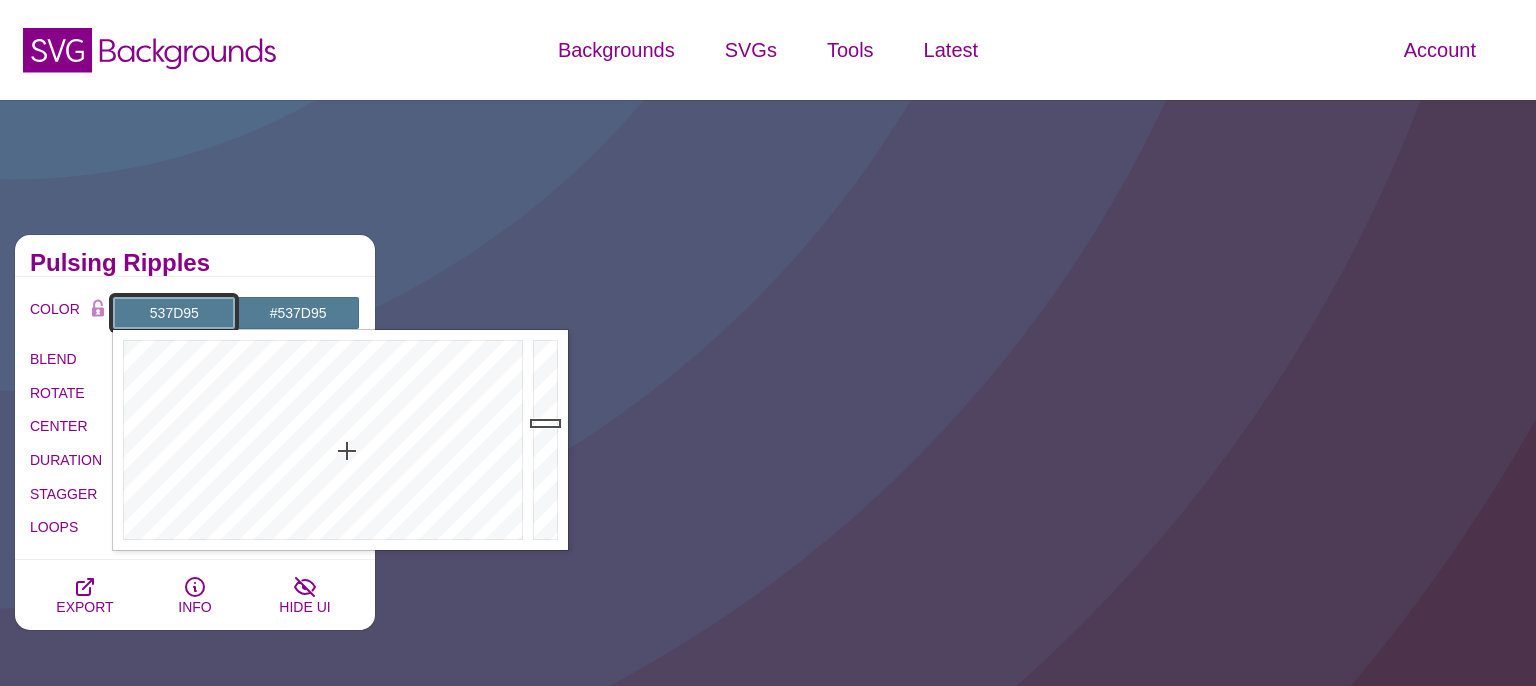 type on "#537D95" 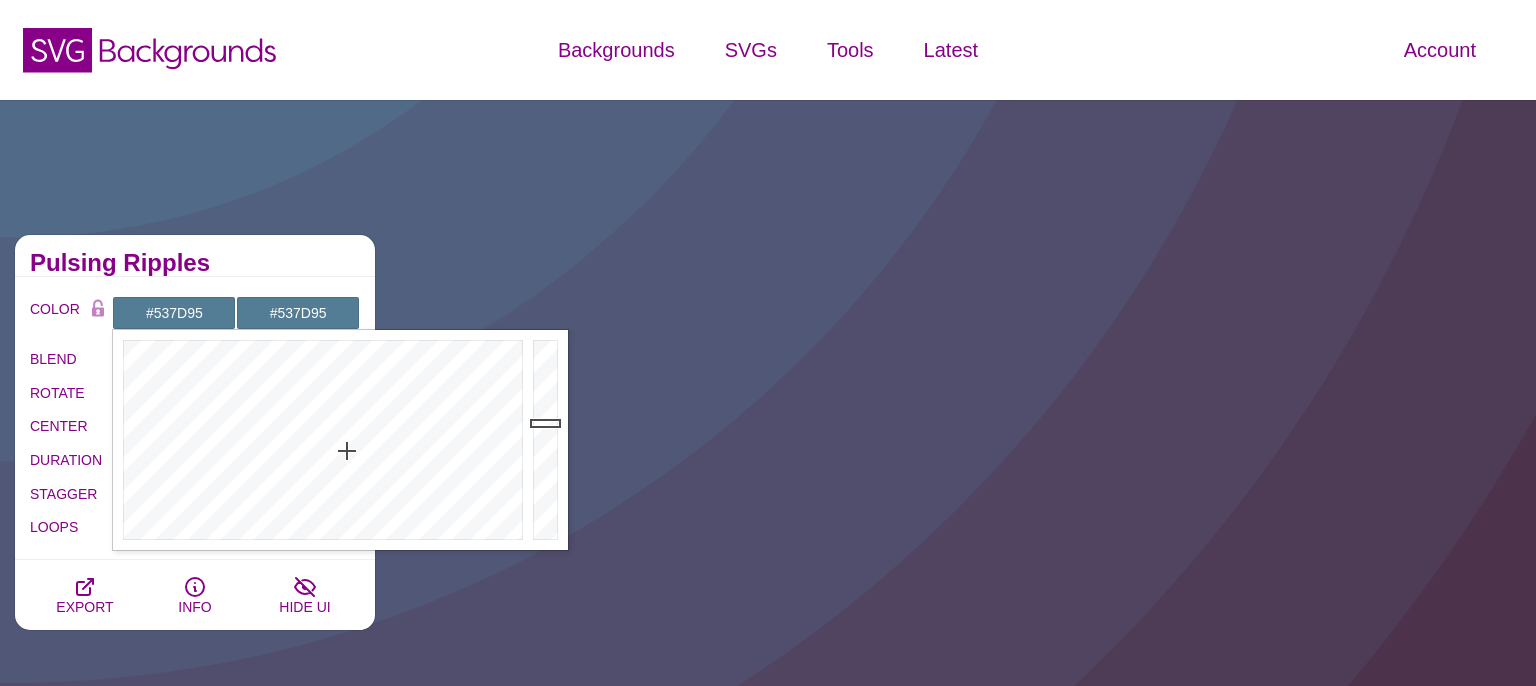 click on "Pulsing Ripples" at bounding box center [195, 263] 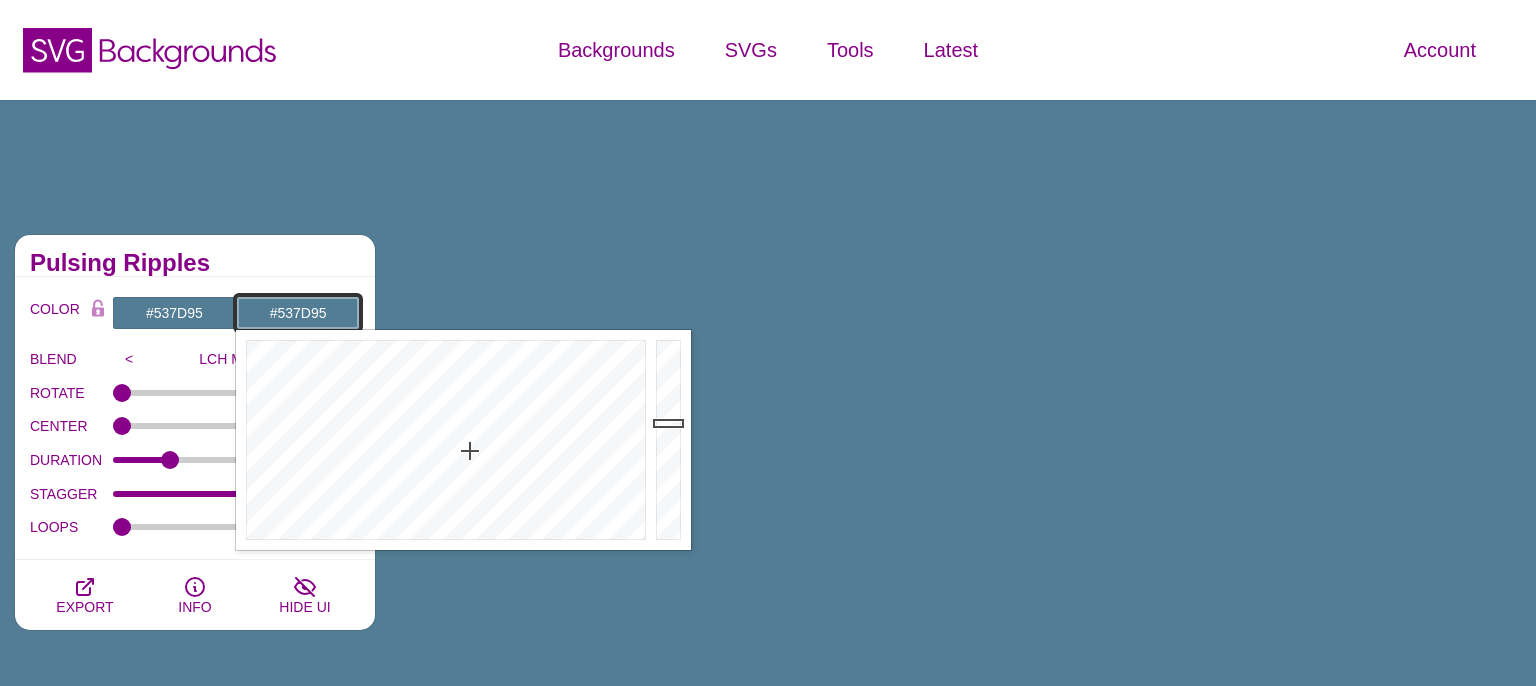 click on "#537D95" at bounding box center [298, 313] 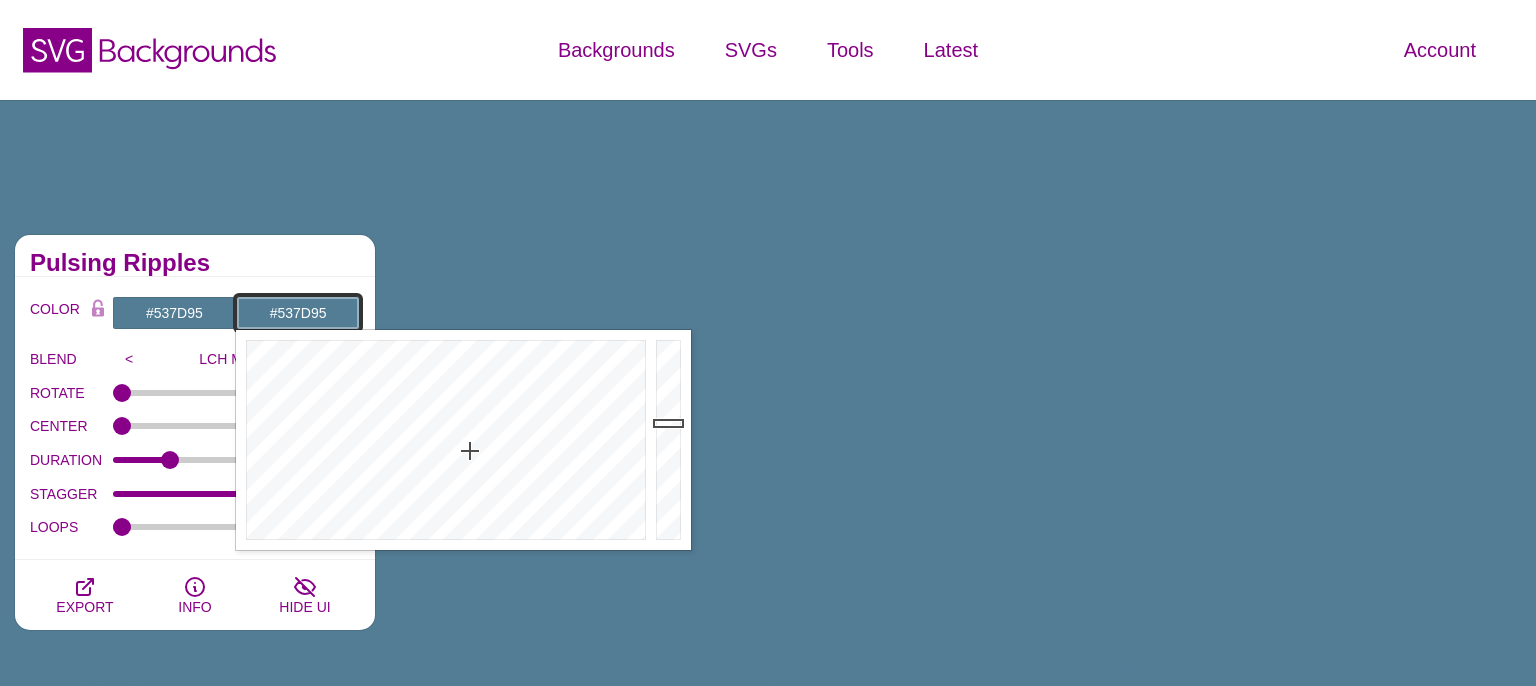 drag, startPoint x: 278, startPoint y: 306, endPoint x: 201, endPoint y: 302, distance: 77.10383 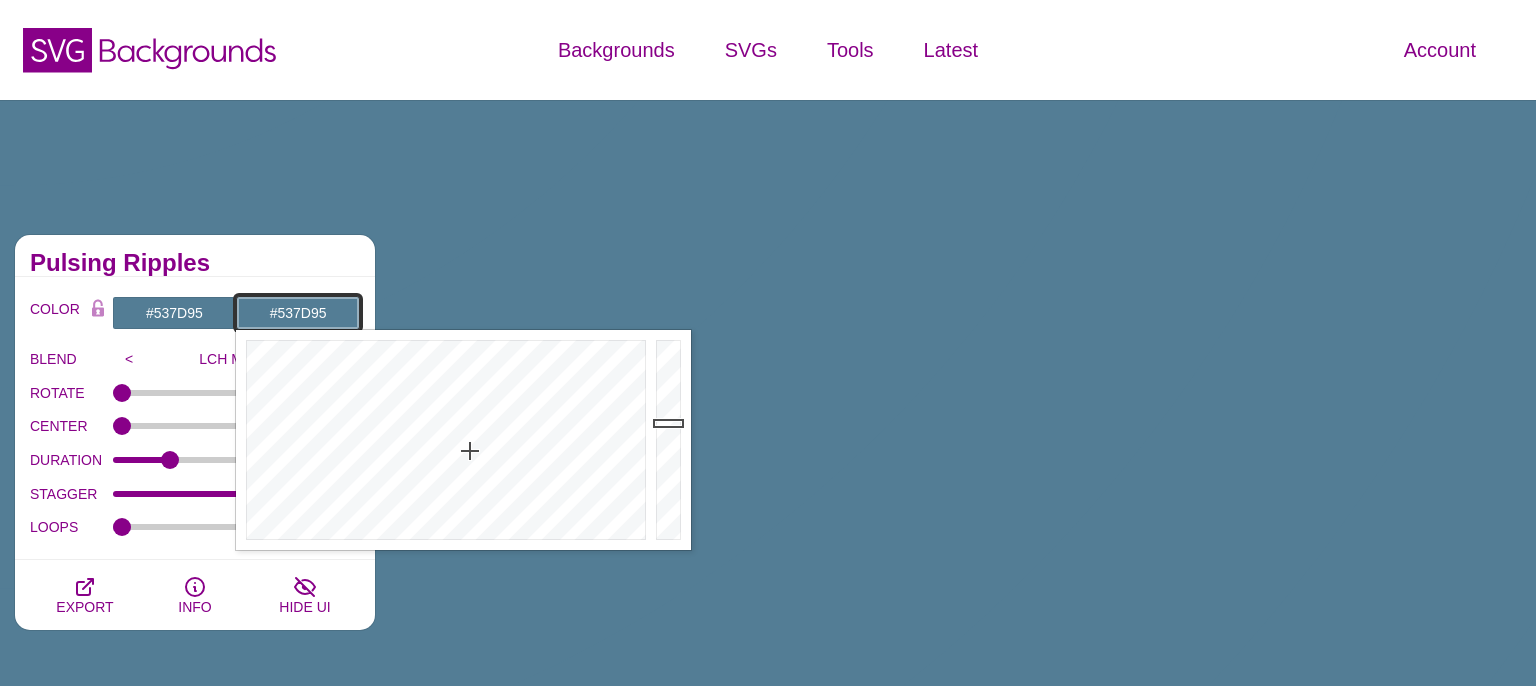 click on "#537D95" at bounding box center (298, 313) 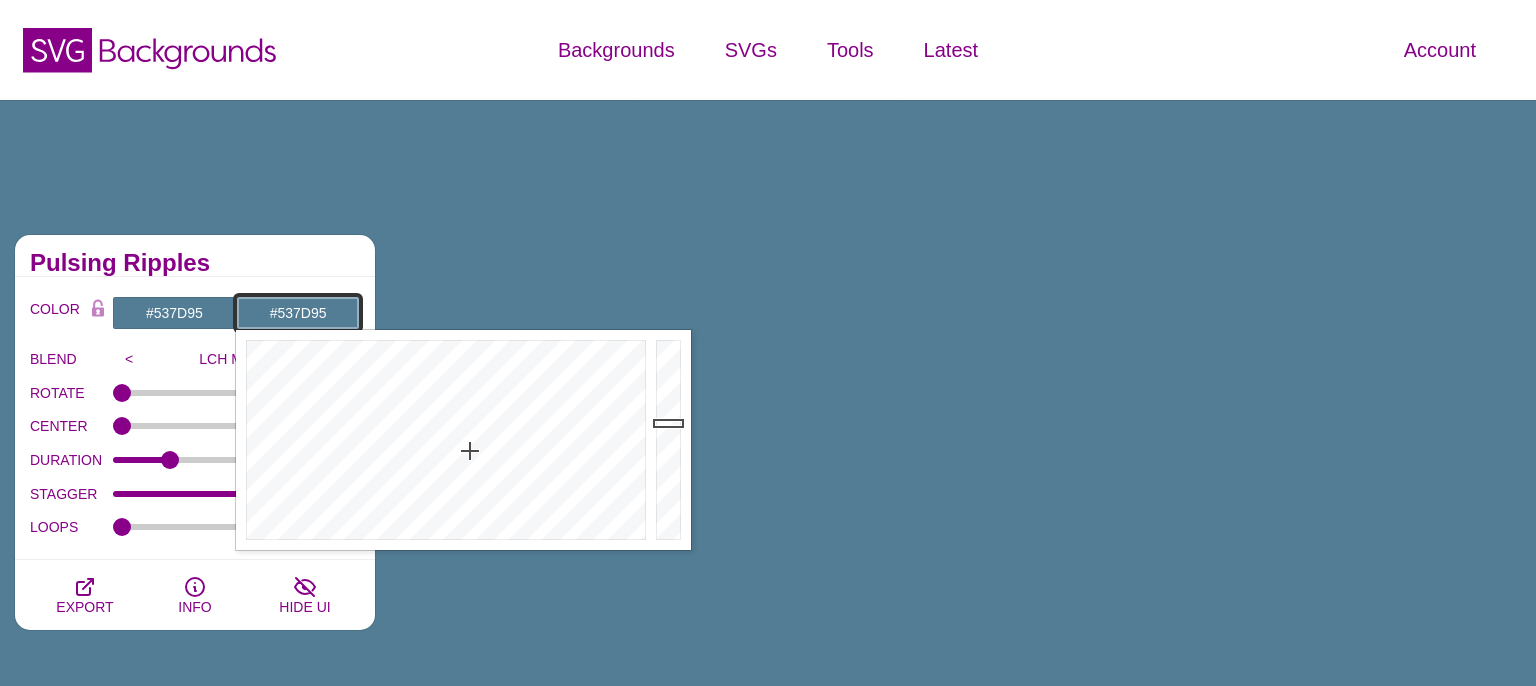 paste on "1f1d33" 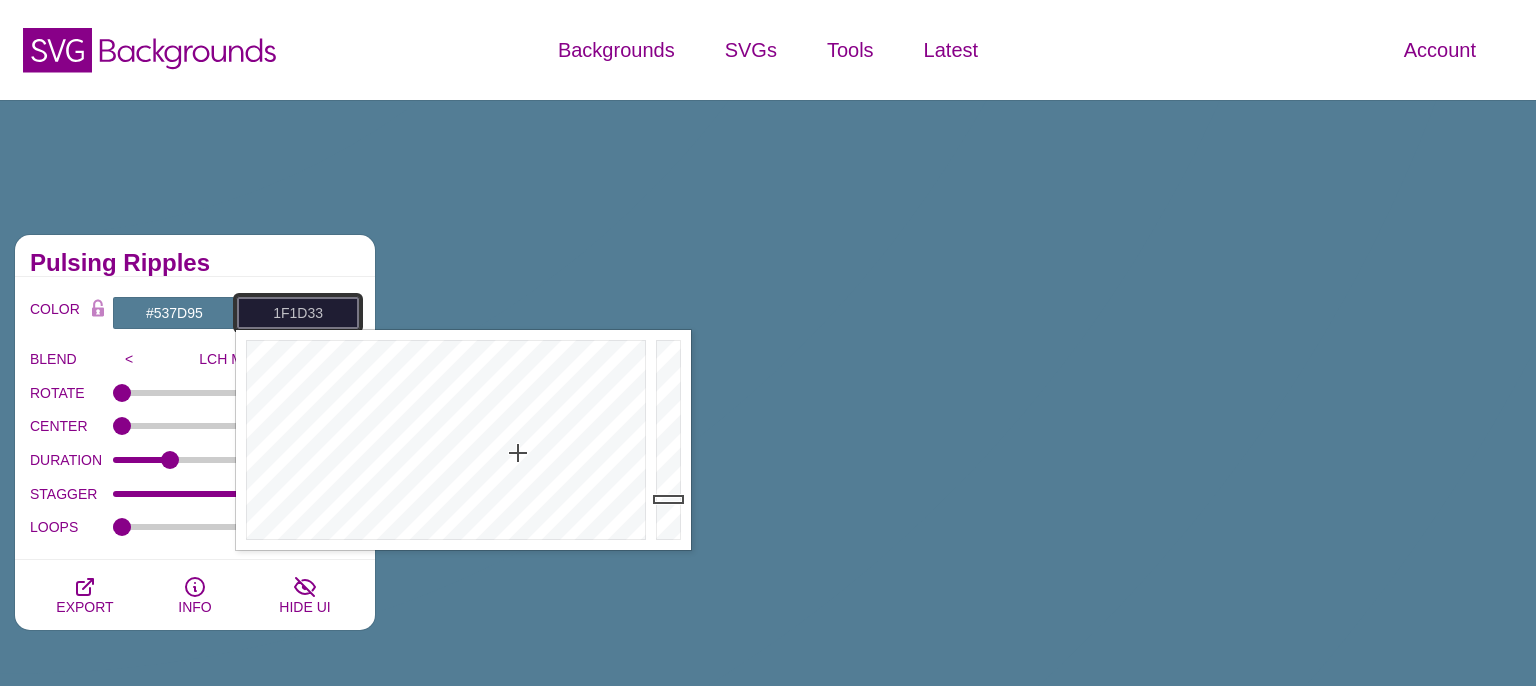 type on "#1F1D33" 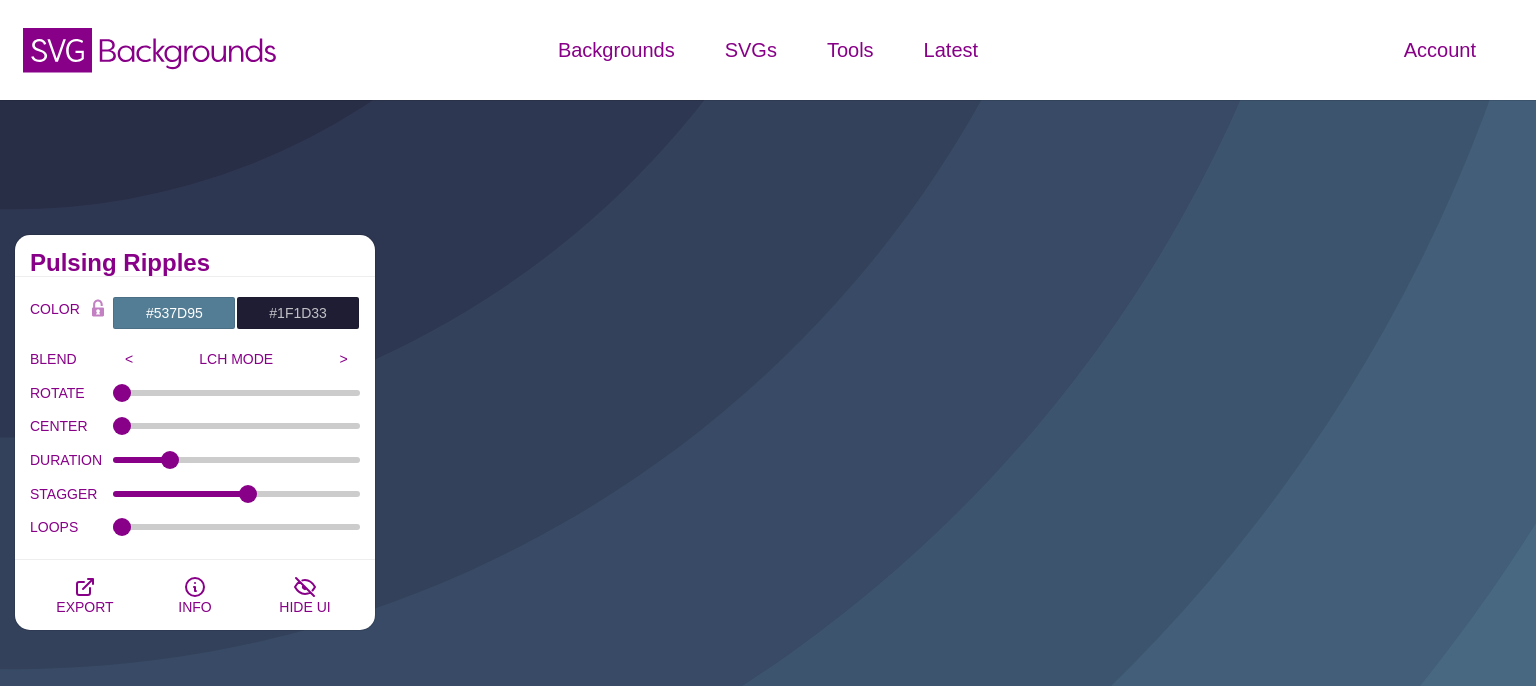 click on "Pulsing Ripples" at bounding box center (195, 263) 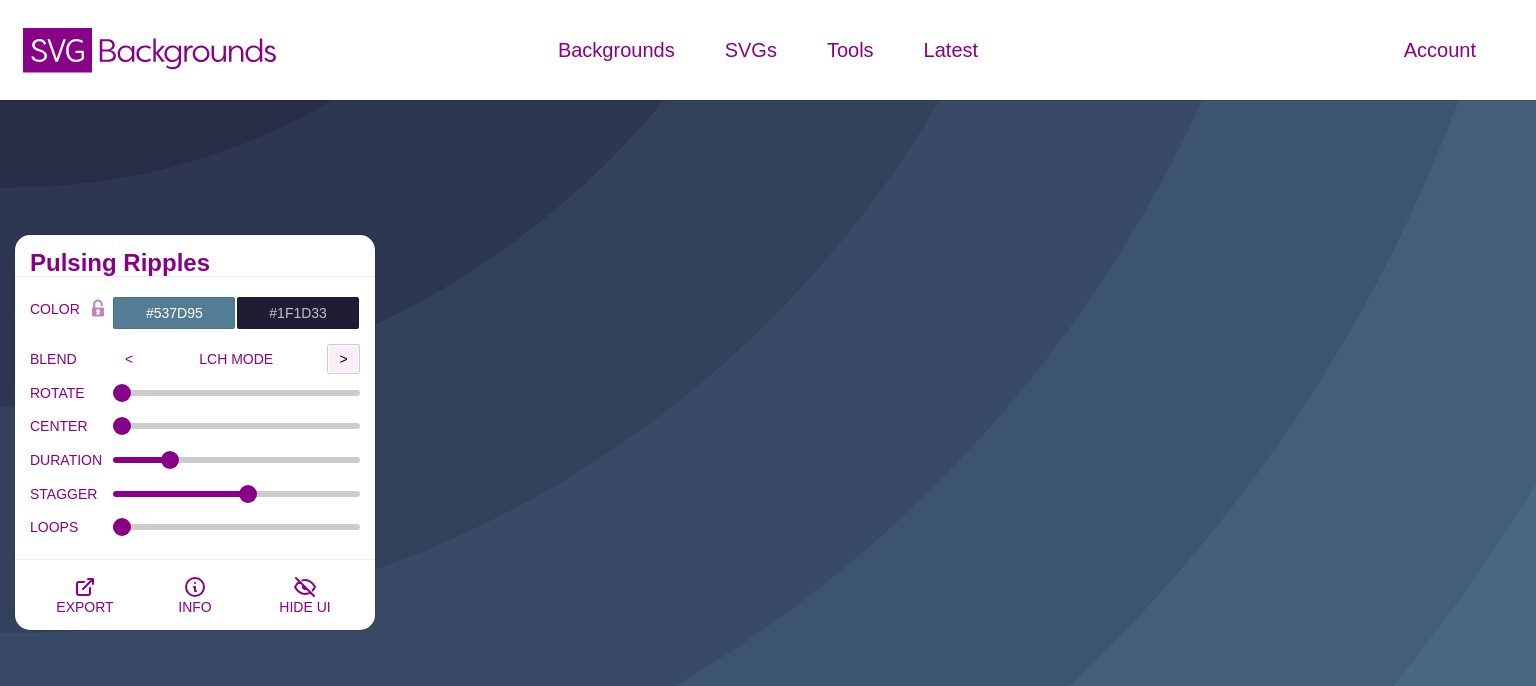 click on ">" at bounding box center [343, 359] 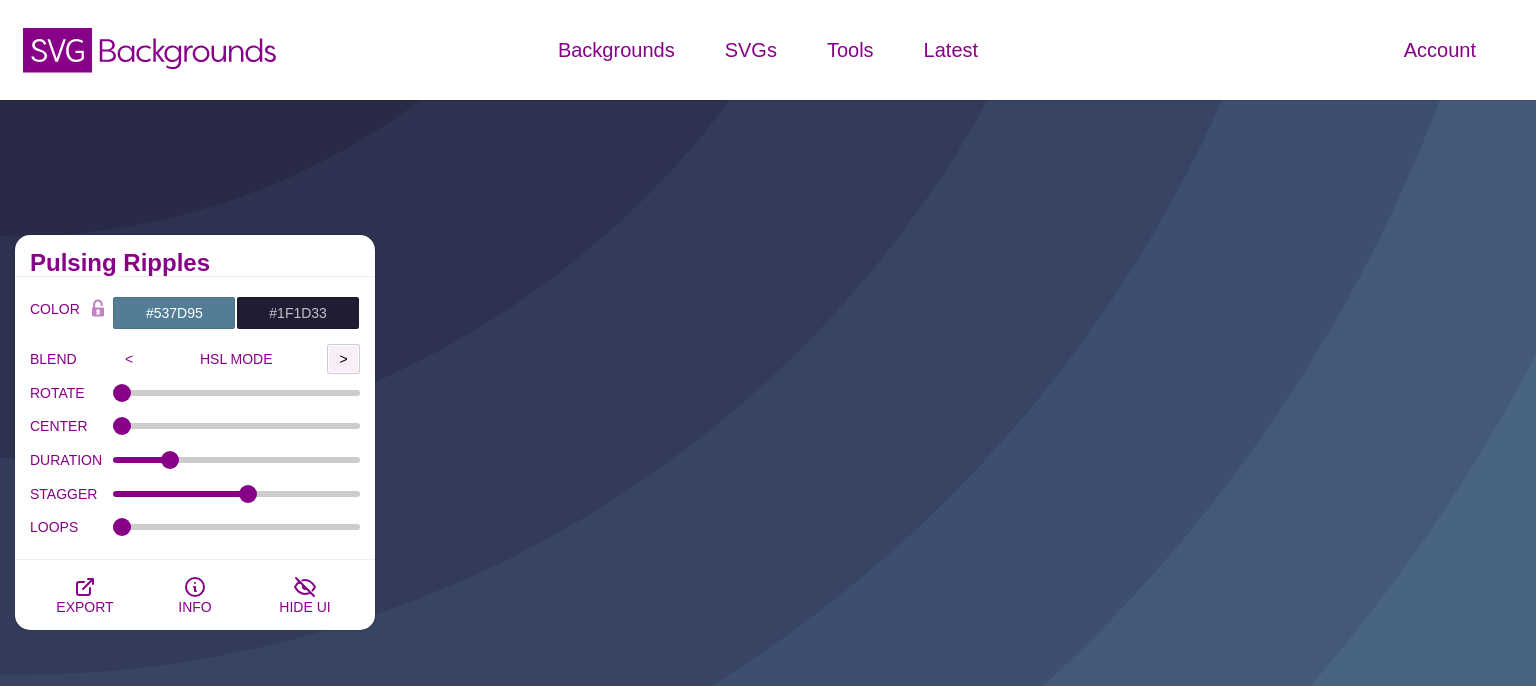 click on ">" at bounding box center [343, 359] 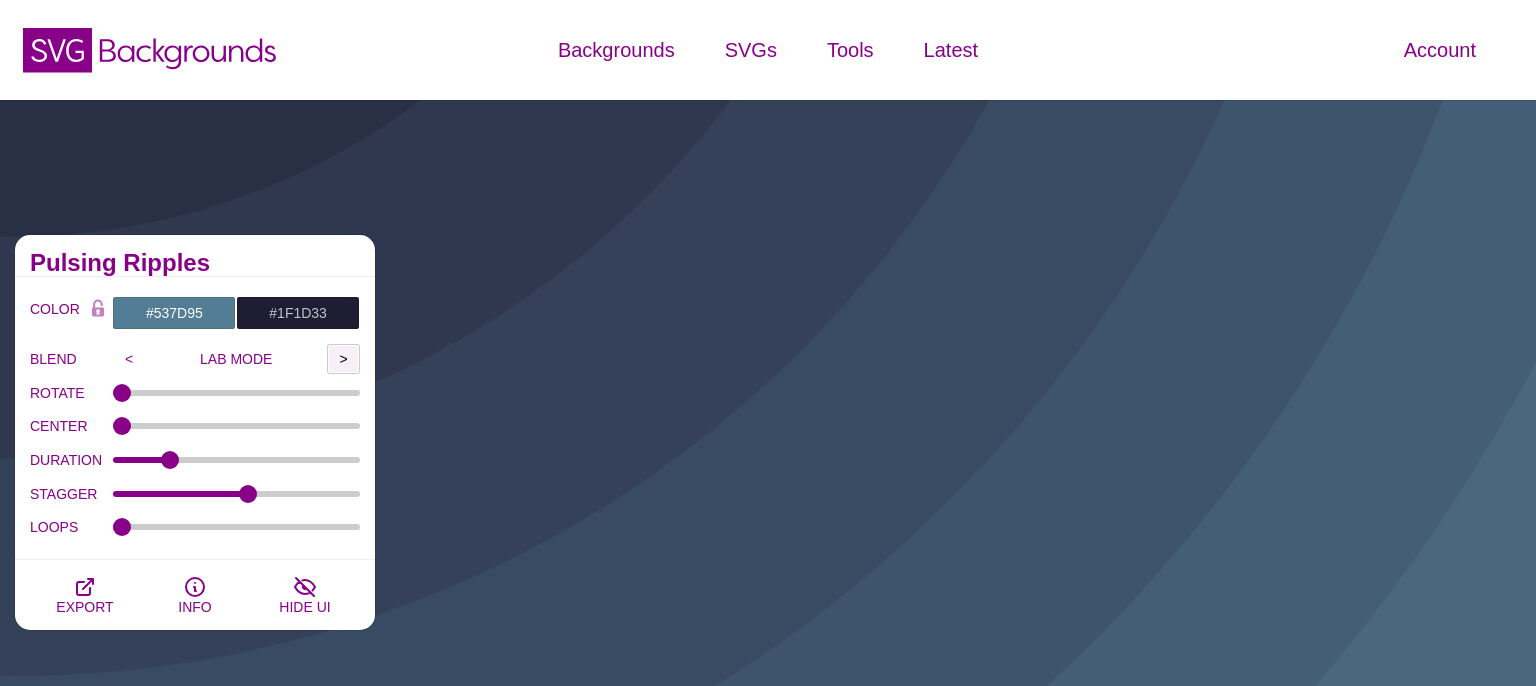 click on ">" at bounding box center [343, 359] 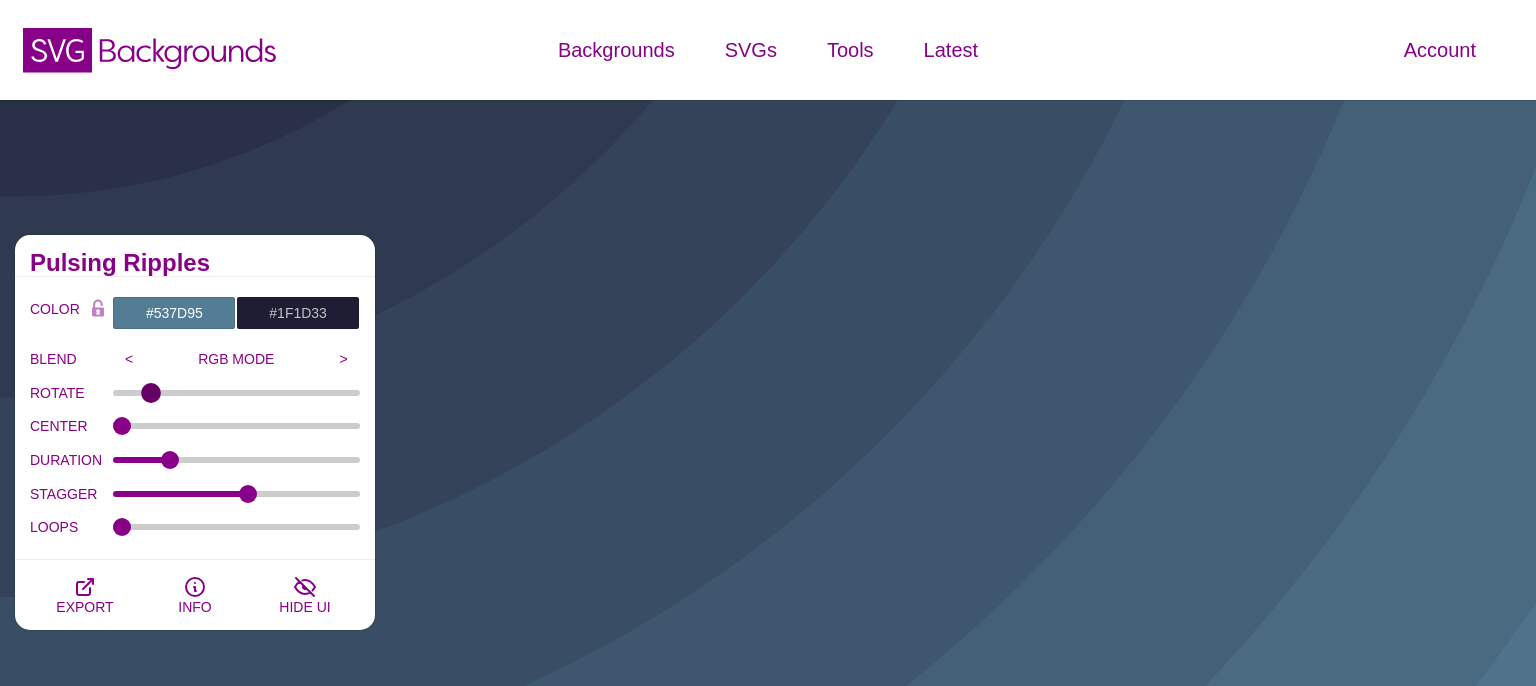 click on "ROTATE" at bounding box center [237, 393] 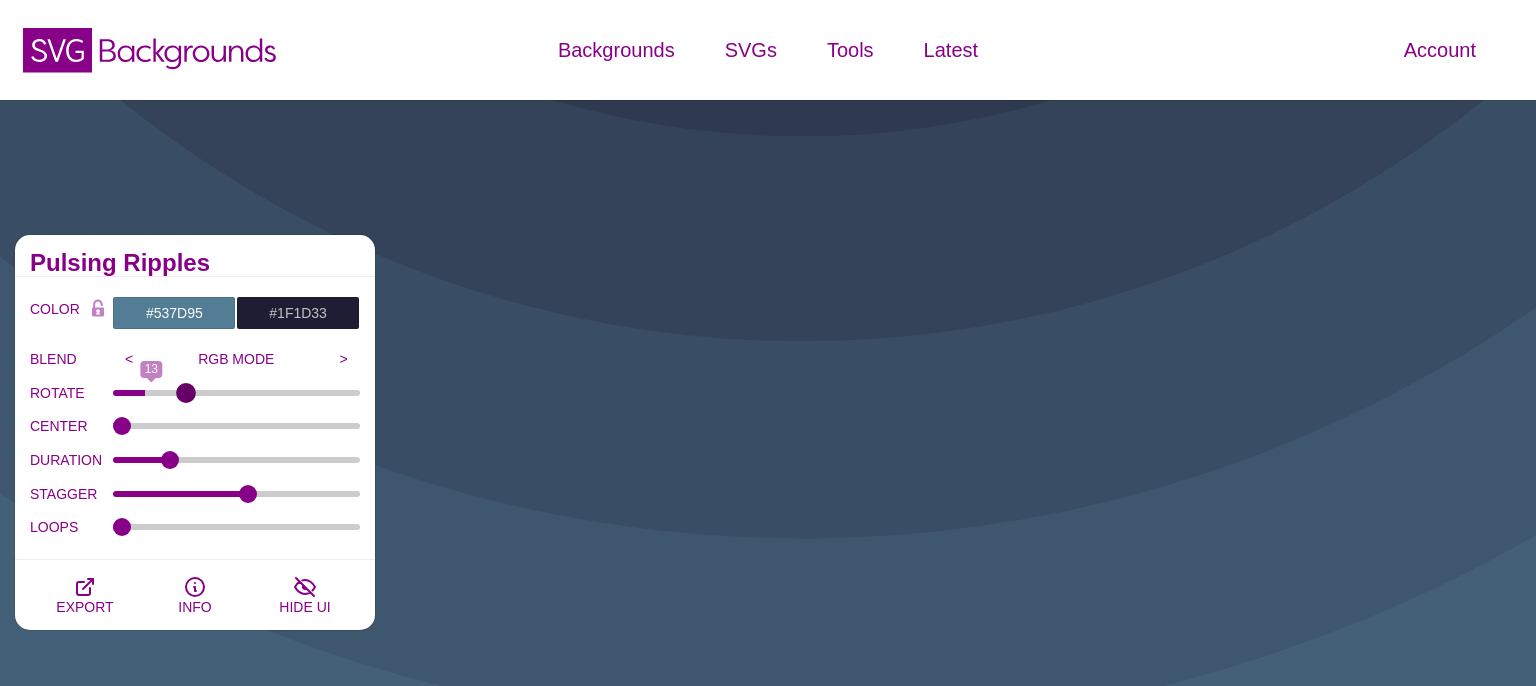 click on "ROTATE" at bounding box center [237, 393] 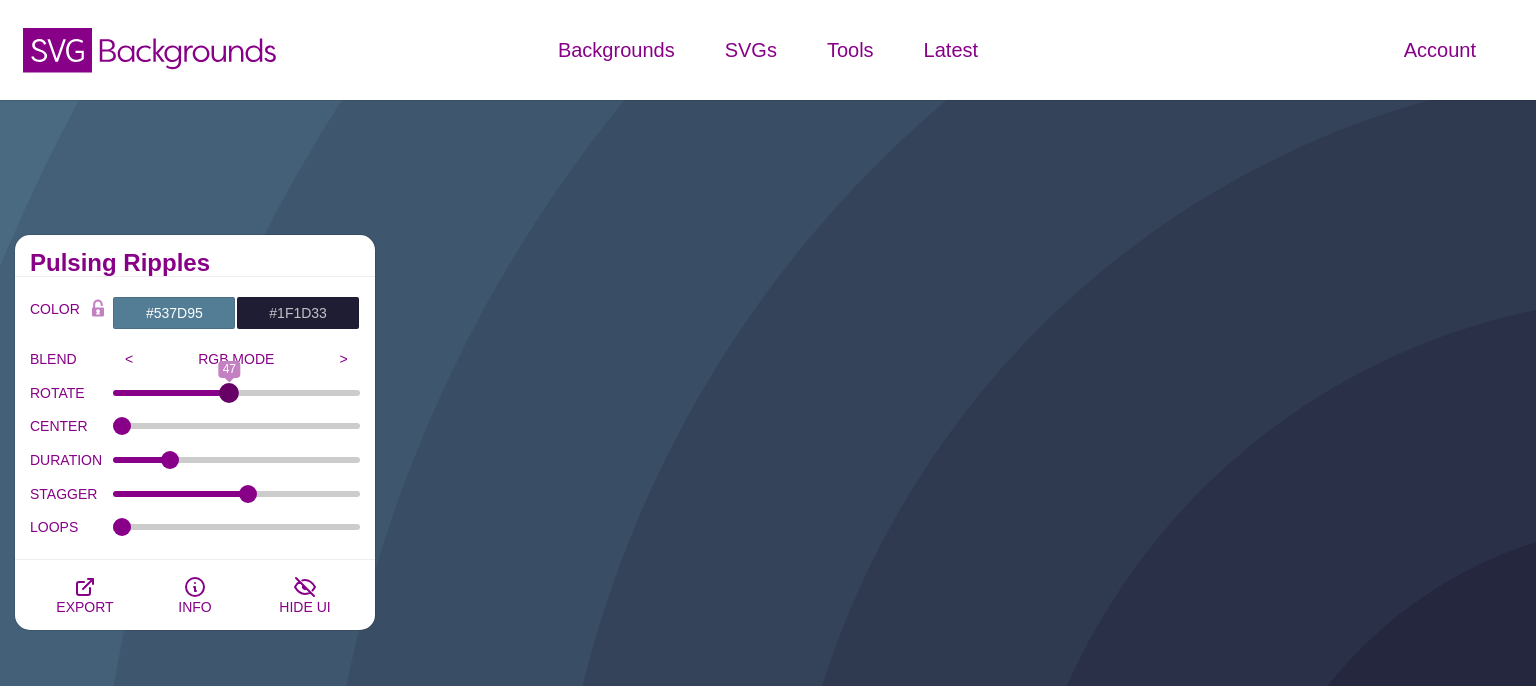 click on "ROTATE" at bounding box center (237, 393) 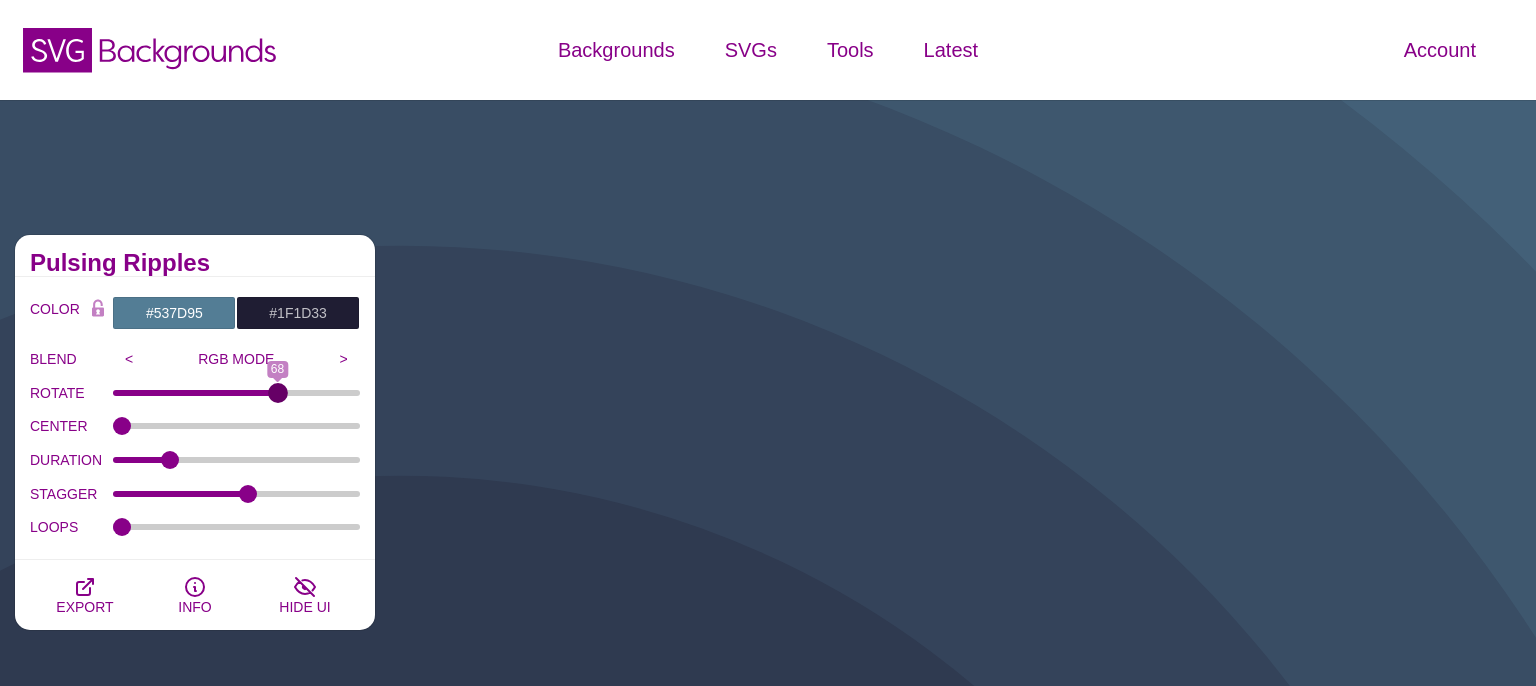 click on "ROTATE" at bounding box center (237, 393) 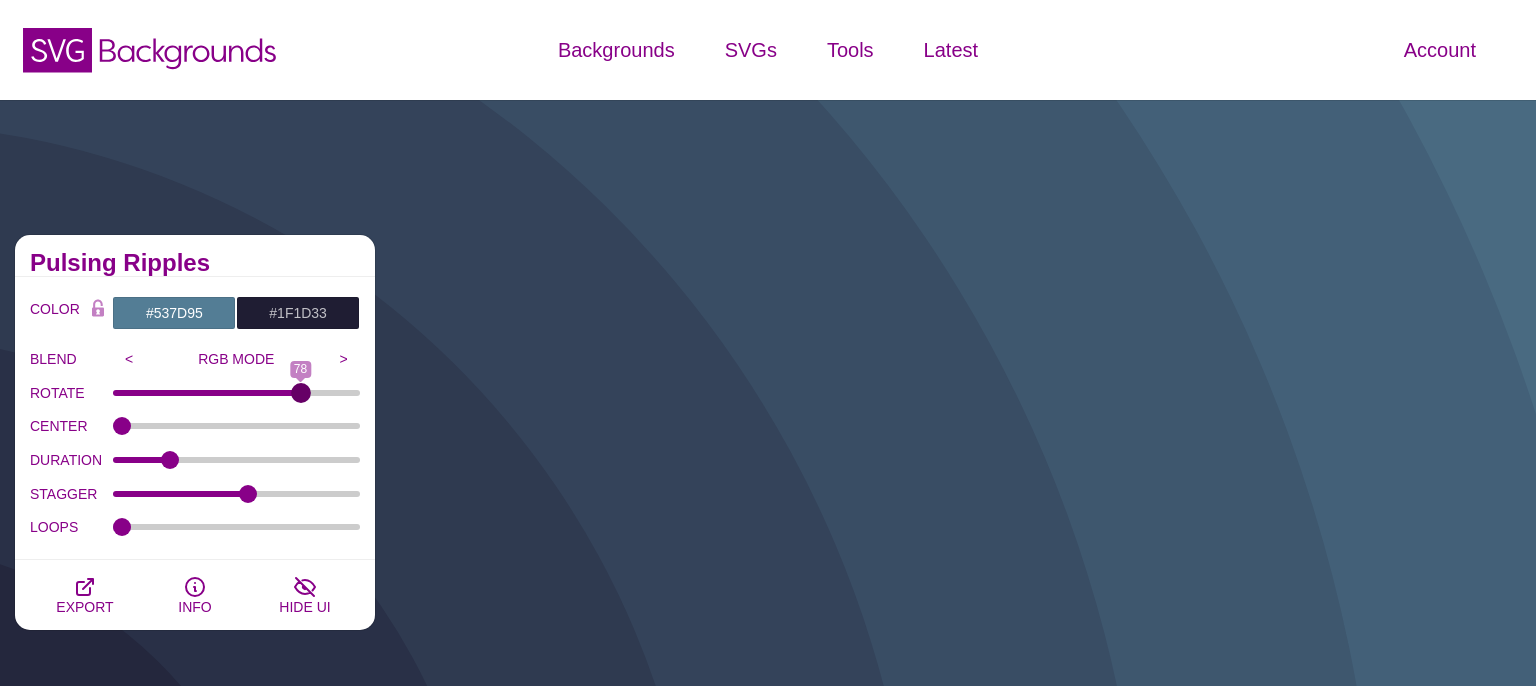 click on "ROTATE" at bounding box center (237, 393) 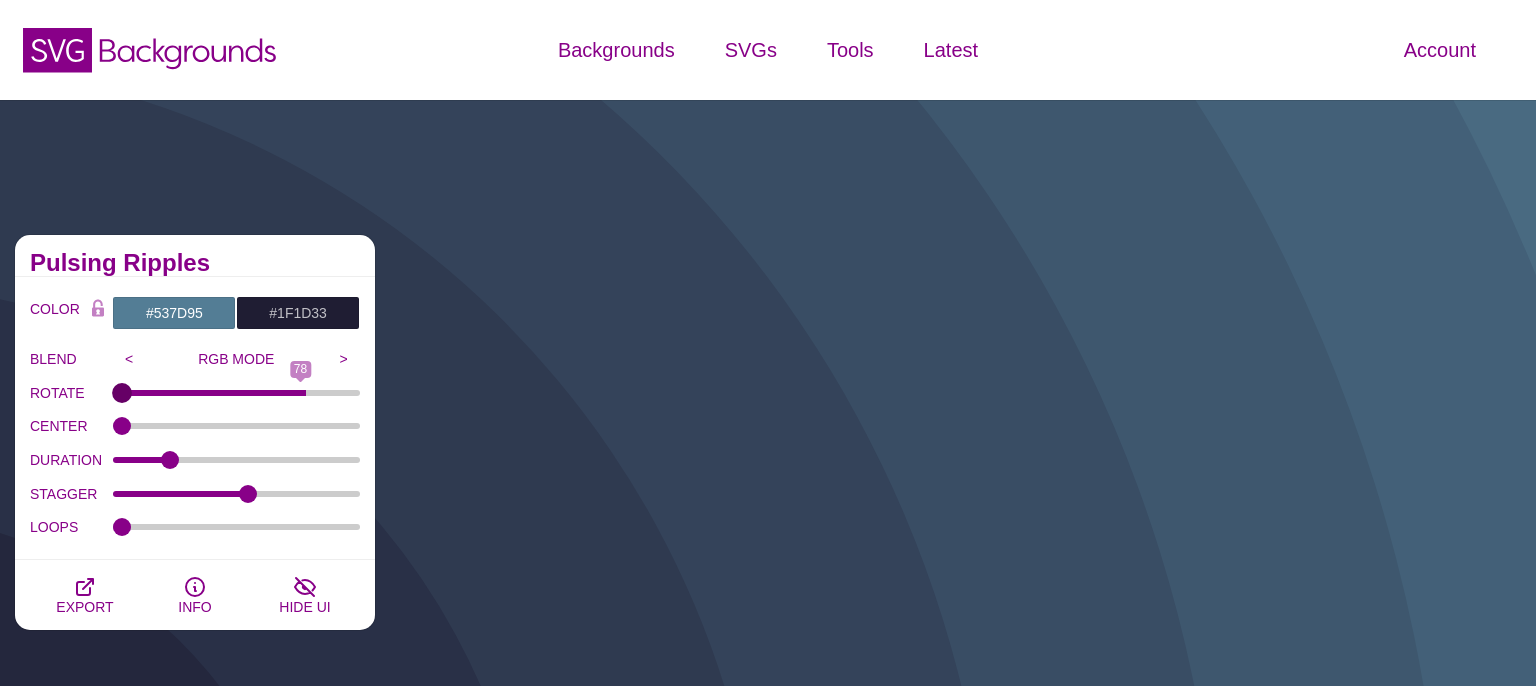 type on "0" 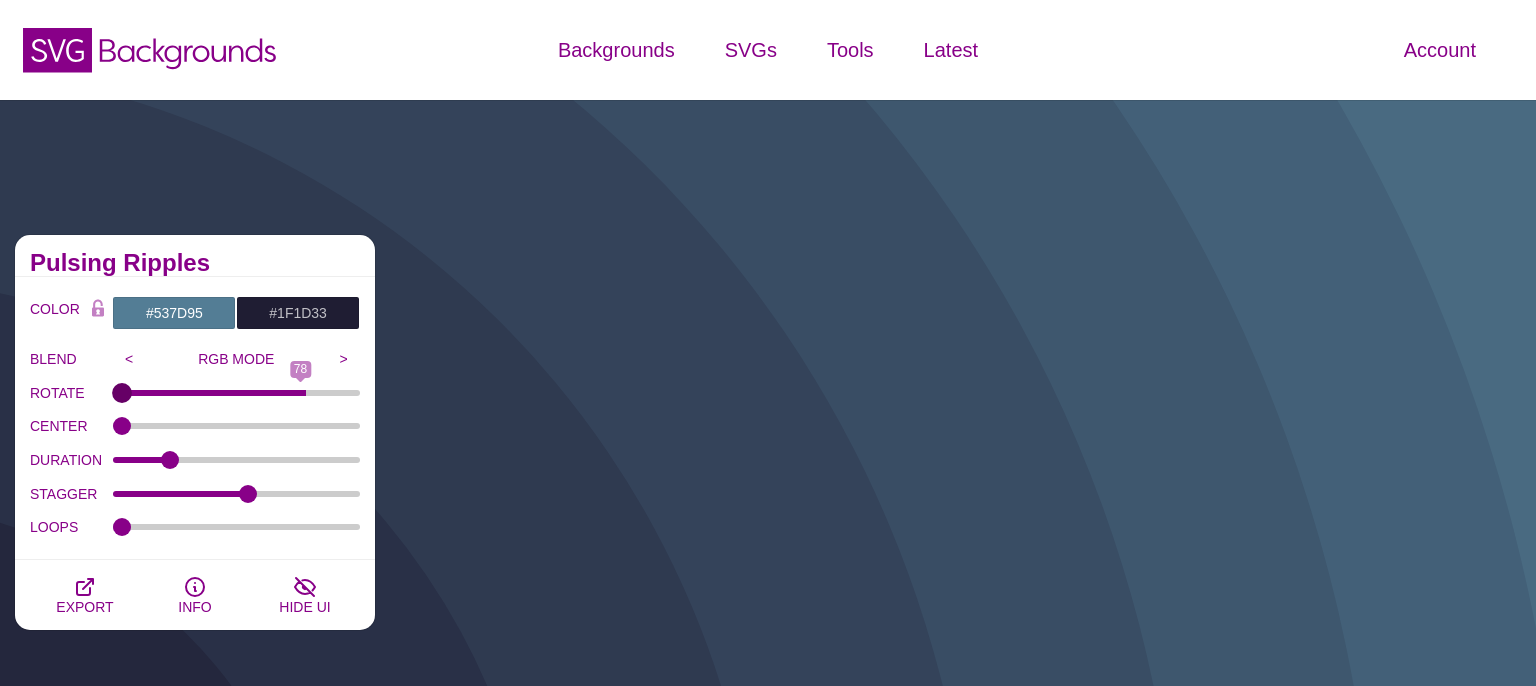 click on "ROTATE" at bounding box center (237, 393) 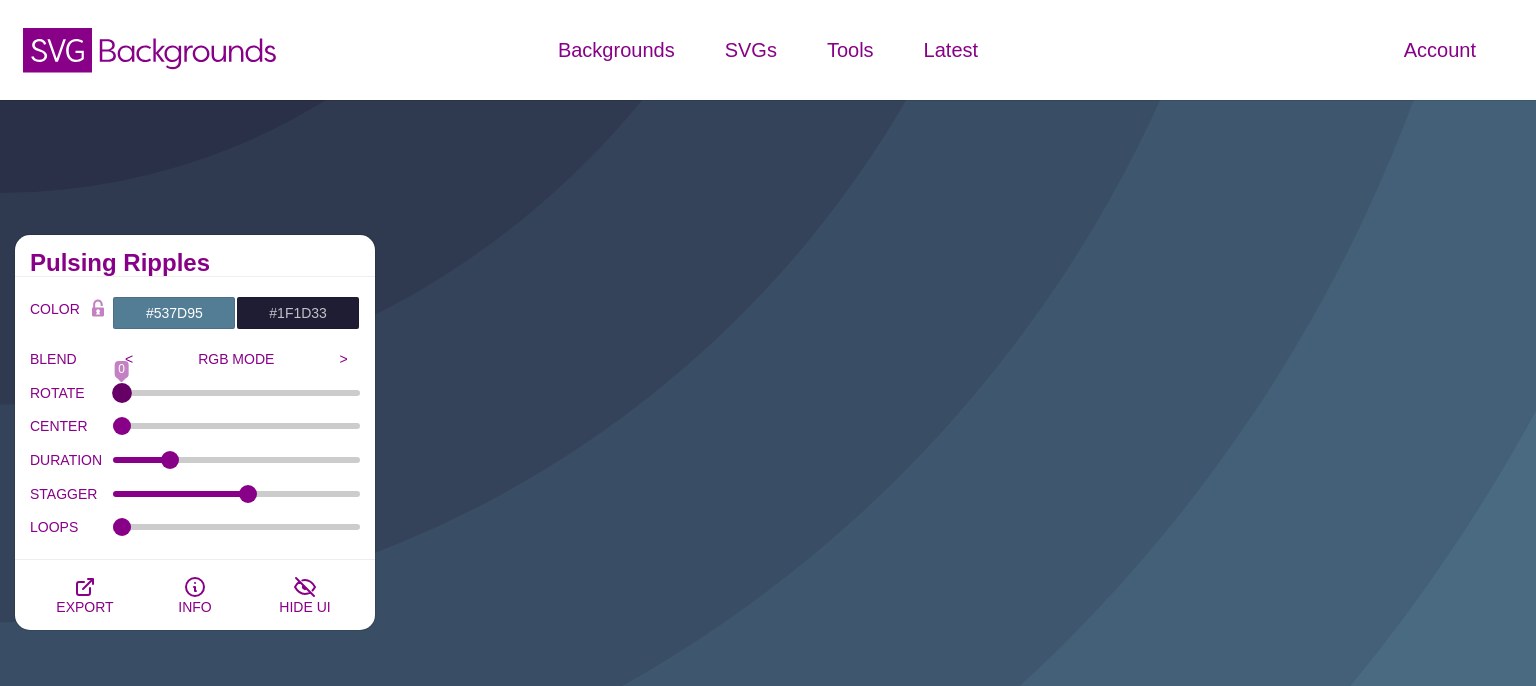 click on "ROTATE" at bounding box center [237, 393] 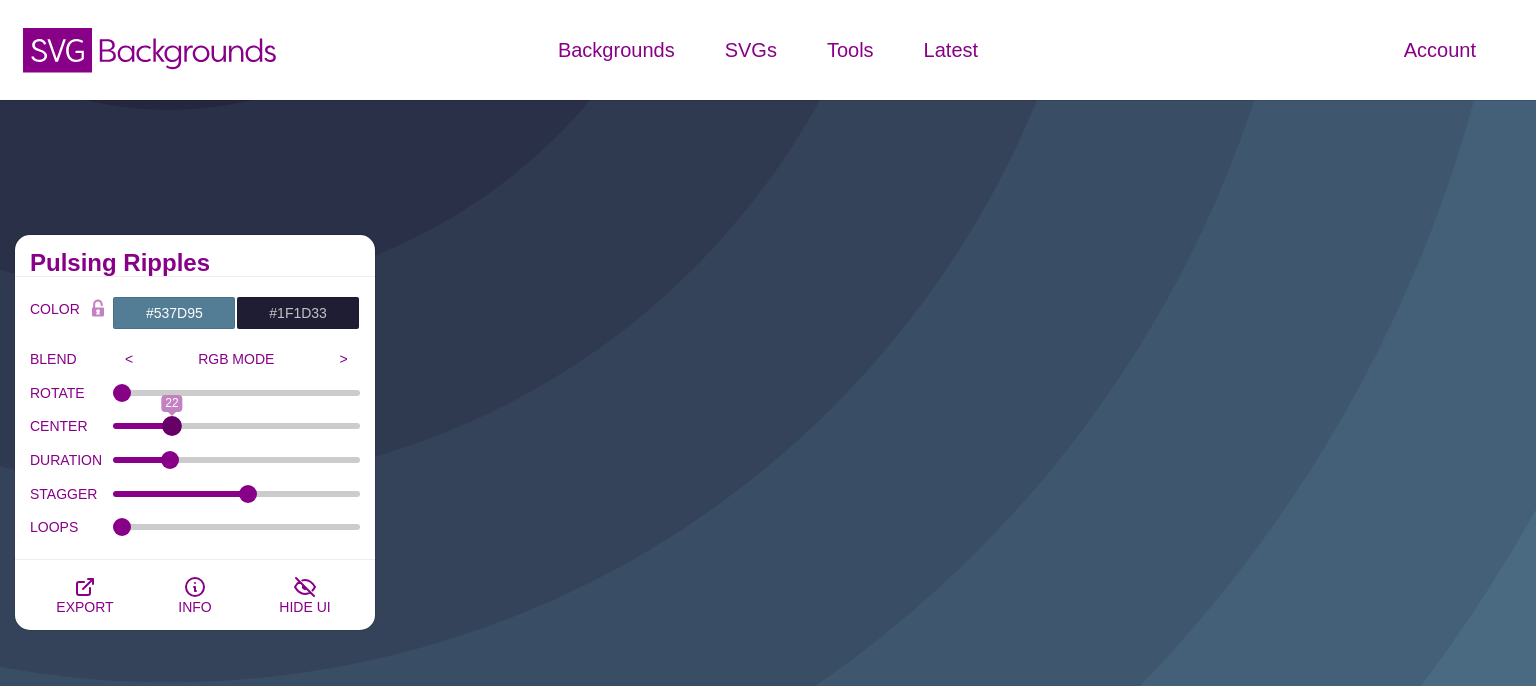 click on "CENTER" at bounding box center (237, 426) 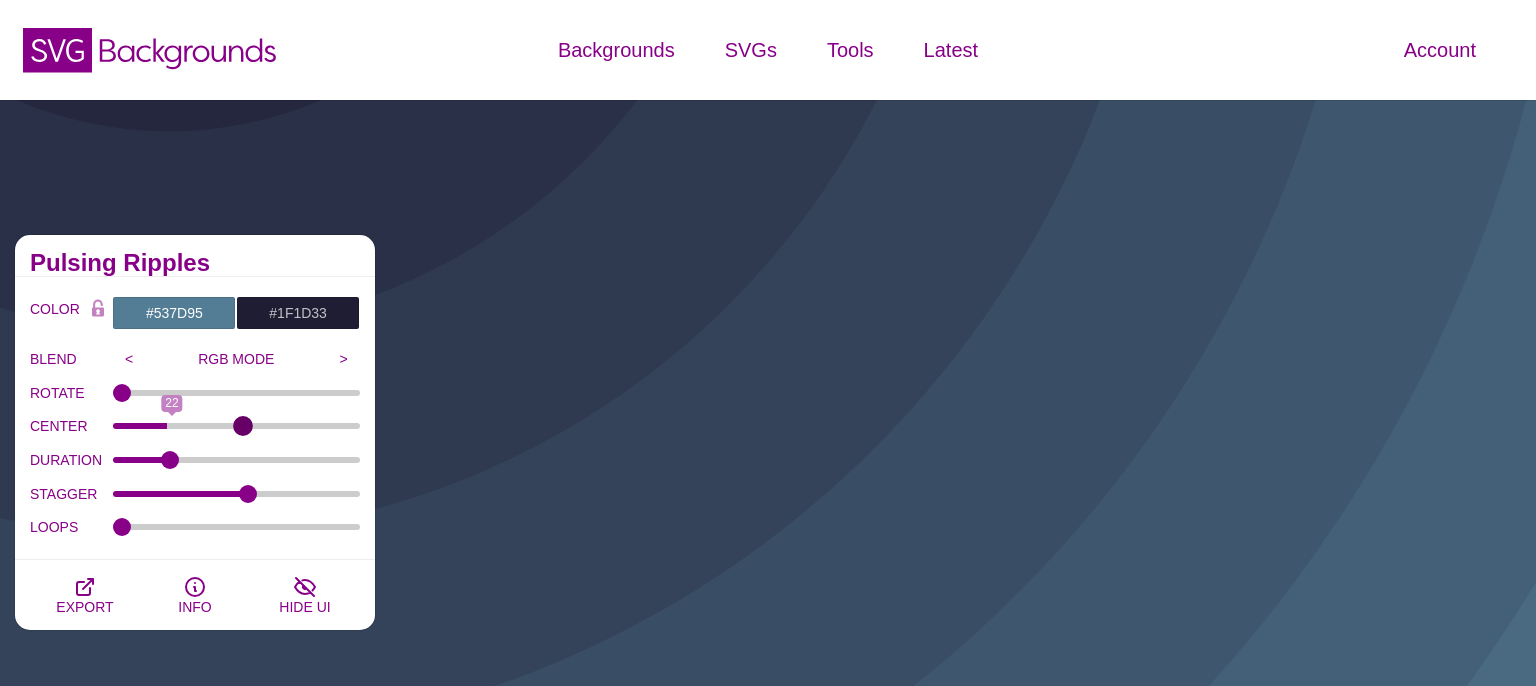 click on "CENTER" at bounding box center (237, 426) 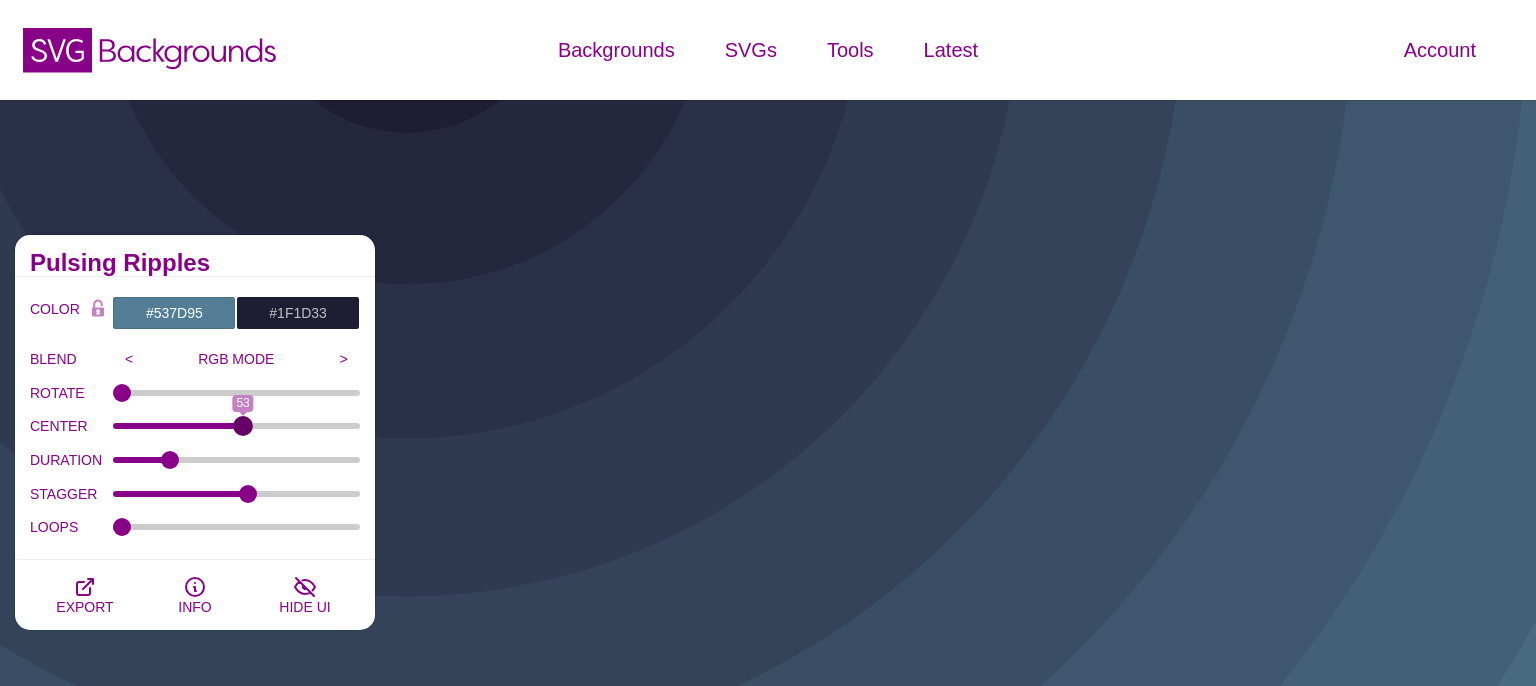 click on "CENTER" at bounding box center [237, 426] 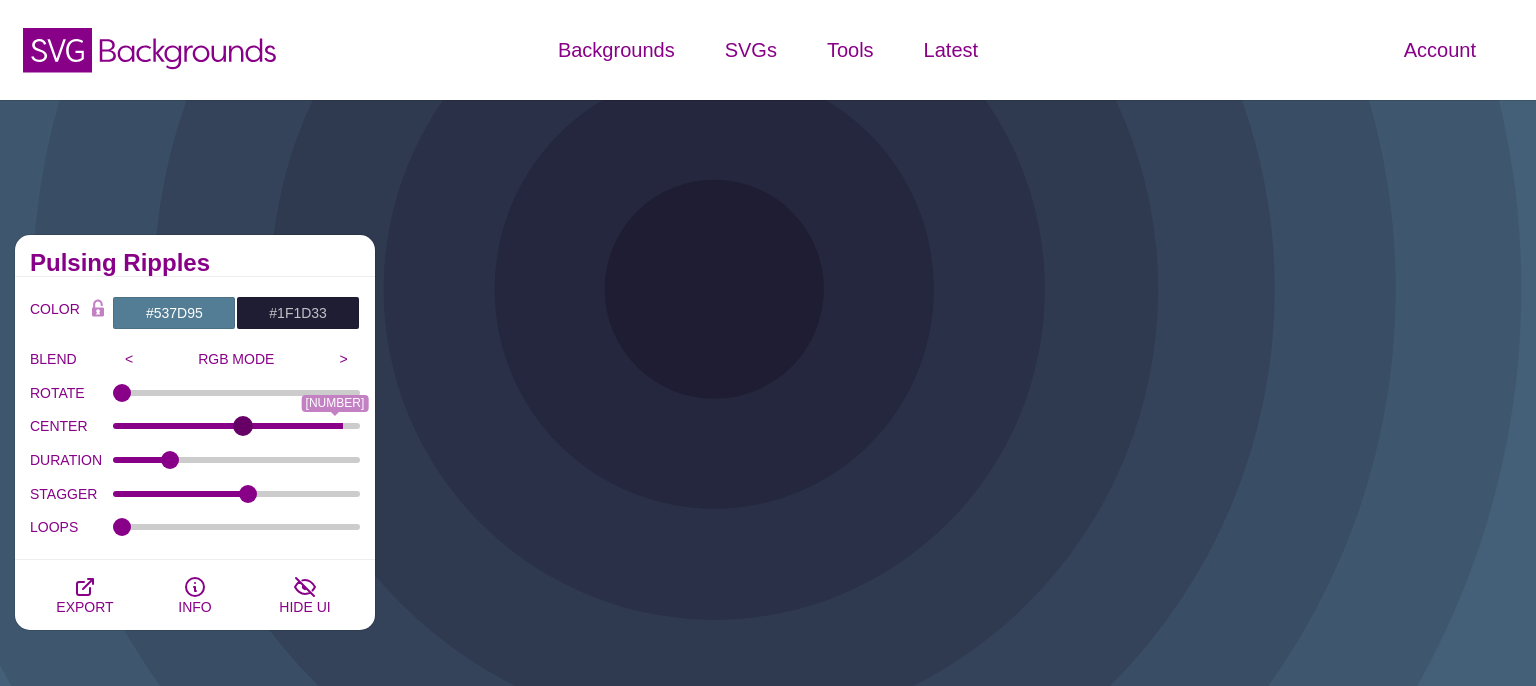 click on "CENTER" at bounding box center [237, 426] 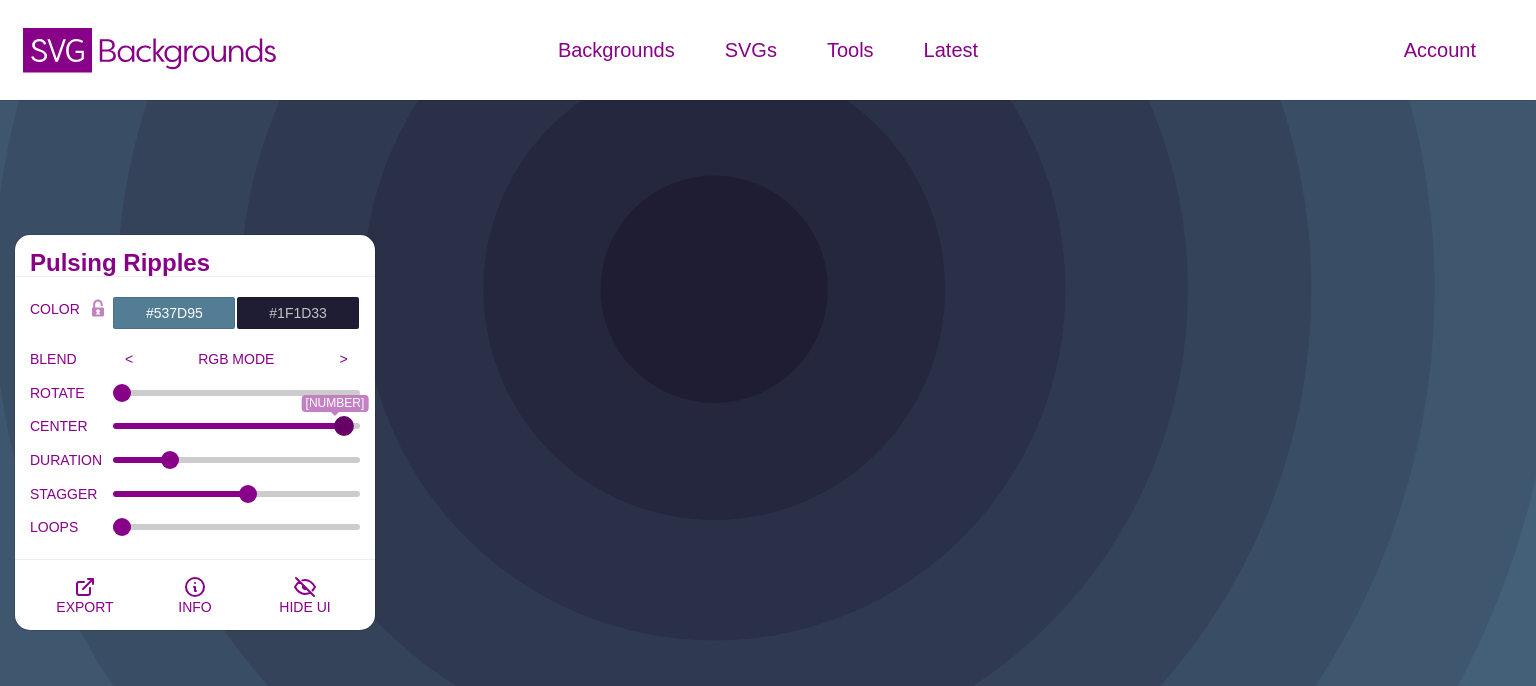 click on "CENTER" at bounding box center (237, 426) 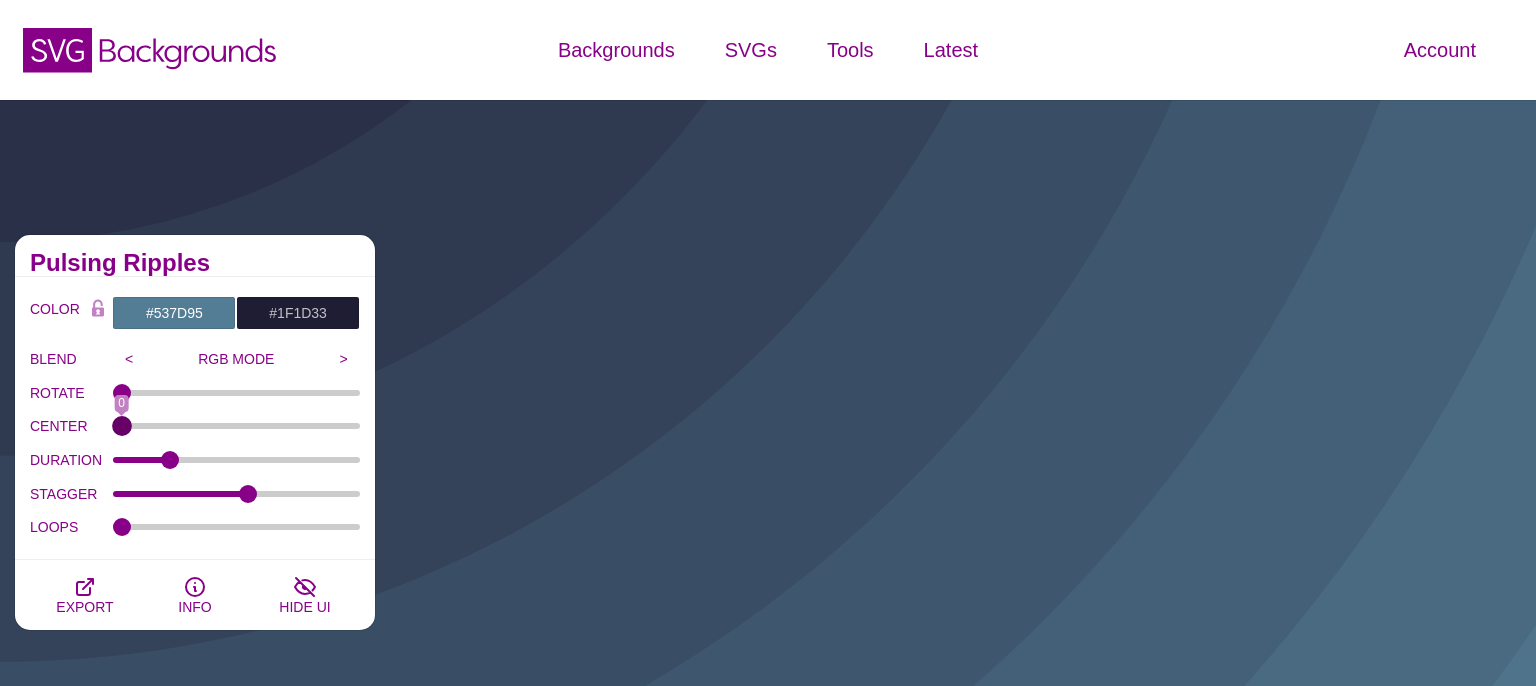 drag, startPoint x: 348, startPoint y: 426, endPoint x: 113, endPoint y: 424, distance: 235.00851 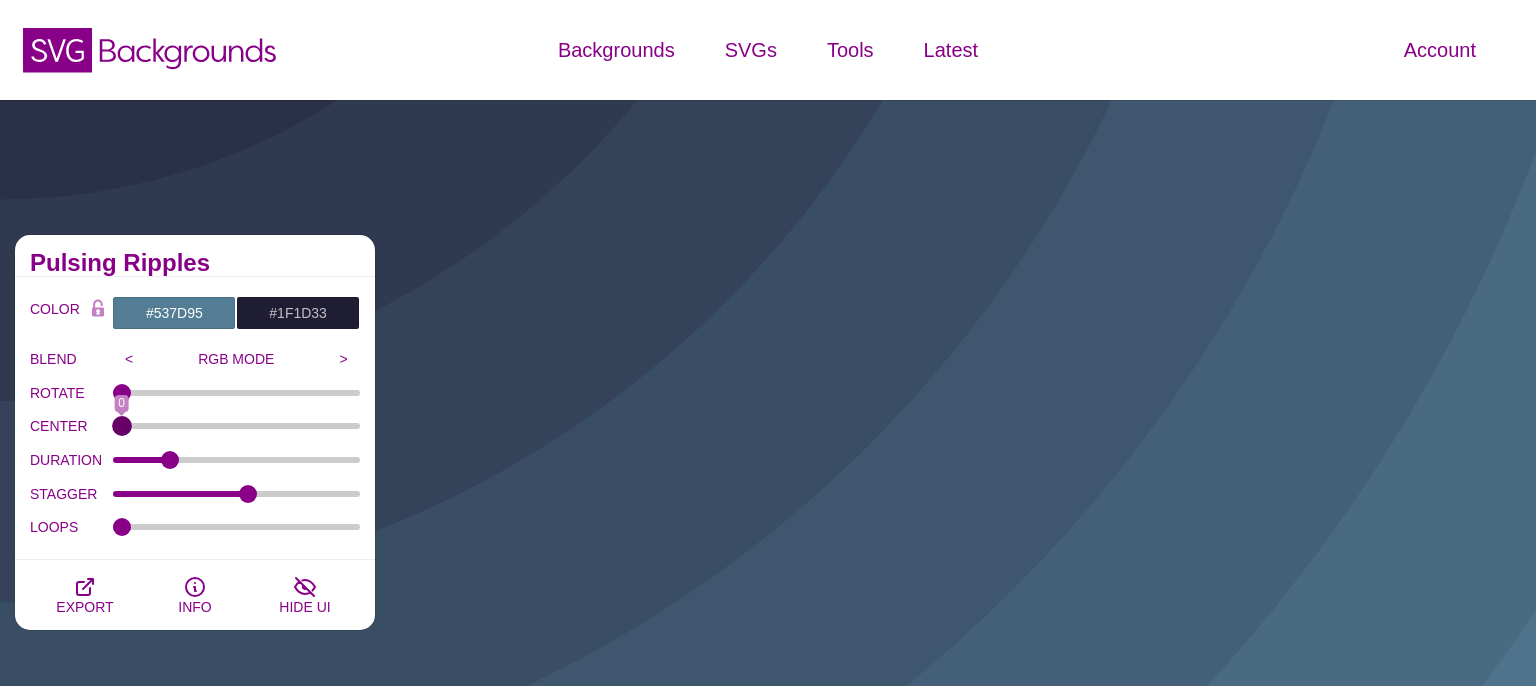 type on "0" 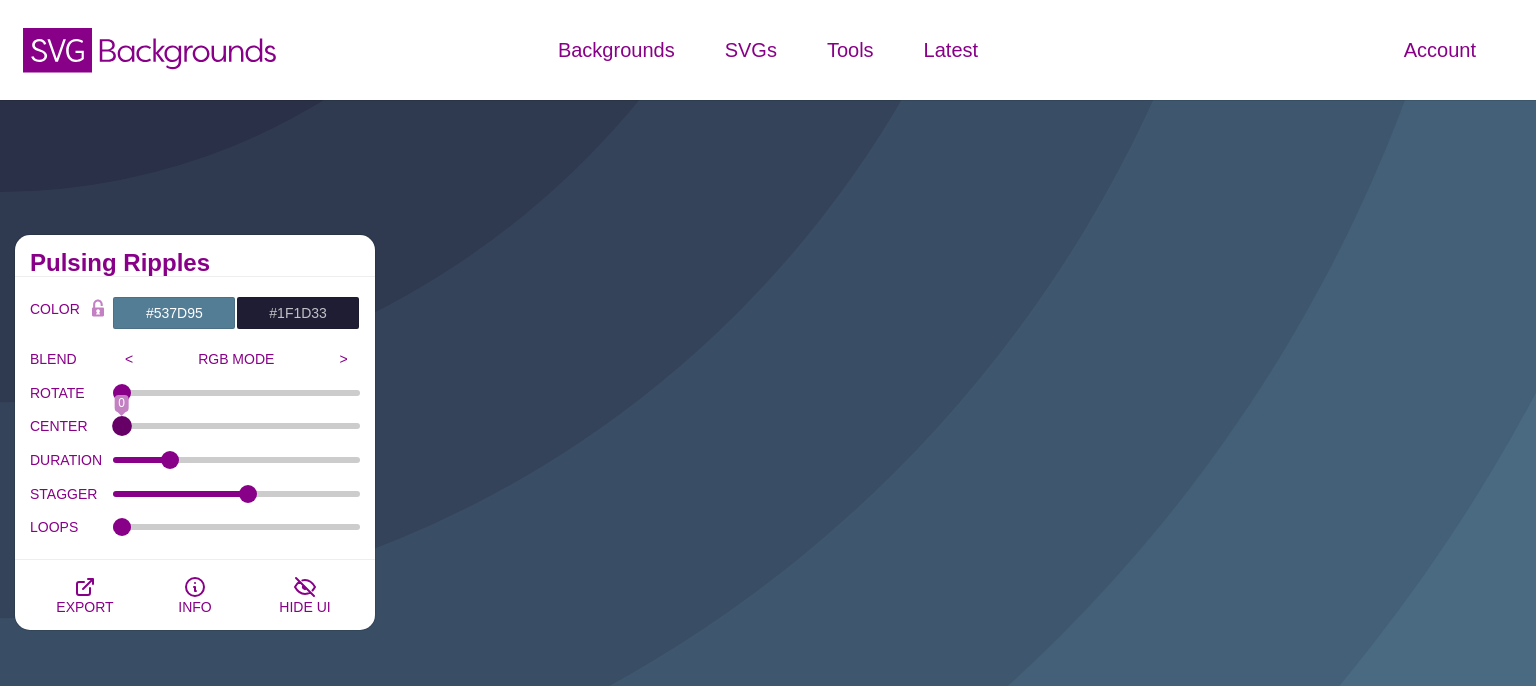 click on "CENTER" at bounding box center (237, 426) 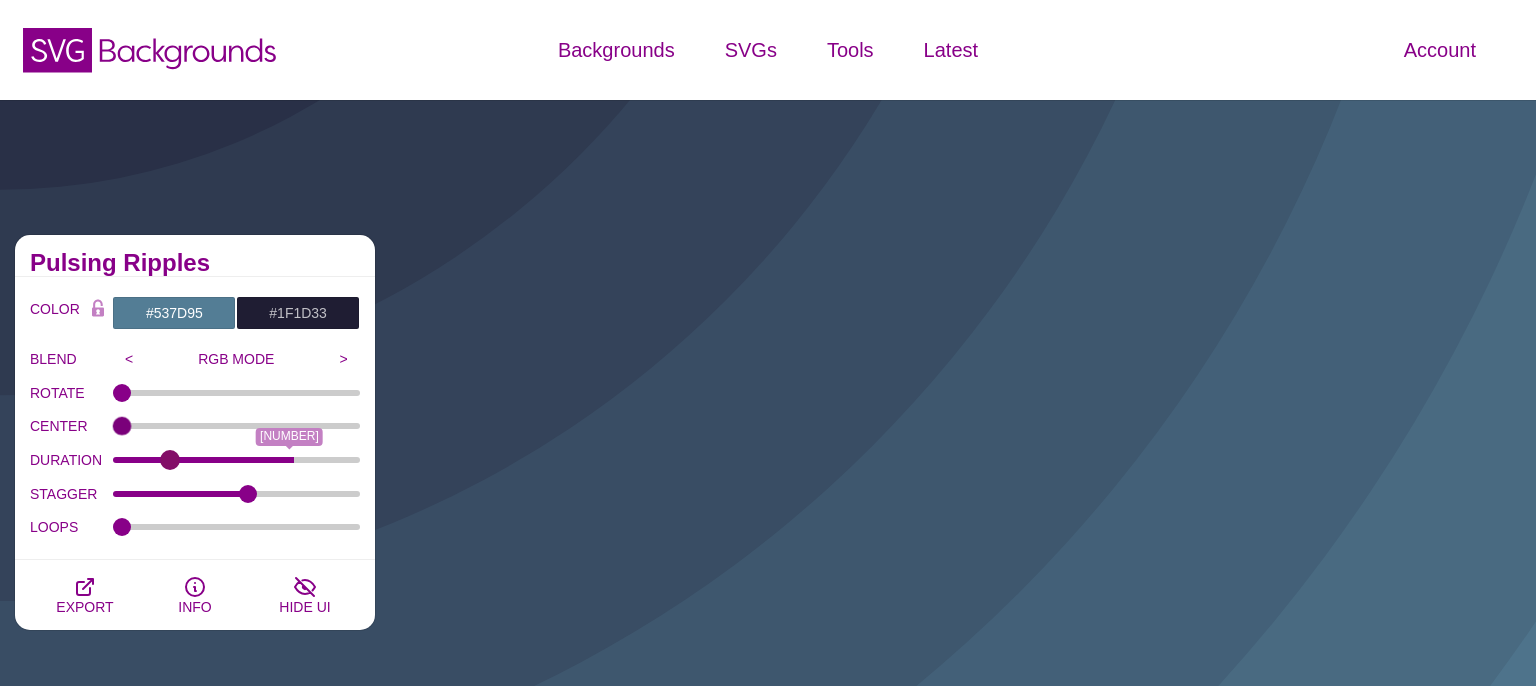 drag, startPoint x: 179, startPoint y: 461, endPoint x: 290, endPoint y: 464, distance: 111.040535 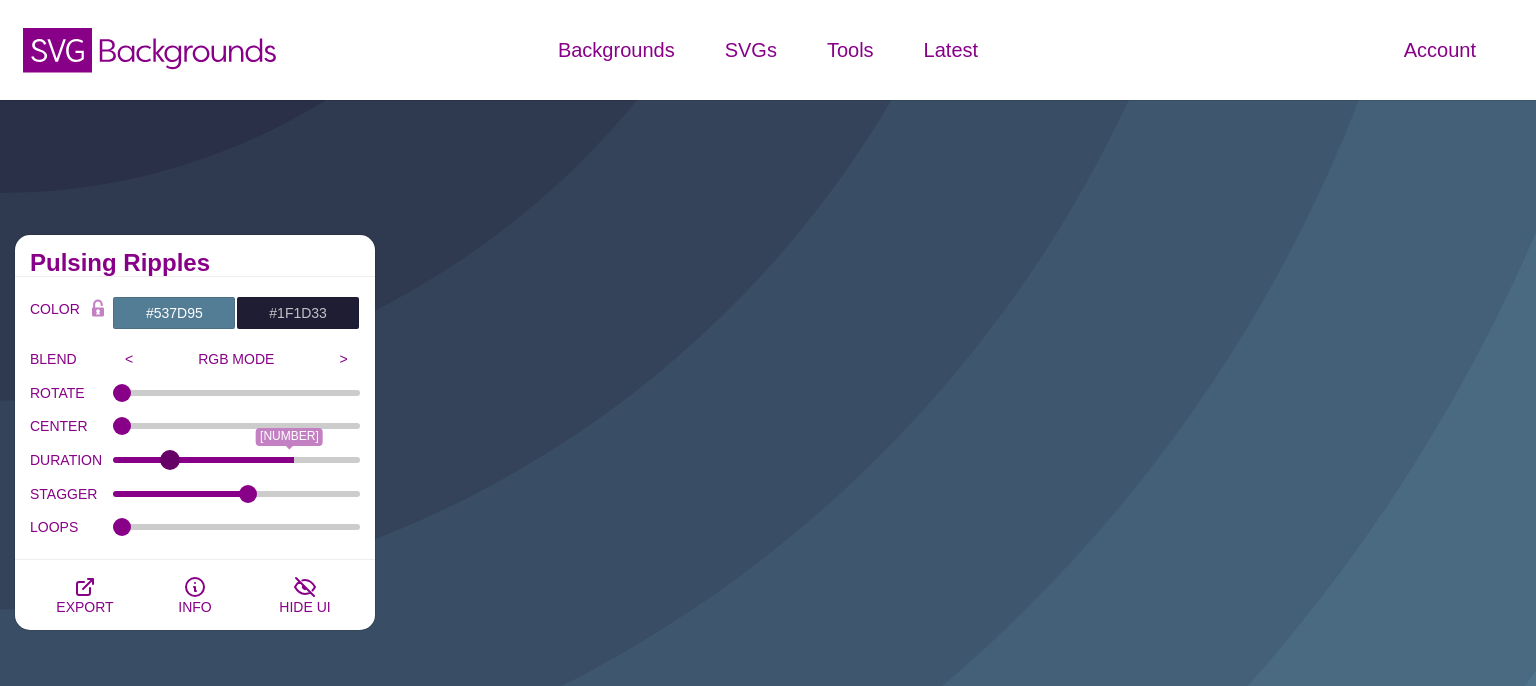 type on "[NUMBER]" 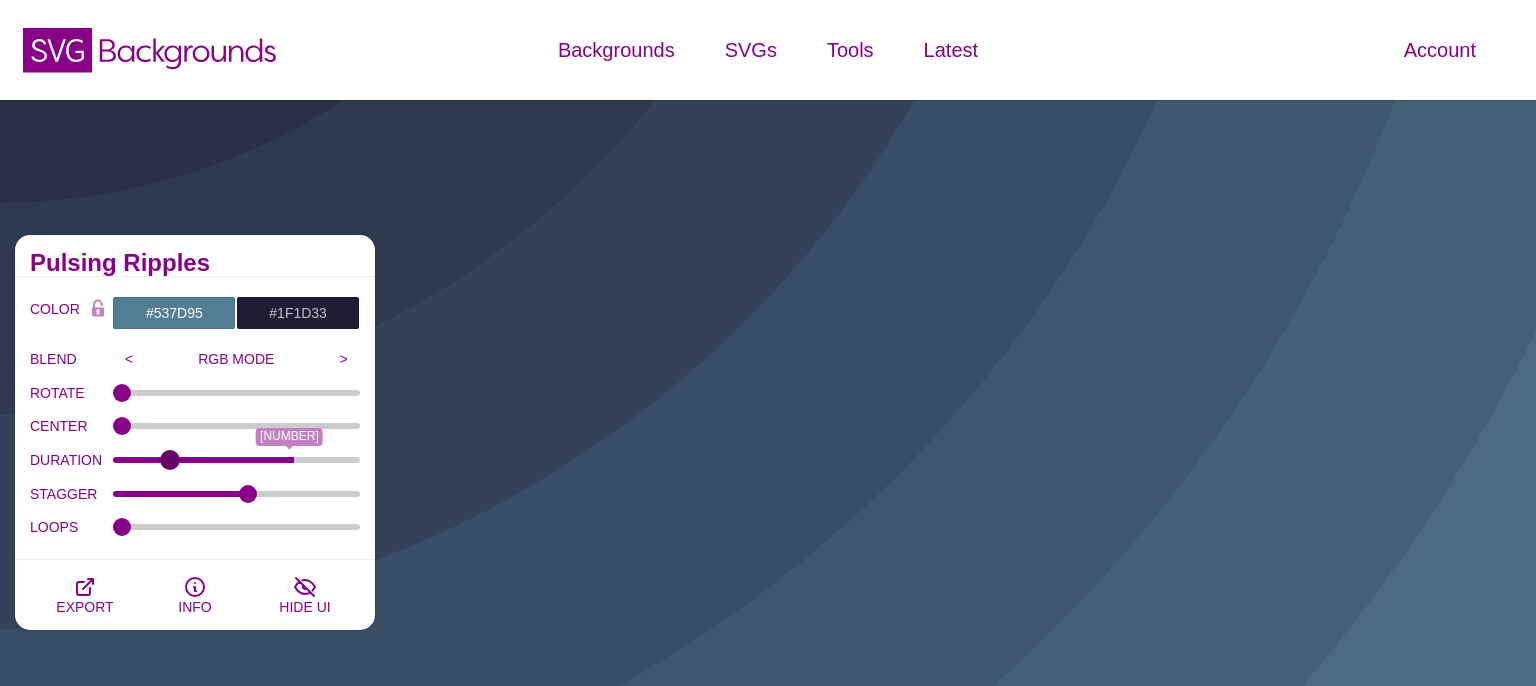 click on "DURATION" at bounding box center (237, 460) 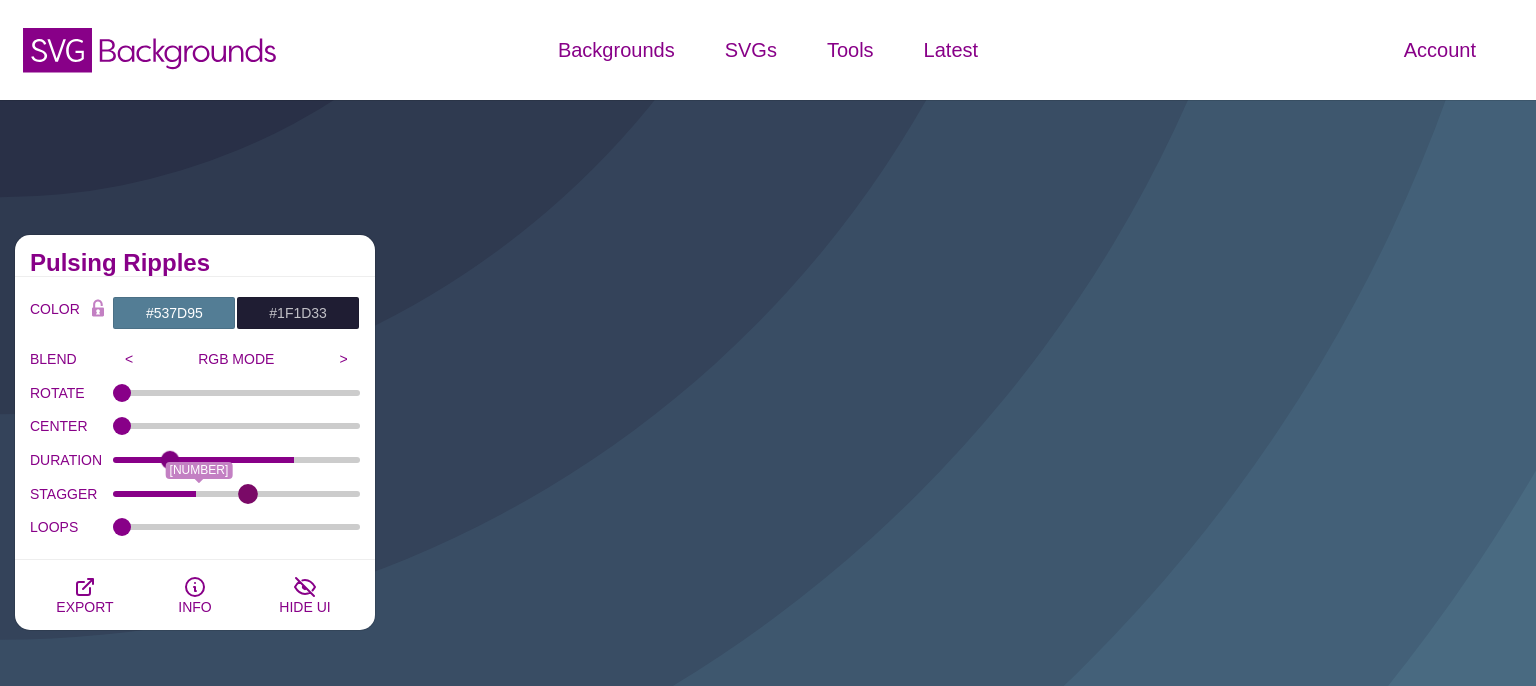 click on "STAGGER" at bounding box center (237, 494) 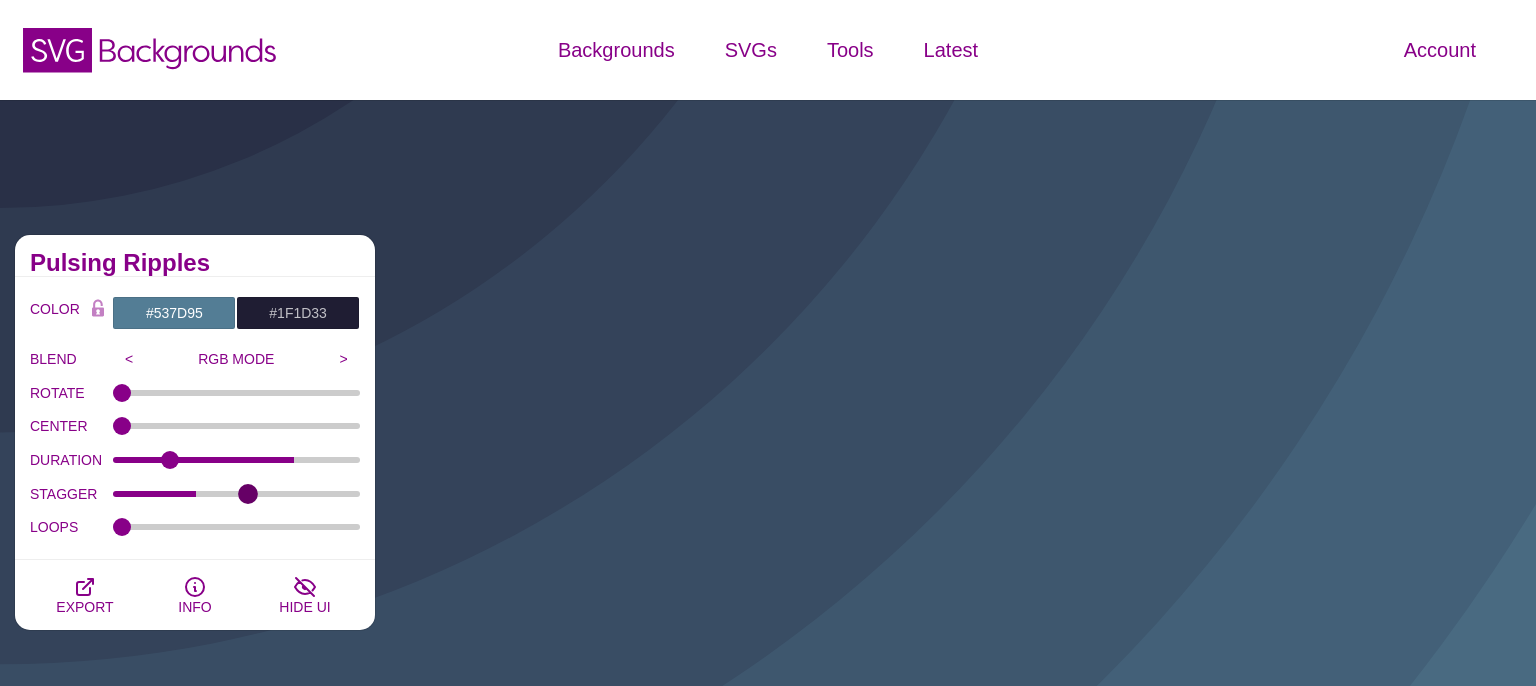click on "STAGGER" at bounding box center (237, 494) 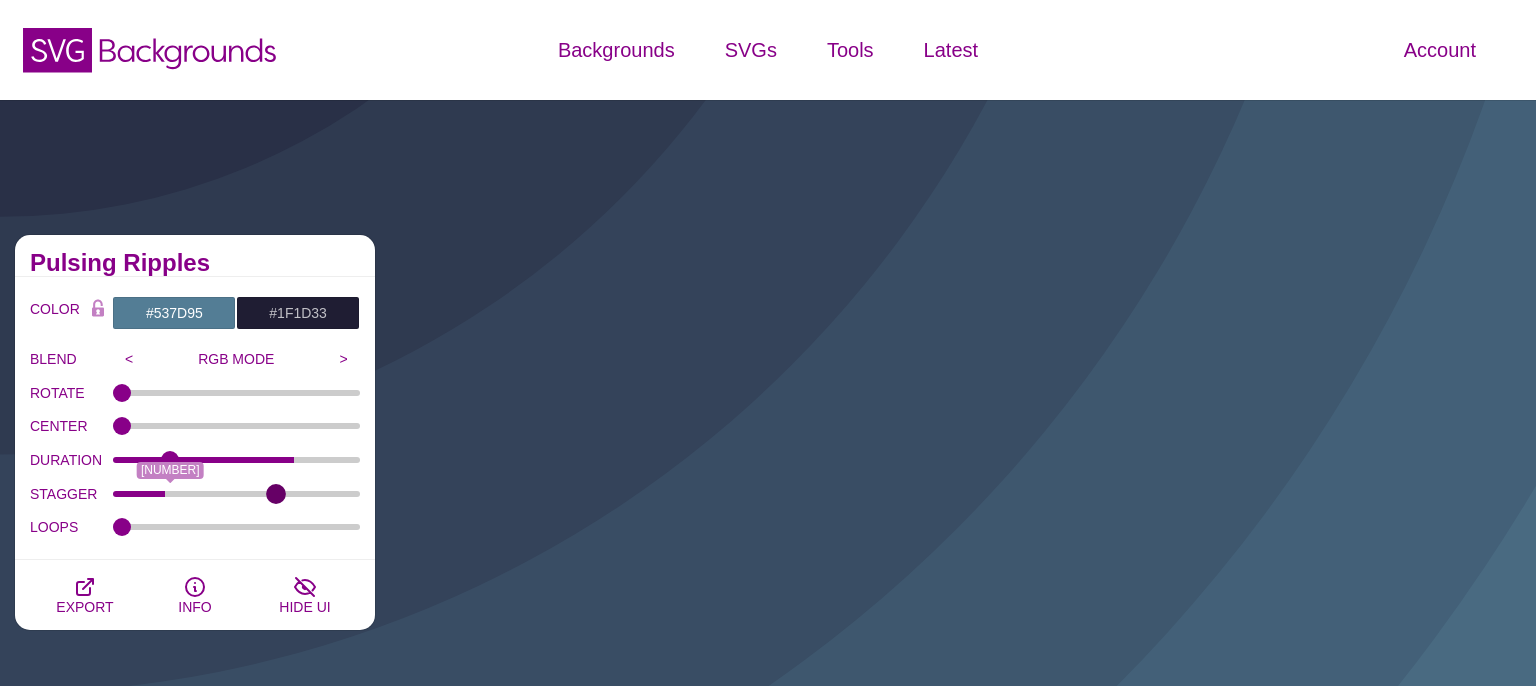 type on "0.7" 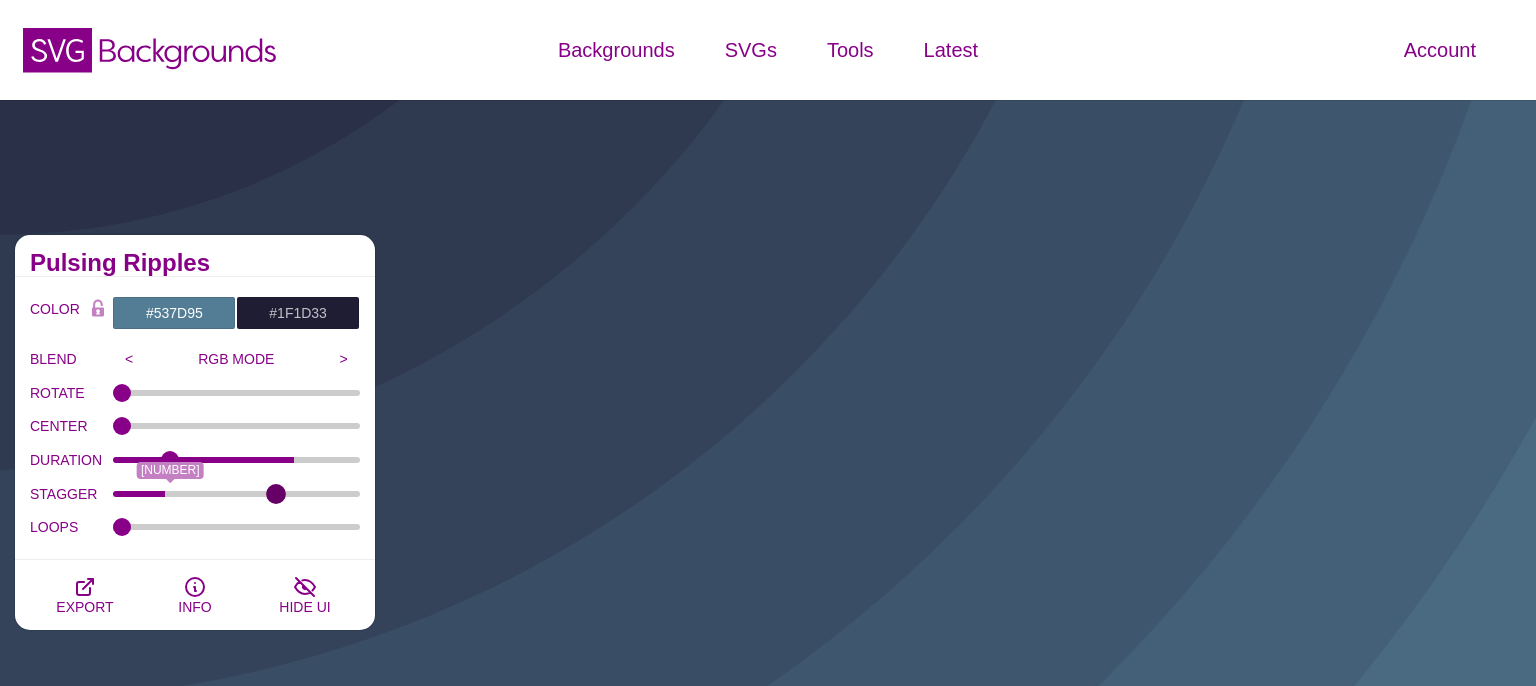 click on "STAGGER" at bounding box center (237, 494) 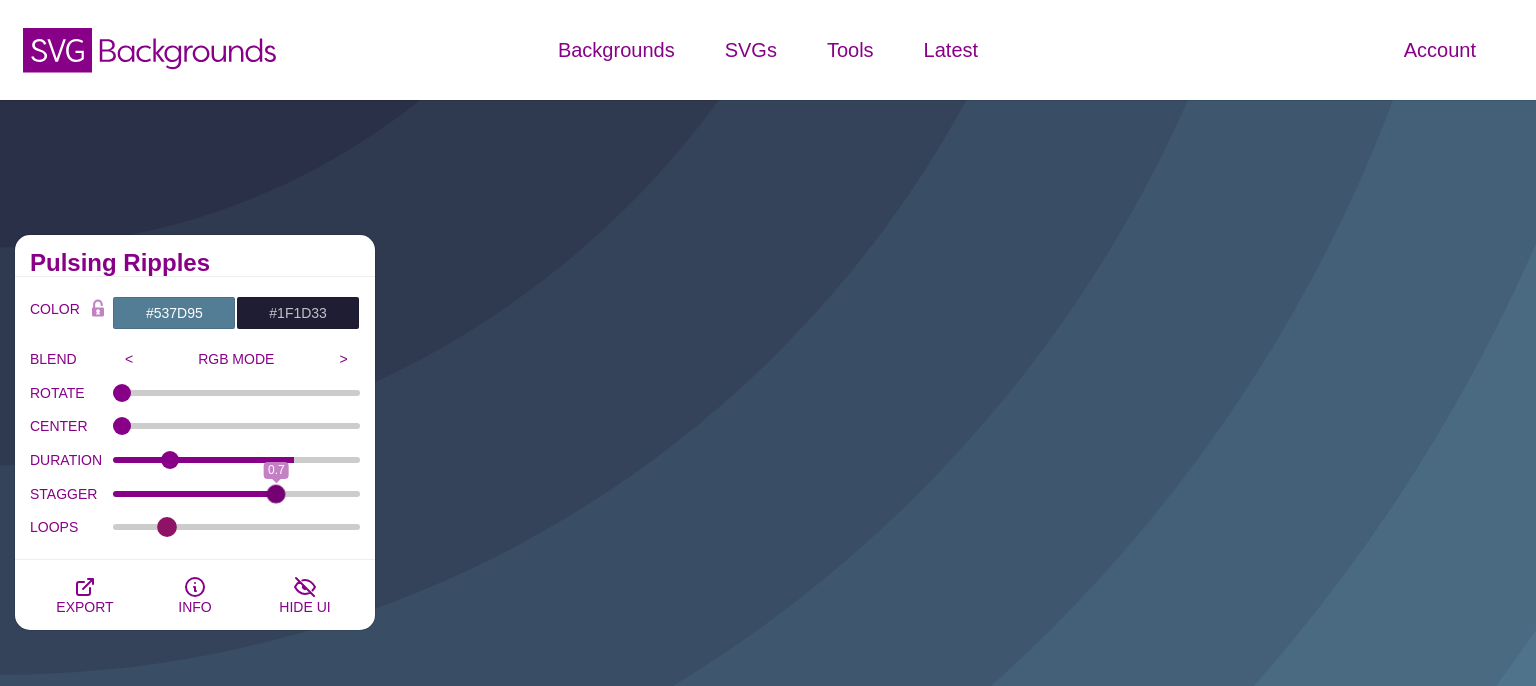click on "LOOPS" at bounding box center [237, 527] 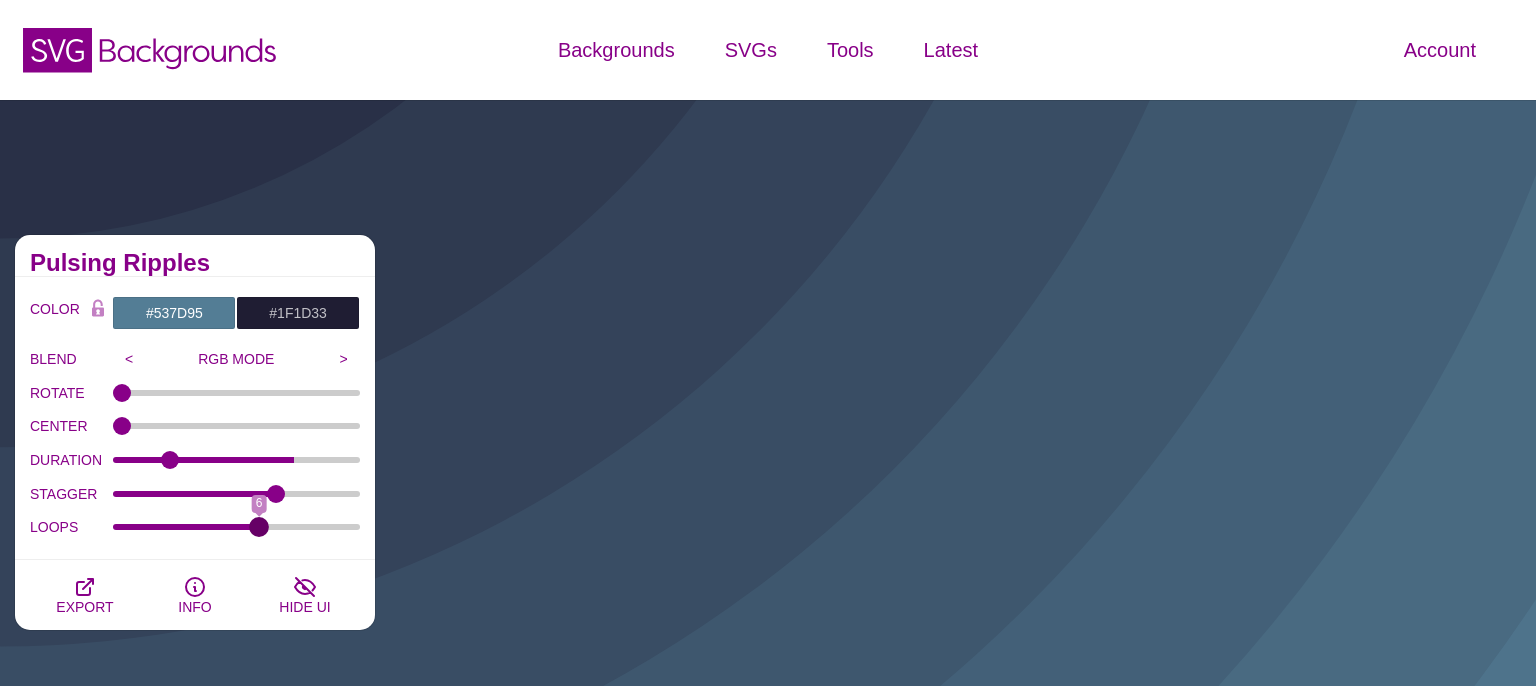 click on "LOOPS" at bounding box center [237, 527] 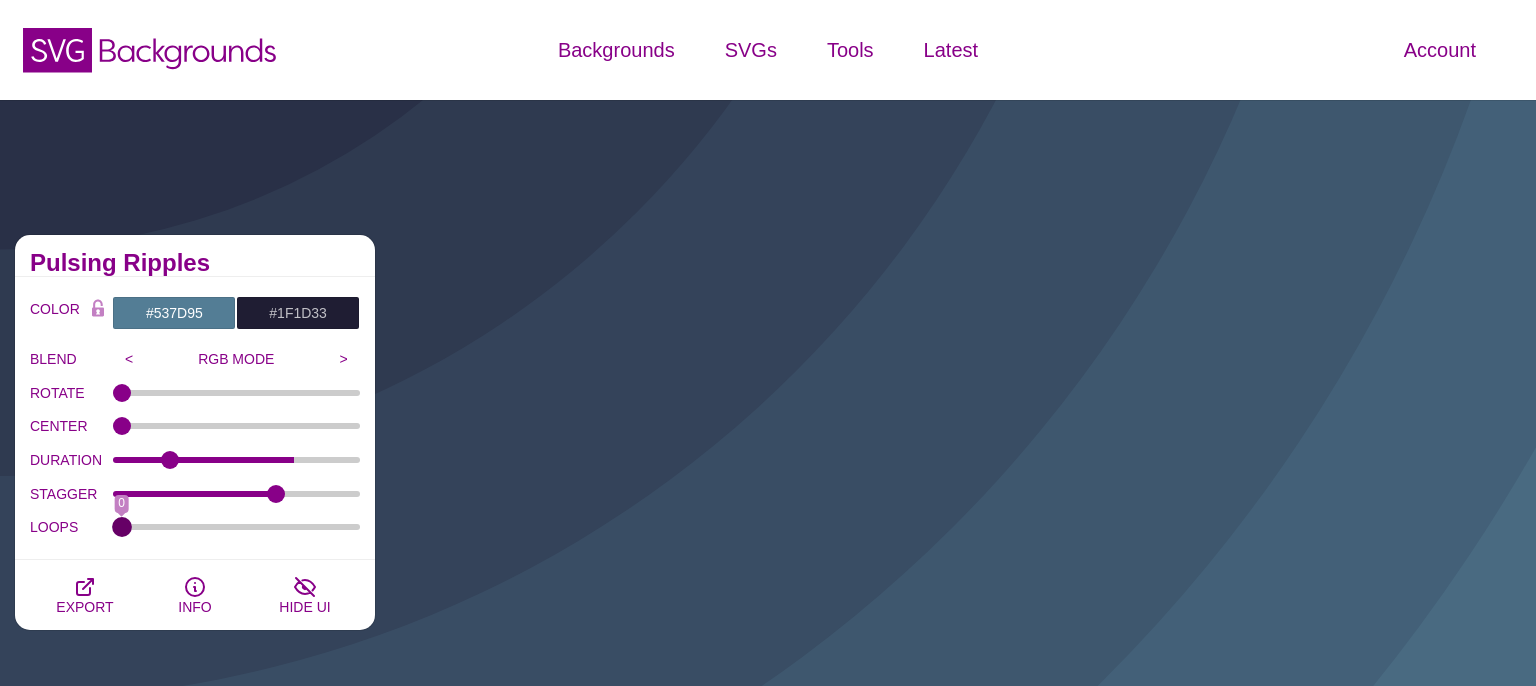 drag, startPoint x: 266, startPoint y: 532, endPoint x: 38, endPoint y: 523, distance: 228.17757 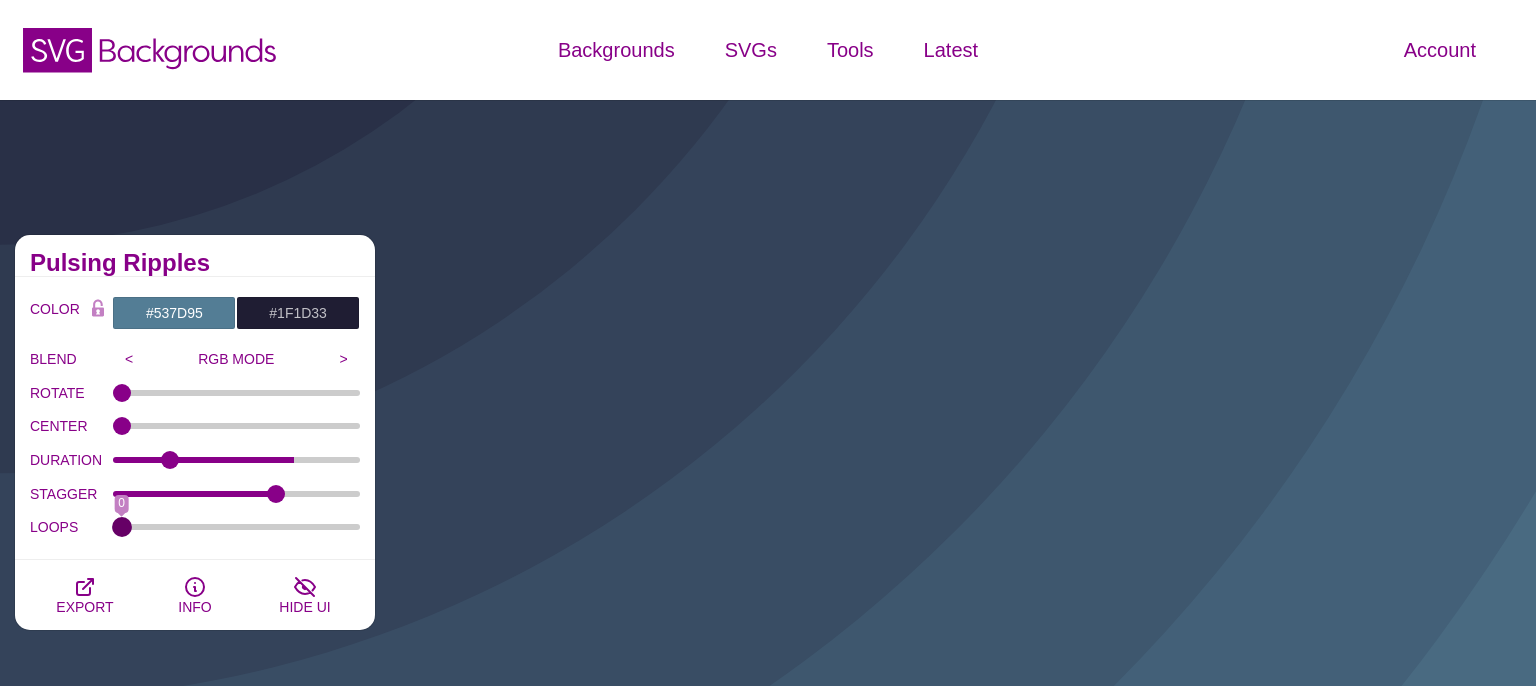 type on "0" 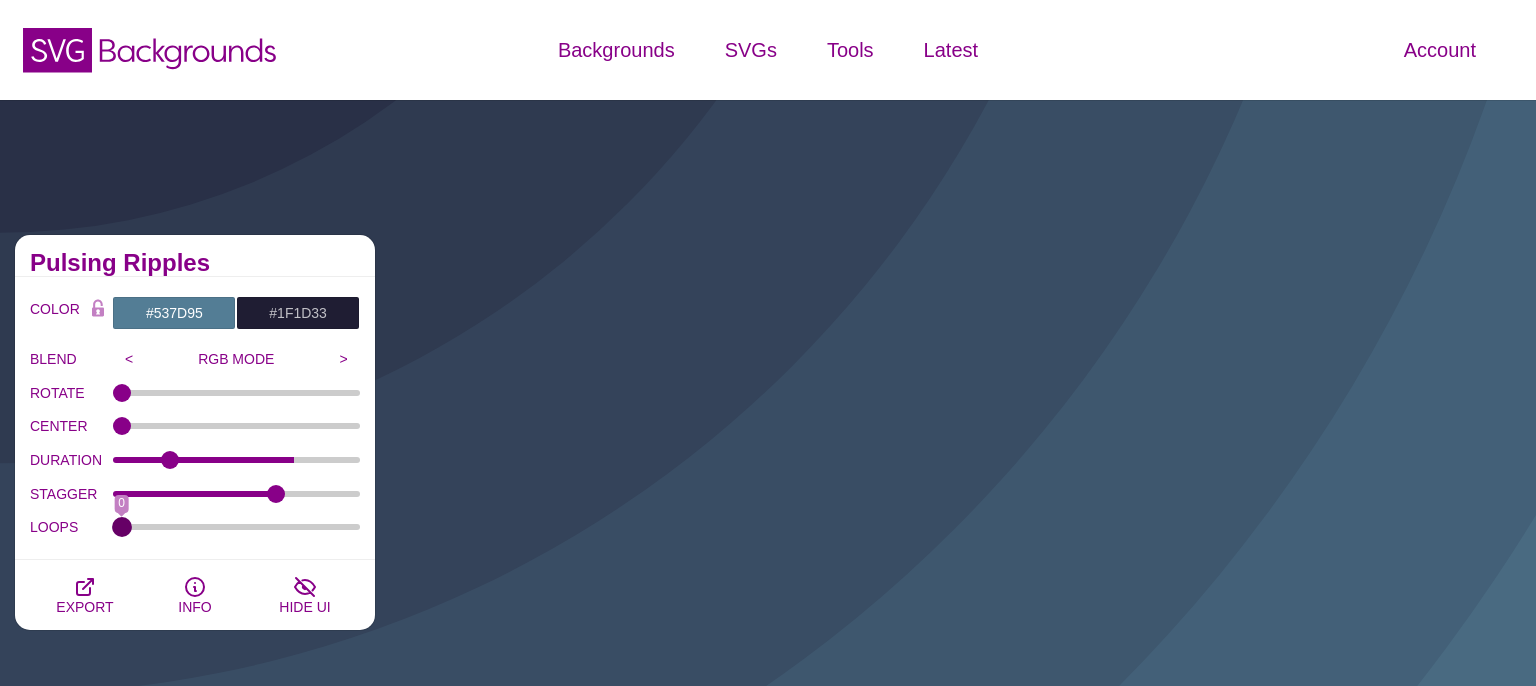 click on "LOOPS" at bounding box center (237, 527) 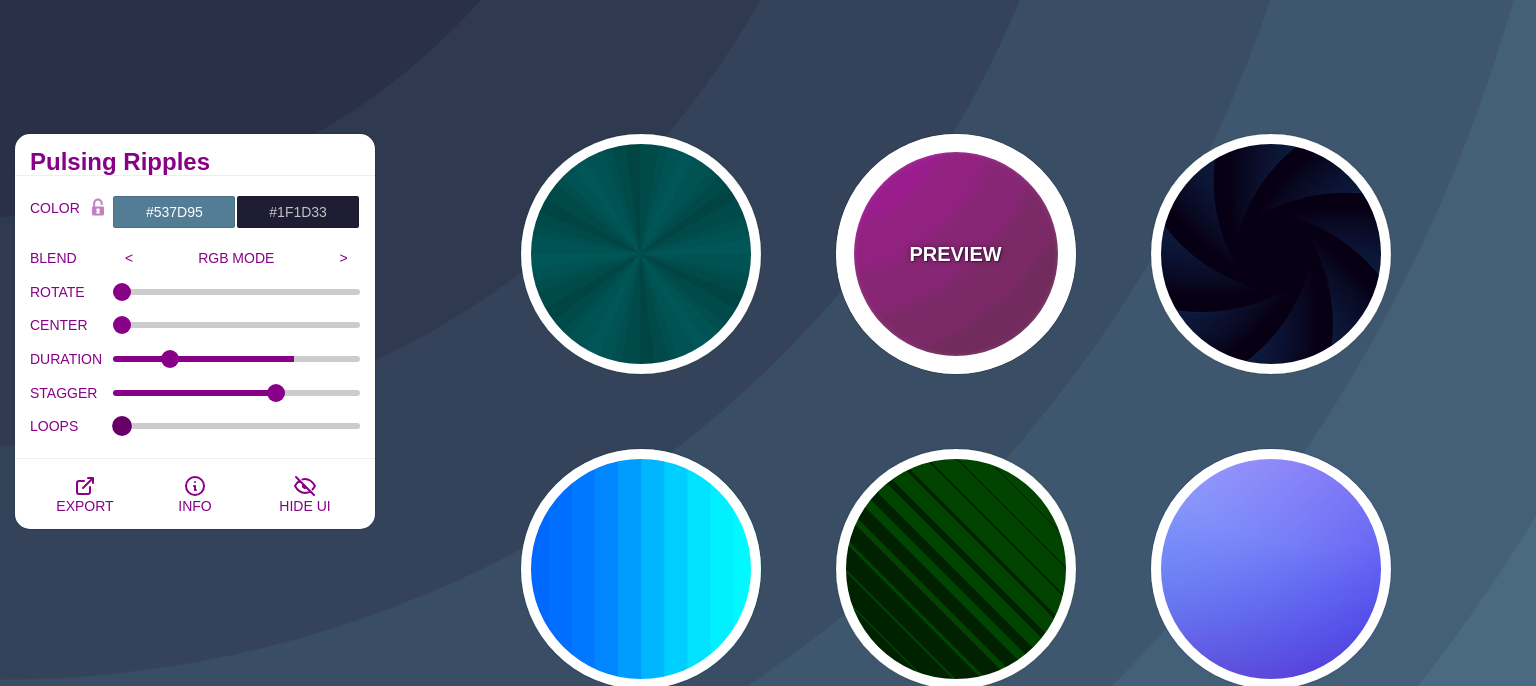 scroll, scrollTop: 211, scrollLeft: 0, axis: vertical 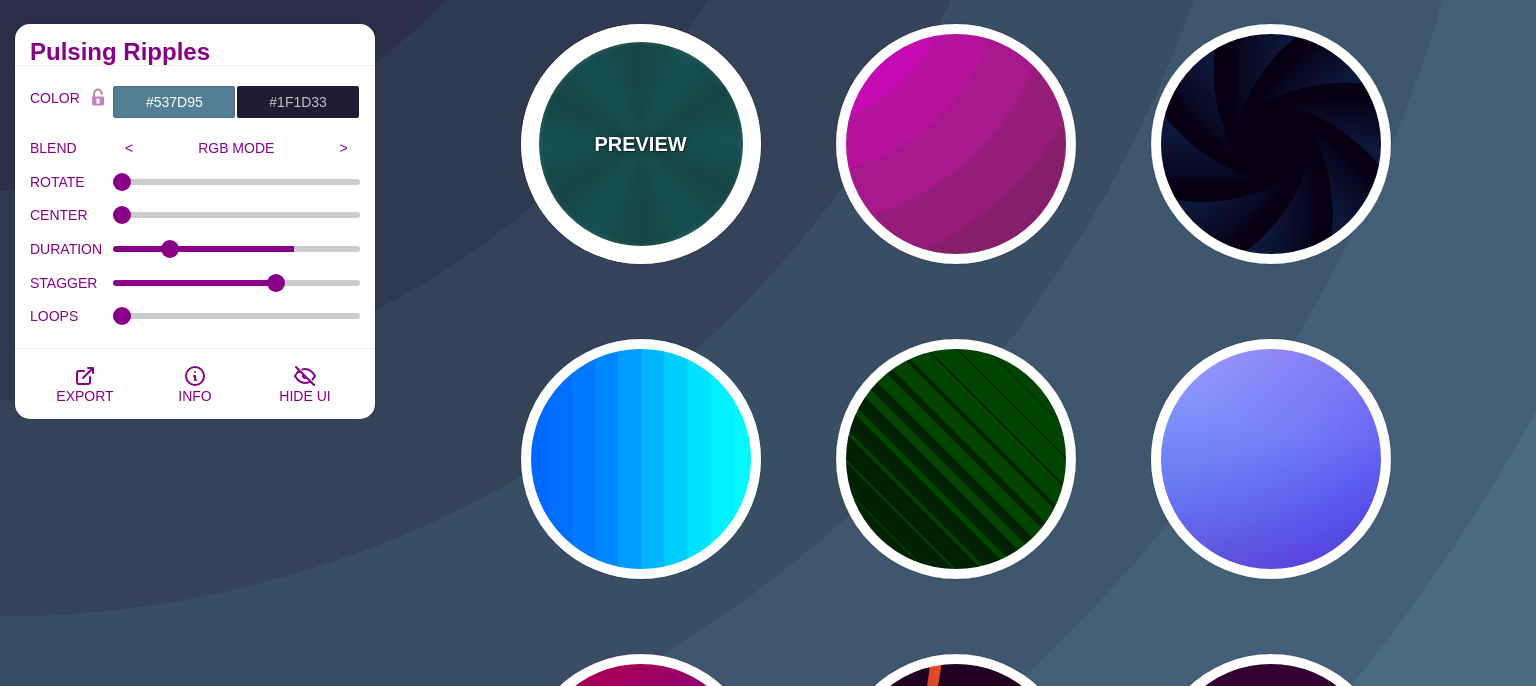 click on "PREVIEW" at bounding box center (640, 144) 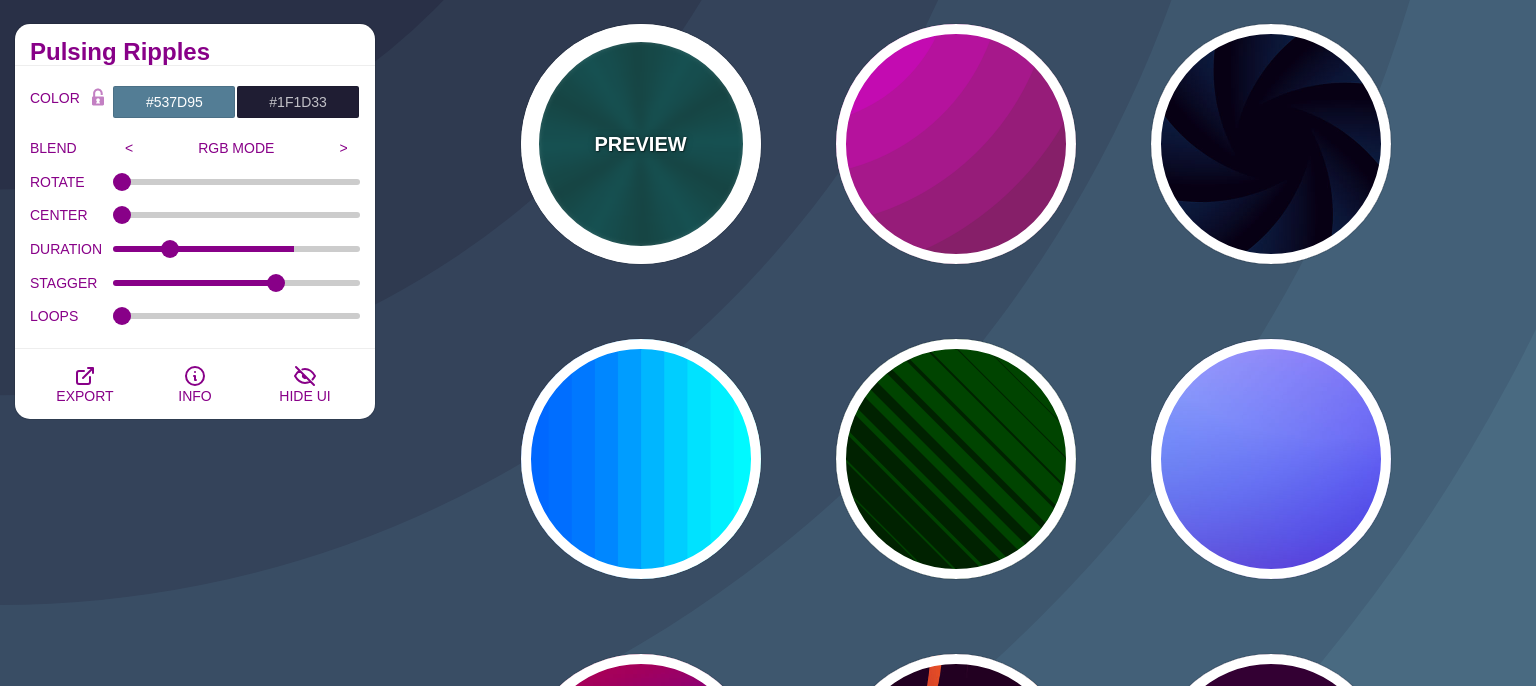 type on "[HEX_COLOR]" 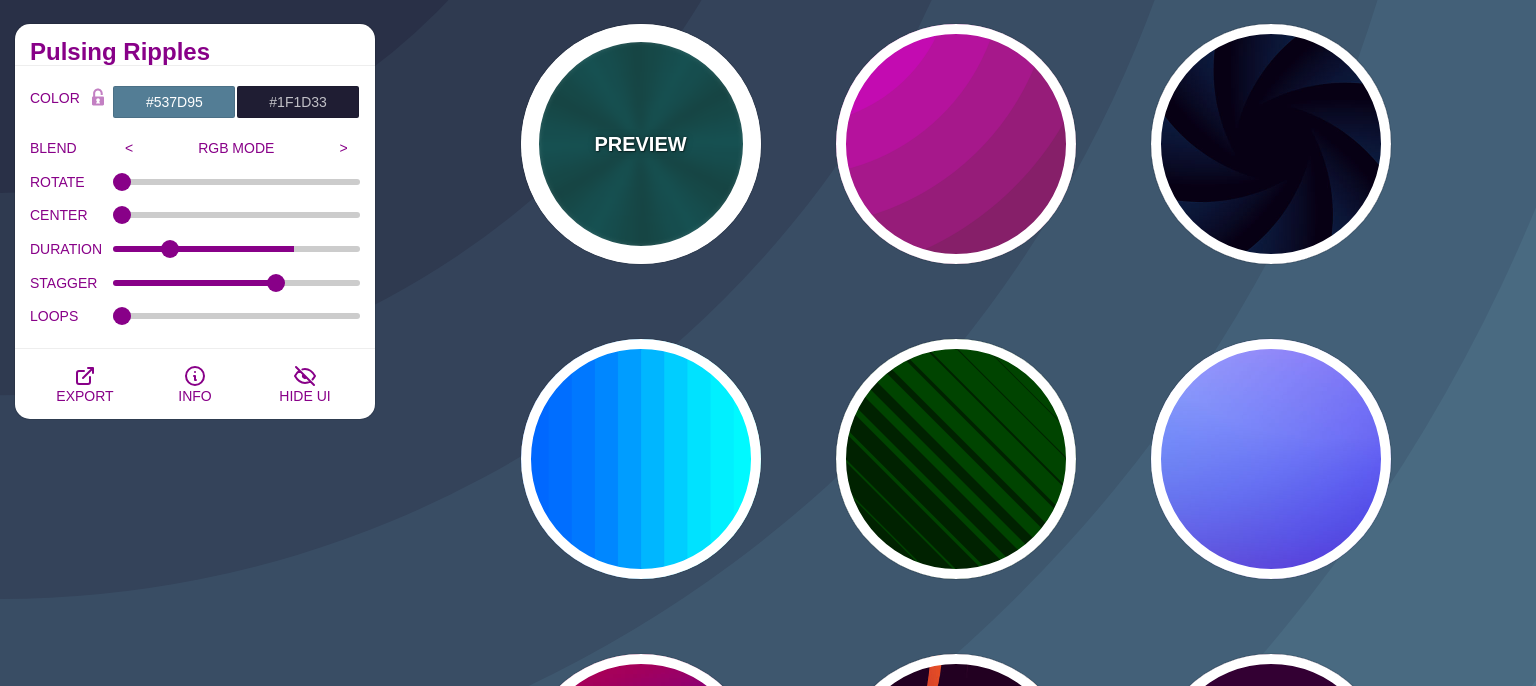 type on "[HEX_COLOR]" 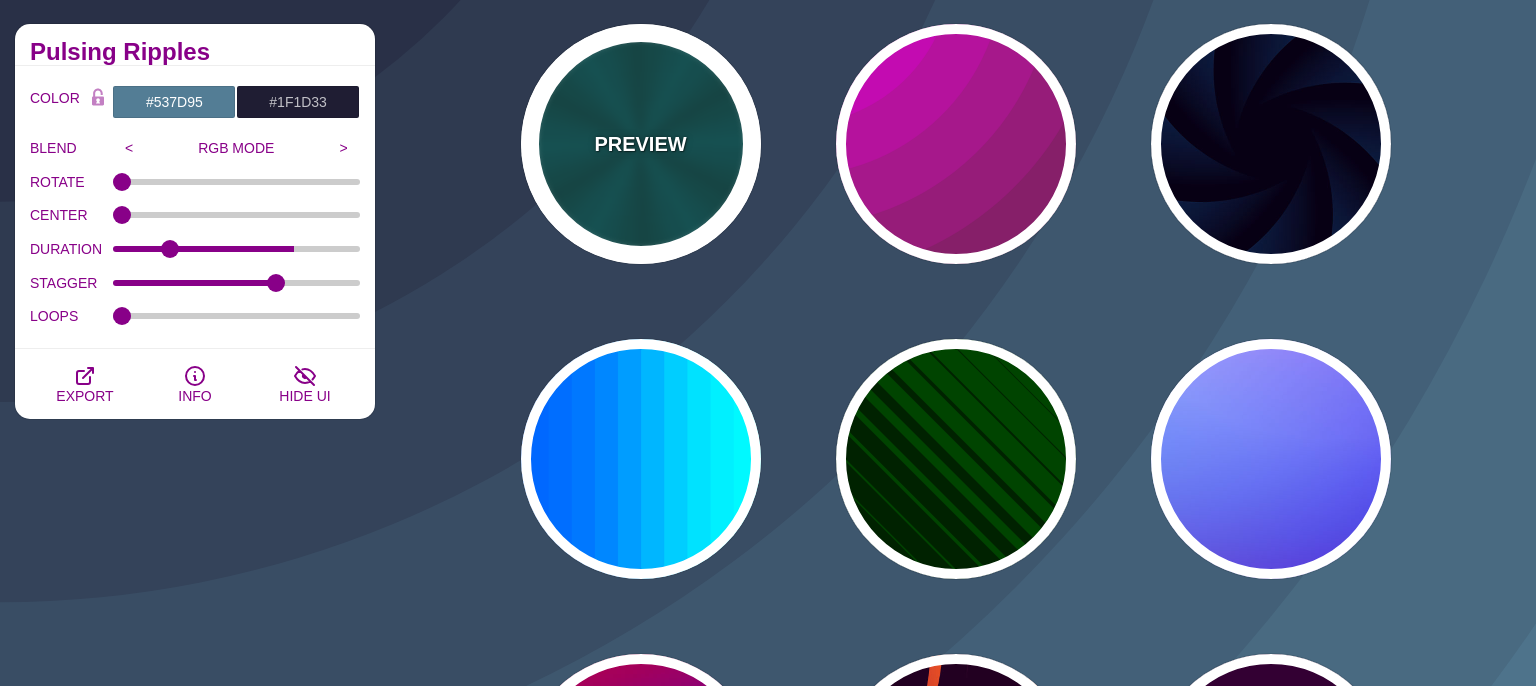 type on "5" 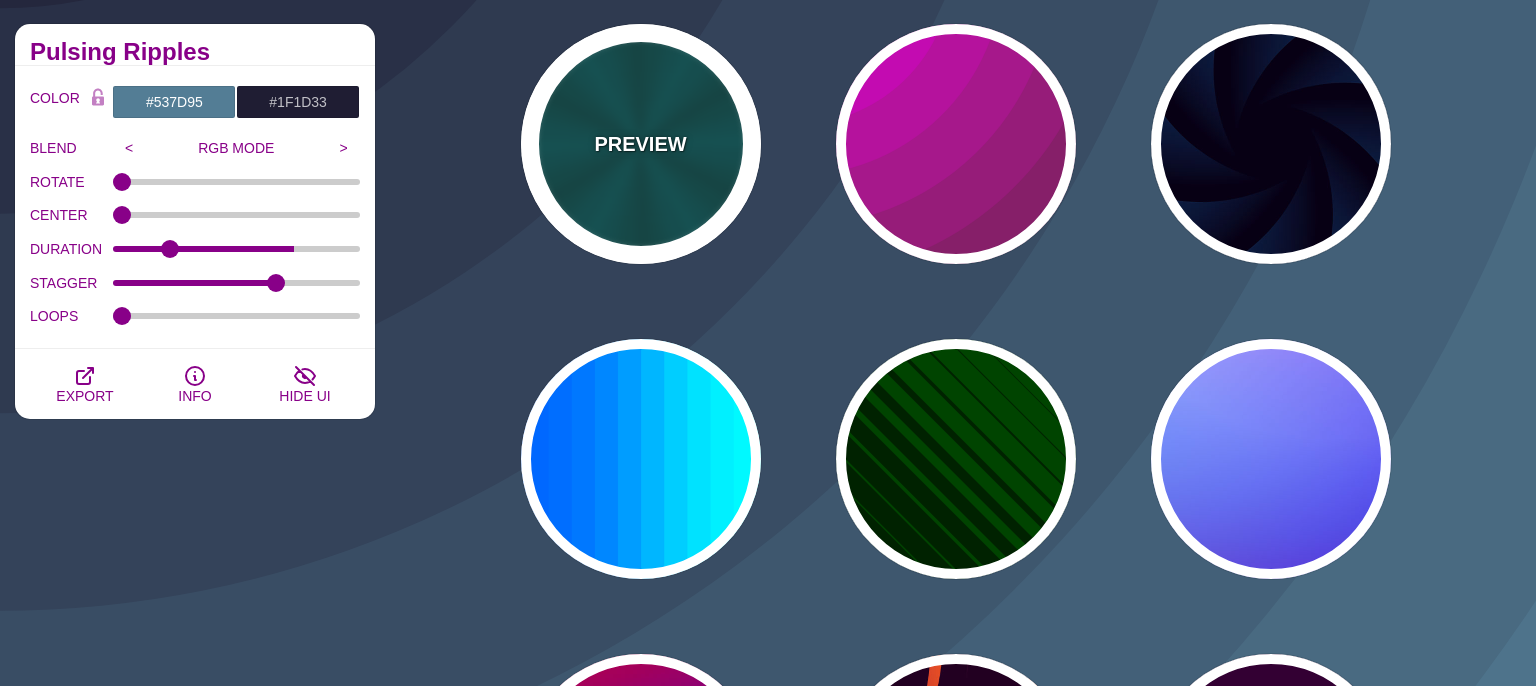 type on "1" 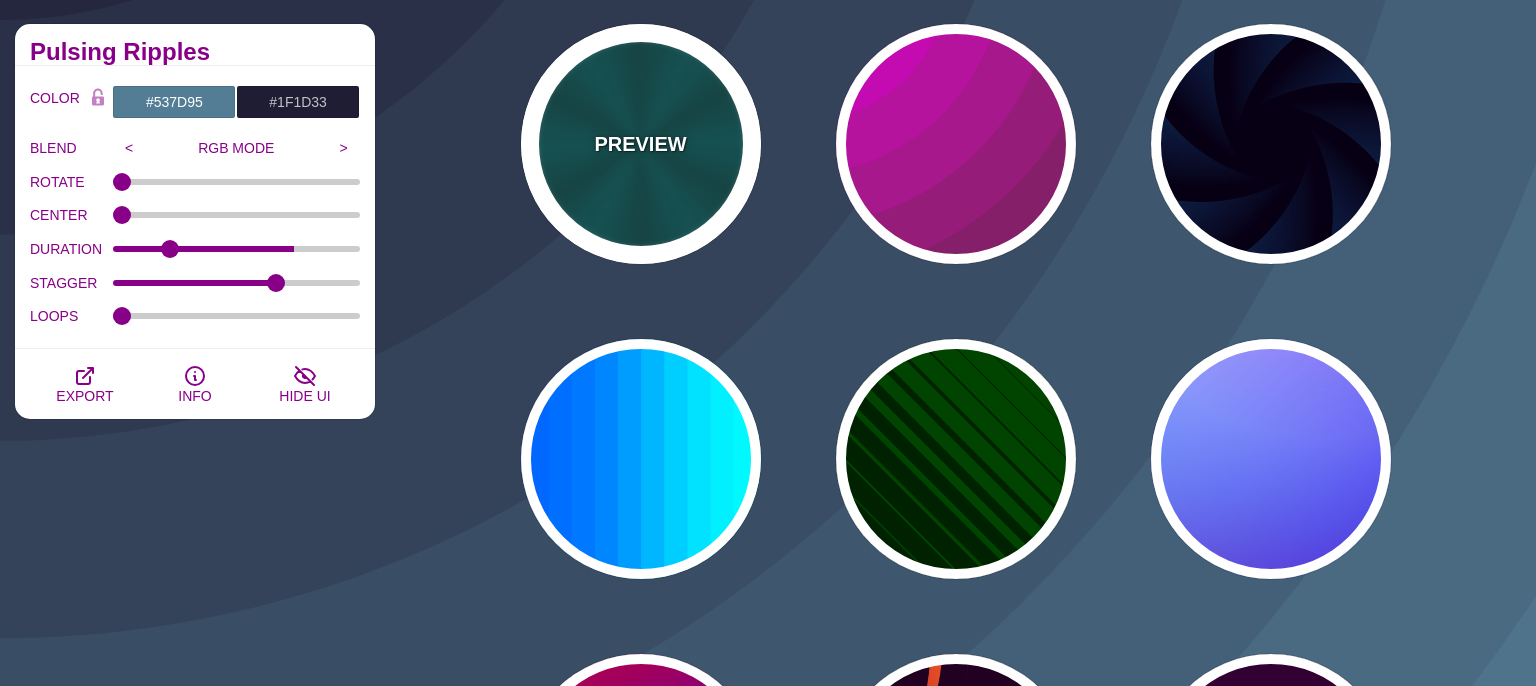 type on "0.2" 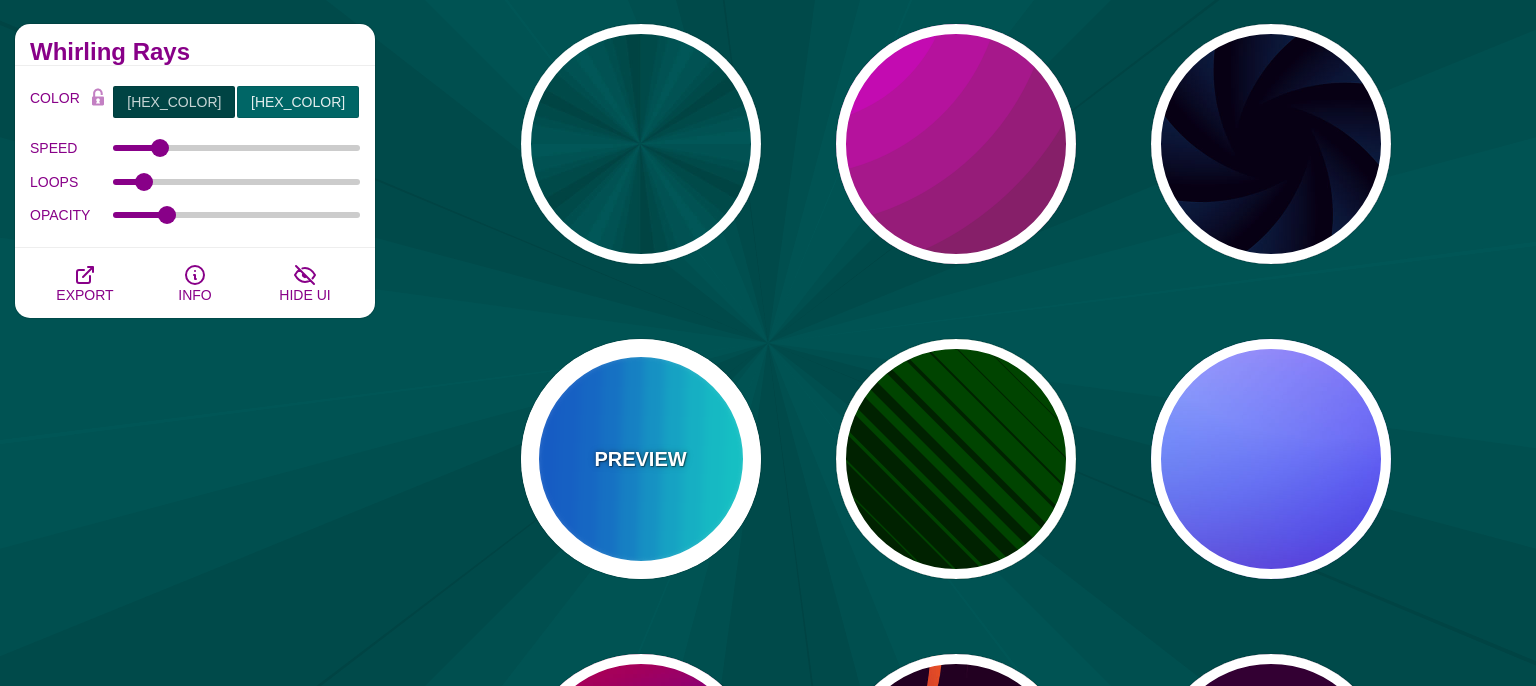 click on "PREVIEW" at bounding box center [641, 459] 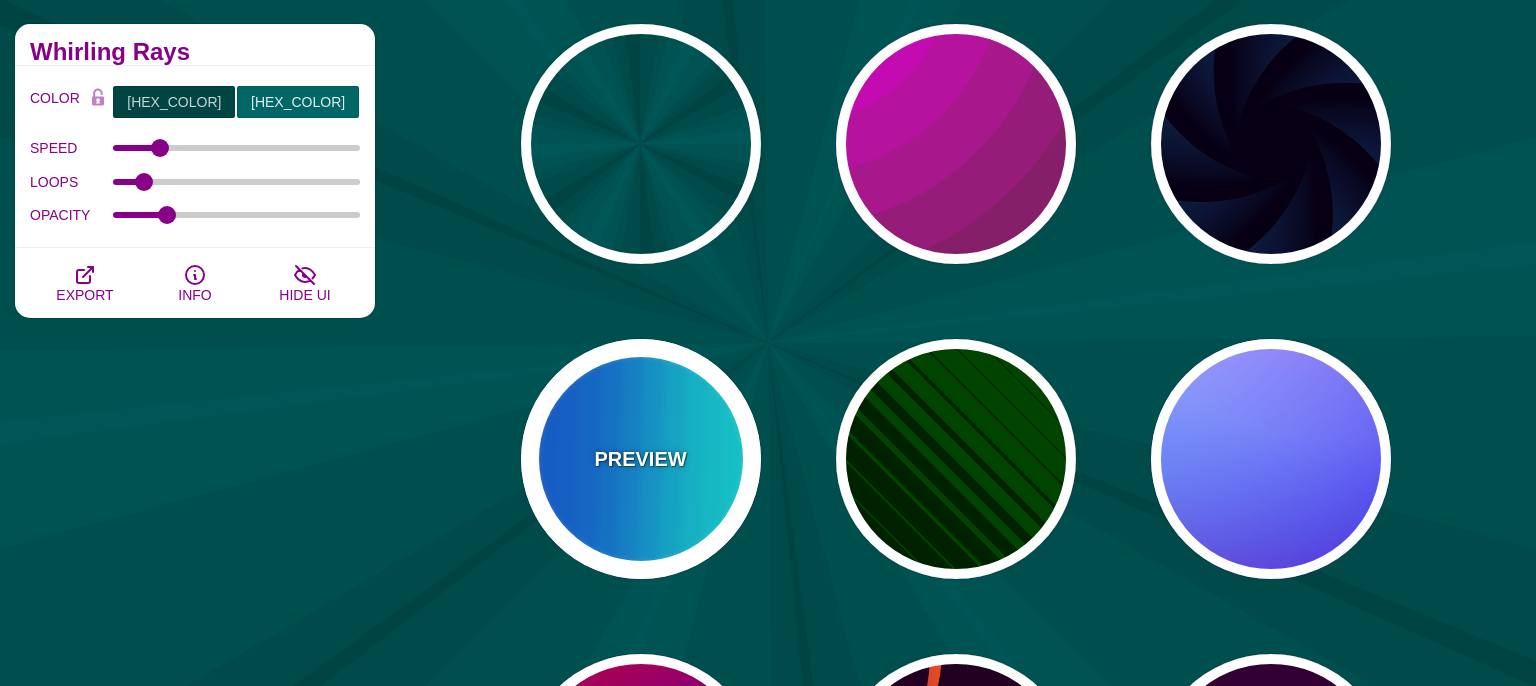 type on "#00FFFF" 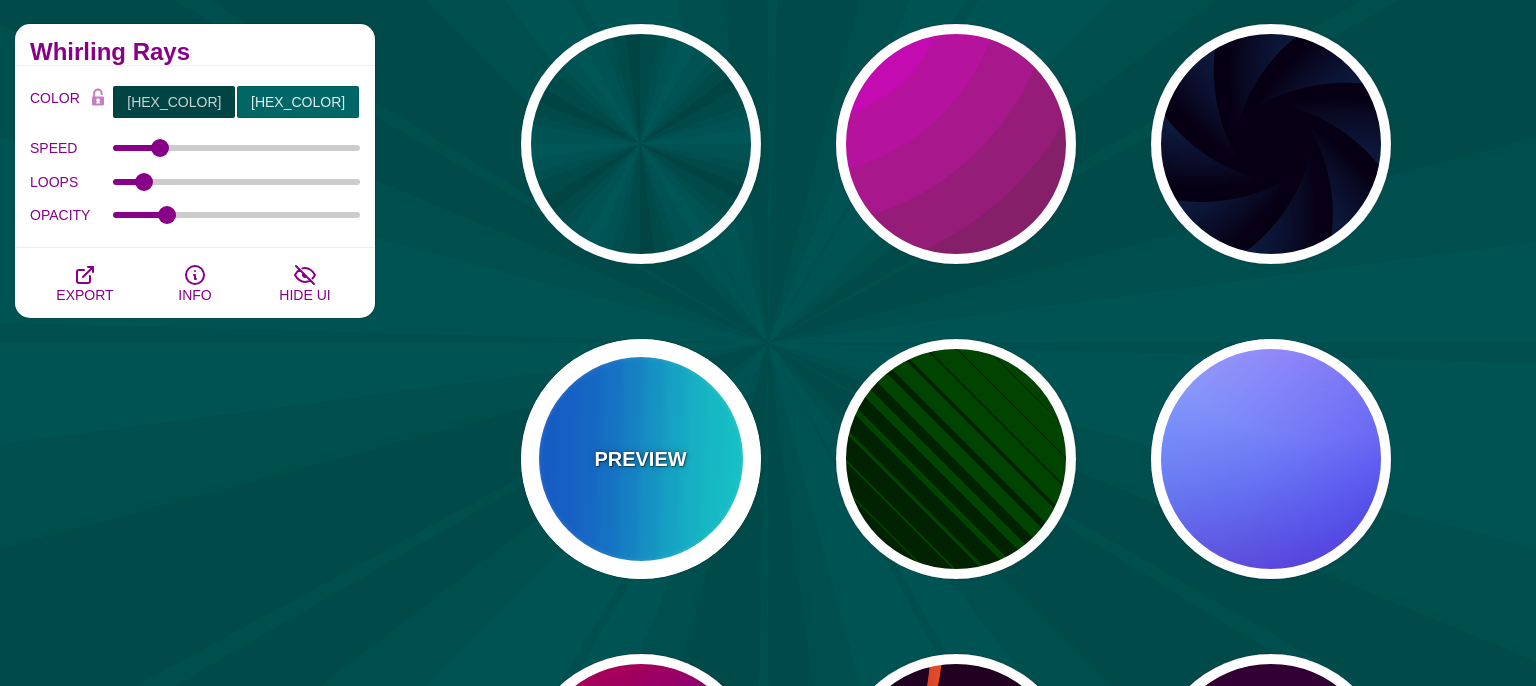 type on "[HEX_COLOR]" 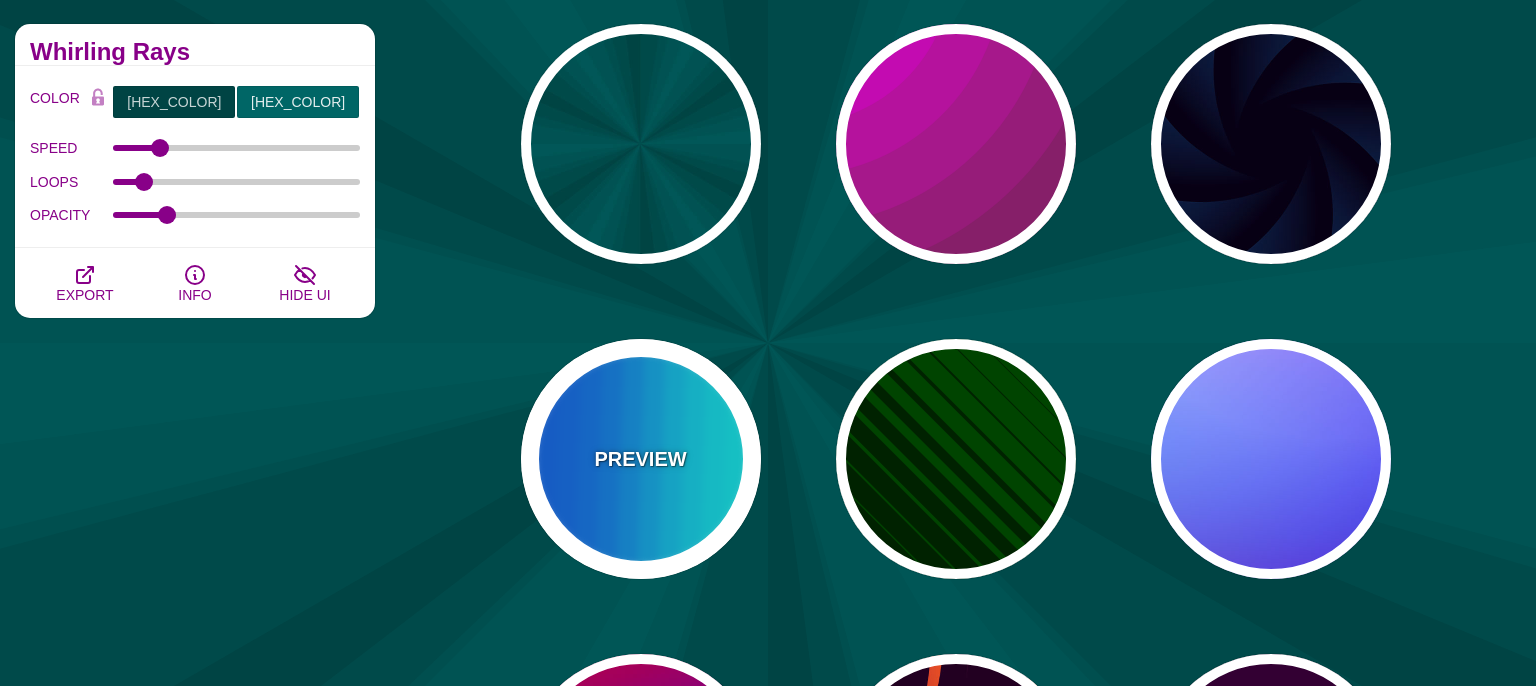 type on "0.25" 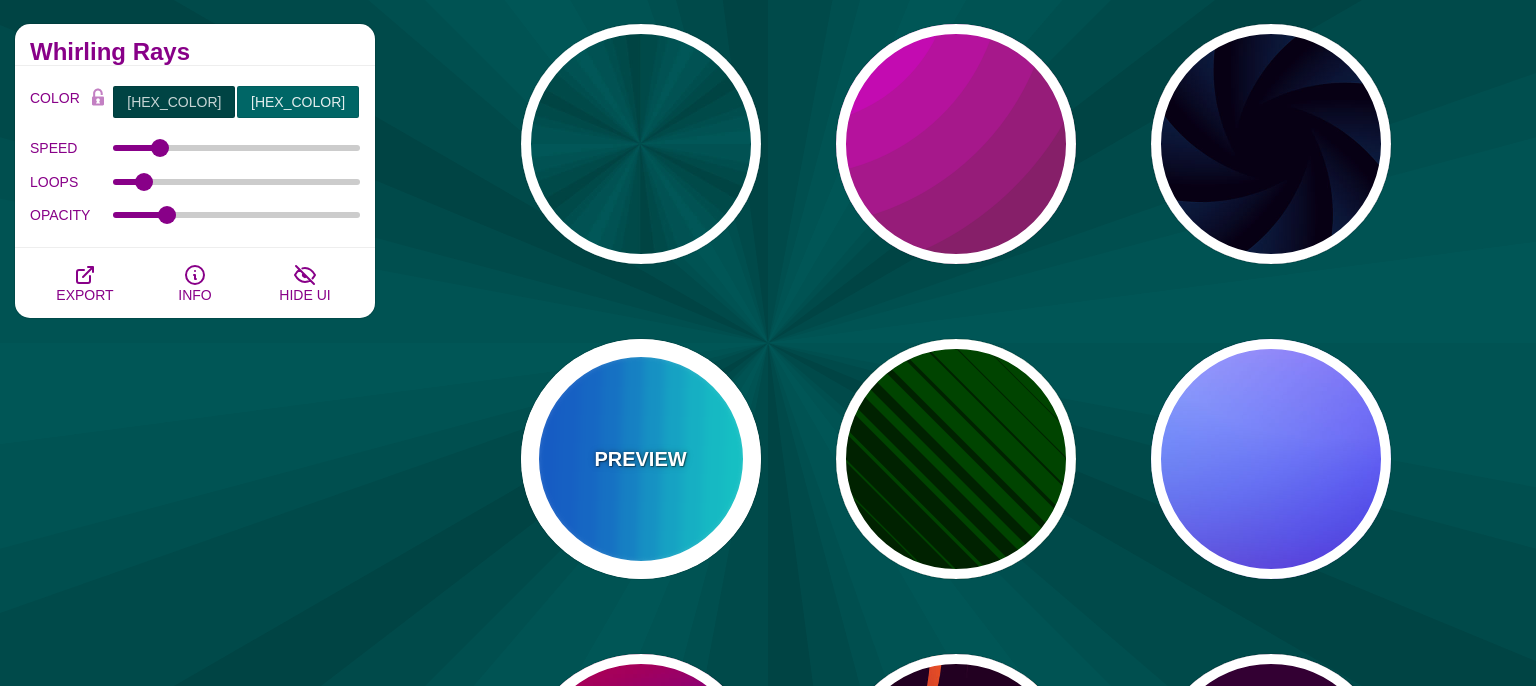 type on "12" 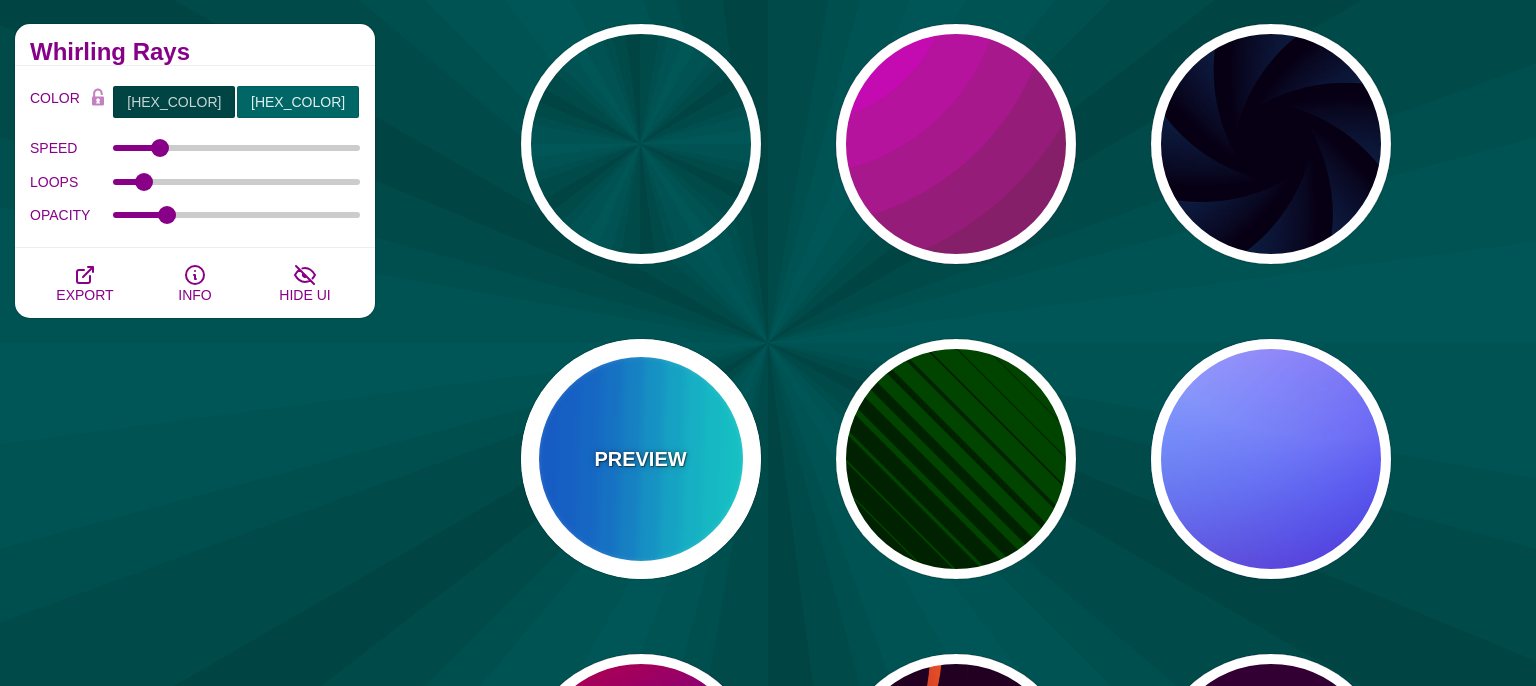 type on "999" 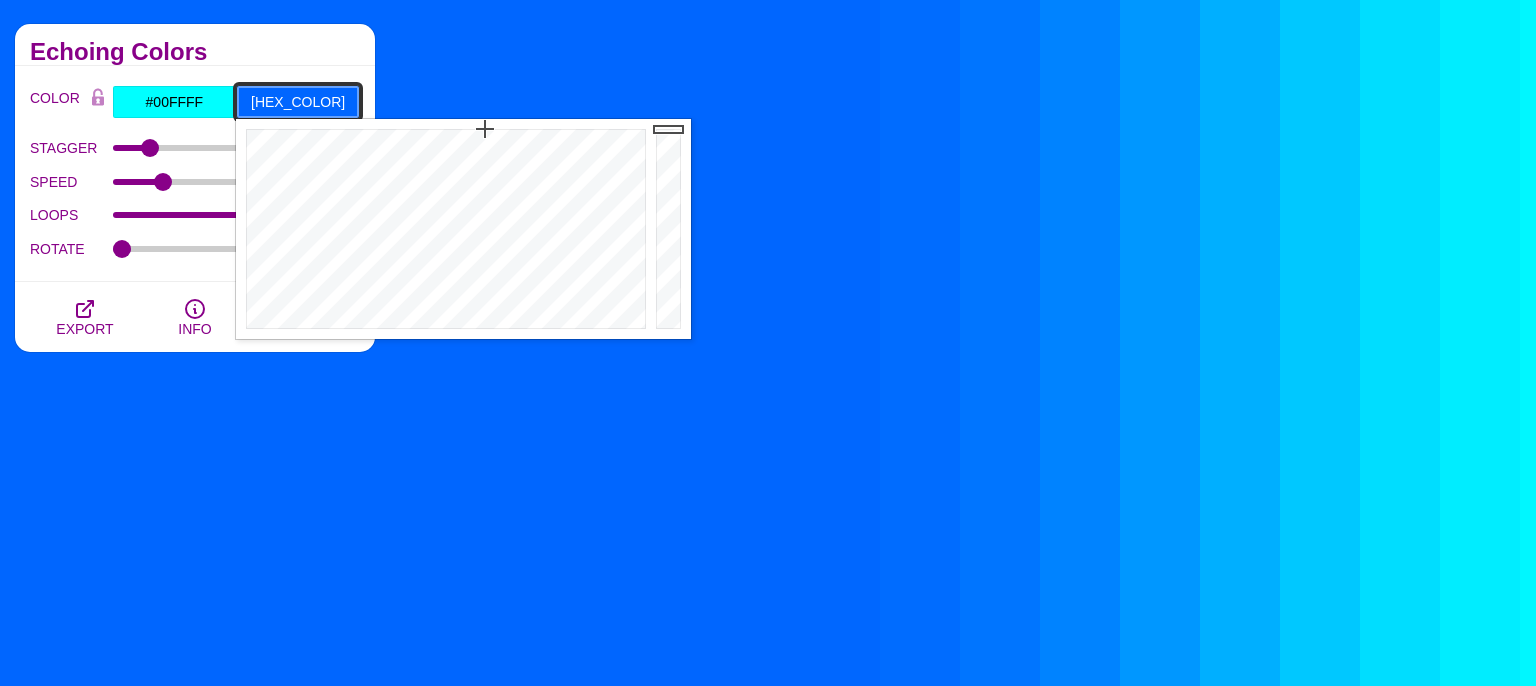 click on "[HEX_COLOR]" at bounding box center [298, 102] 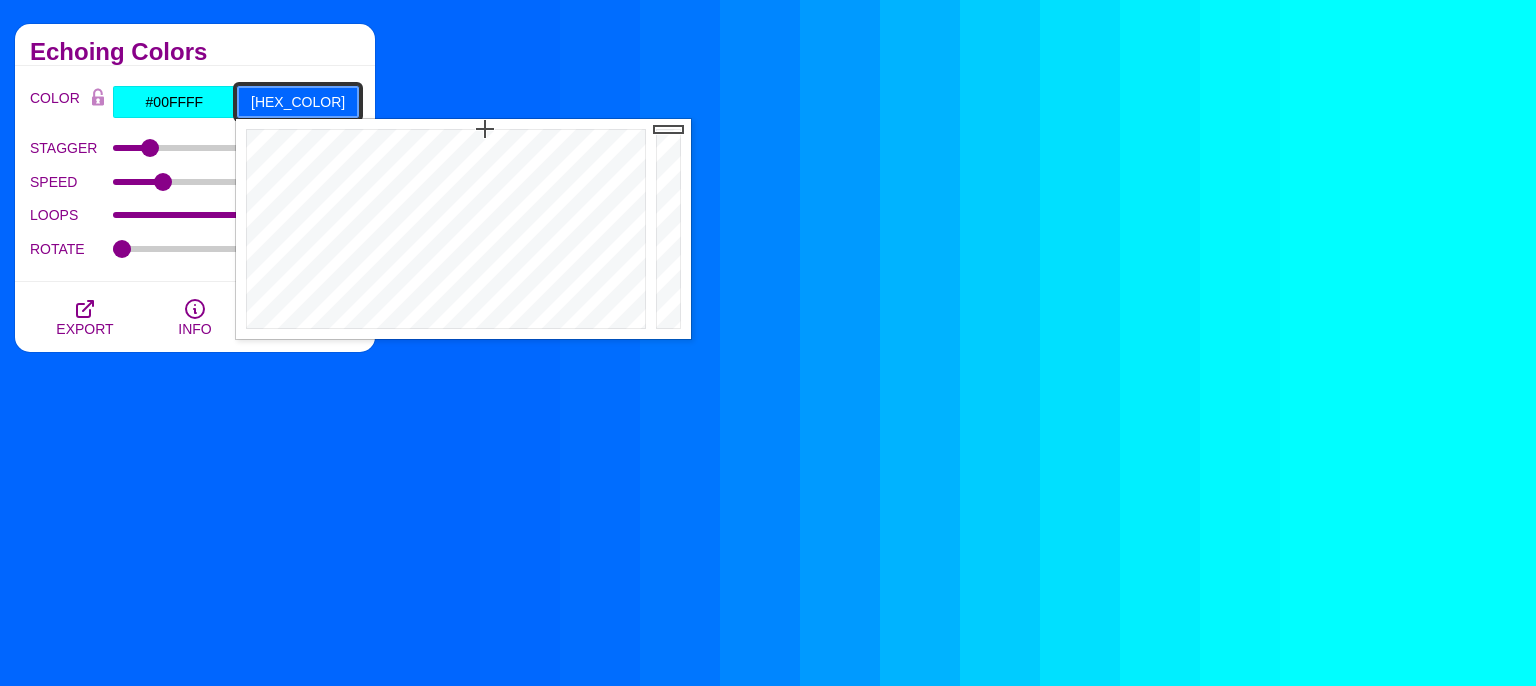 drag, startPoint x: 333, startPoint y: 100, endPoint x: 279, endPoint y: 75, distance: 59.5063 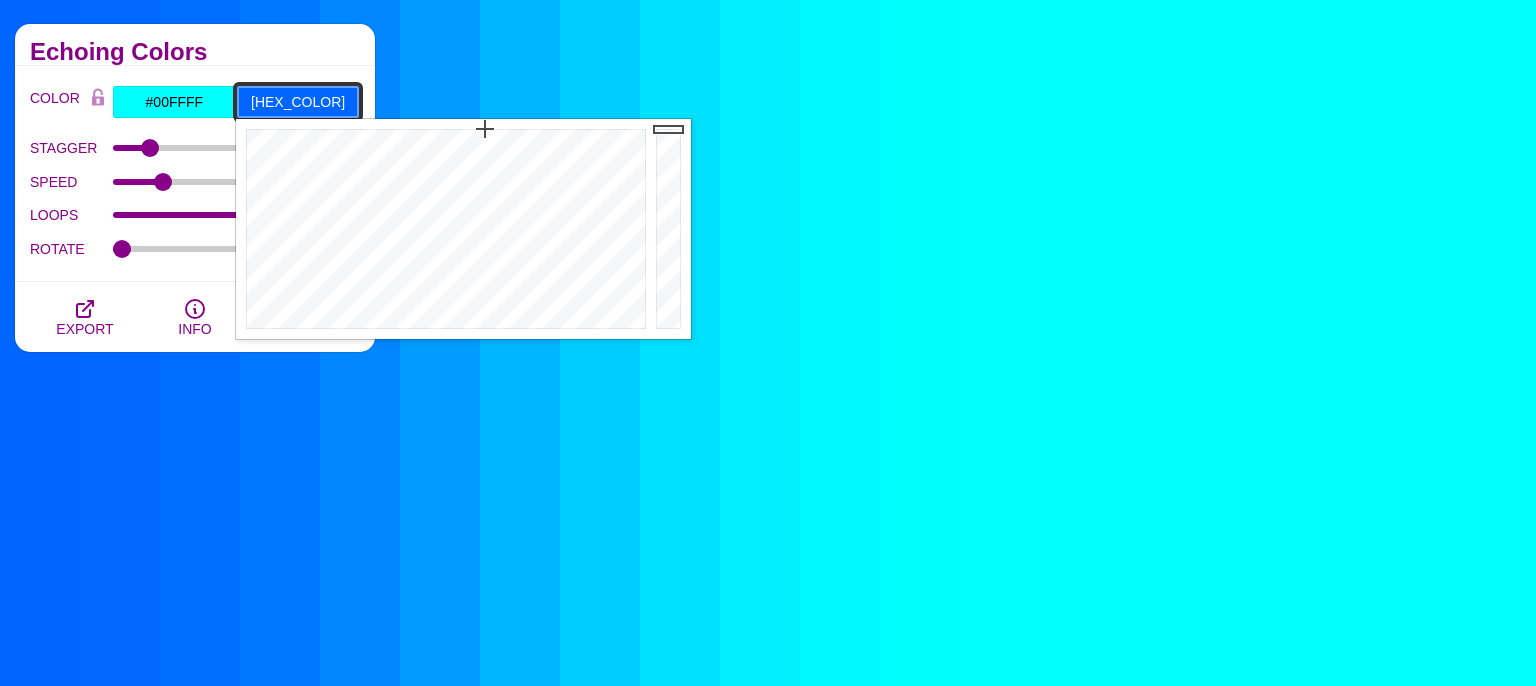 click on "[HEX_COLOR]" at bounding box center [298, 102] 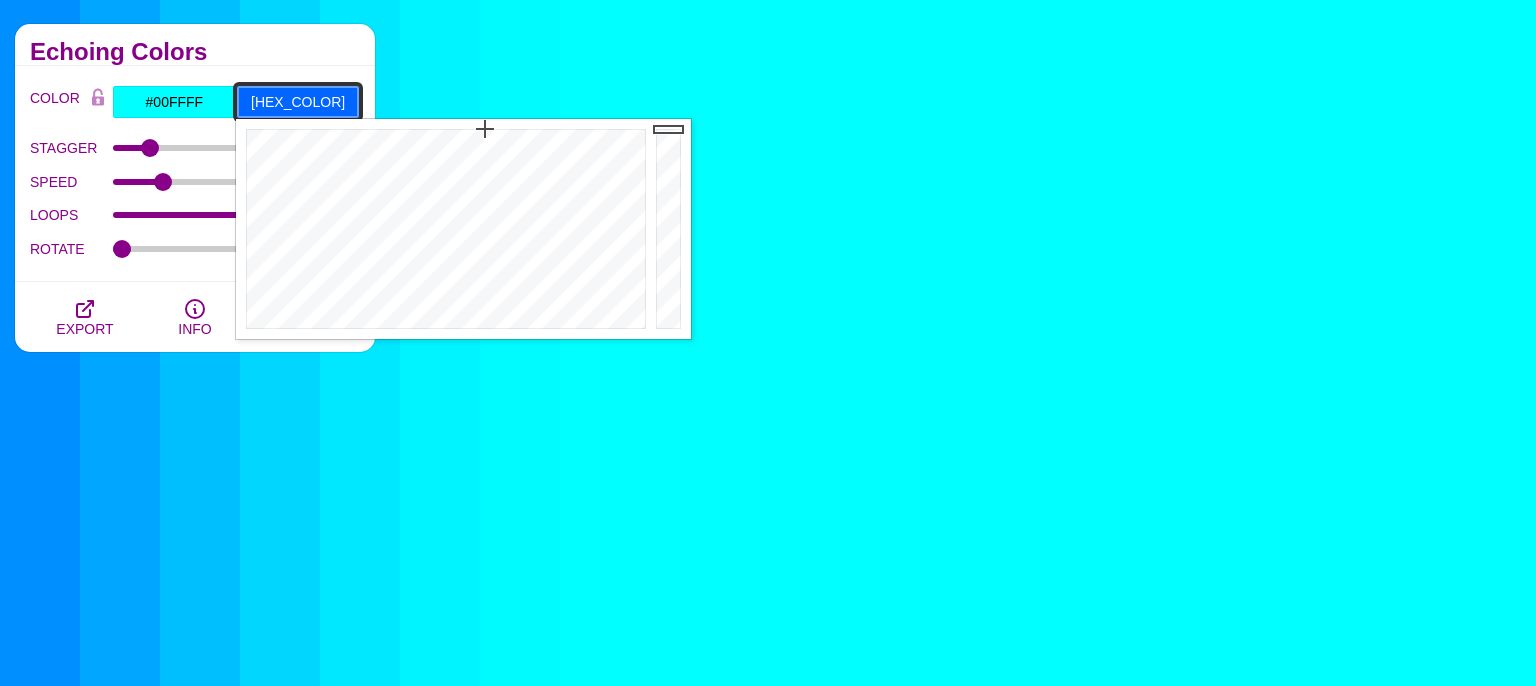 paste on "1f1d33" 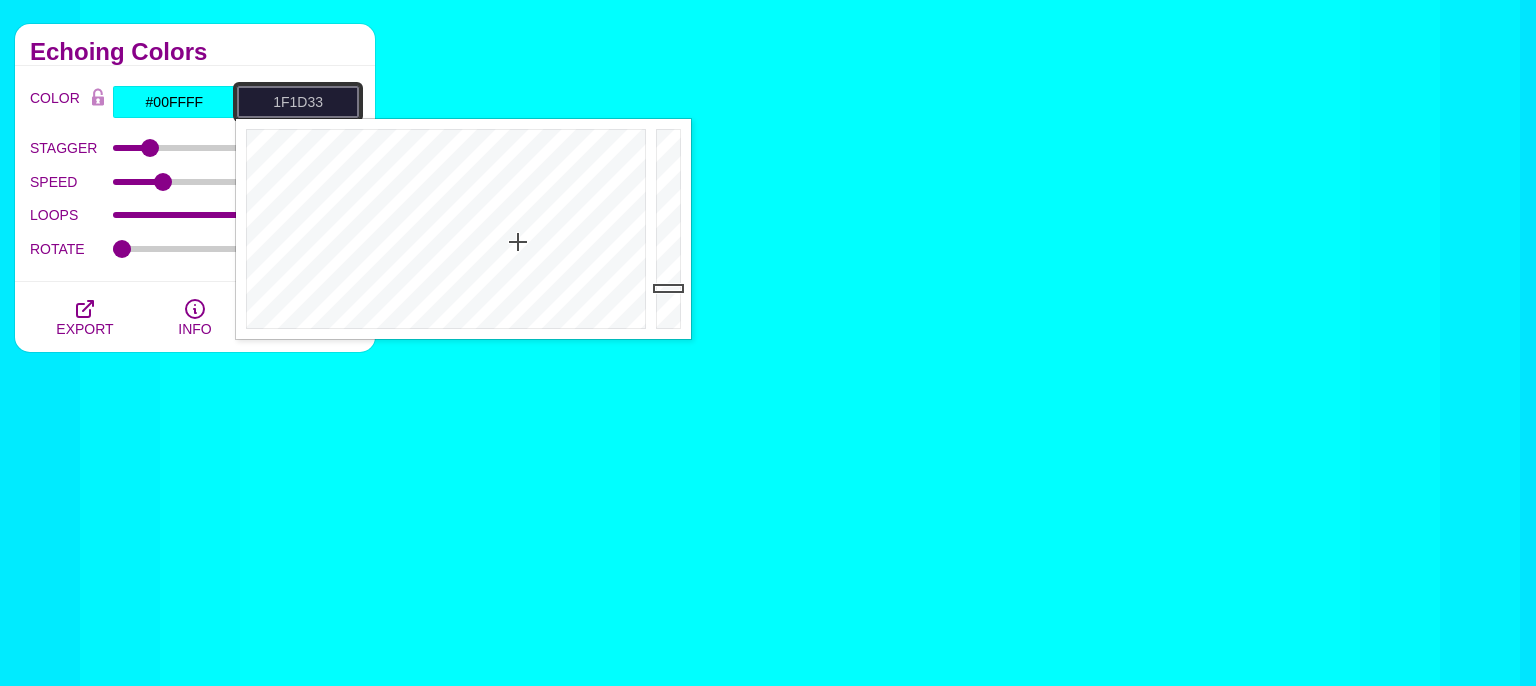 type on "#1F1D33" 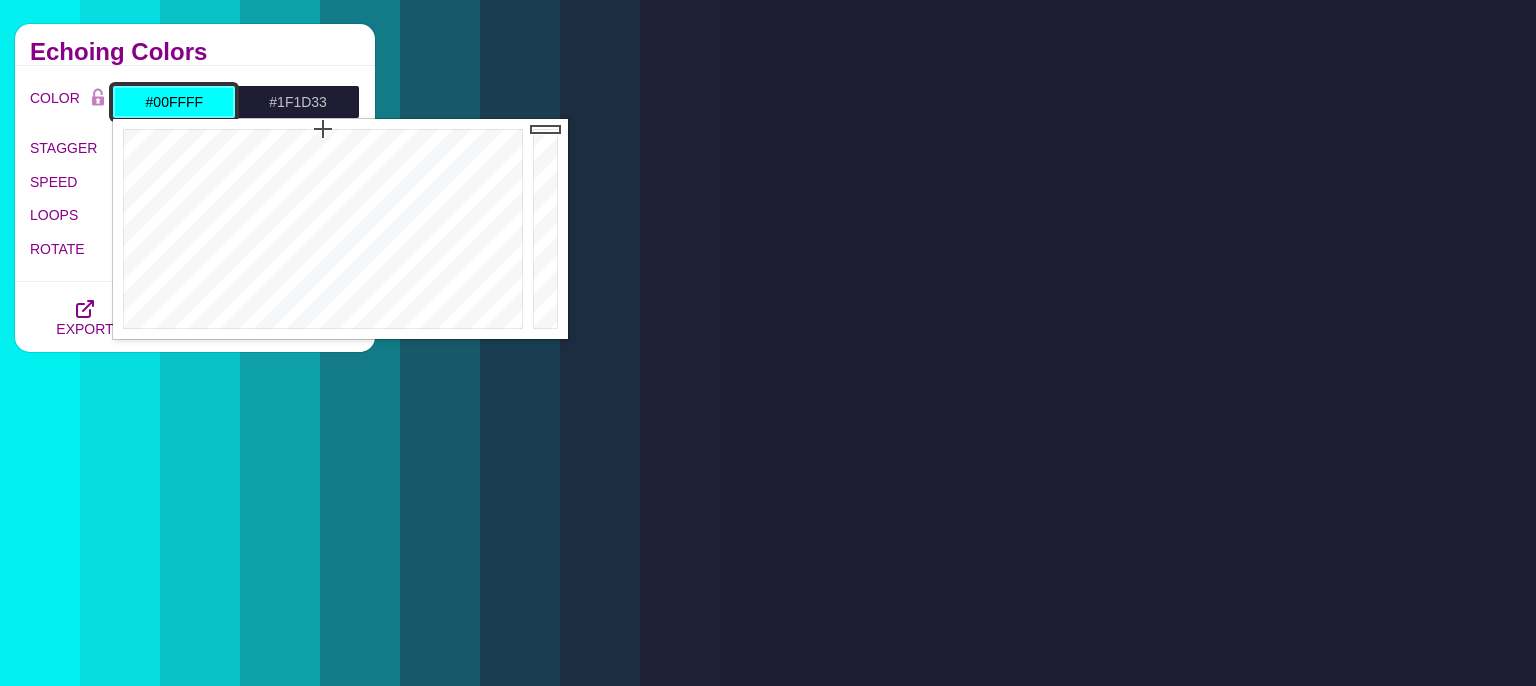 drag, startPoint x: 210, startPoint y: 98, endPoint x: 94, endPoint y: 86, distance: 116.61904 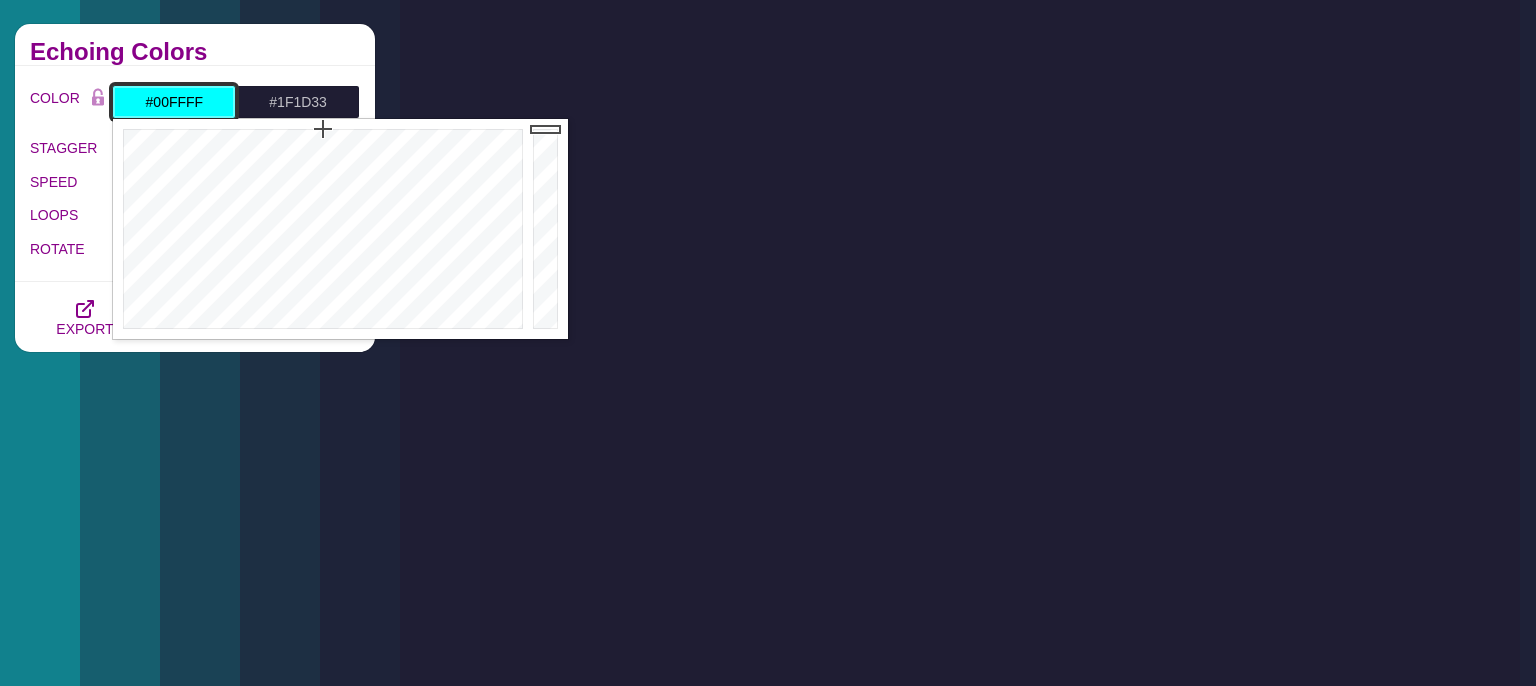 click on "#00FFFF" at bounding box center (174, 102) 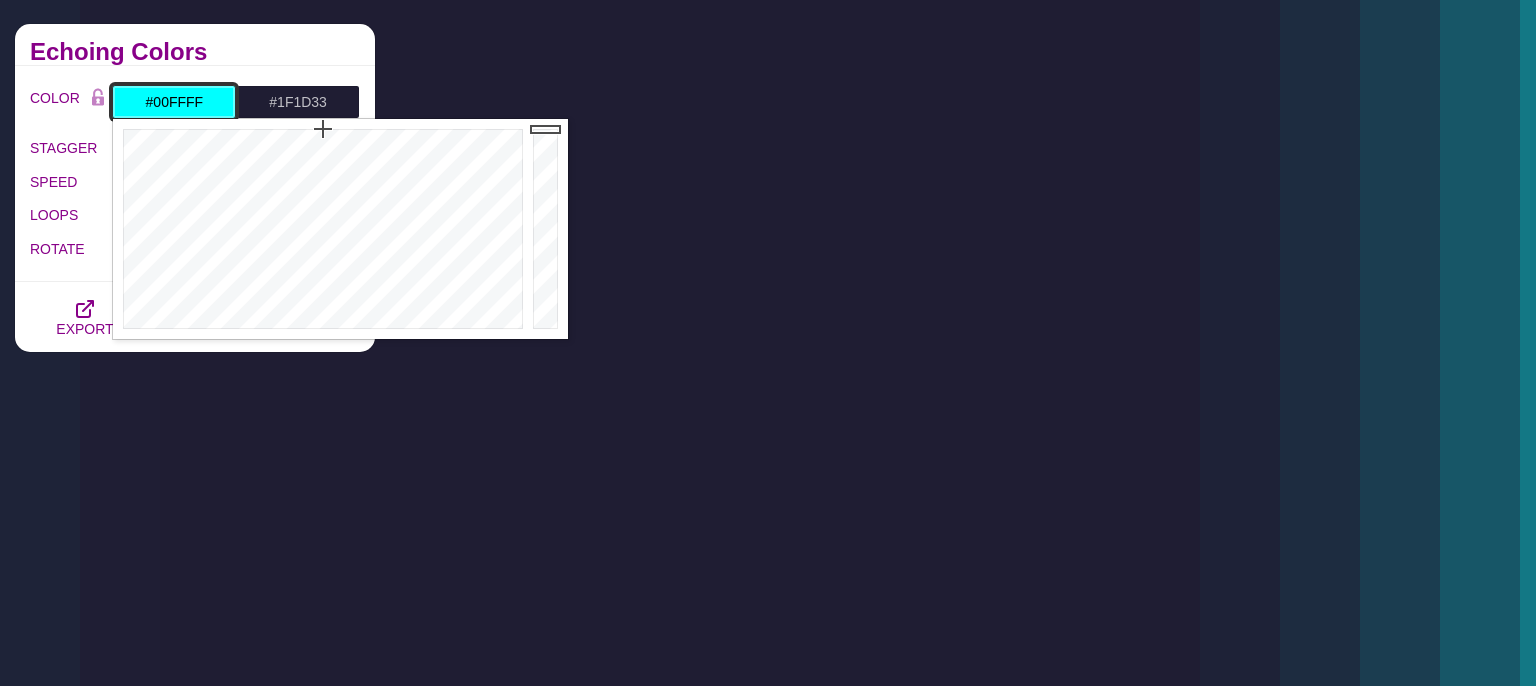 paste on "1f1d33" 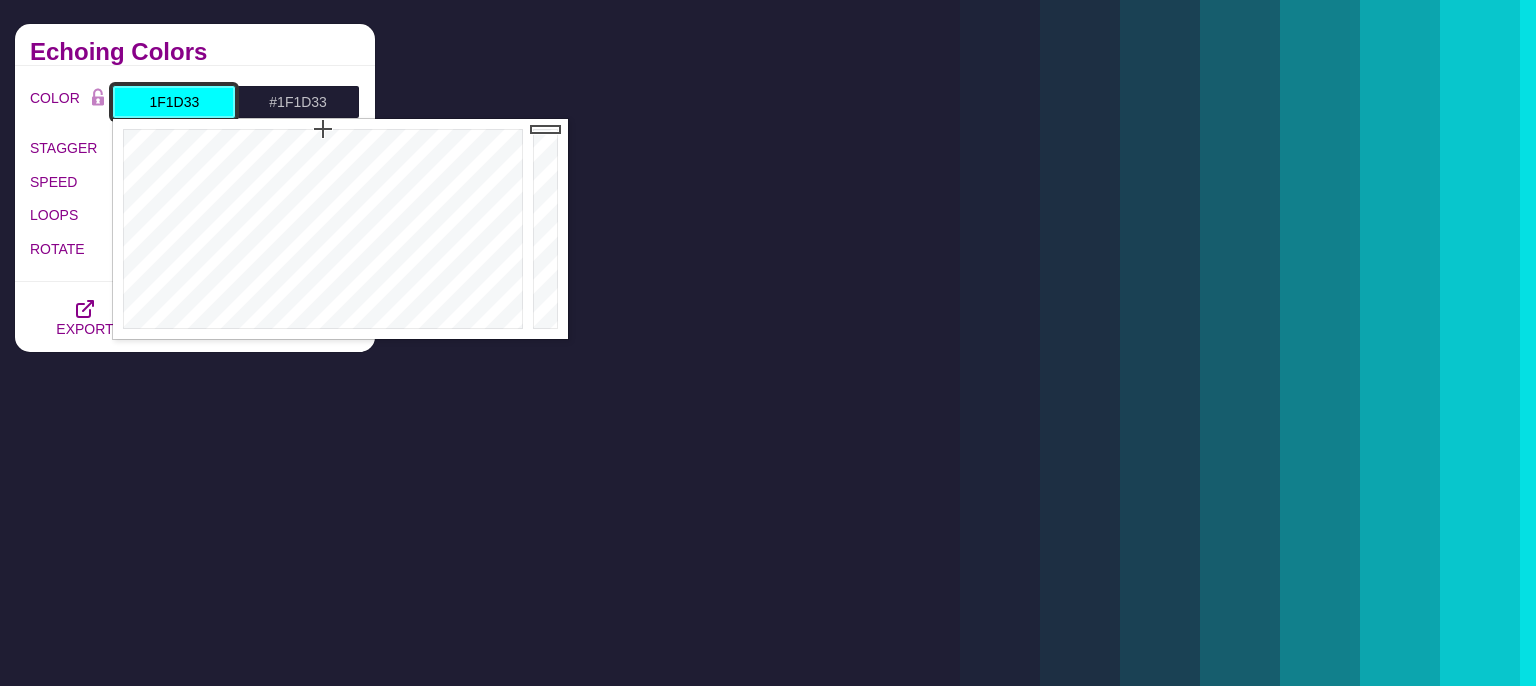 type on "#1F1D33" 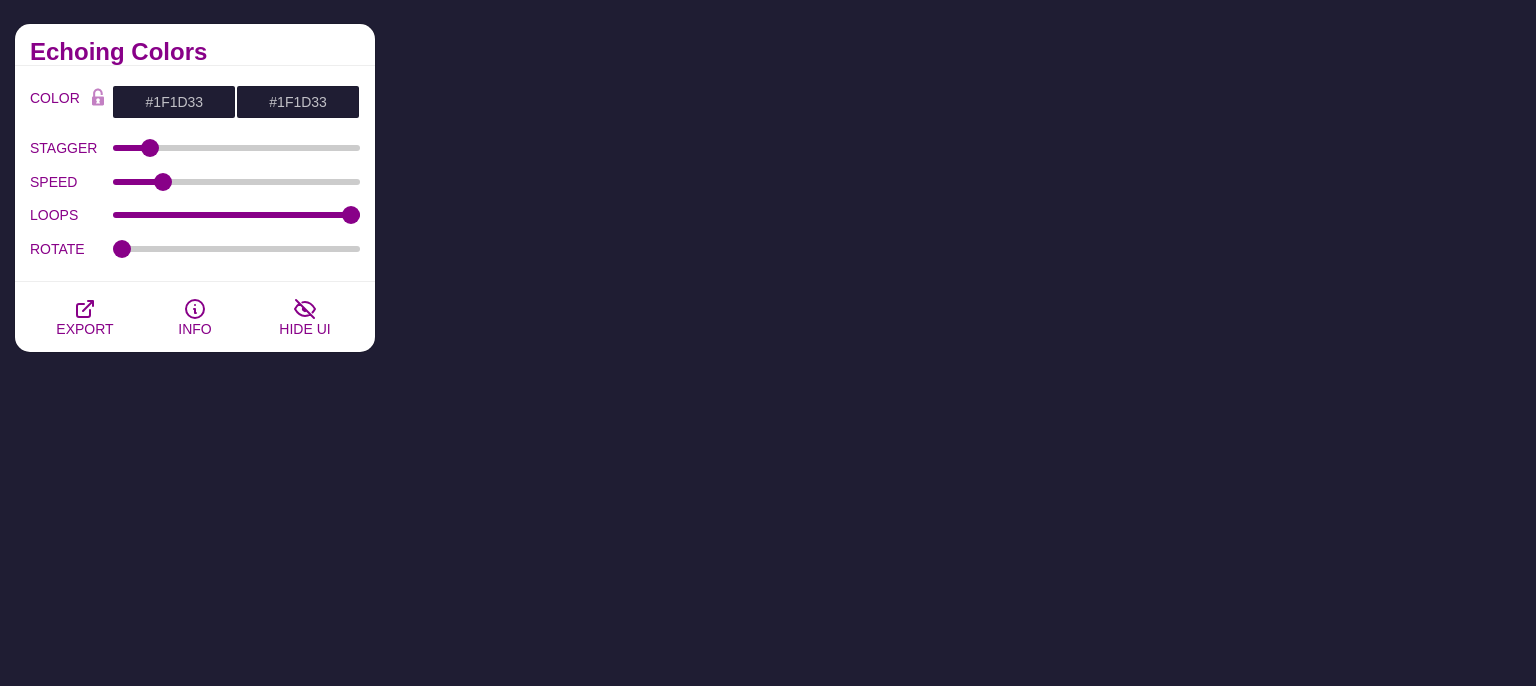 click on "Echoing Colors" at bounding box center (195, 45) 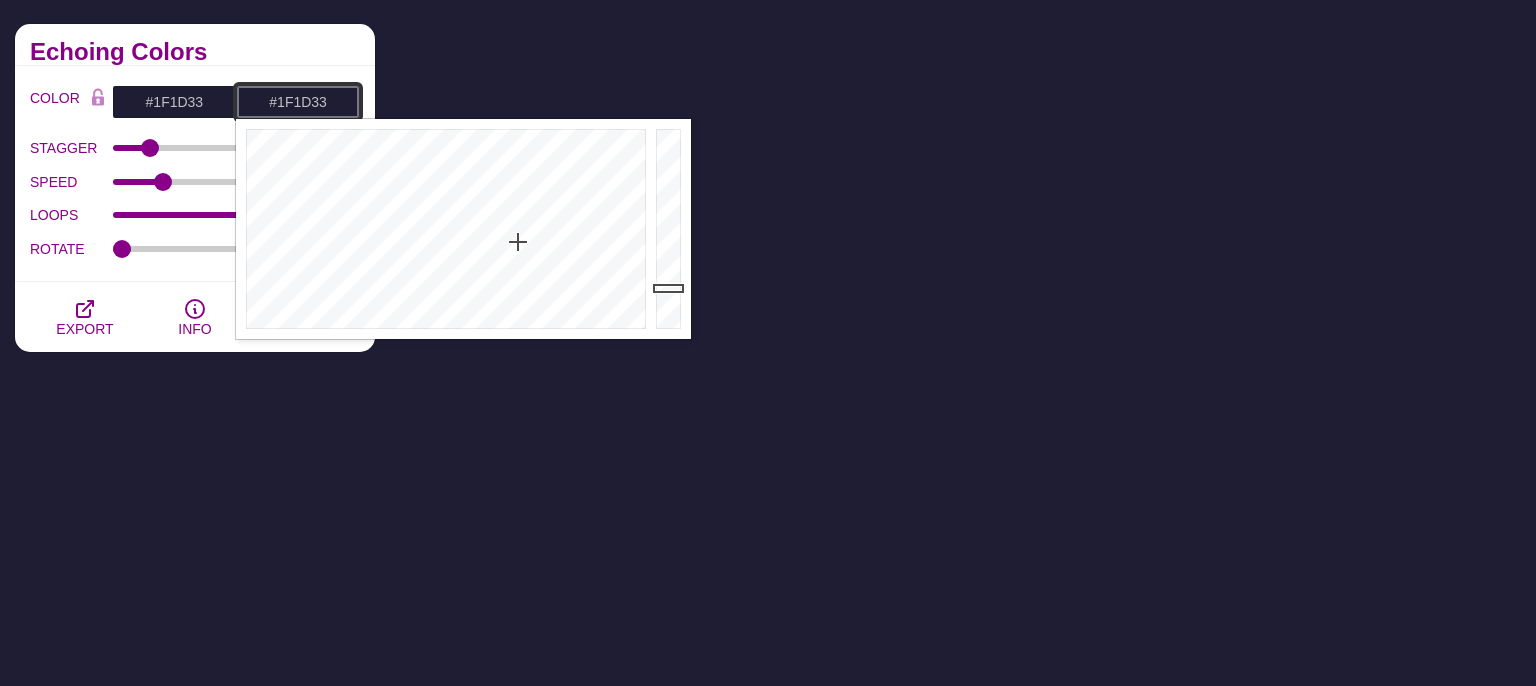 click on "#1F1D33" at bounding box center [298, 102] 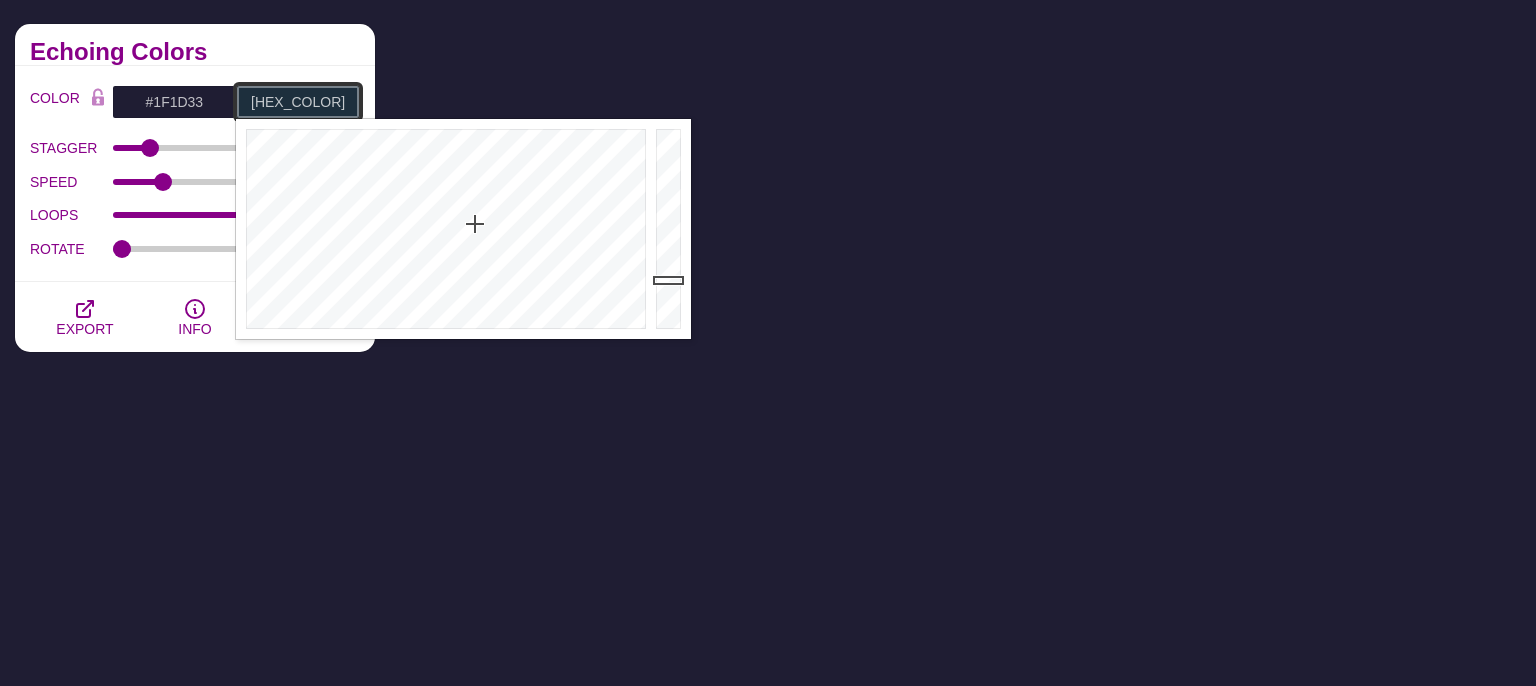 type on "[HEX_COLOR]" 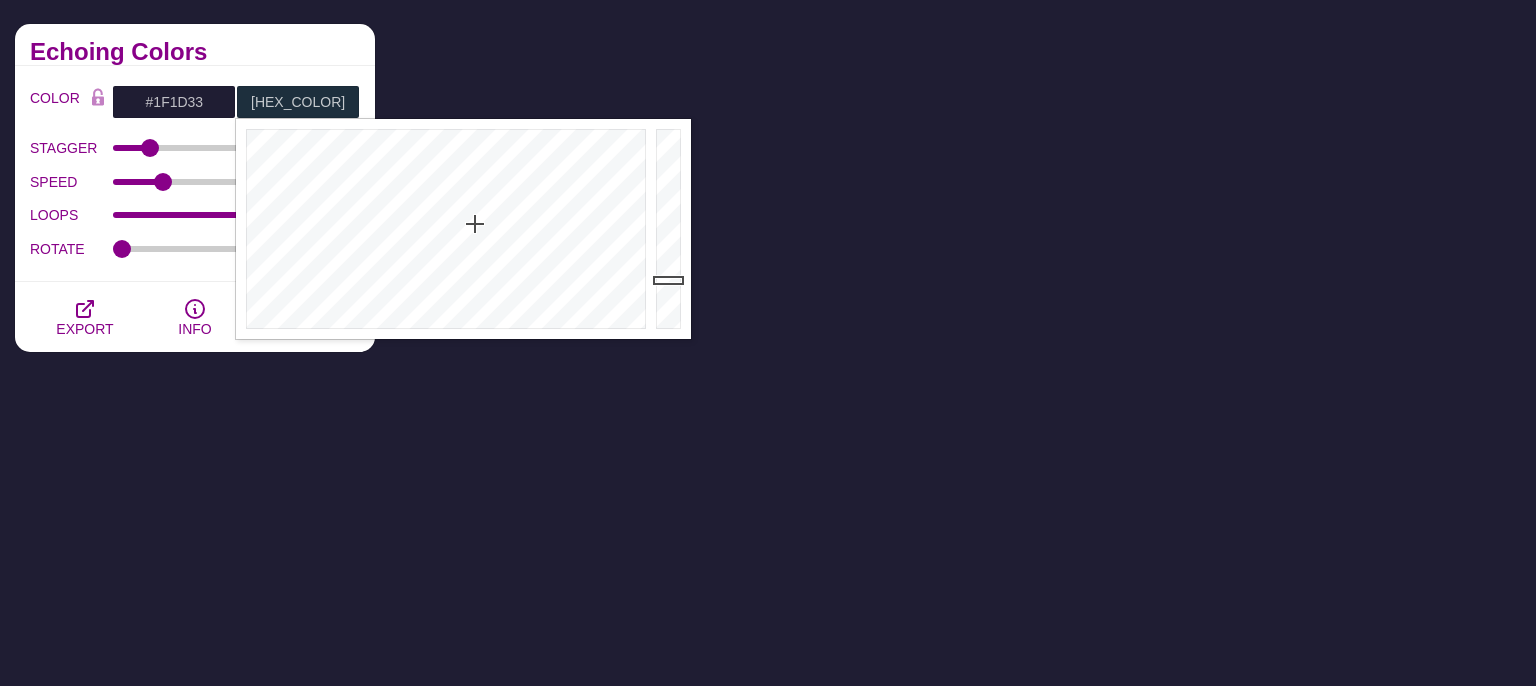 click on "Echoing Colors" at bounding box center [195, 45] 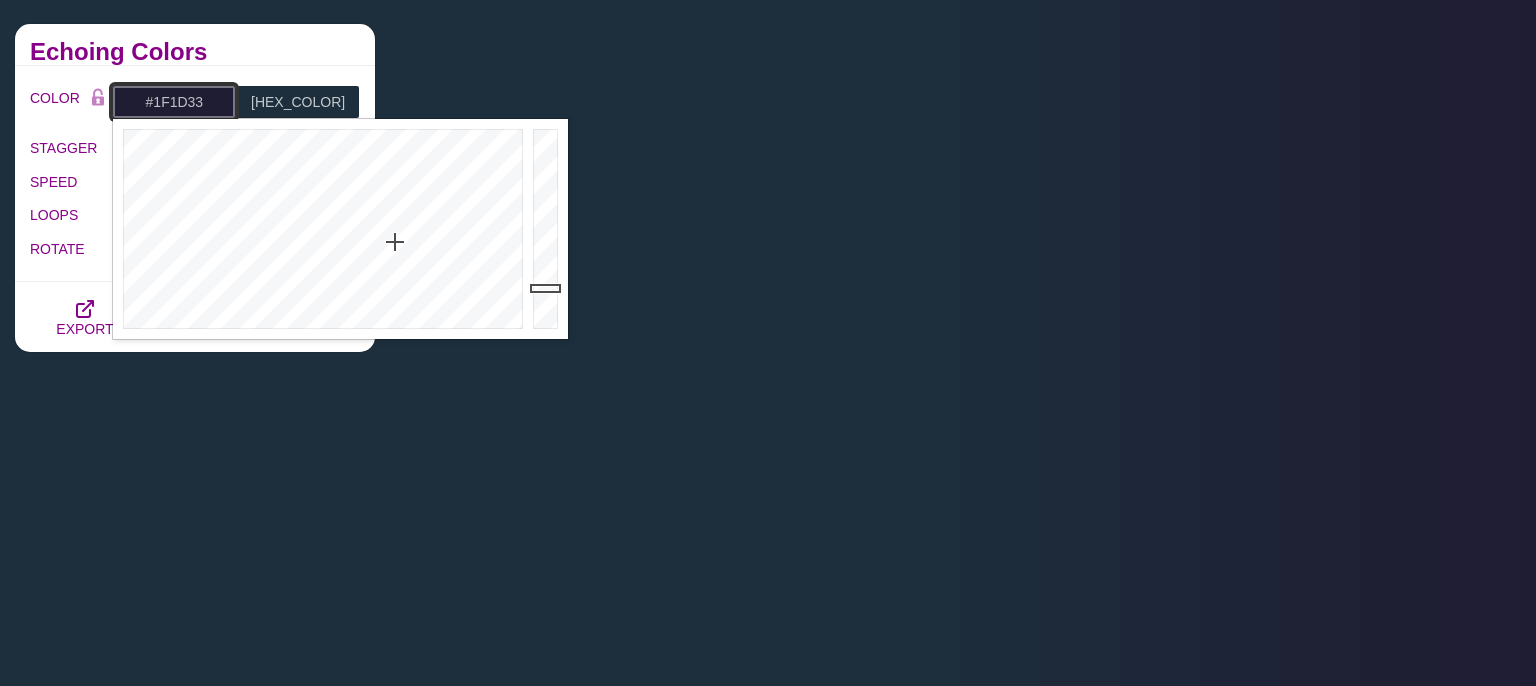 drag, startPoint x: 212, startPoint y: 103, endPoint x: 45, endPoint y: 101, distance: 167.01198 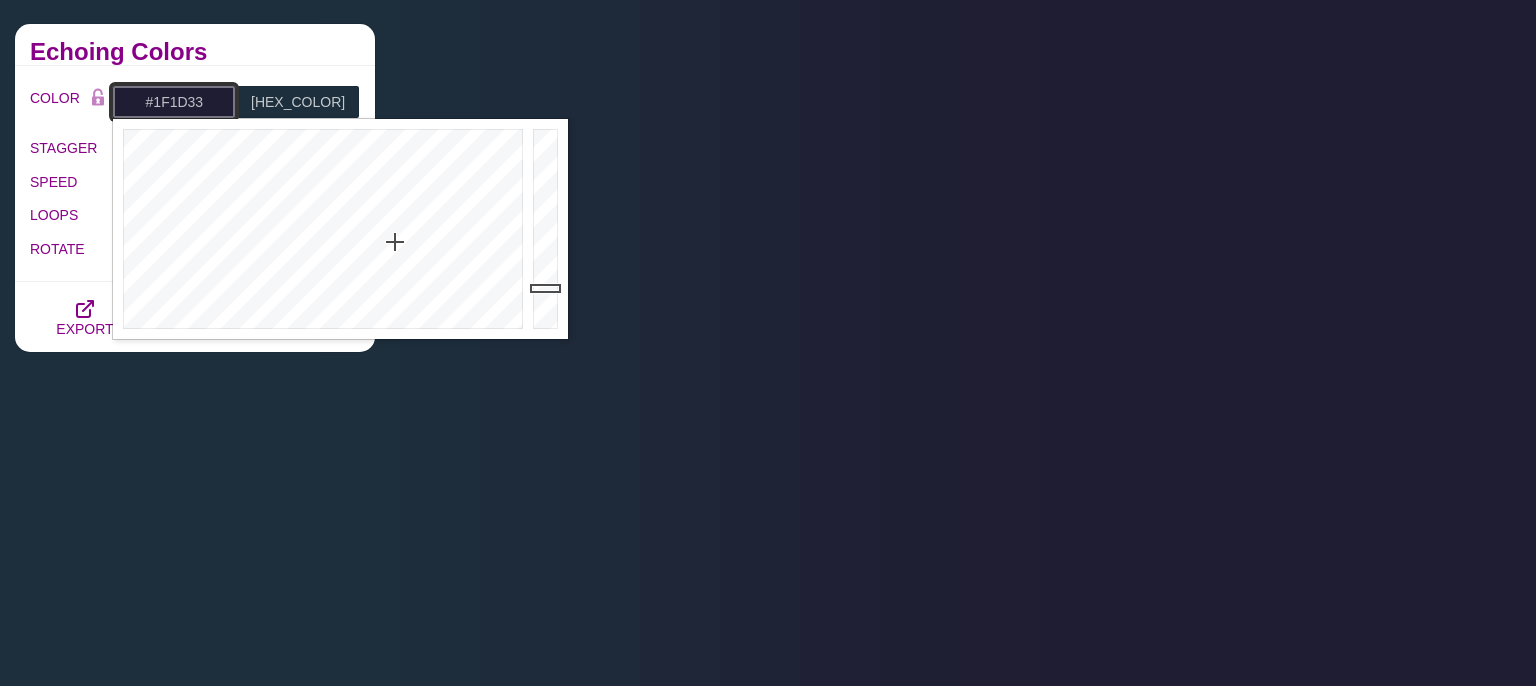 click on "#1F1D33" at bounding box center (174, 102) 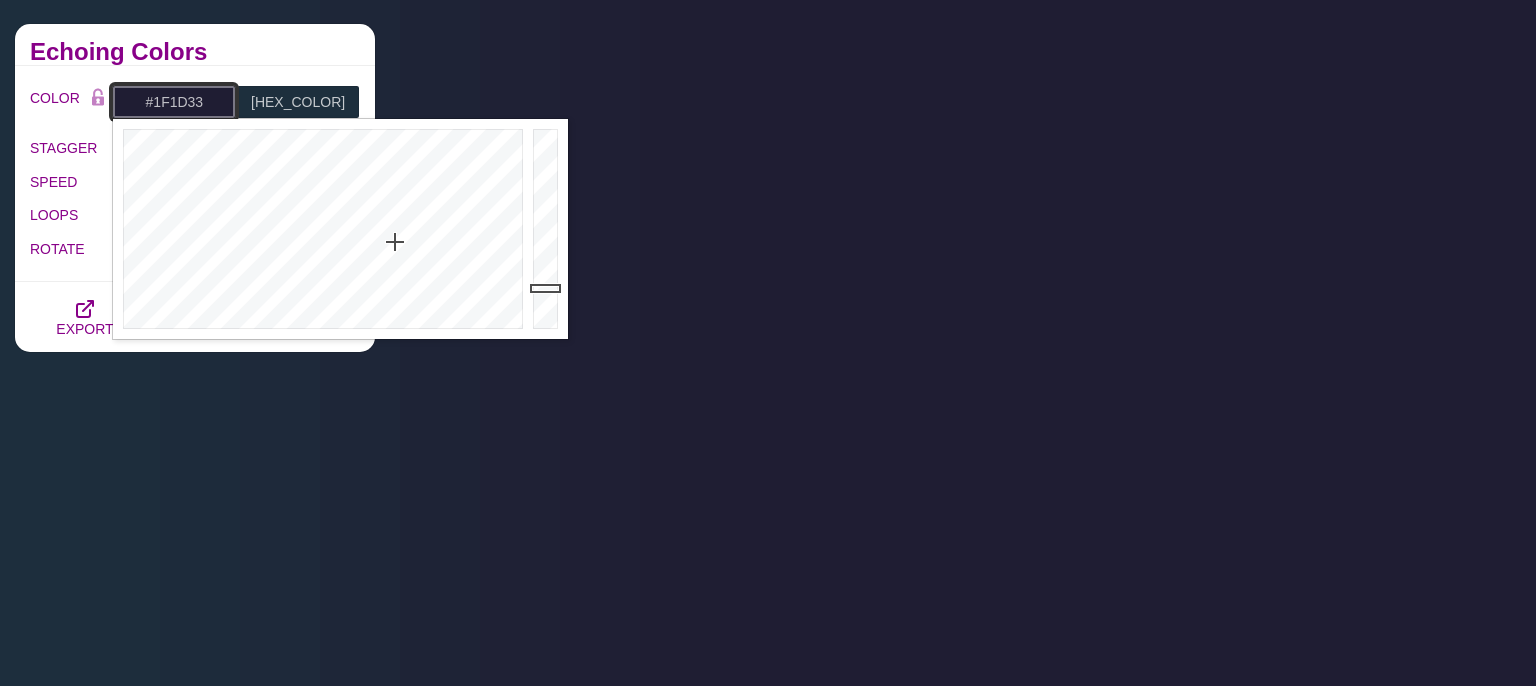 paste on "02c87d" 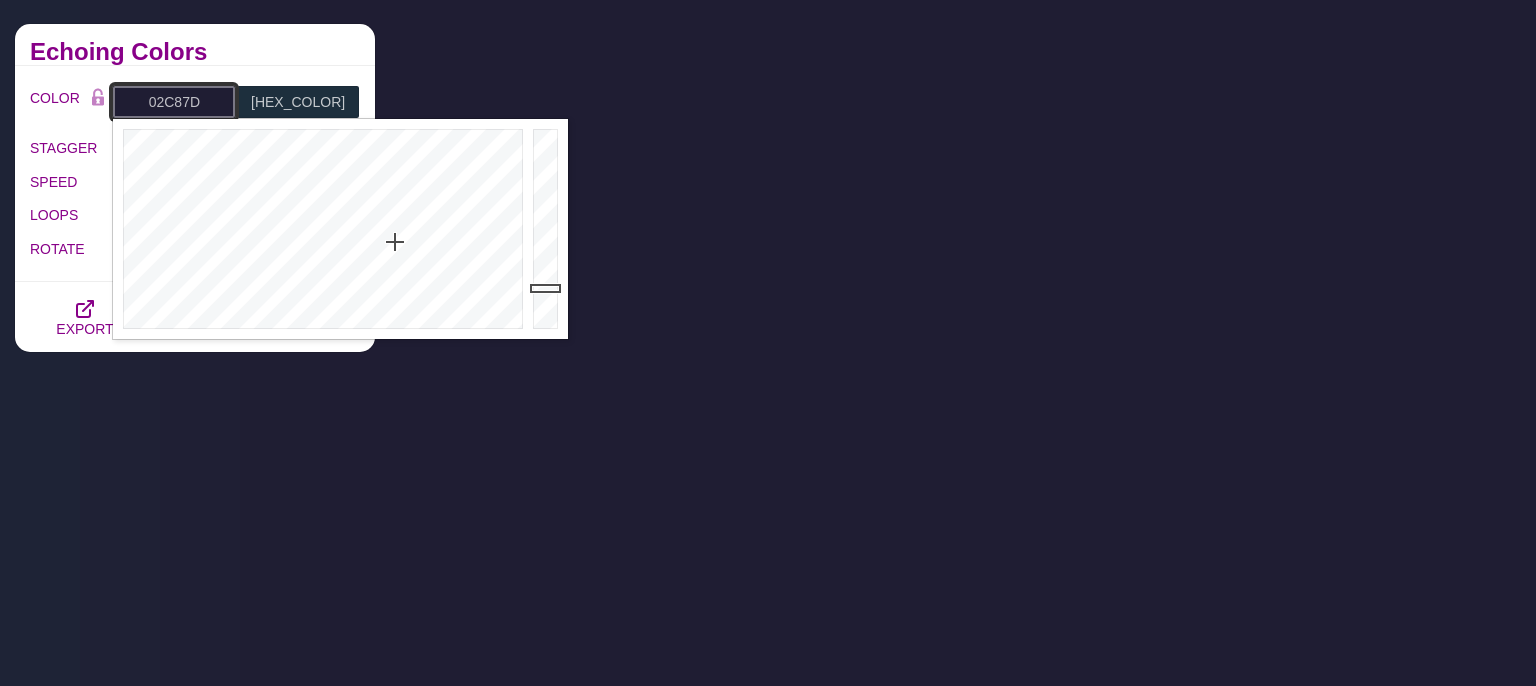 type on "#02C87D" 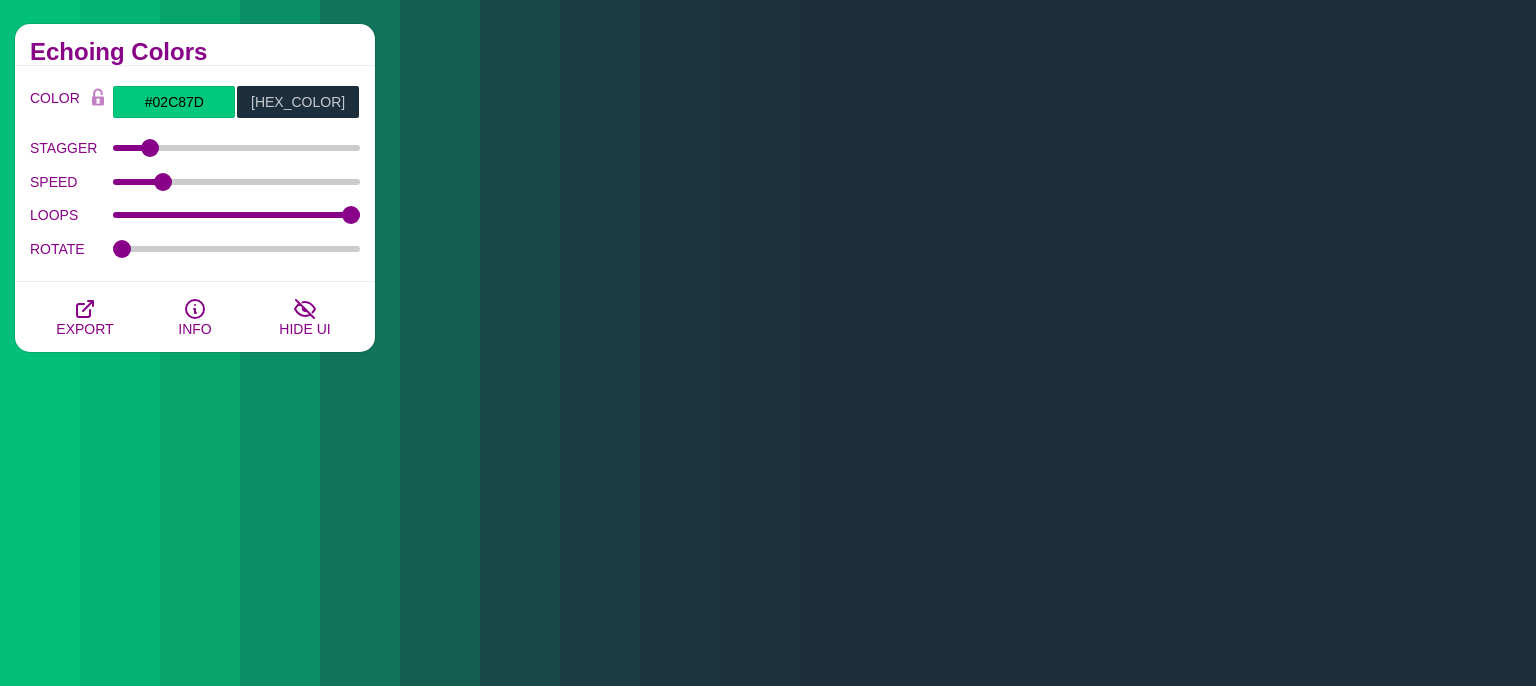 click on "Echoing Colors" at bounding box center (195, 45) 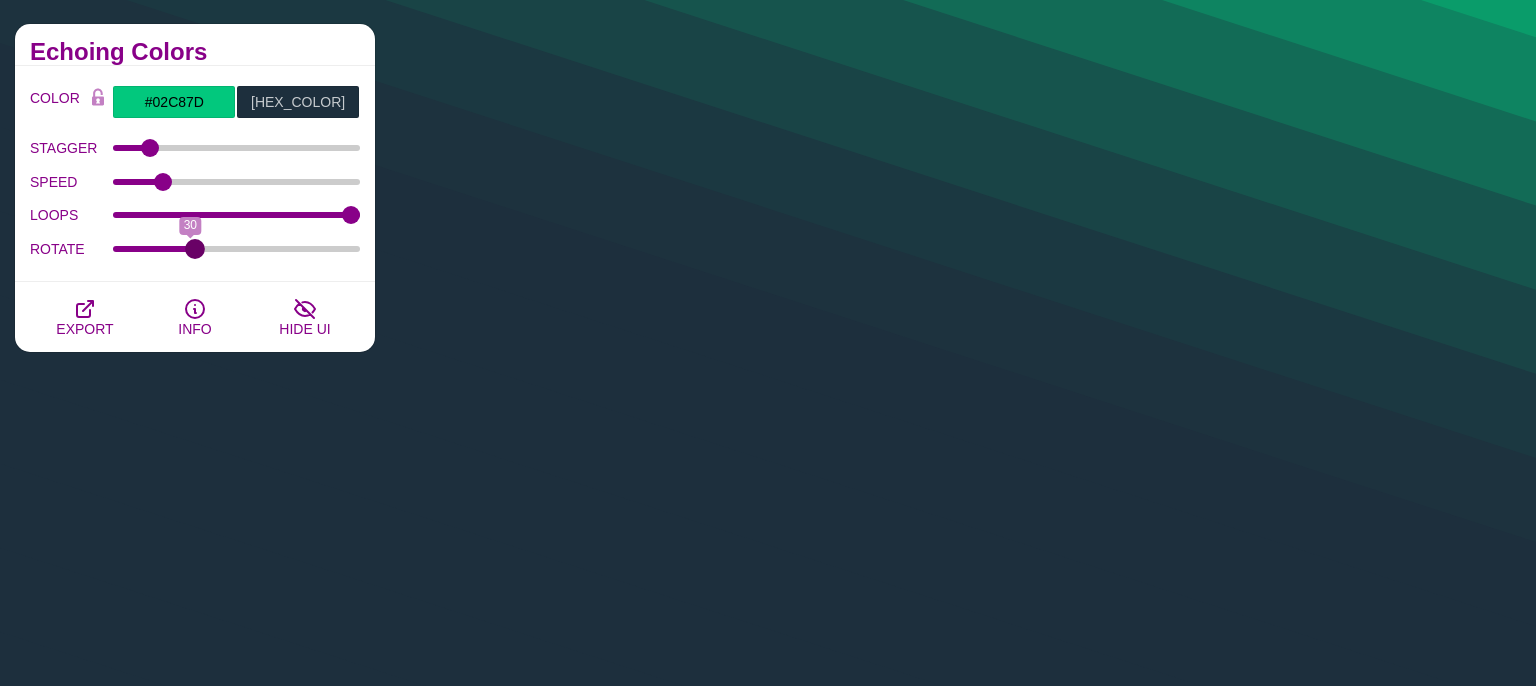 drag, startPoint x: 114, startPoint y: 248, endPoint x: 194, endPoint y: 252, distance: 80.09994 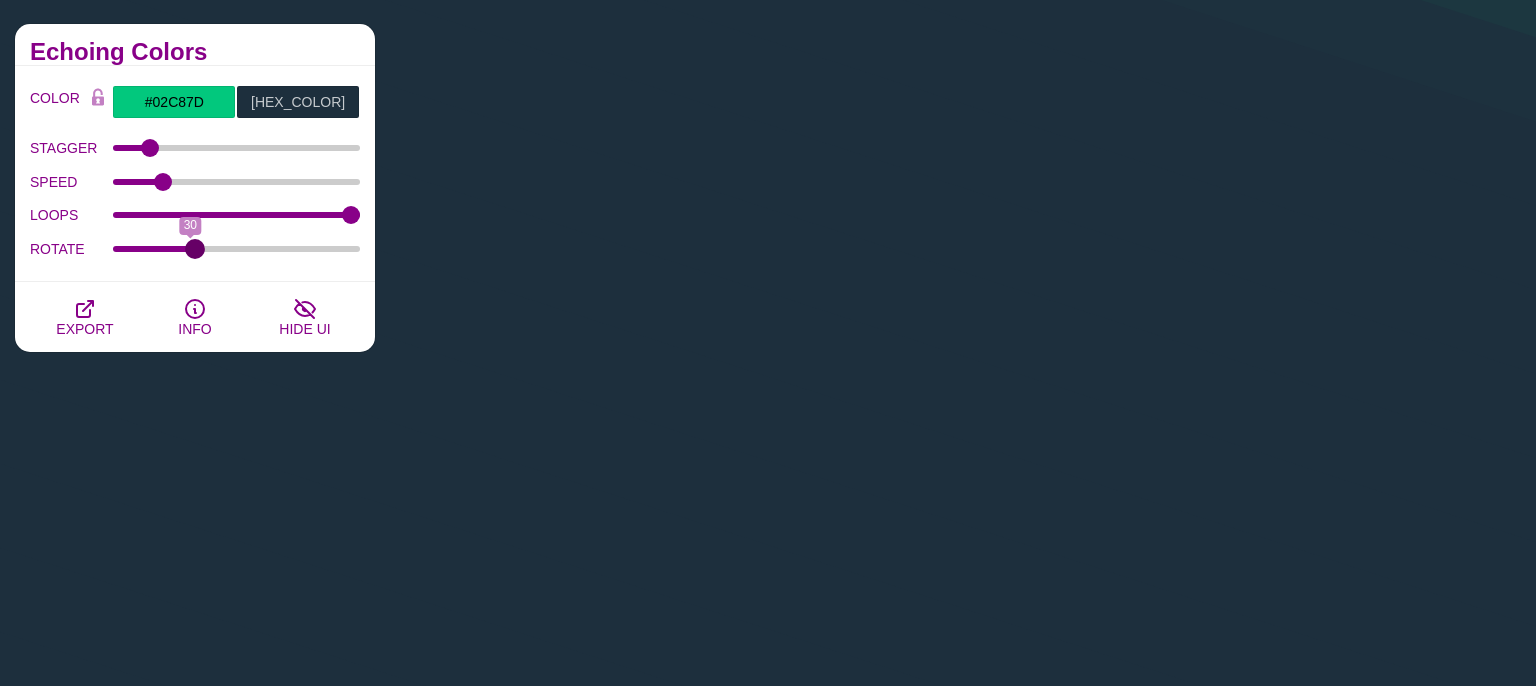 click on "ROTATE" at bounding box center [237, 249] 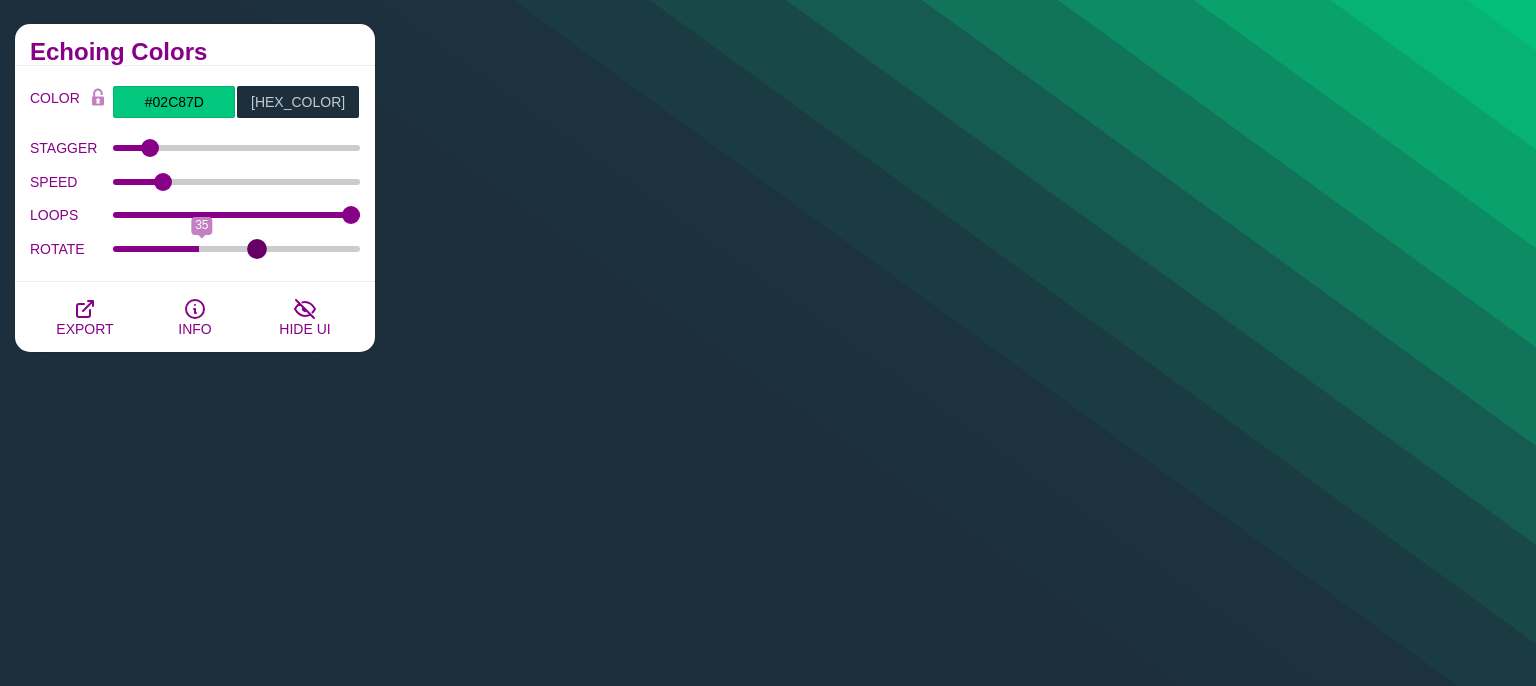 drag, startPoint x: 198, startPoint y: 249, endPoint x: 256, endPoint y: 244, distance: 58.21512 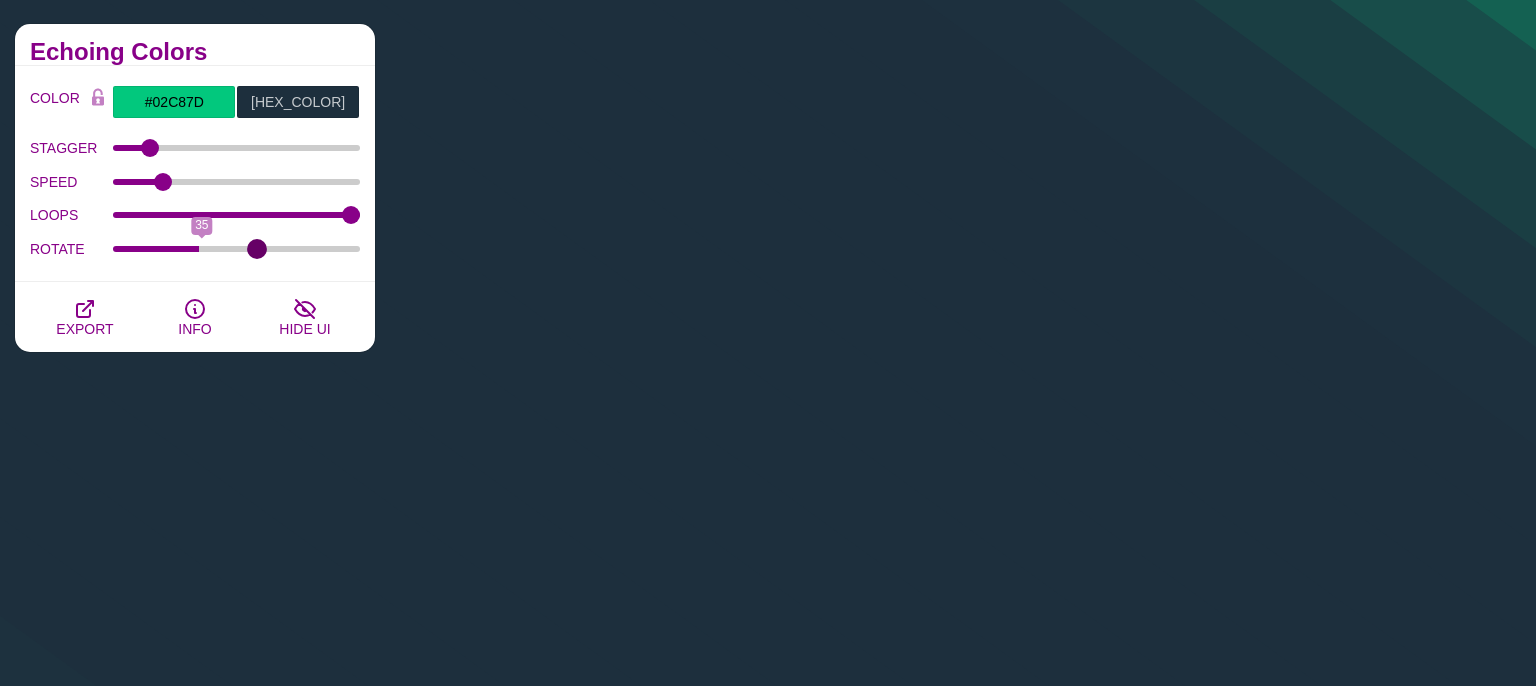 click on "ROTATE" at bounding box center [237, 249] 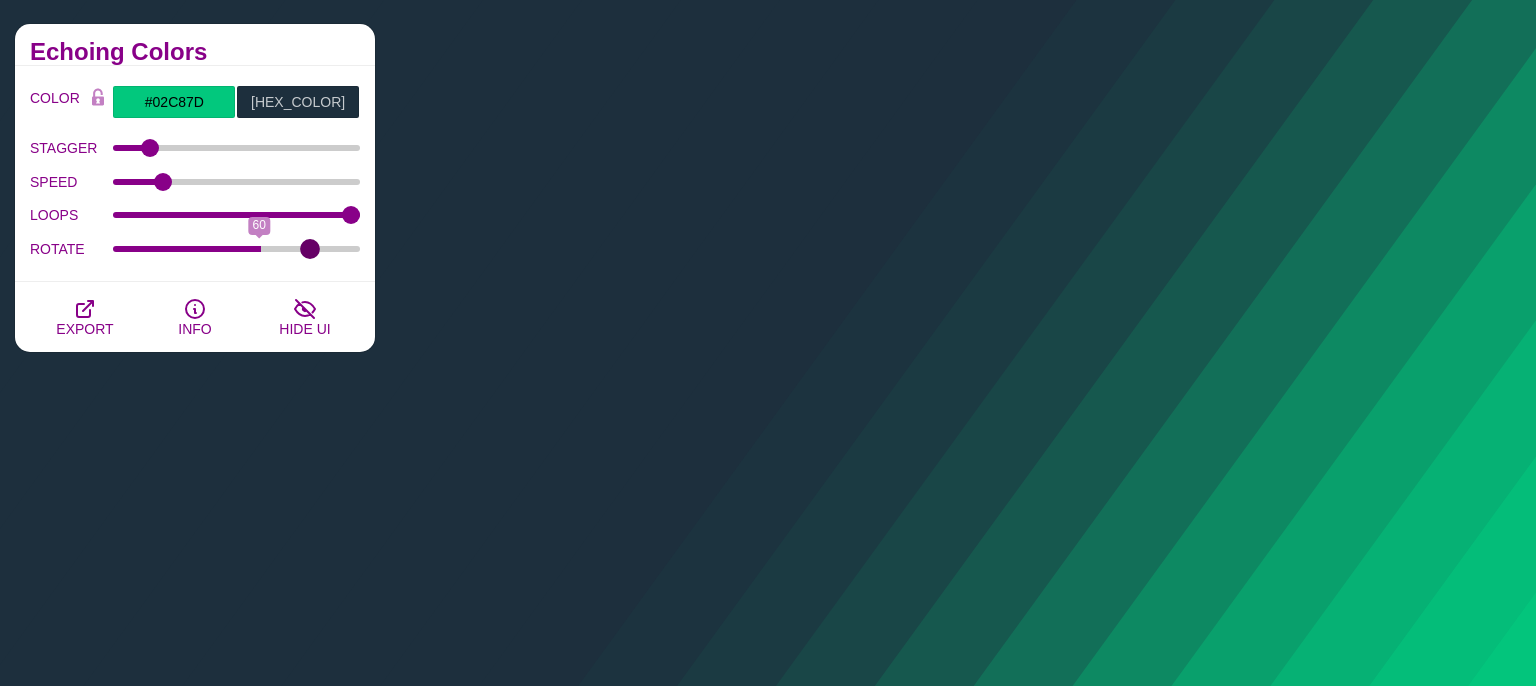 drag, startPoint x: 256, startPoint y: 244, endPoint x: 310, endPoint y: 245, distance: 54.00926 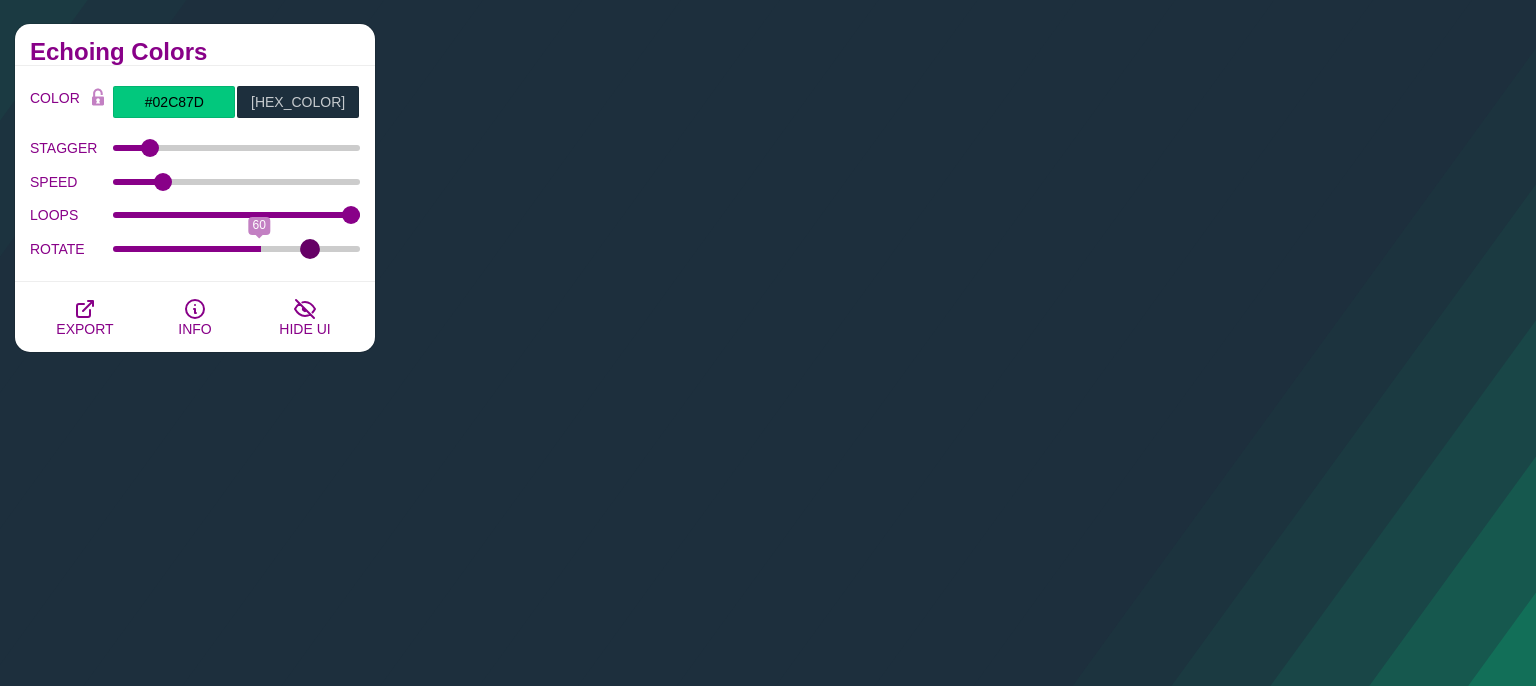 click on "ROTATE" at bounding box center [237, 249] 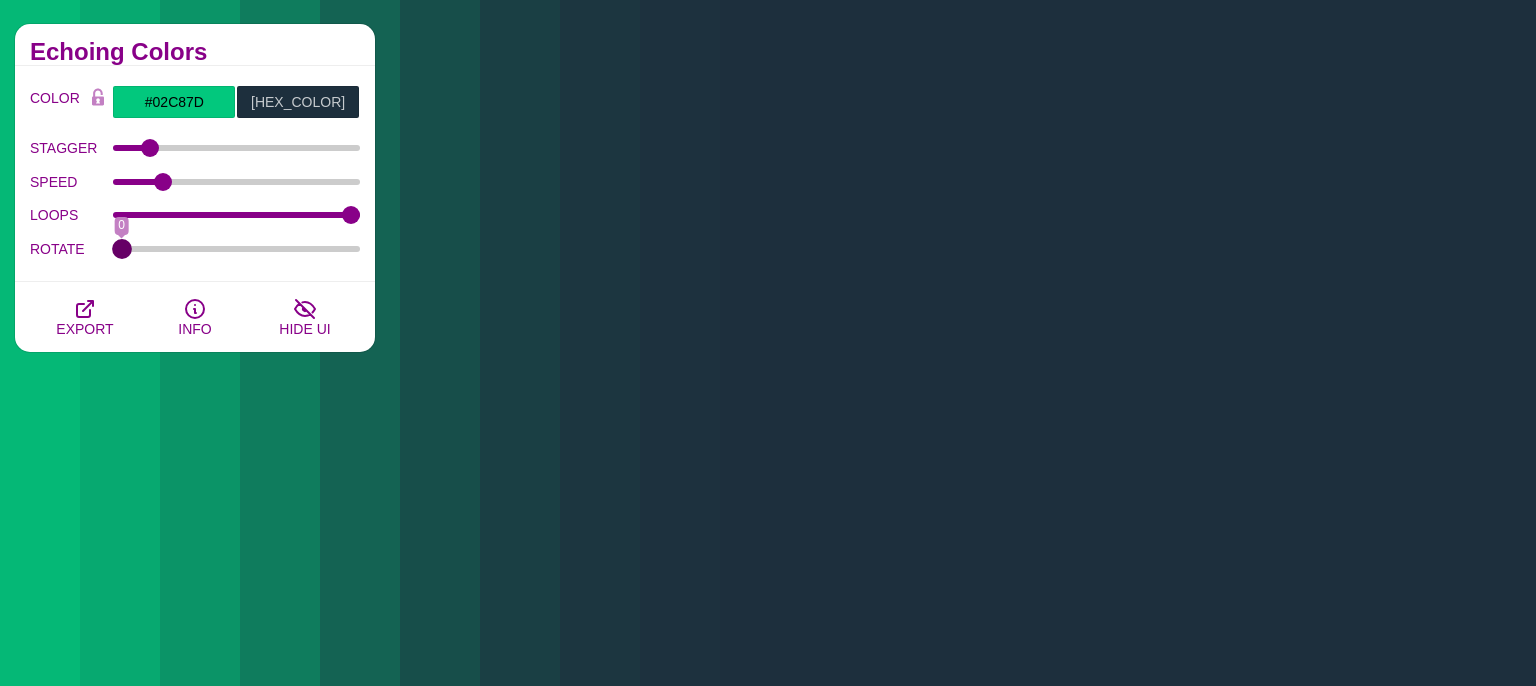 drag, startPoint x: 310, startPoint y: 245, endPoint x: 109, endPoint y: 242, distance: 201.02238 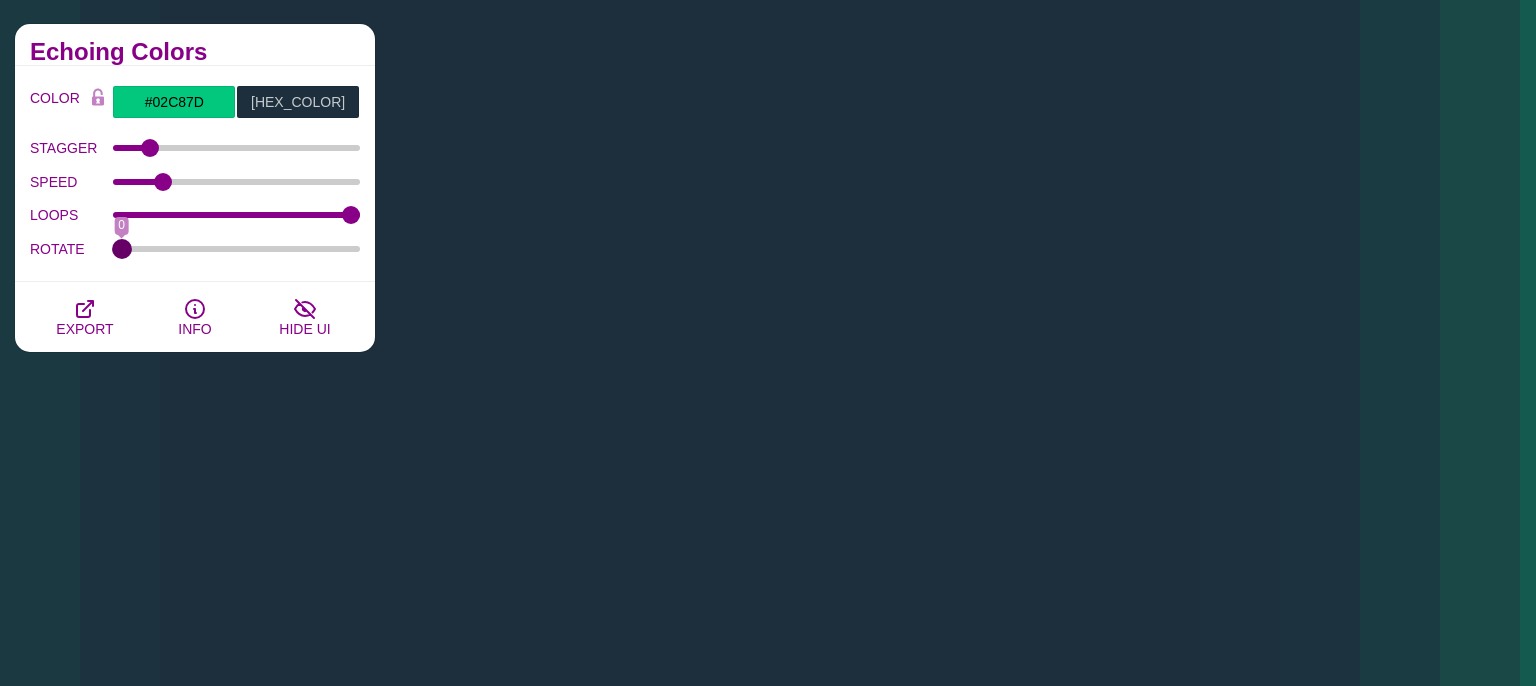 type on "0" 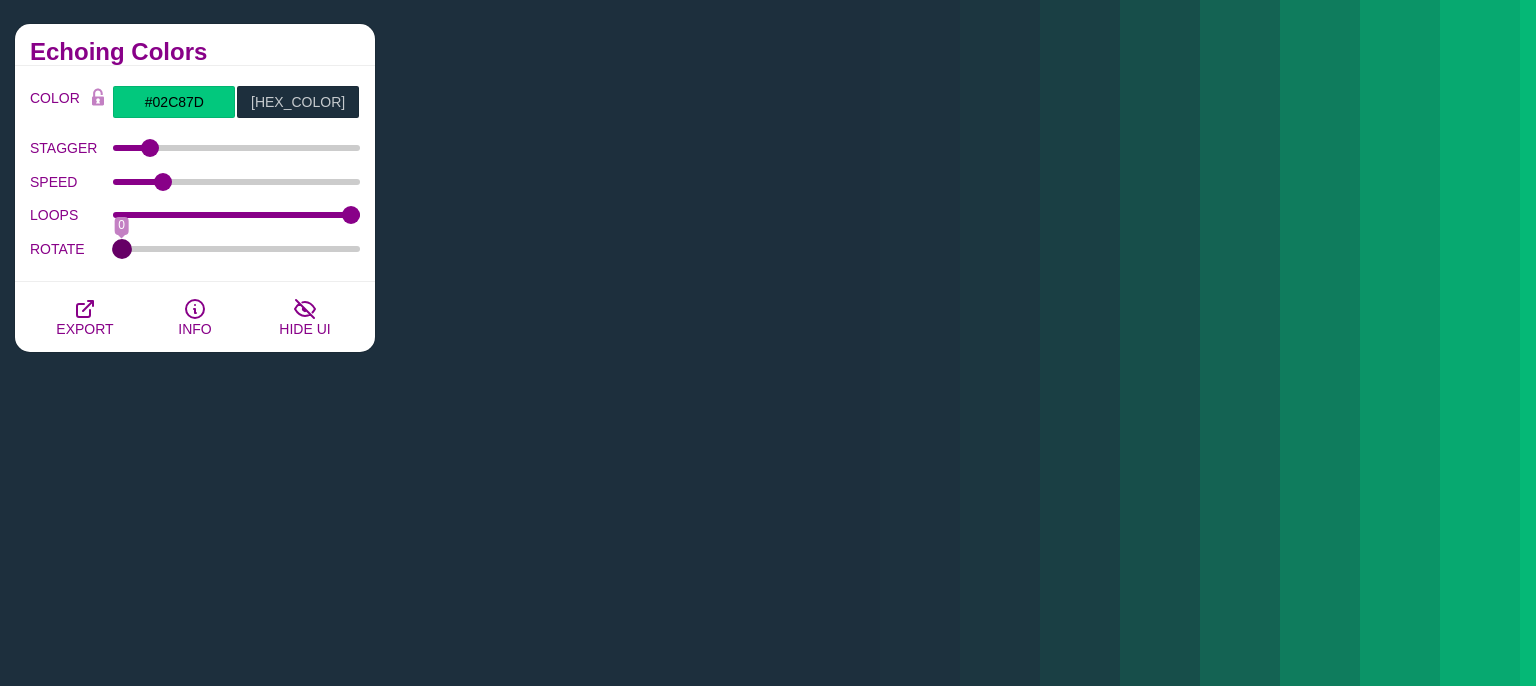 click on "ROTATE" at bounding box center [237, 249] 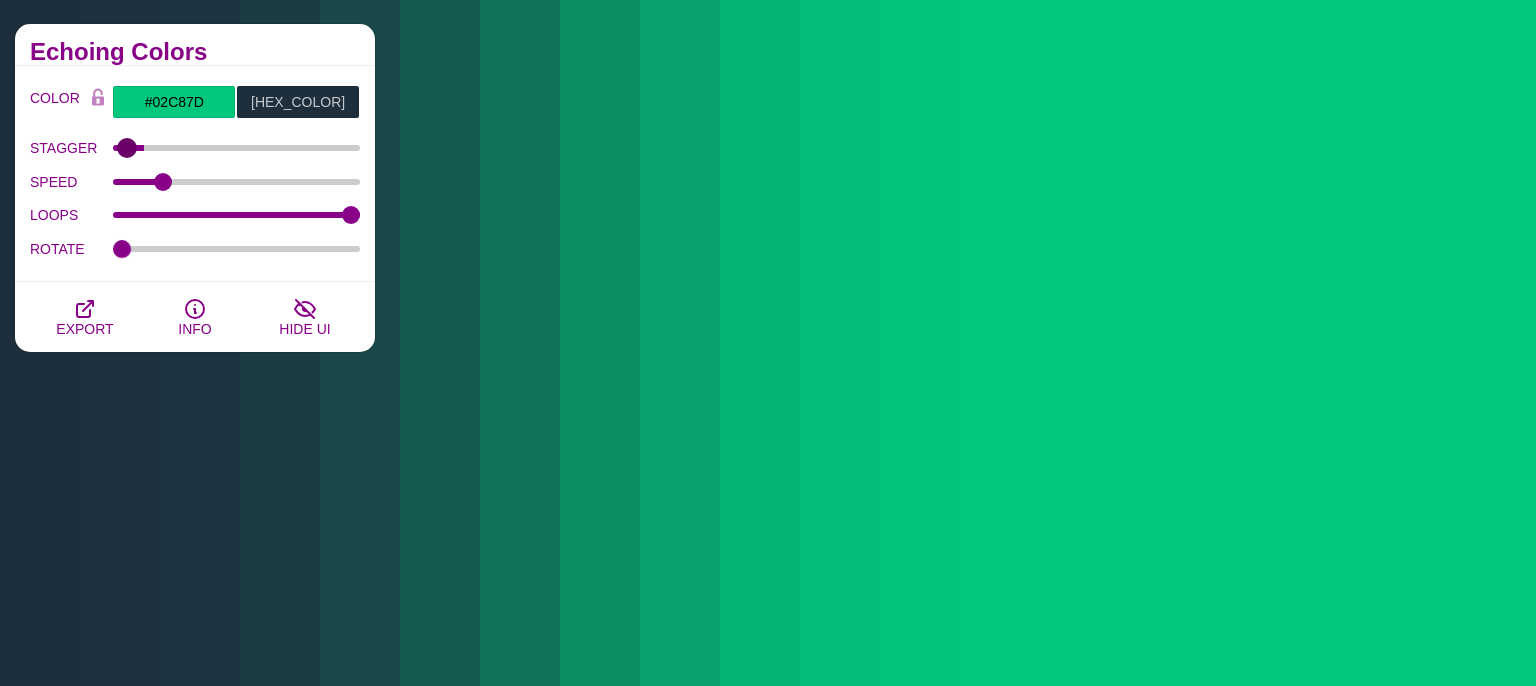 click on "STAGGER" at bounding box center [237, 148] 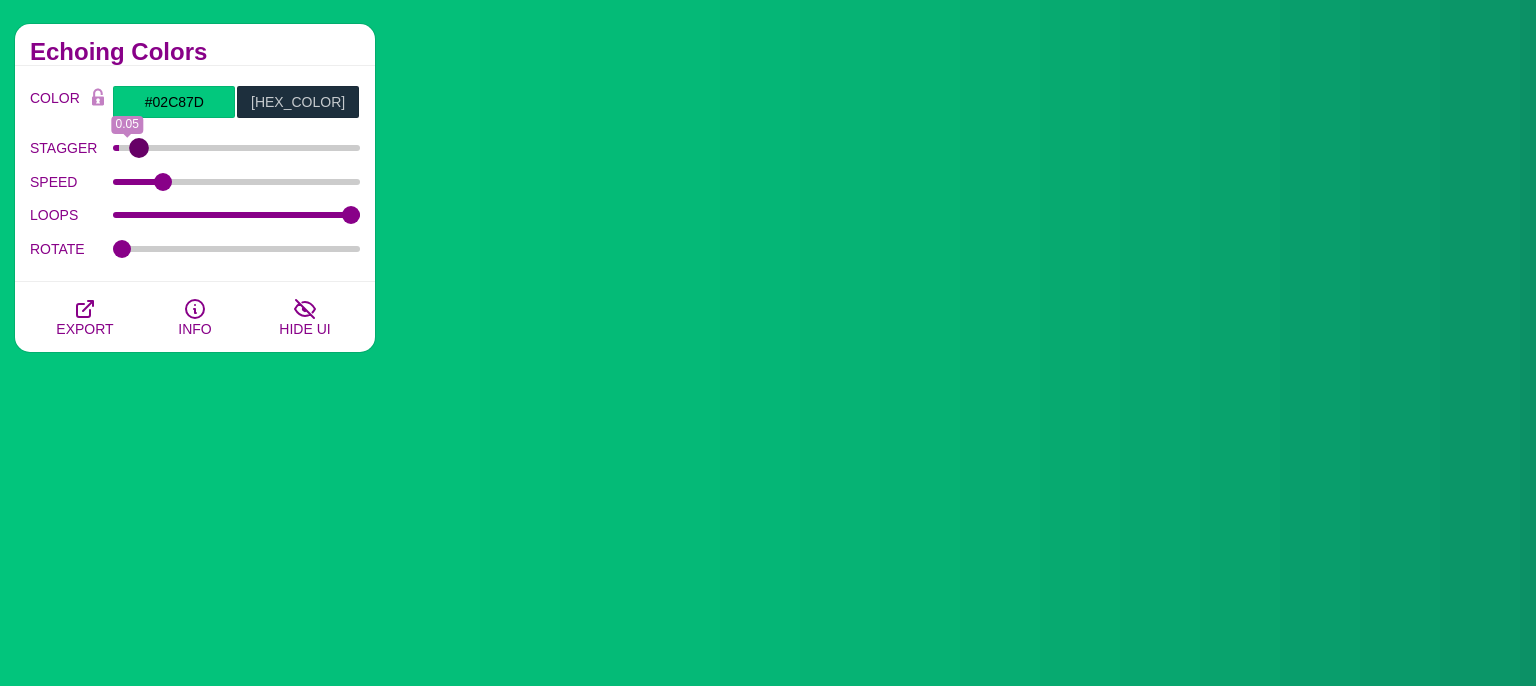 click on "STAGGER" at bounding box center [237, 148] 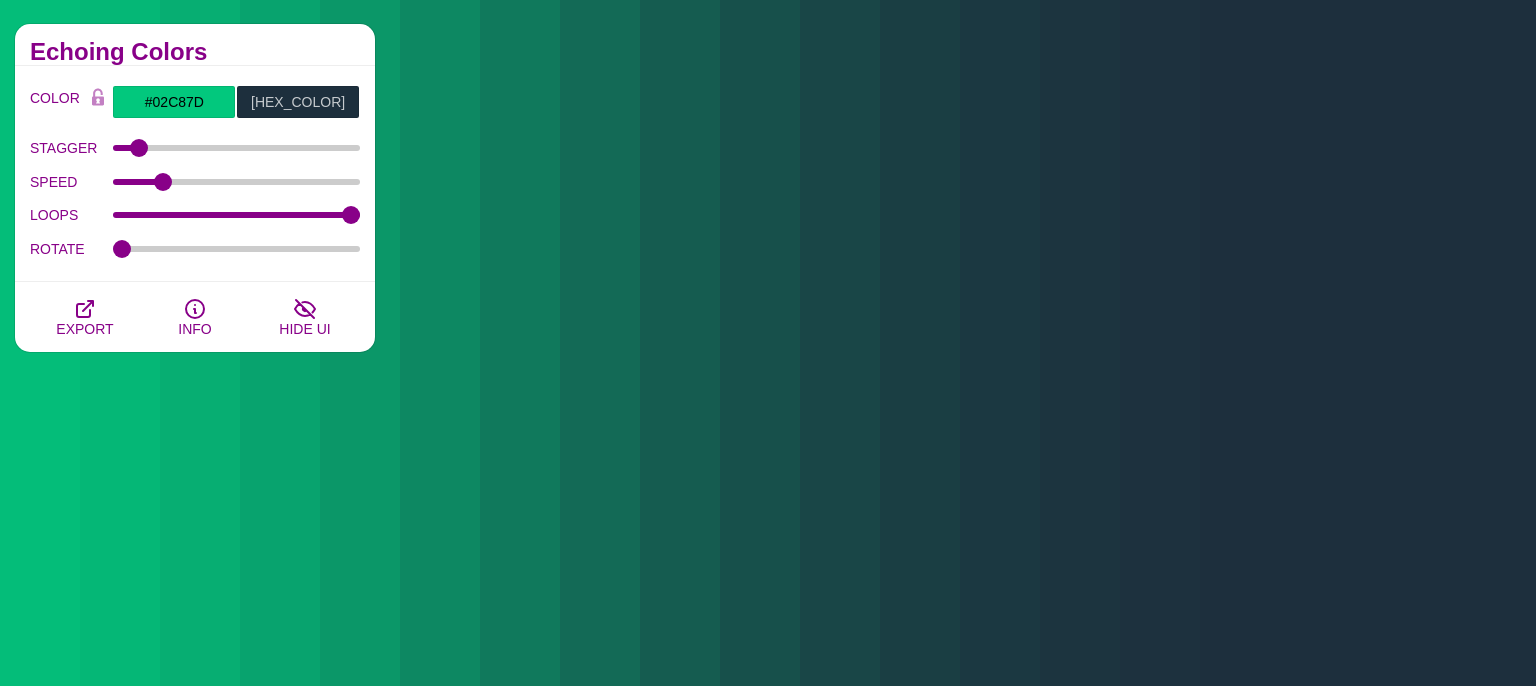 click on "STAGGER
[NUMBER]" at bounding box center (195, 148) 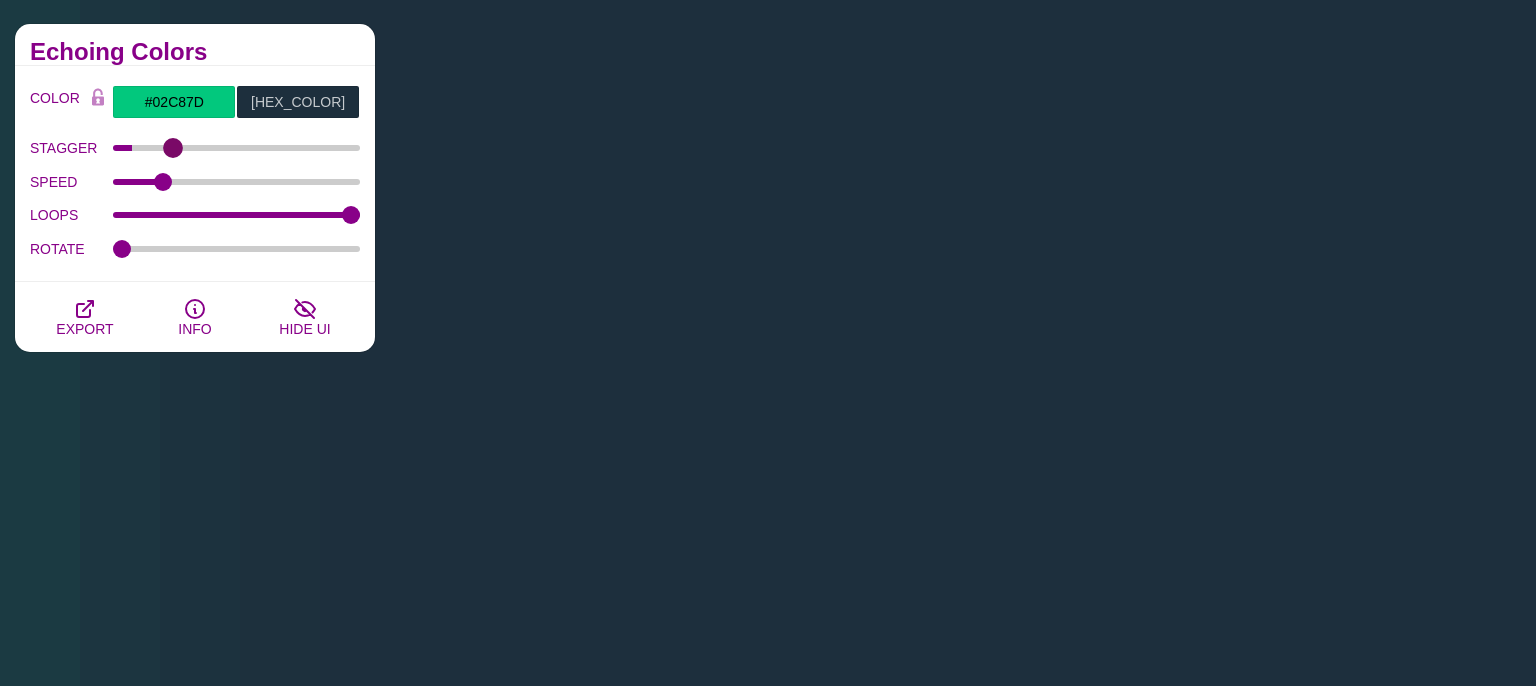 click on "STAGGER" at bounding box center [237, 148] 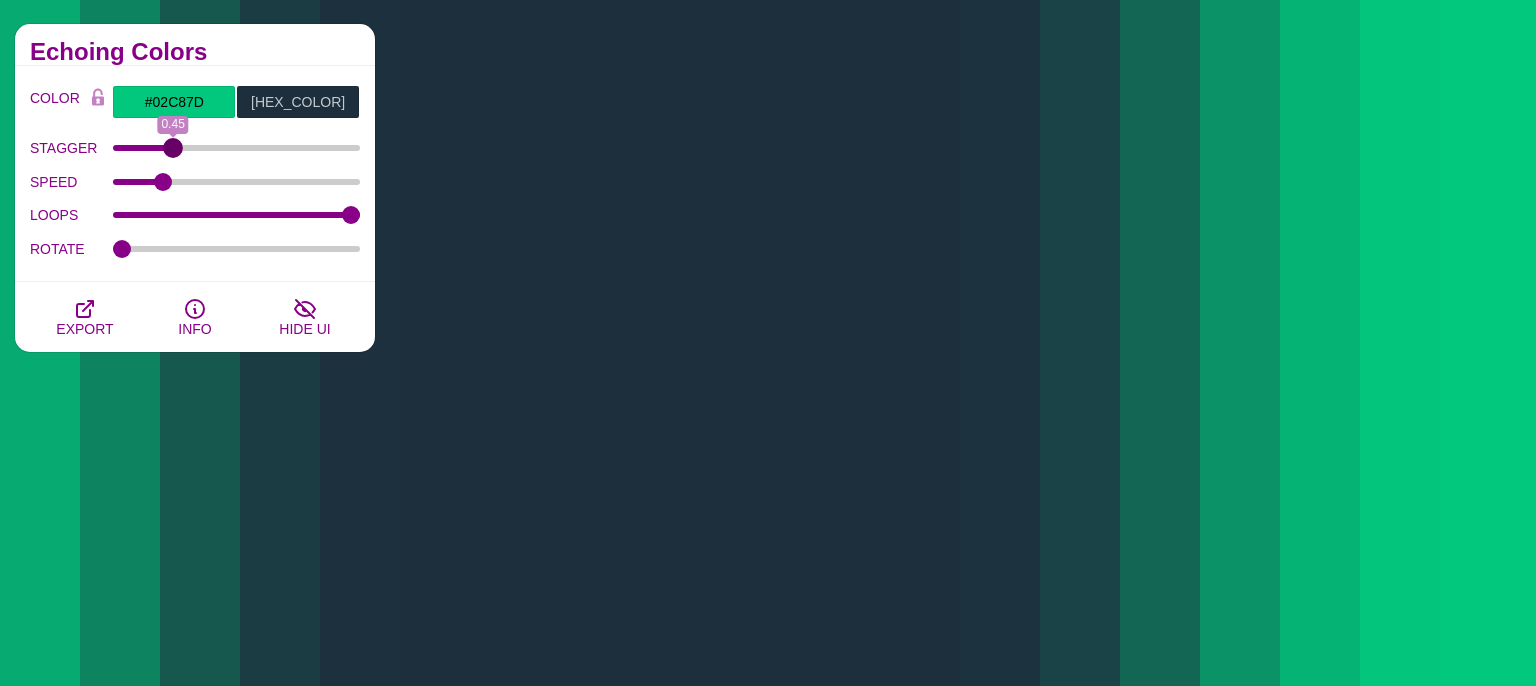 click on "STAGGER" at bounding box center (237, 148) 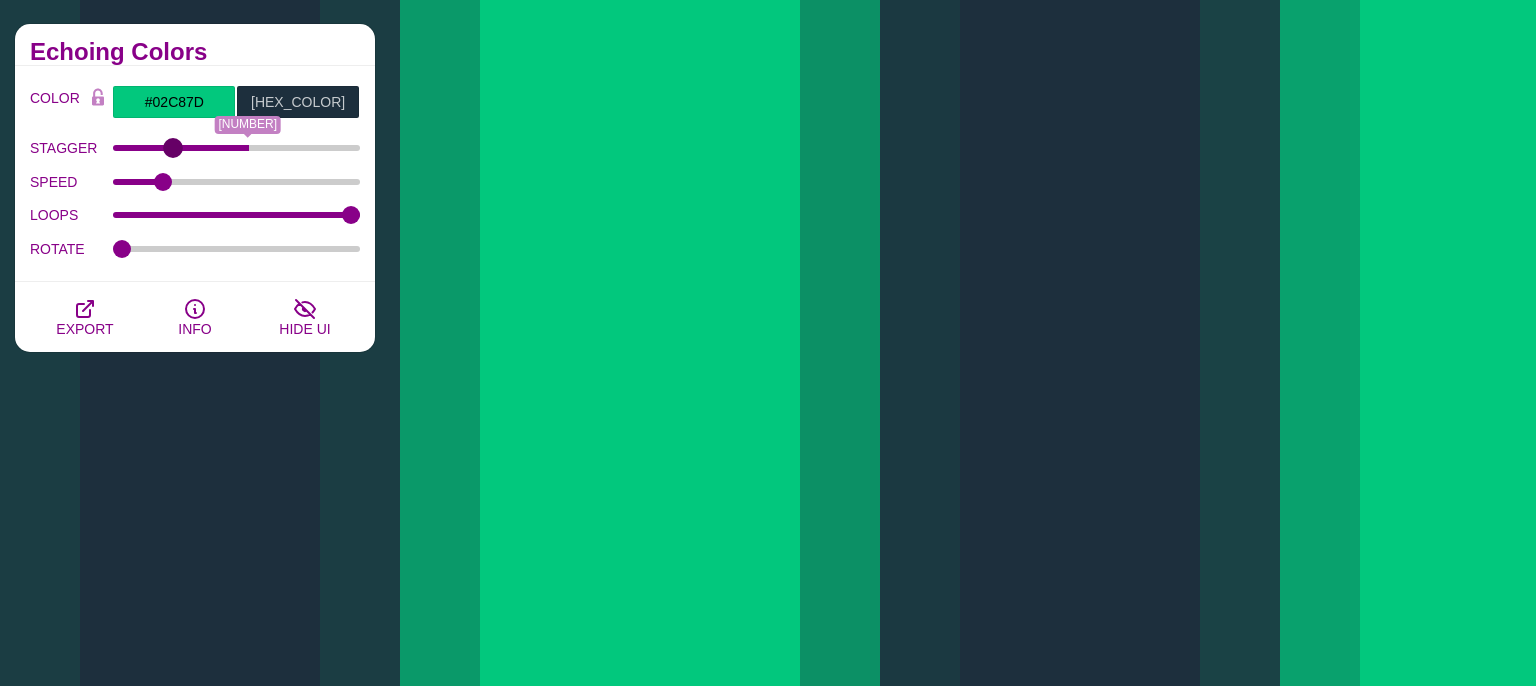 click on "STAGGER" at bounding box center [237, 148] 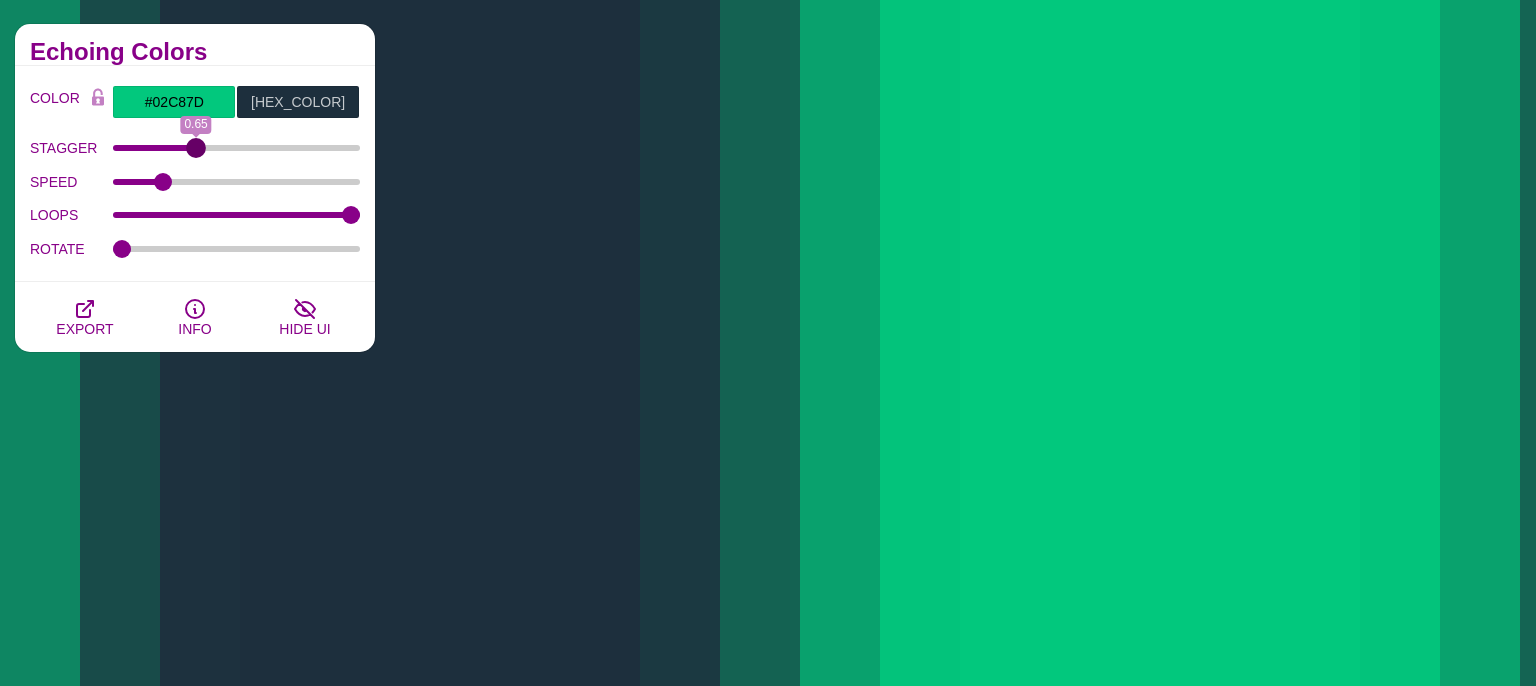click on "STAGGER" at bounding box center [237, 148] 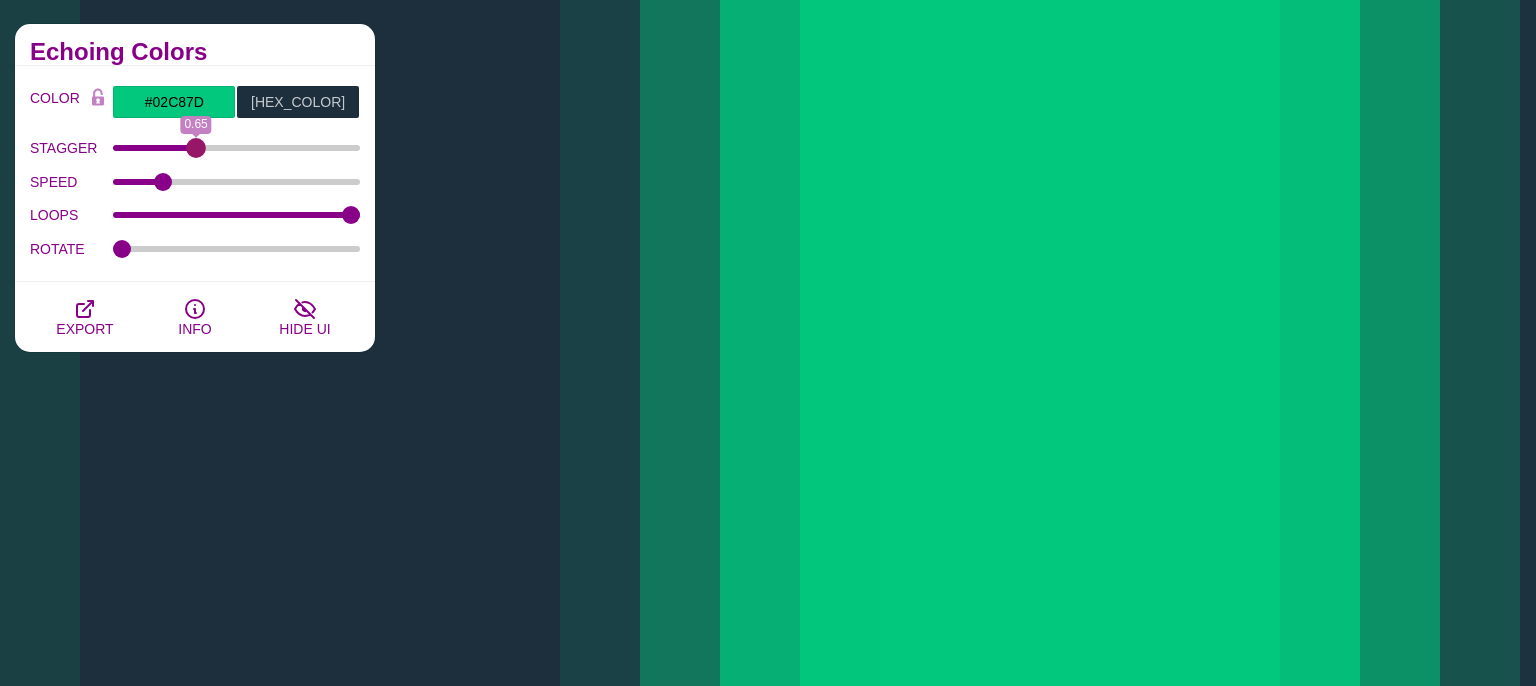 click on "STAGGER
[NUMBER]" at bounding box center (195, 148) 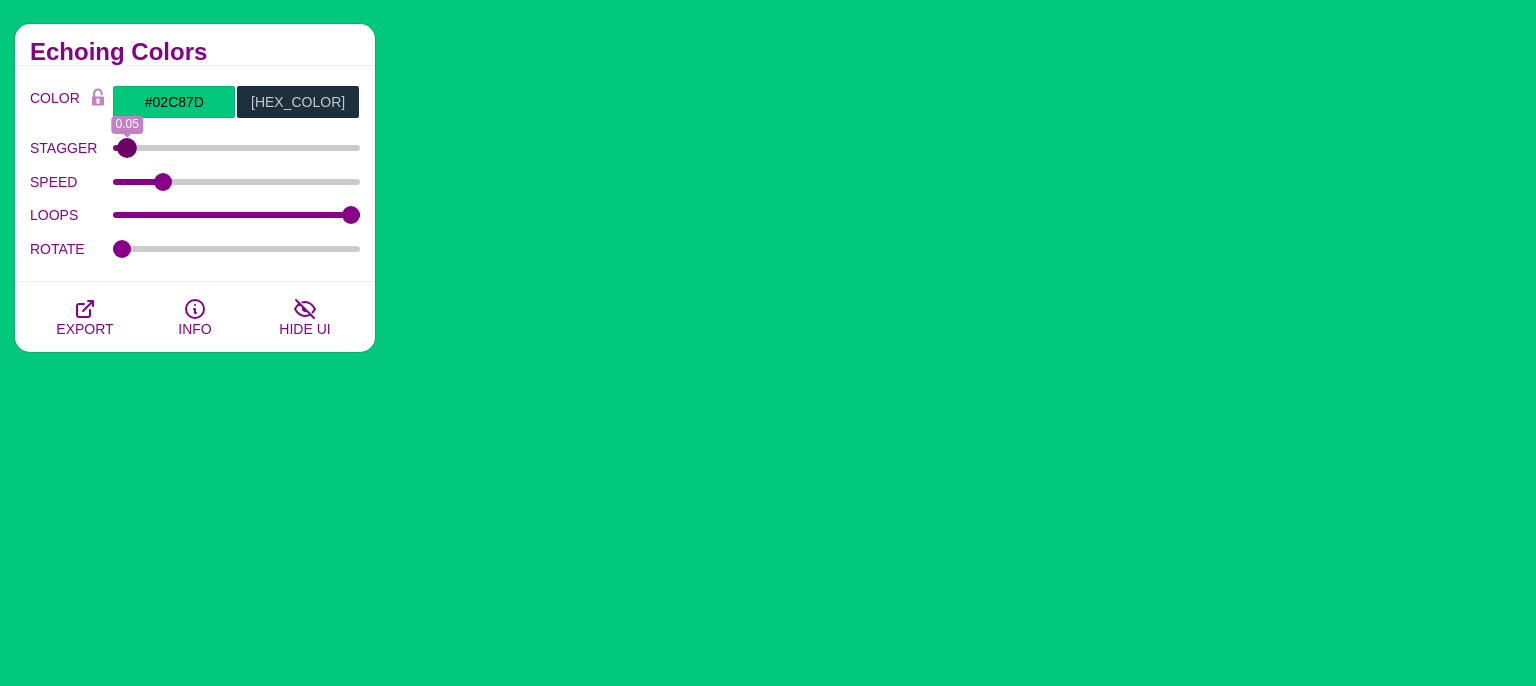 click on "STAGGER" at bounding box center [237, 148] 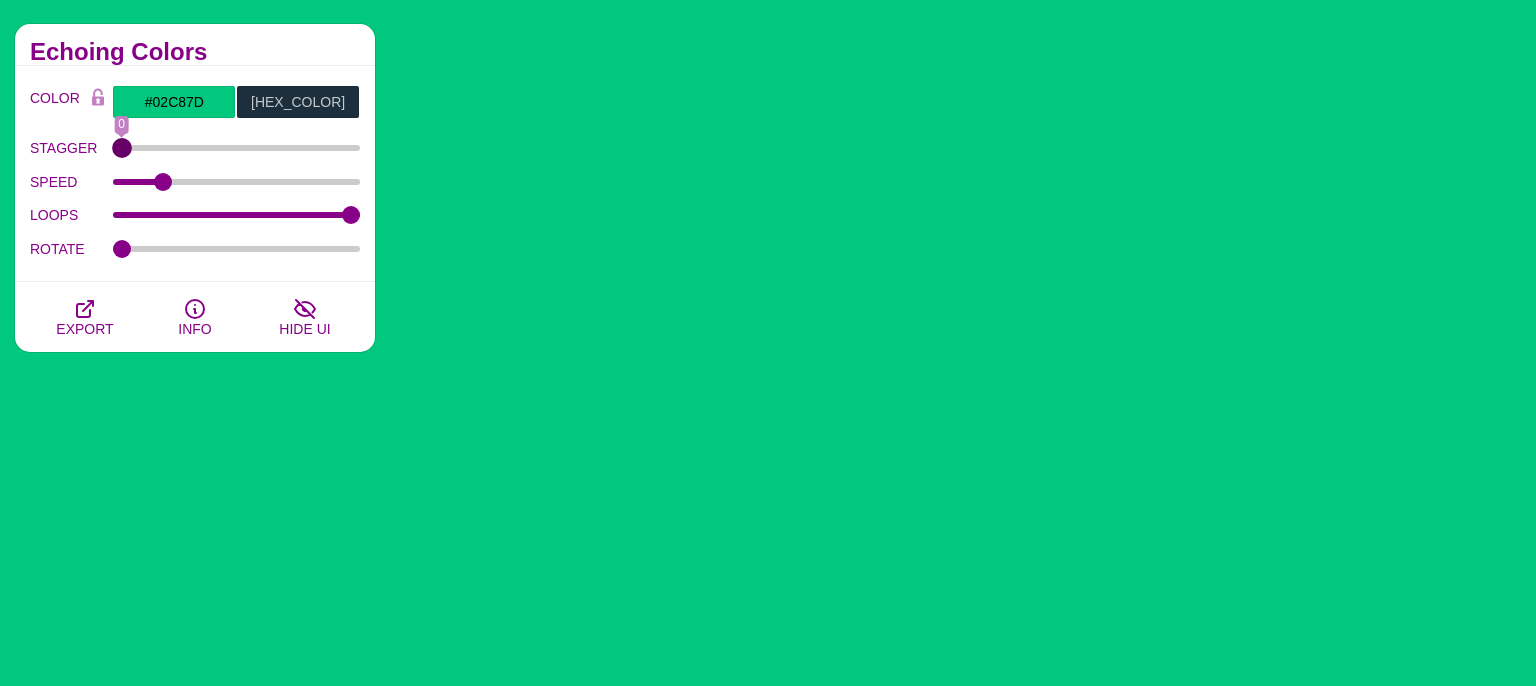 click on "STAGGER" at bounding box center [237, 148] 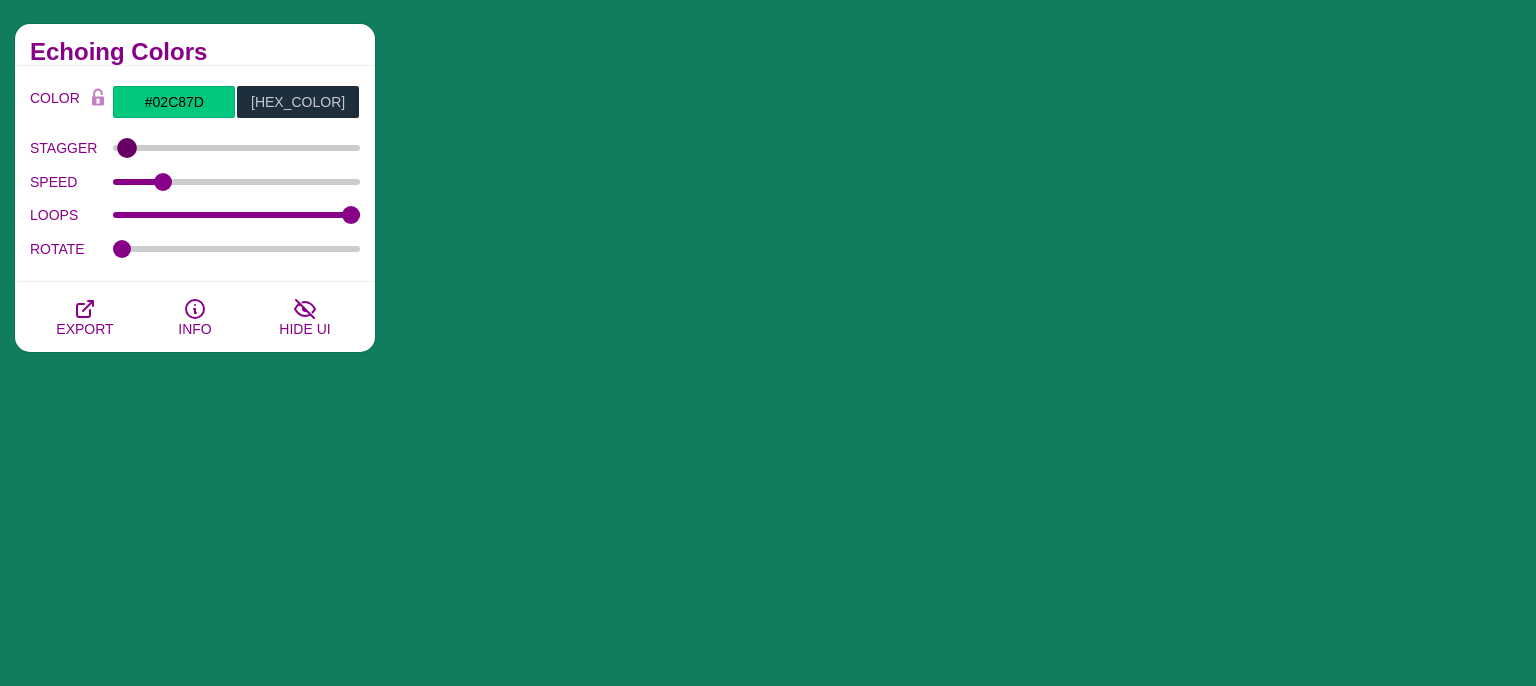 click on "STAGGER" at bounding box center [237, 148] 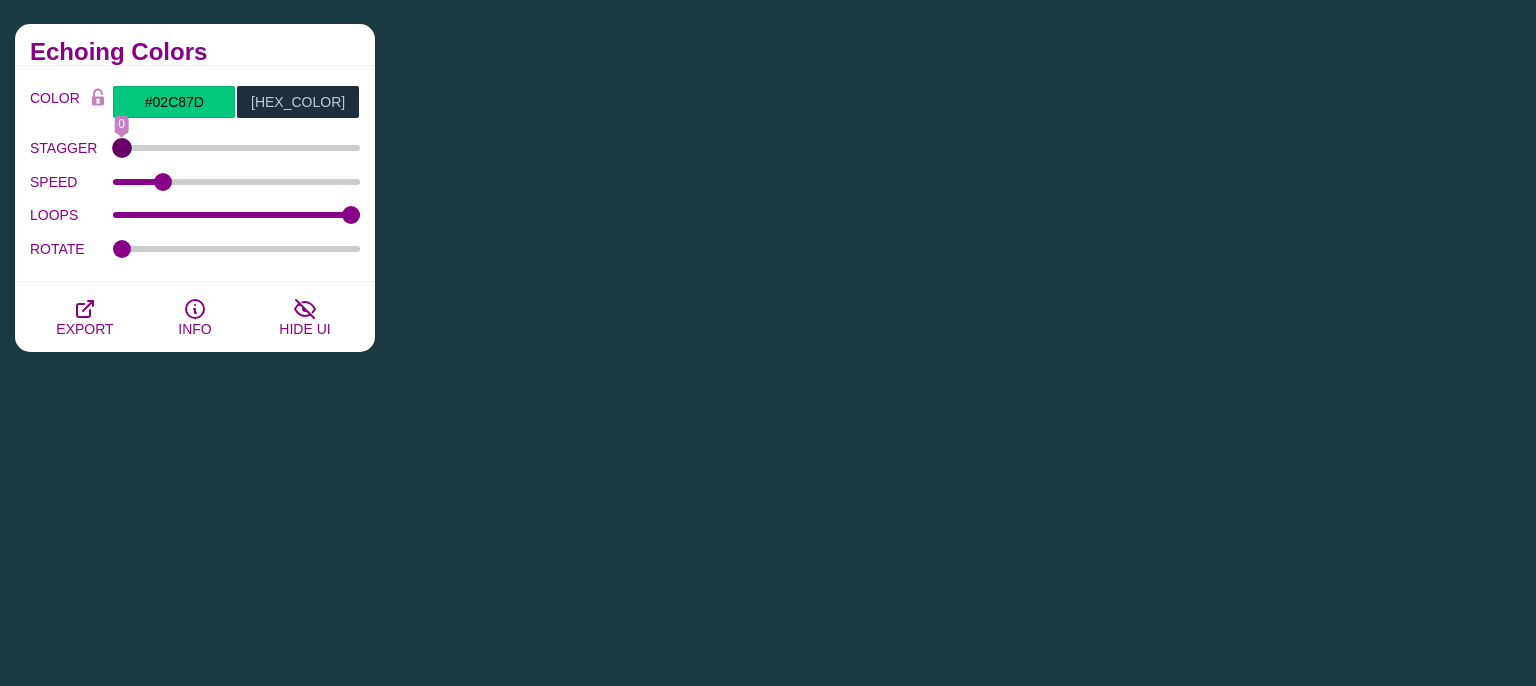 click on "STAGGER" at bounding box center (237, 148) 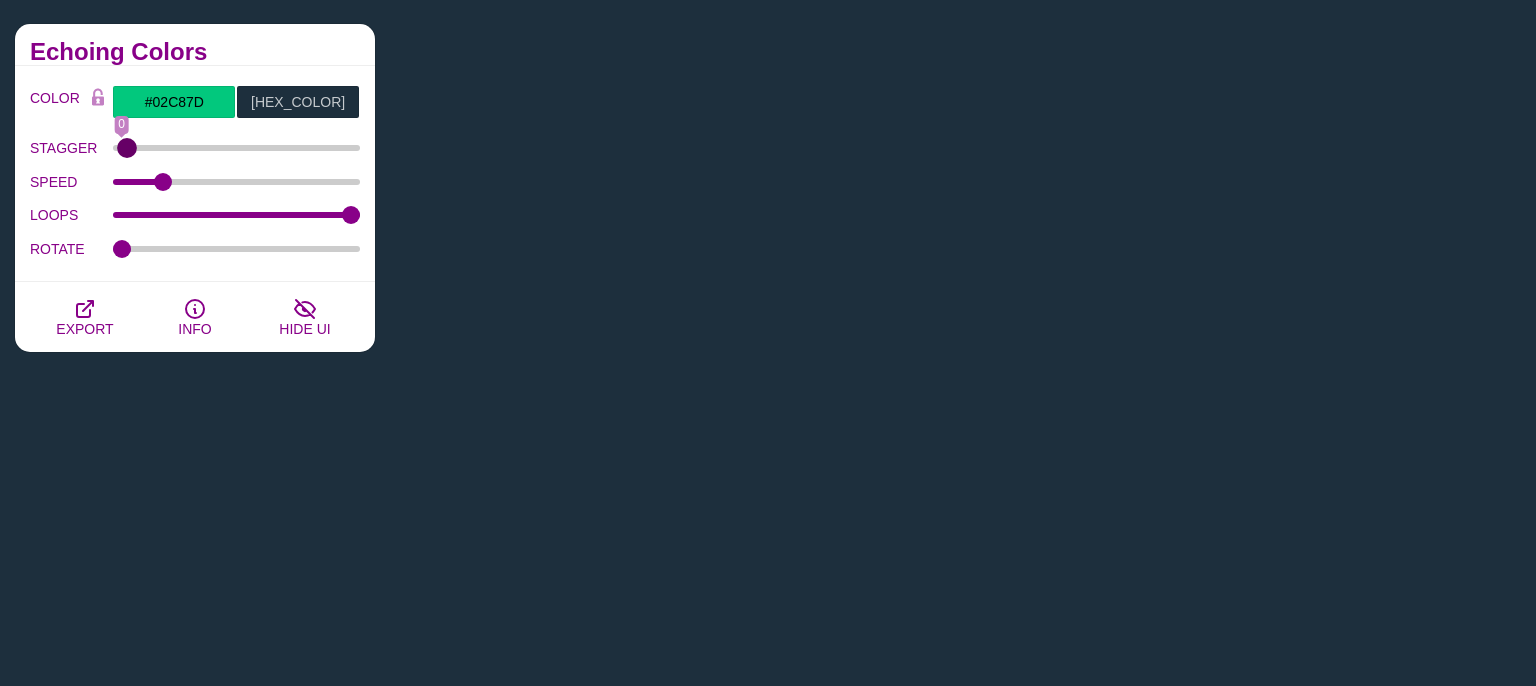 type on "0.05" 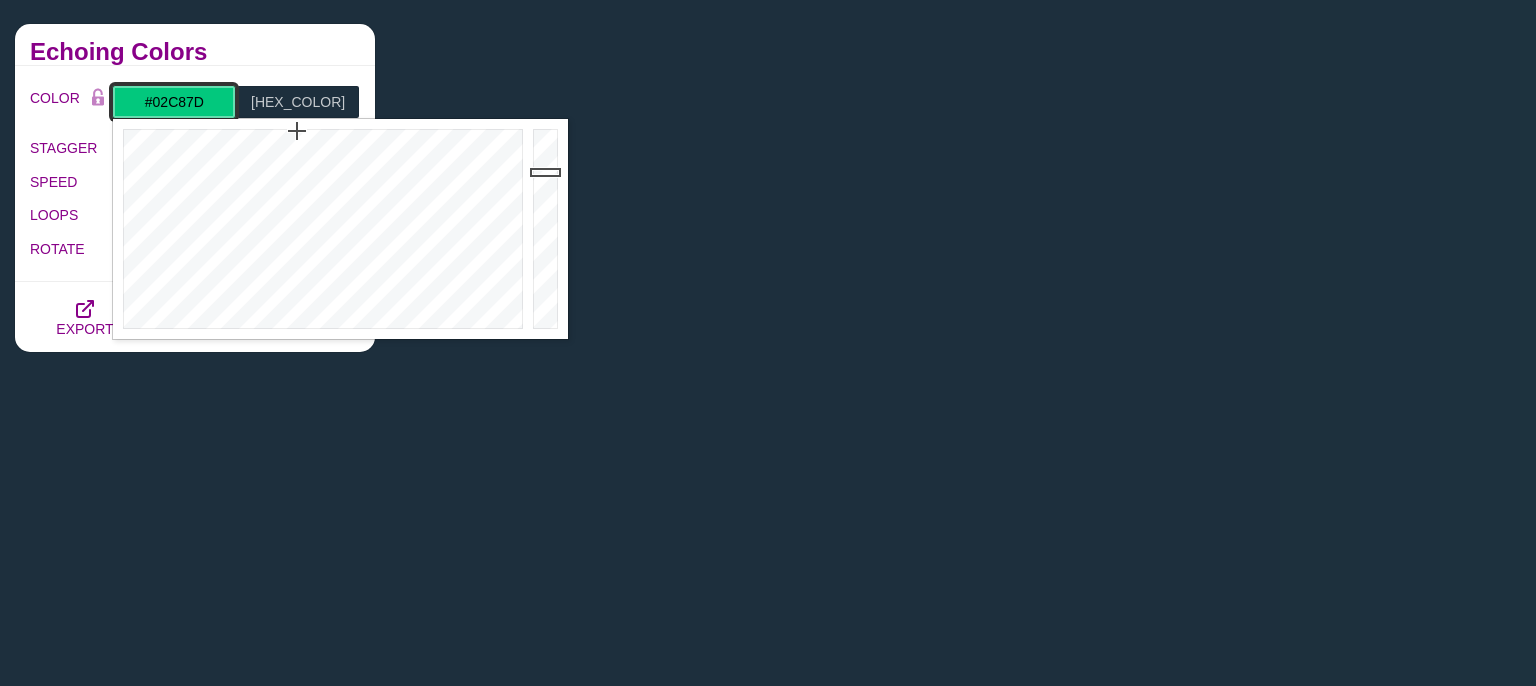 click on "#02C87D" at bounding box center [174, 102] 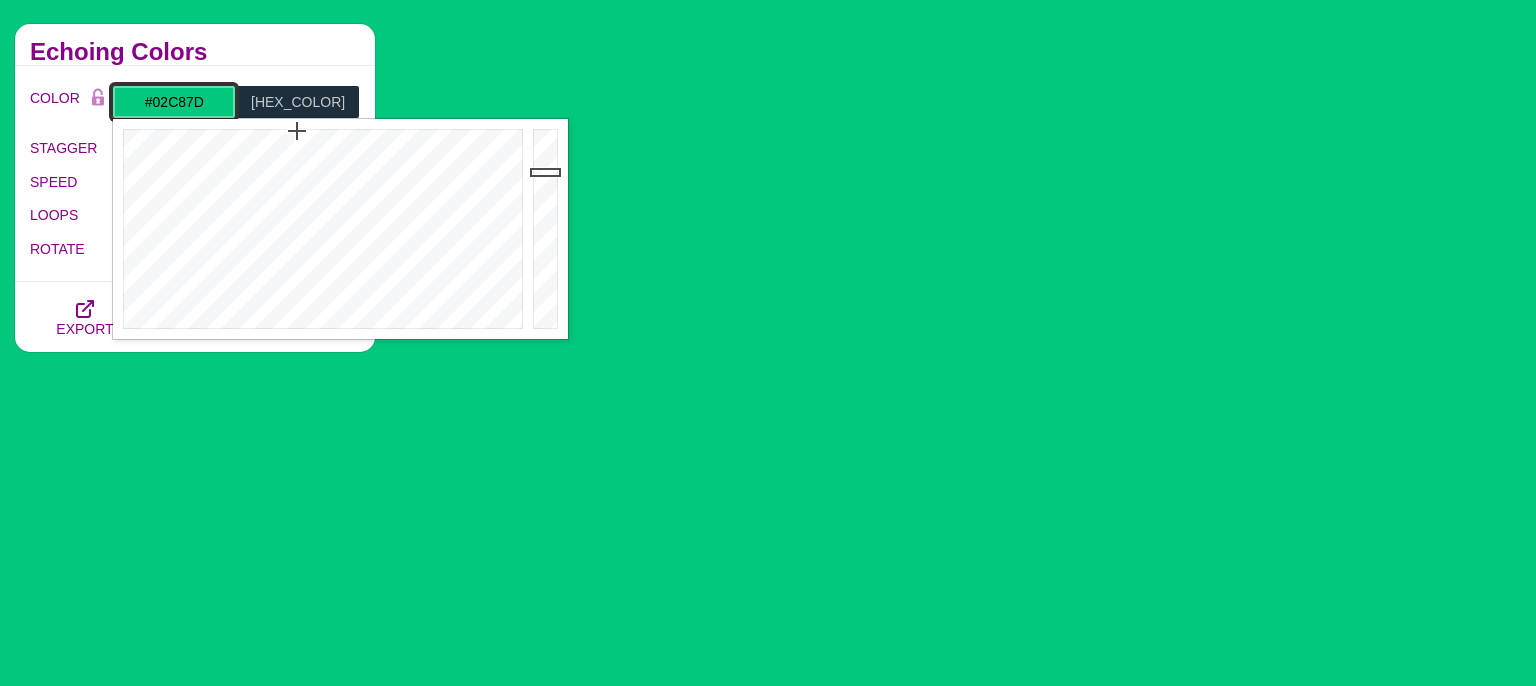 drag, startPoint x: 218, startPoint y: 107, endPoint x: 53, endPoint y: 85, distance: 166.4602 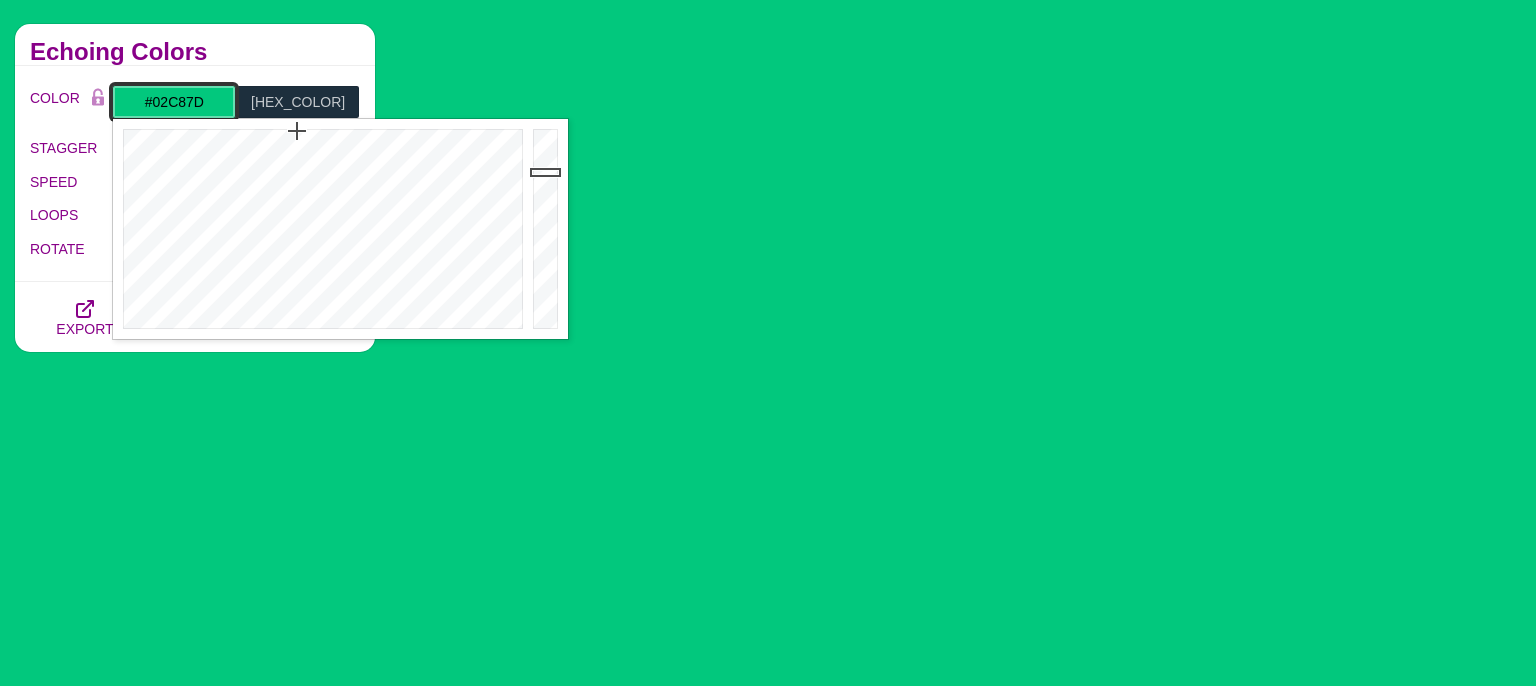 click on "#02C87D" at bounding box center [174, 102] 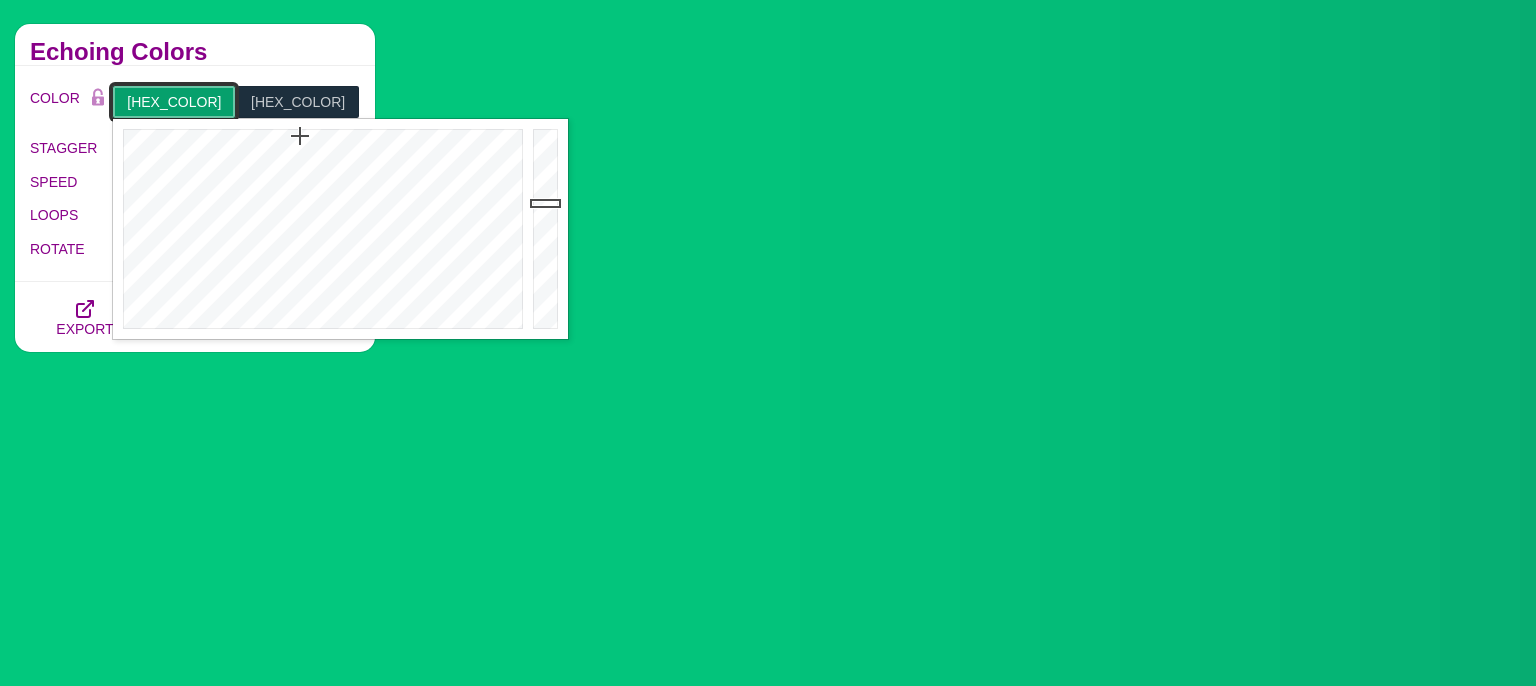 type on "[HEX_COLOR]" 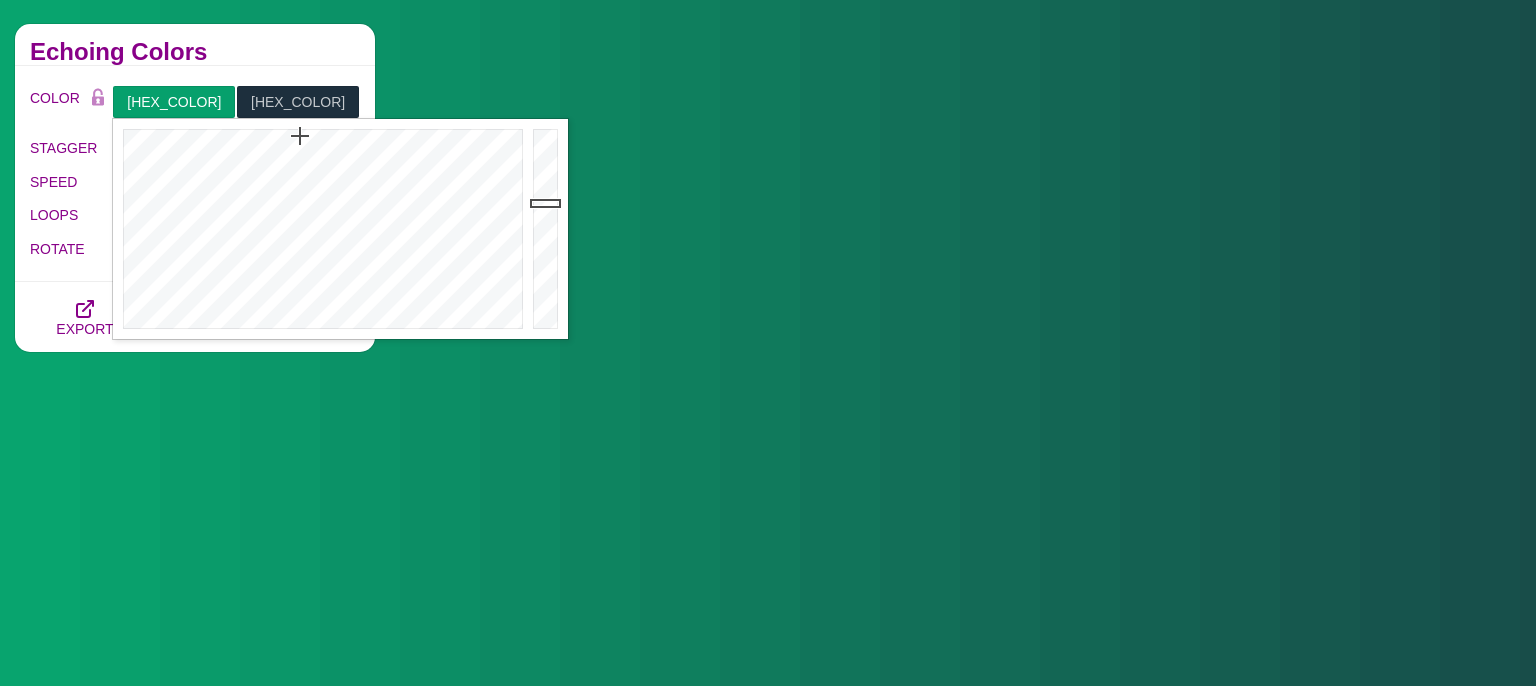 click on "Echoing Colors" at bounding box center (195, 52) 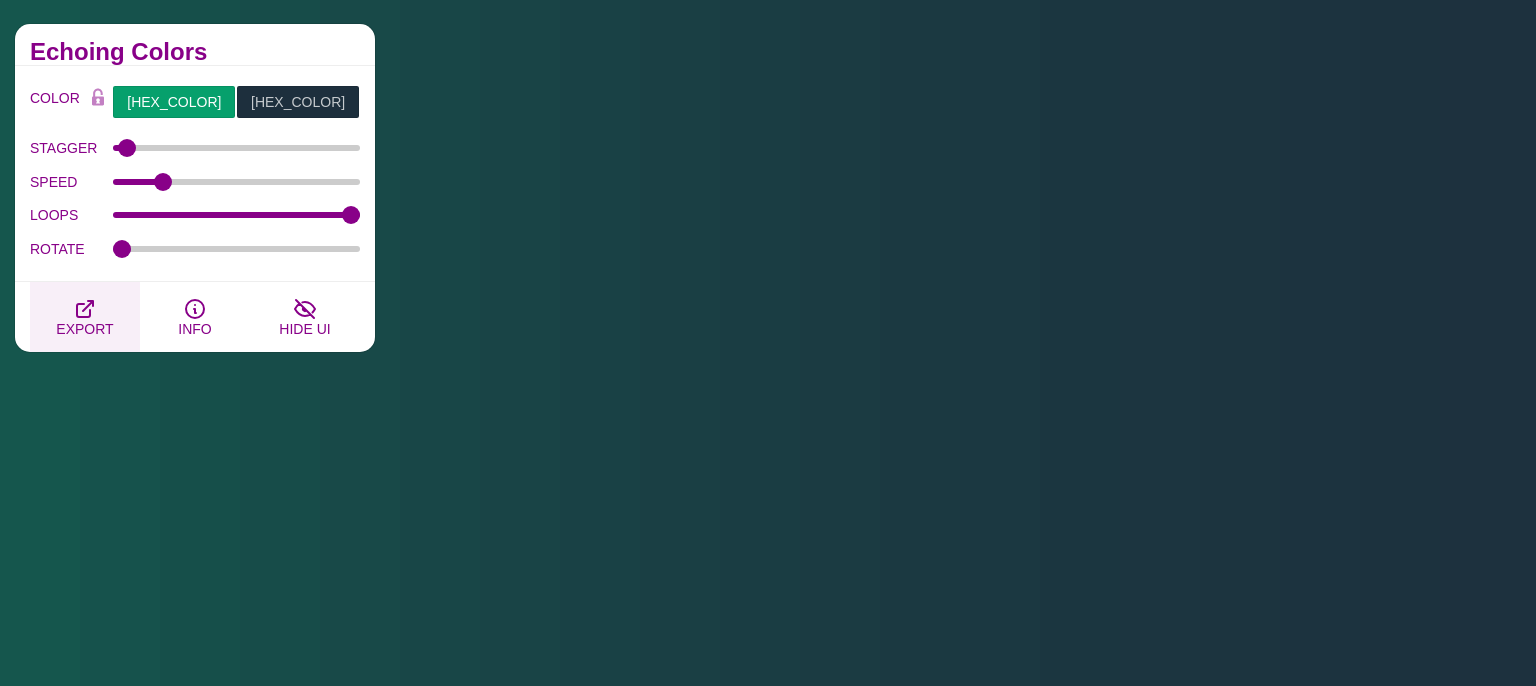 click on "EXPORT" at bounding box center (84, 329) 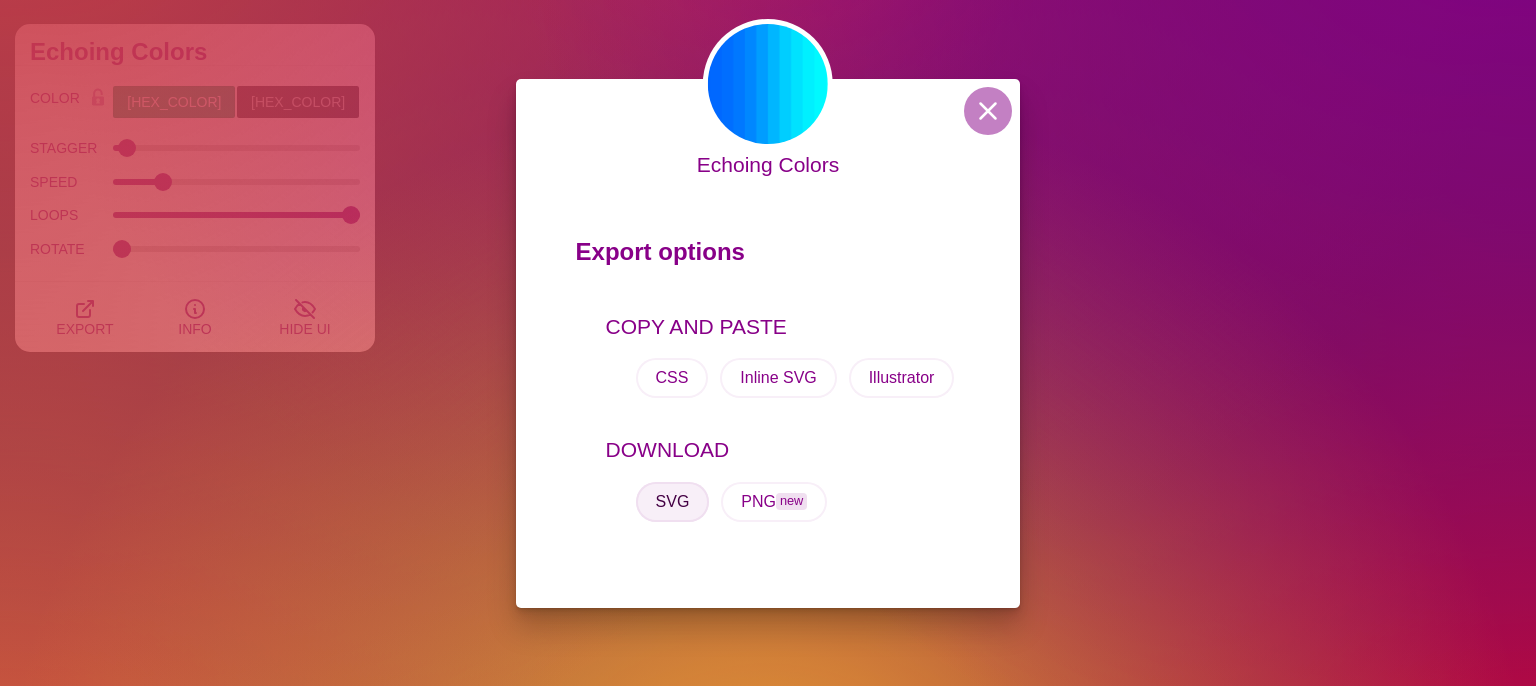 click on "SVG" at bounding box center (673, 502) 